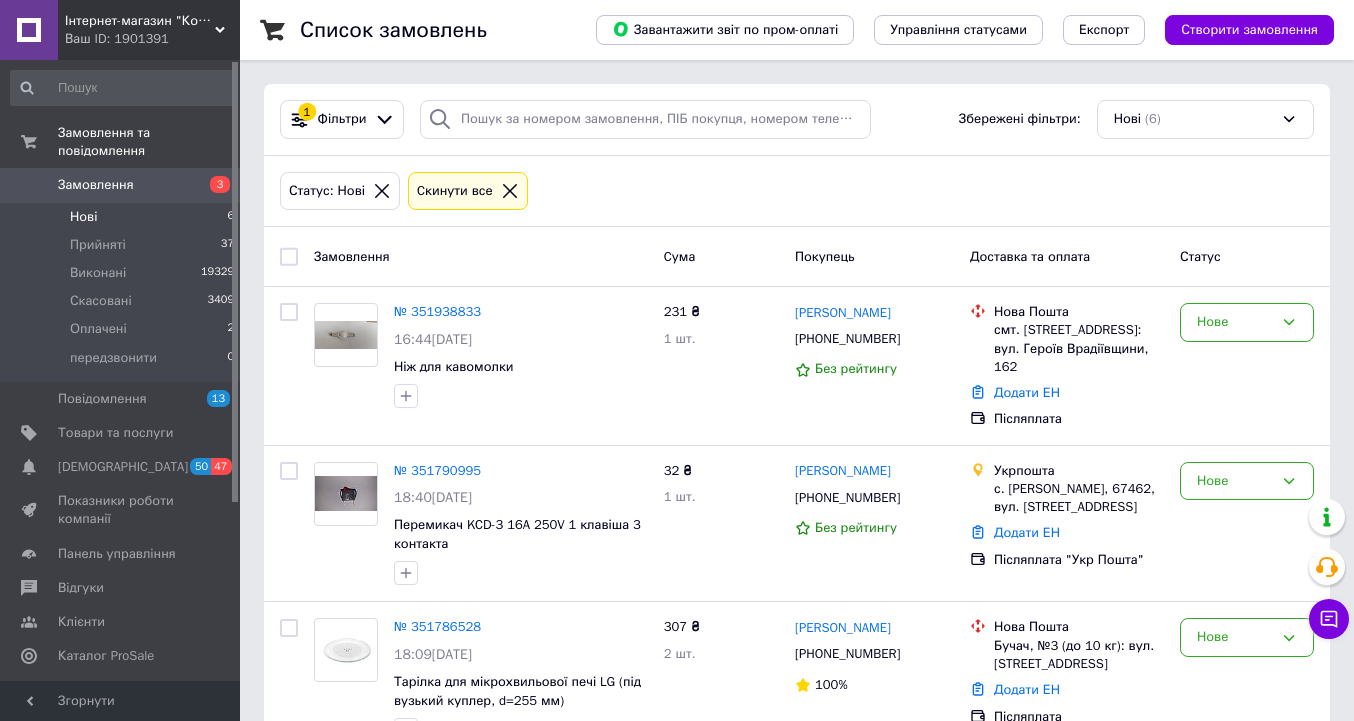 scroll, scrollTop: 0, scrollLeft: 0, axis: both 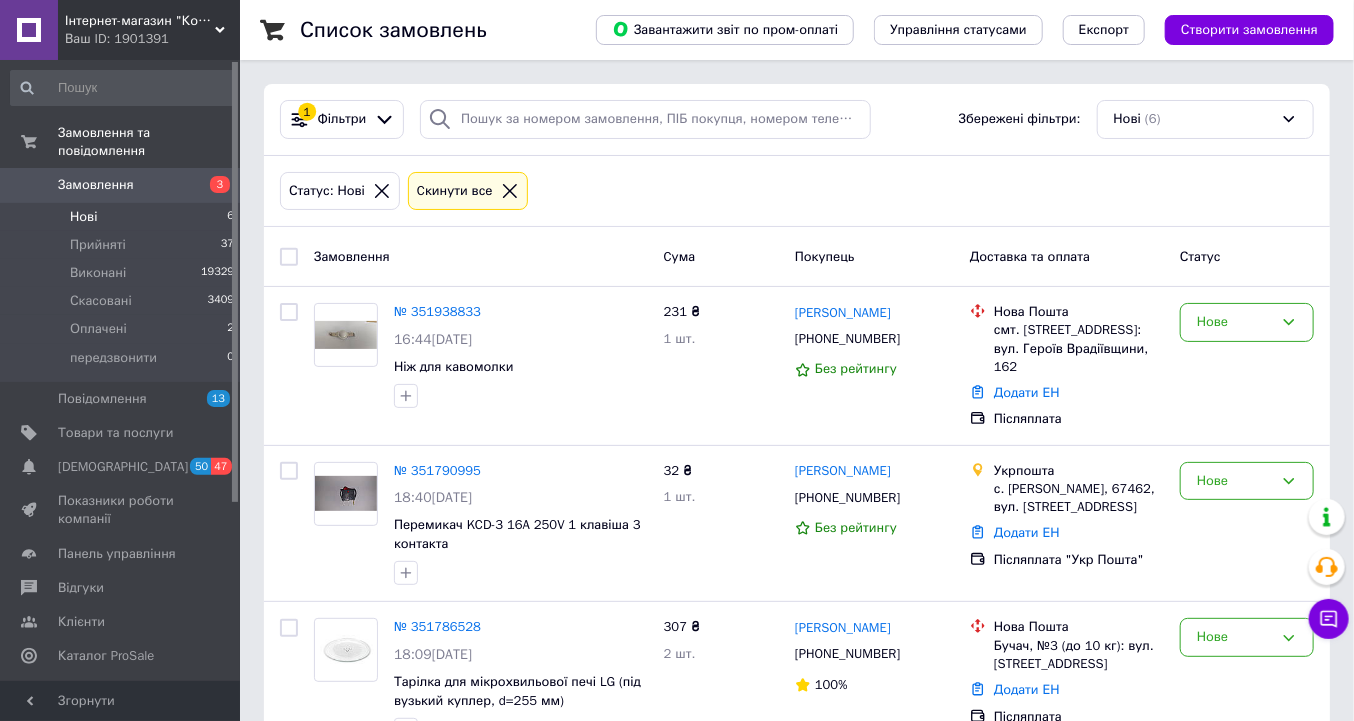 click on "Нові" at bounding box center (83, 217) 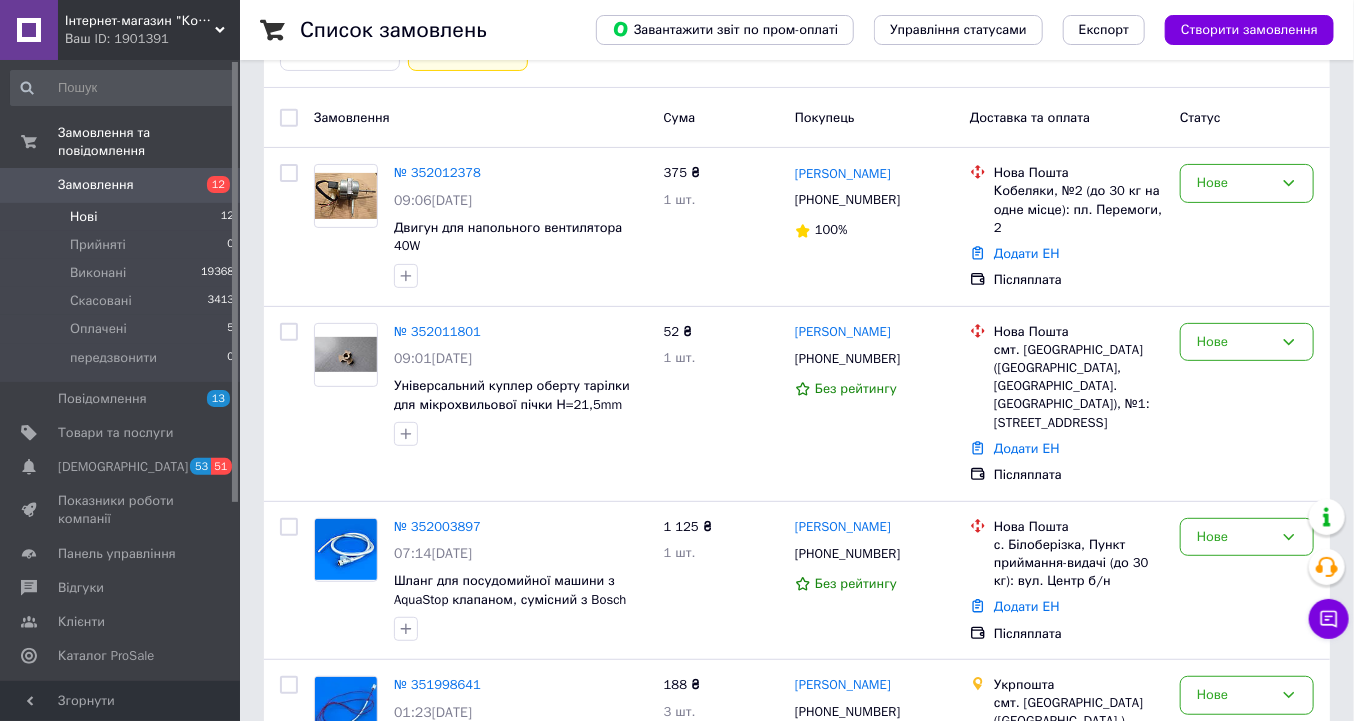scroll, scrollTop: 240, scrollLeft: 0, axis: vertical 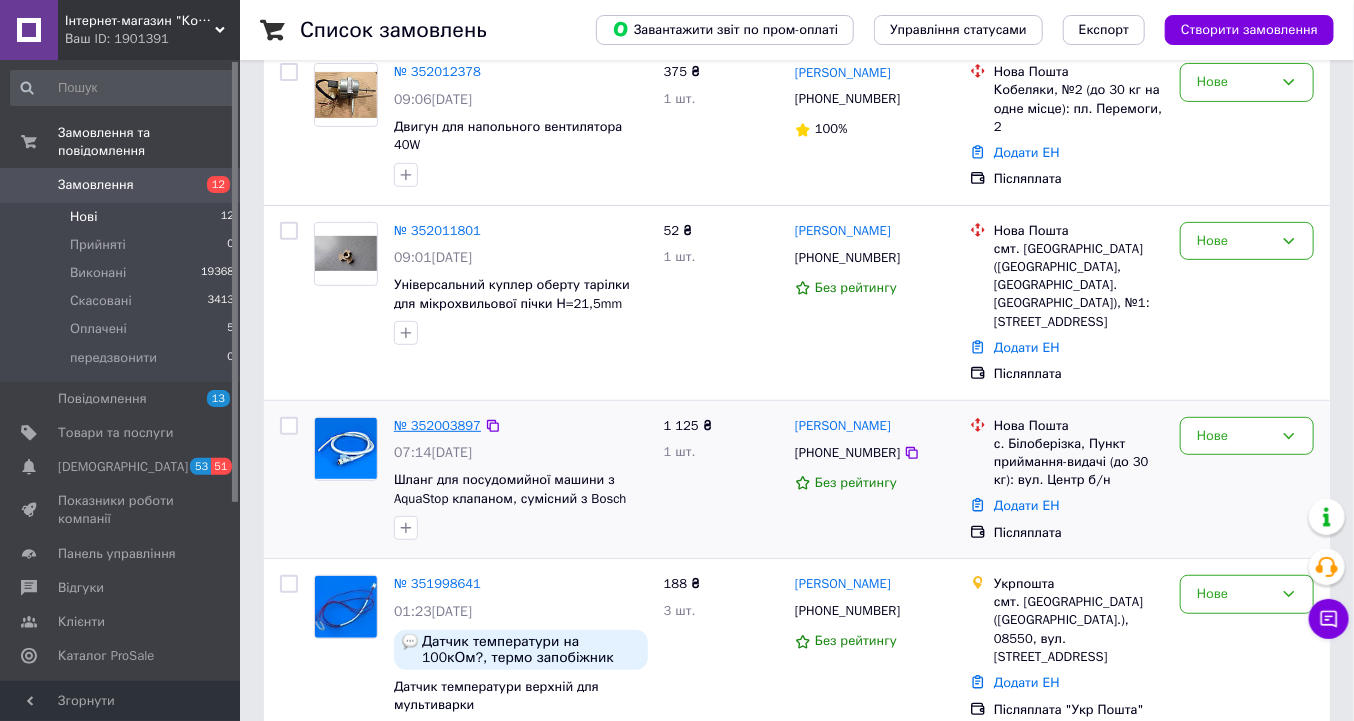 click on "№ 352003897" at bounding box center (437, 425) 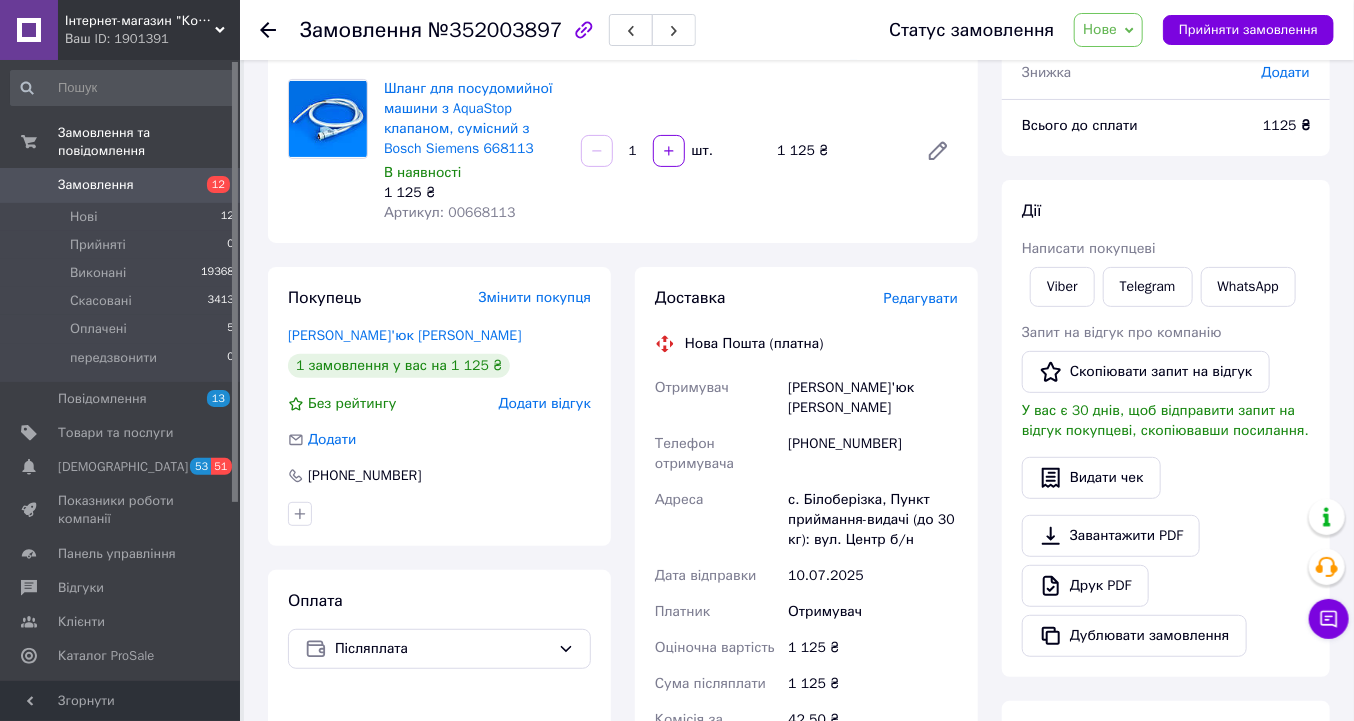 scroll, scrollTop: 160, scrollLeft: 0, axis: vertical 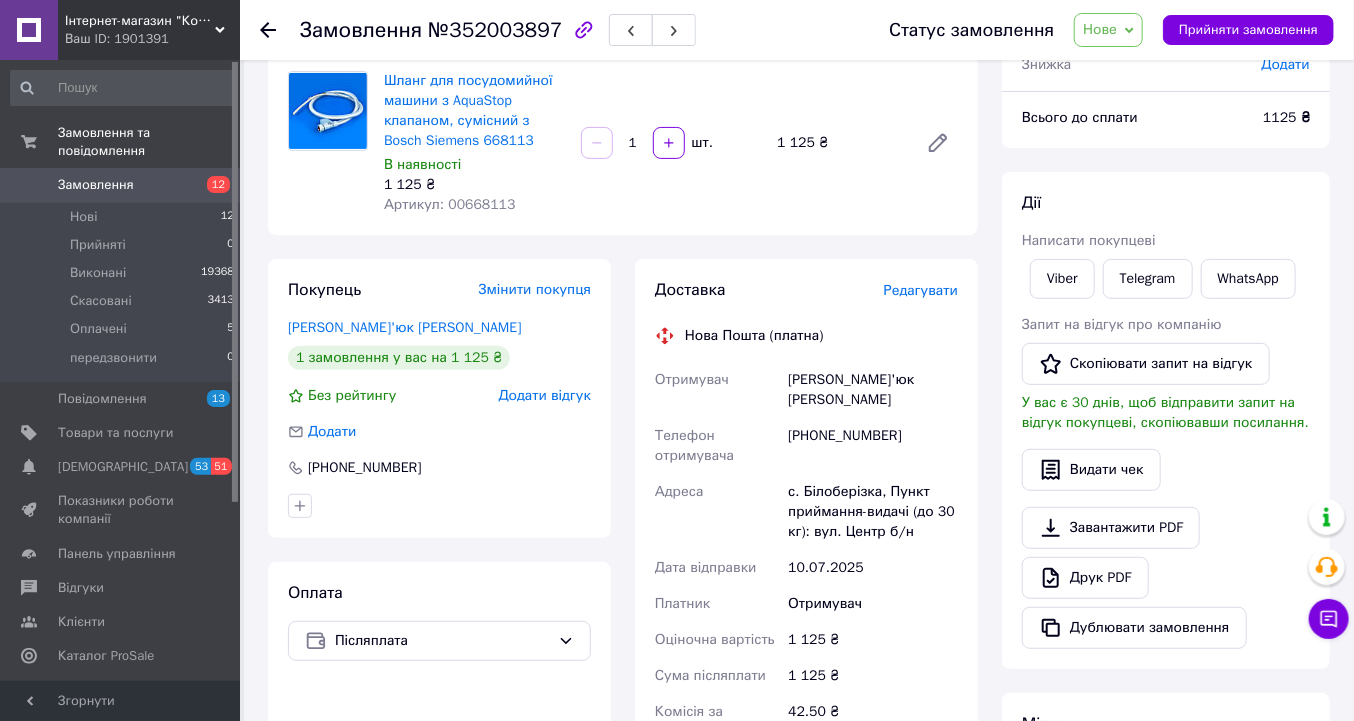 click 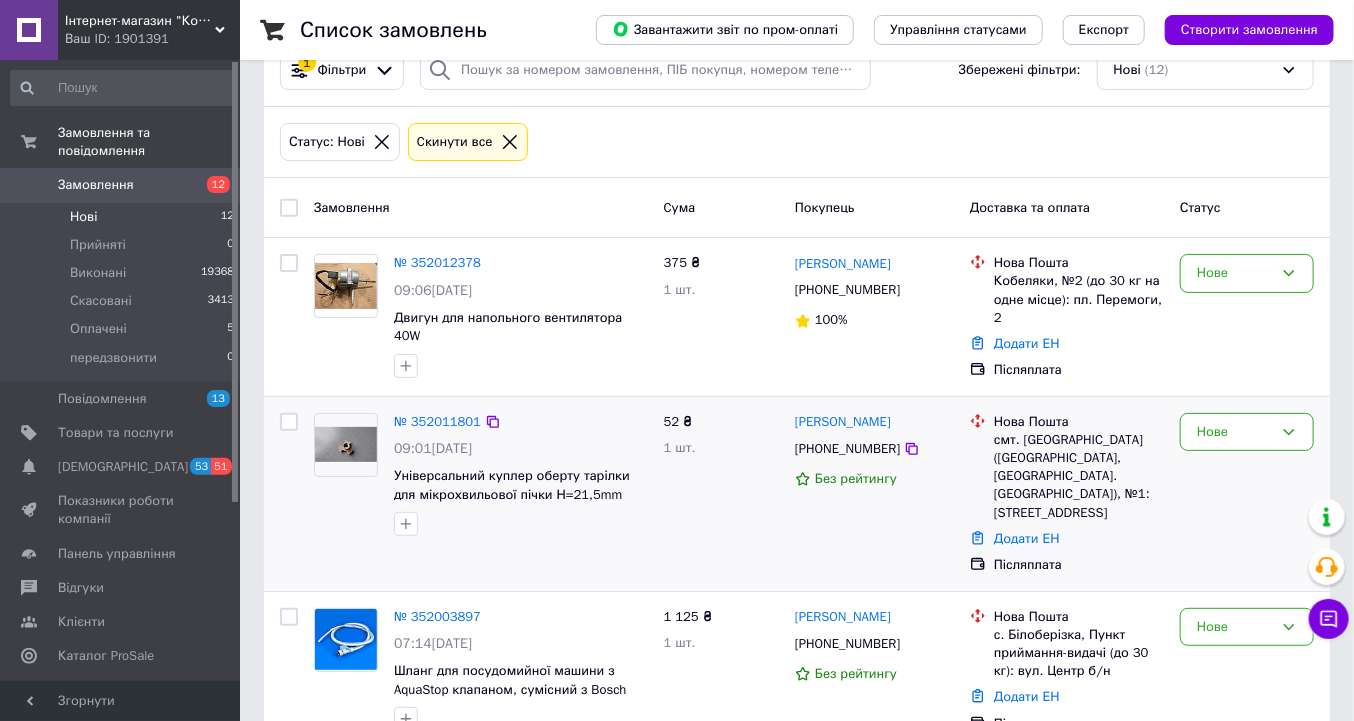 scroll, scrollTop: 0, scrollLeft: 0, axis: both 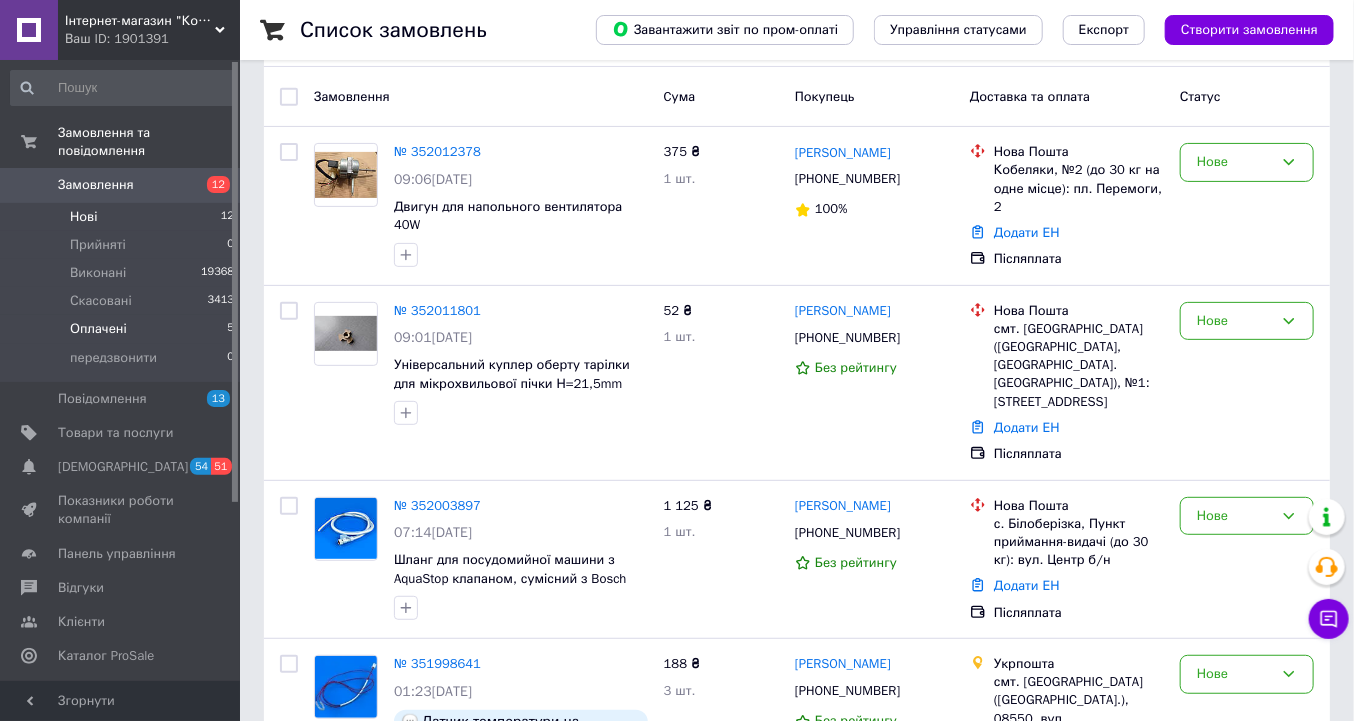 click on "Оплачені" at bounding box center (98, 329) 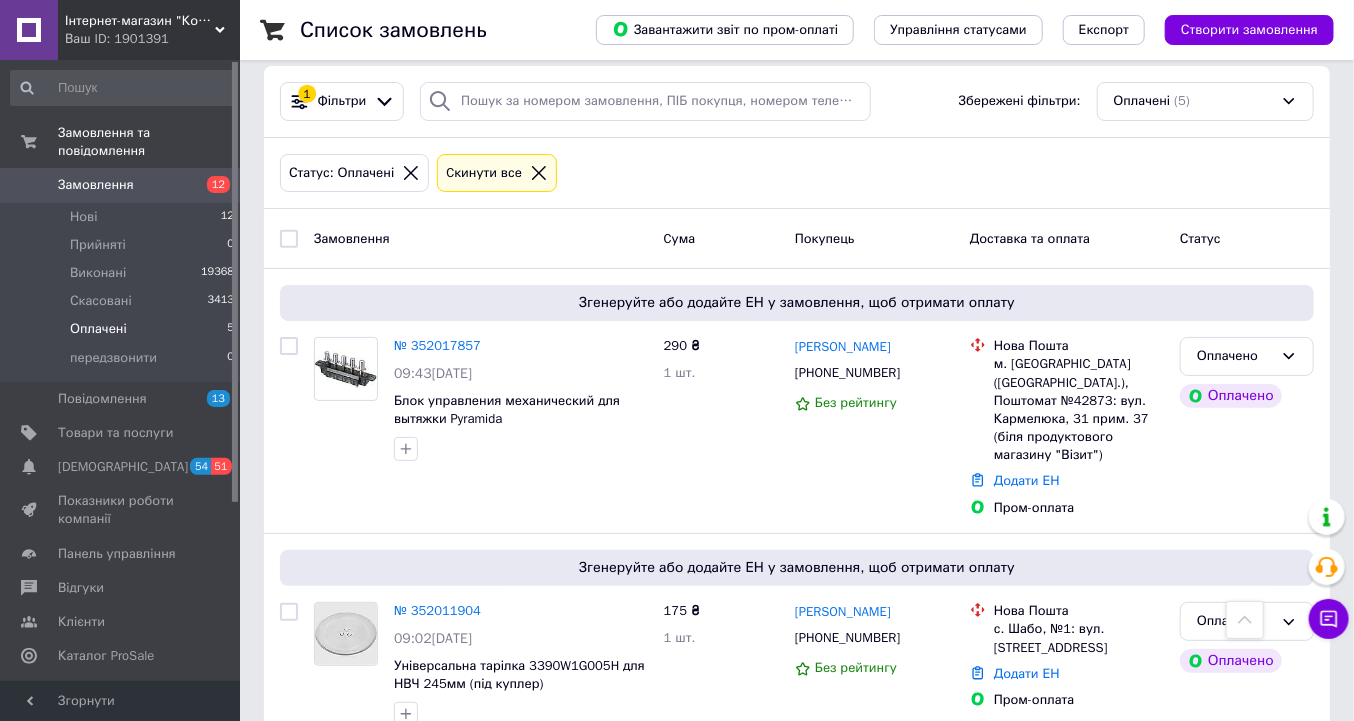 scroll, scrollTop: 0, scrollLeft: 0, axis: both 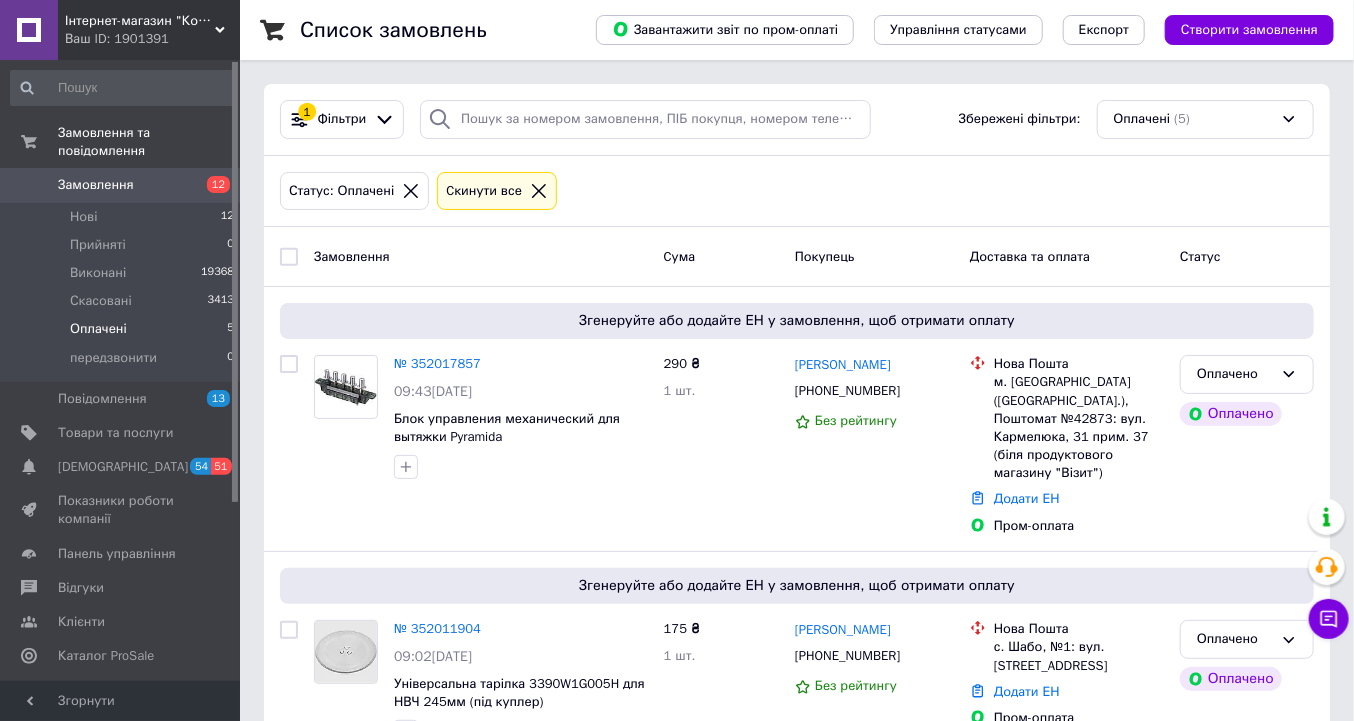 click on "Замовлення" at bounding box center [96, 185] 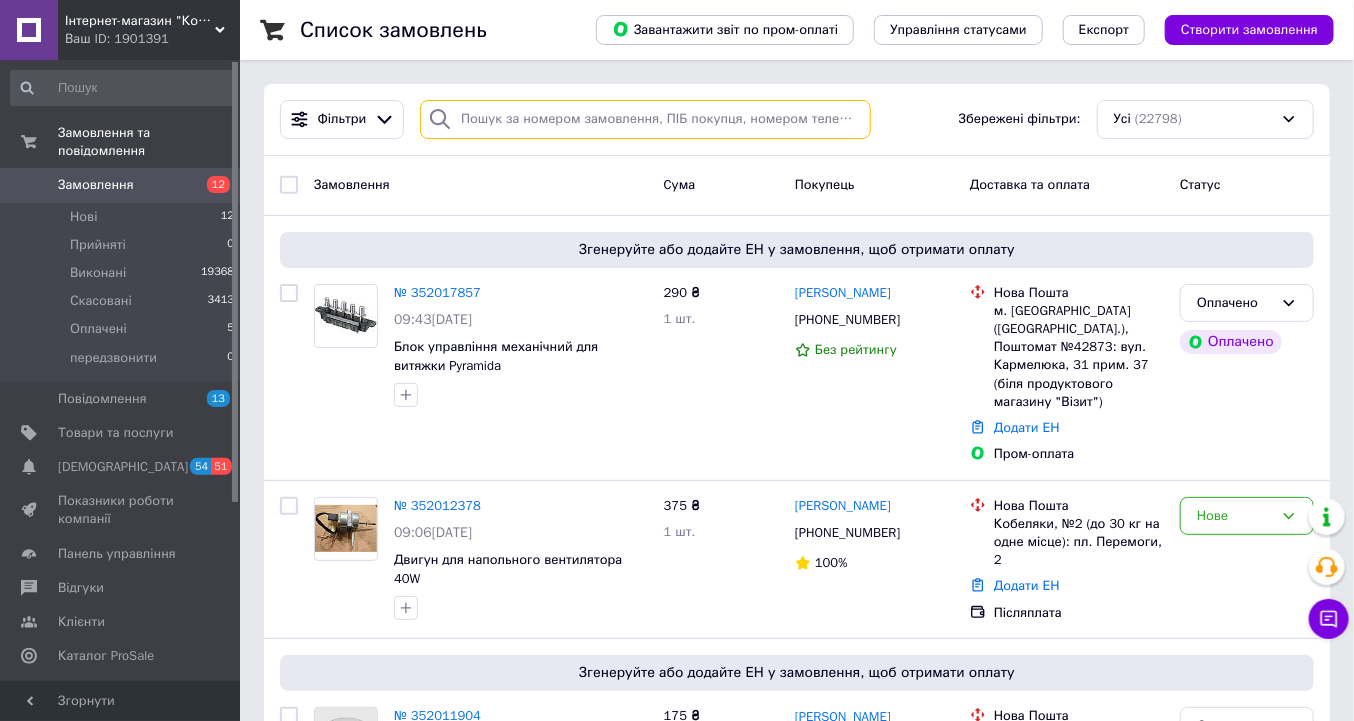 click at bounding box center (645, 119) 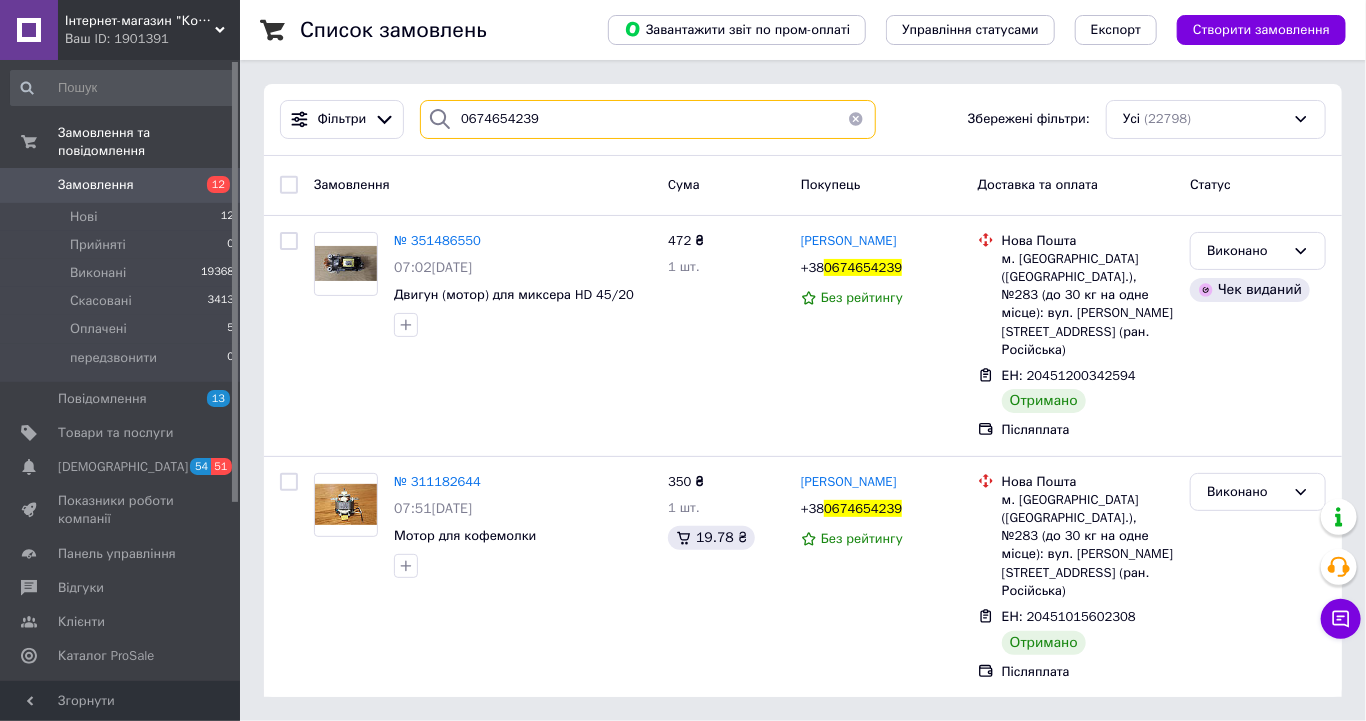 type on "0674654239" 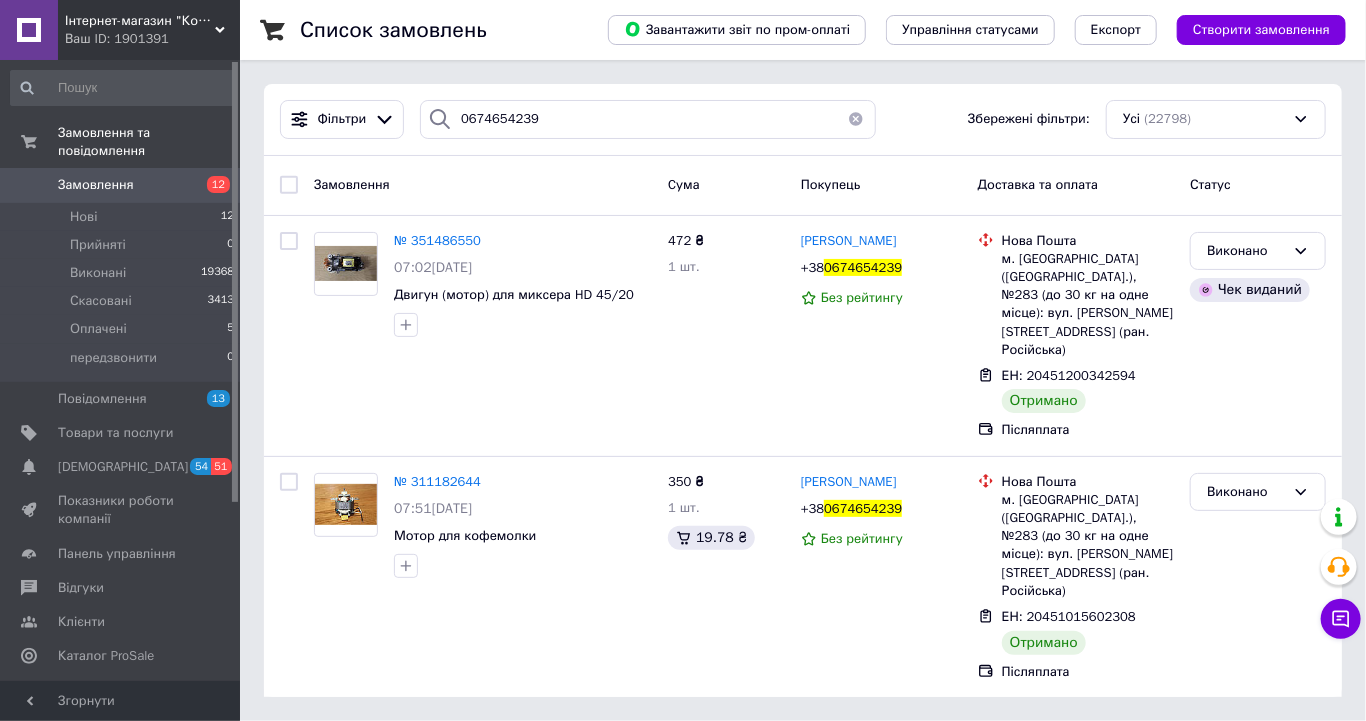 click on "Замовлення" at bounding box center [96, 185] 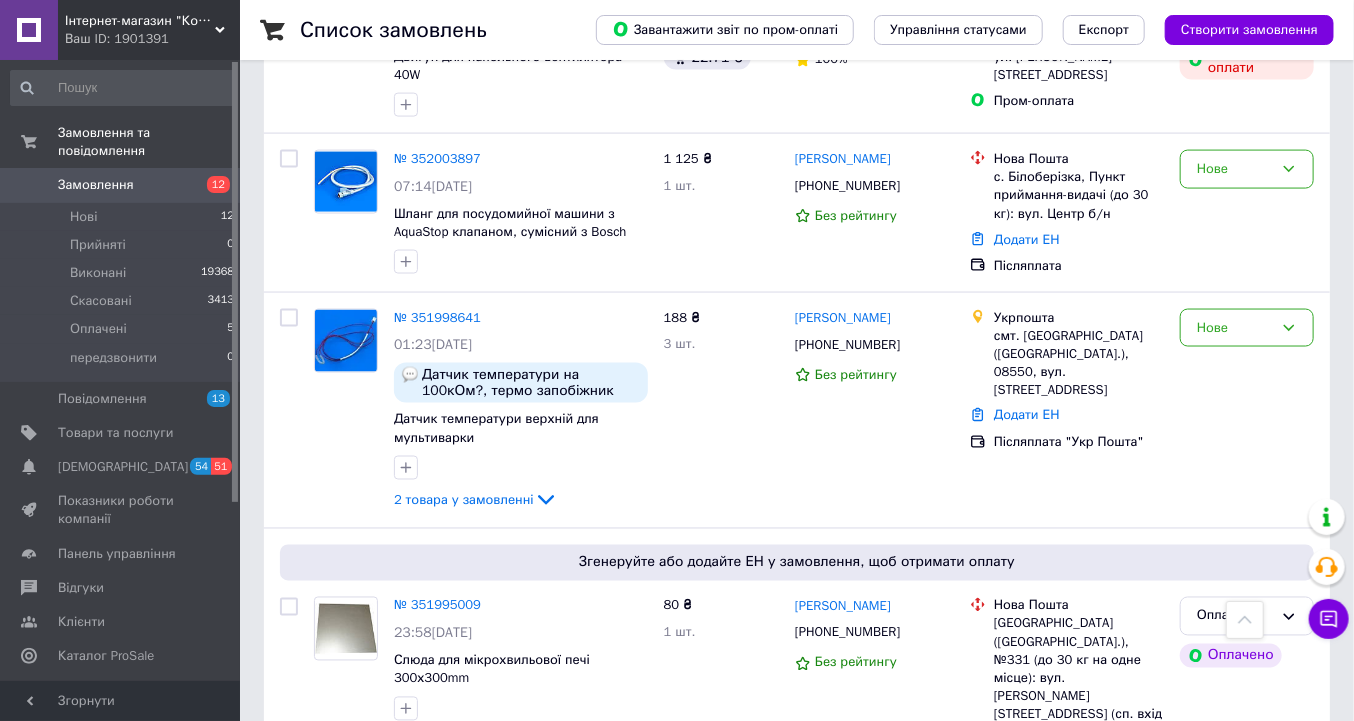 scroll, scrollTop: 1280, scrollLeft: 0, axis: vertical 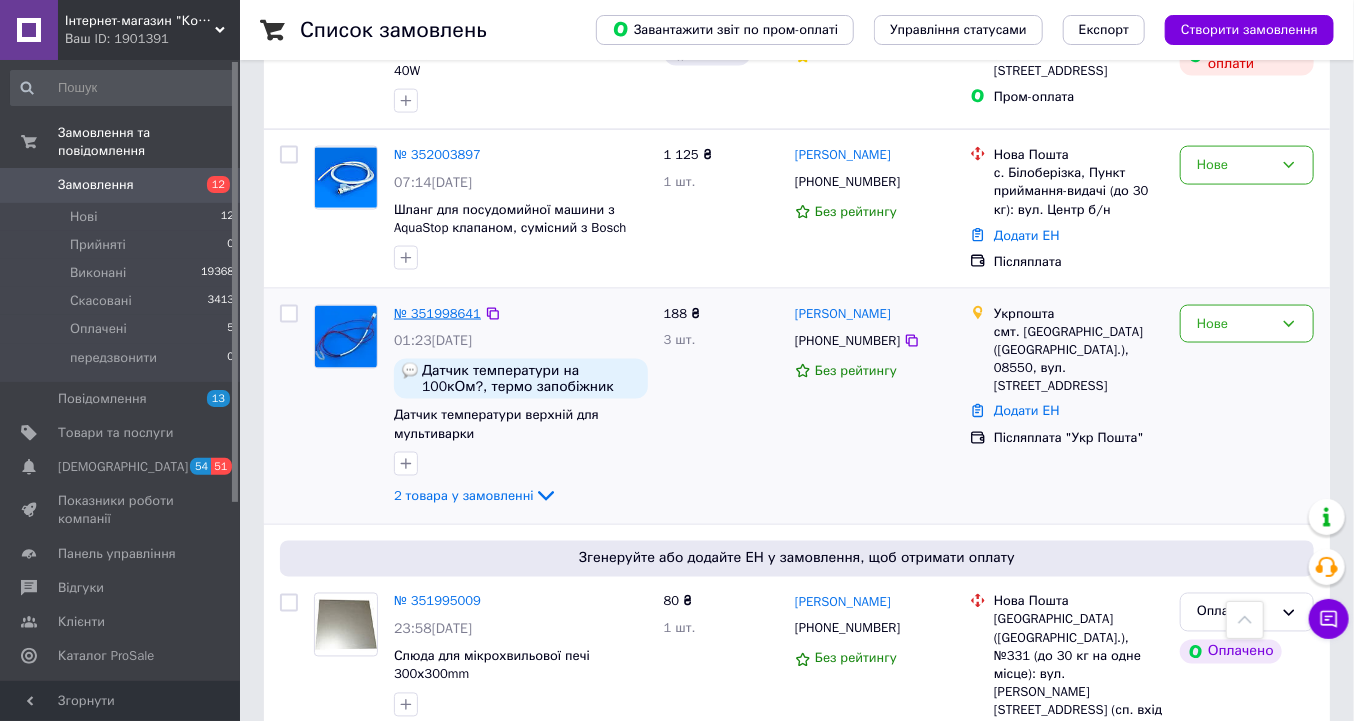 click on "№ 351998641" at bounding box center [437, 313] 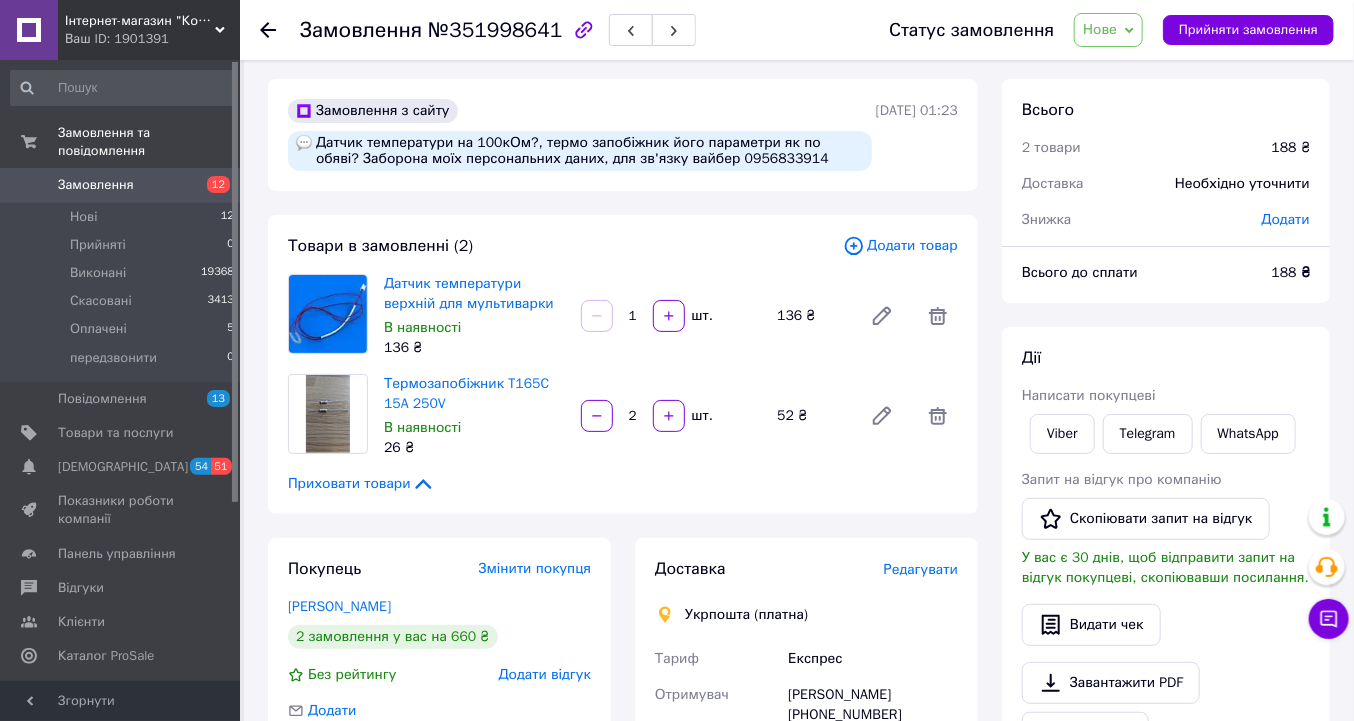 scroll, scrollTop: 0, scrollLeft: 0, axis: both 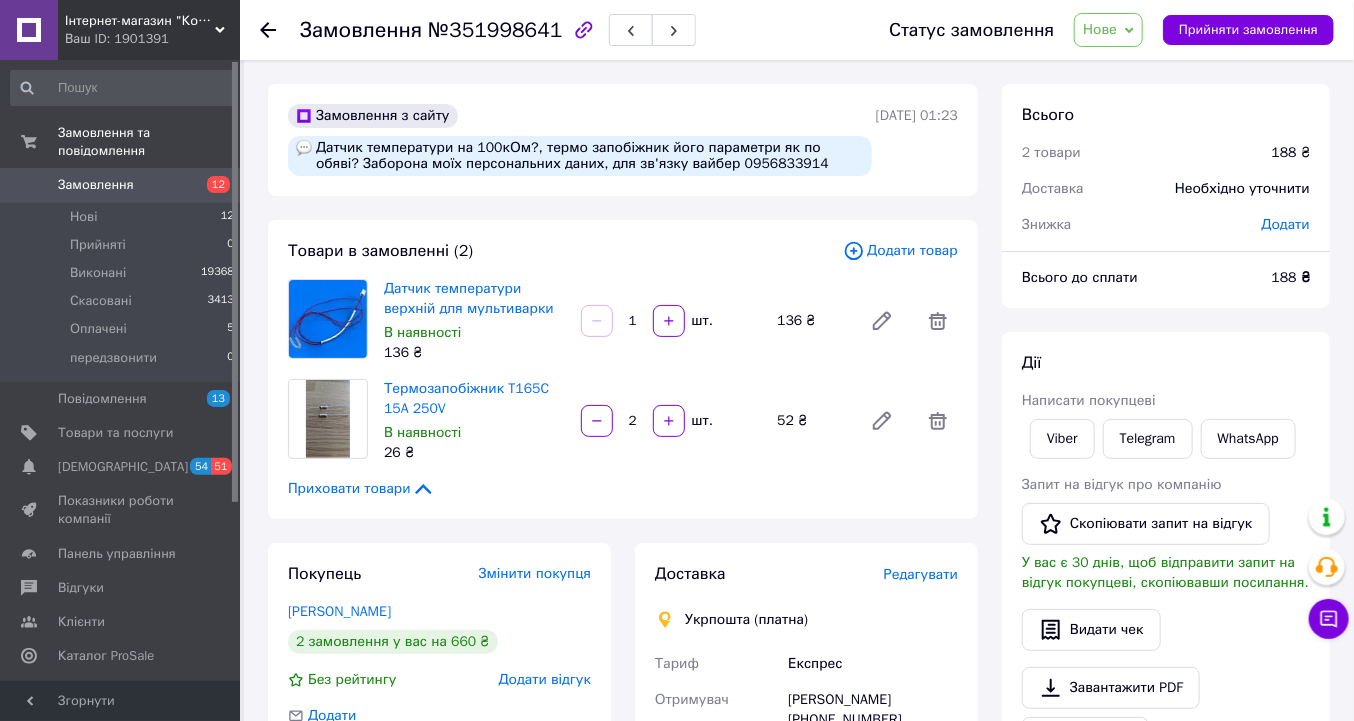 click 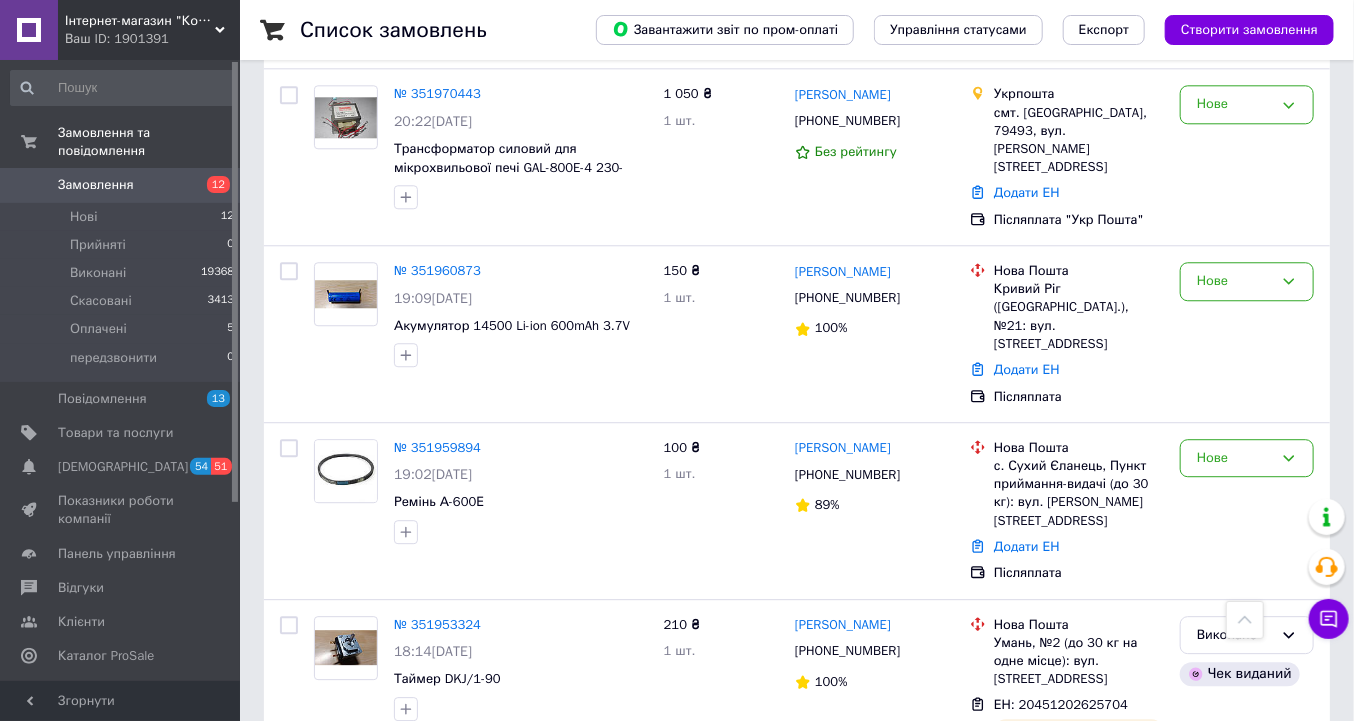 scroll, scrollTop: 2240, scrollLeft: 0, axis: vertical 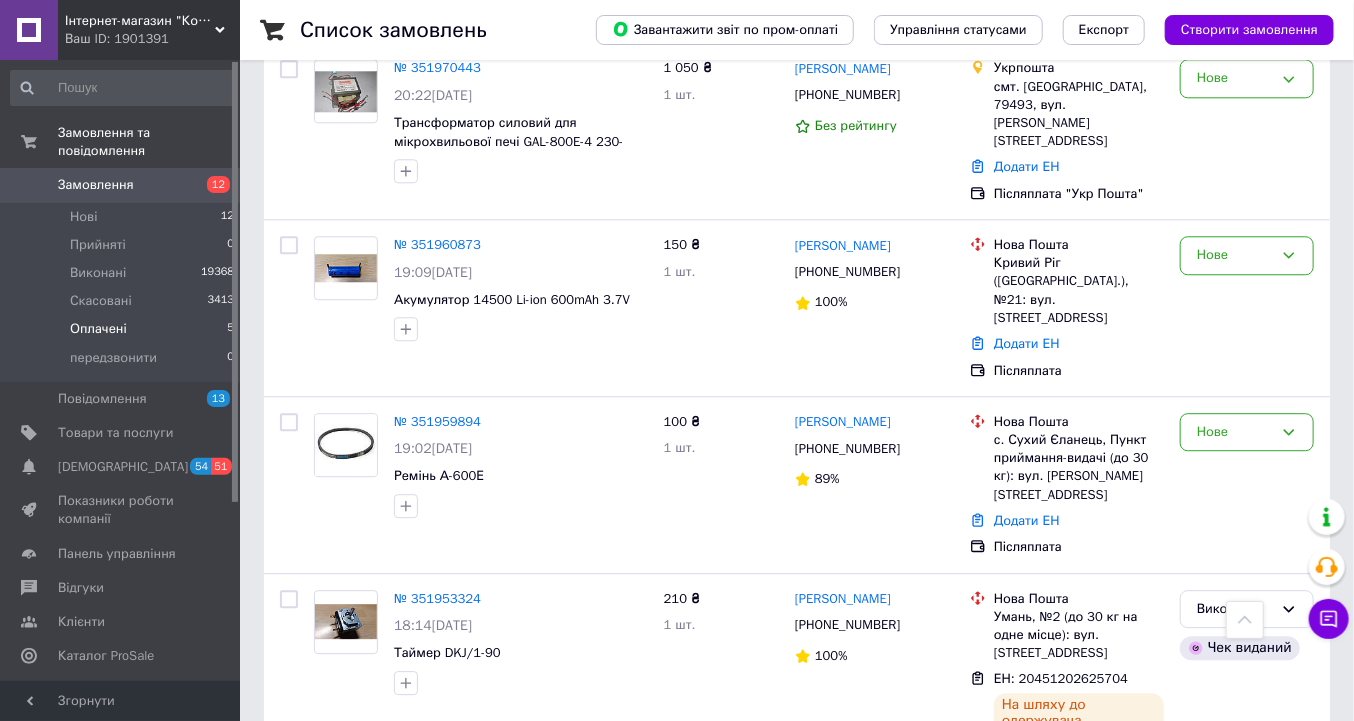 click on "Оплачені" at bounding box center [98, 329] 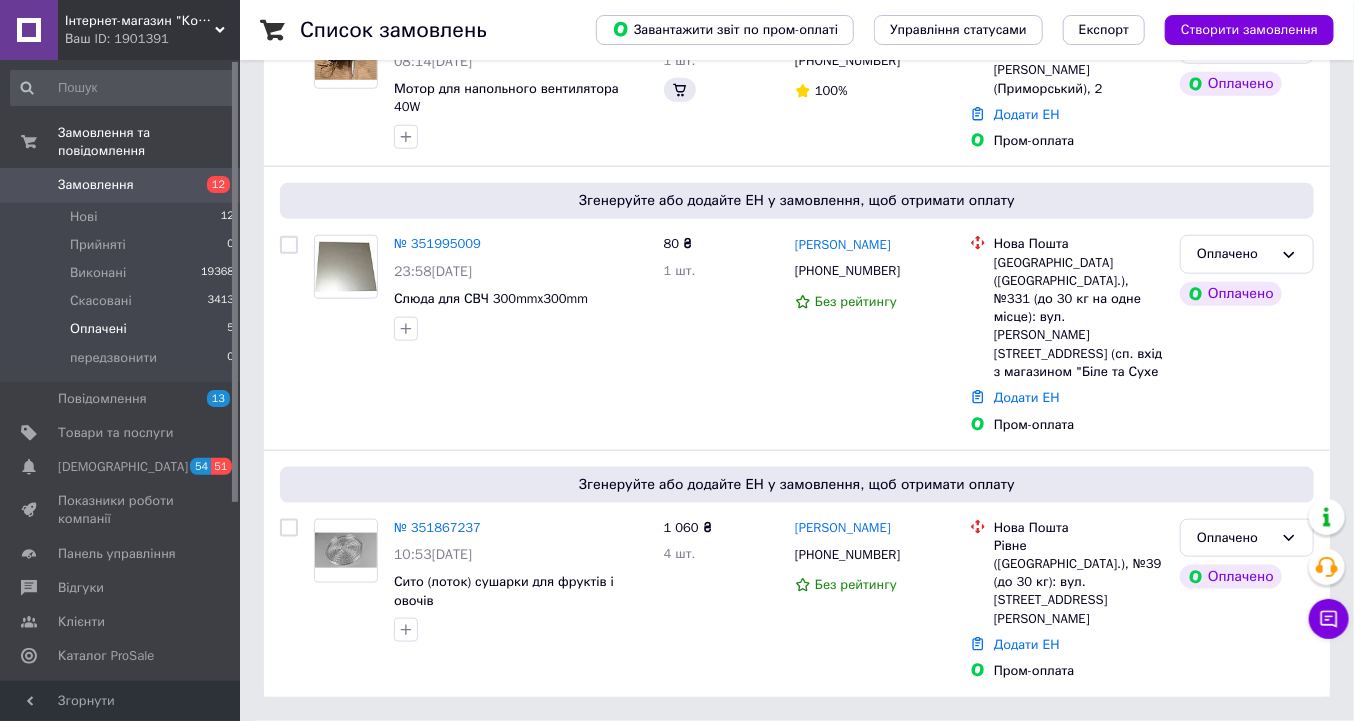 scroll, scrollTop: 0, scrollLeft: 0, axis: both 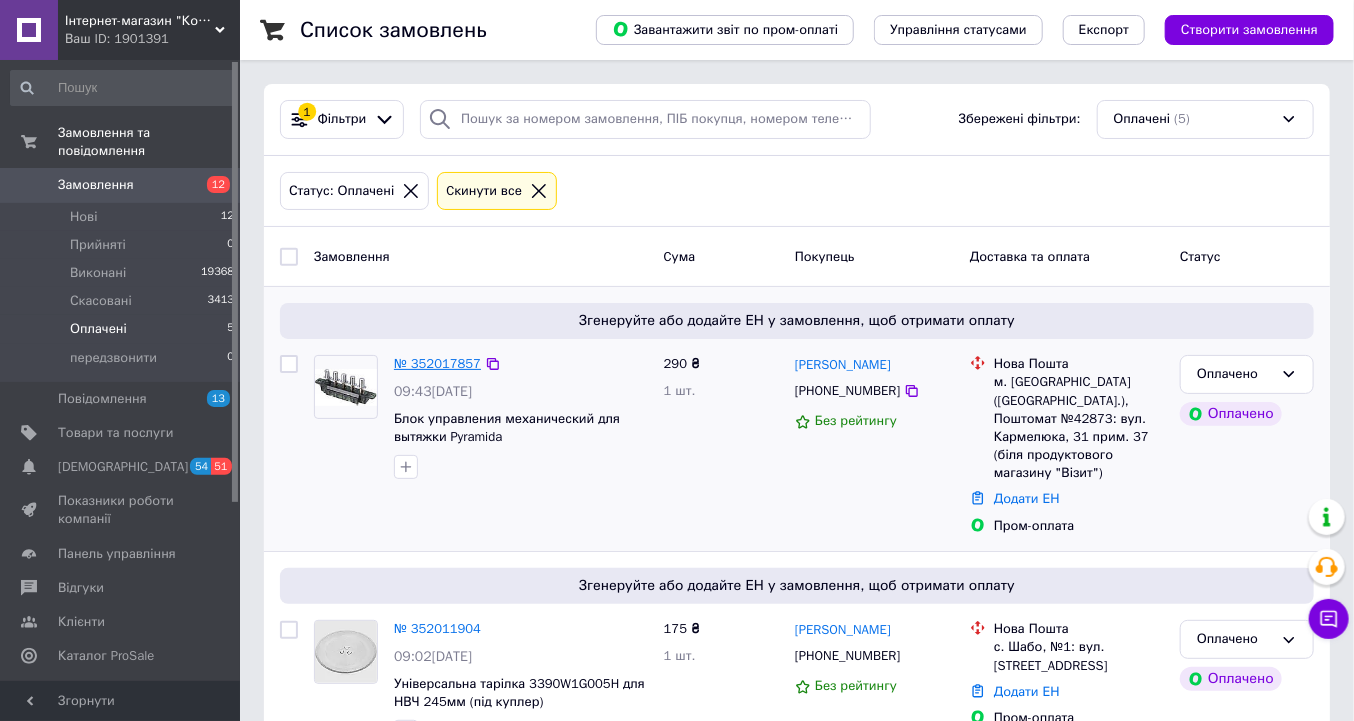 click on "№ 352017857" at bounding box center (437, 363) 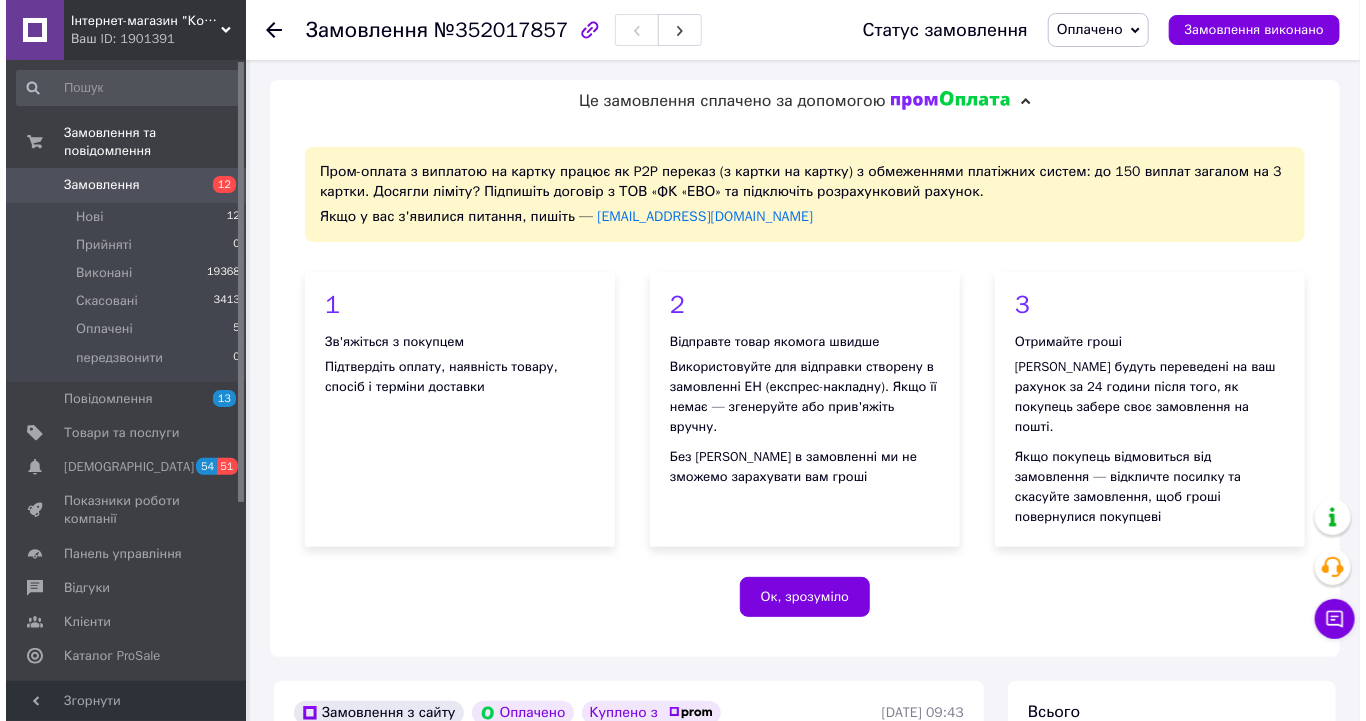 scroll, scrollTop: 560, scrollLeft: 0, axis: vertical 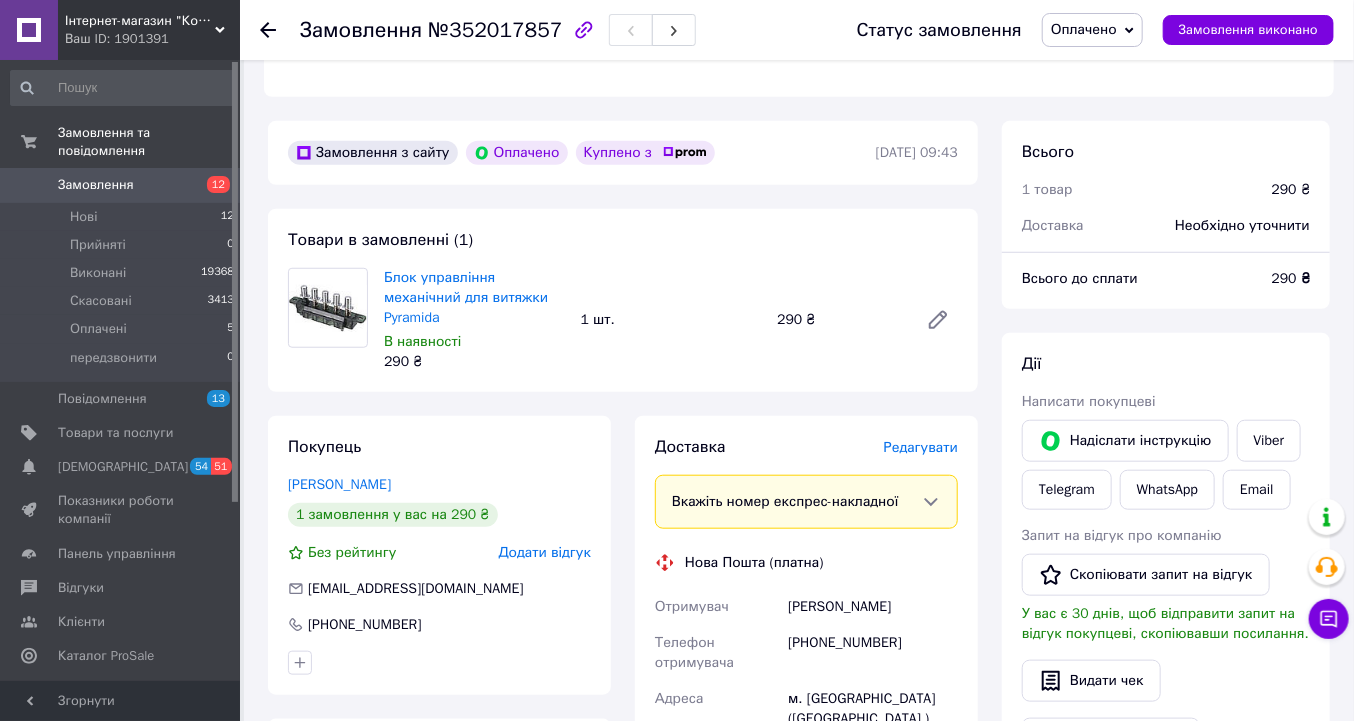 click on "Редагувати" at bounding box center (921, 447) 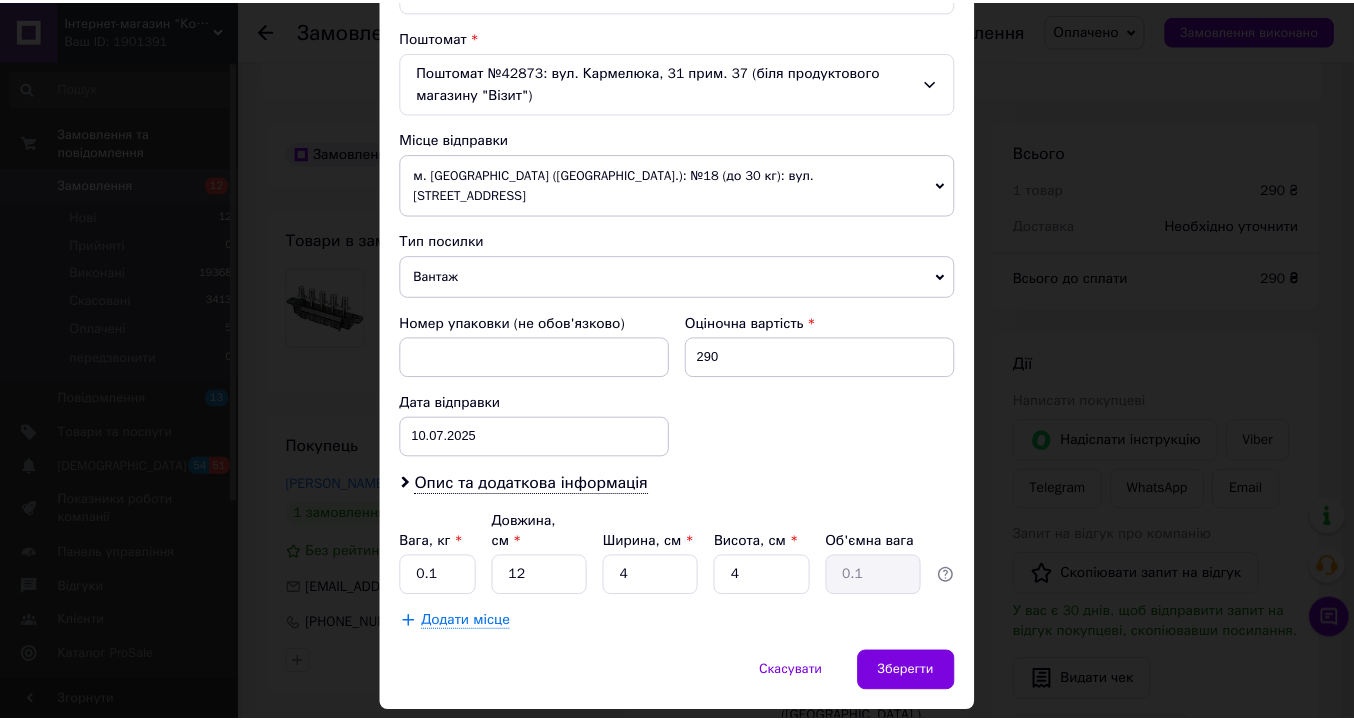 scroll, scrollTop: 624, scrollLeft: 0, axis: vertical 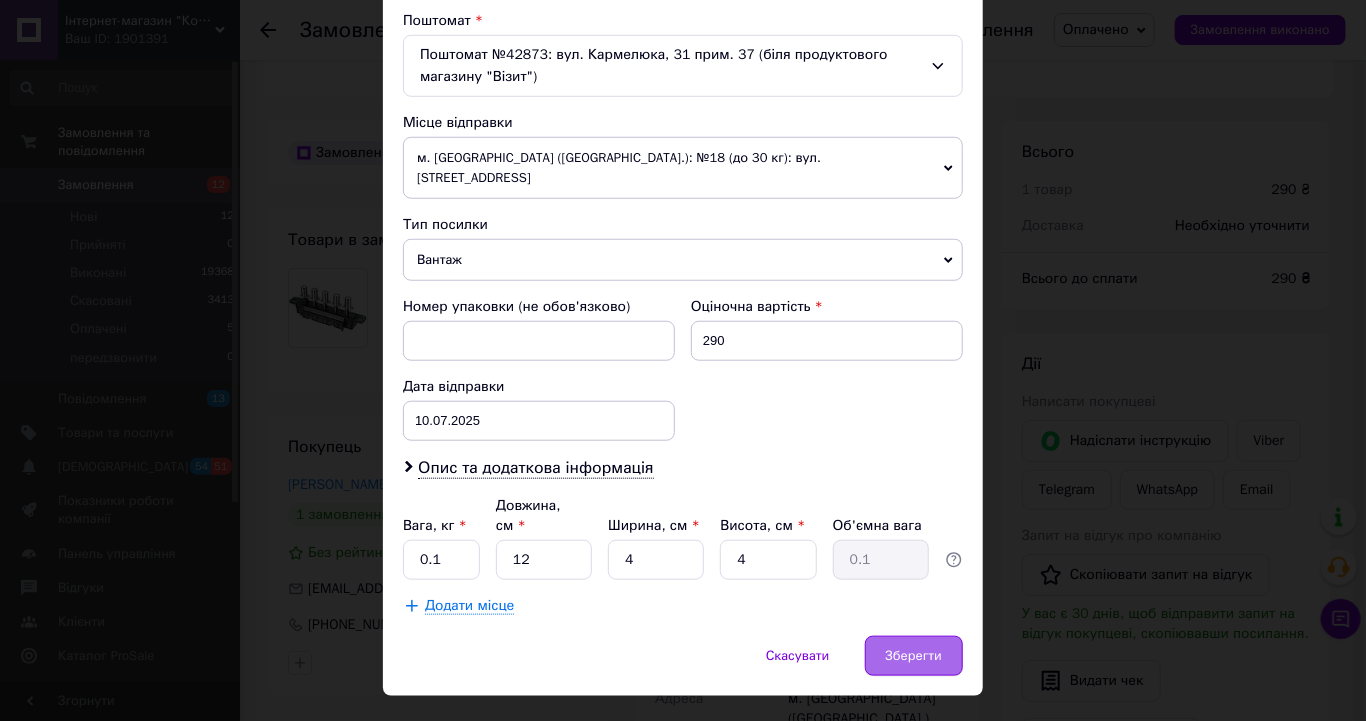 click on "Зберегти" at bounding box center (914, 656) 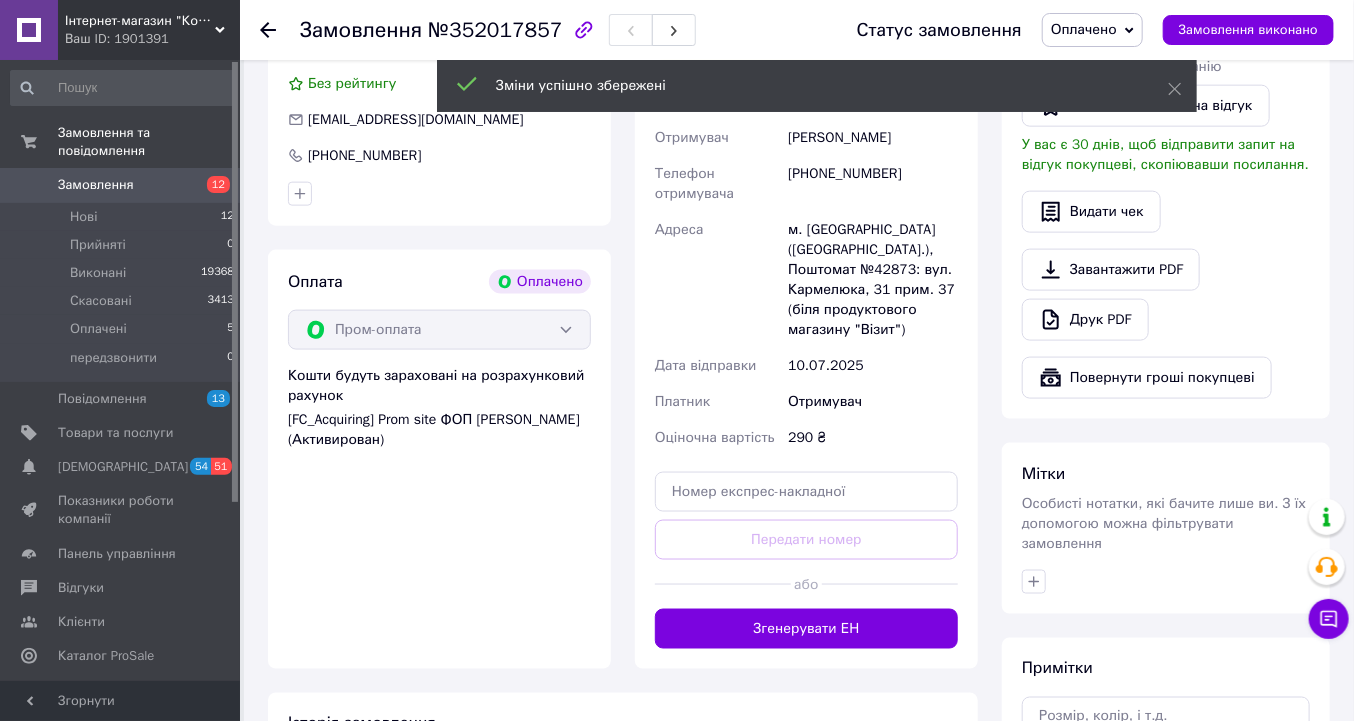 scroll, scrollTop: 1040, scrollLeft: 0, axis: vertical 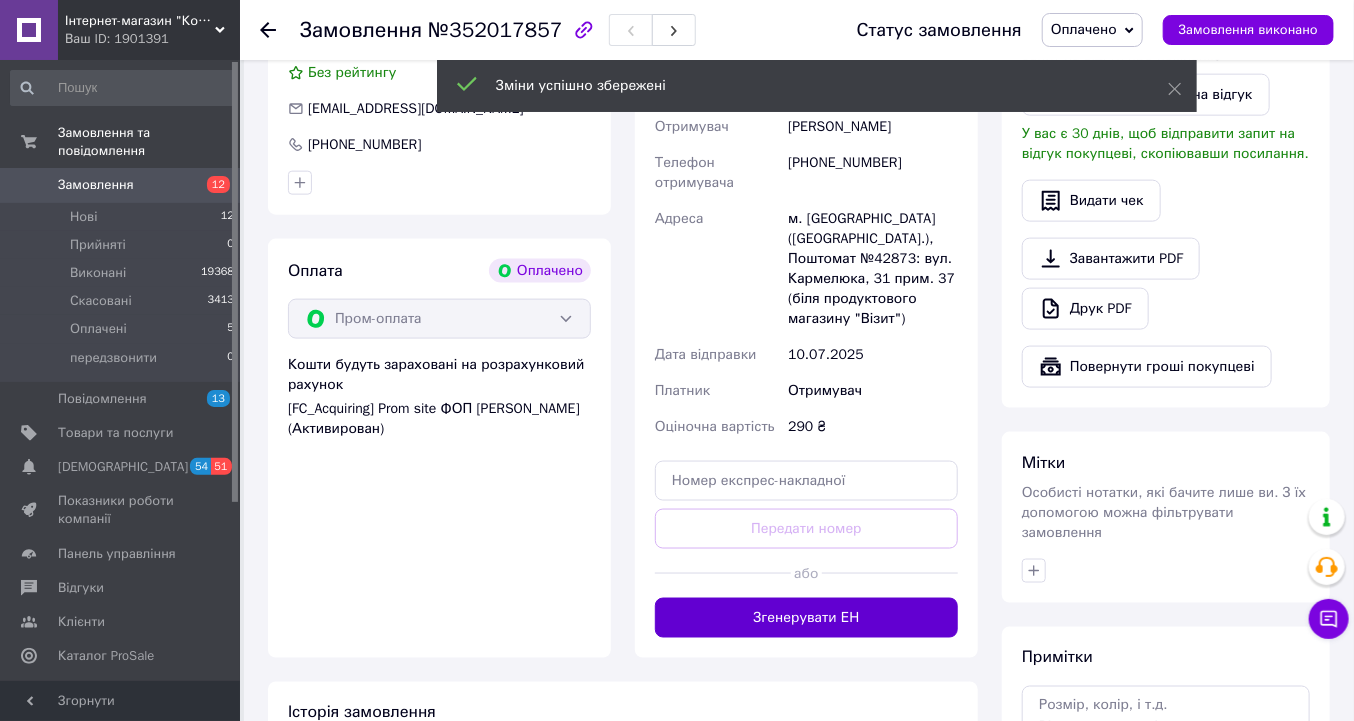 click on "Згенерувати ЕН" at bounding box center (806, 618) 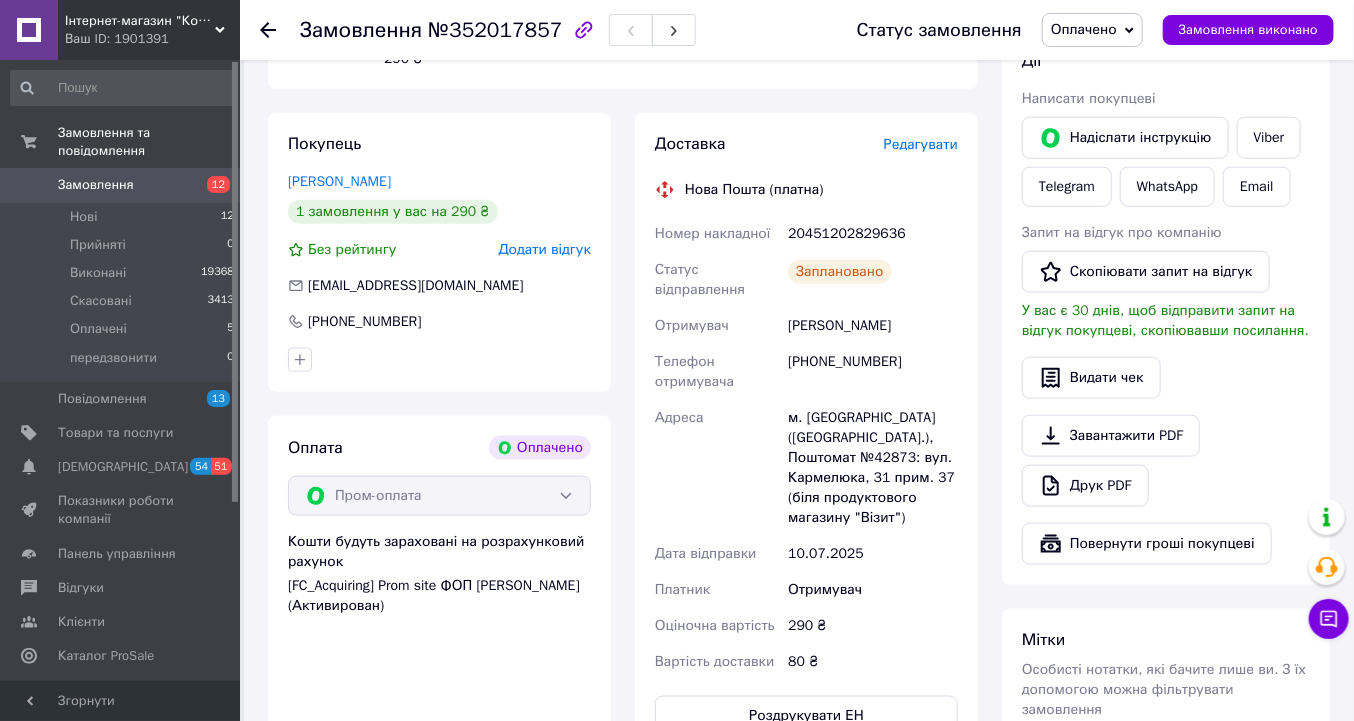 scroll, scrollTop: 800, scrollLeft: 0, axis: vertical 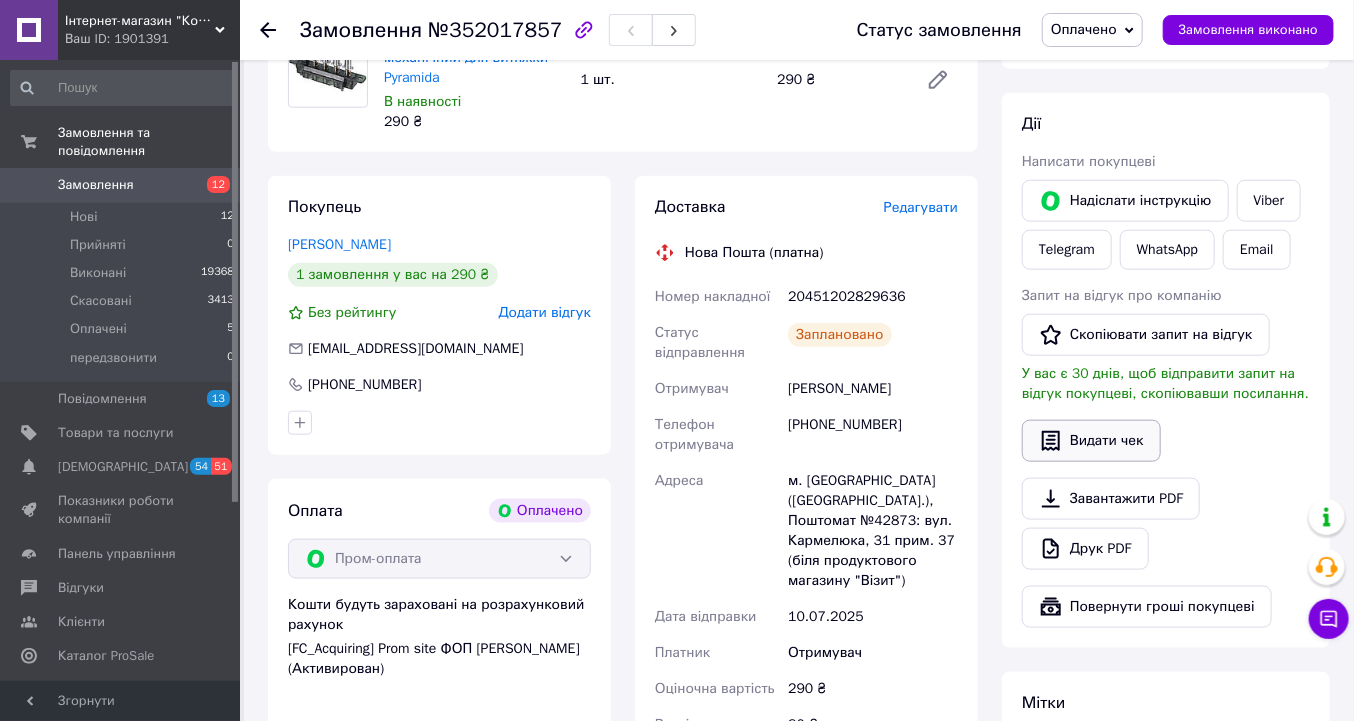 click on "Видати чек" at bounding box center (1091, 441) 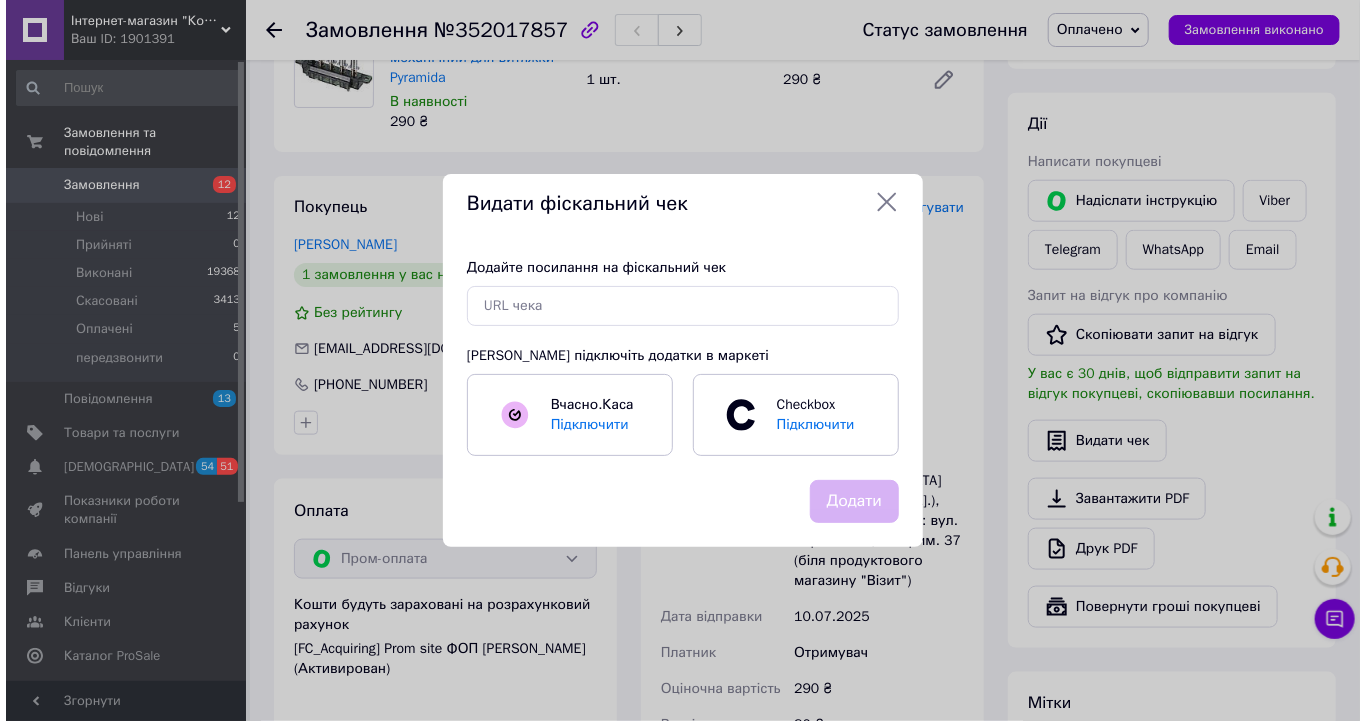 scroll, scrollTop: 780, scrollLeft: 0, axis: vertical 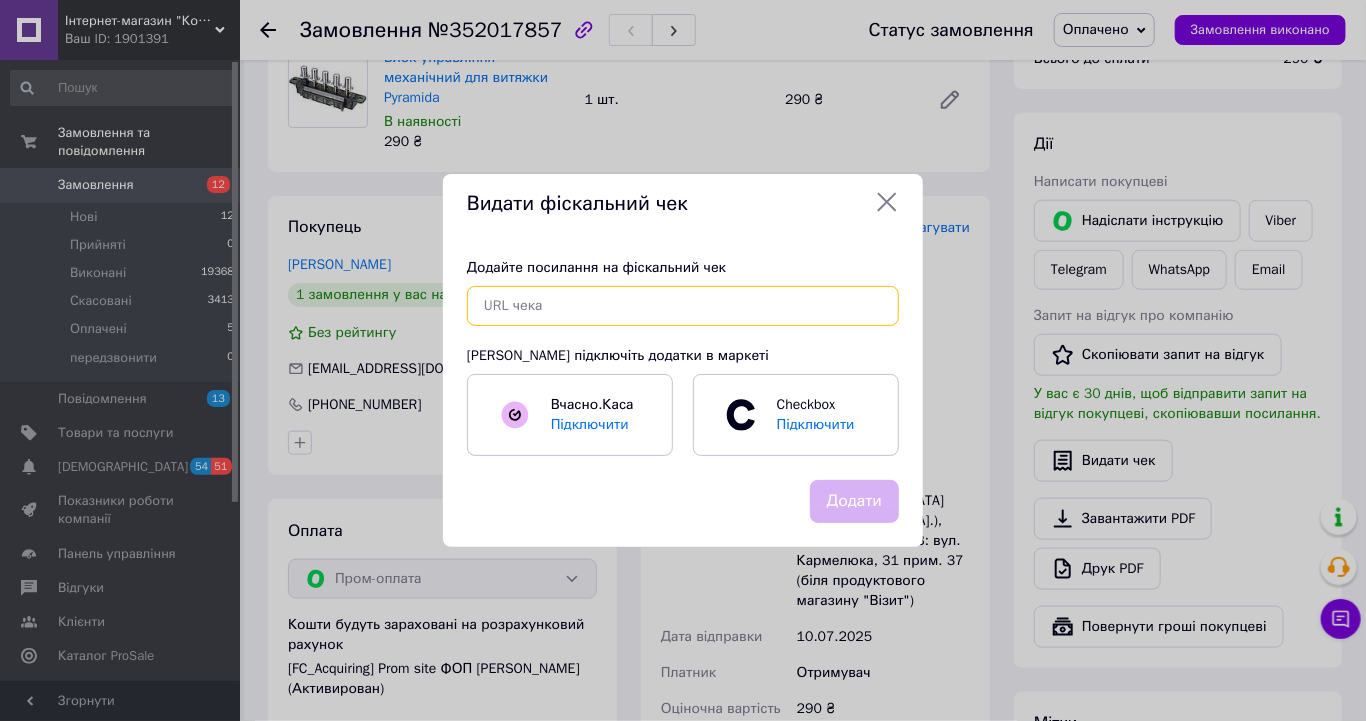 click at bounding box center [683, 306] 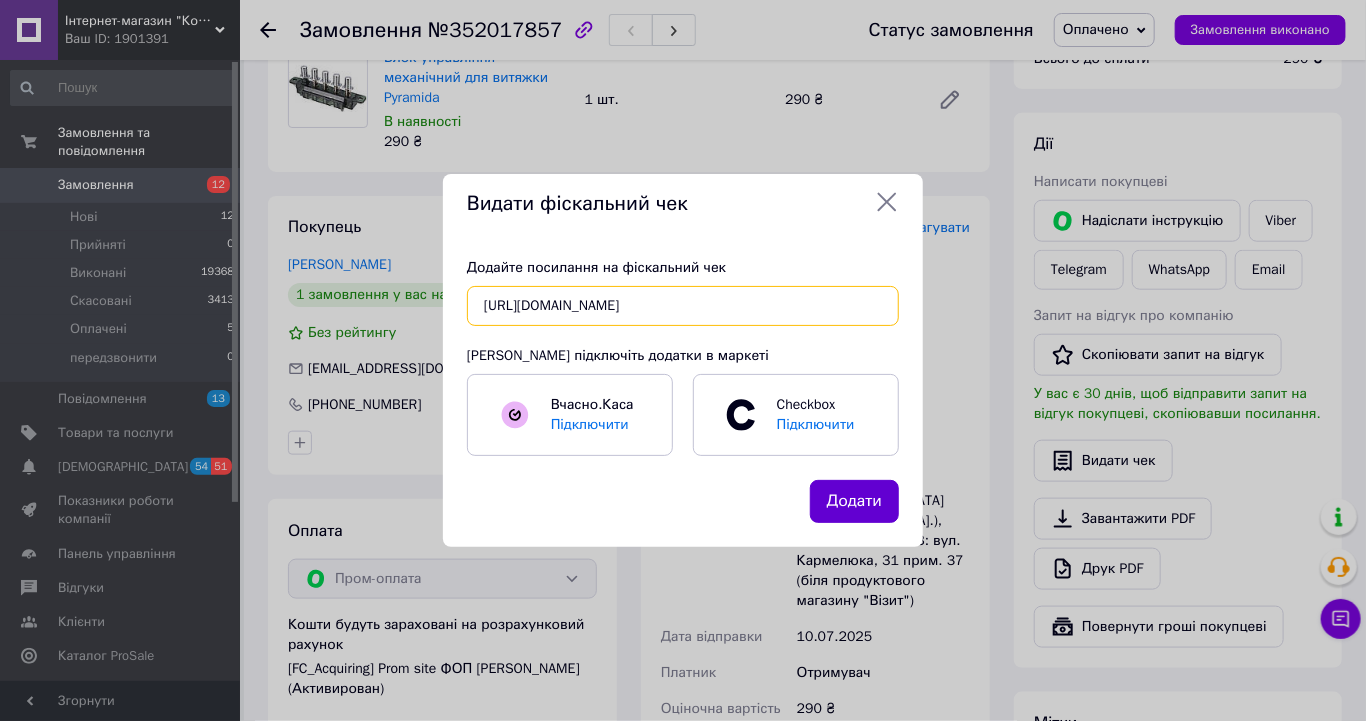 type on "https://kasa.vchasno.ua/check-viewer/YHikgiCwbL0" 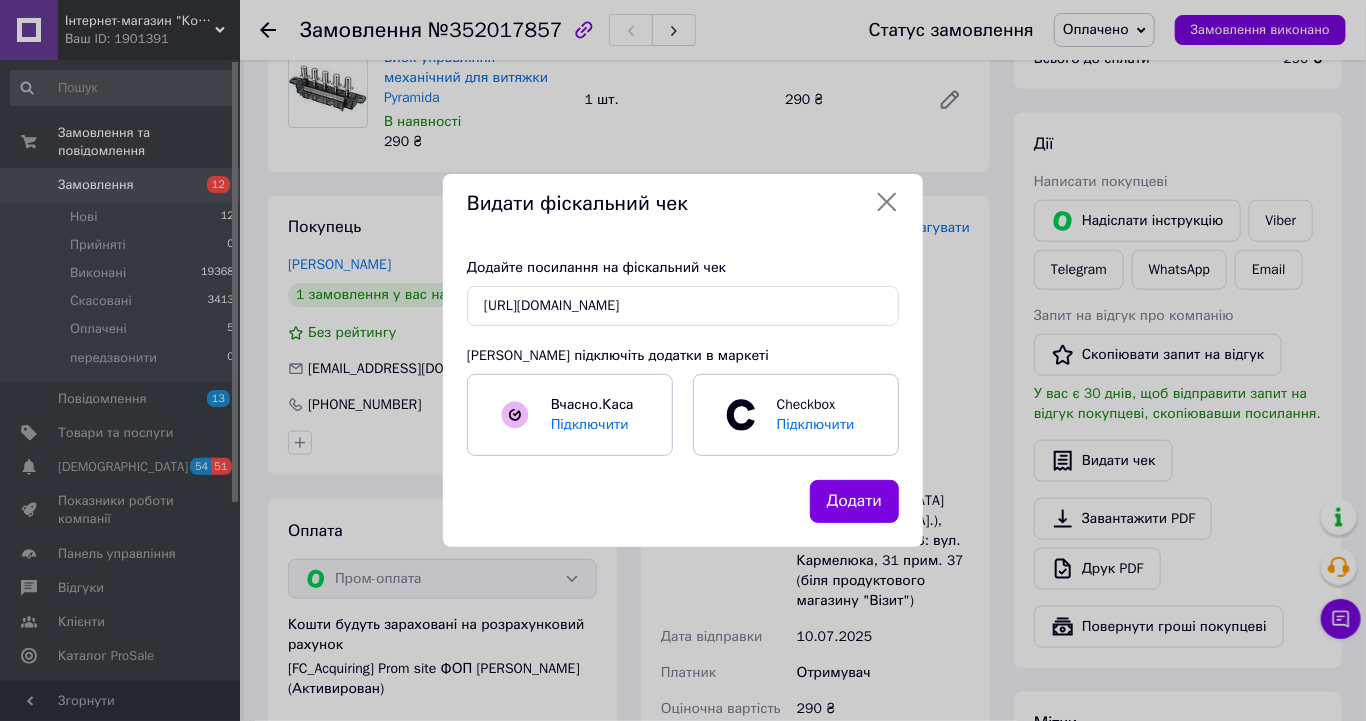 click on "Додати" at bounding box center [854, 501] 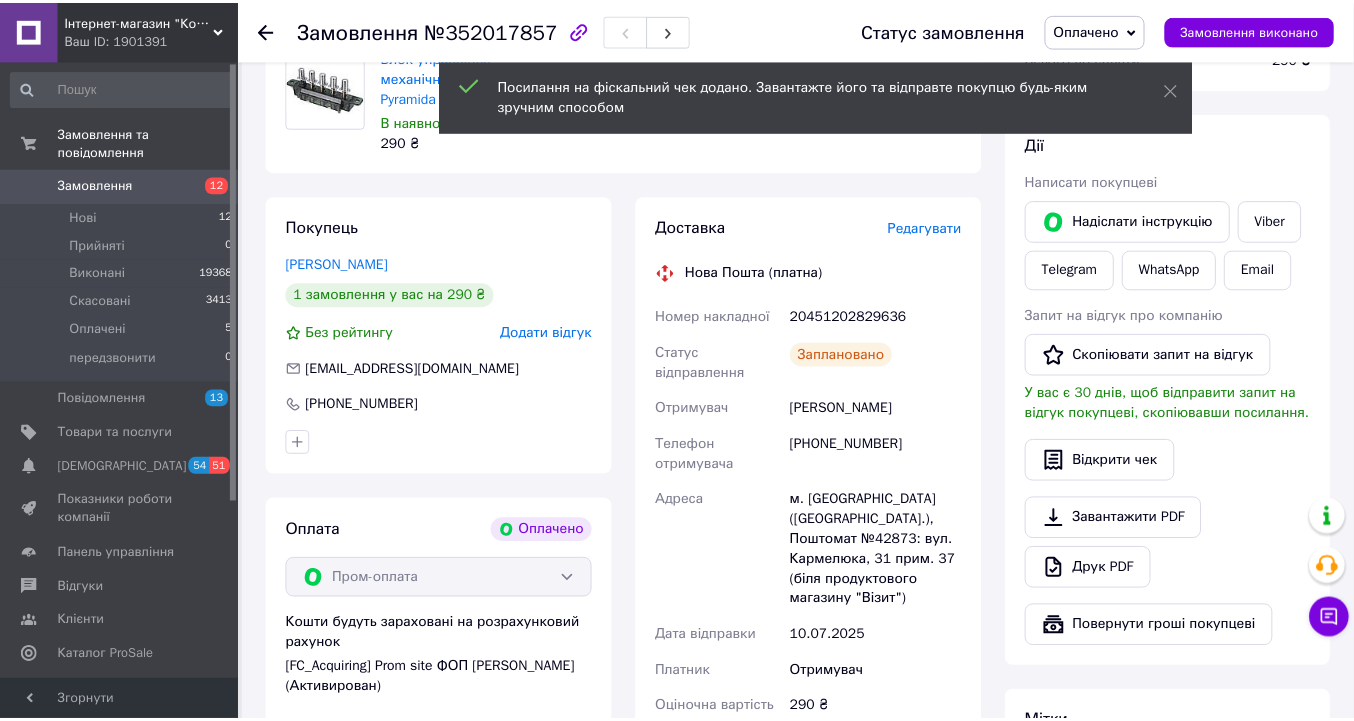 scroll, scrollTop: 800, scrollLeft: 0, axis: vertical 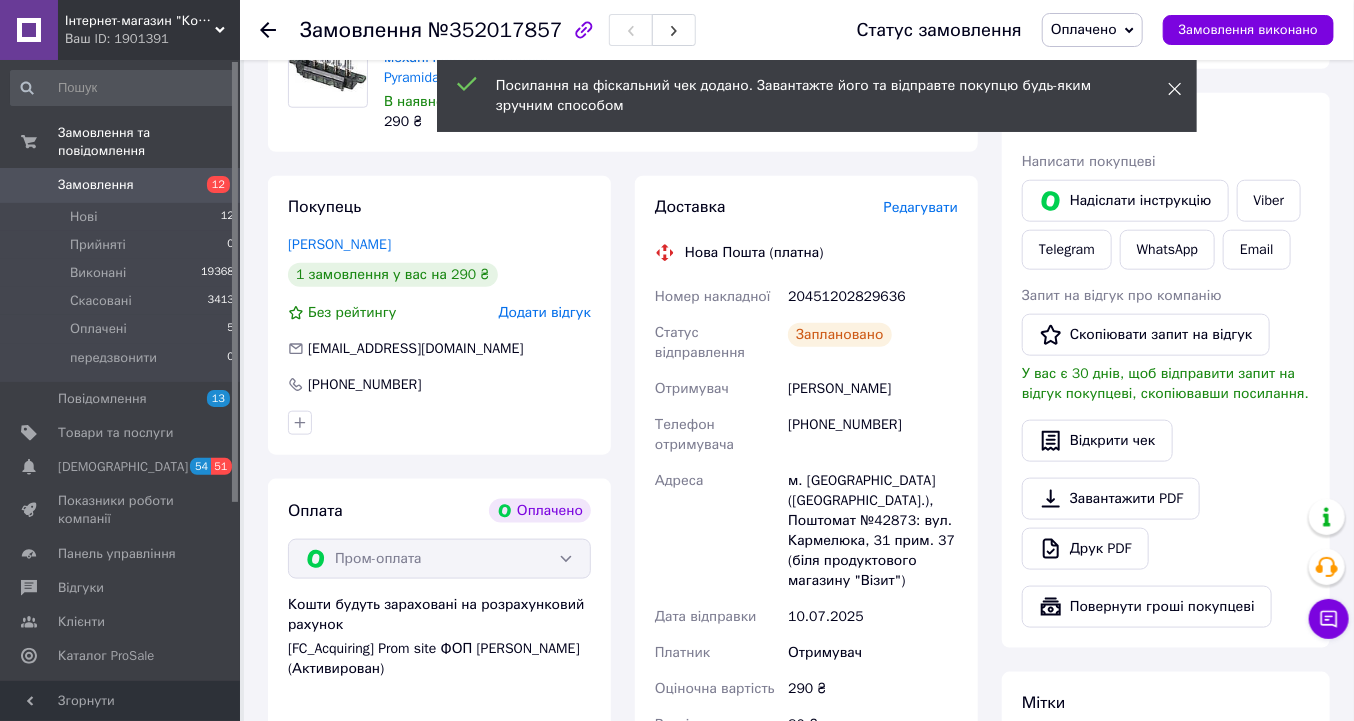 click 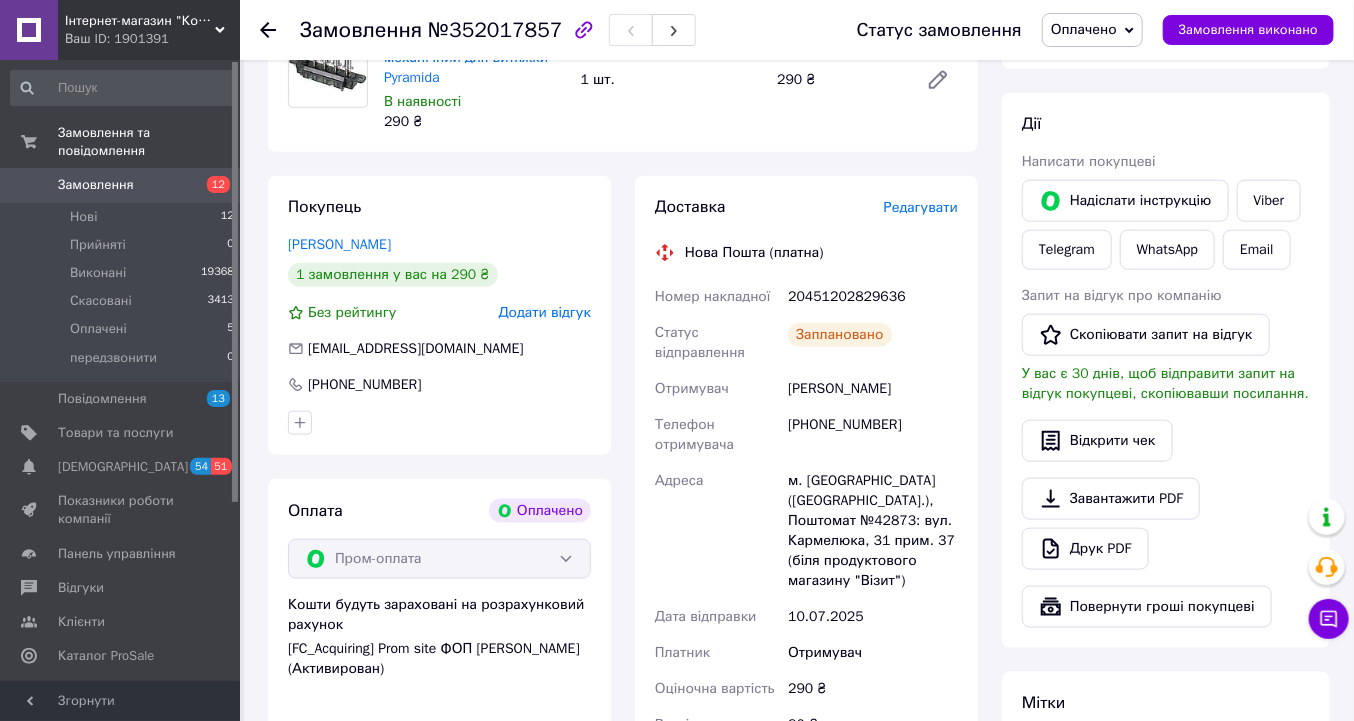 click 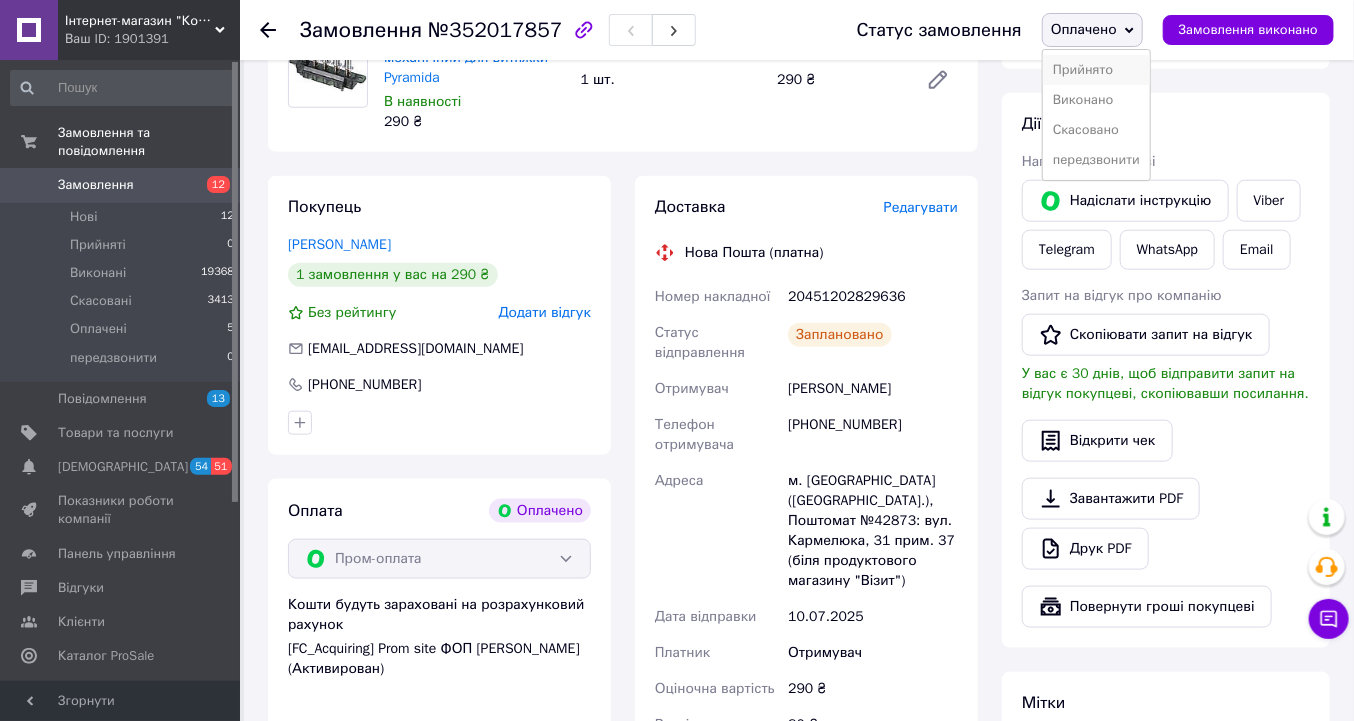 click on "Прийнято" at bounding box center (1096, 70) 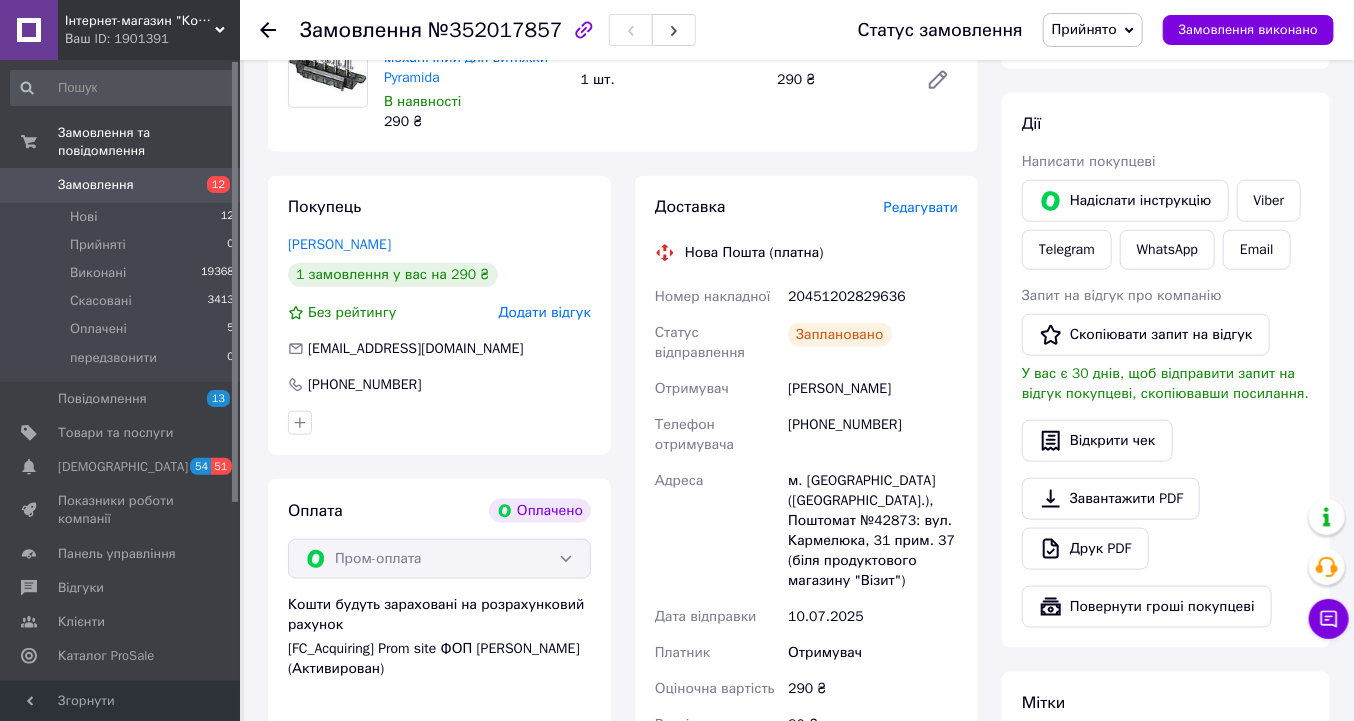 click 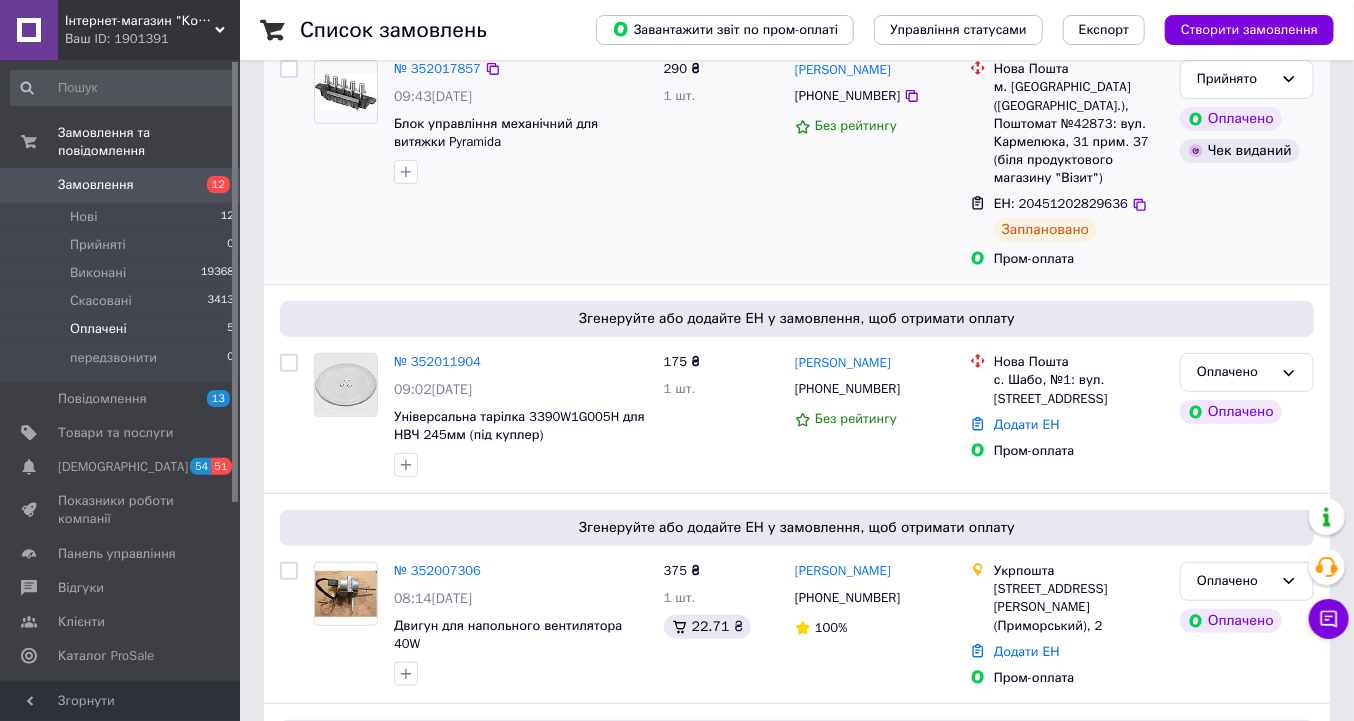 scroll, scrollTop: 320, scrollLeft: 0, axis: vertical 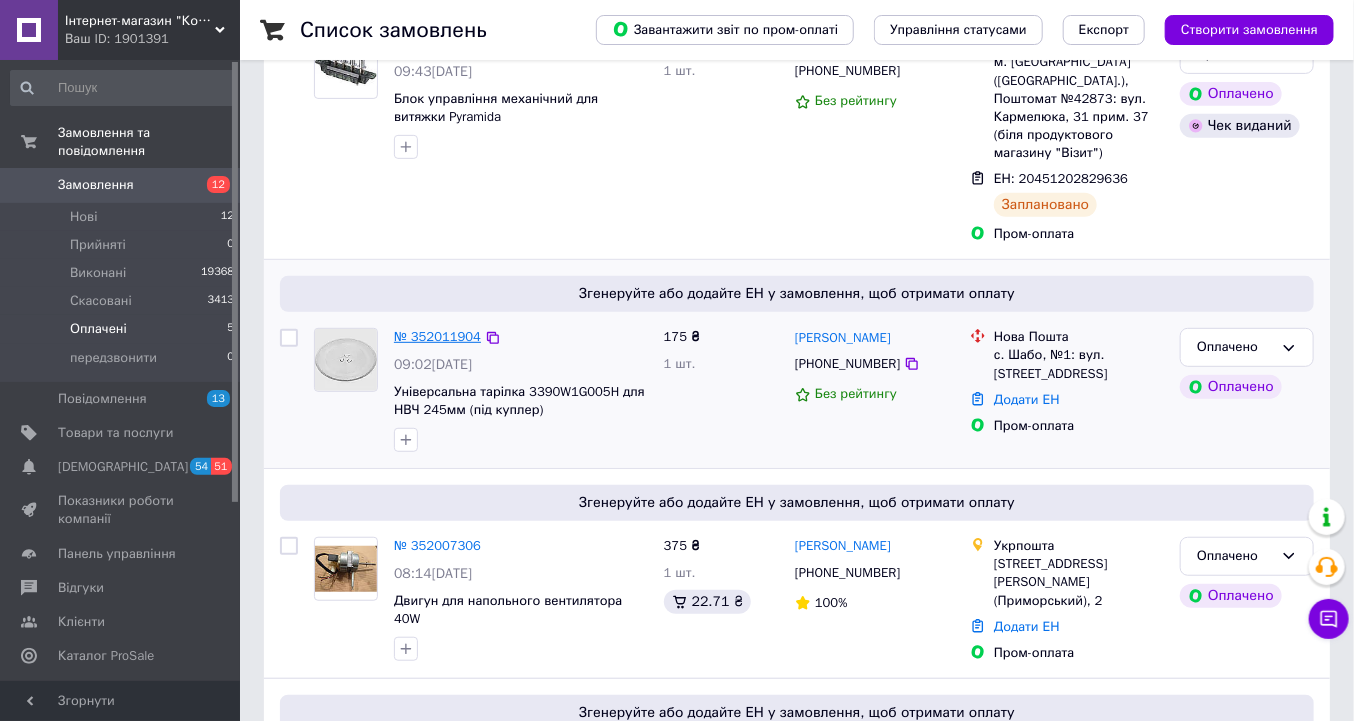 click on "№ 352011904" at bounding box center (437, 336) 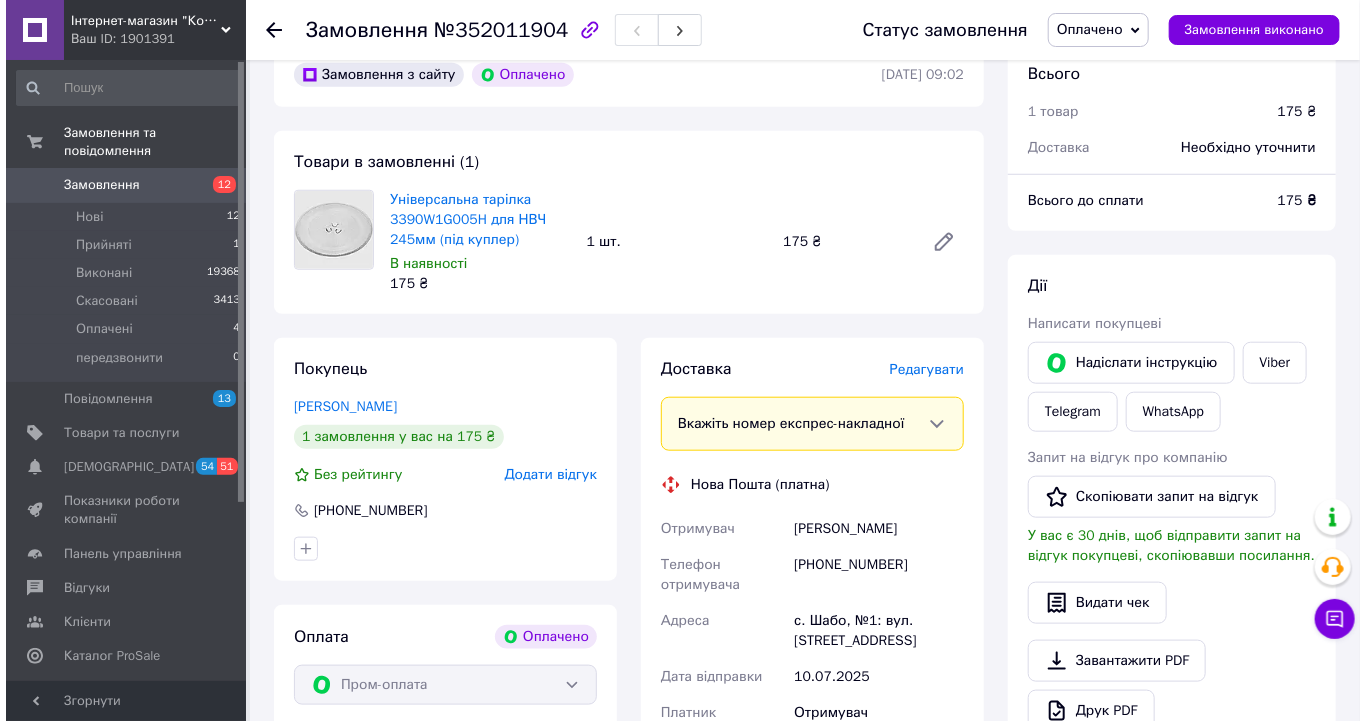 scroll, scrollTop: 640, scrollLeft: 0, axis: vertical 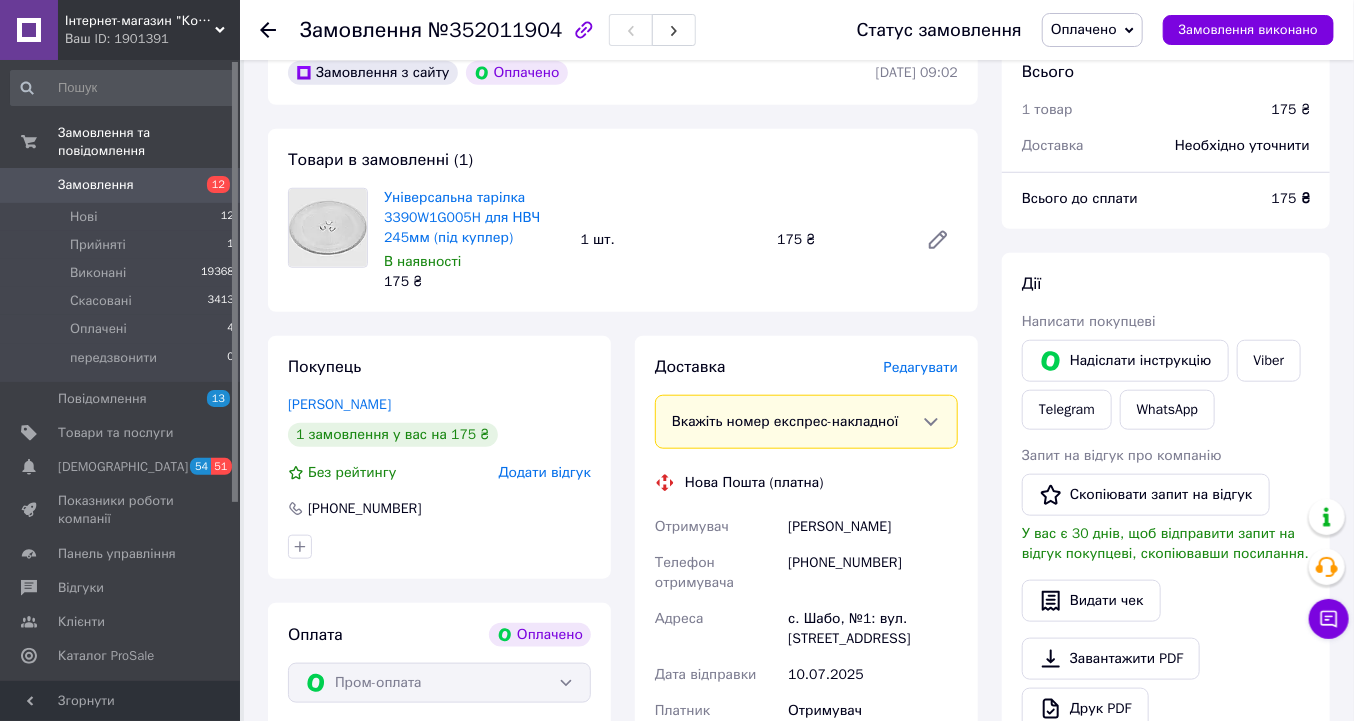 click on "Редагувати" at bounding box center [921, 367] 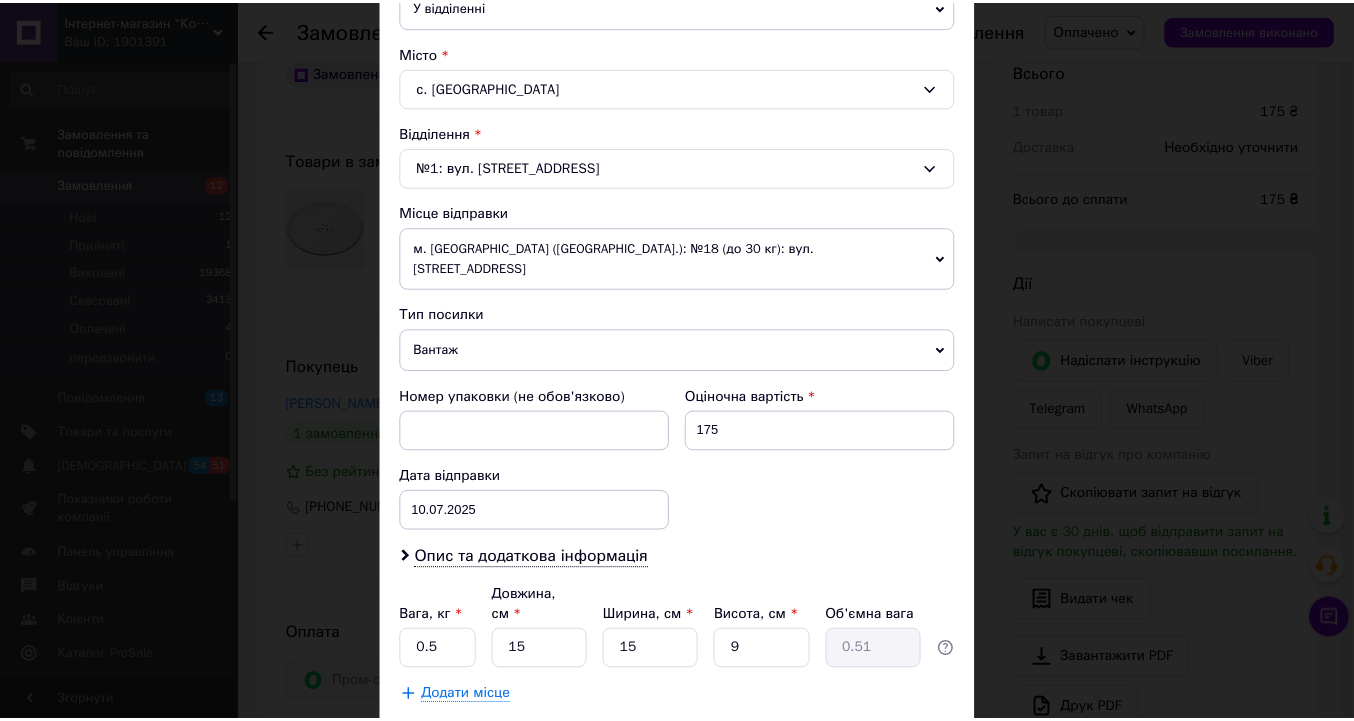 scroll, scrollTop: 560, scrollLeft: 0, axis: vertical 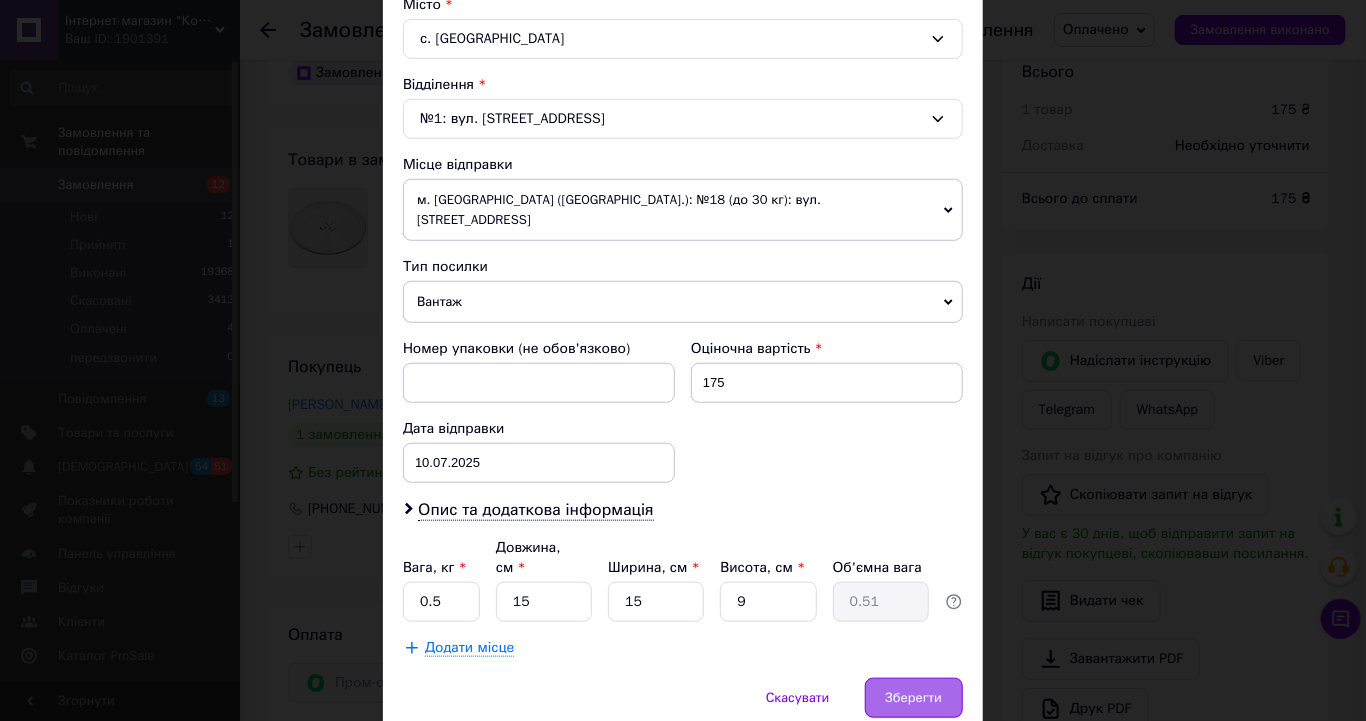click on "Зберегти" at bounding box center (914, 698) 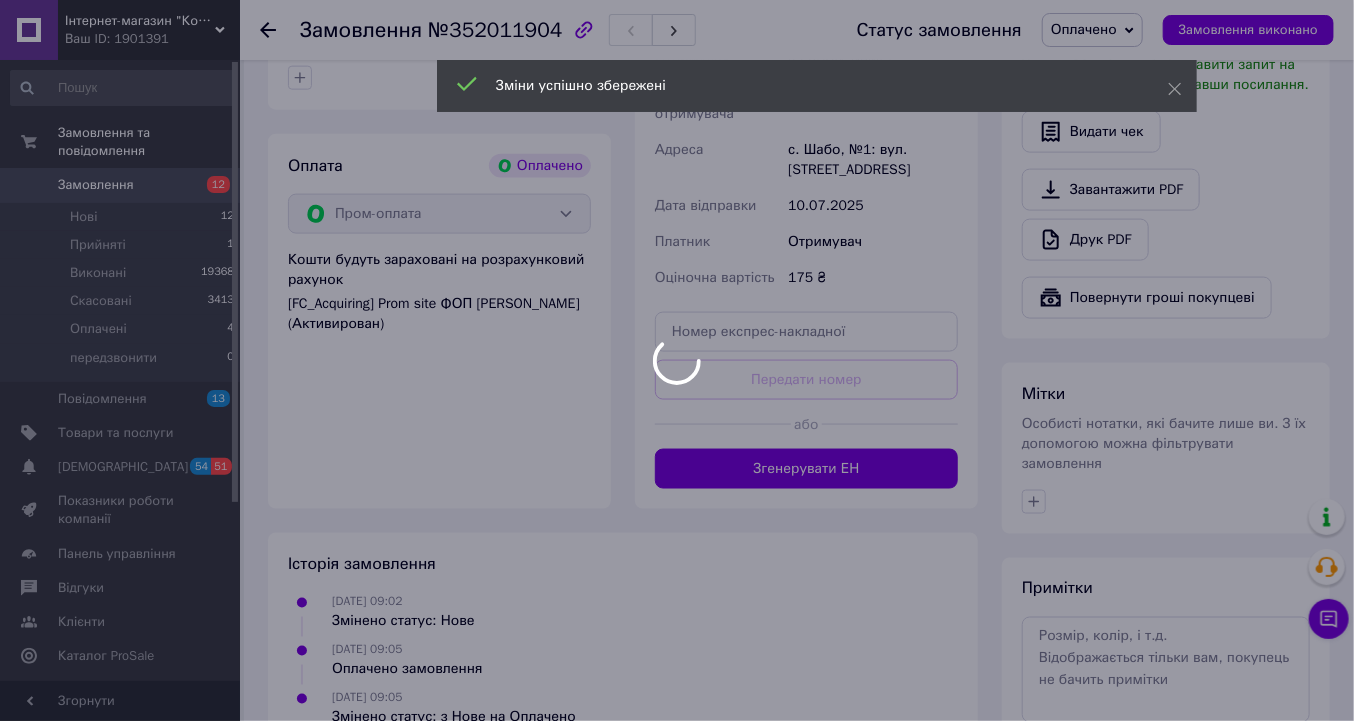 scroll, scrollTop: 1120, scrollLeft: 0, axis: vertical 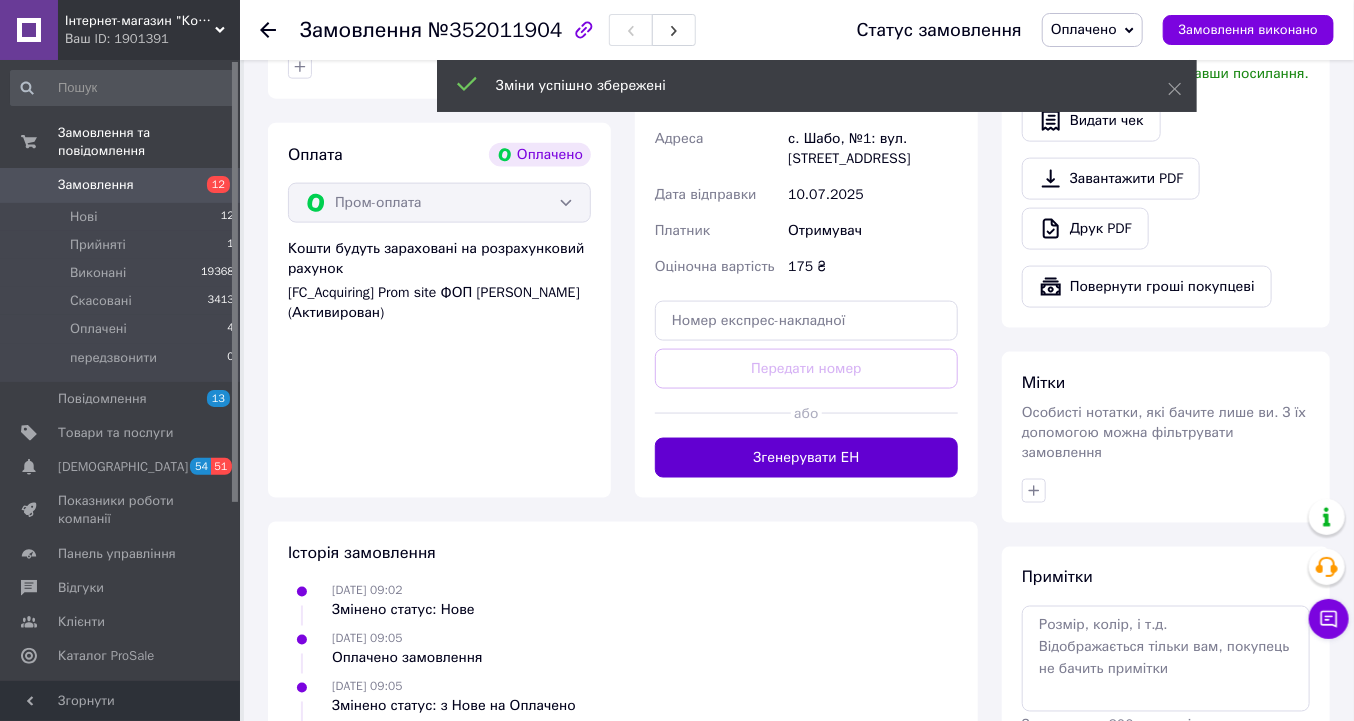 click on "Згенерувати ЕН" at bounding box center [806, 458] 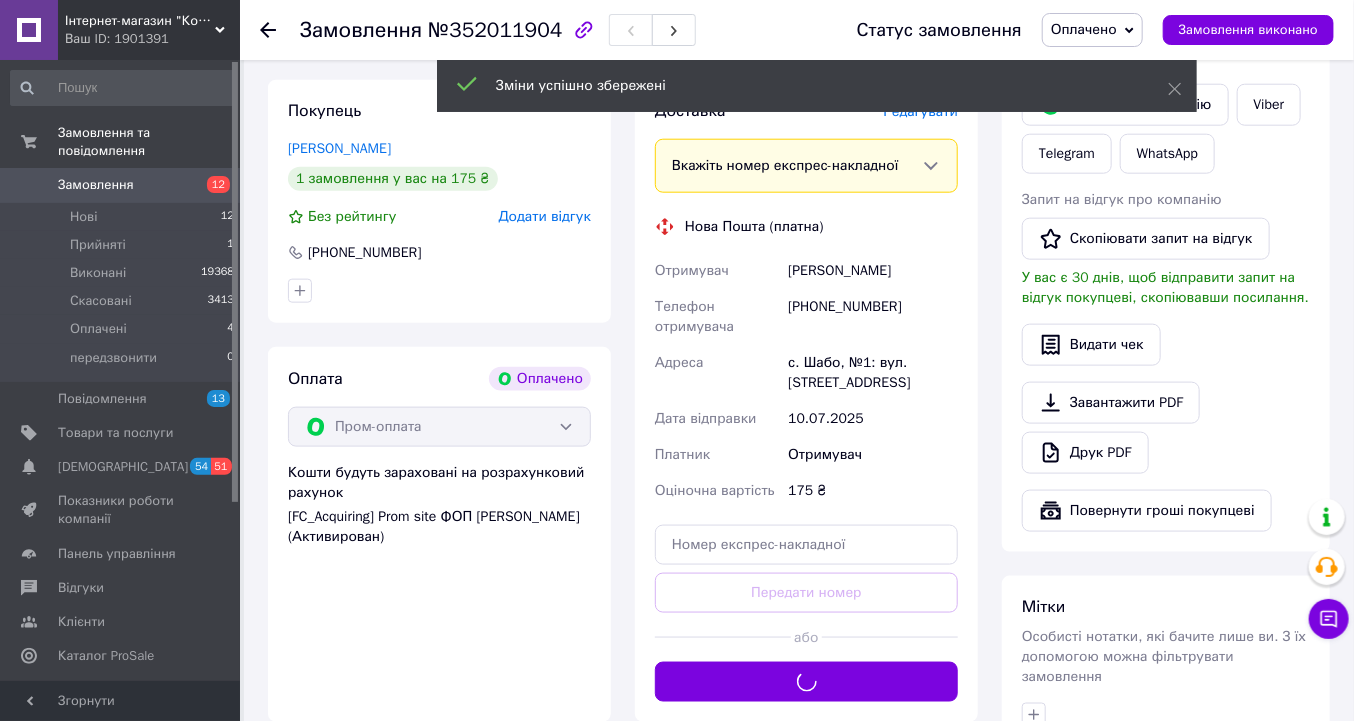 scroll, scrollTop: 720, scrollLeft: 0, axis: vertical 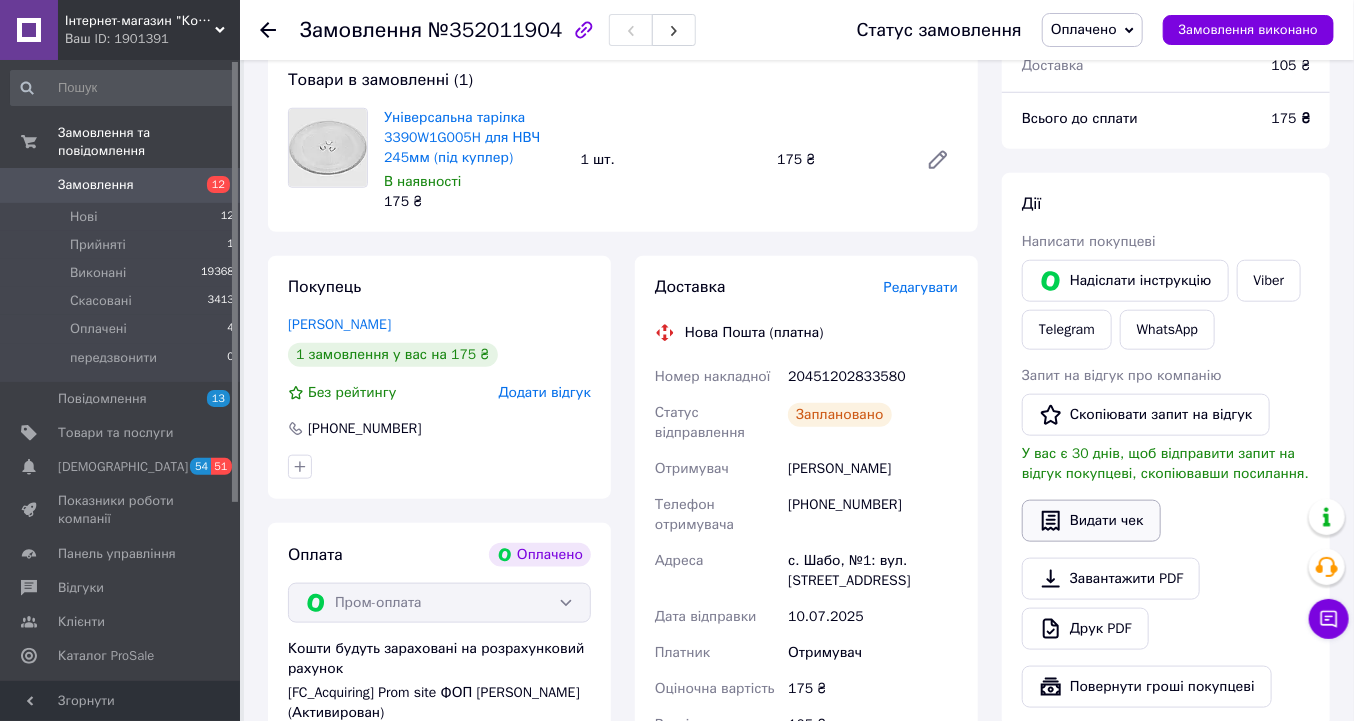 click on "Видати чек" at bounding box center [1091, 521] 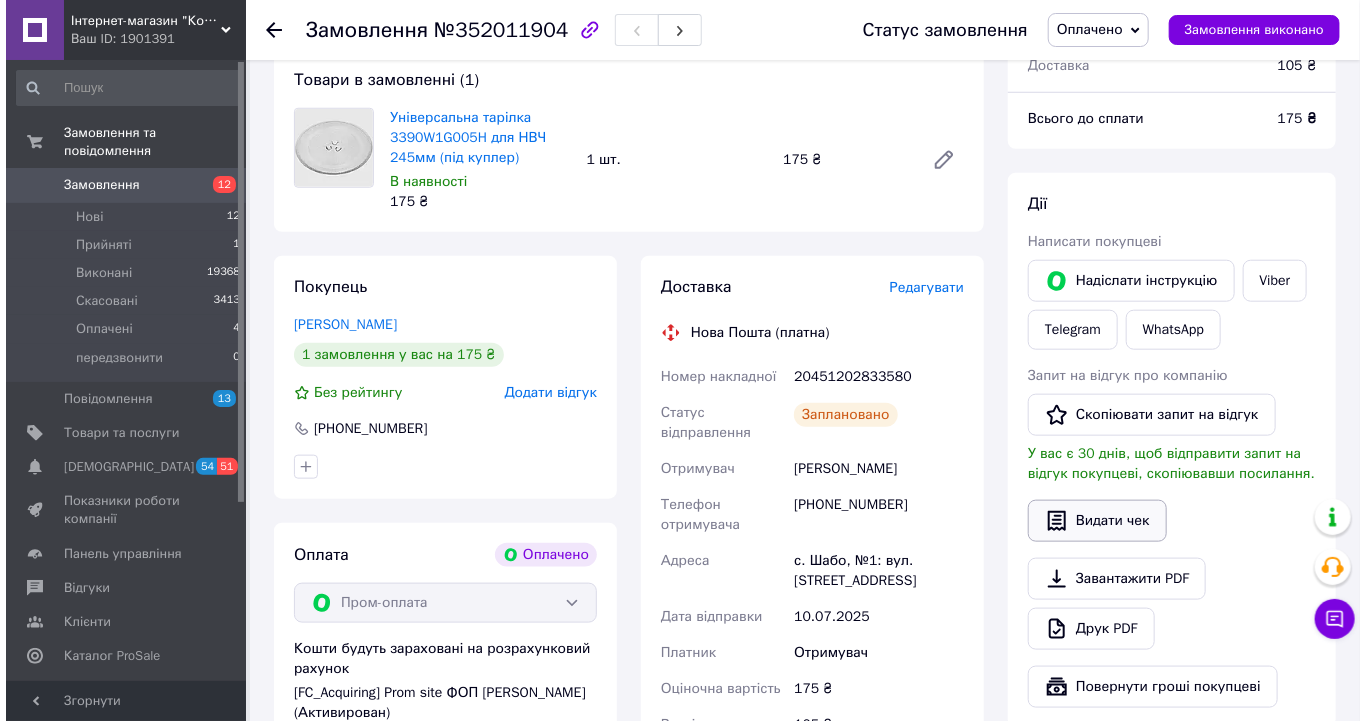 scroll, scrollTop: 700, scrollLeft: 0, axis: vertical 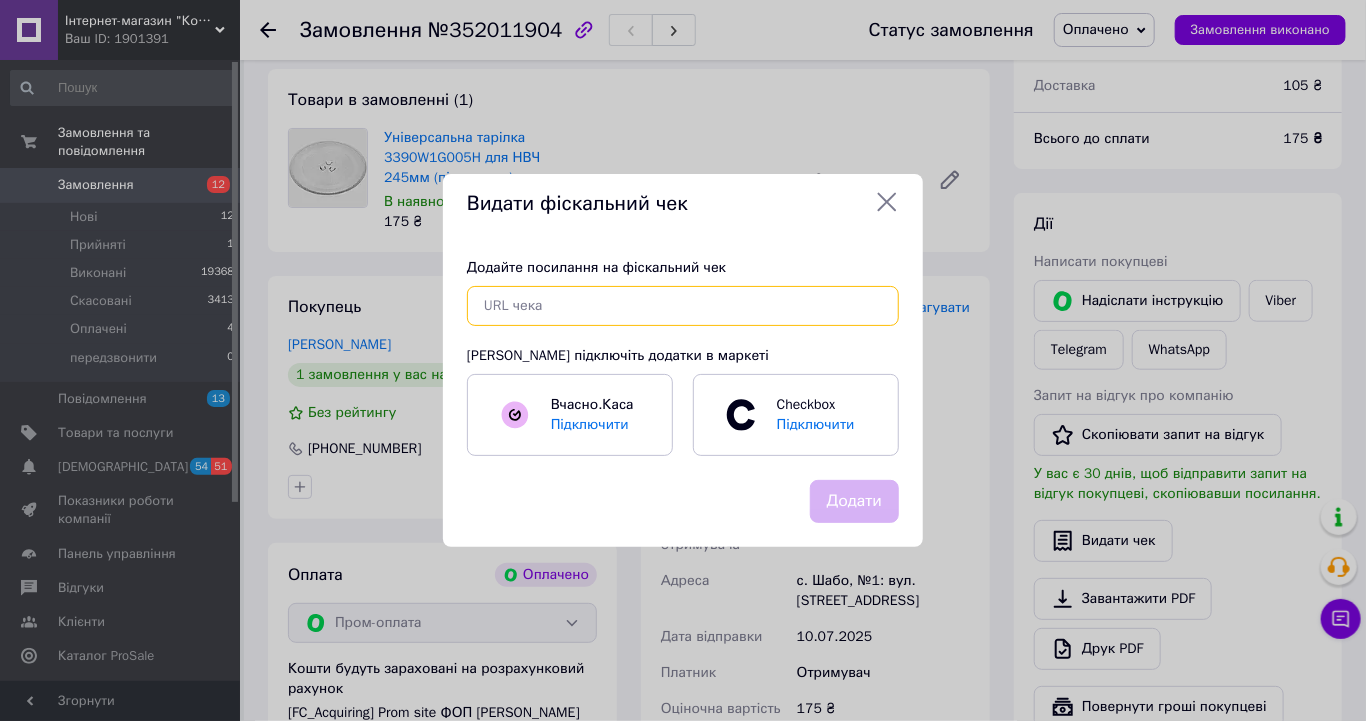 click at bounding box center (683, 306) 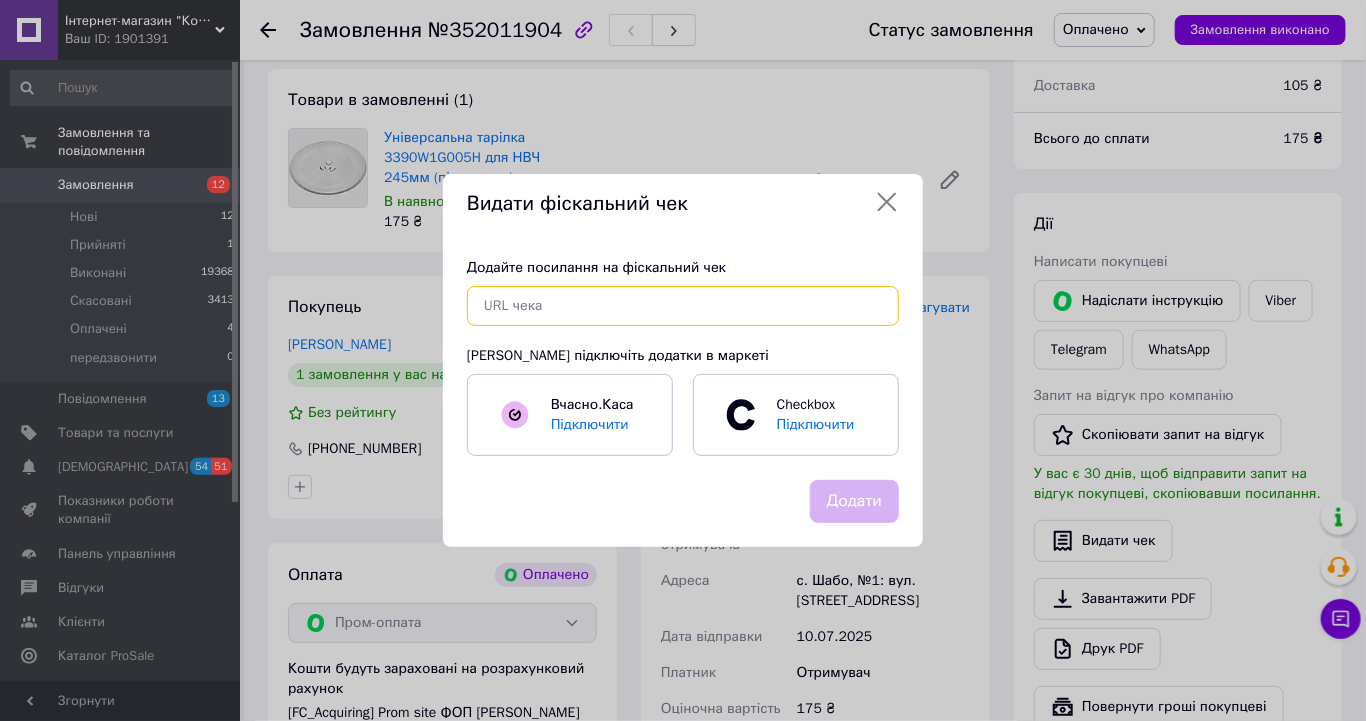 paste on "https://kasa.vchasno.ua/check-viewer/jAB2KltiIj4" 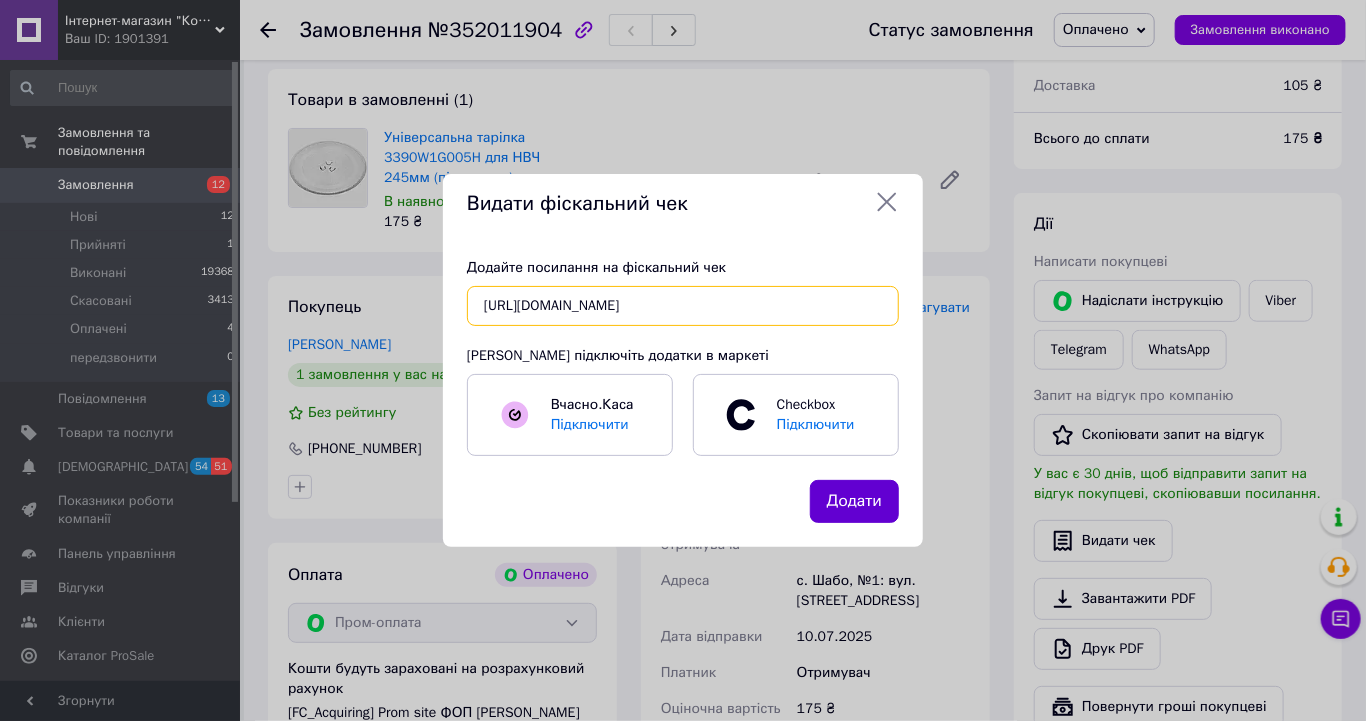 type on "https://kasa.vchasno.ua/check-viewer/jAB2KltiIj4" 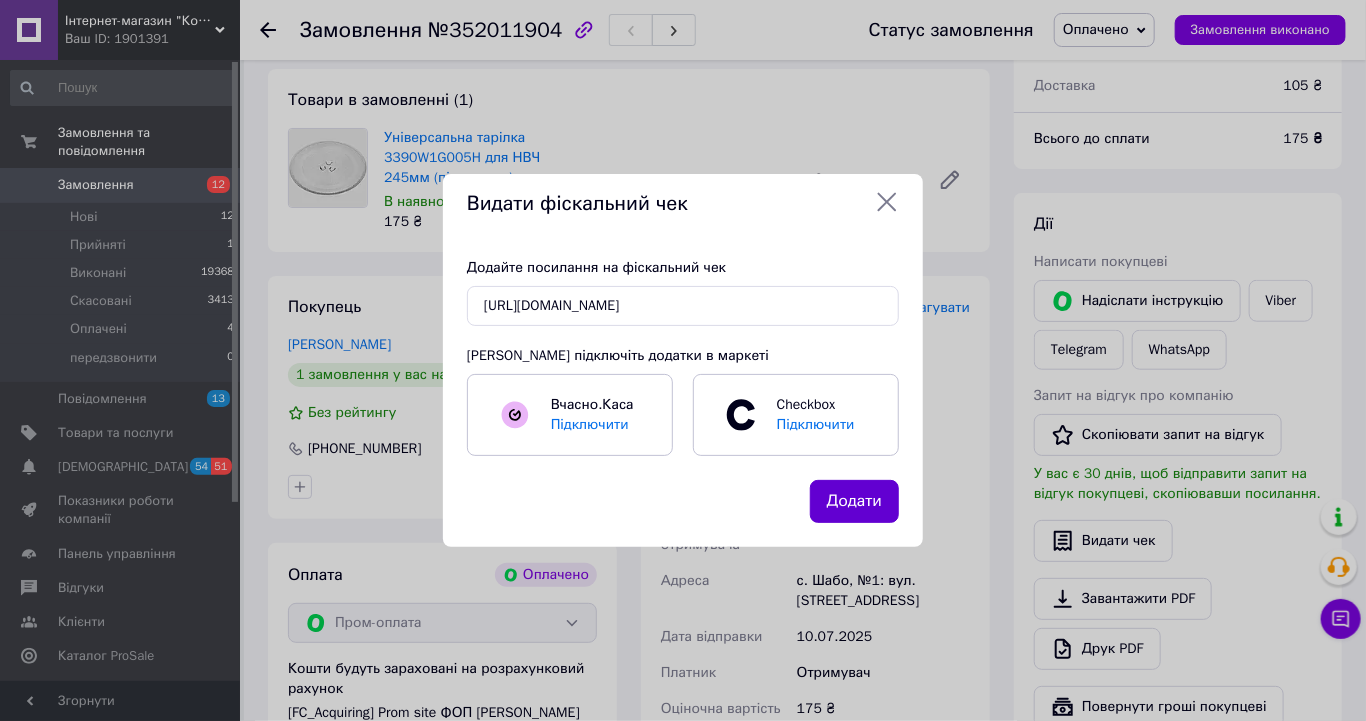 click on "Додати" at bounding box center [854, 501] 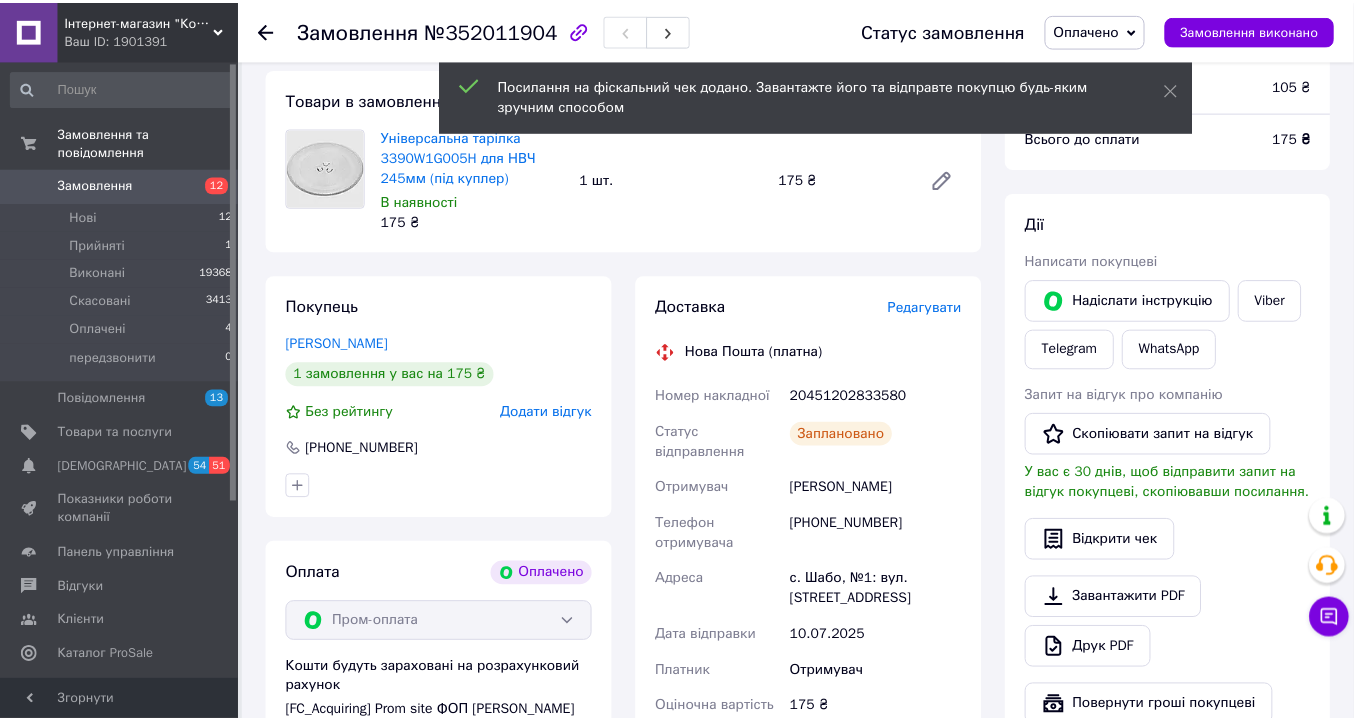 scroll, scrollTop: 720, scrollLeft: 0, axis: vertical 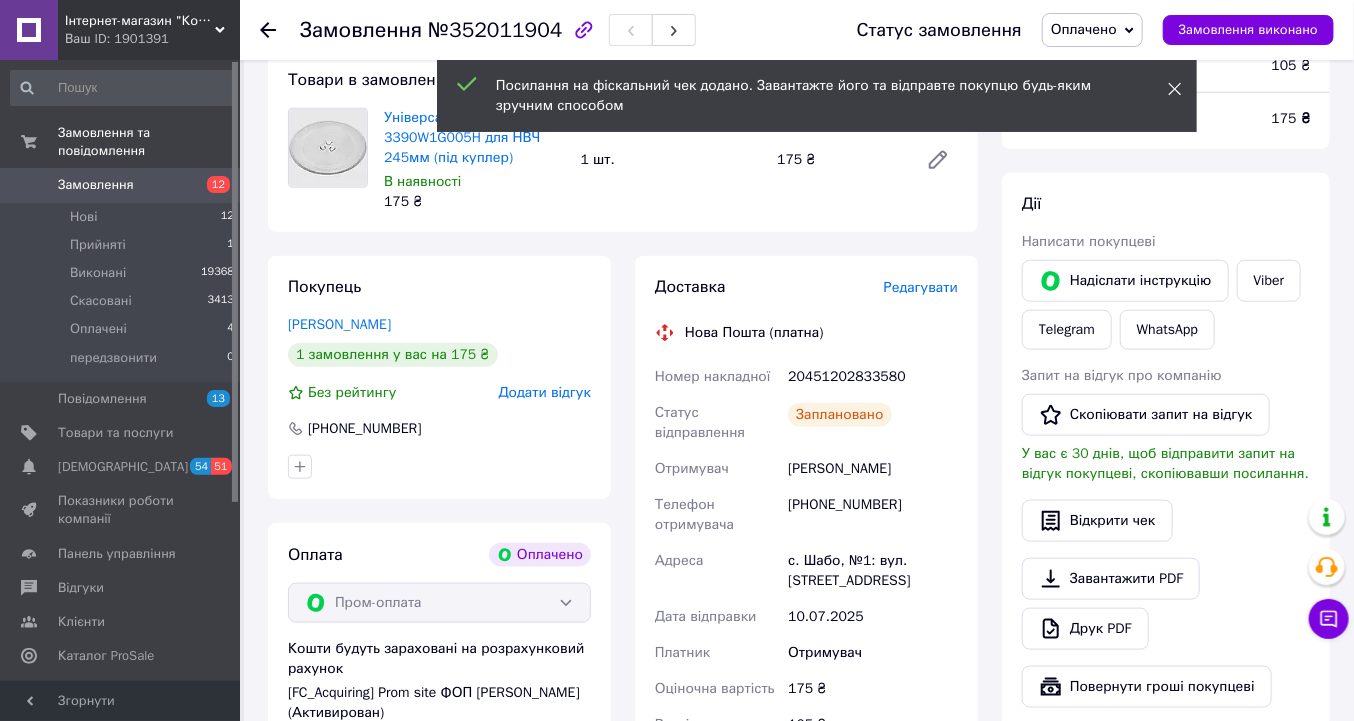 click 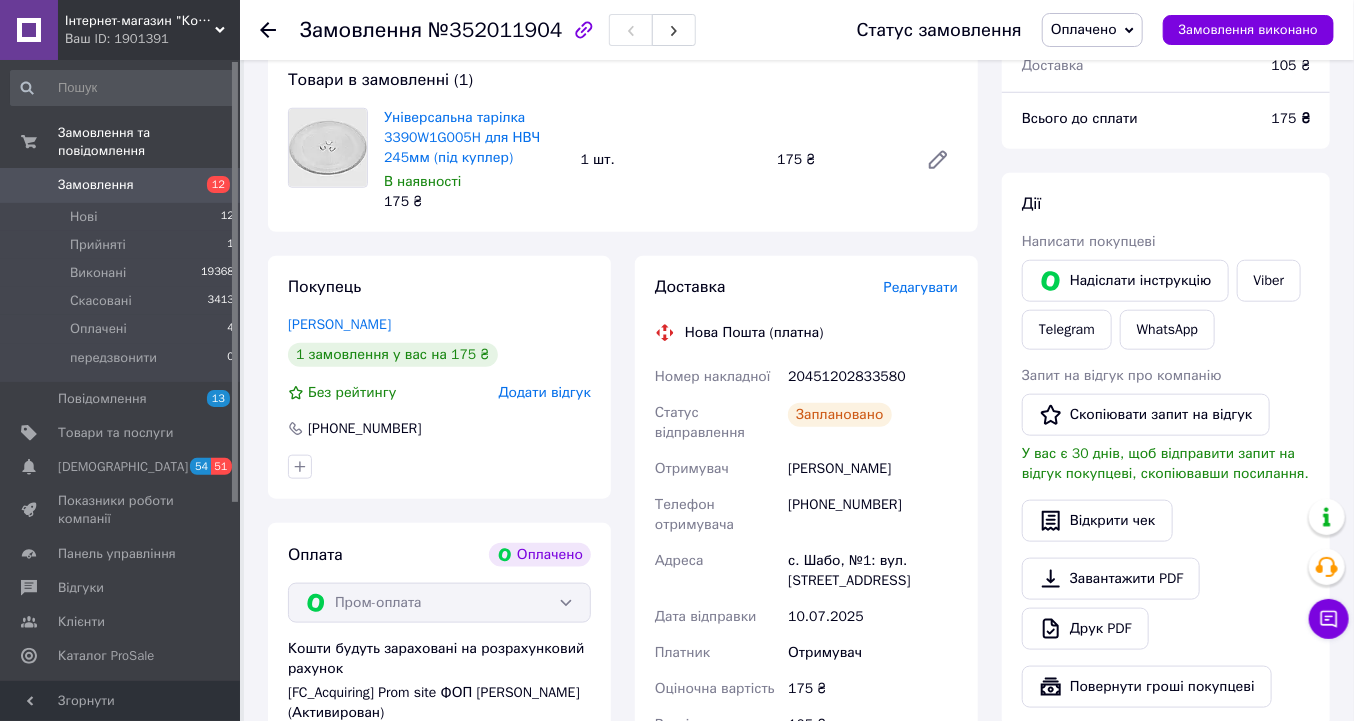 click 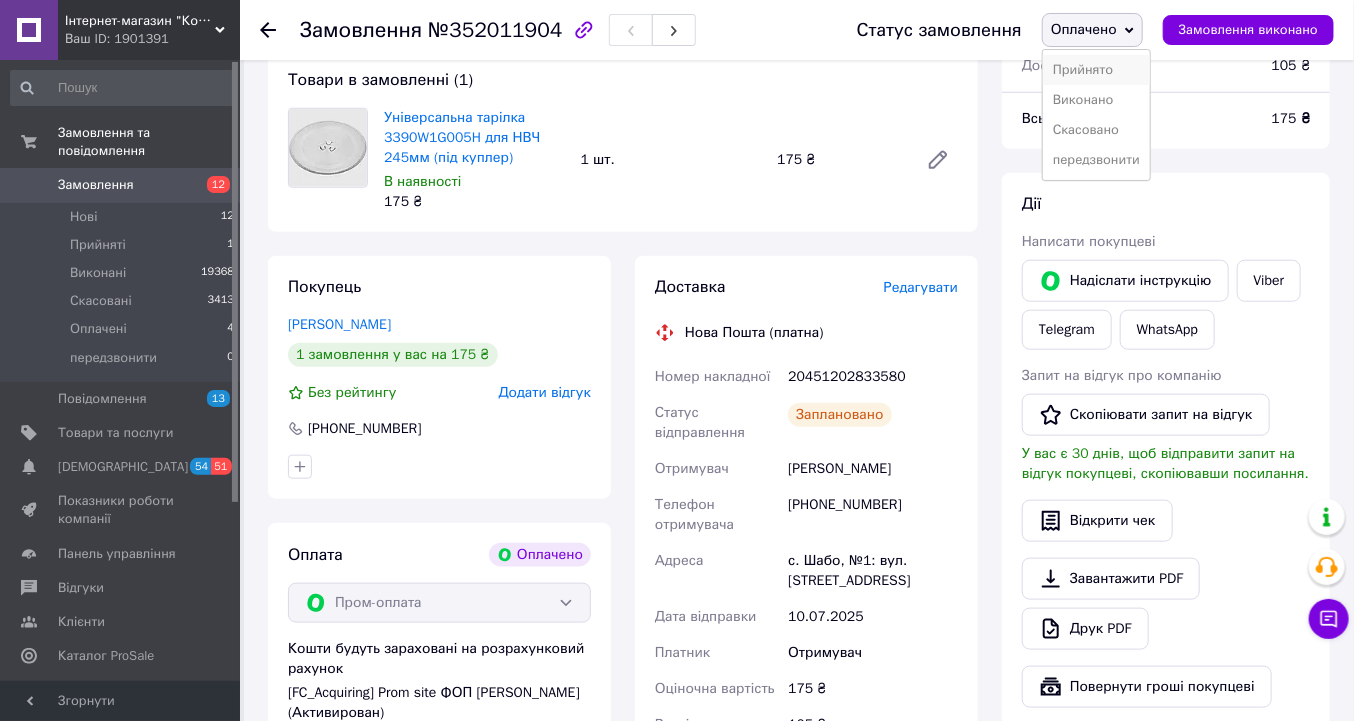 click on "Прийнято" at bounding box center [1096, 70] 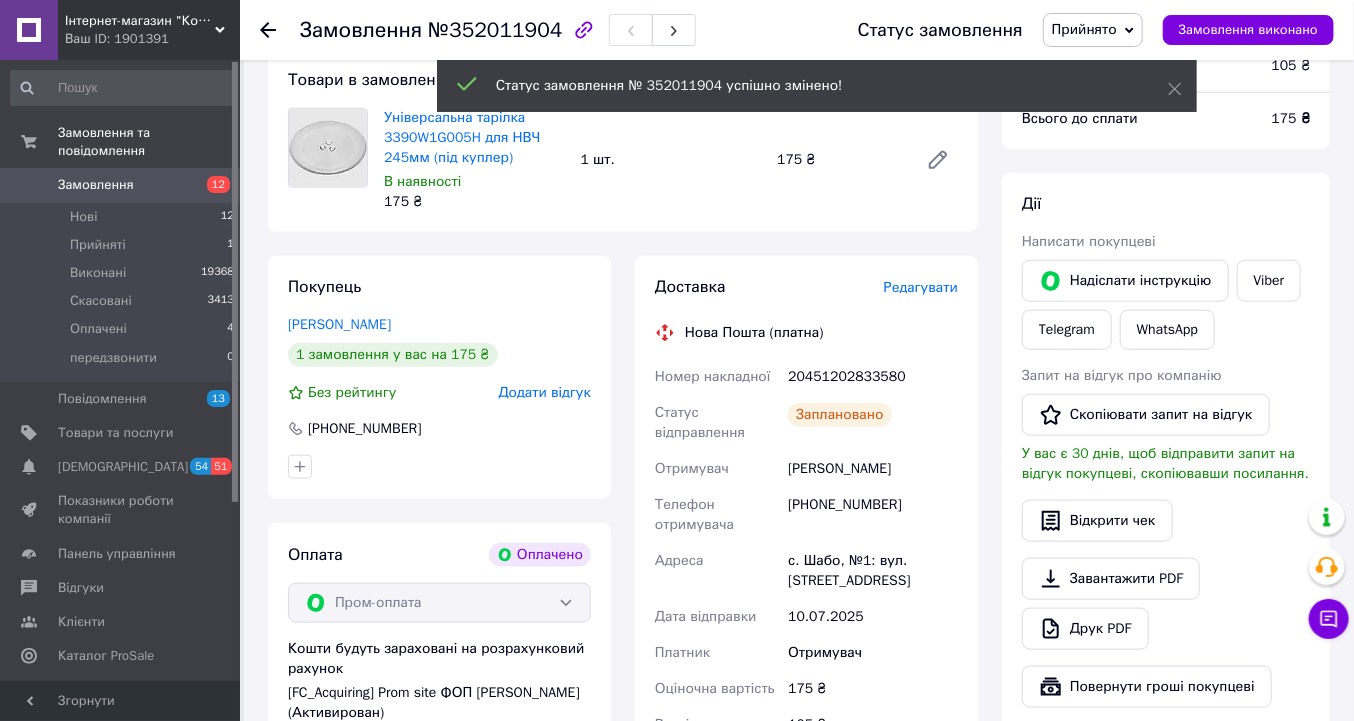click 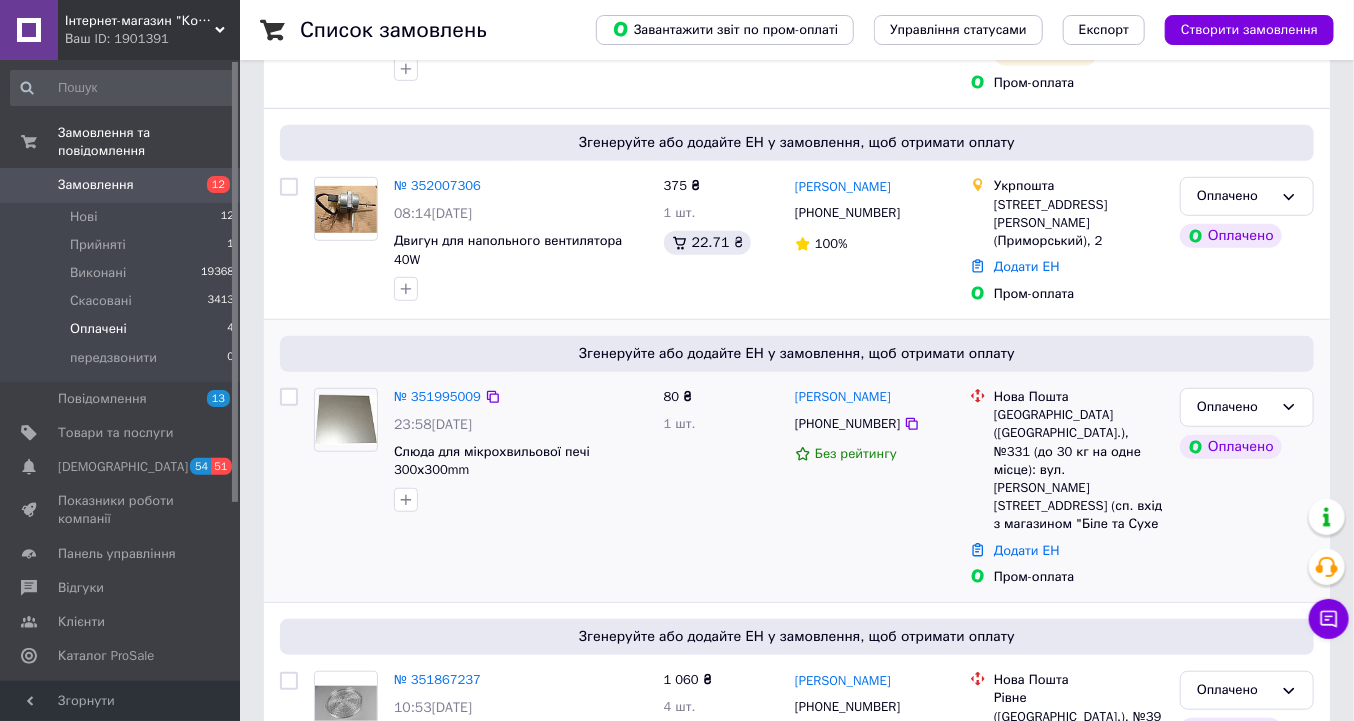 scroll, scrollTop: 400, scrollLeft: 0, axis: vertical 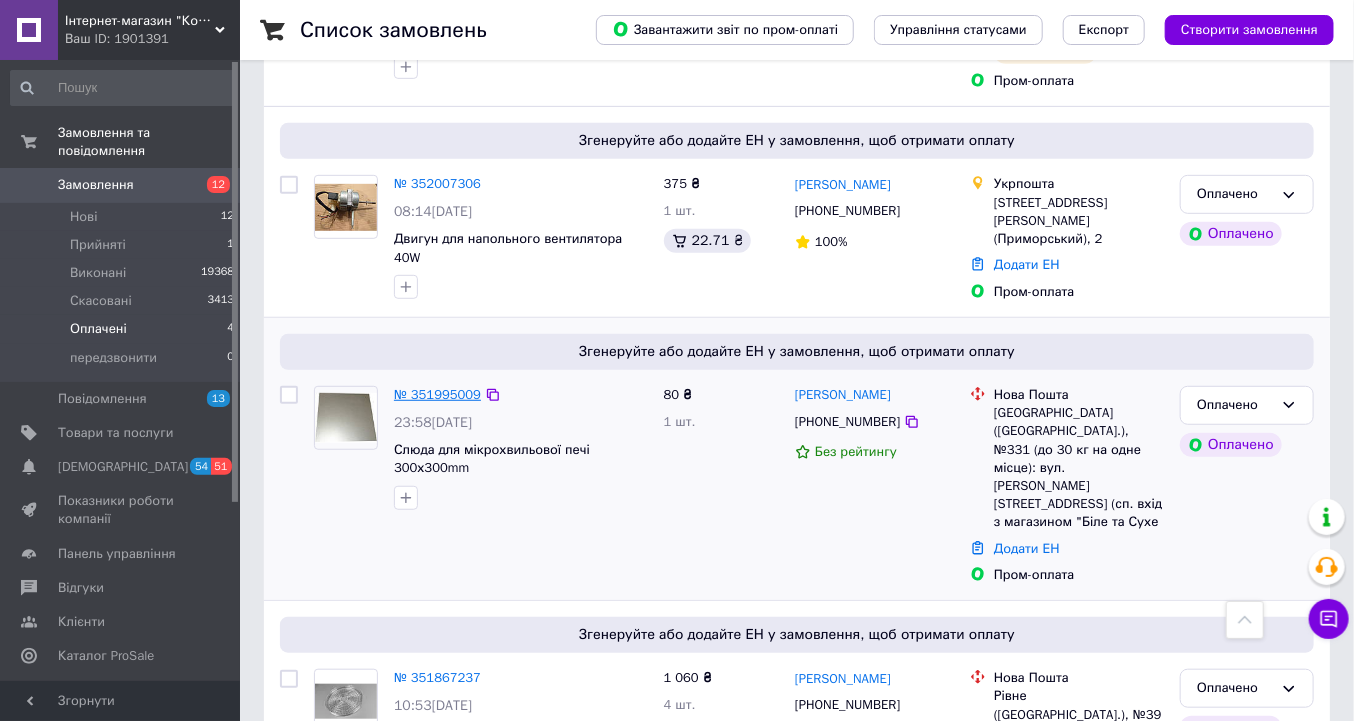 click on "№ 351995009" at bounding box center [437, 394] 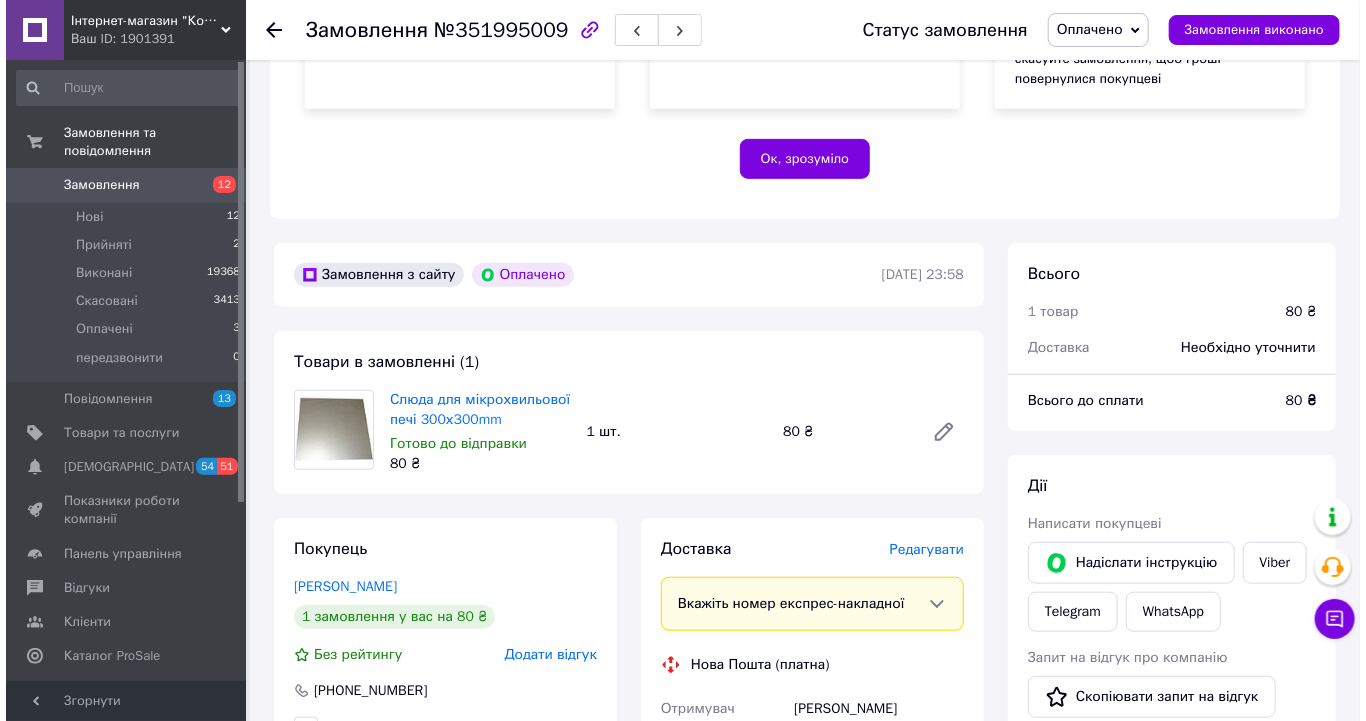 scroll, scrollTop: 560, scrollLeft: 0, axis: vertical 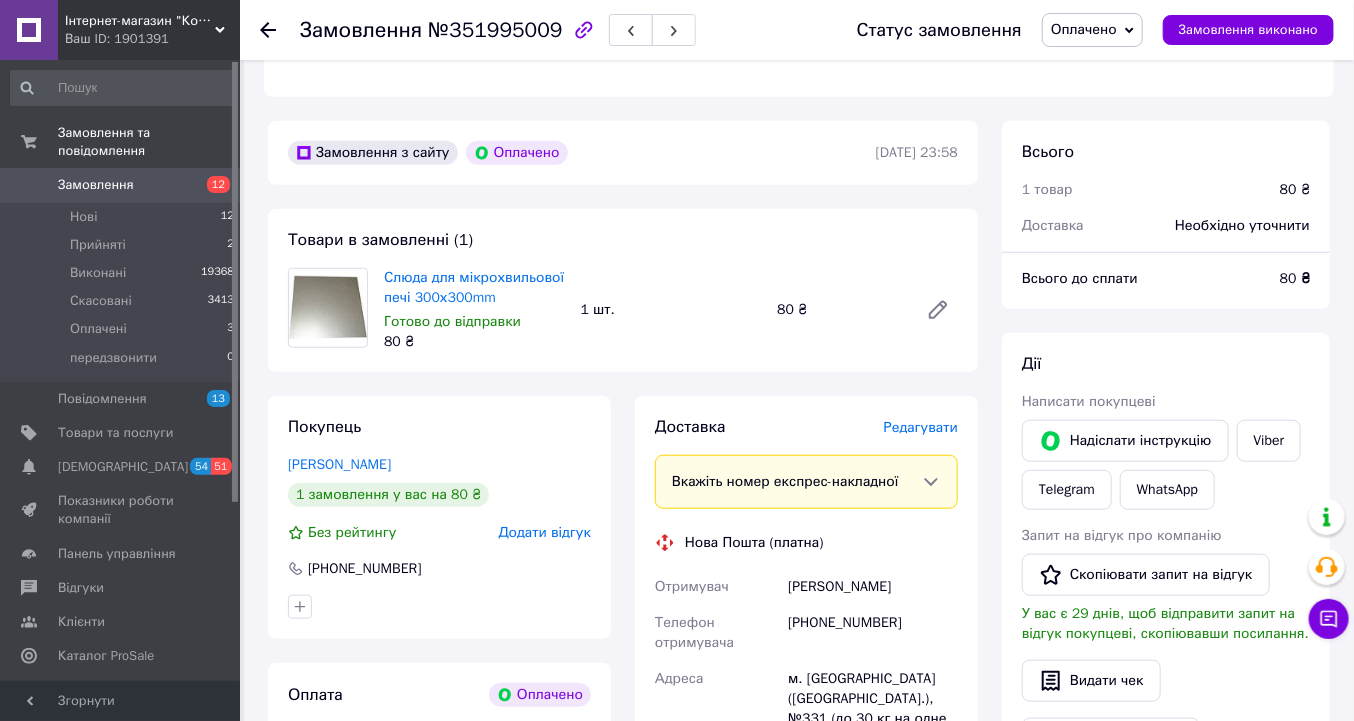 click on "Редагувати" at bounding box center (921, 427) 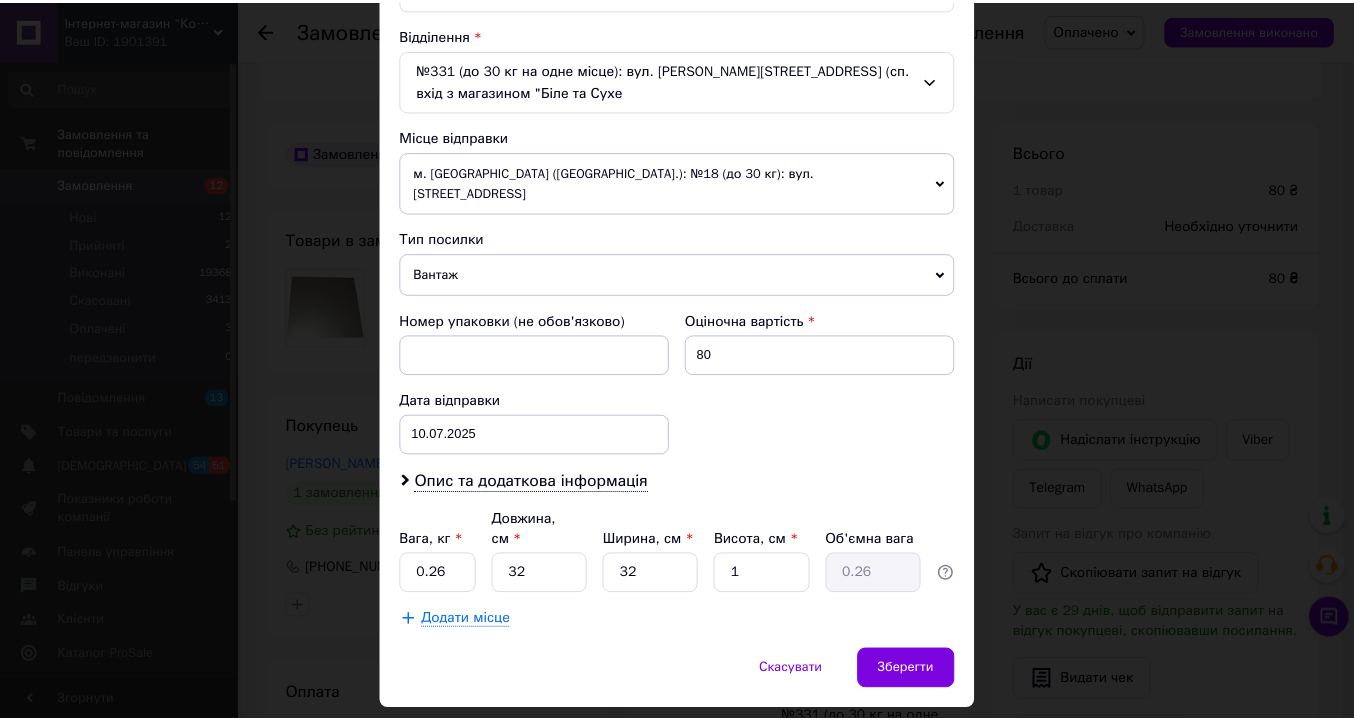 scroll, scrollTop: 624, scrollLeft: 0, axis: vertical 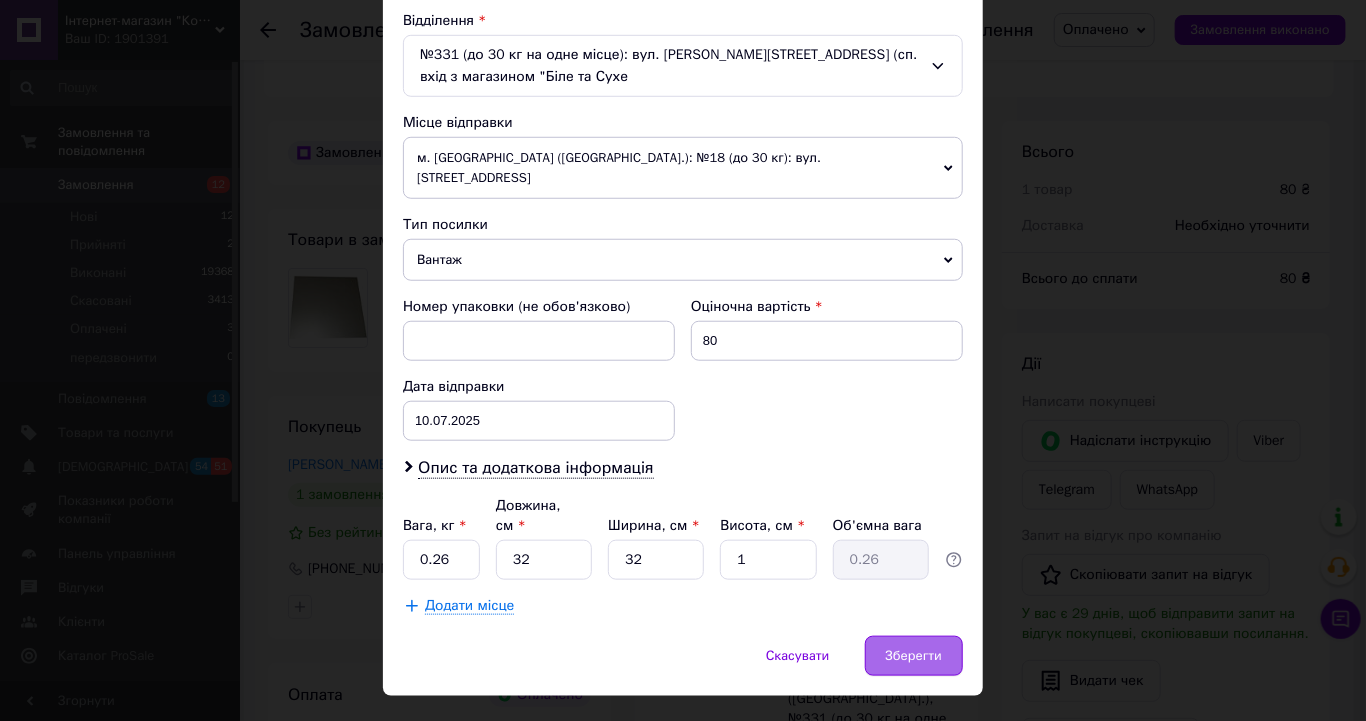 click on "Зберегти" at bounding box center (914, 656) 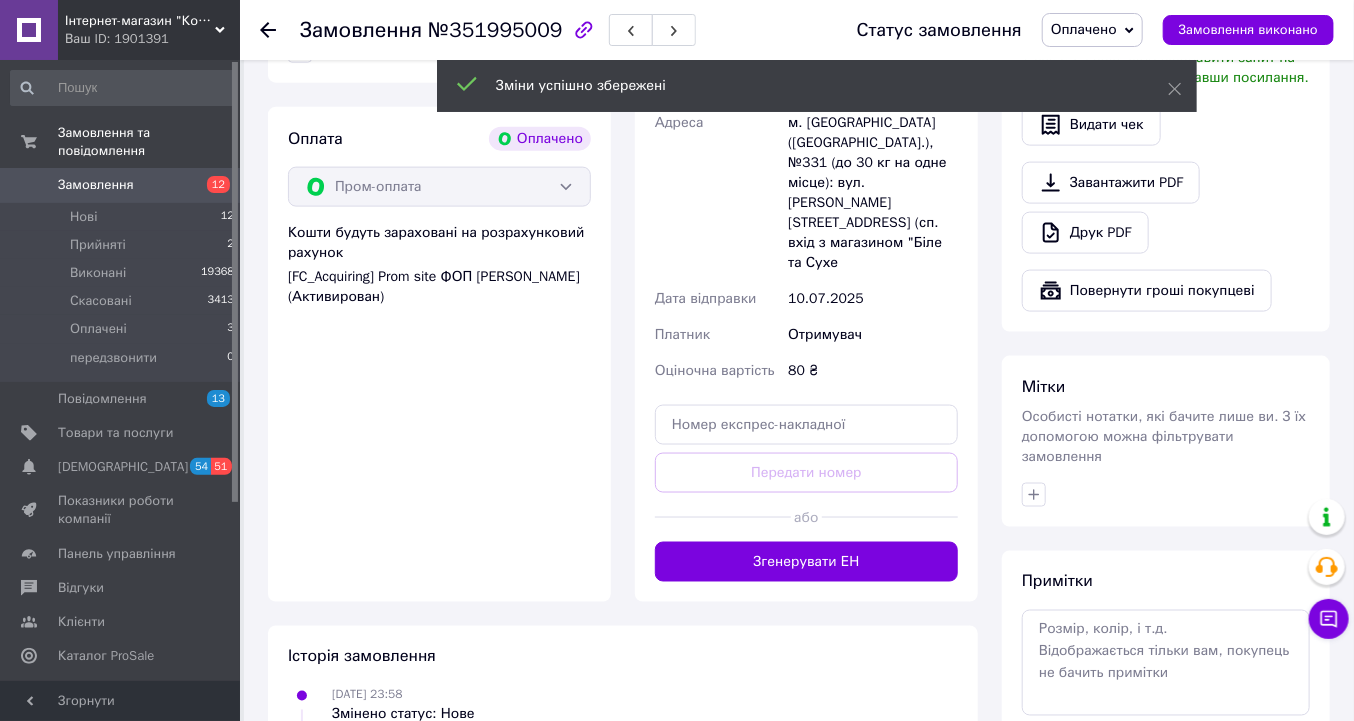 scroll, scrollTop: 1120, scrollLeft: 0, axis: vertical 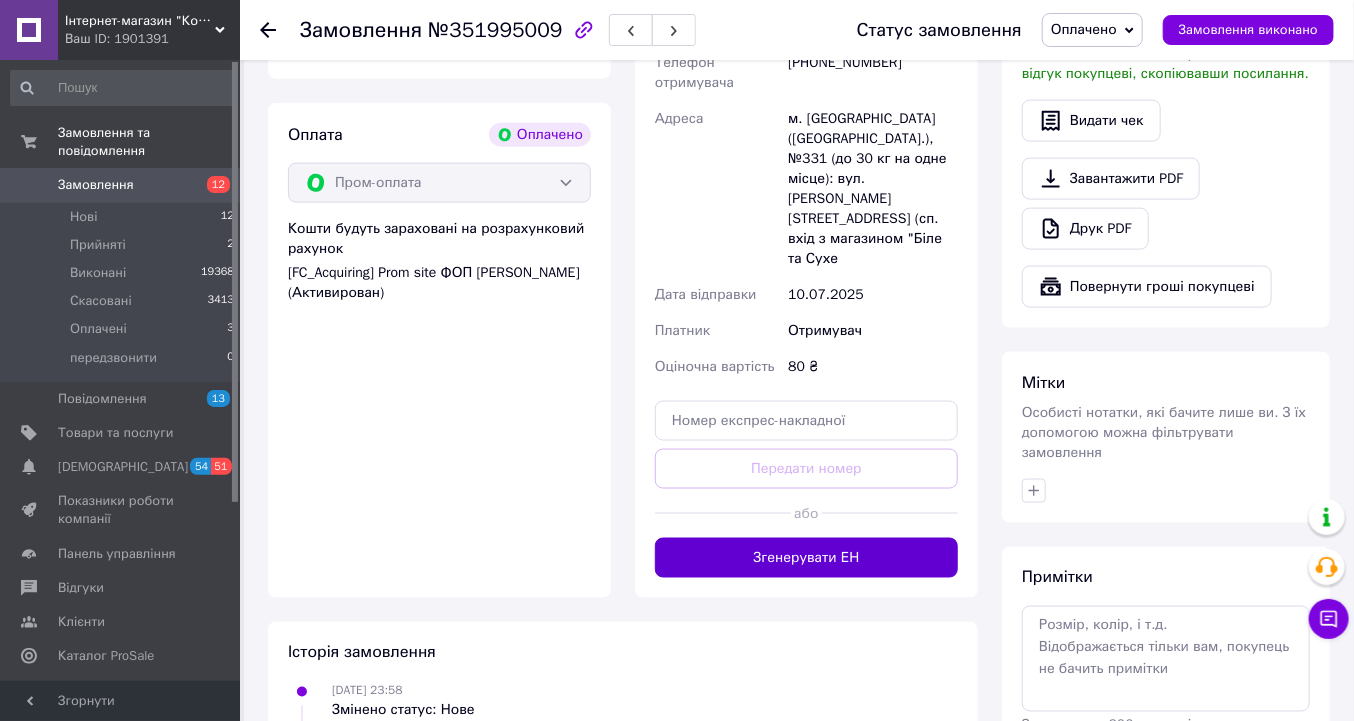 click on "Згенерувати ЕН" at bounding box center (806, 558) 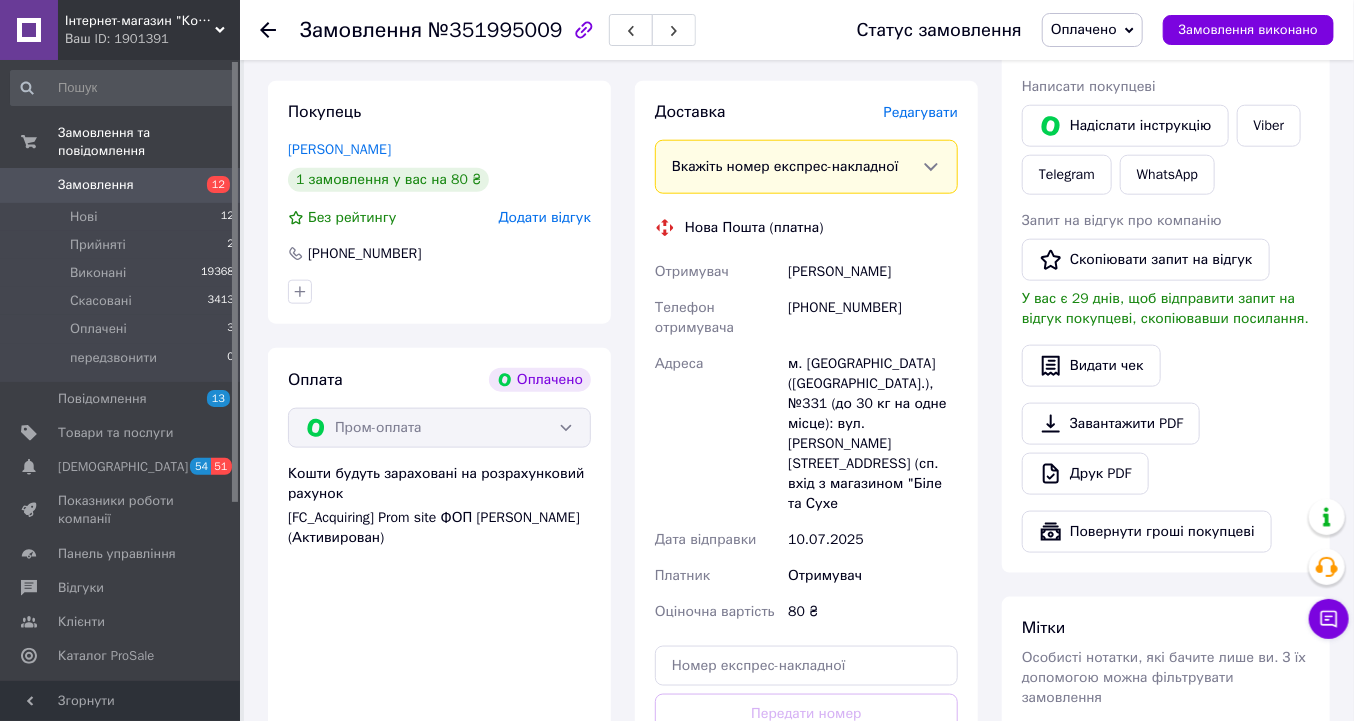 scroll, scrollTop: 800, scrollLeft: 0, axis: vertical 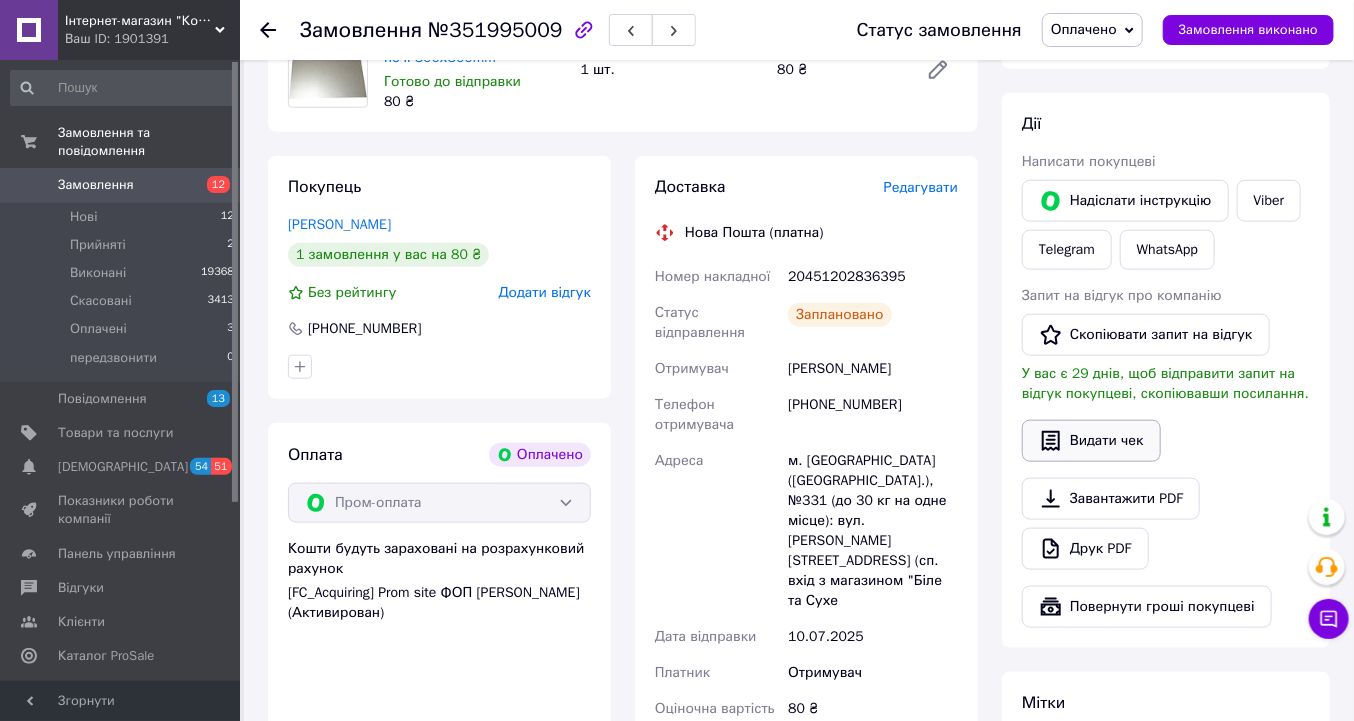 click on "Видати чек" at bounding box center [1091, 441] 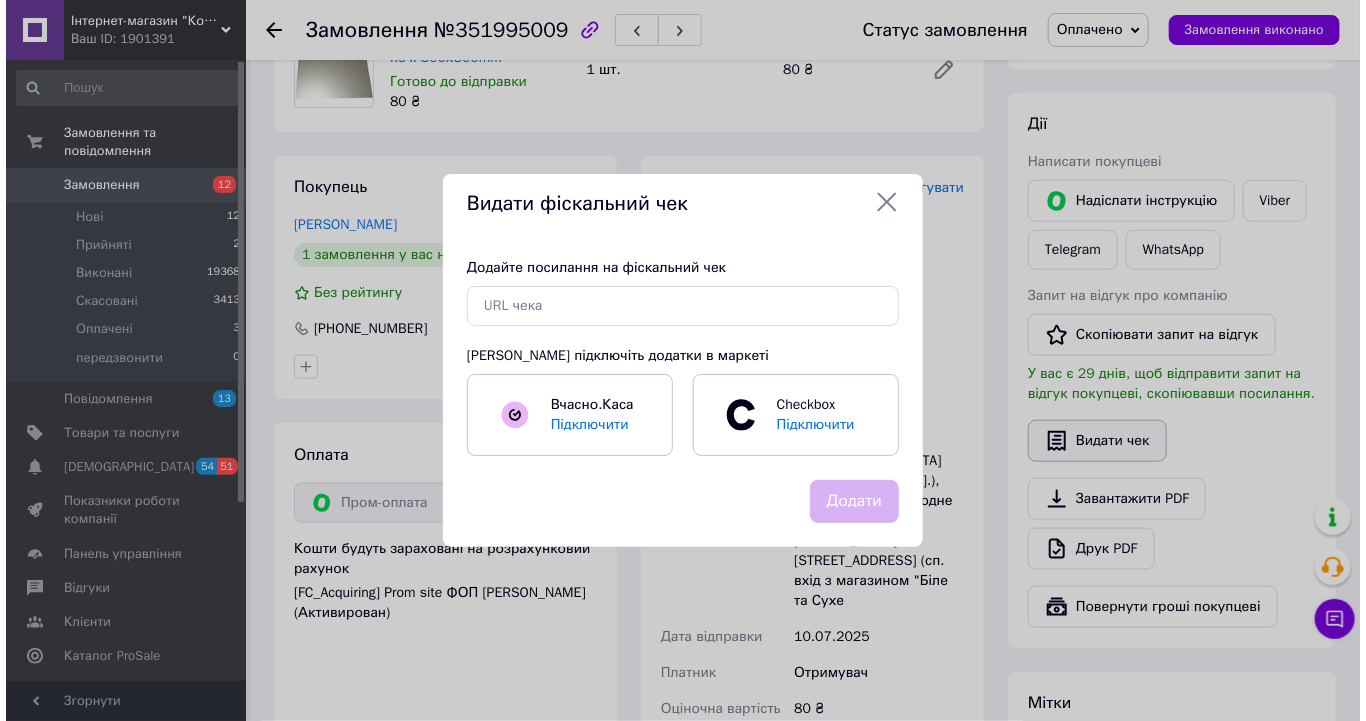 scroll, scrollTop: 780, scrollLeft: 0, axis: vertical 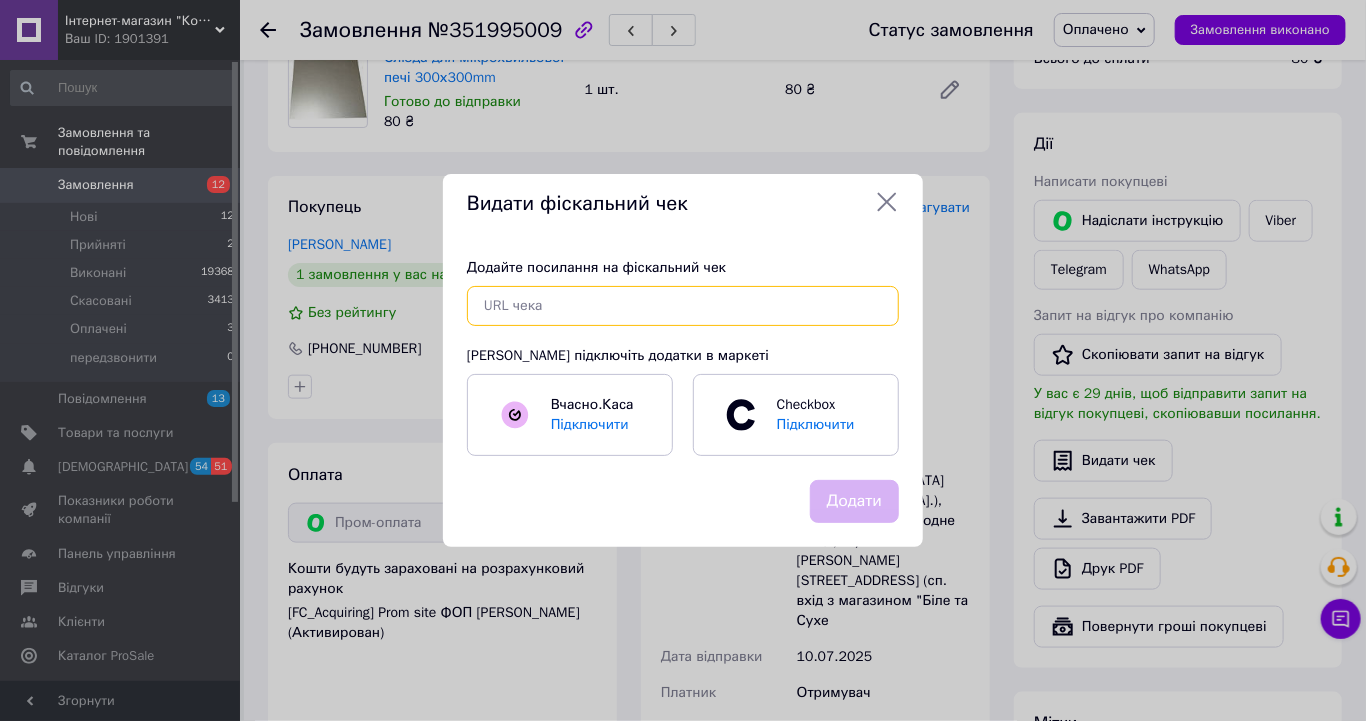 click at bounding box center (683, 306) 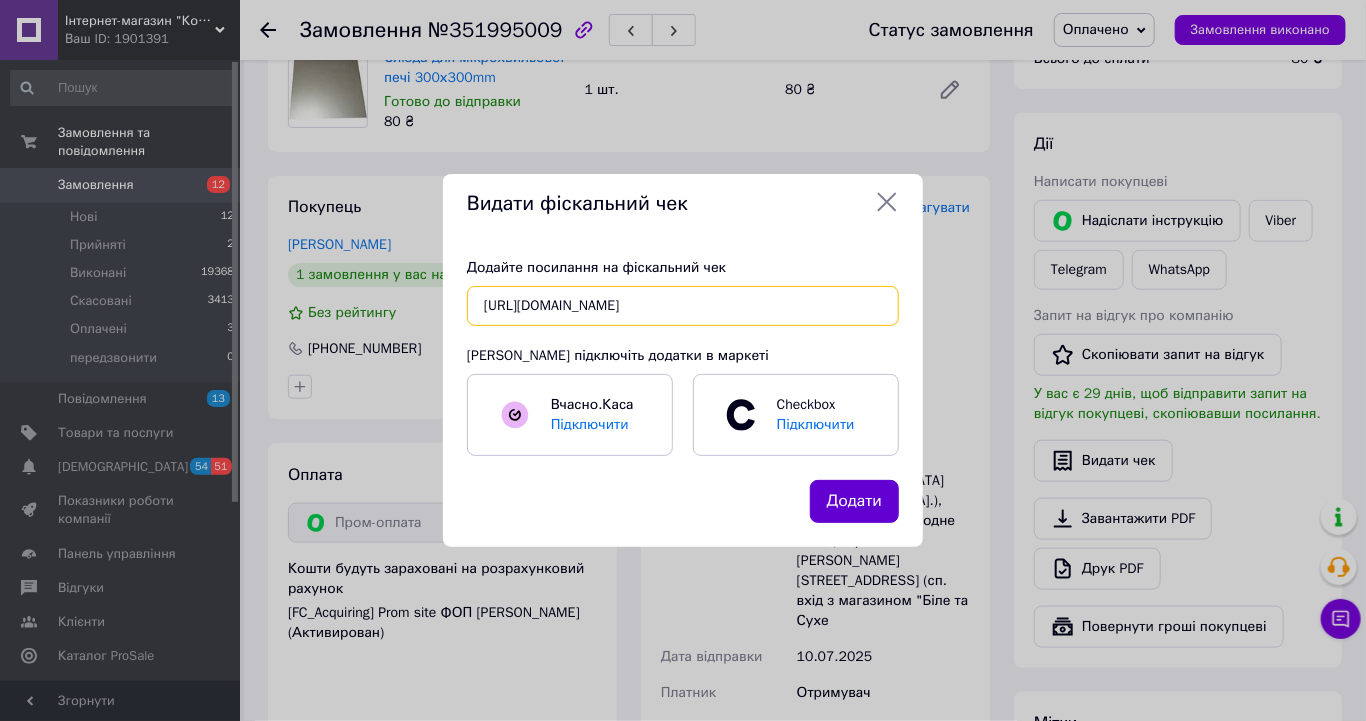 type on "https://kasa.vchasno.ua/check-viewer/WykTtgn3gQk" 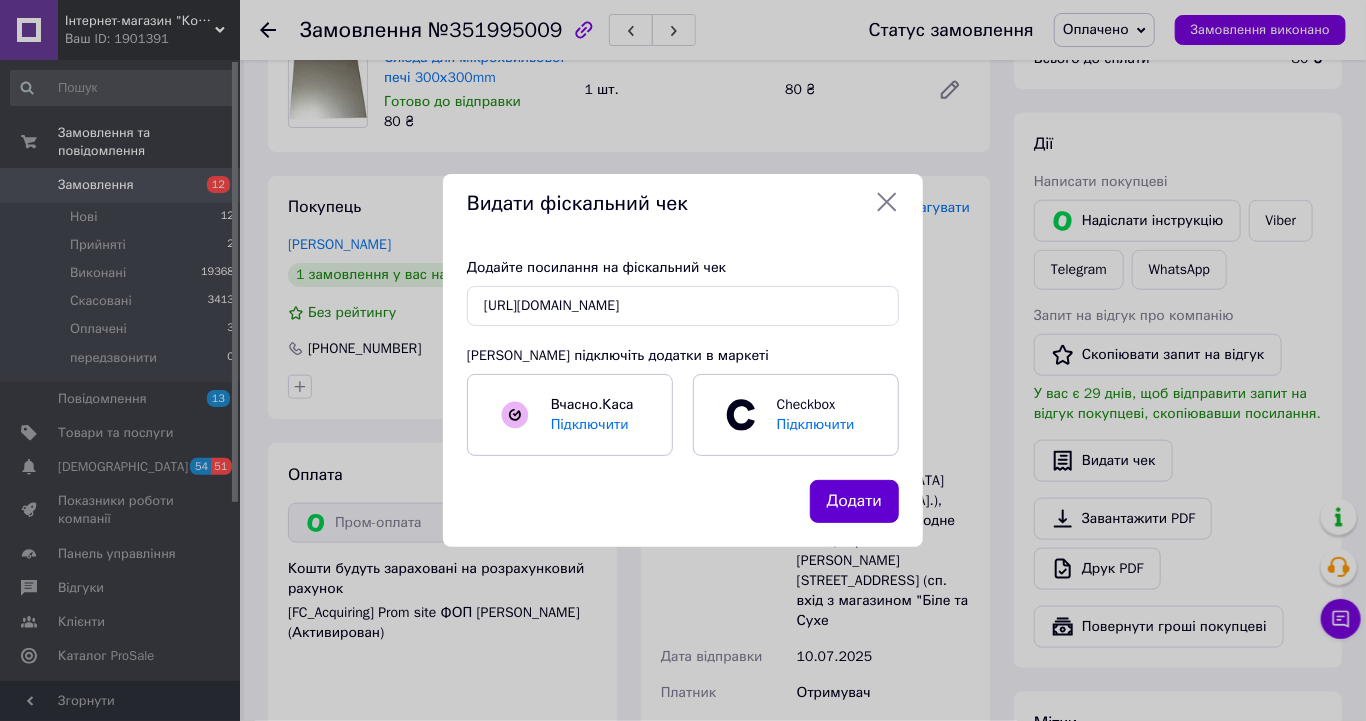 click on "Додати" at bounding box center (854, 501) 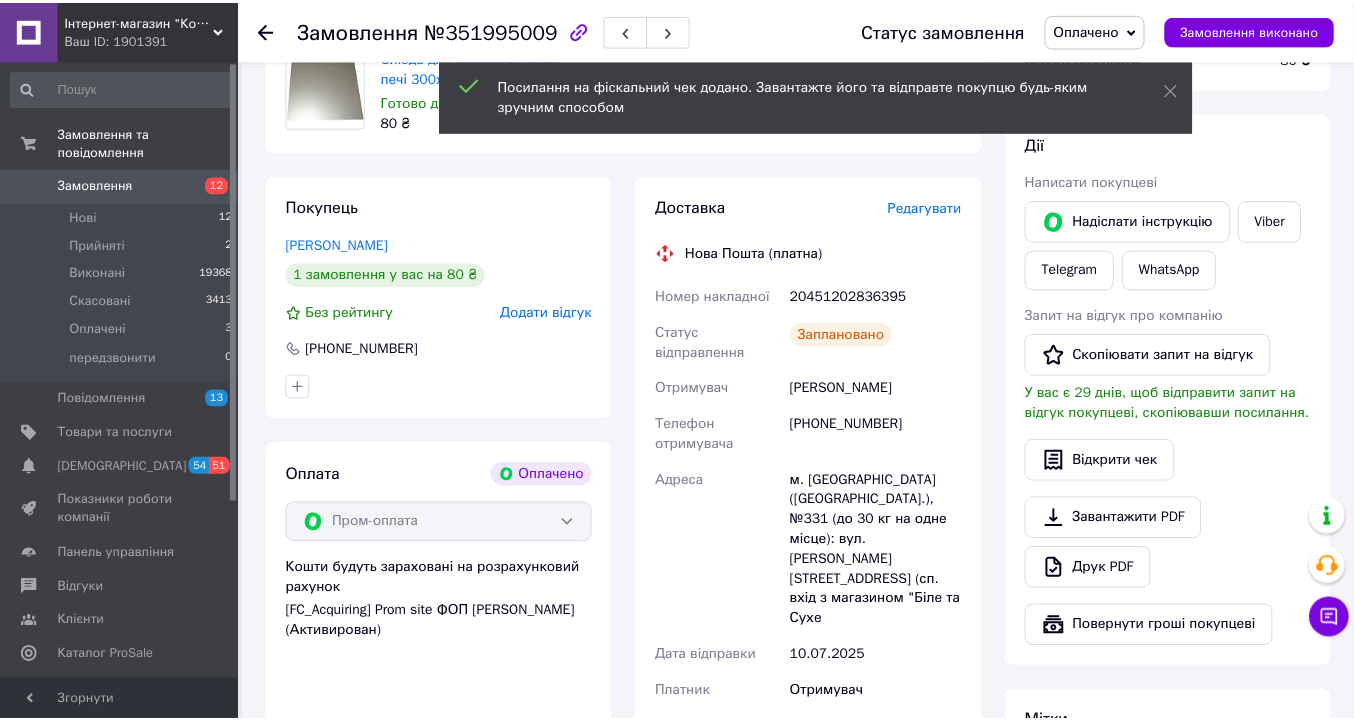 scroll, scrollTop: 800, scrollLeft: 0, axis: vertical 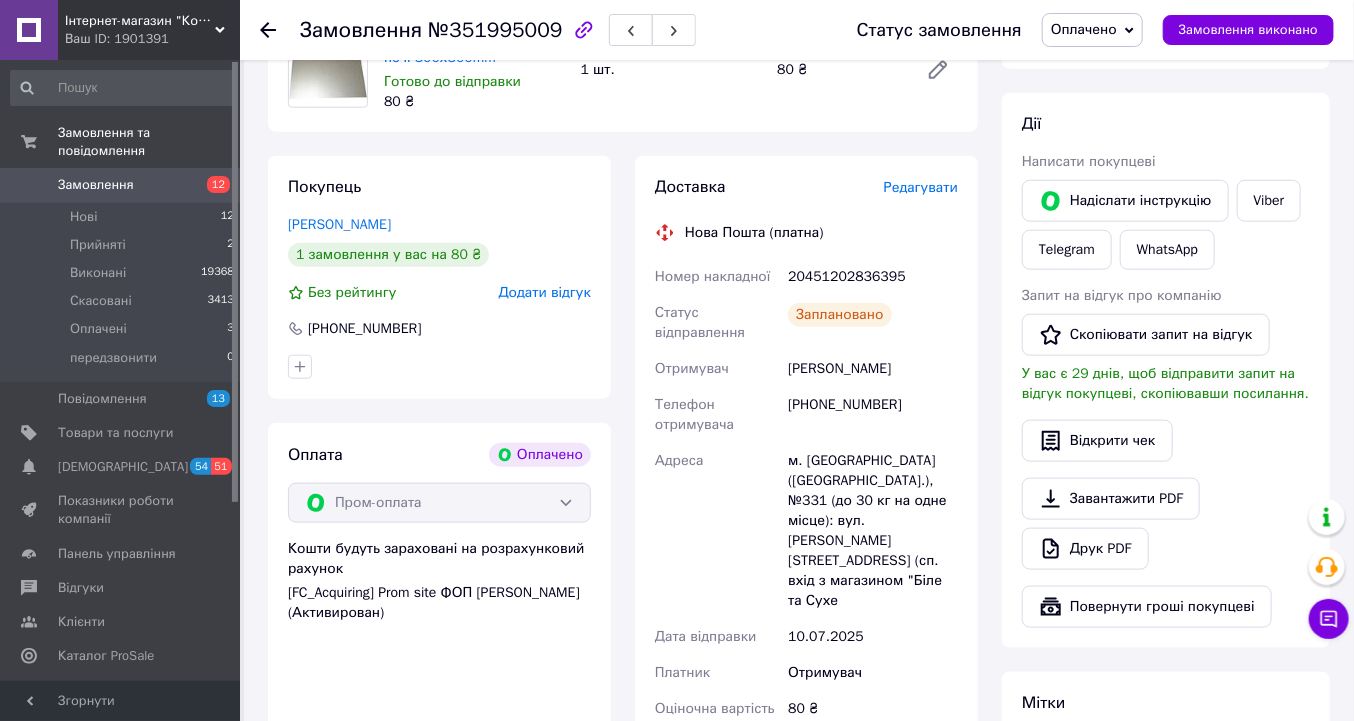 click 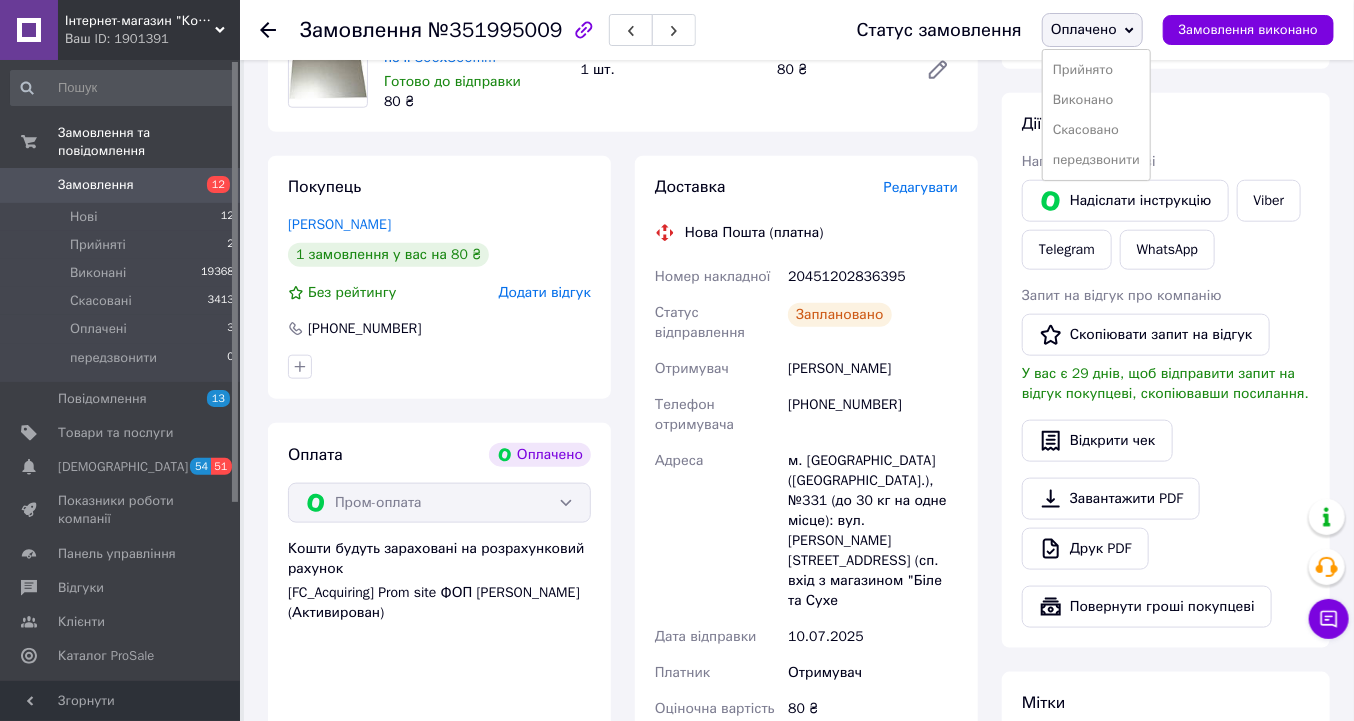 drag, startPoint x: 1105, startPoint y: 61, endPoint x: 1093, endPoint y: 80, distance: 22.472204 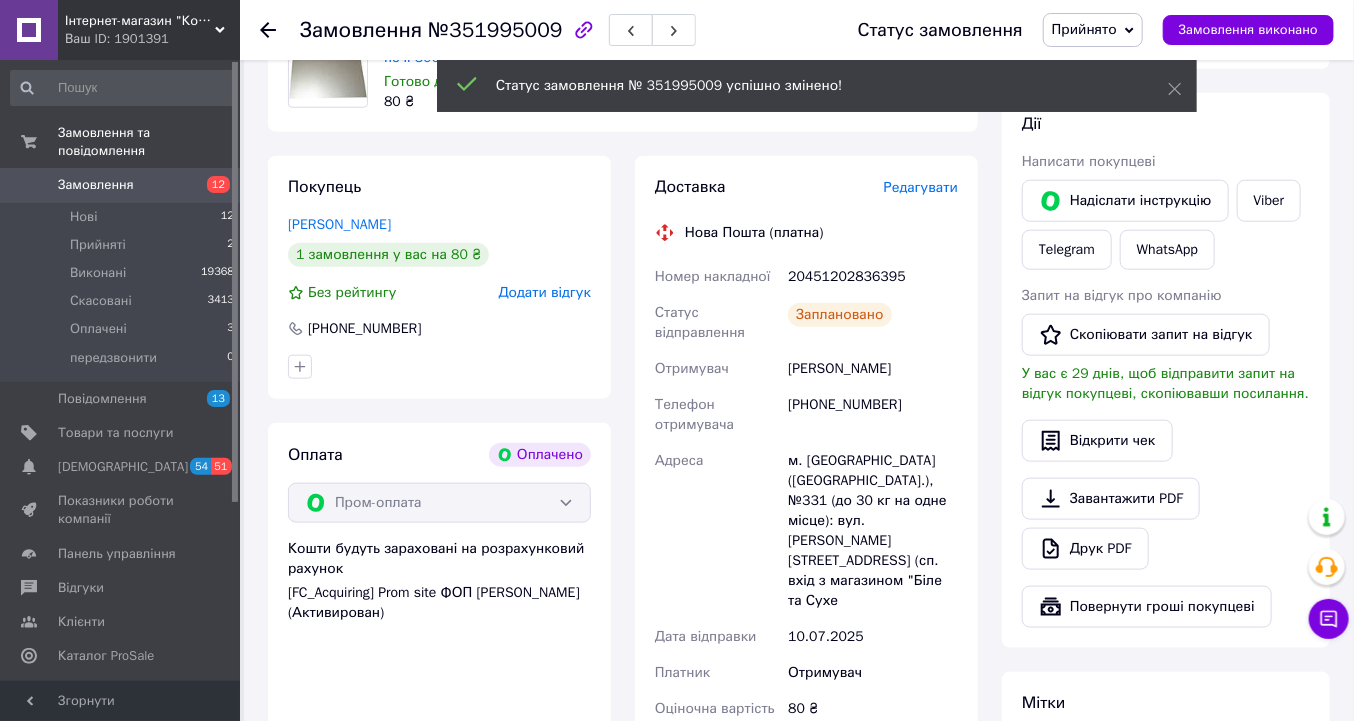 click 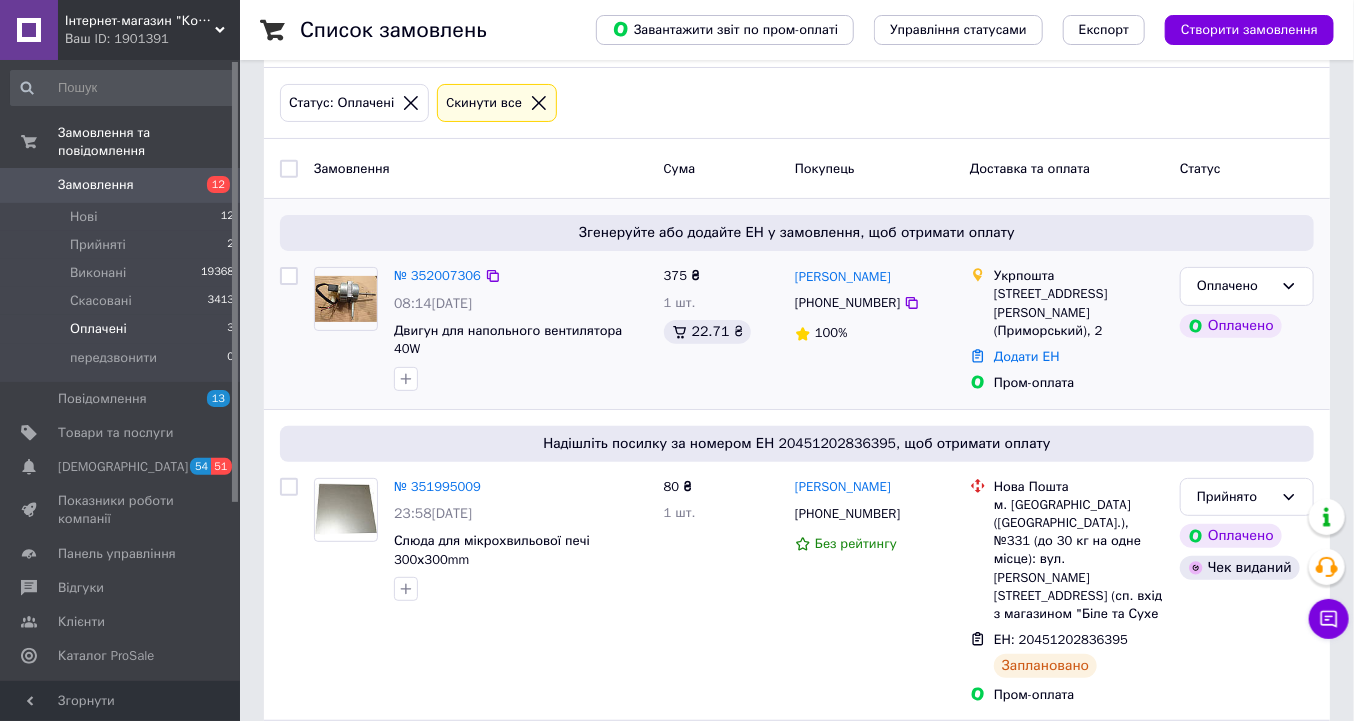 scroll, scrollTop: 25, scrollLeft: 0, axis: vertical 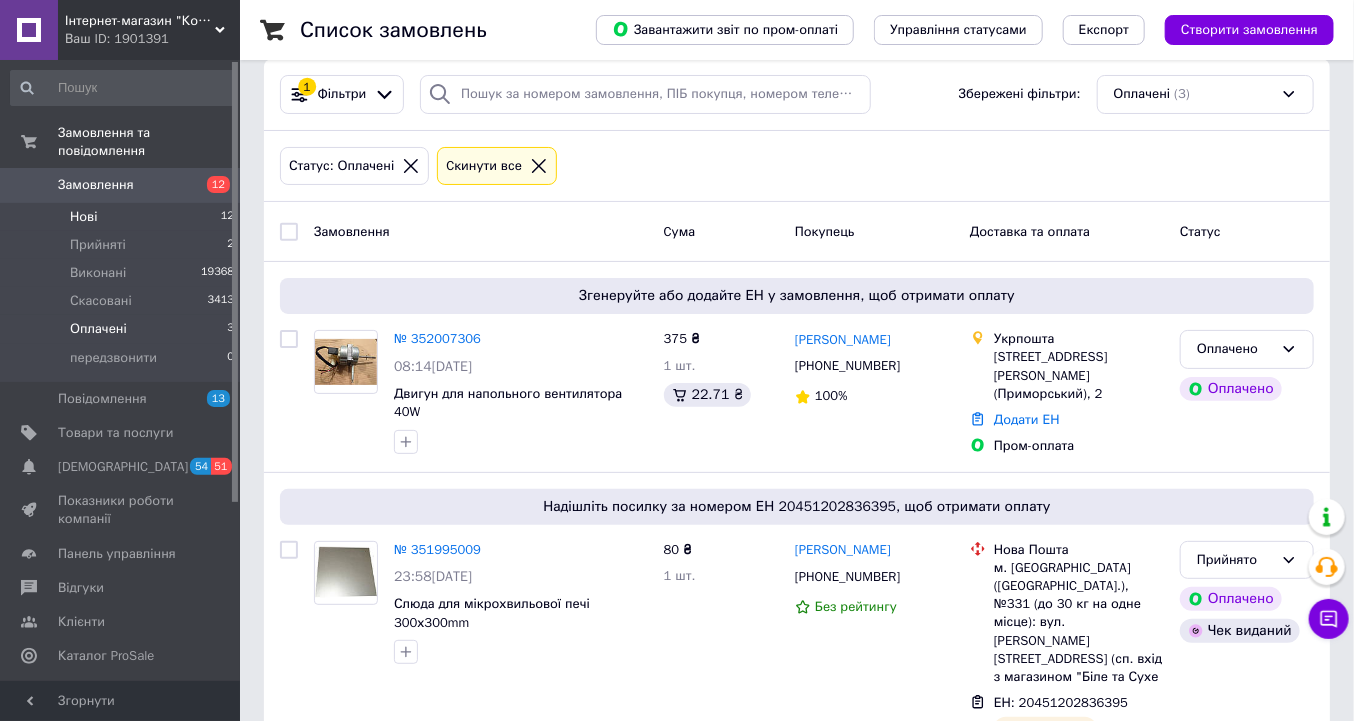 click on "Нові" at bounding box center (83, 217) 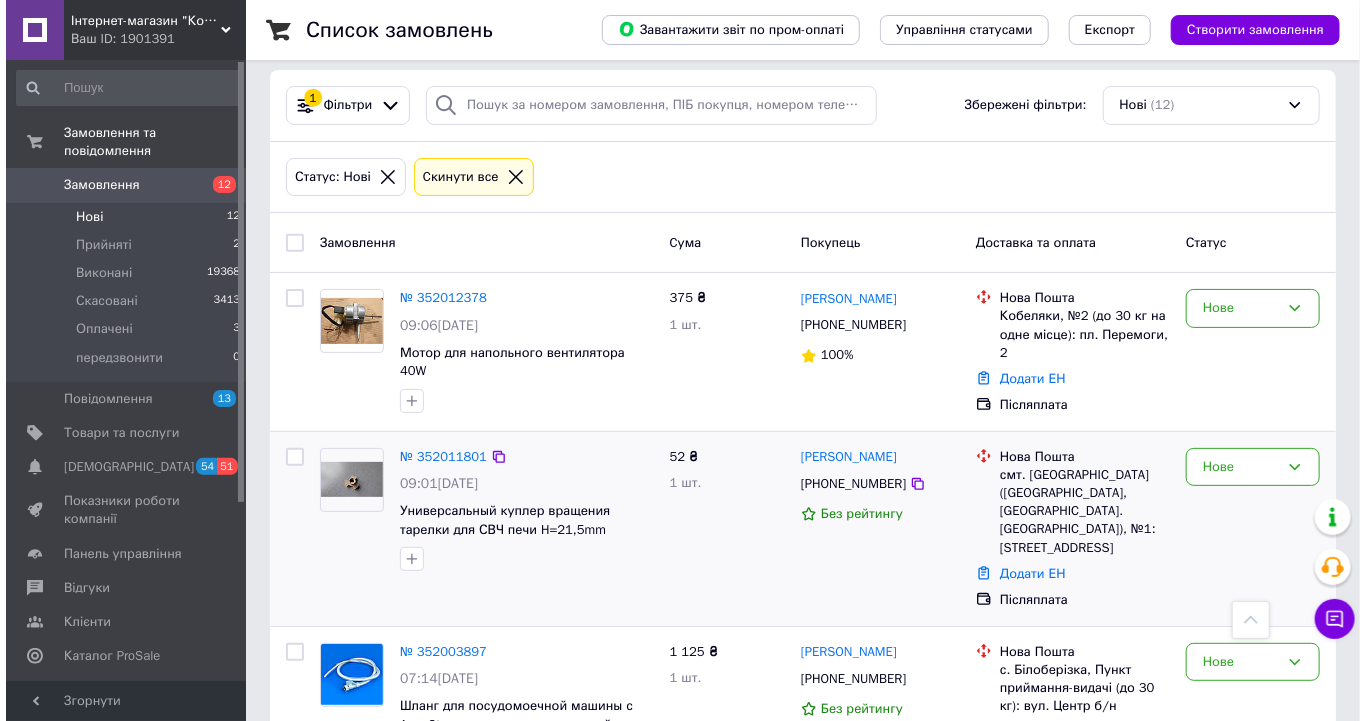 scroll, scrollTop: 0, scrollLeft: 0, axis: both 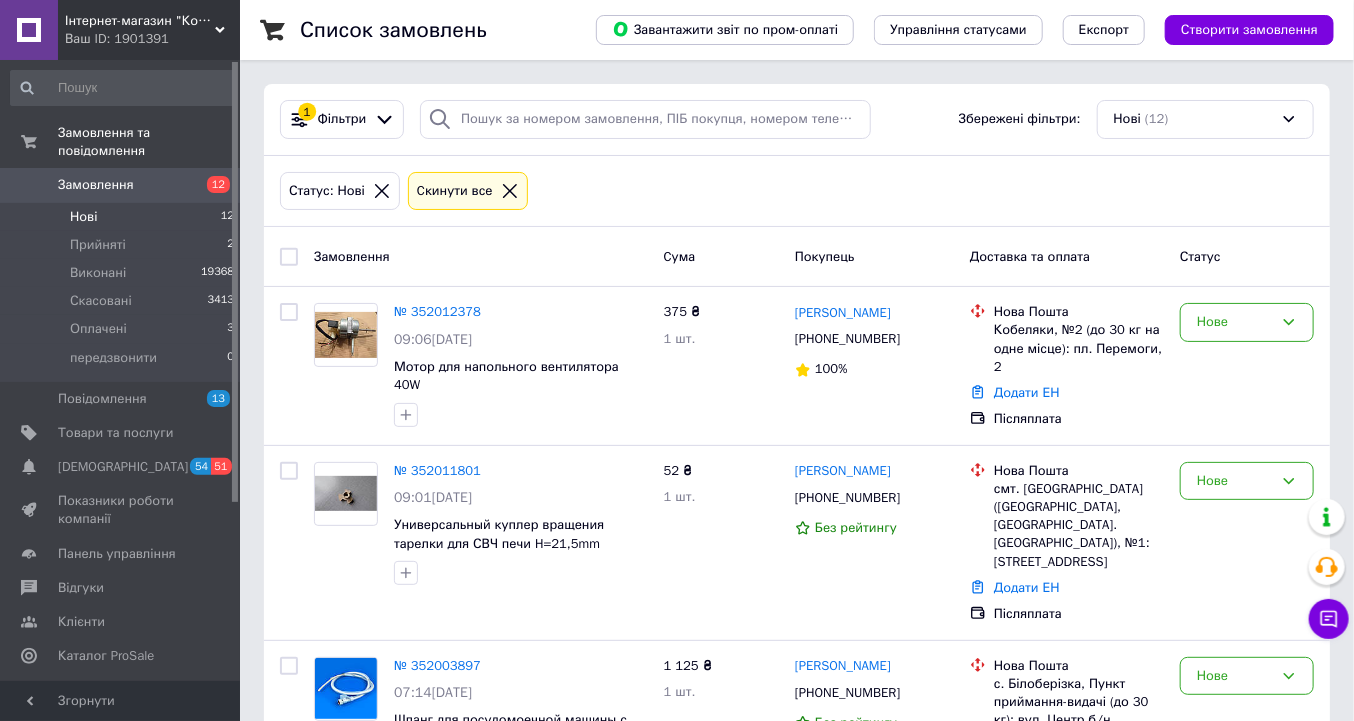 click on "Замовлення" at bounding box center [96, 185] 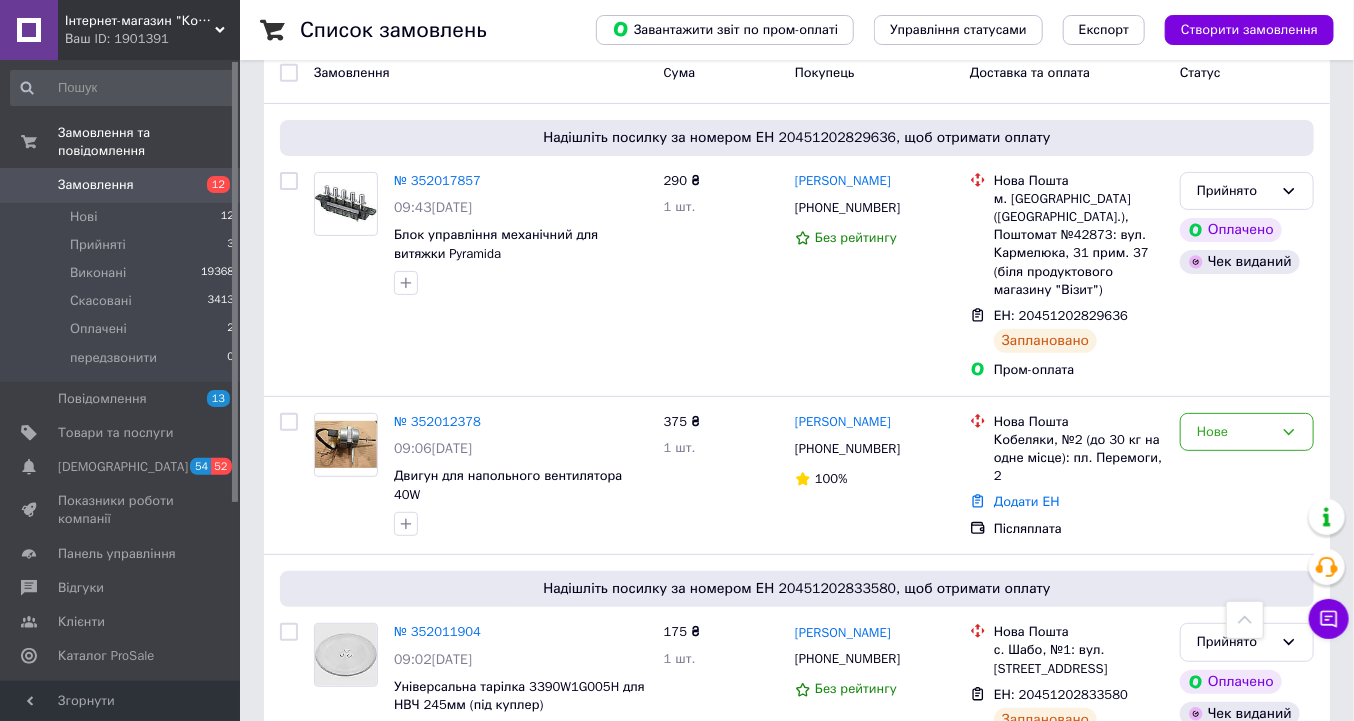 scroll, scrollTop: 0, scrollLeft: 0, axis: both 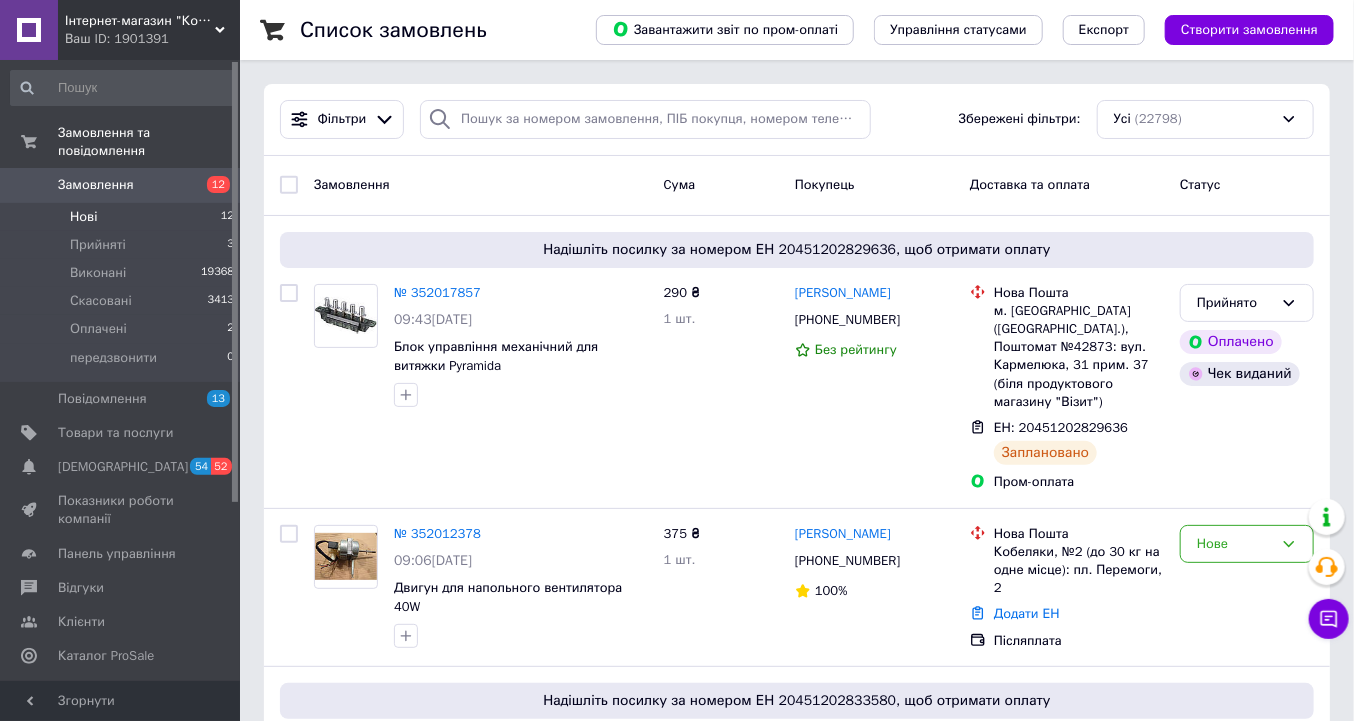 click on "Нові" at bounding box center (83, 217) 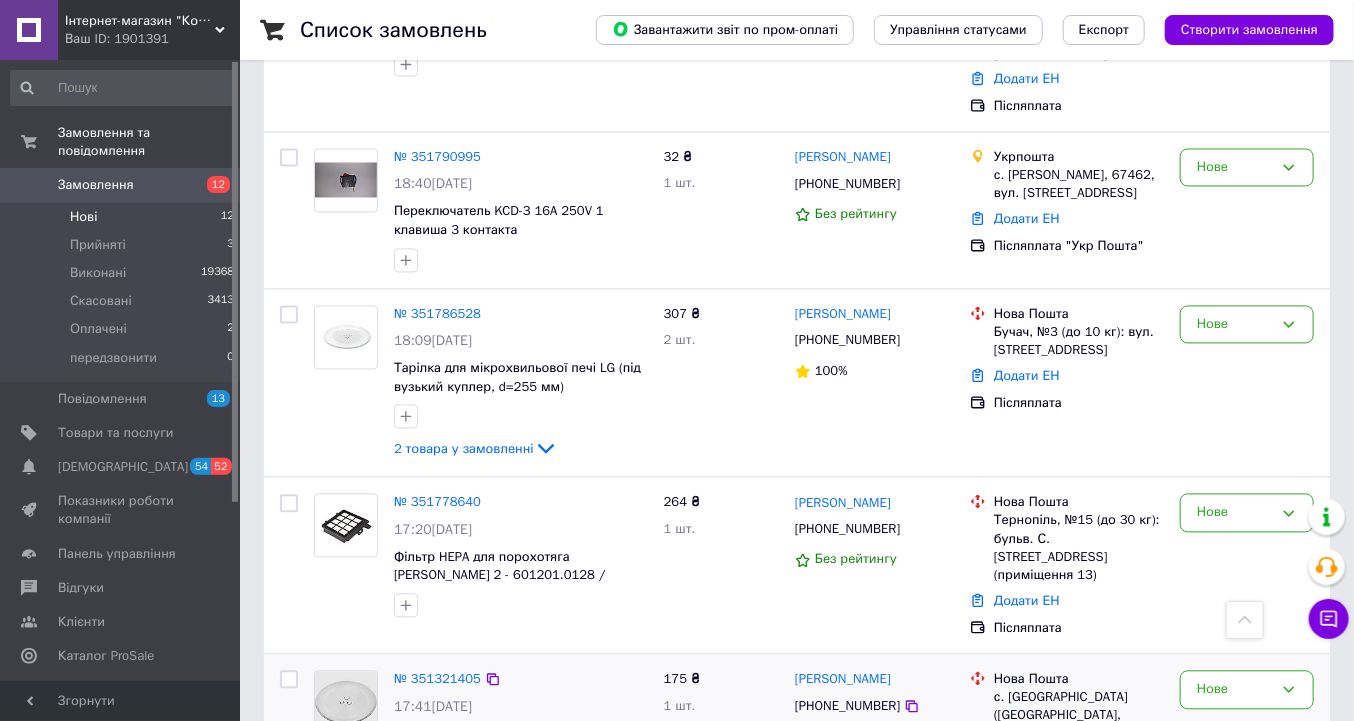 scroll, scrollTop: 1622, scrollLeft: 0, axis: vertical 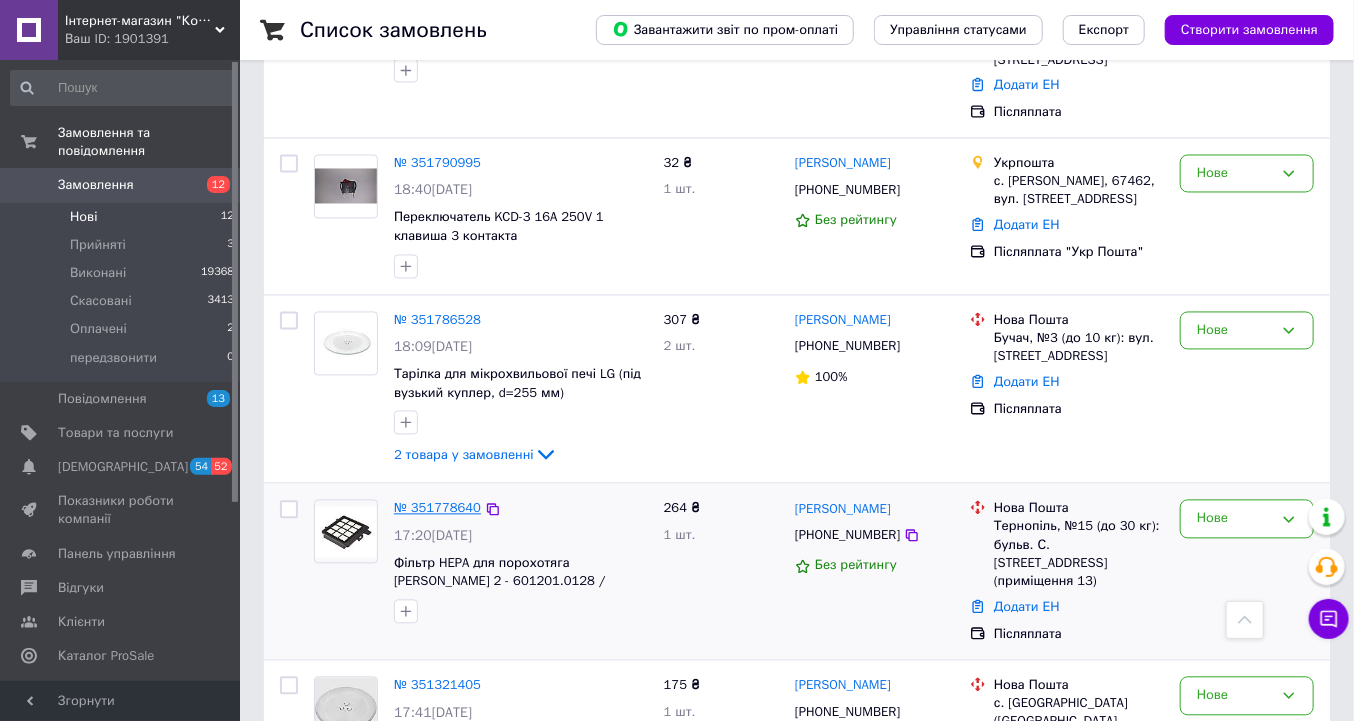 click on "№ 351778640" at bounding box center (437, 508) 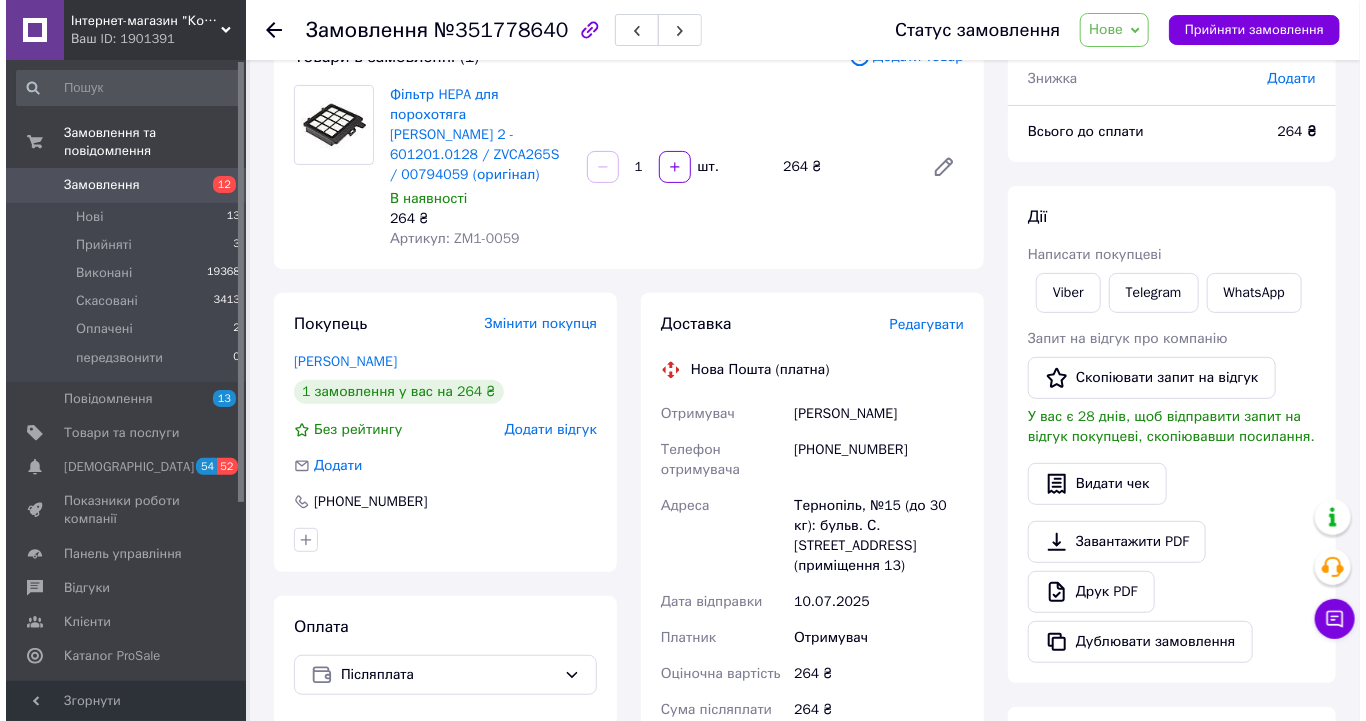 scroll, scrollTop: 160, scrollLeft: 0, axis: vertical 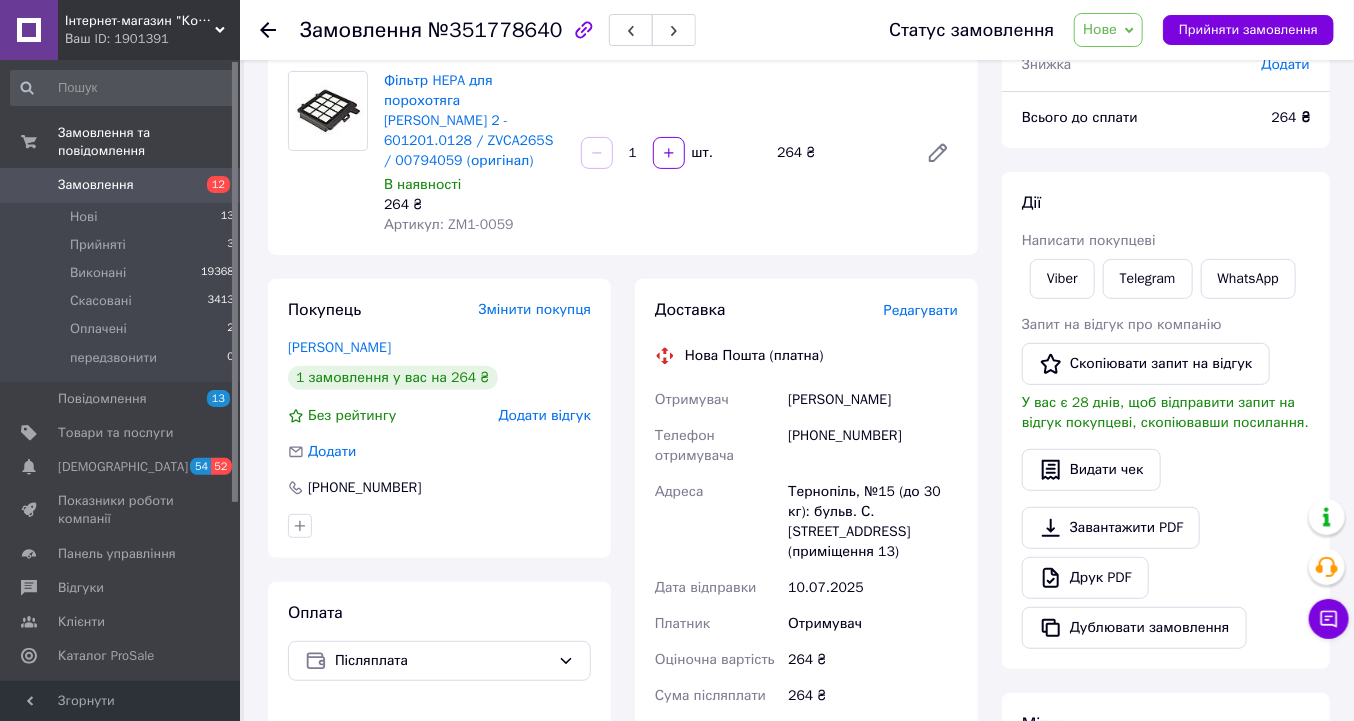 click on "Редагувати" at bounding box center [921, 310] 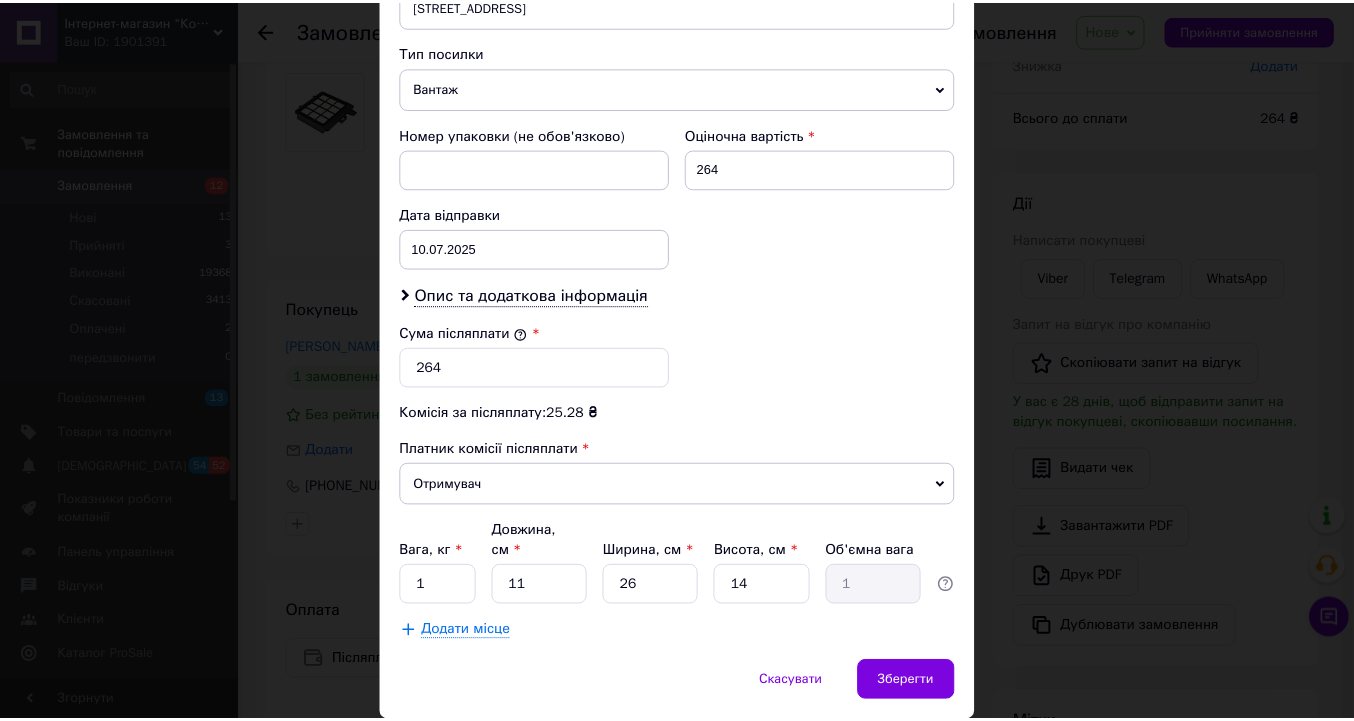 scroll, scrollTop: 799, scrollLeft: 0, axis: vertical 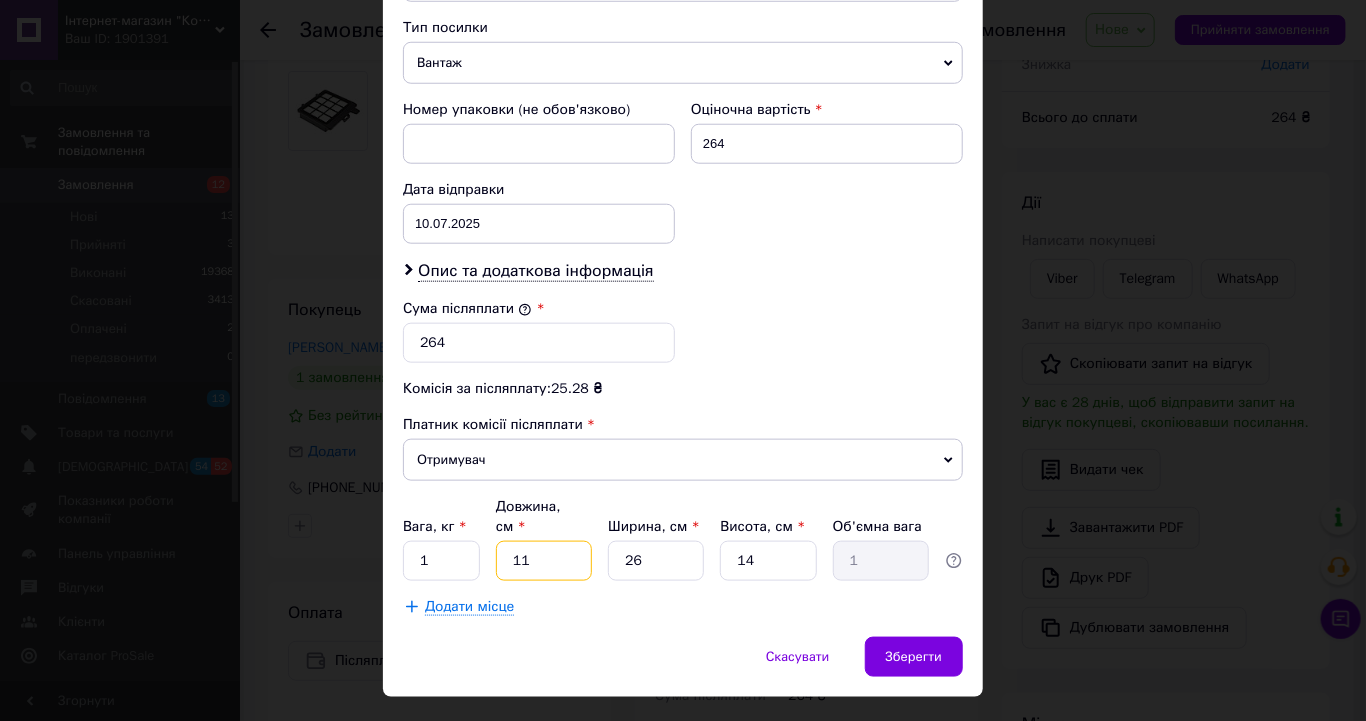 drag, startPoint x: 529, startPoint y: 514, endPoint x: 500, endPoint y: 519, distance: 29.427877 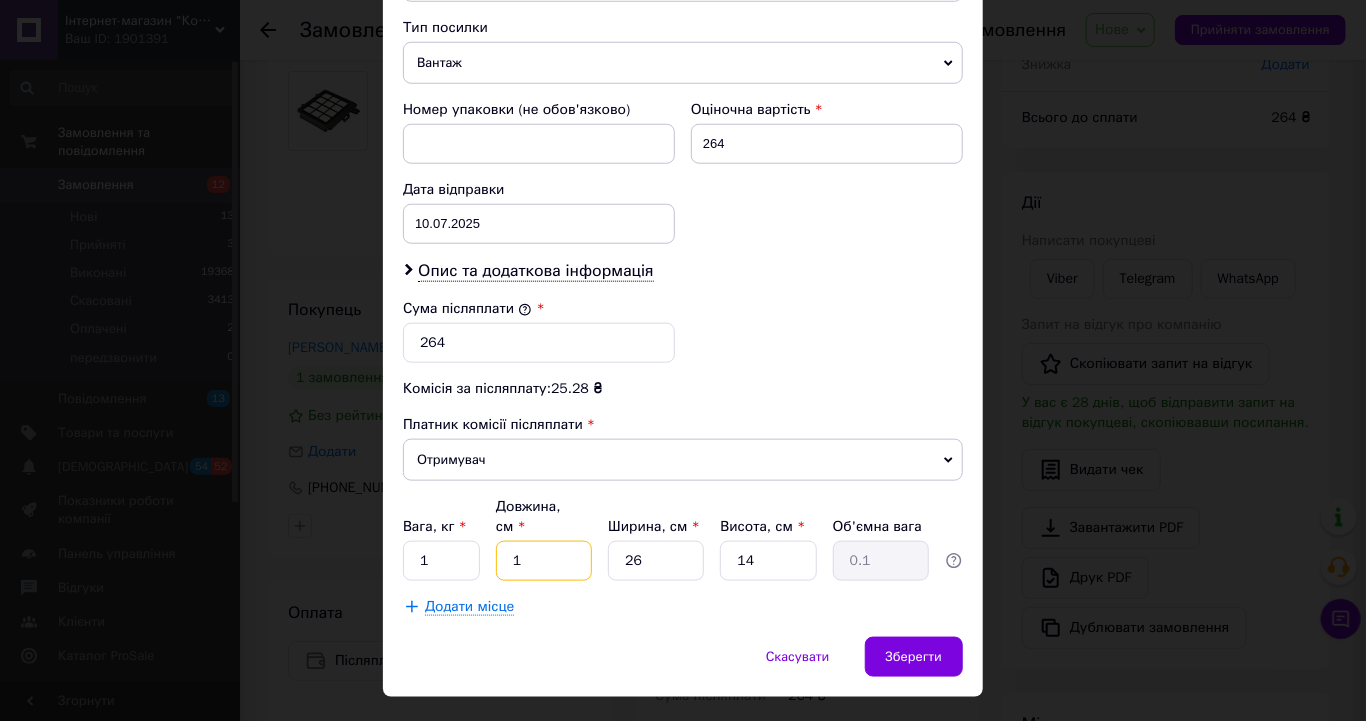 type on "15" 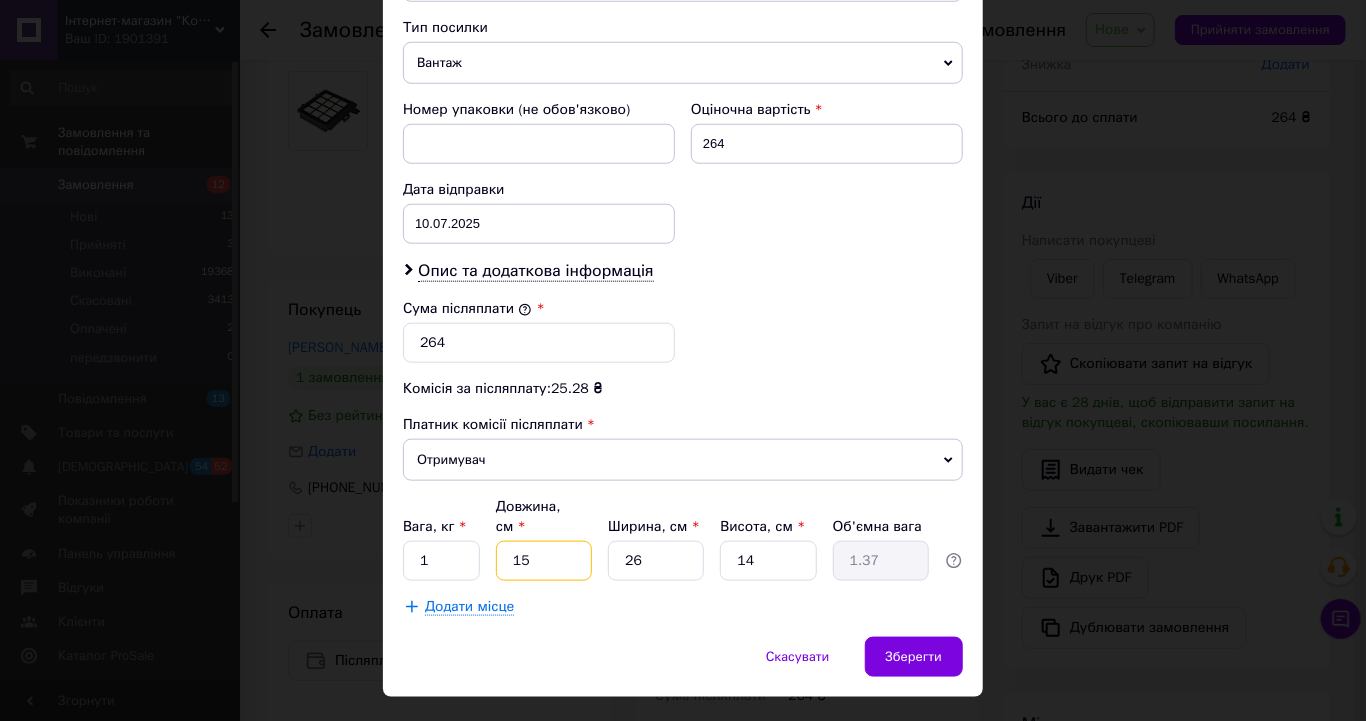 type on "15" 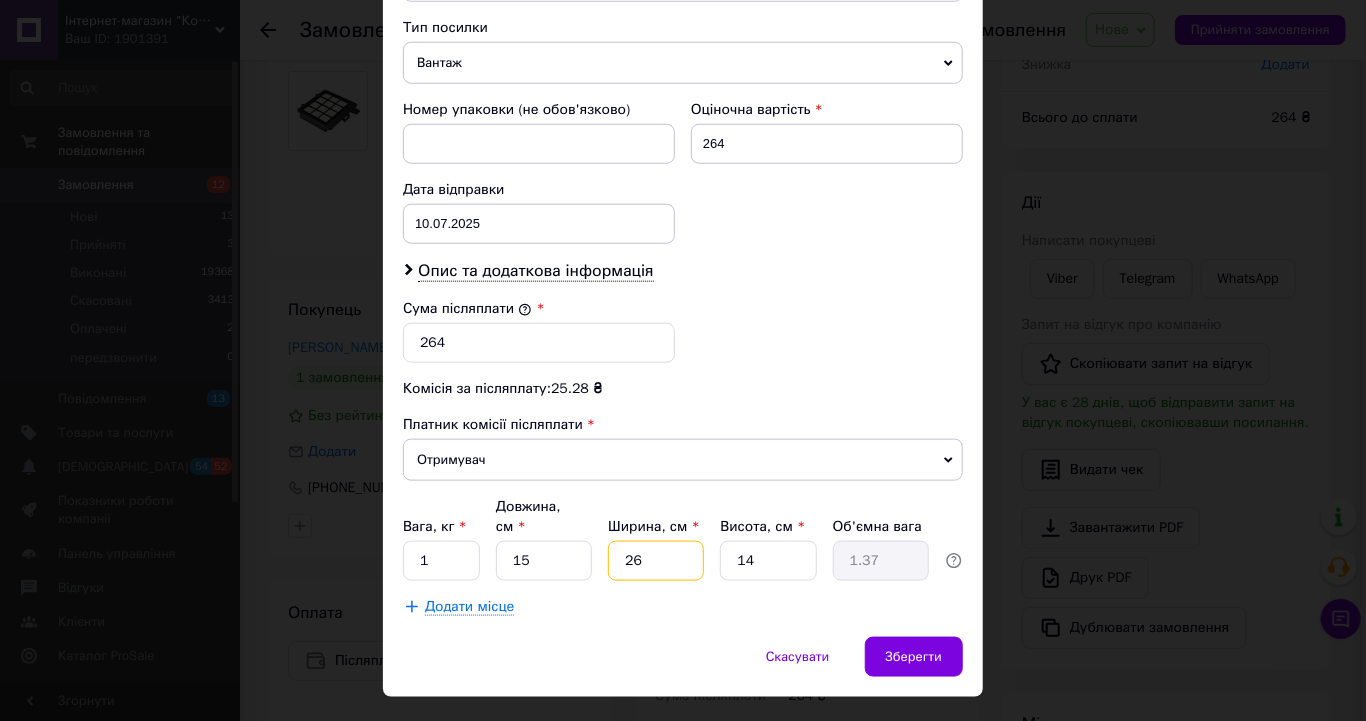 type on "1" 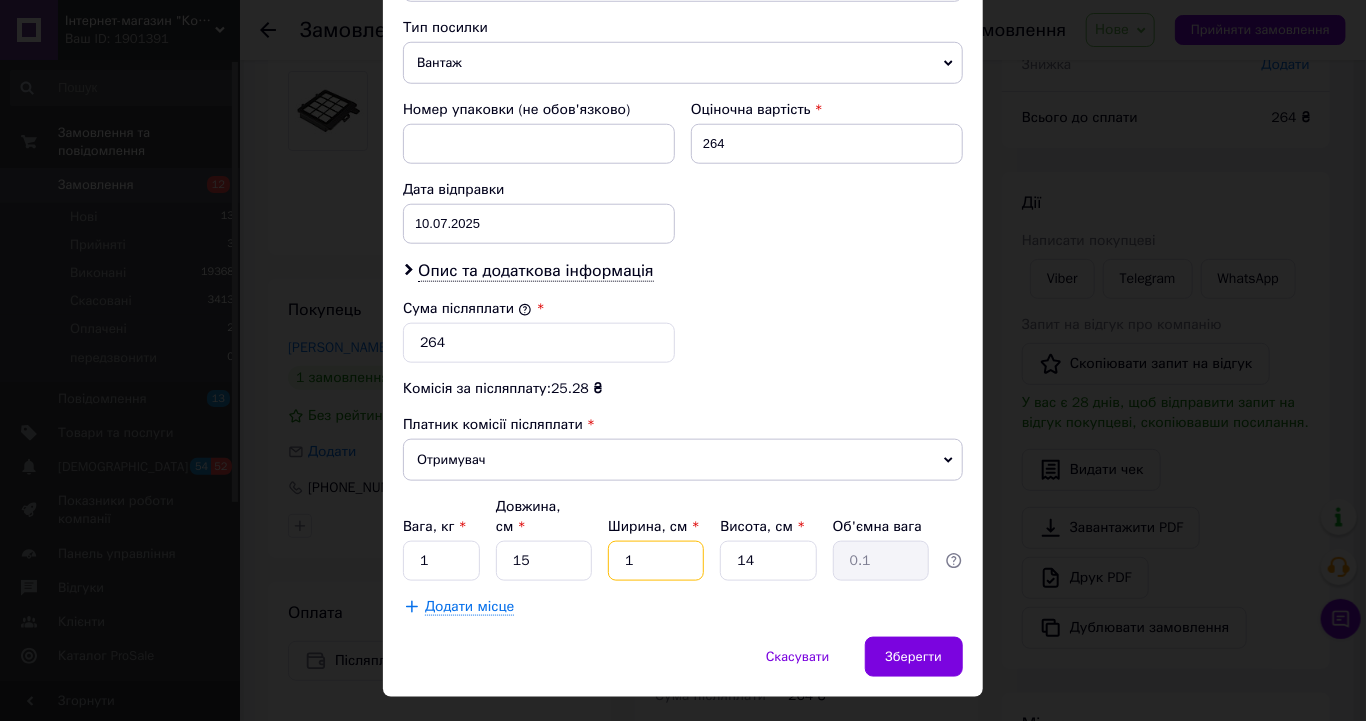 type on "15" 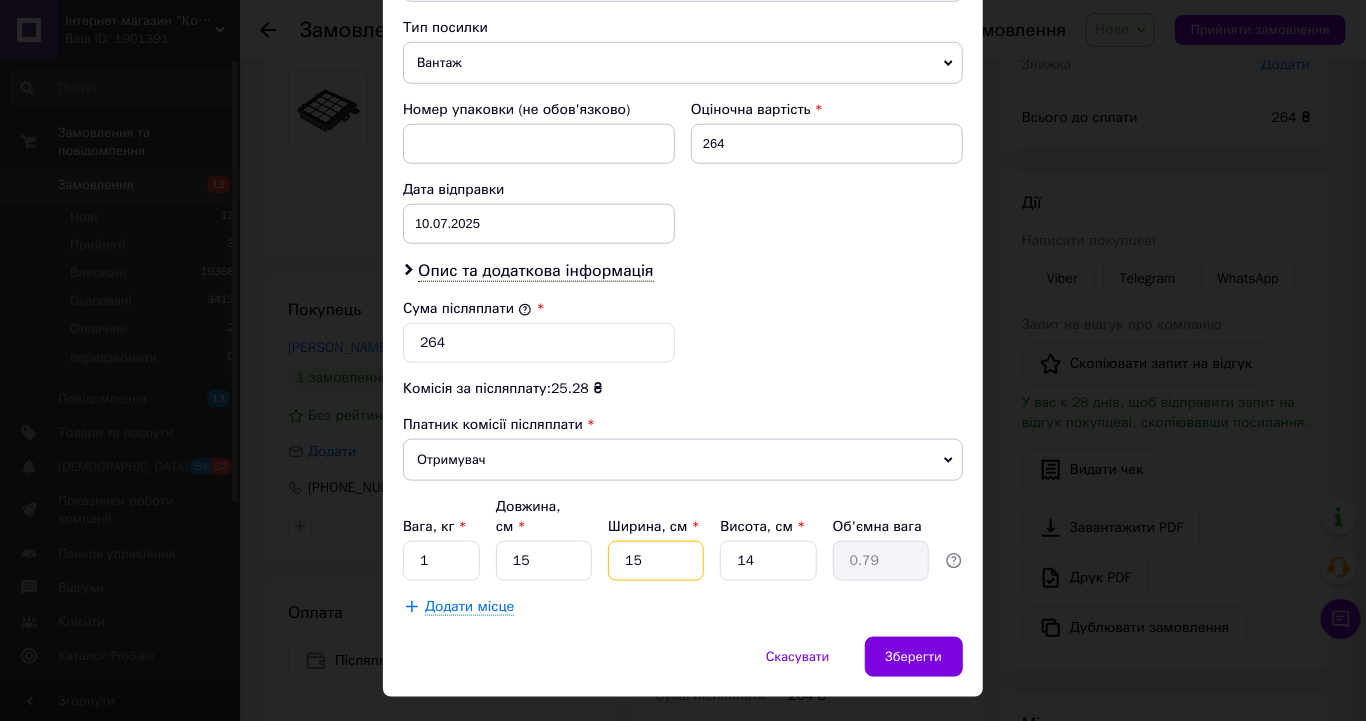 type on "15" 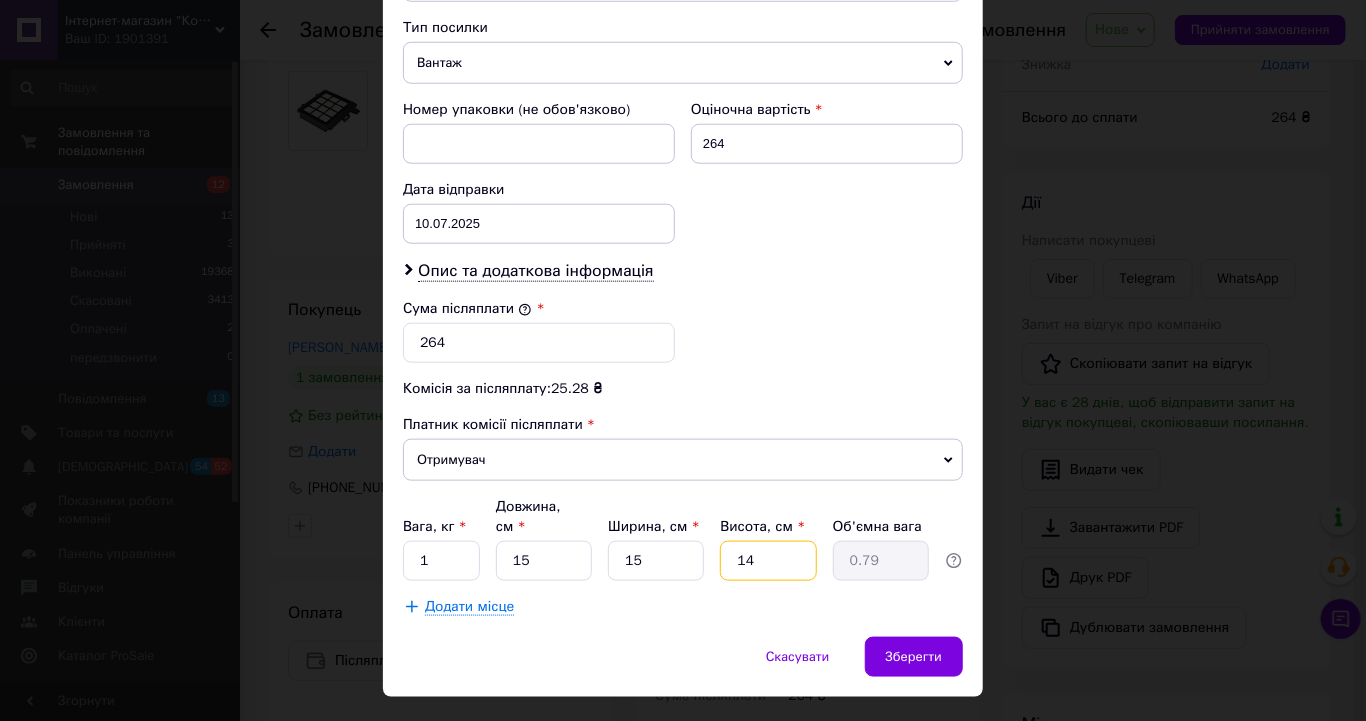 type on "5" 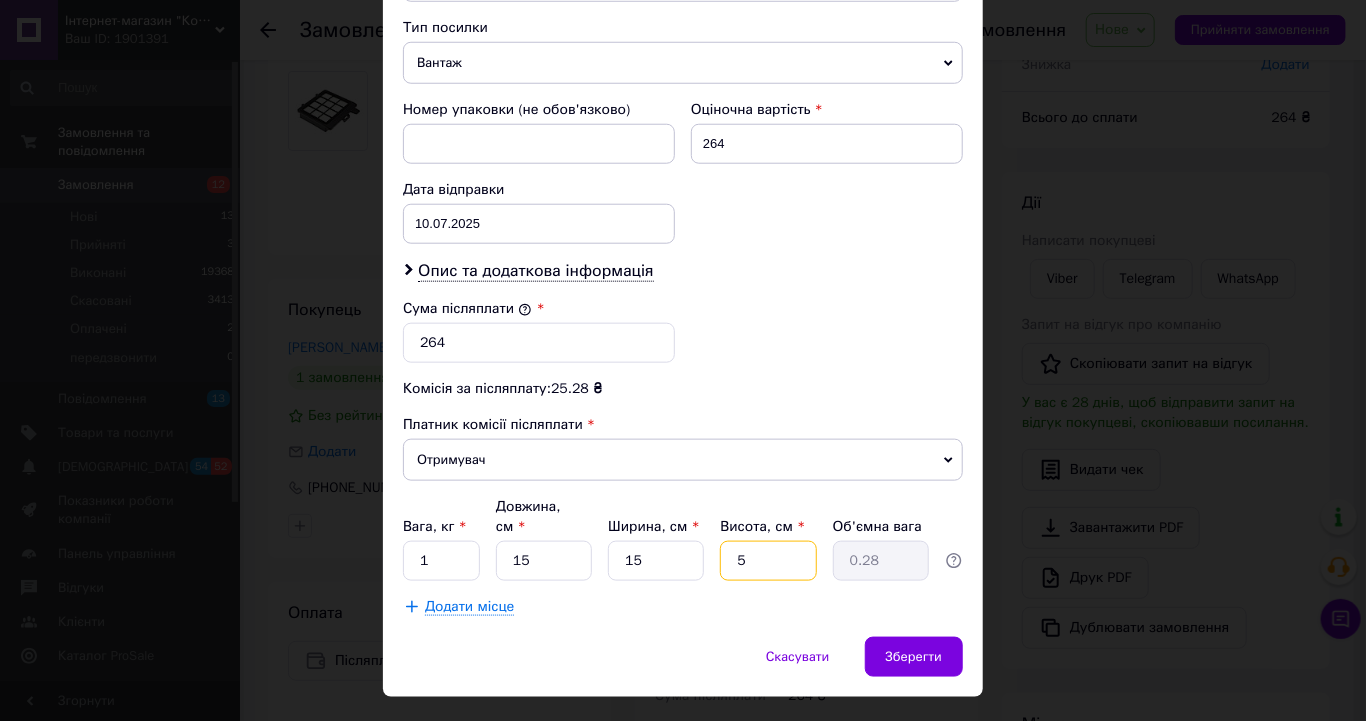 type on "5" 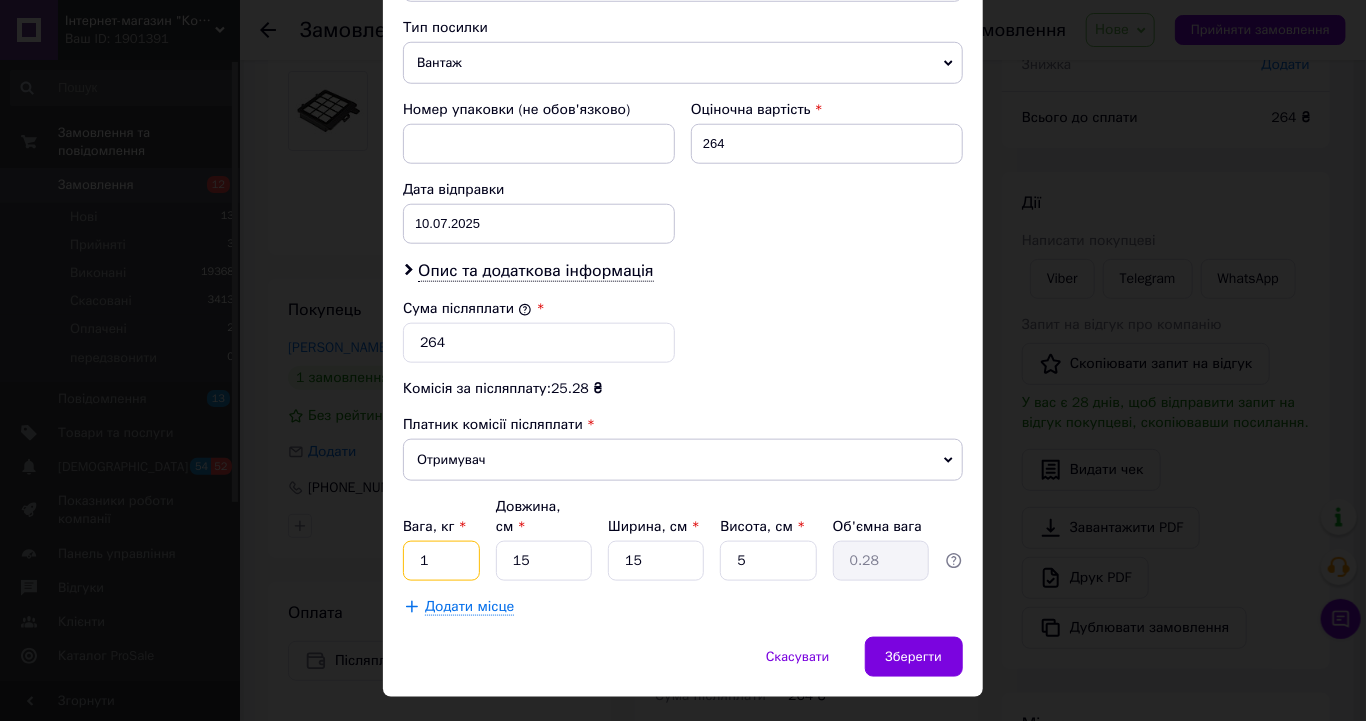 drag, startPoint x: 438, startPoint y: 522, endPoint x: 408, endPoint y: 514, distance: 31.04835 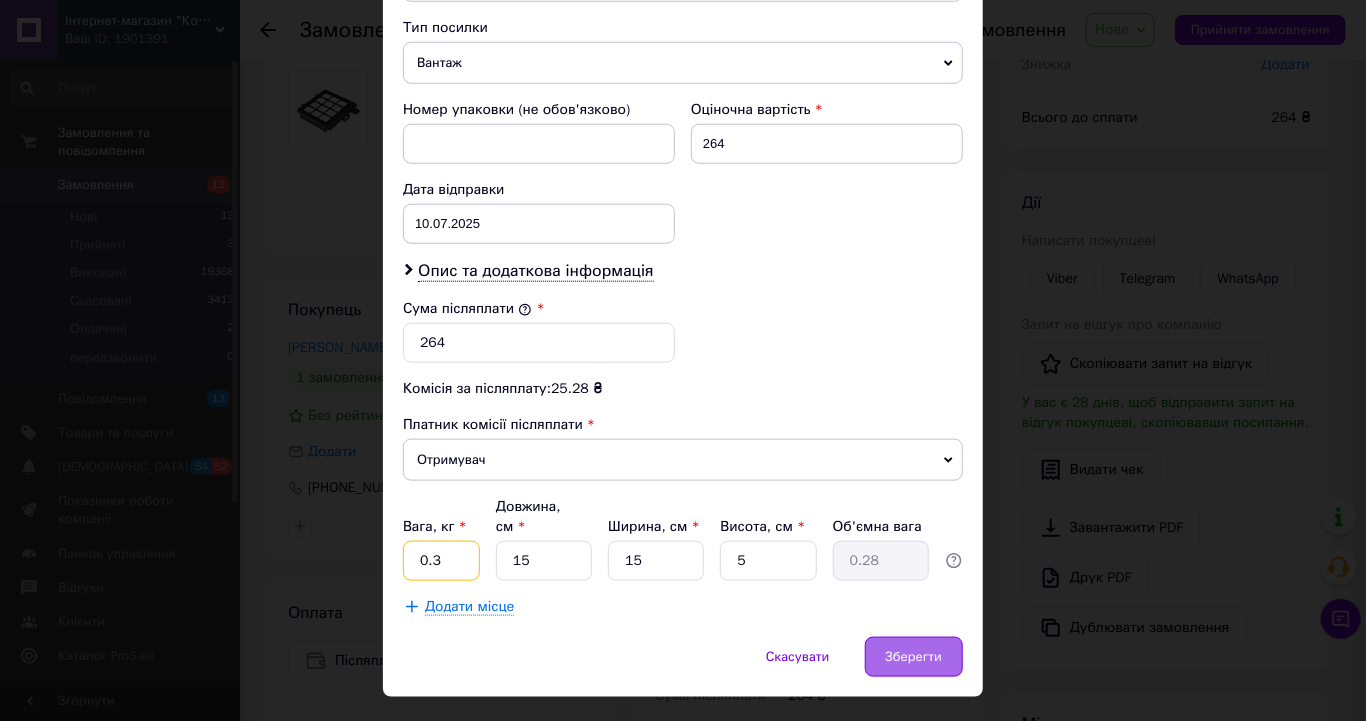 type on "0.3" 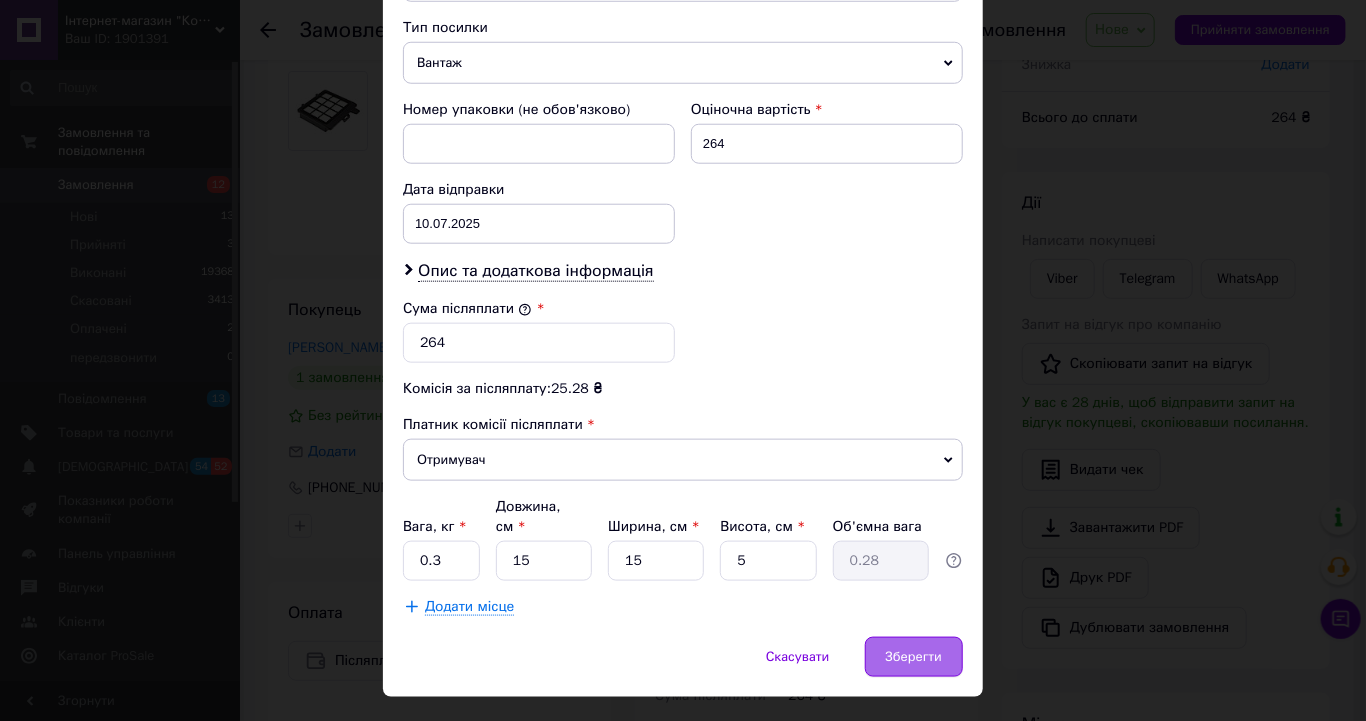 click on "Зберегти" at bounding box center [914, 657] 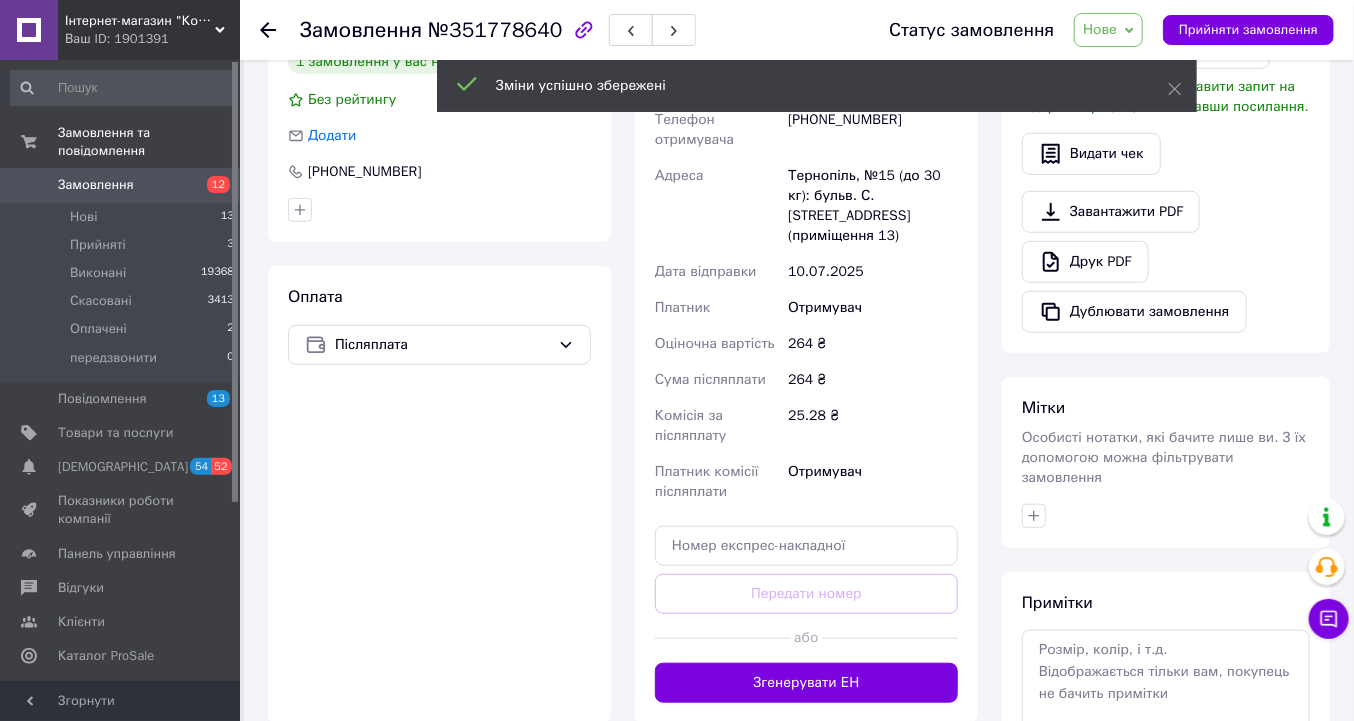 scroll, scrollTop: 480, scrollLeft: 0, axis: vertical 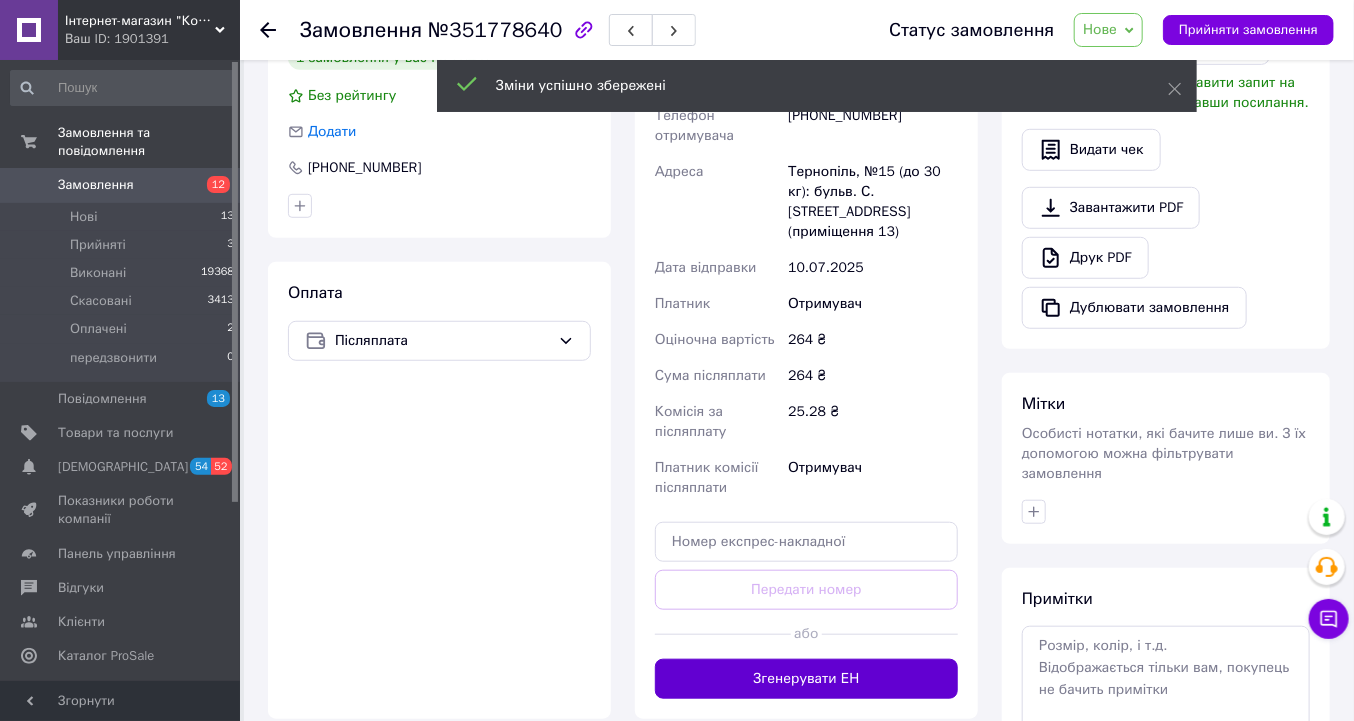 click on "Згенерувати ЕН" at bounding box center (806, 679) 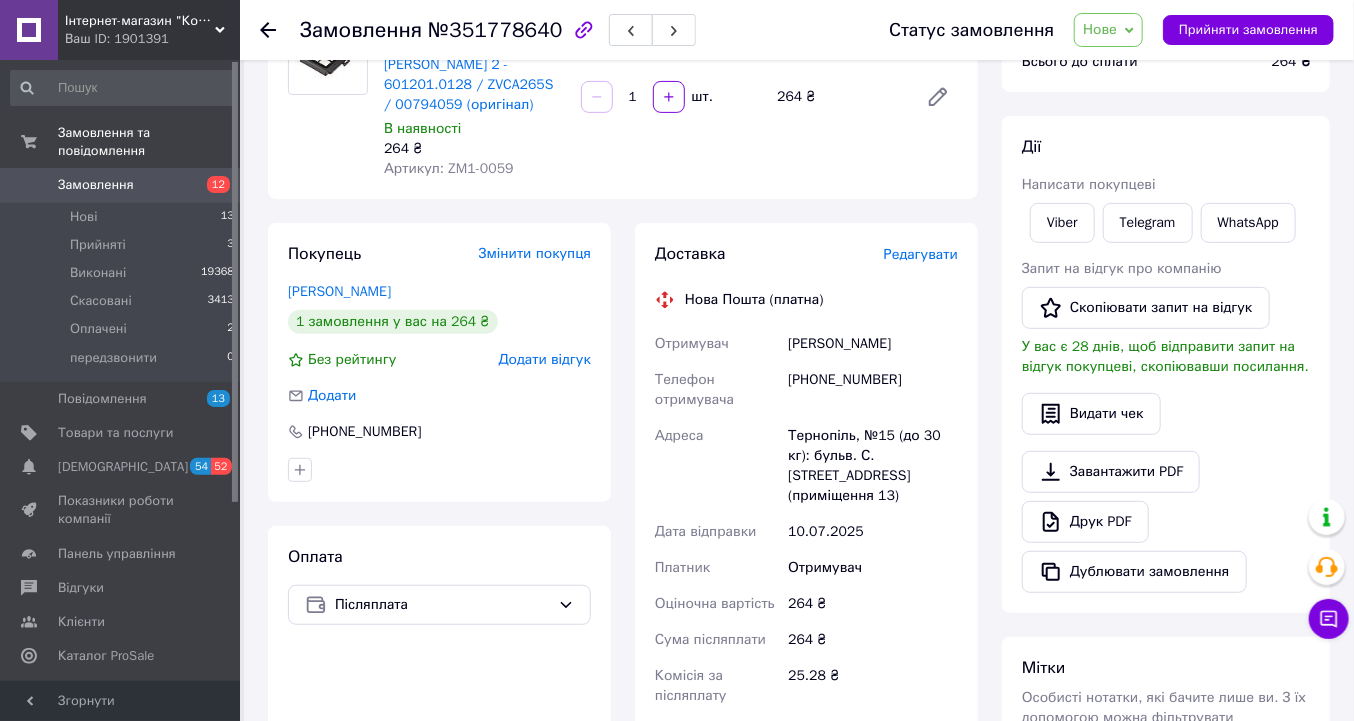 scroll, scrollTop: 160, scrollLeft: 0, axis: vertical 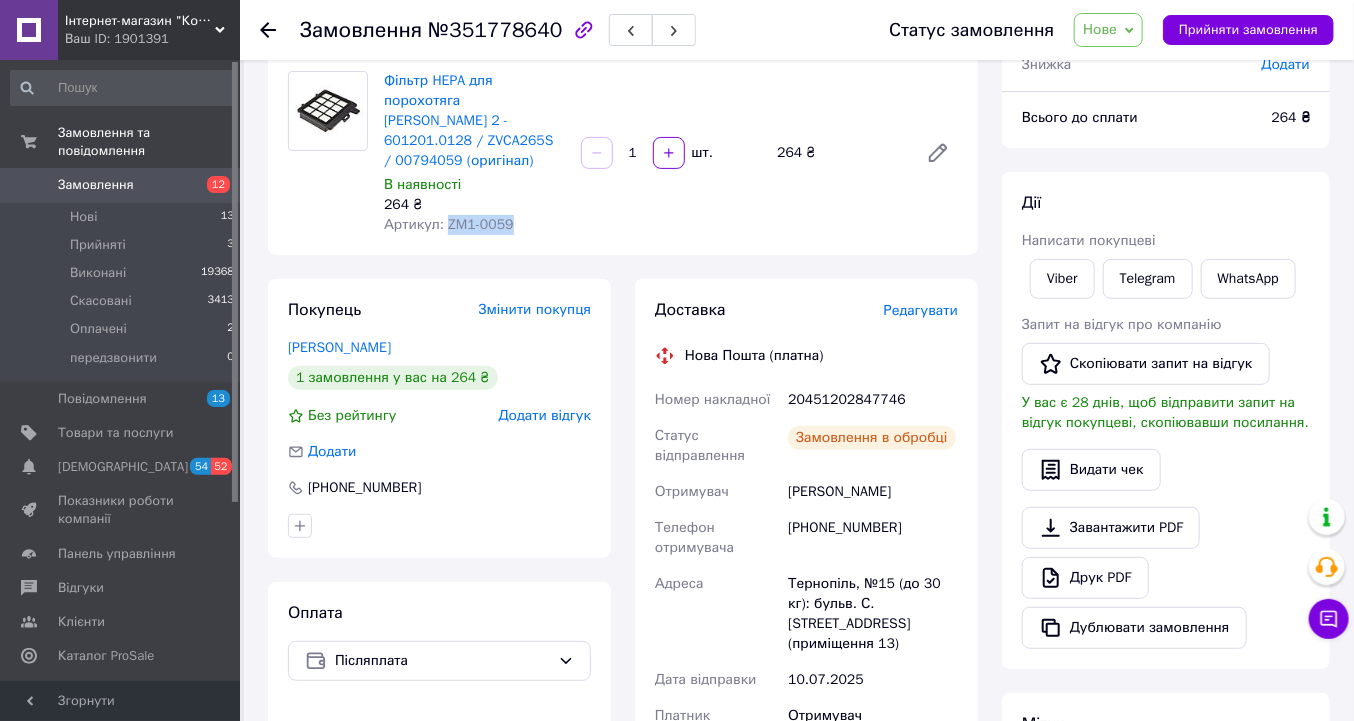 drag, startPoint x: 509, startPoint y: 204, endPoint x: 442, endPoint y: 206, distance: 67.02985 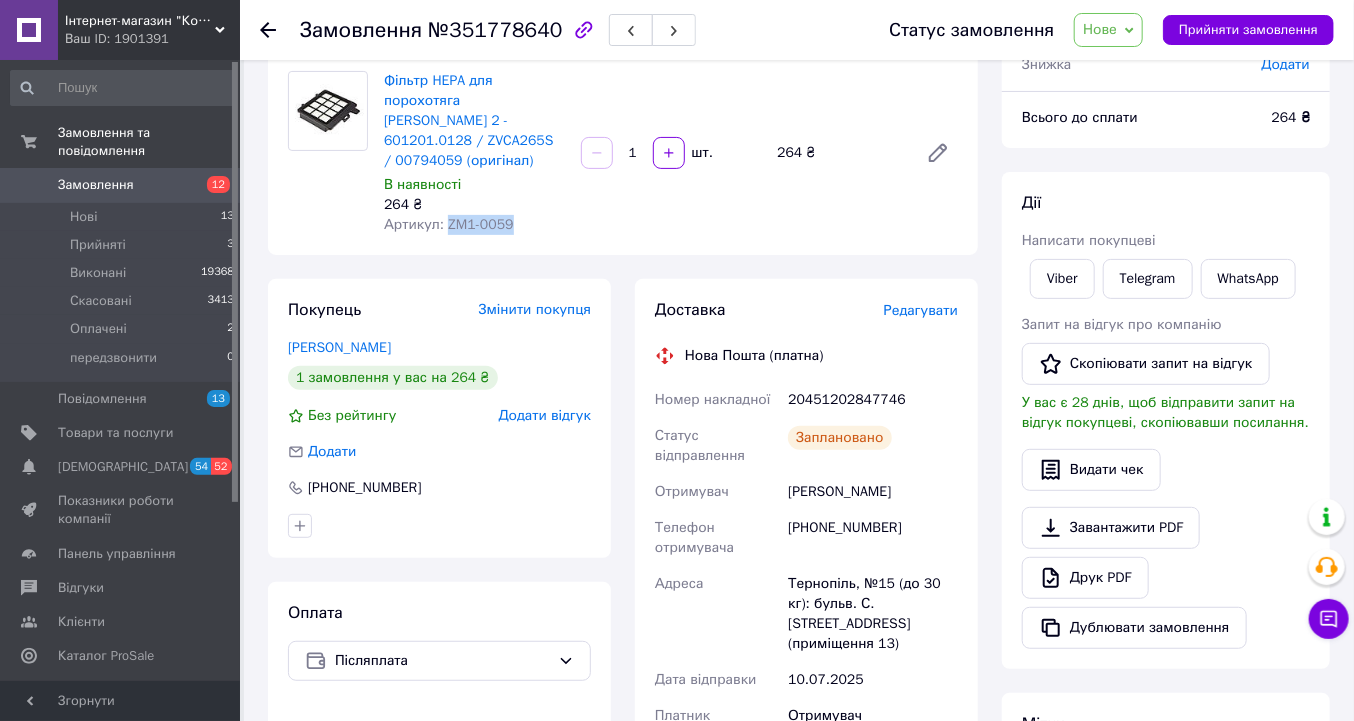 copy on "ZM1-0059" 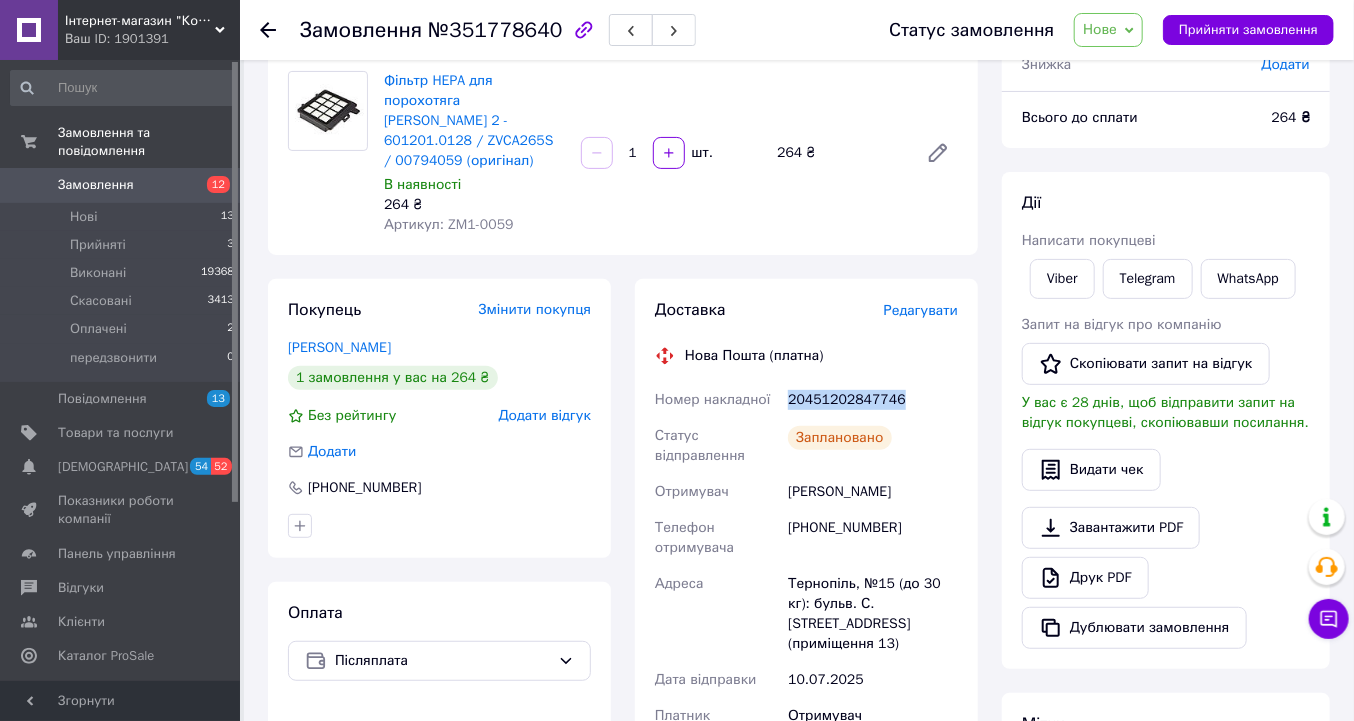 drag, startPoint x: 897, startPoint y: 376, endPoint x: 791, endPoint y: 384, distance: 106.30146 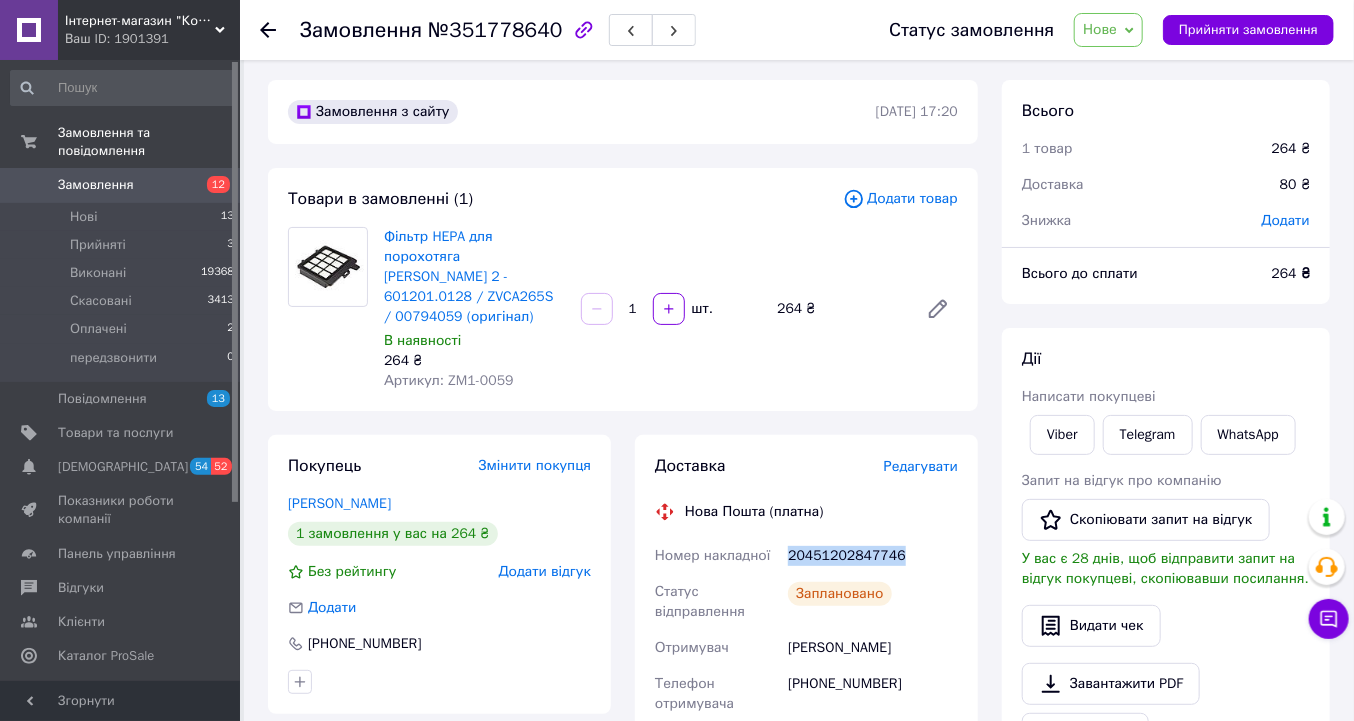 scroll, scrollTop: 0, scrollLeft: 0, axis: both 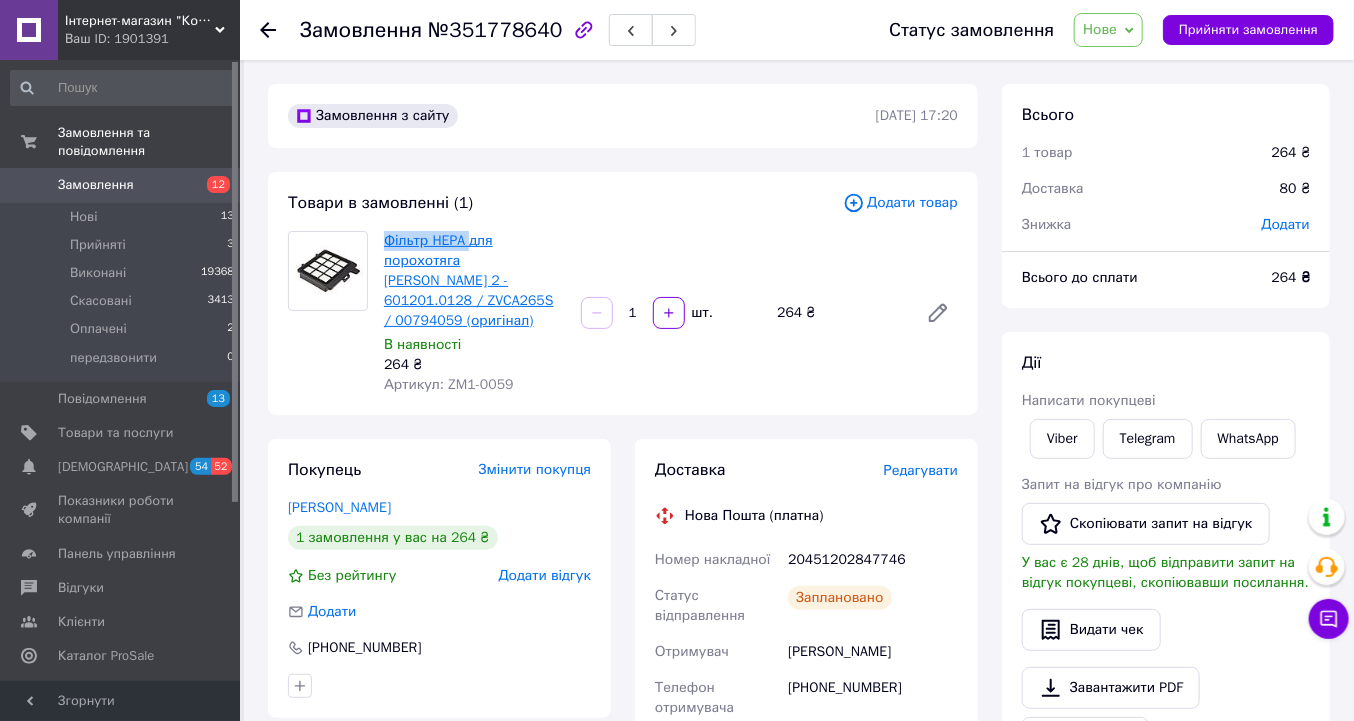 drag, startPoint x: 377, startPoint y: 239, endPoint x: 468, endPoint y: 244, distance: 91.13726 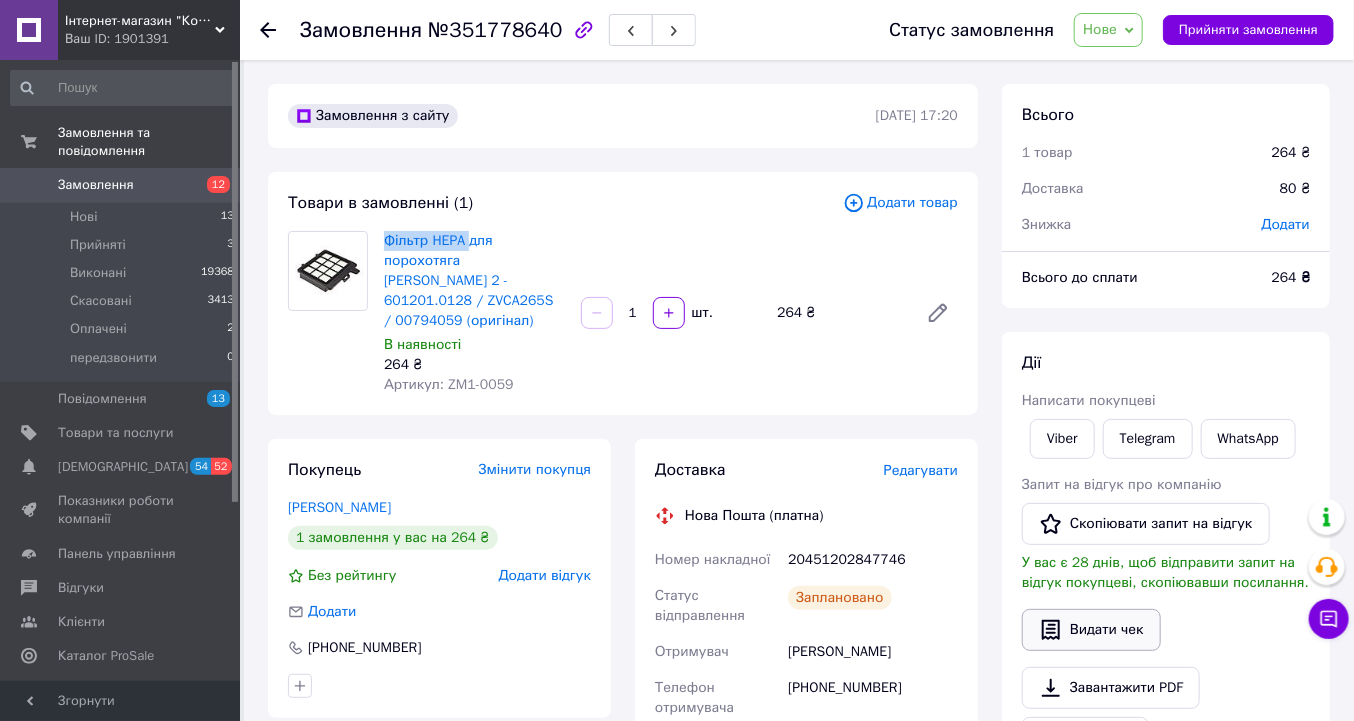 click on "Видати чек" at bounding box center (1091, 630) 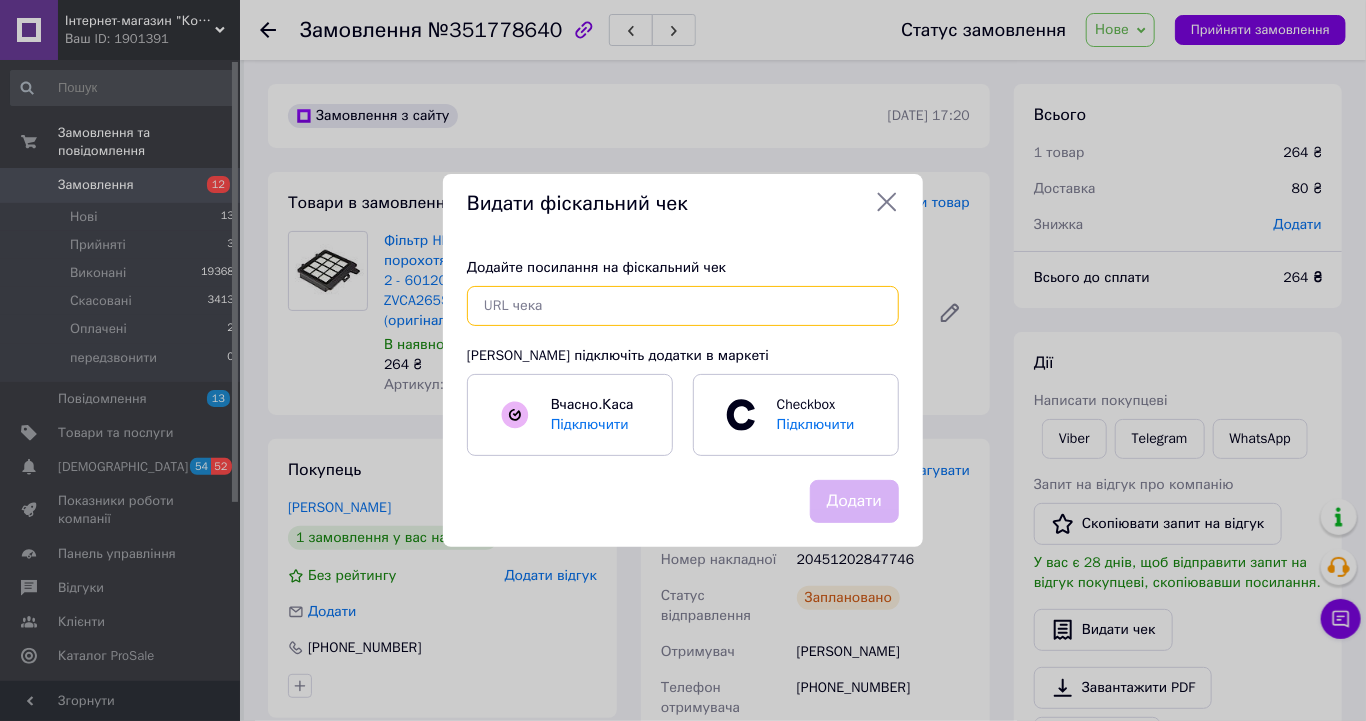 click at bounding box center (683, 306) 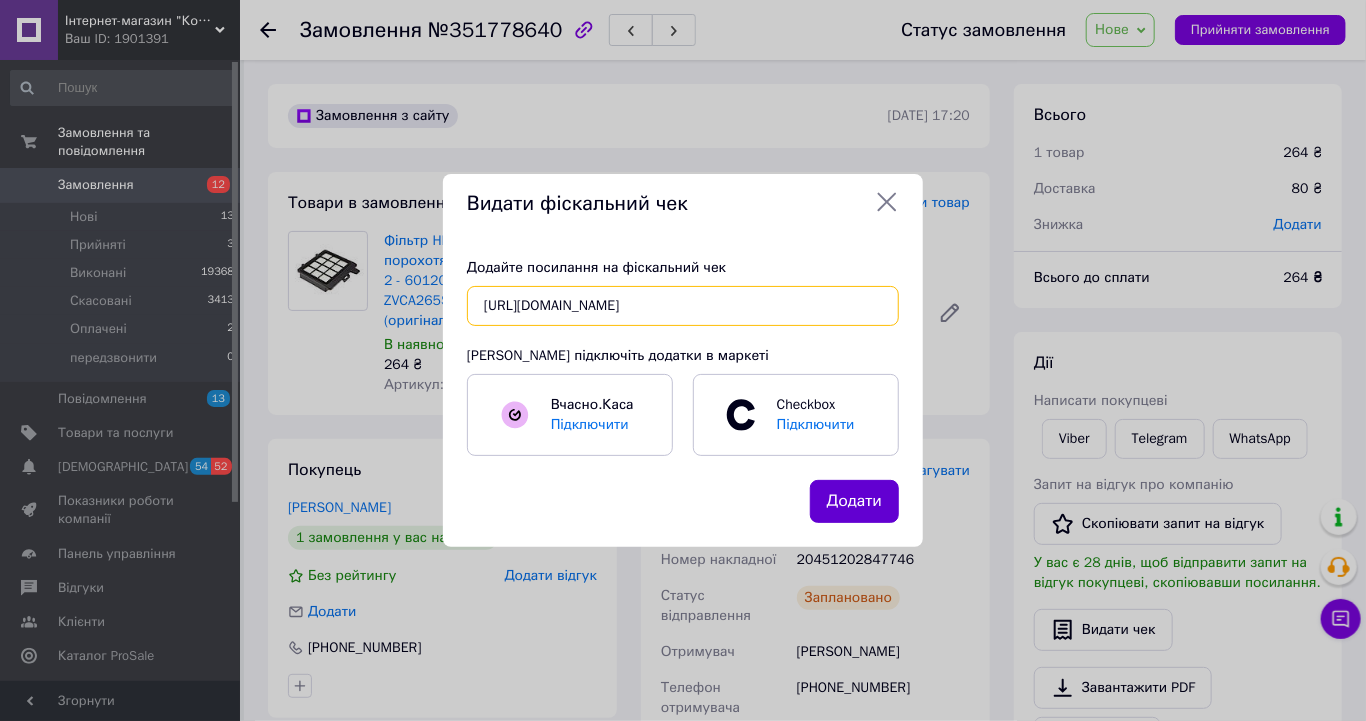 type on "https://kasa.vchasno.ua/check-viewer/Ji7To0jMekM" 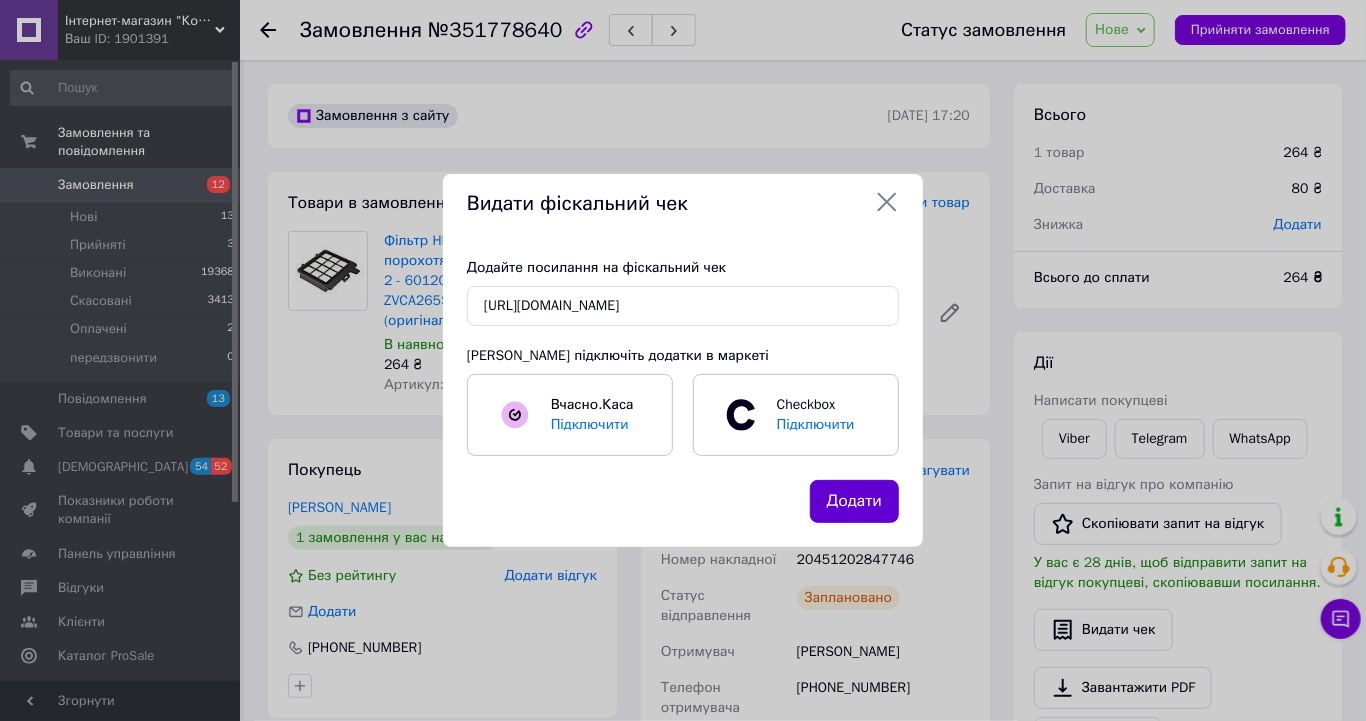 click on "Додати" at bounding box center [854, 501] 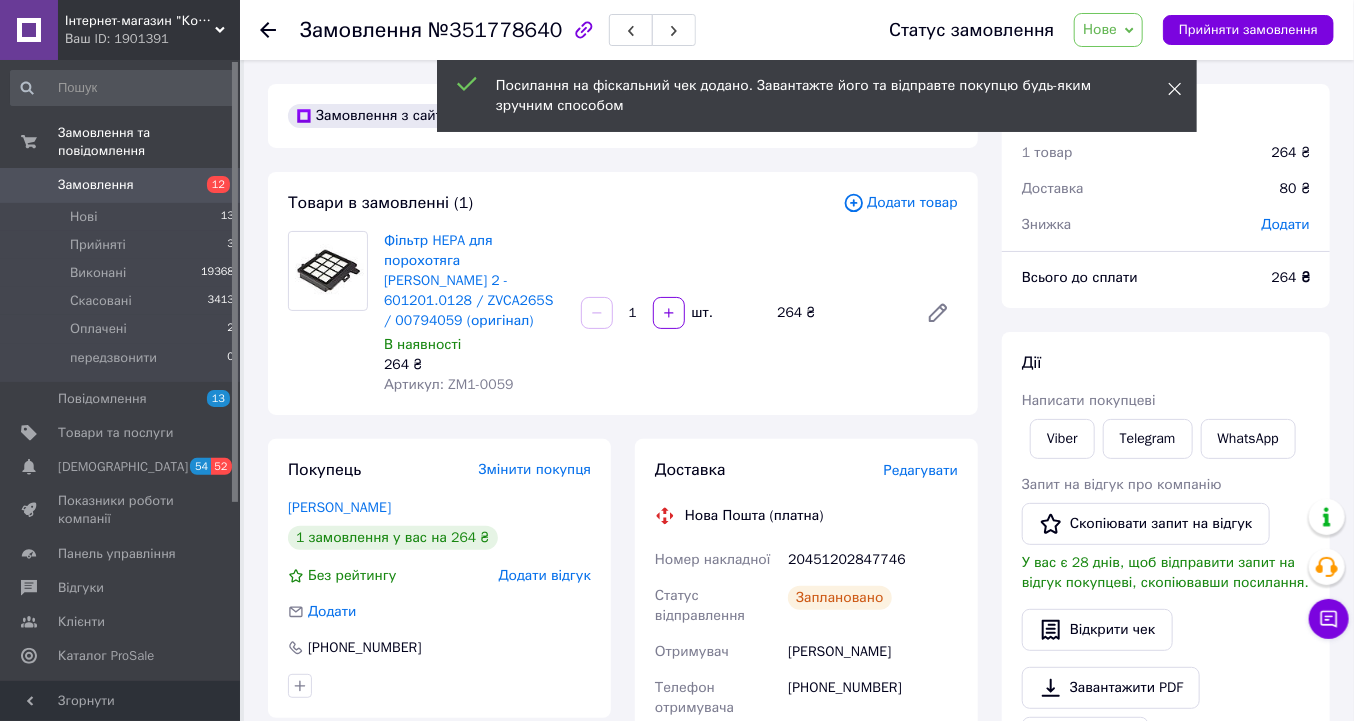 click 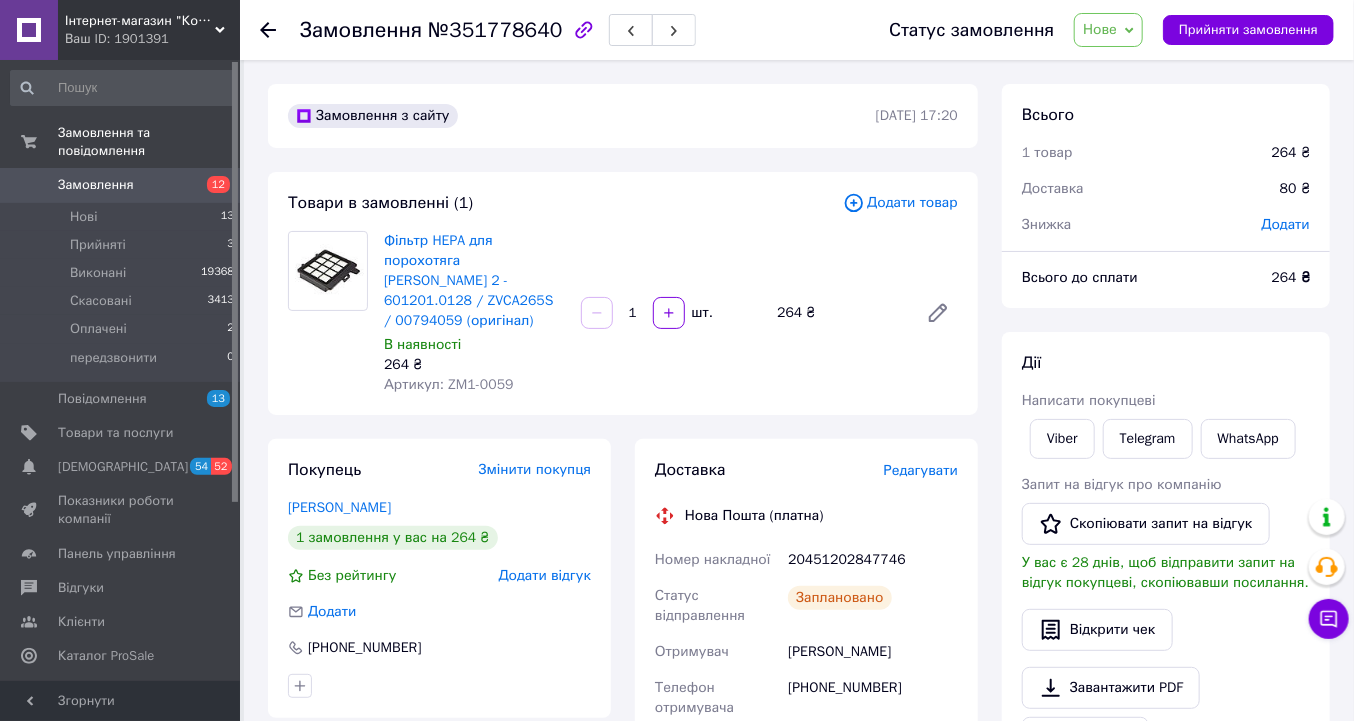 click on "Нове" at bounding box center (1108, 30) 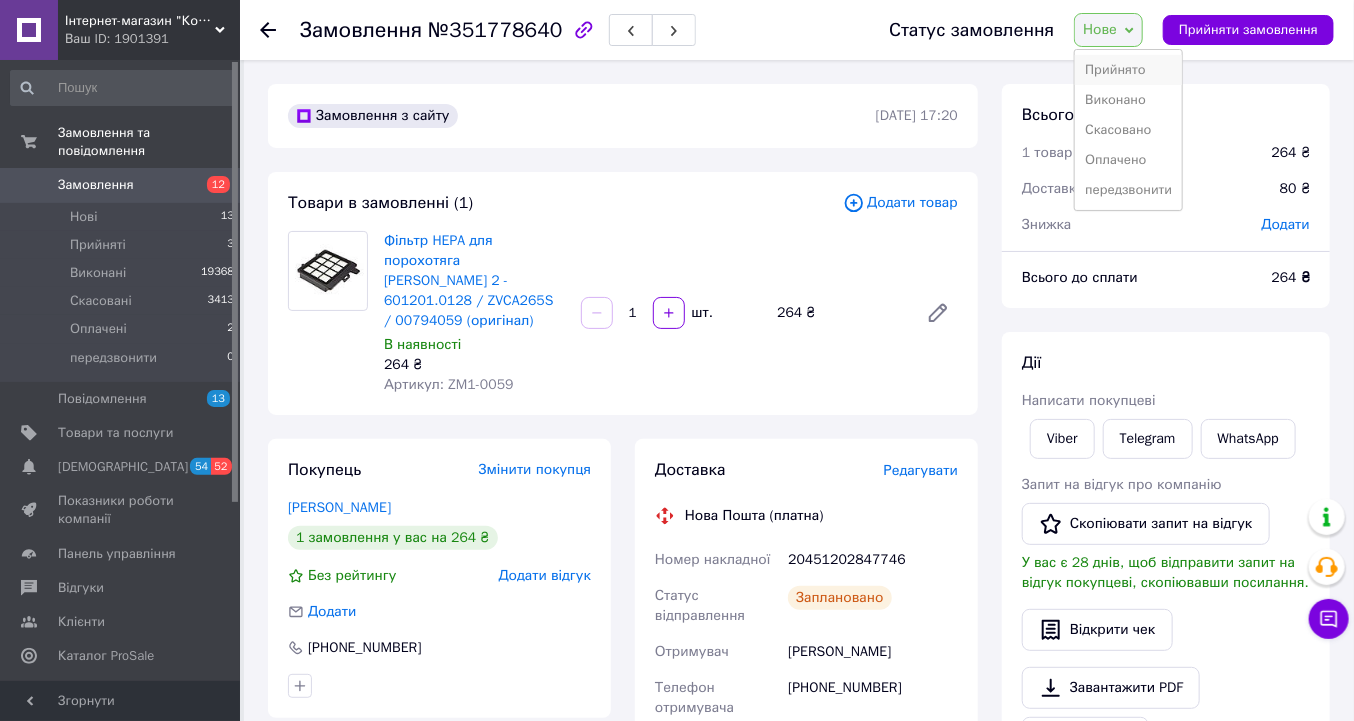 click on "Прийнято" at bounding box center (1128, 70) 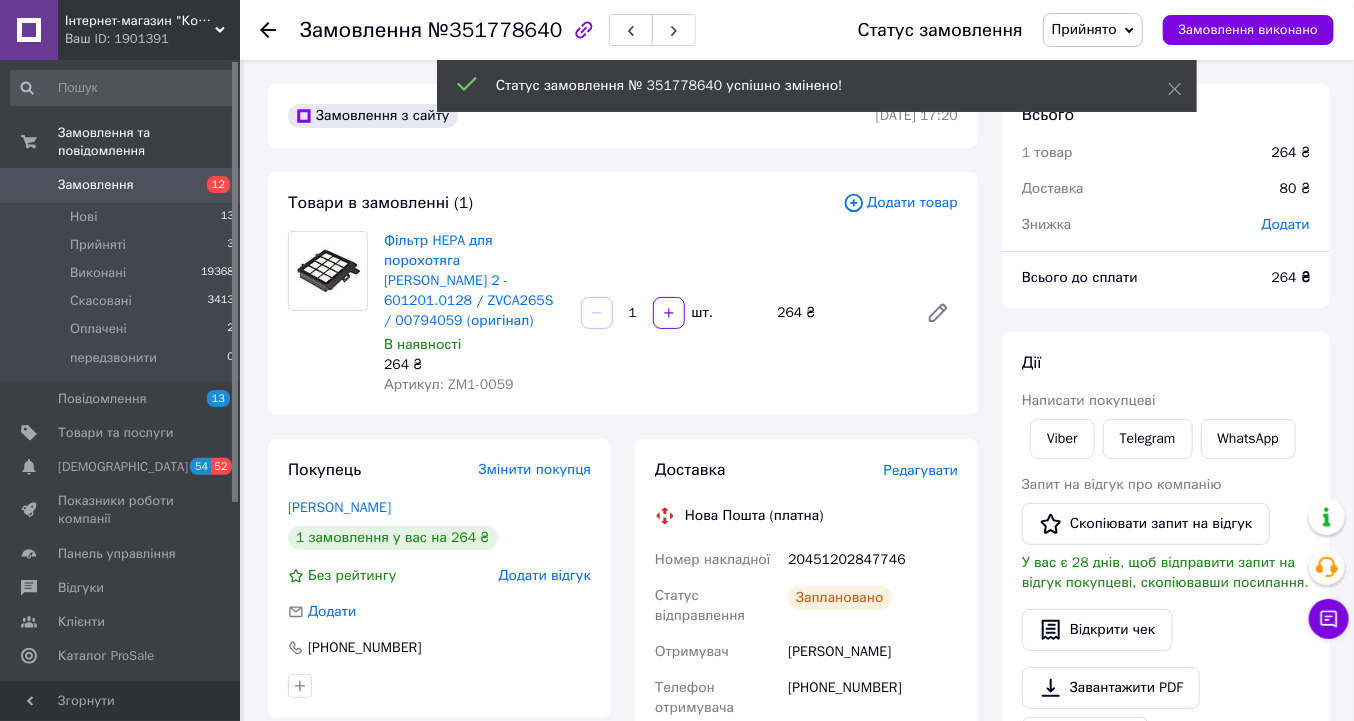 click 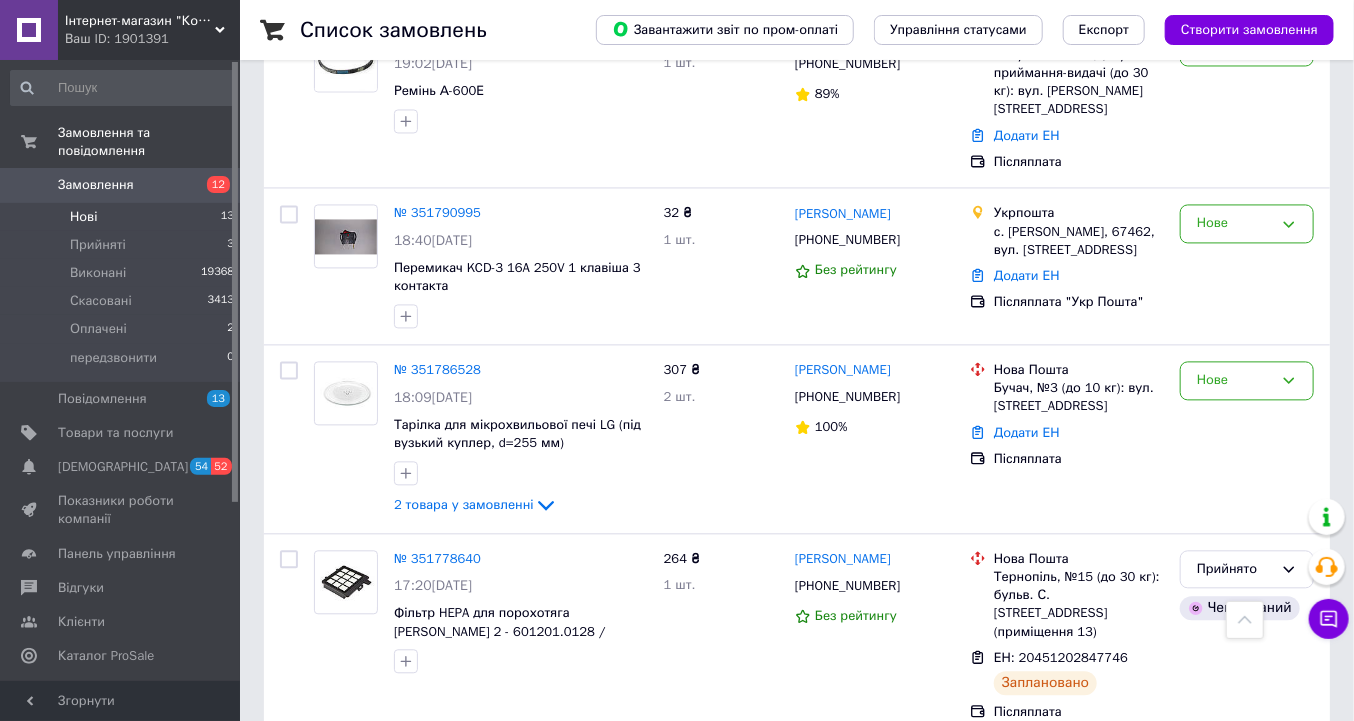 scroll, scrollTop: 1727, scrollLeft: 0, axis: vertical 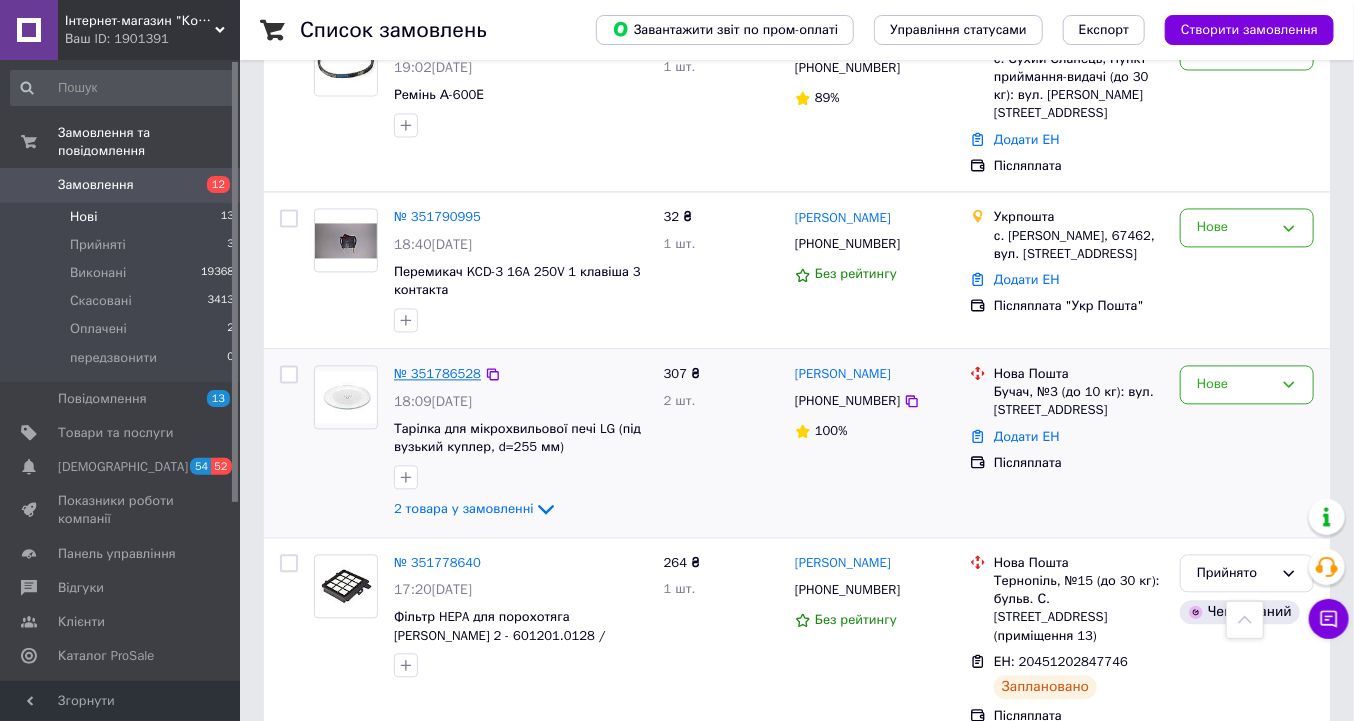 click on "№ 351786528" at bounding box center (437, 373) 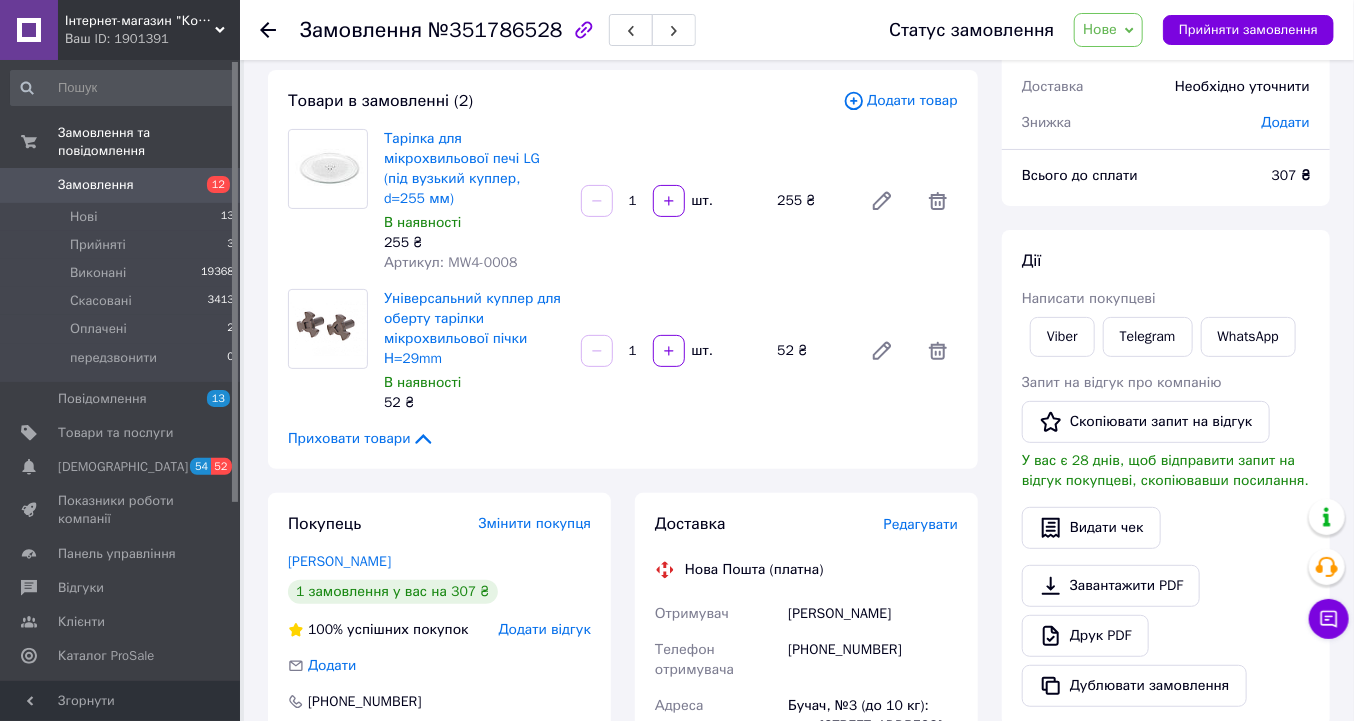 scroll, scrollTop: 100, scrollLeft: 0, axis: vertical 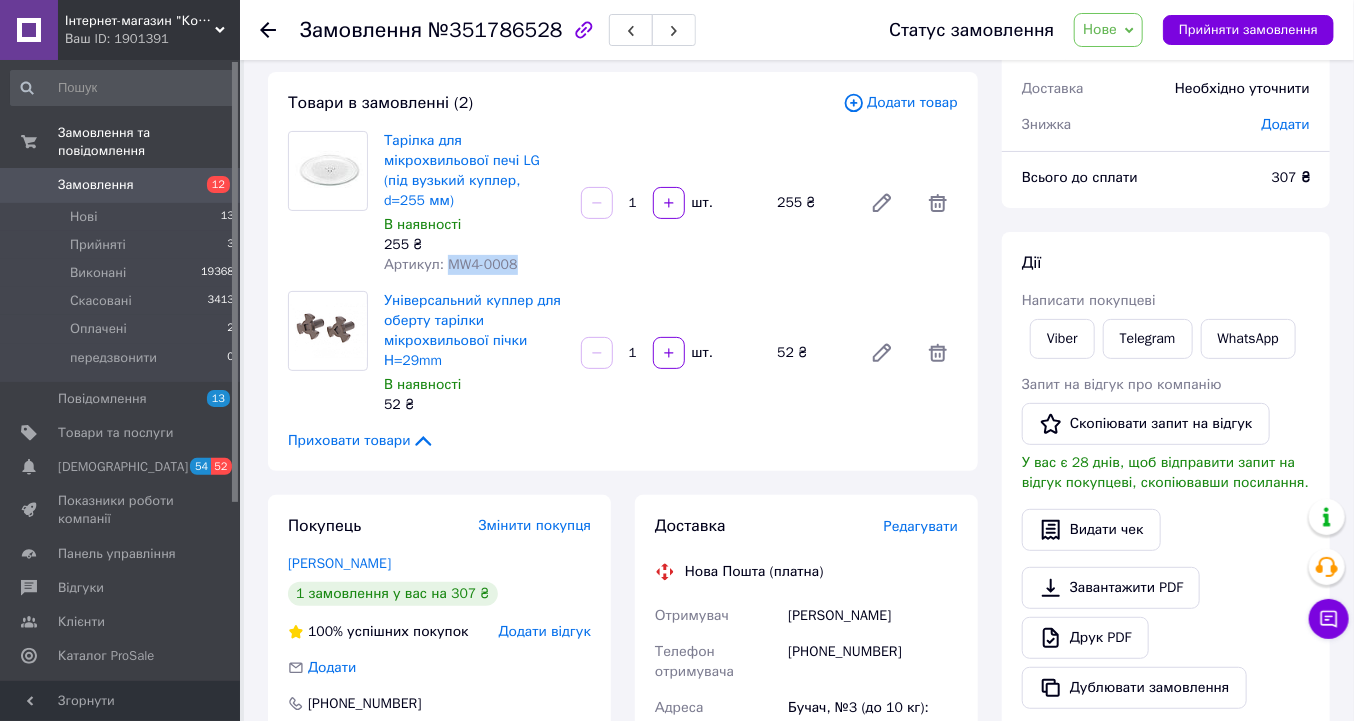 drag, startPoint x: 510, startPoint y: 249, endPoint x: 446, endPoint y: 249, distance: 64 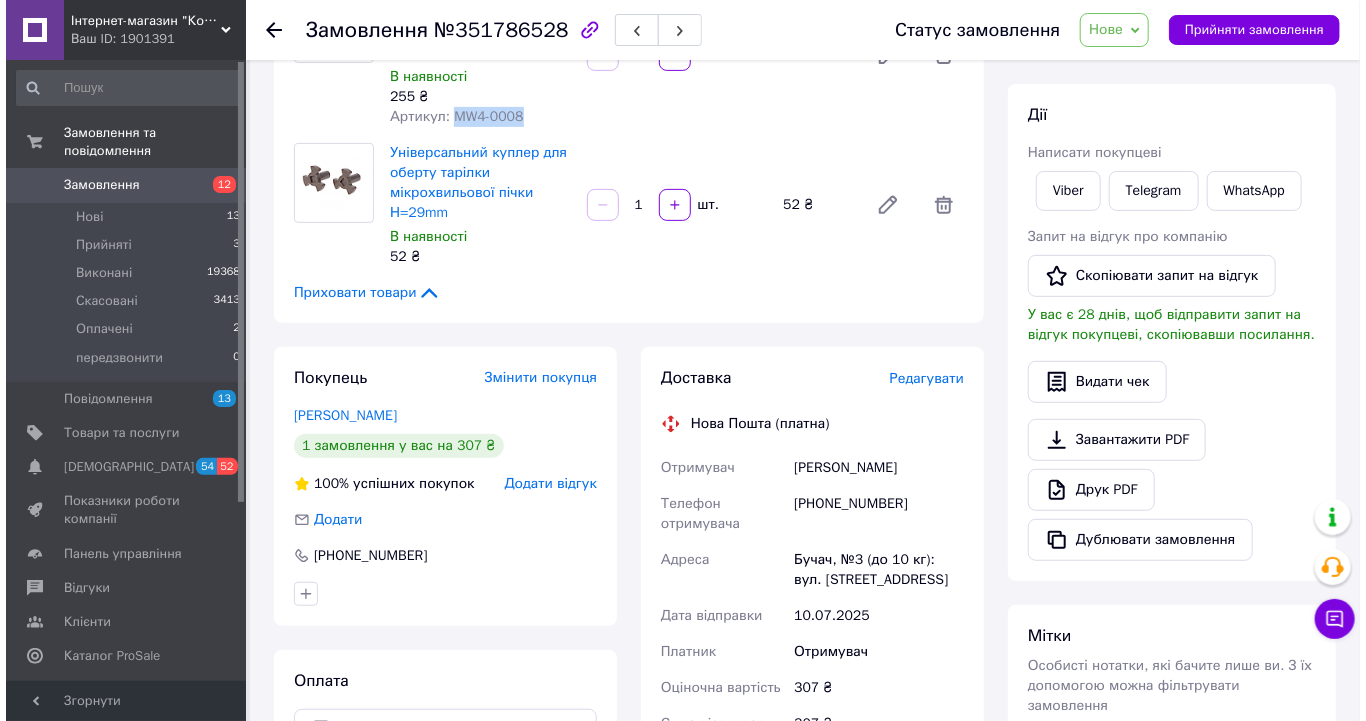 scroll, scrollTop: 260, scrollLeft: 0, axis: vertical 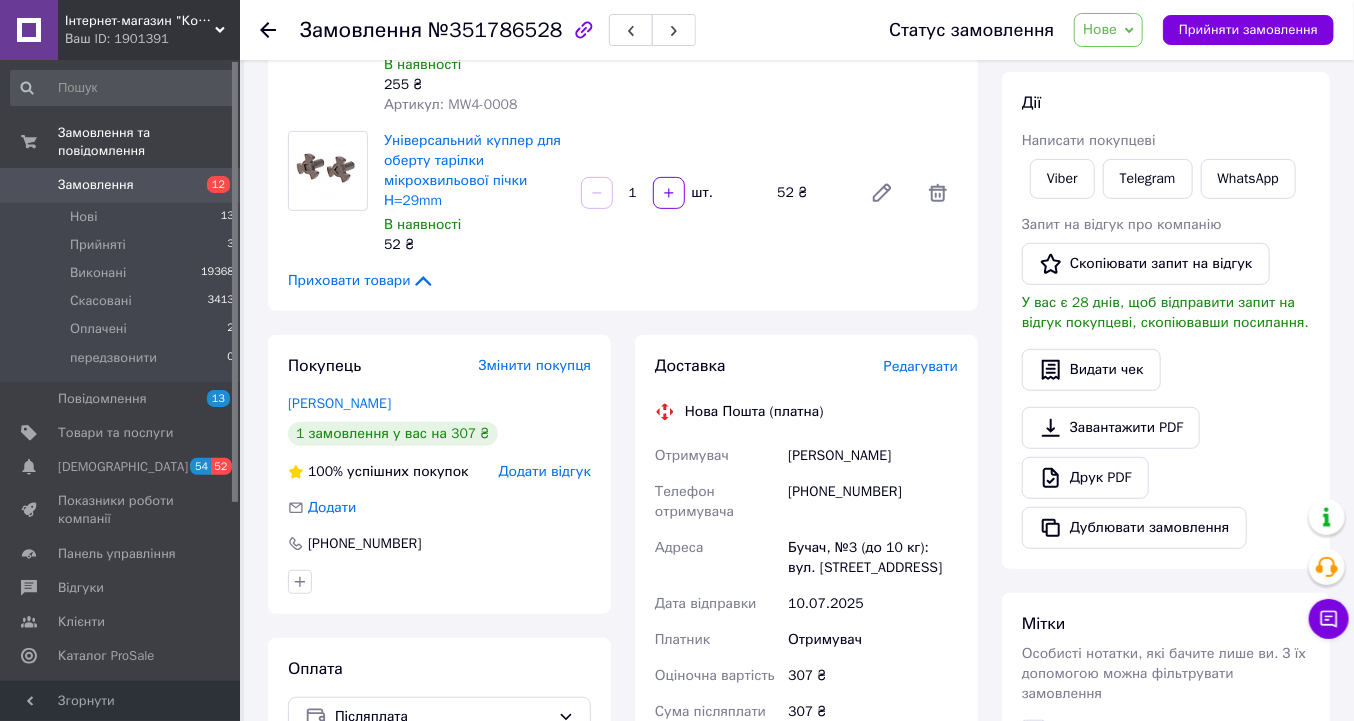 click on "Редагувати" at bounding box center [921, 366] 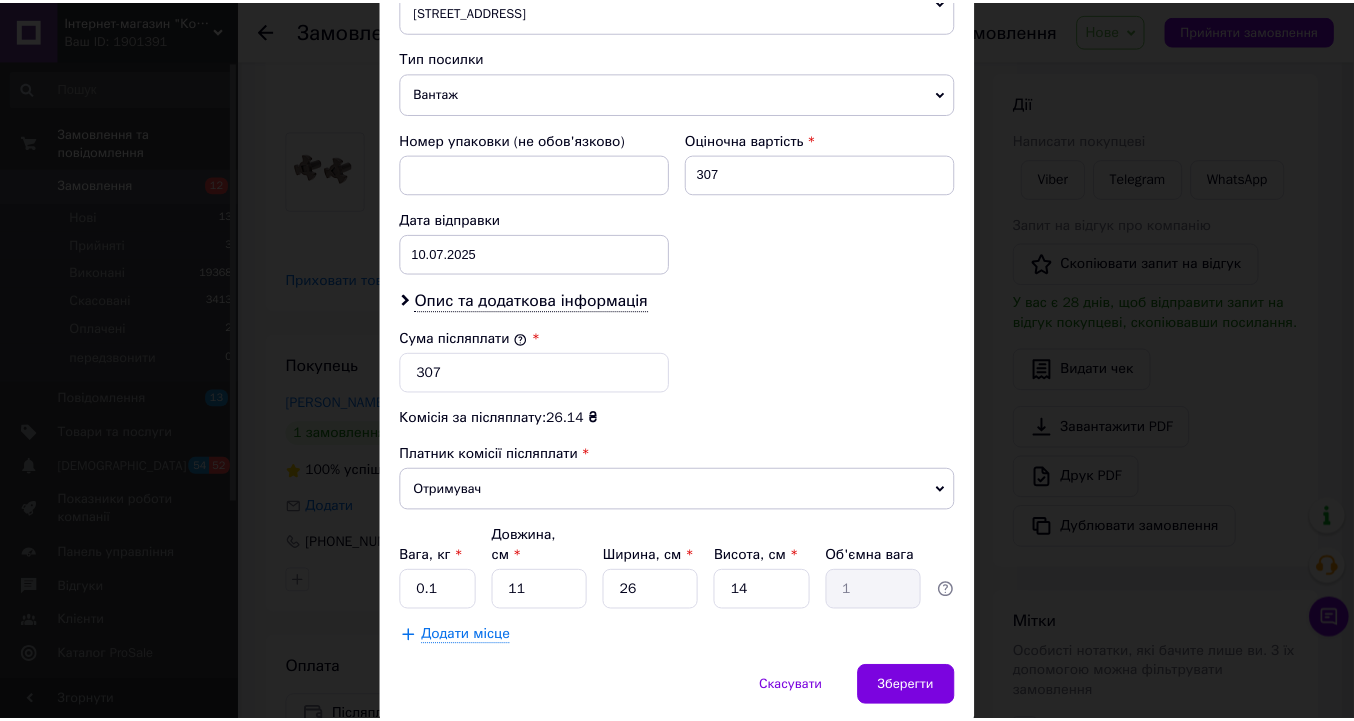 scroll, scrollTop: 799, scrollLeft: 0, axis: vertical 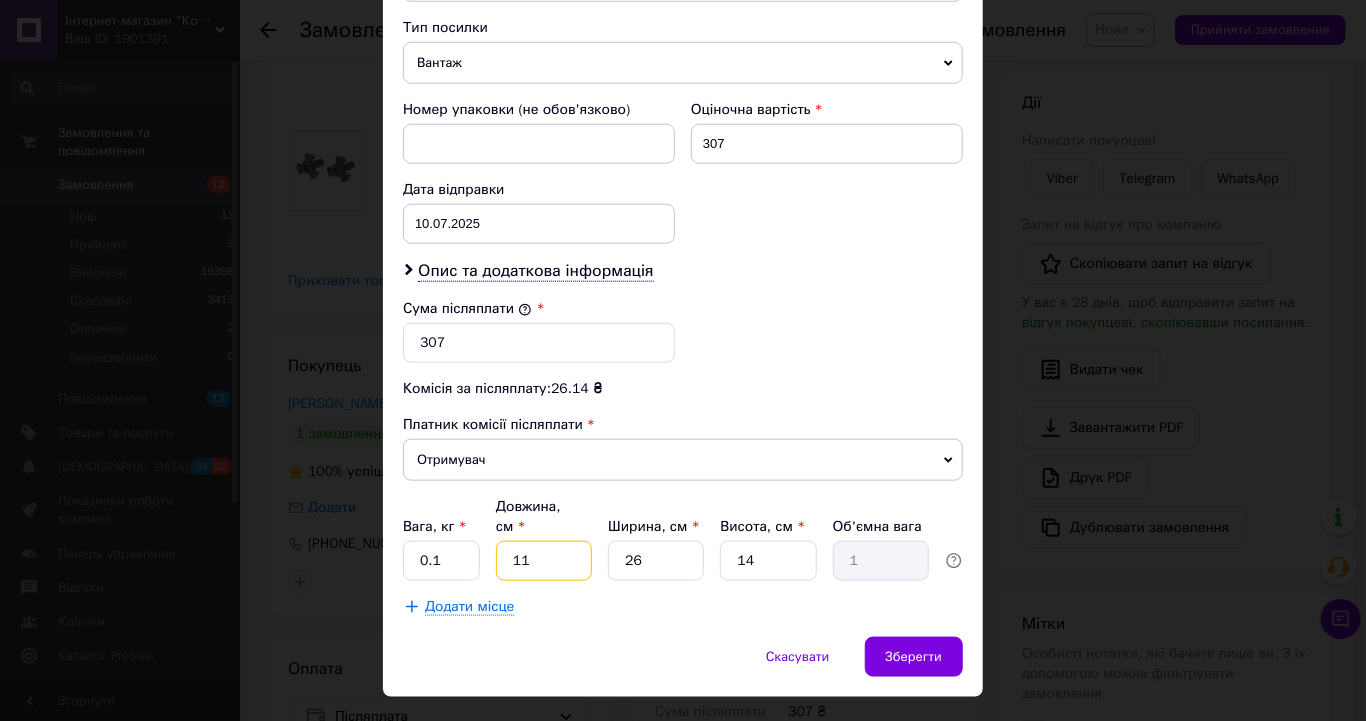 drag, startPoint x: 534, startPoint y: 516, endPoint x: 502, endPoint y: 508, distance: 32.984844 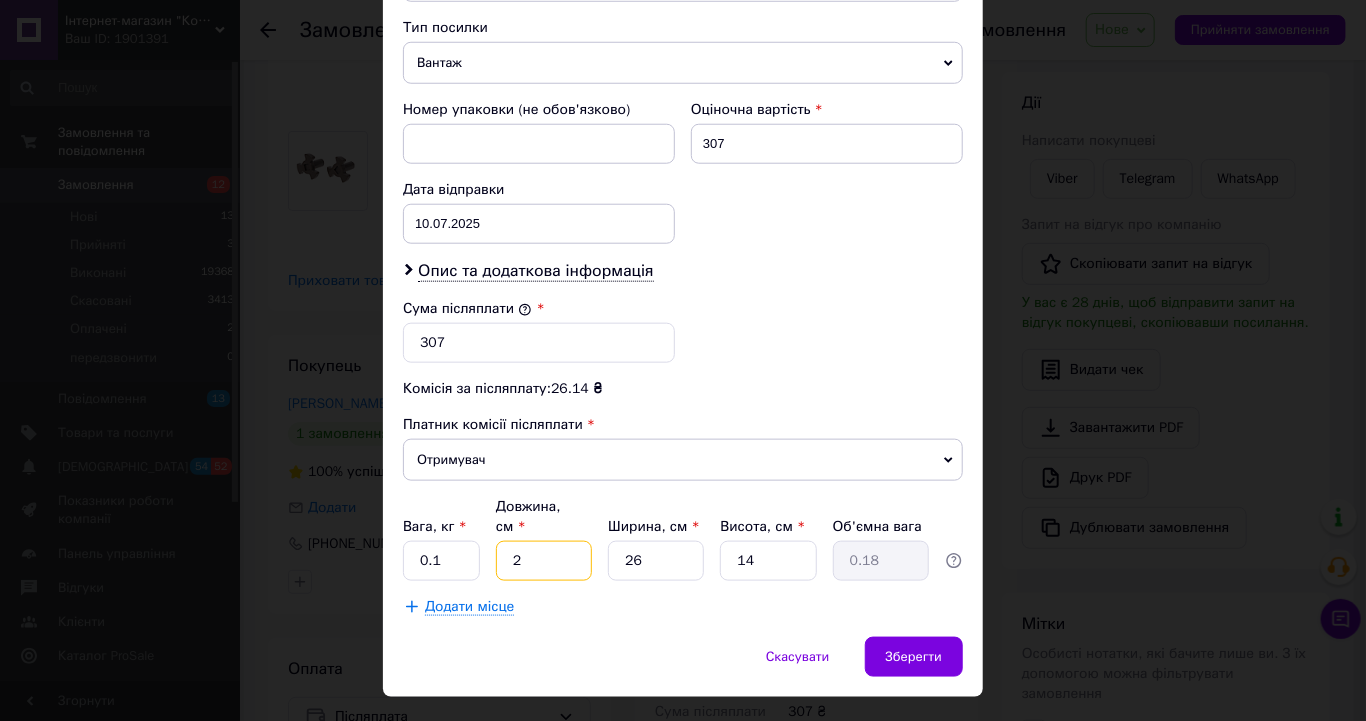 type on "26" 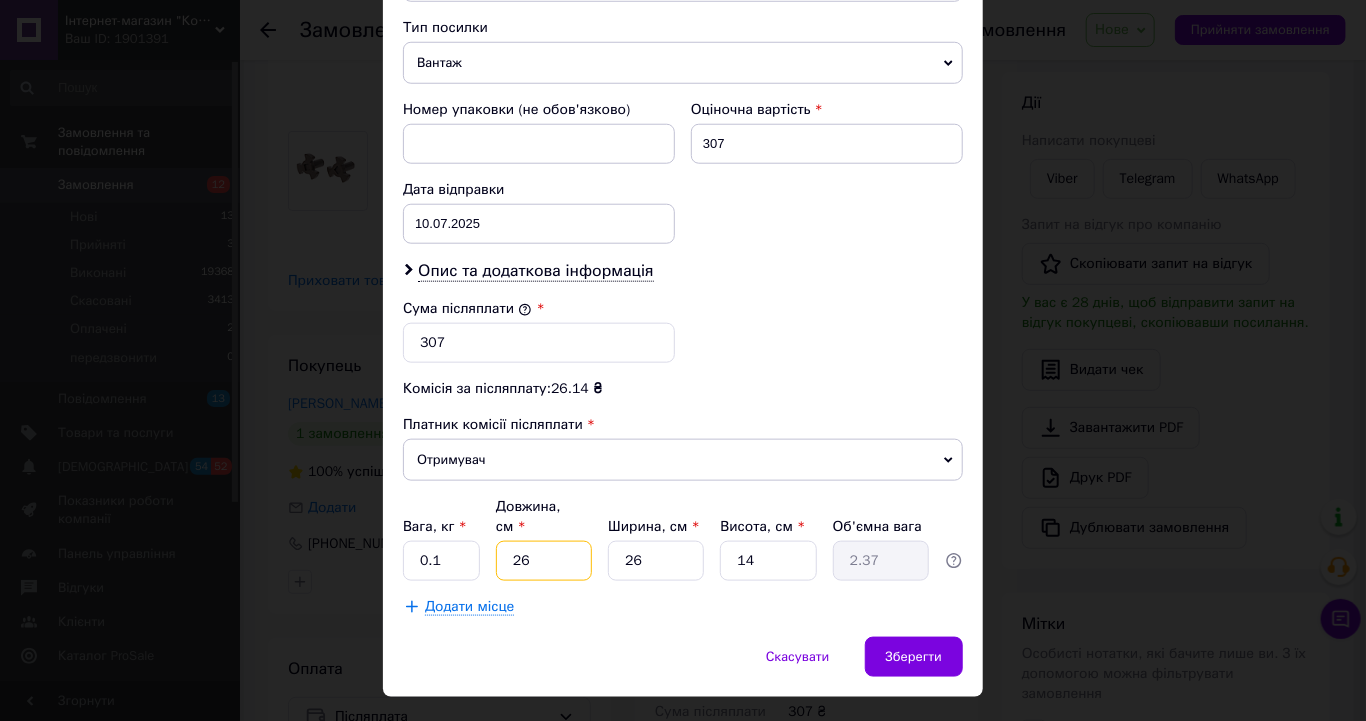 type on "26" 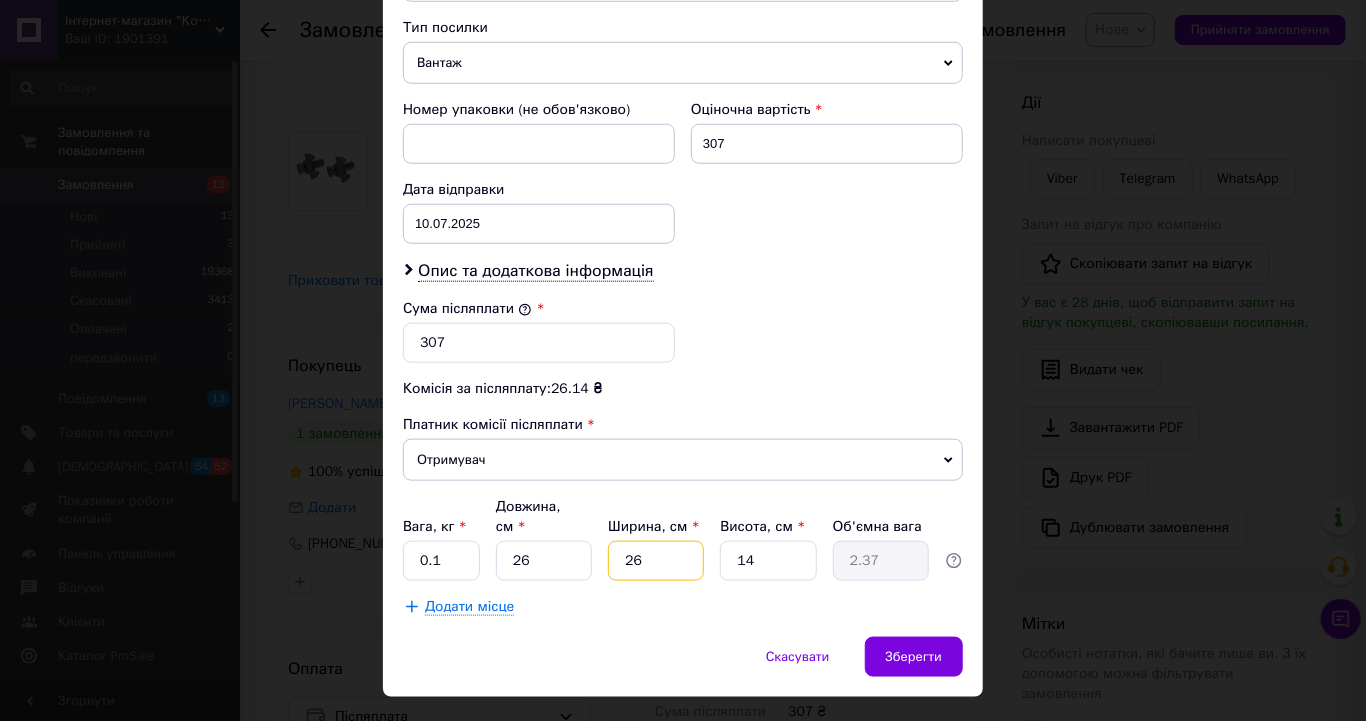 type on "2" 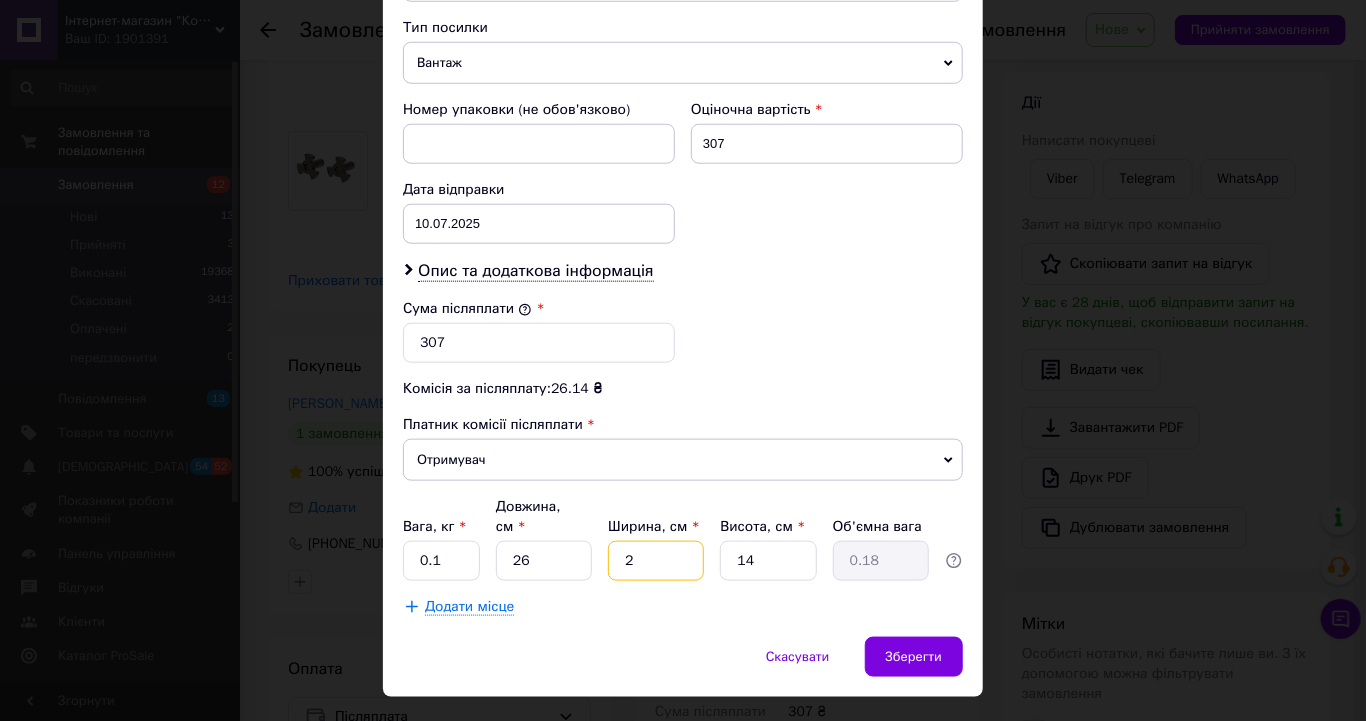 type on "20" 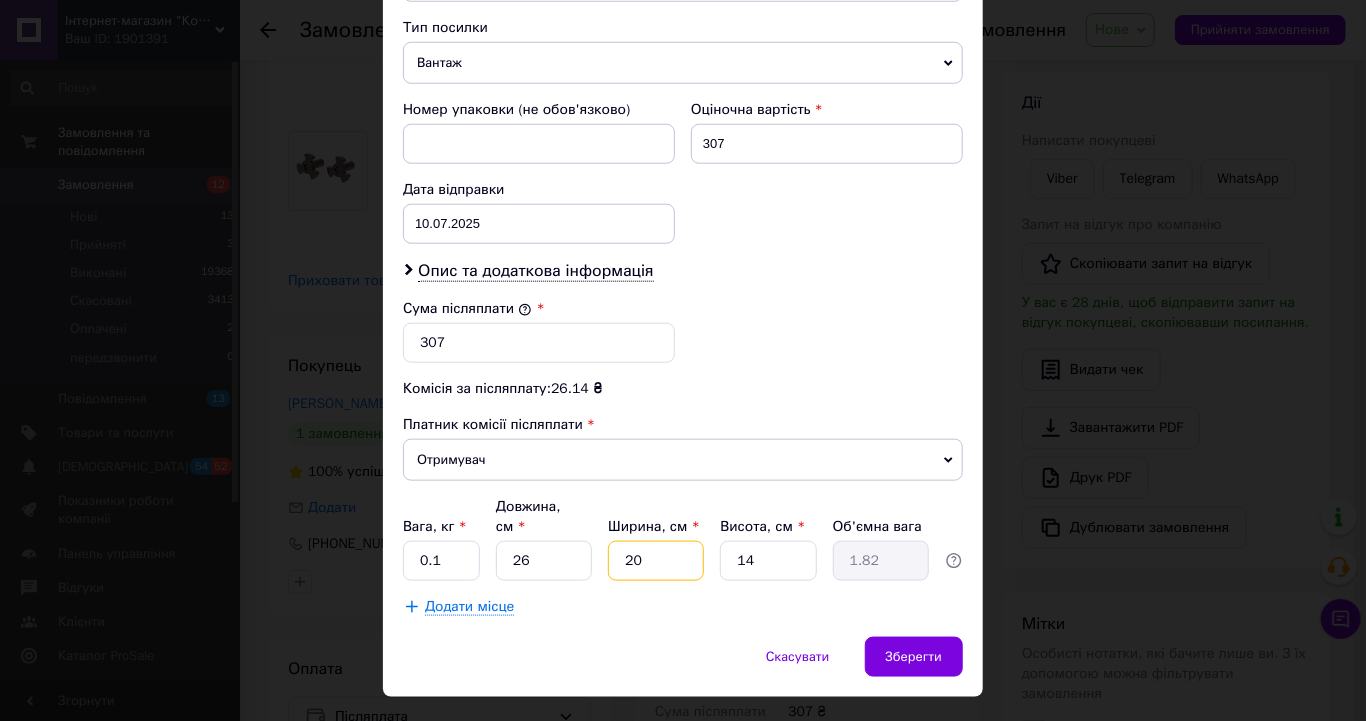 type on "206" 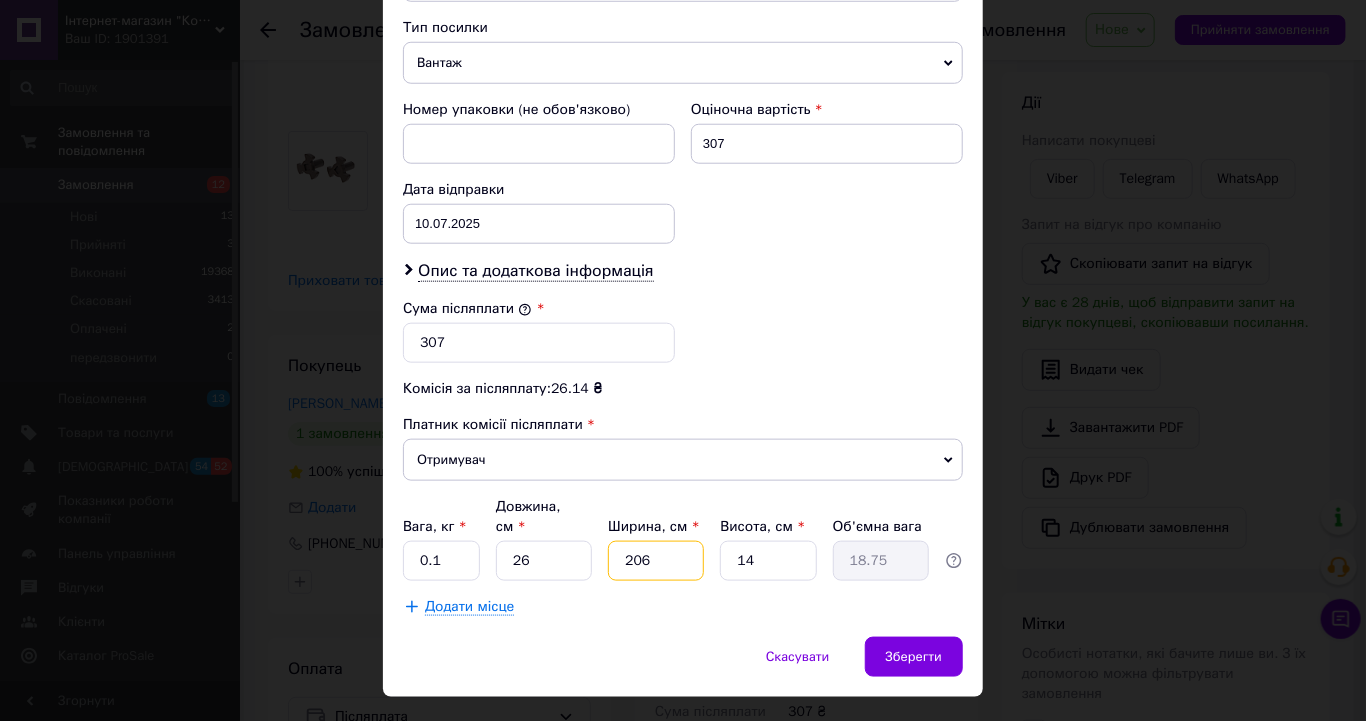 type on "20" 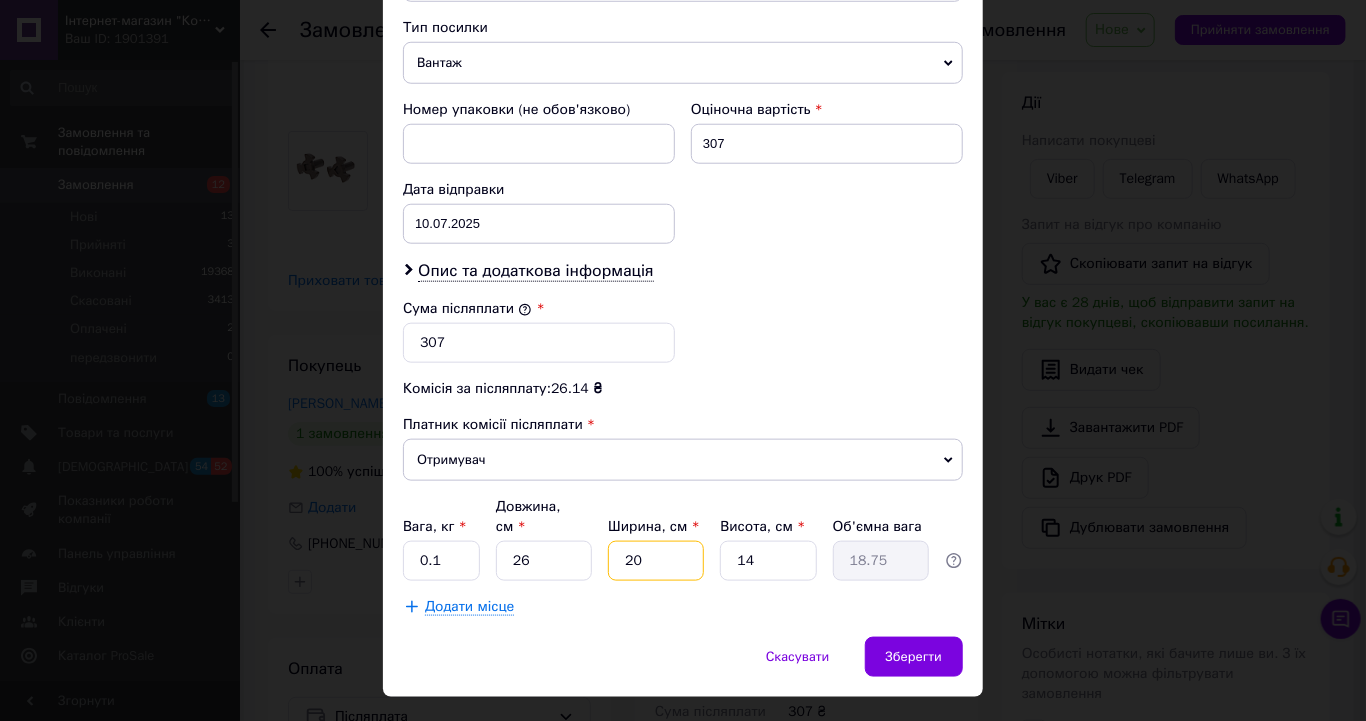type on "1.82" 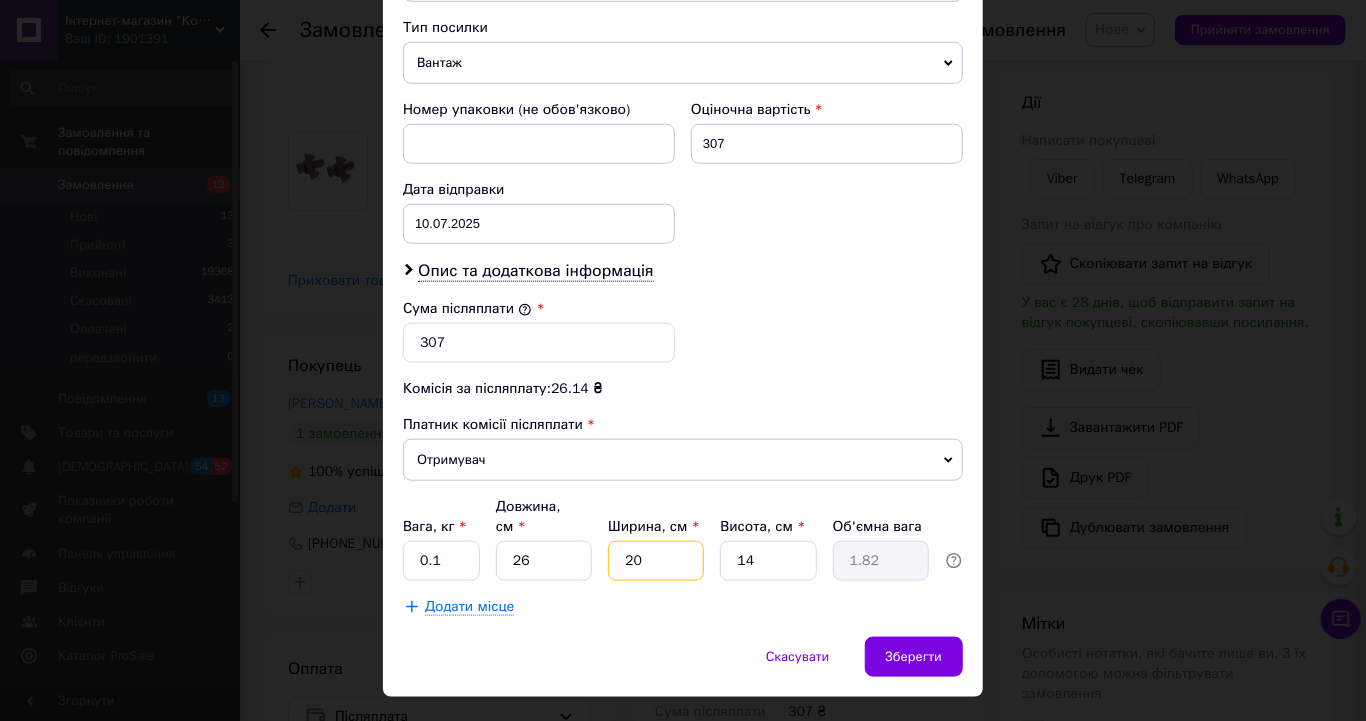 type on "2" 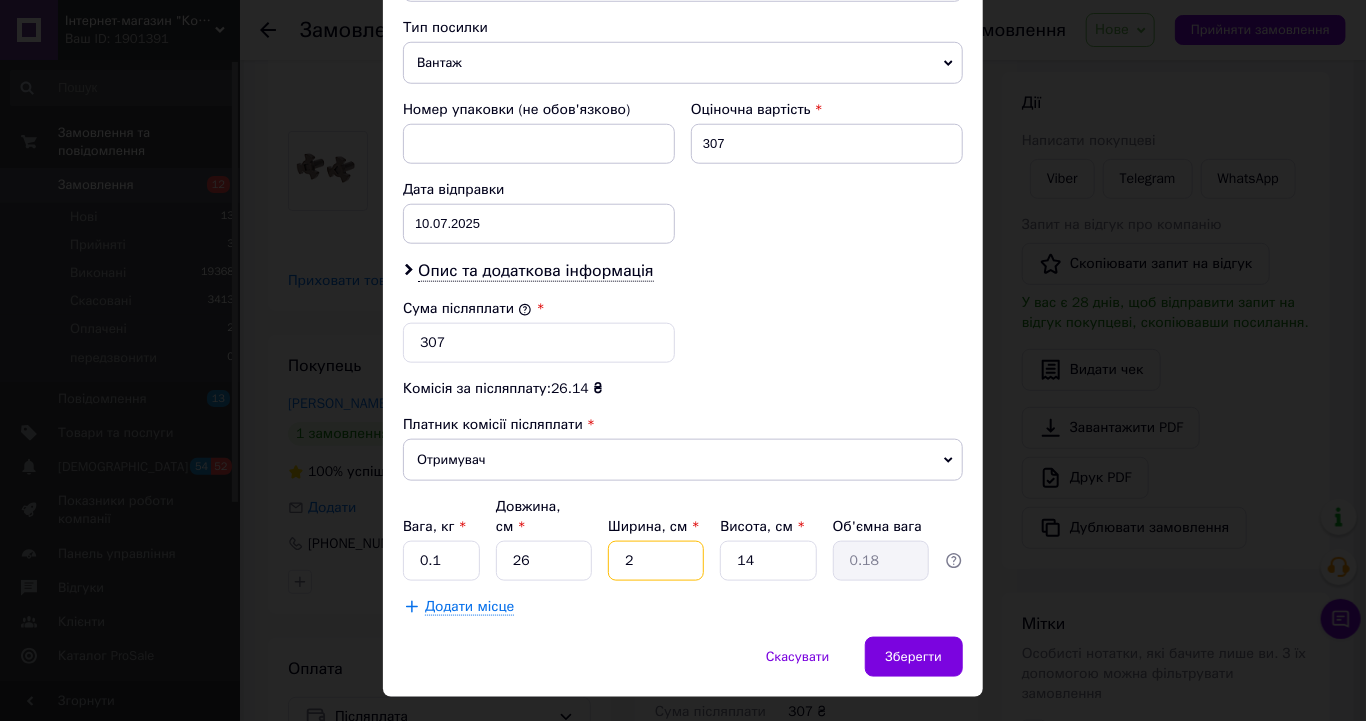 type on "26" 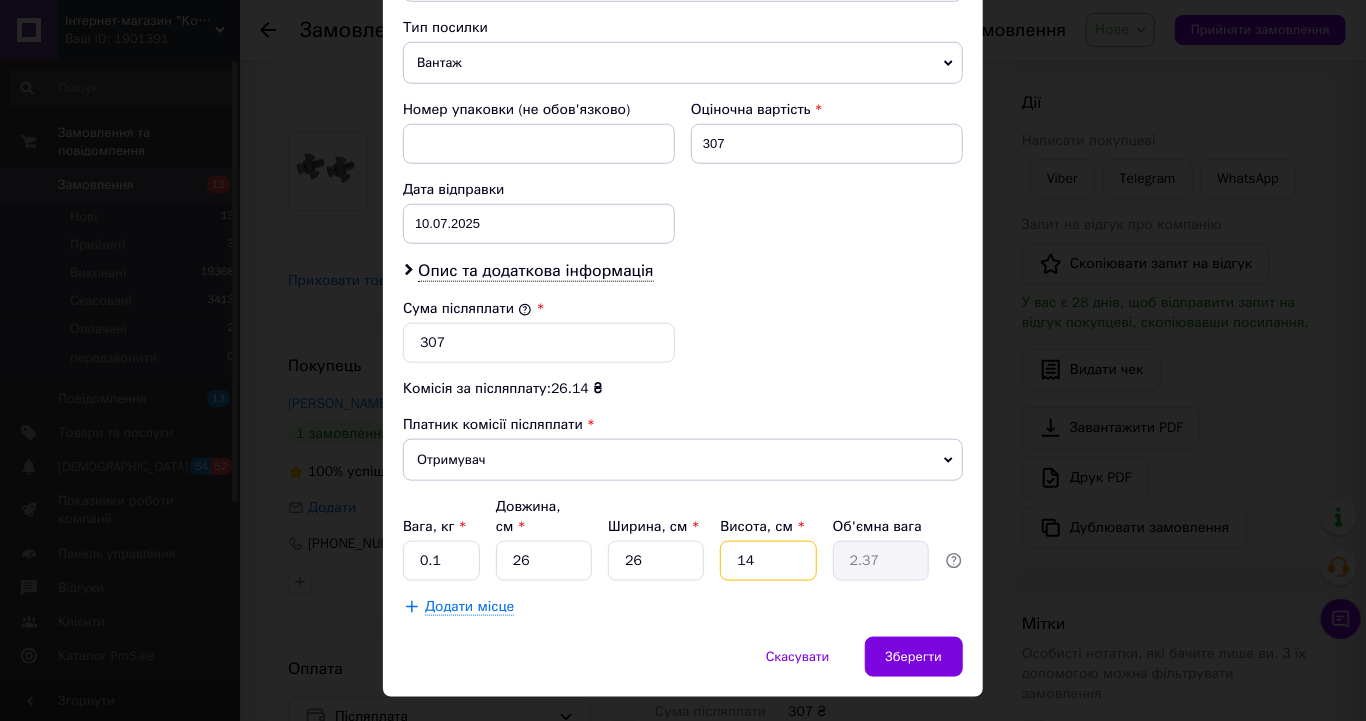 type on "4" 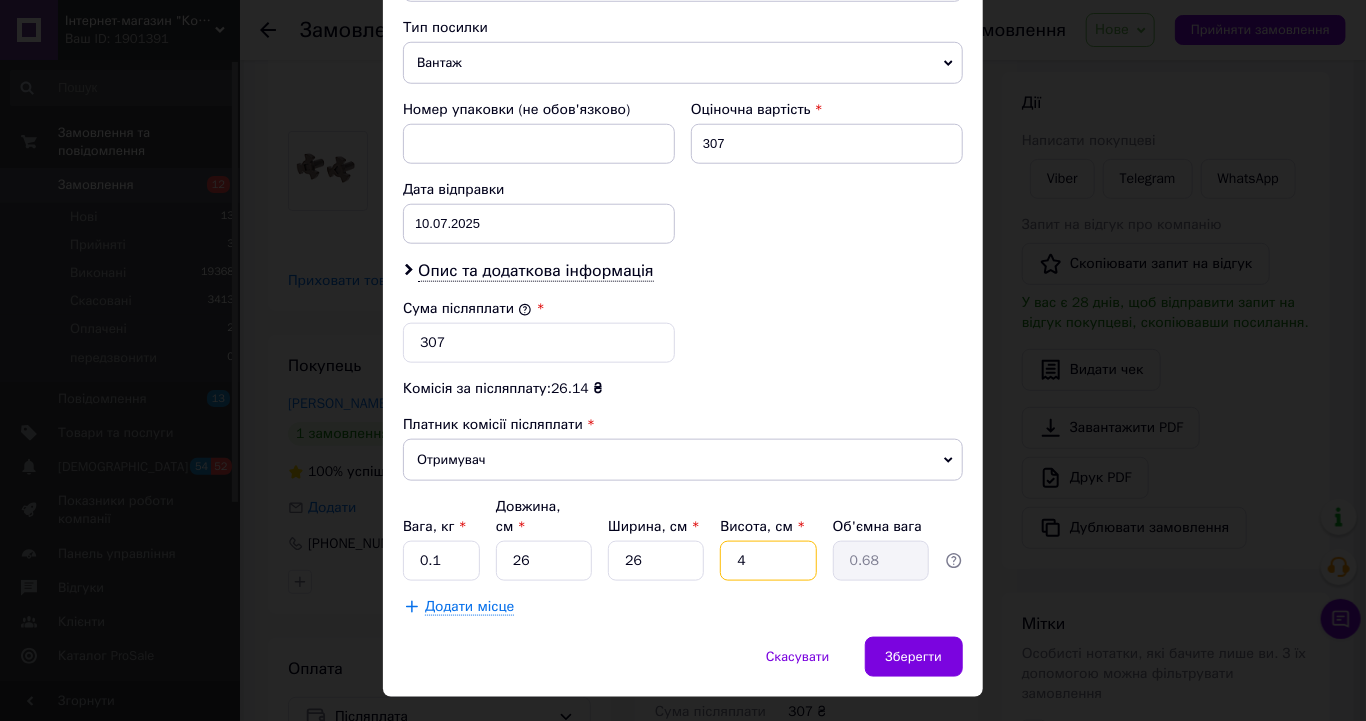 type on "4" 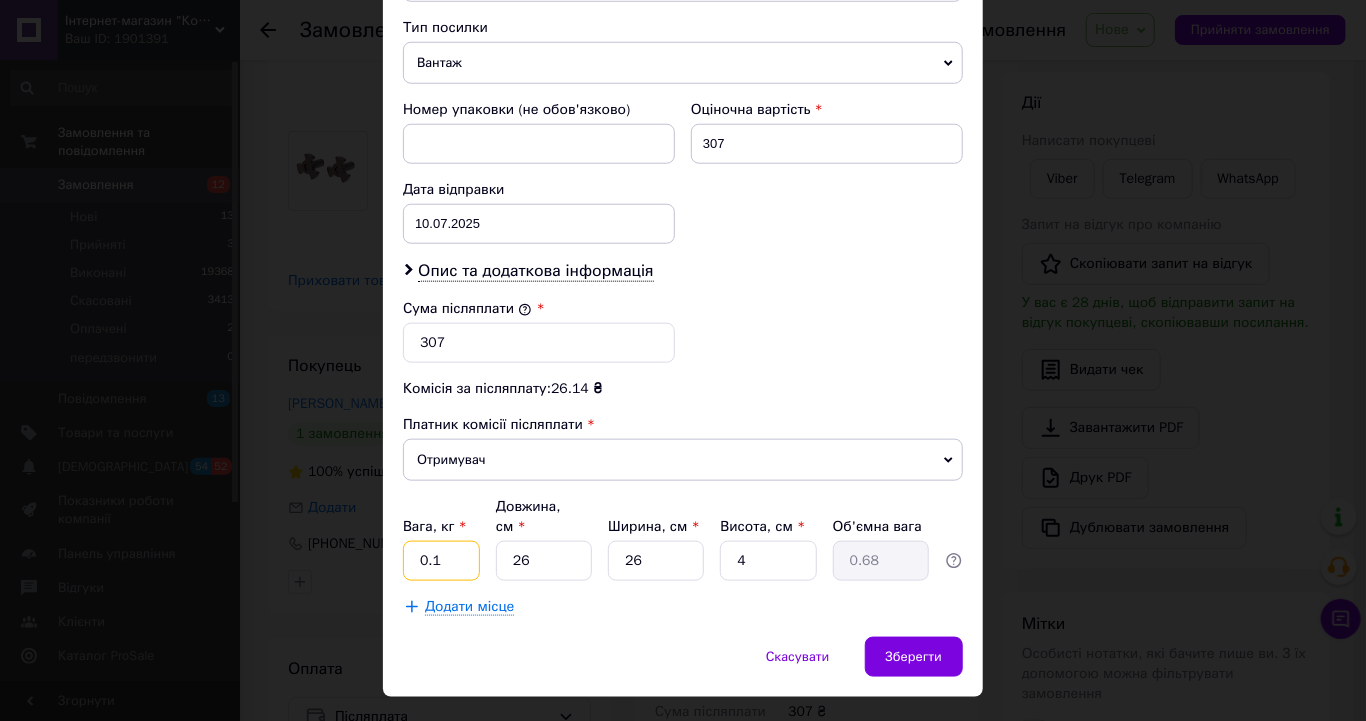 click on "0.1" at bounding box center (441, 561) 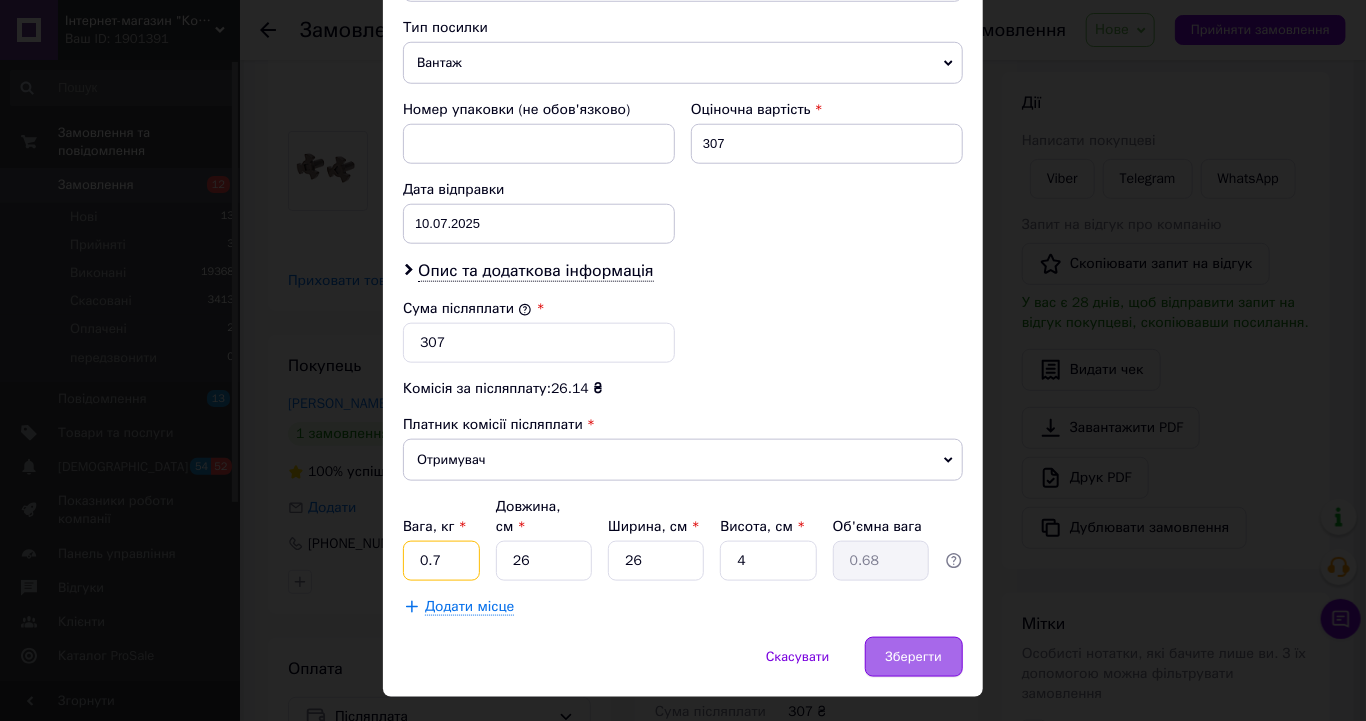 type on "0.7" 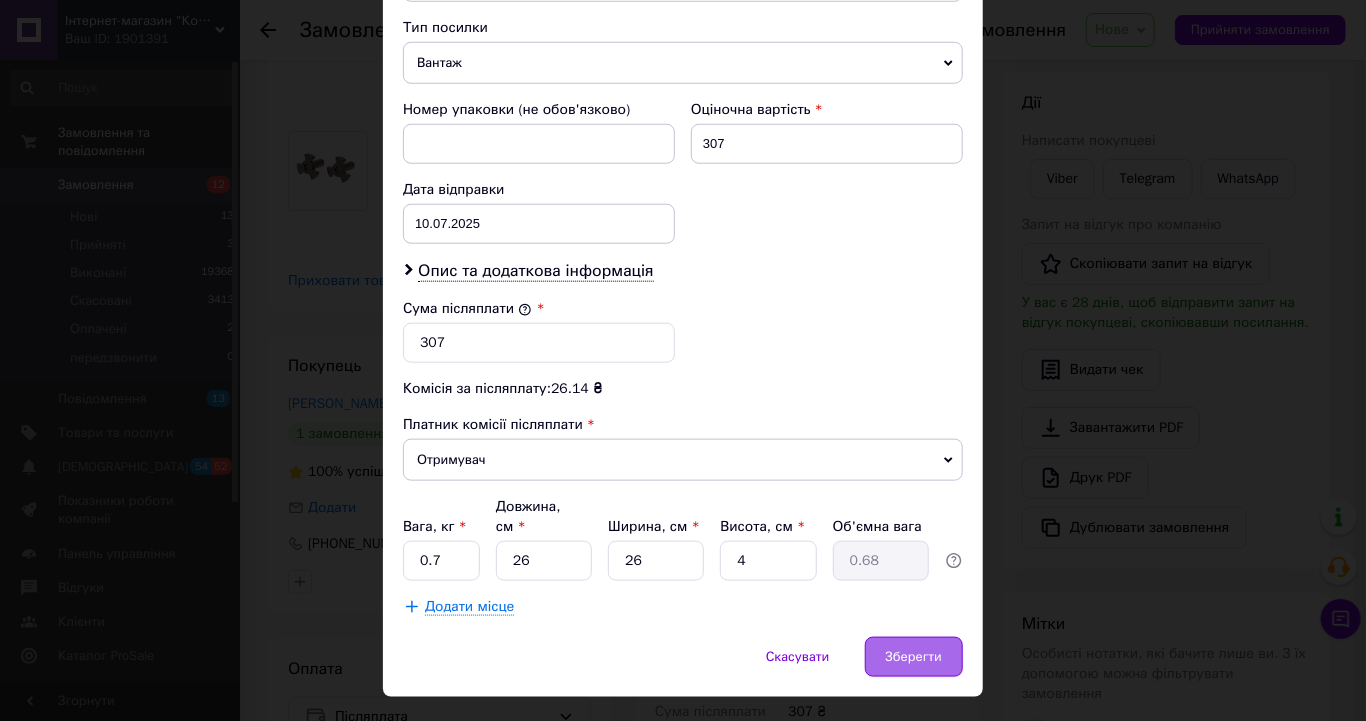 click on "Зберегти" at bounding box center [914, 657] 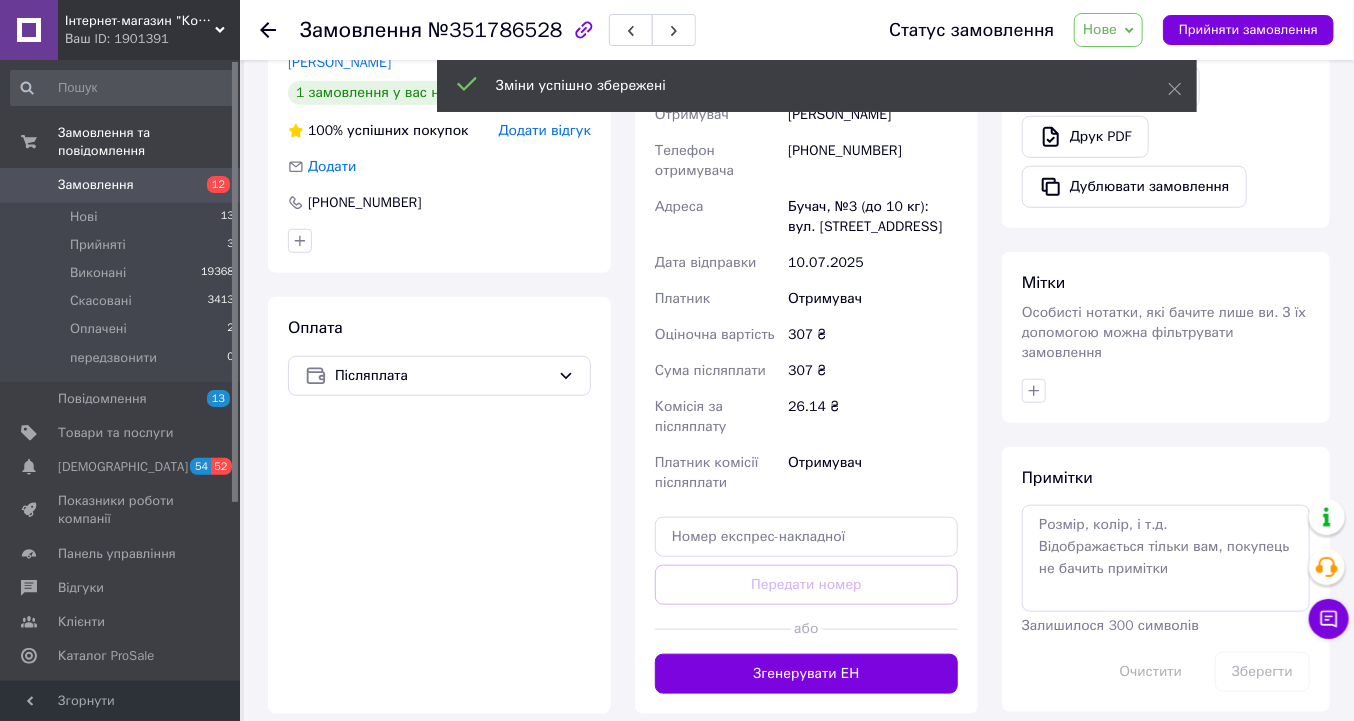 scroll, scrollTop: 740, scrollLeft: 0, axis: vertical 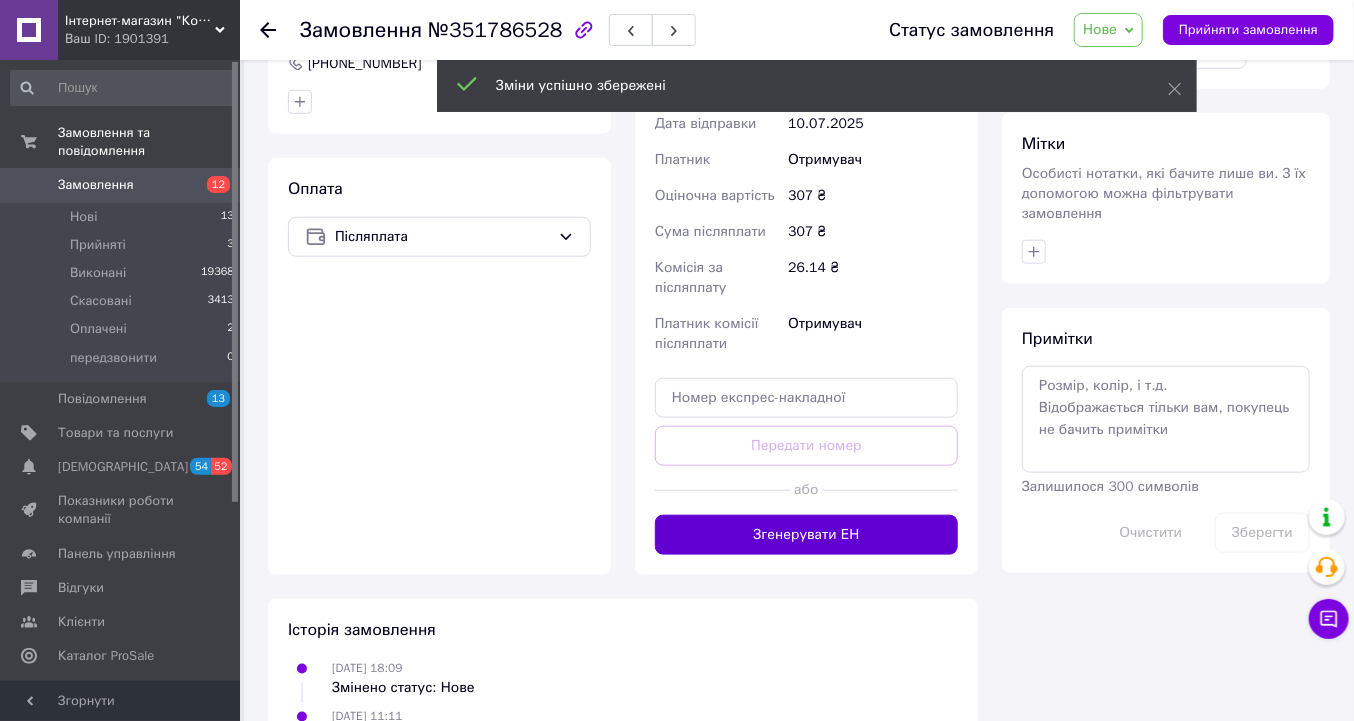 click on "Згенерувати ЕН" at bounding box center (806, 535) 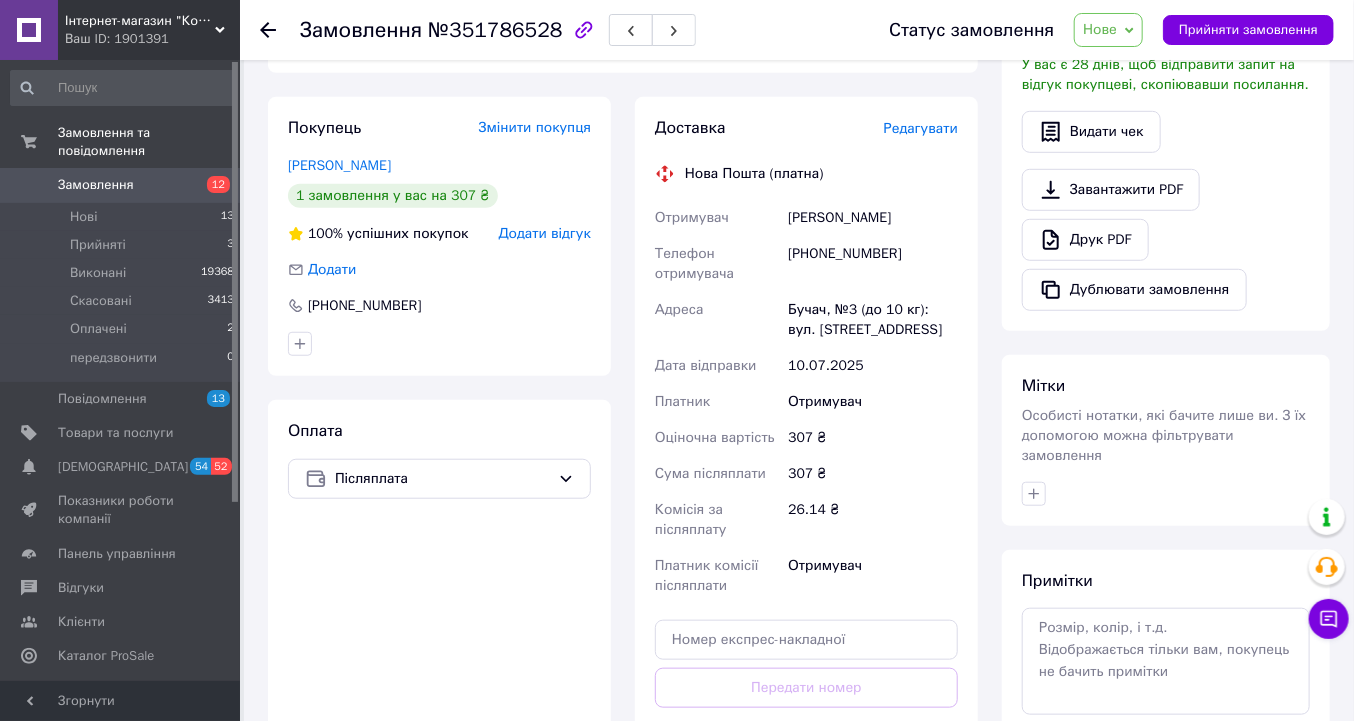 scroll, scrollTop: 420, scrollLeft: 0, axis: vertical 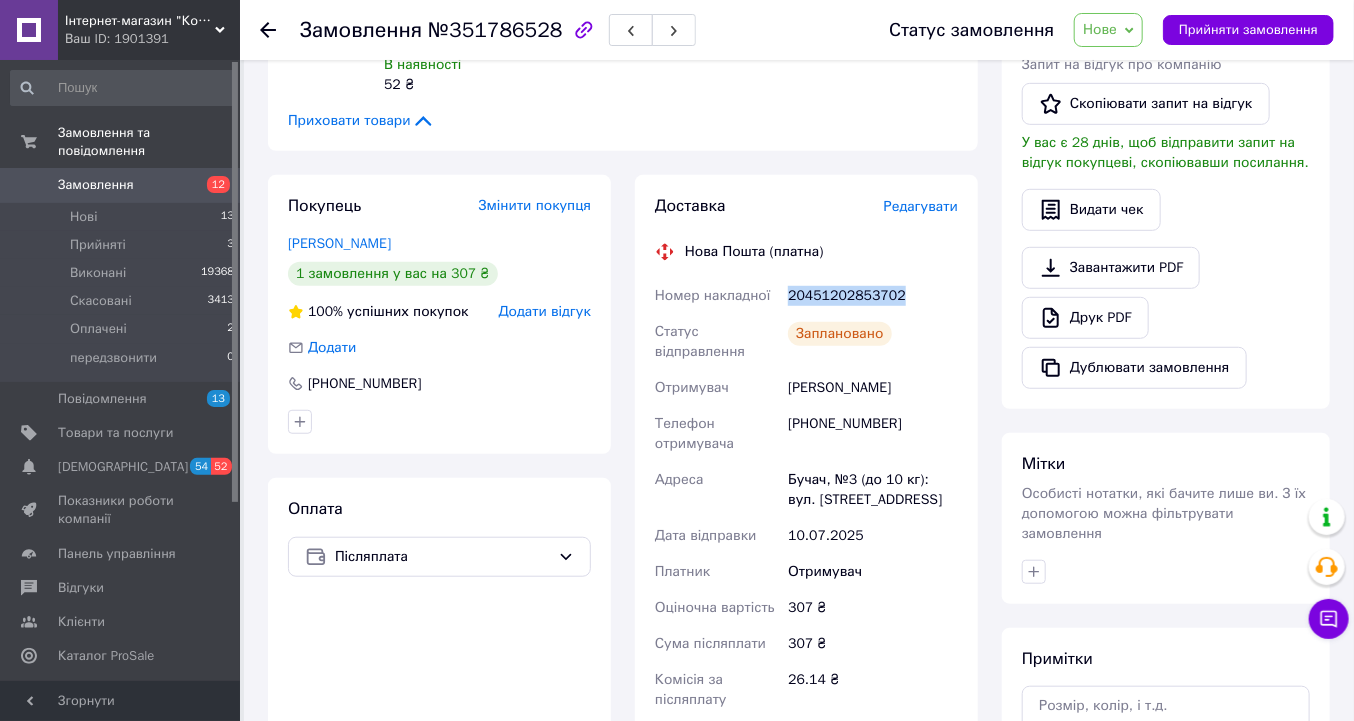 drag, startPoint x: 896, startPoint y: 273, endPoint x: 790, endPoint y: 273, distance: 106 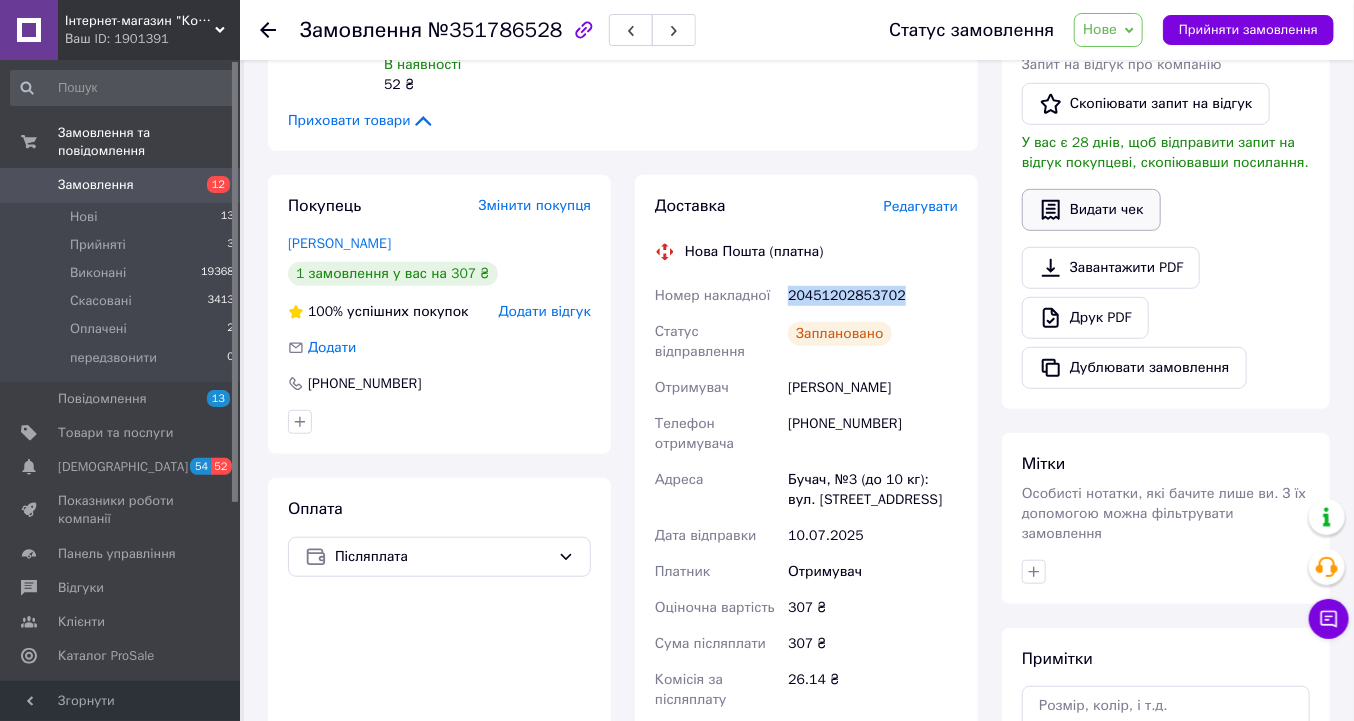 click on "Видати чек" at bounding box center [1091, 210] 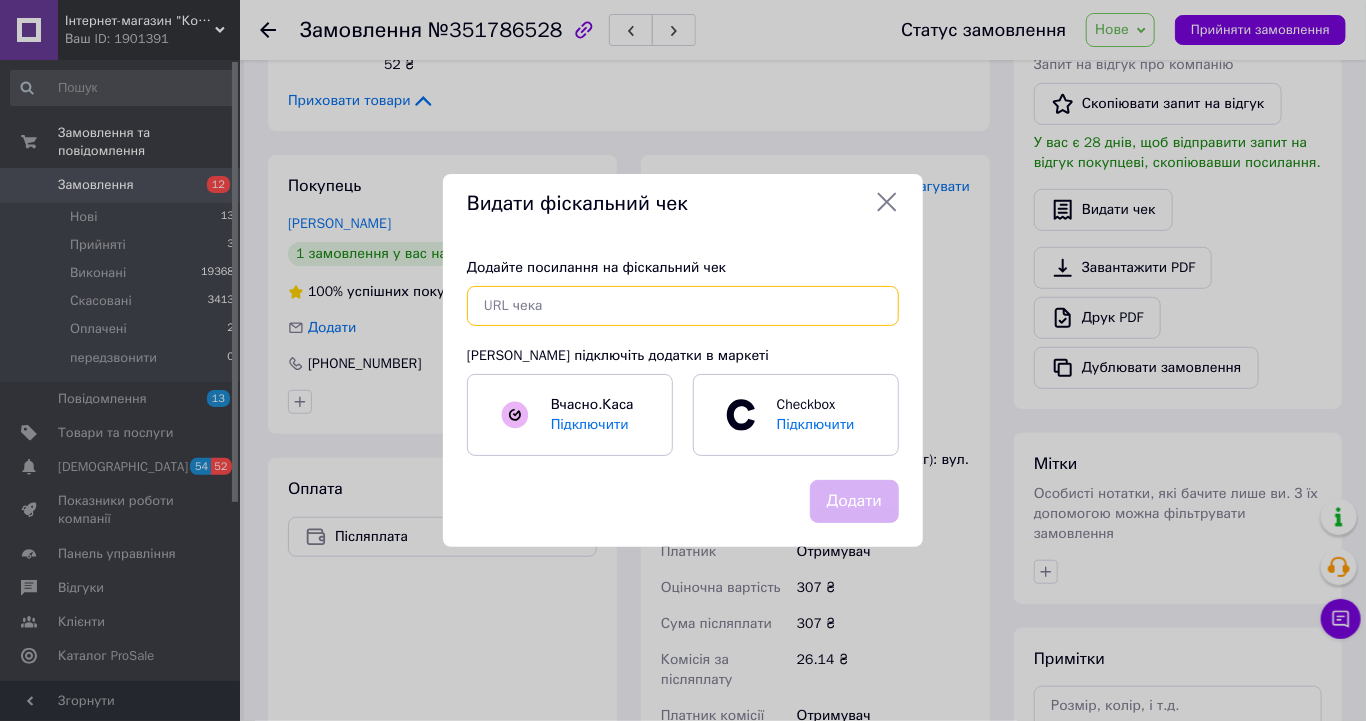 click at bounding box center [683, 306] 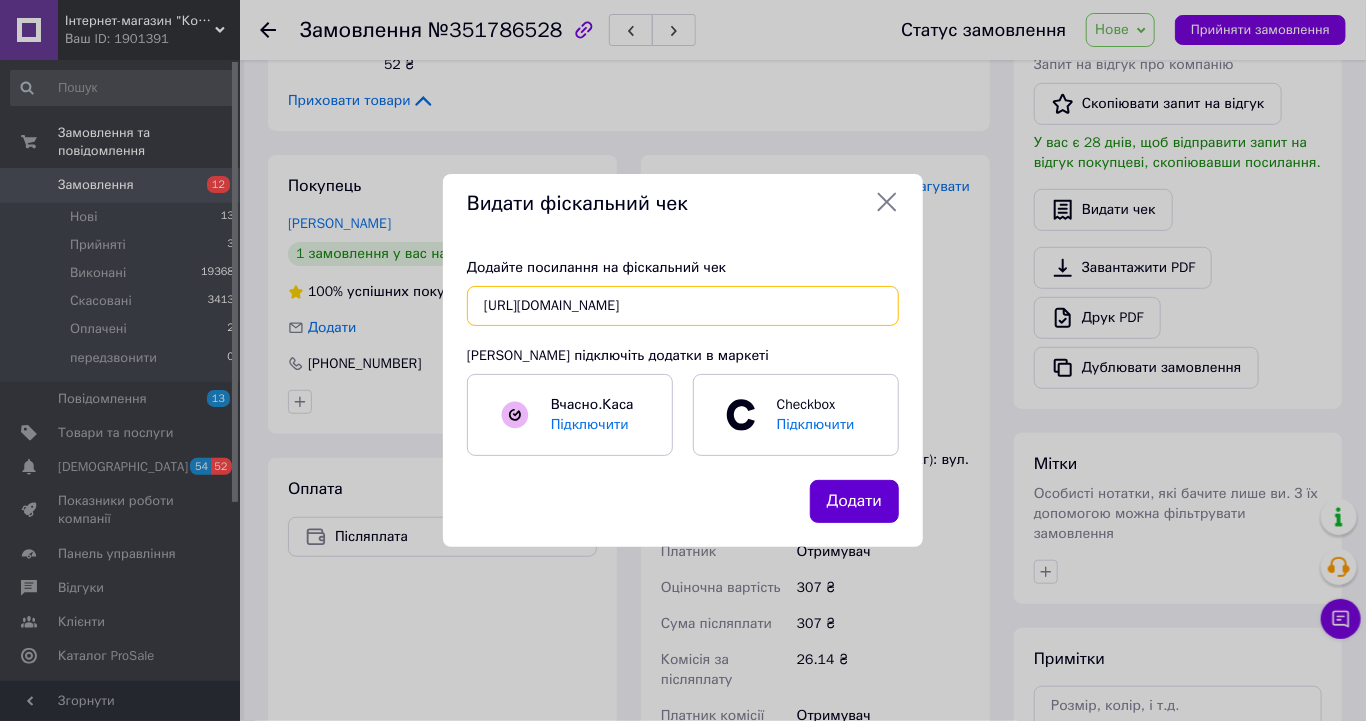 type on "https://kasa.vchasno.ua/check-viewer/UGJZp6msRsA" 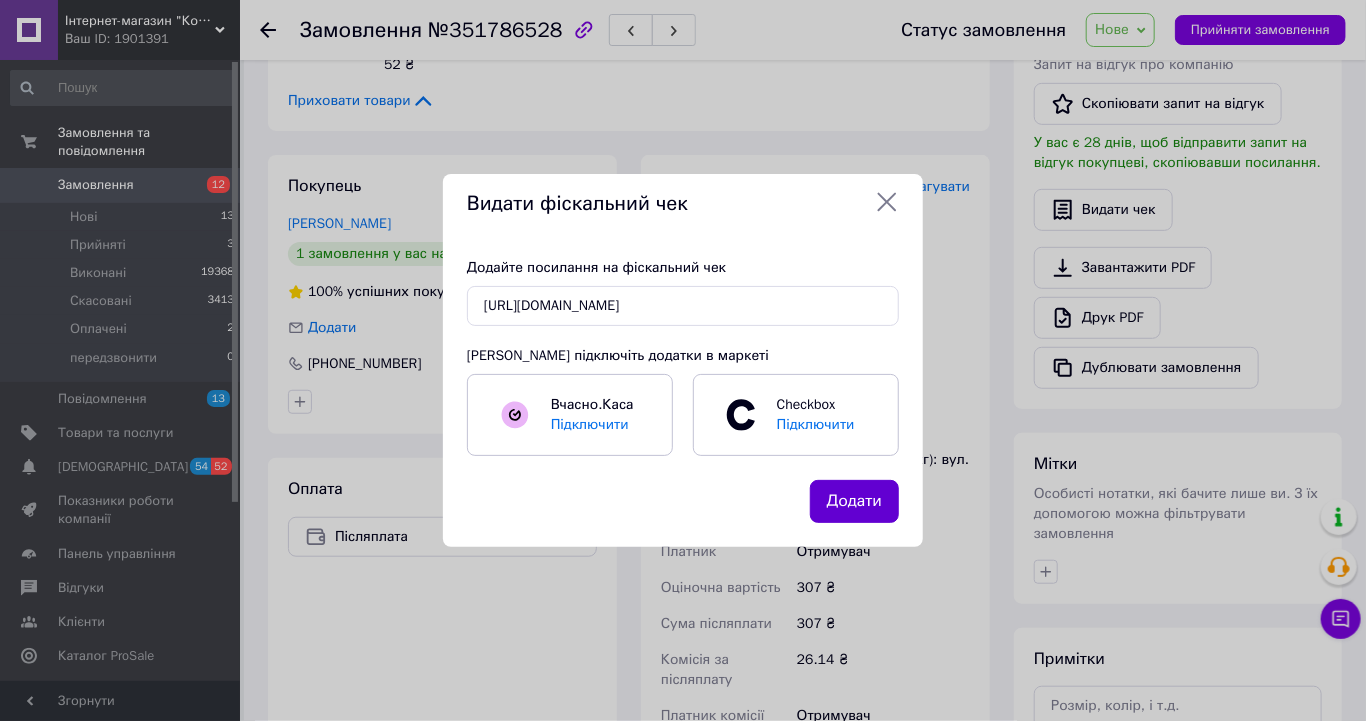 click on "Додати" at bounding box center [854, 501] 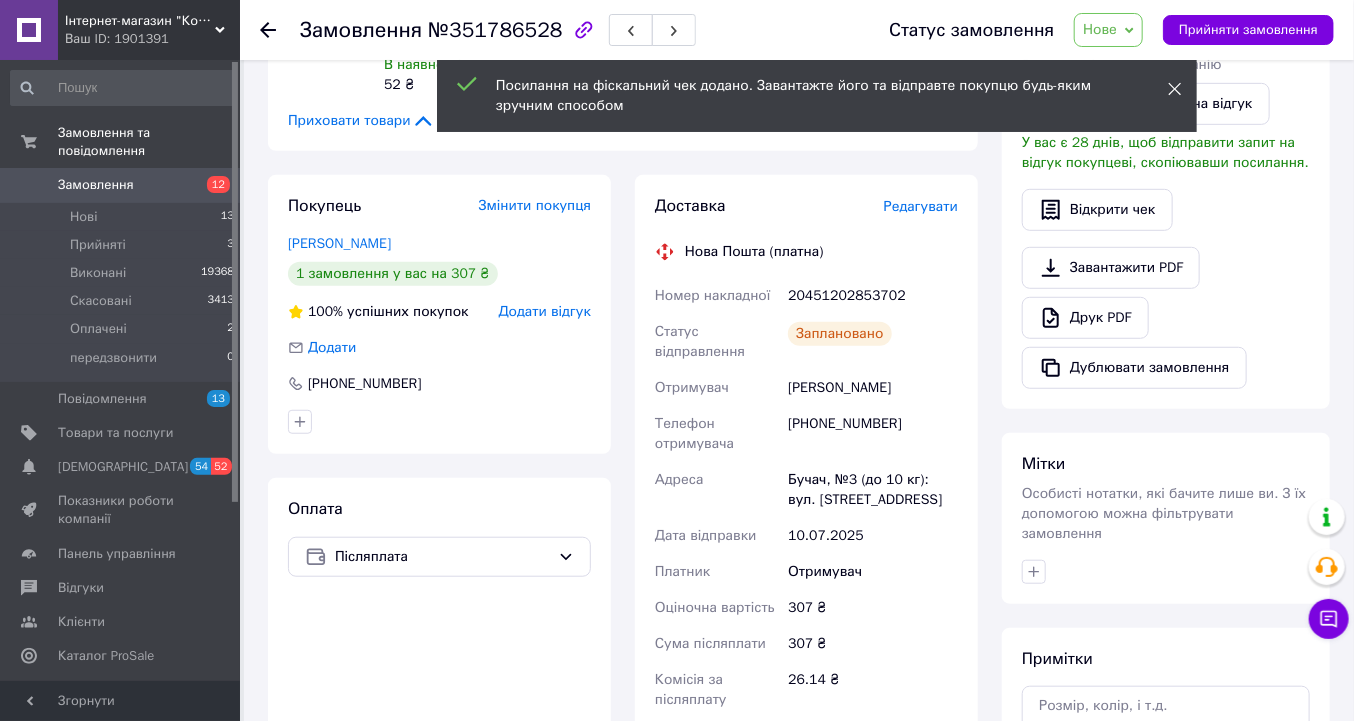 click 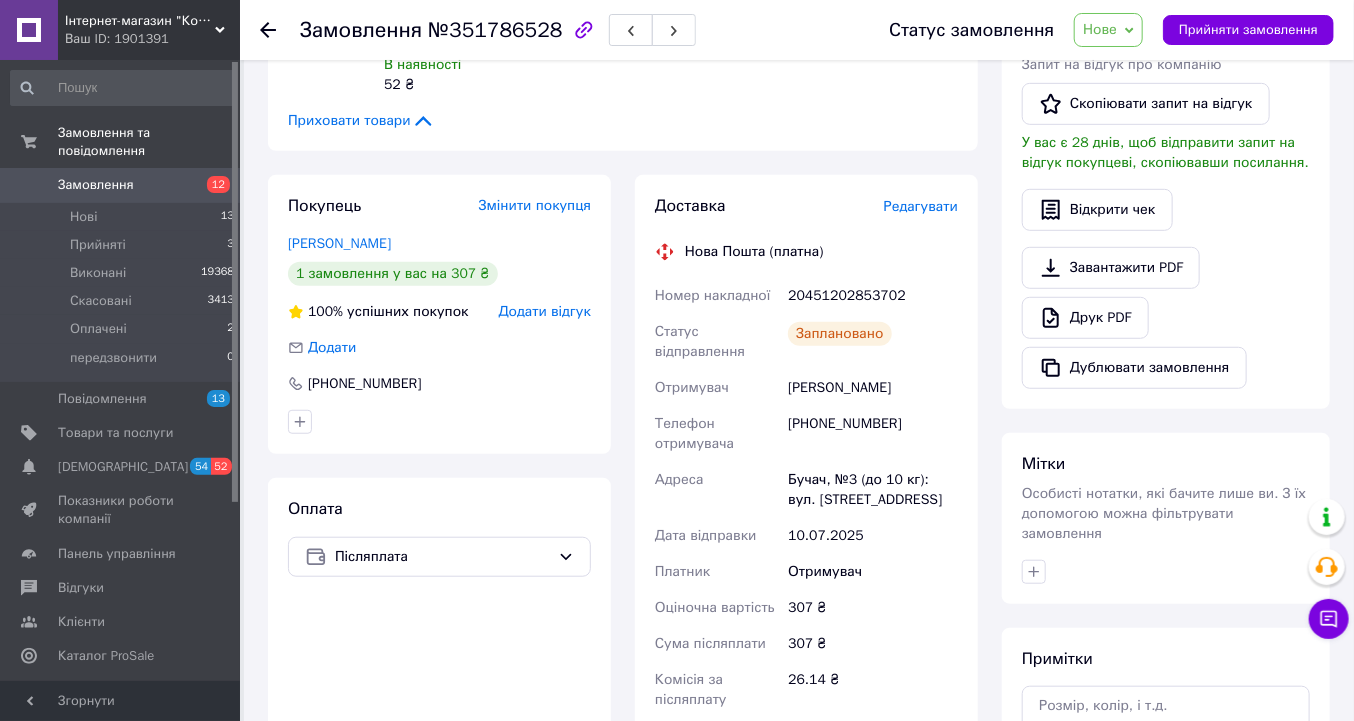click 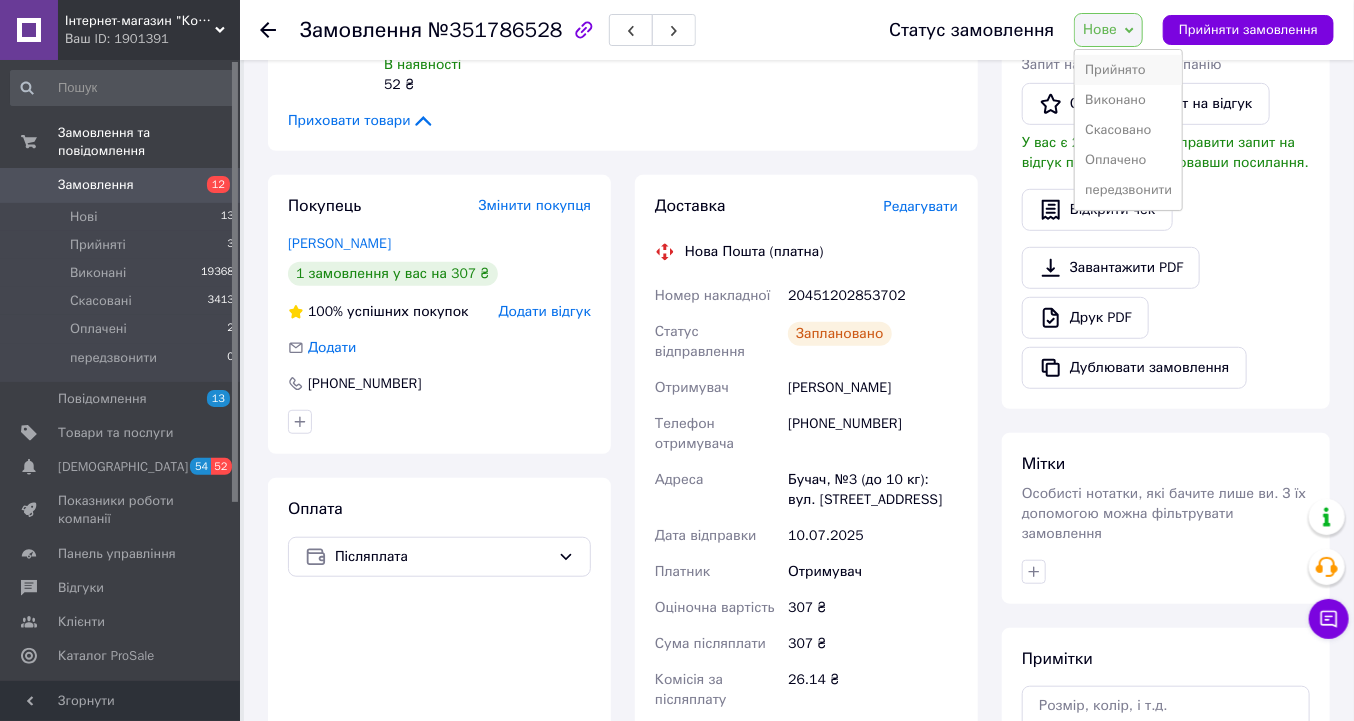 click on "Прийнято" at bounding box center [1128, 70] 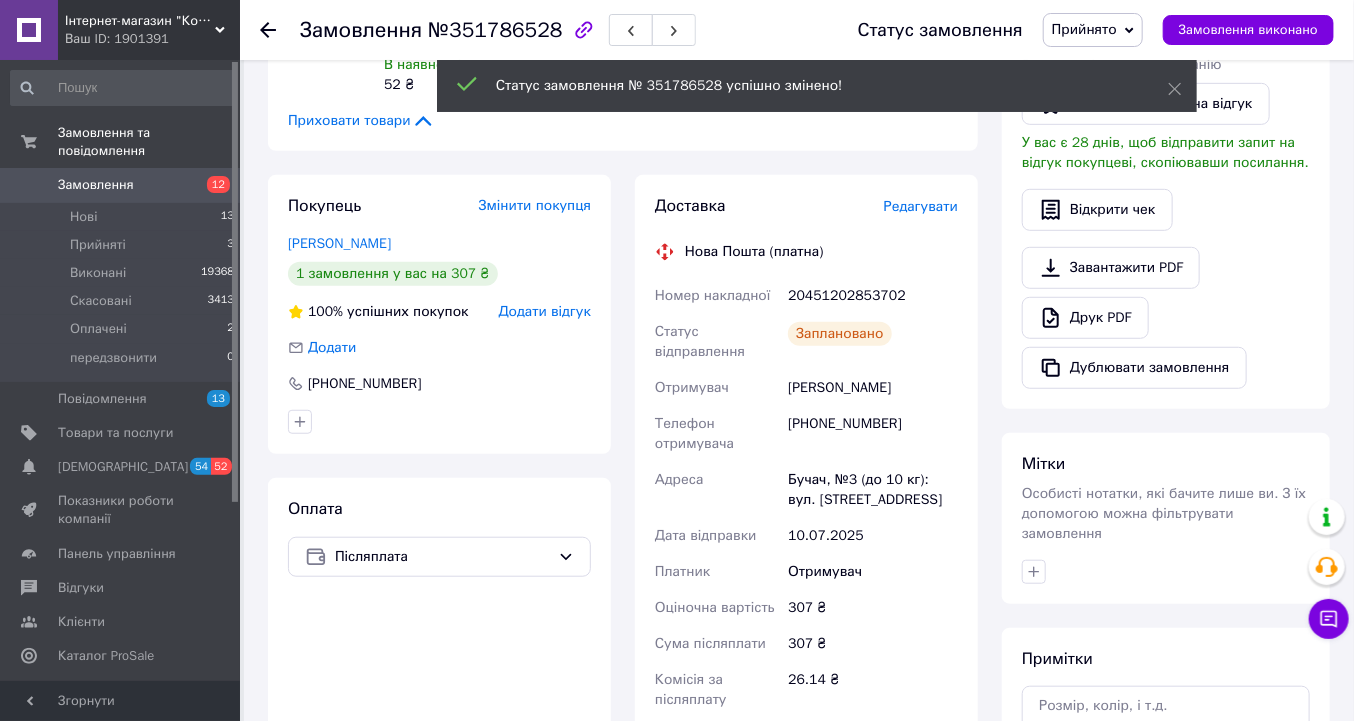 click 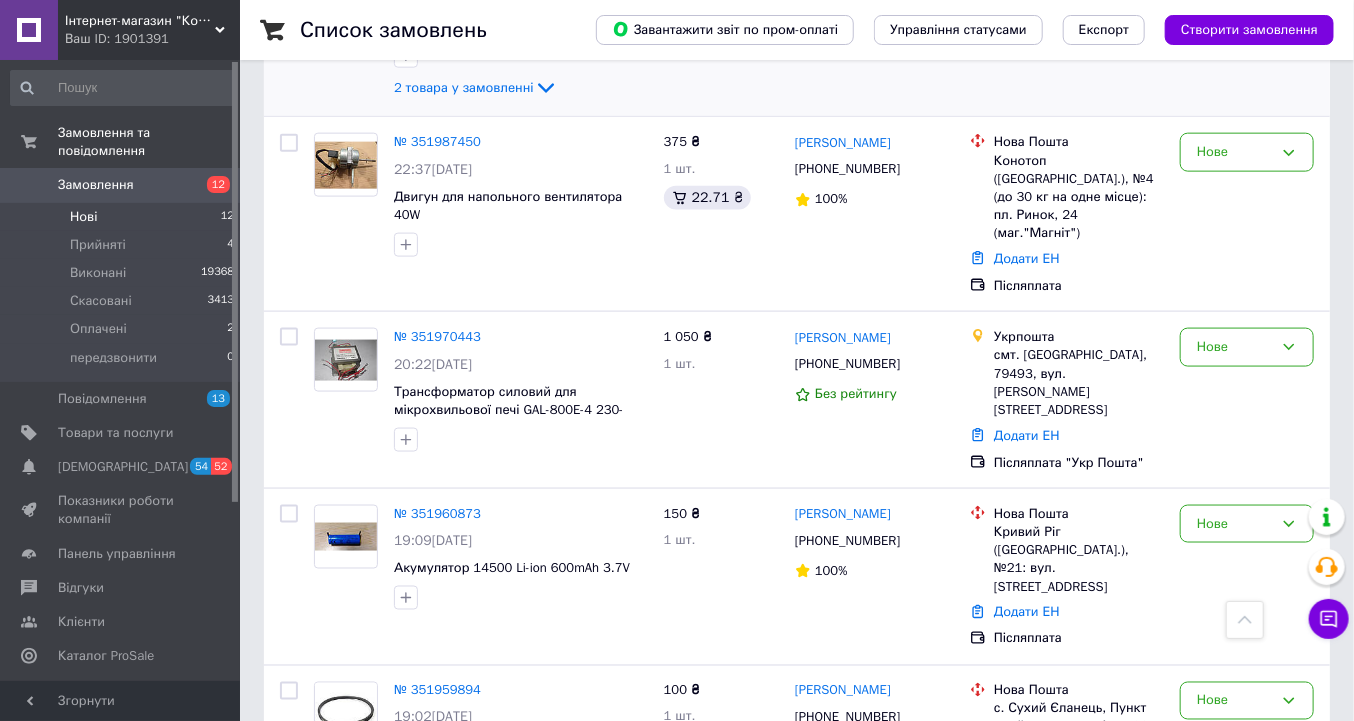 scroll, scrollTop: 1200, scrollLeft: 0, axis: vertical 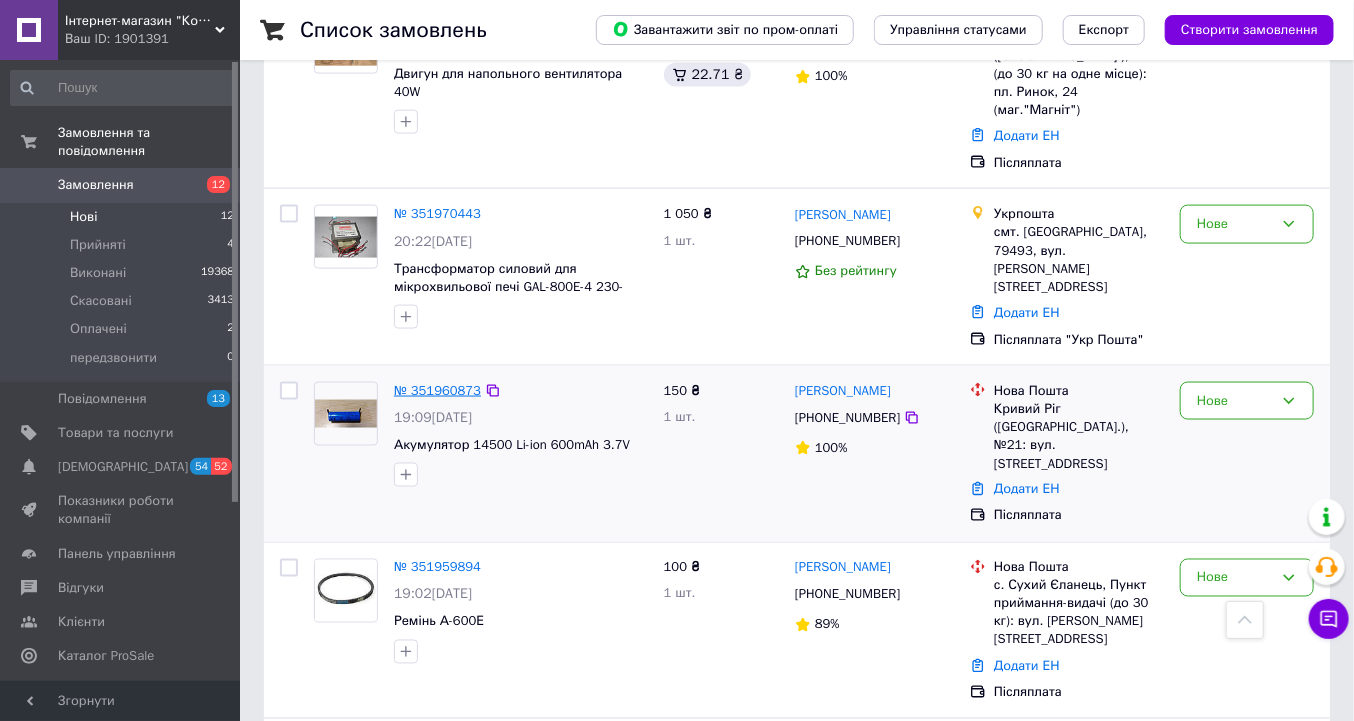 click on "№ 351960873" at bounding box center (437, 390) 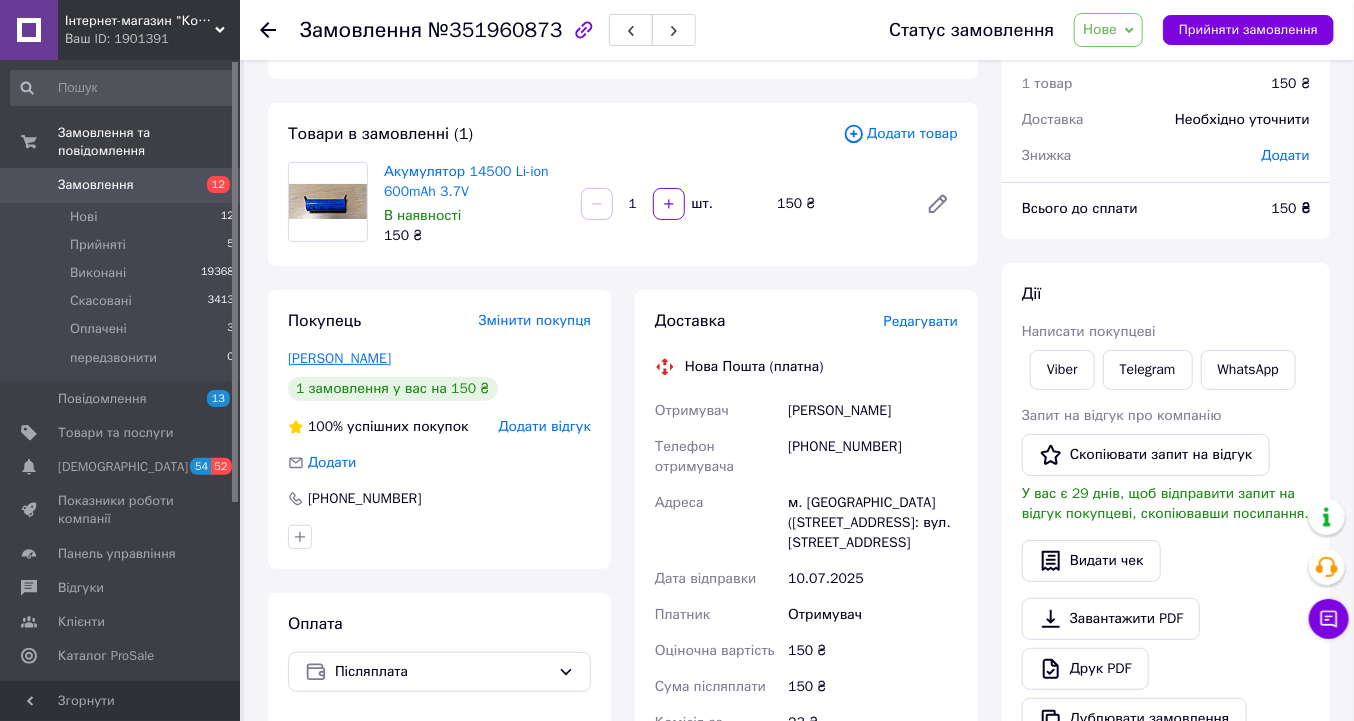 scroll, scrollTop: 33, scrollLeft: 0, axis: vertical 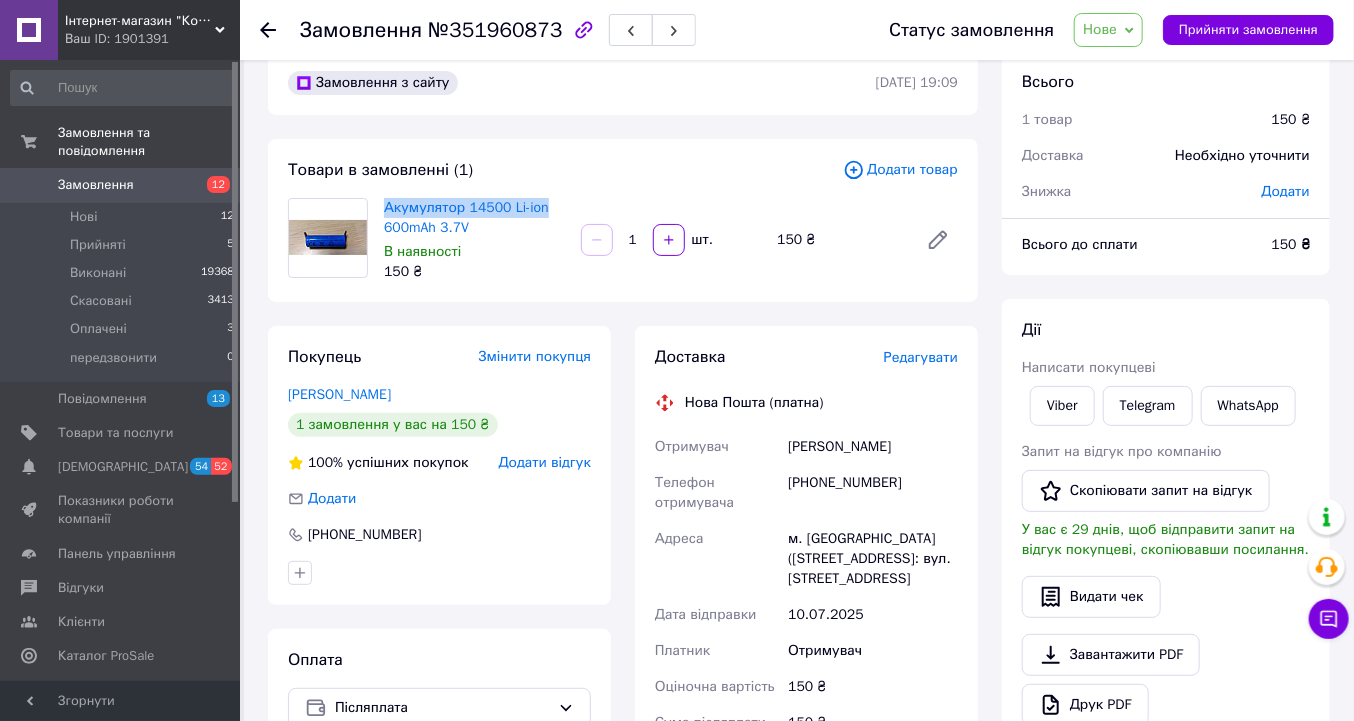 drag, startPoint x: 377, startPoint y: 205, endPoint x: 544, endPoint y: 212, distance: 167.14664 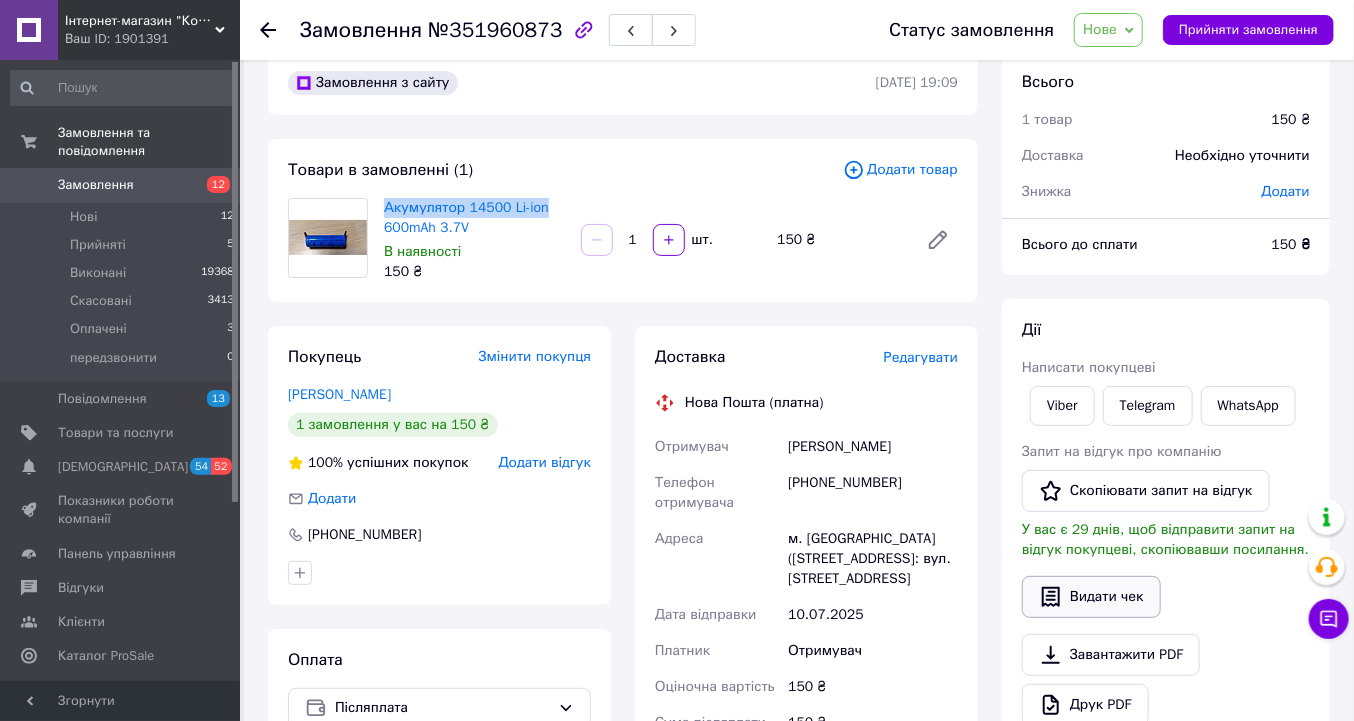 click on "Видати чек" at bounding box center [1091, 597] 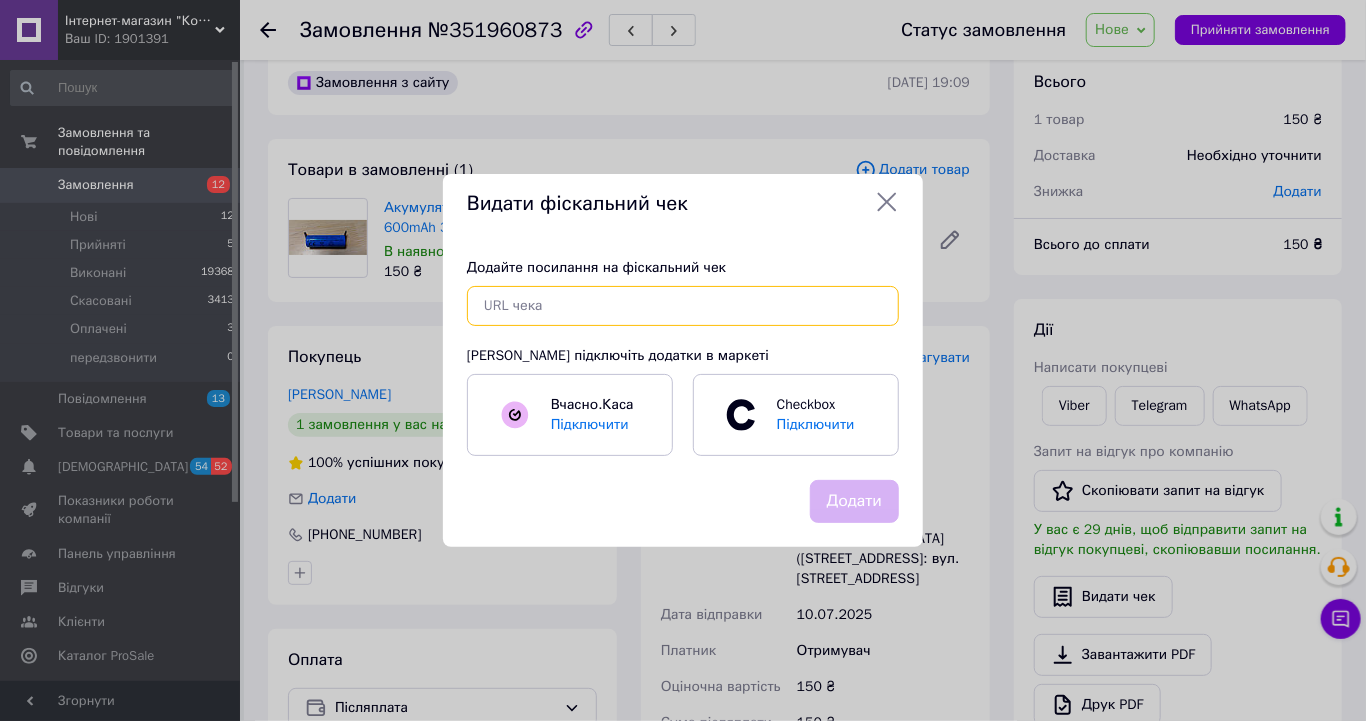 click at bounding box center [683, 306] 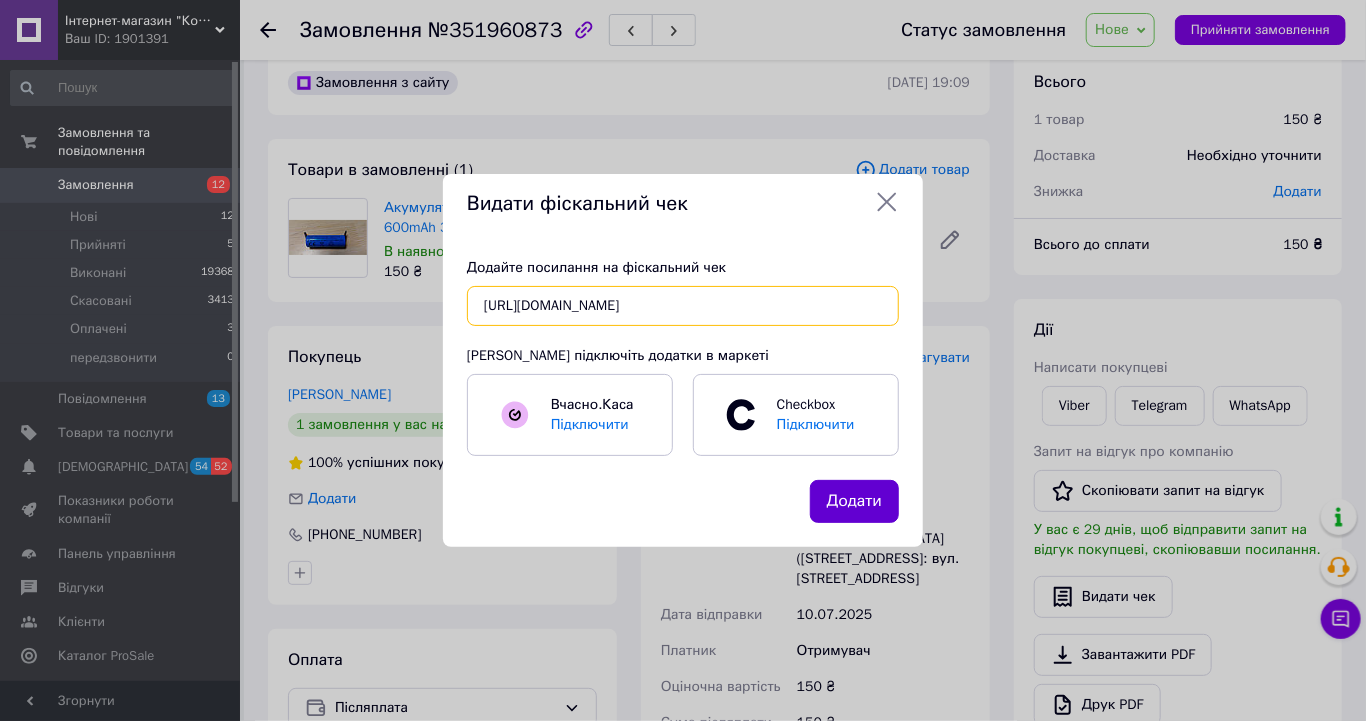 type on "https://kasa.vchasno.ua/check-viewer/ukR5kYpXvTs" 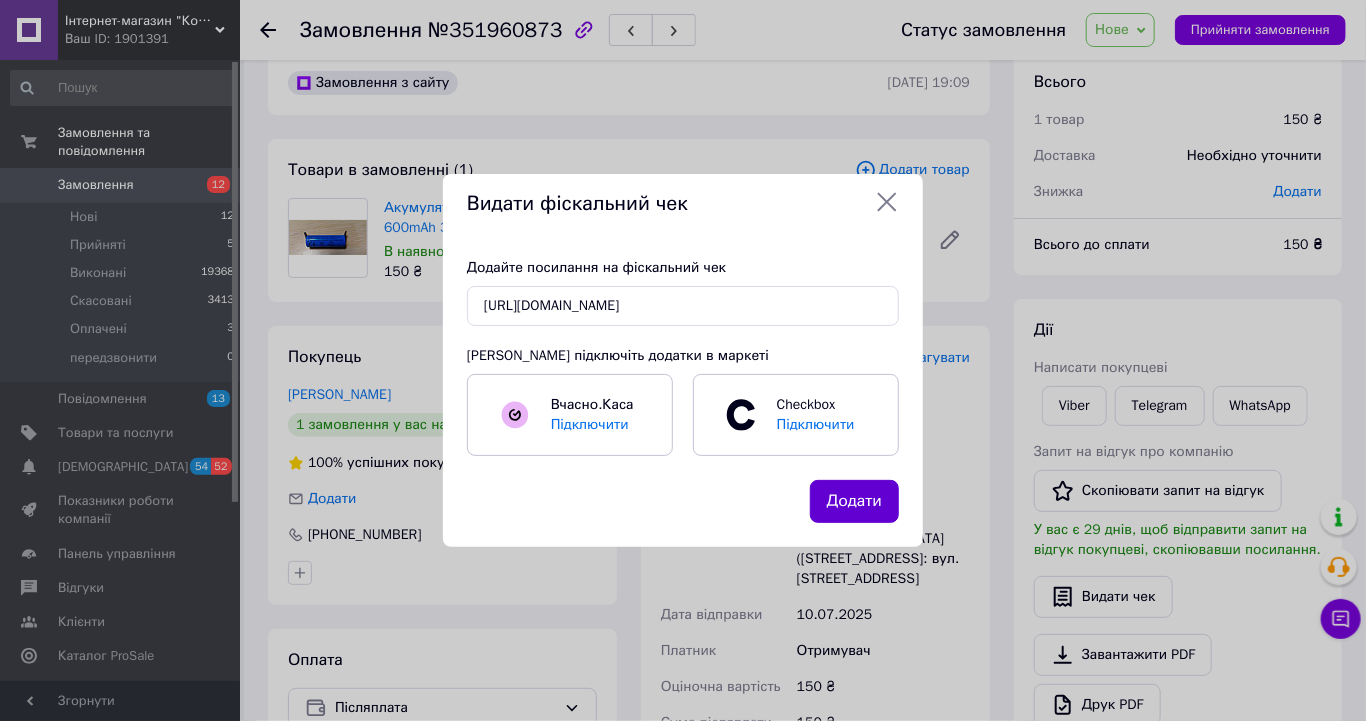 click on "Додати" at bounding box center [854, 501] 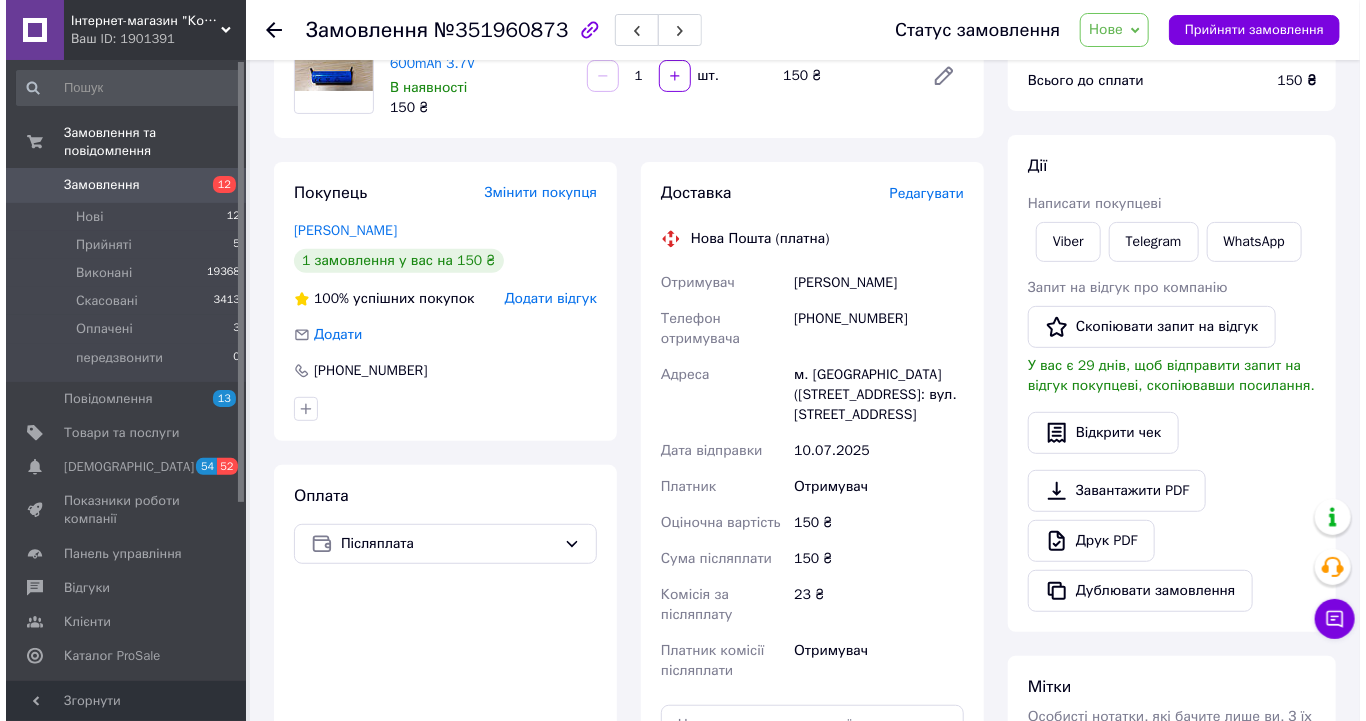 scroll, scrollTop: 193, scrollLeft: 0, axis: vertical 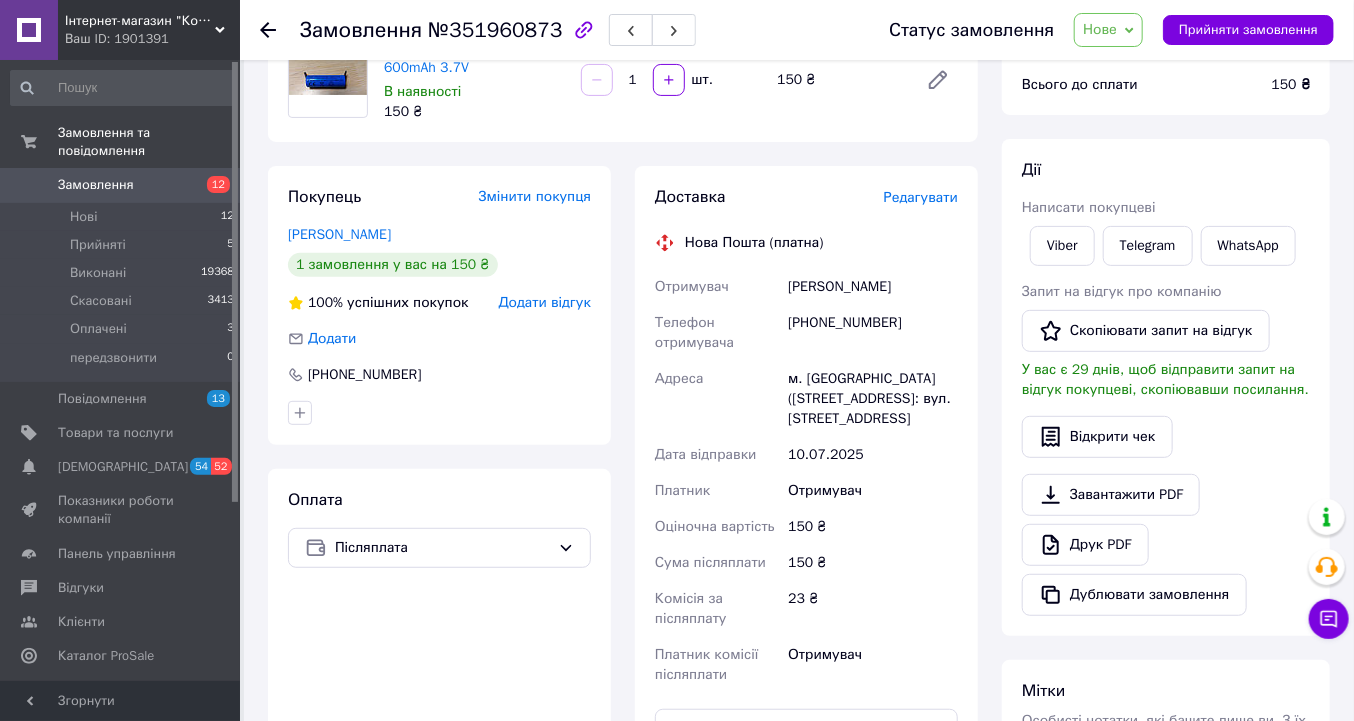 click on "Редагувати" at bounding box center (921, 197) 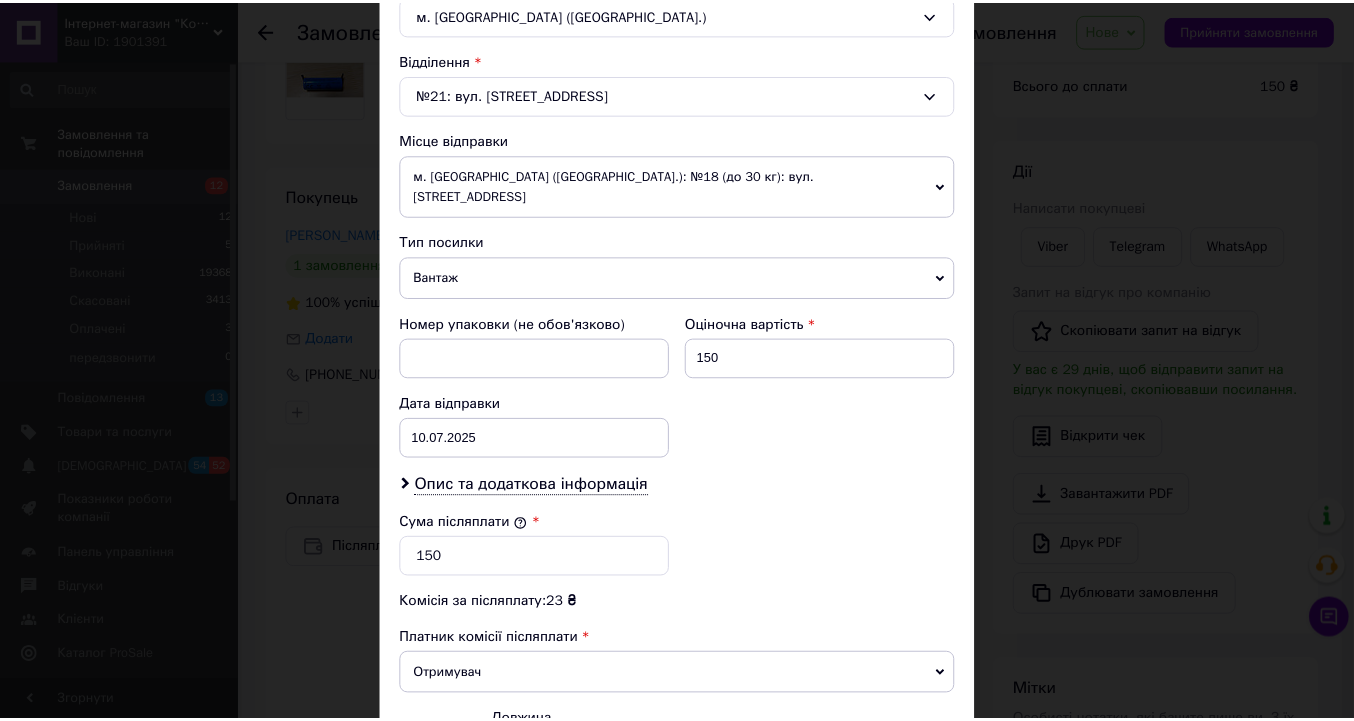scroll, scrollTop: 720, scrollLeft: 0, axis: vertical 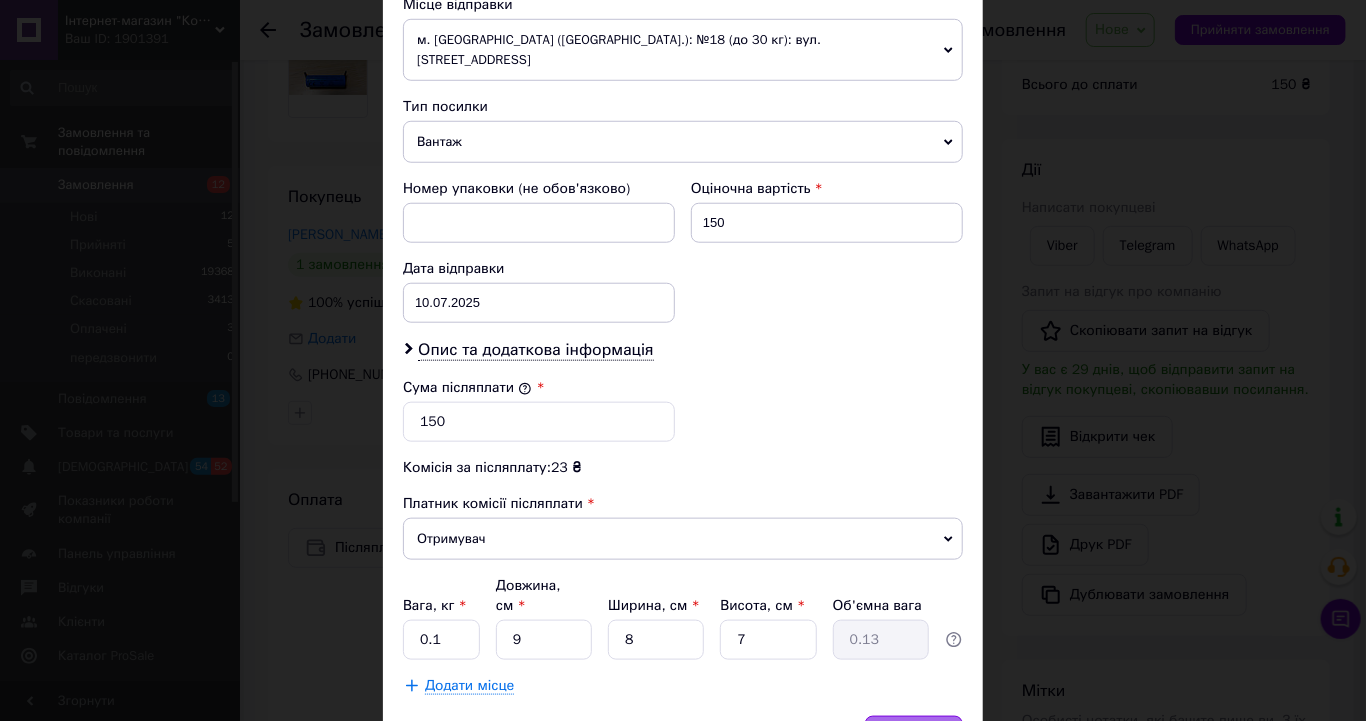 click on "Зберегти" at bounding box center (914, 736) 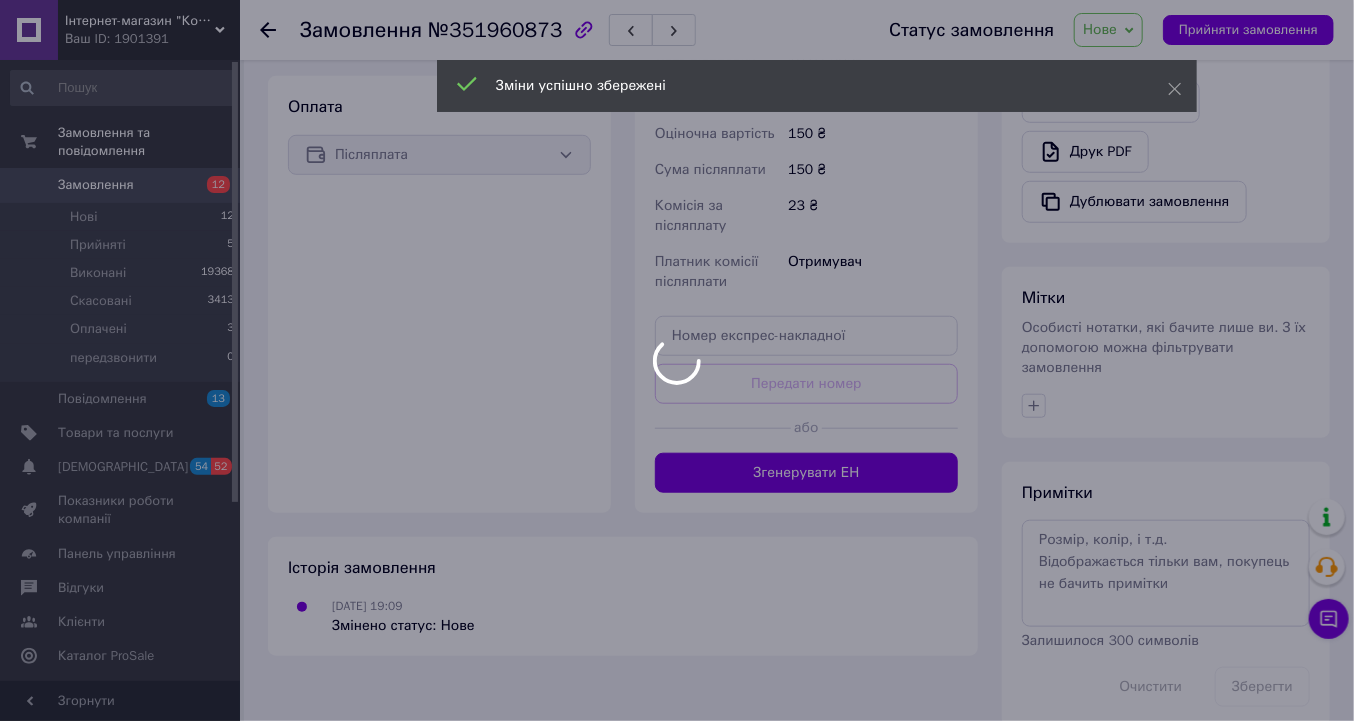 scroll, scrollTop: 593, scrollLeft: 0, axis: vertical 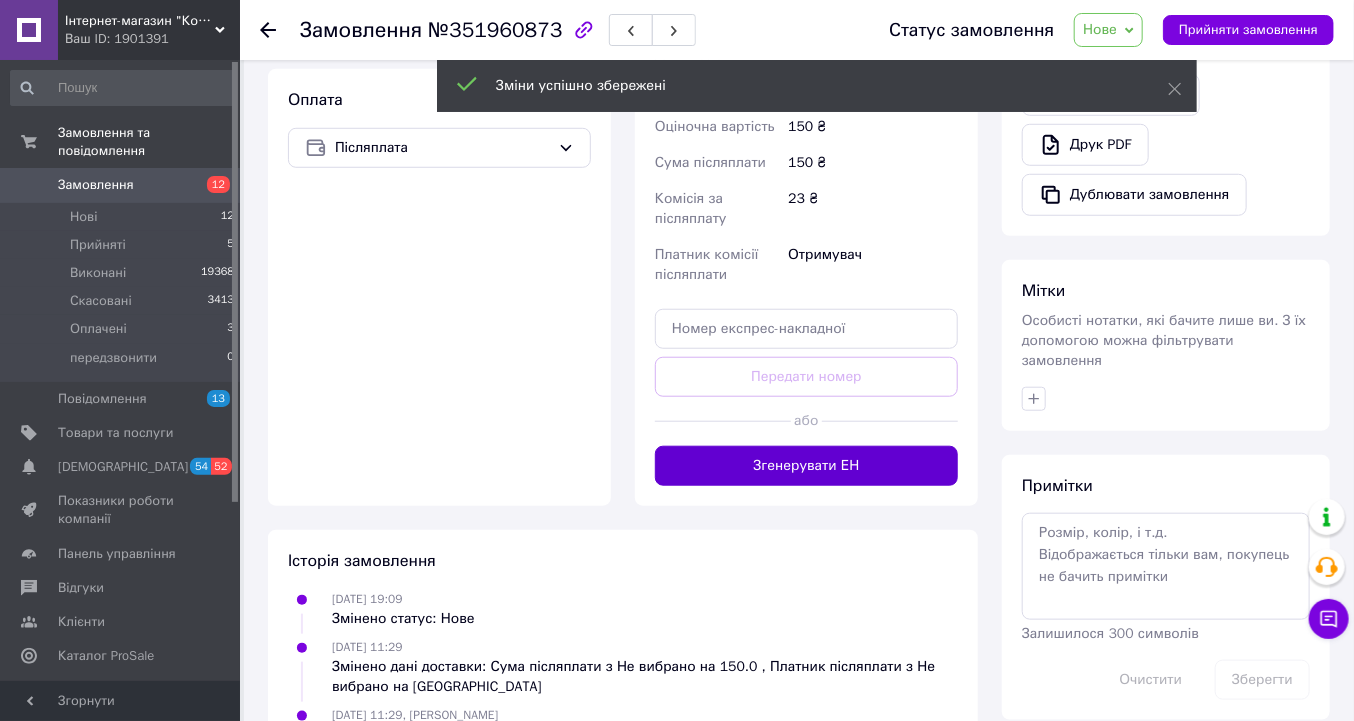 click on "Згенерувати ЕН" at bounding box center [806, 466] 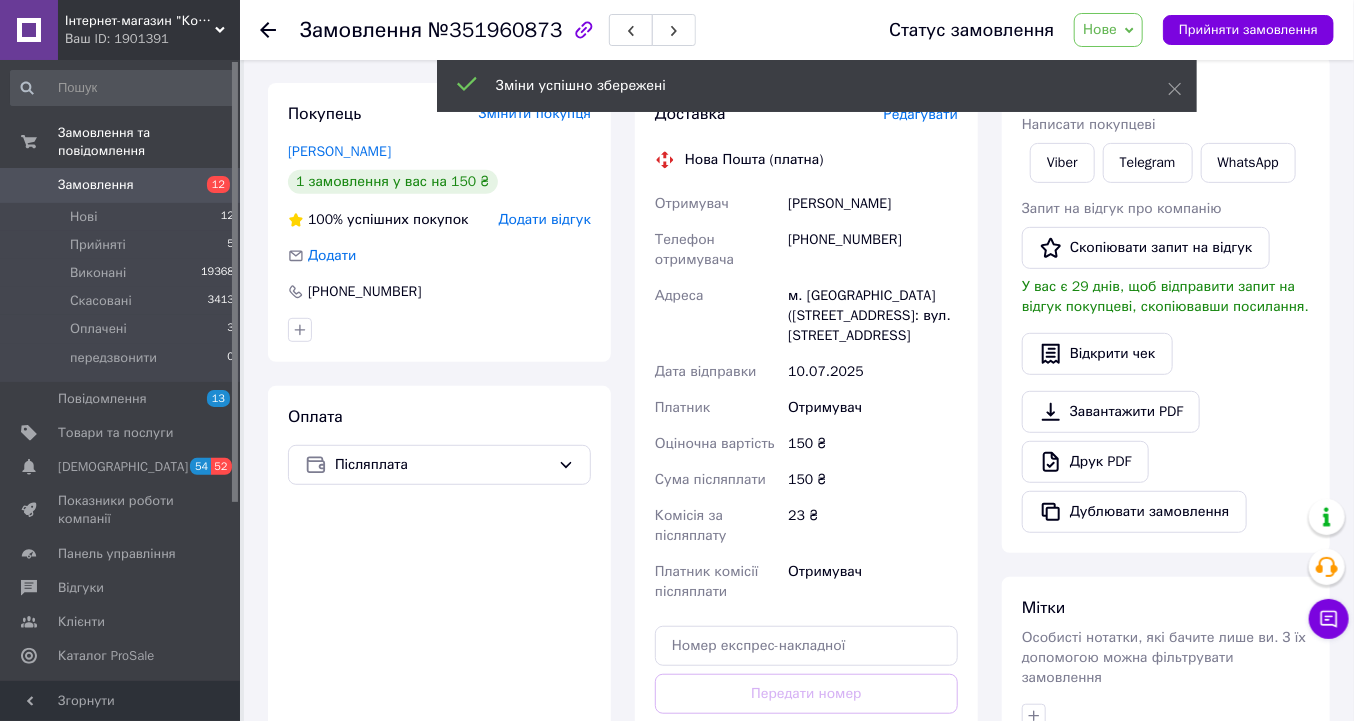 scroll, scrollTop: 273, scrollLeft: 0, axis: vertical 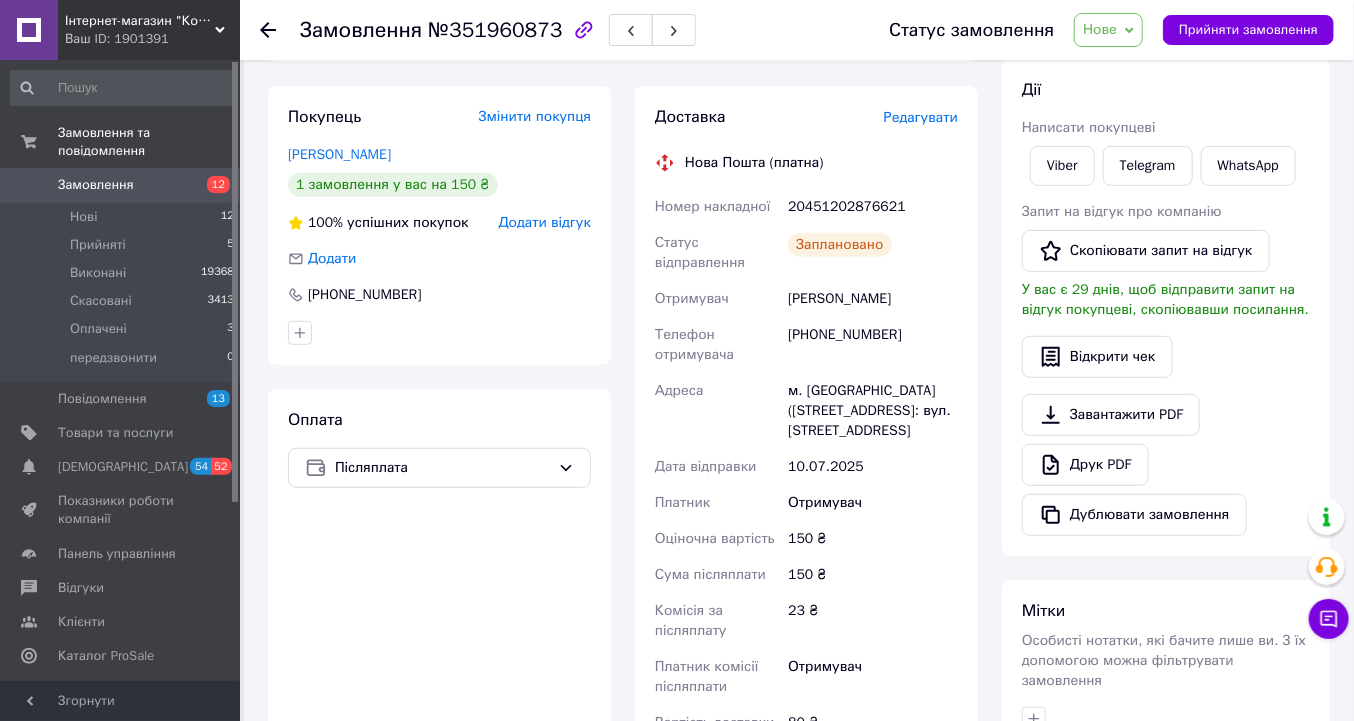 click on "Нове" at bounding box center (1108, 30) 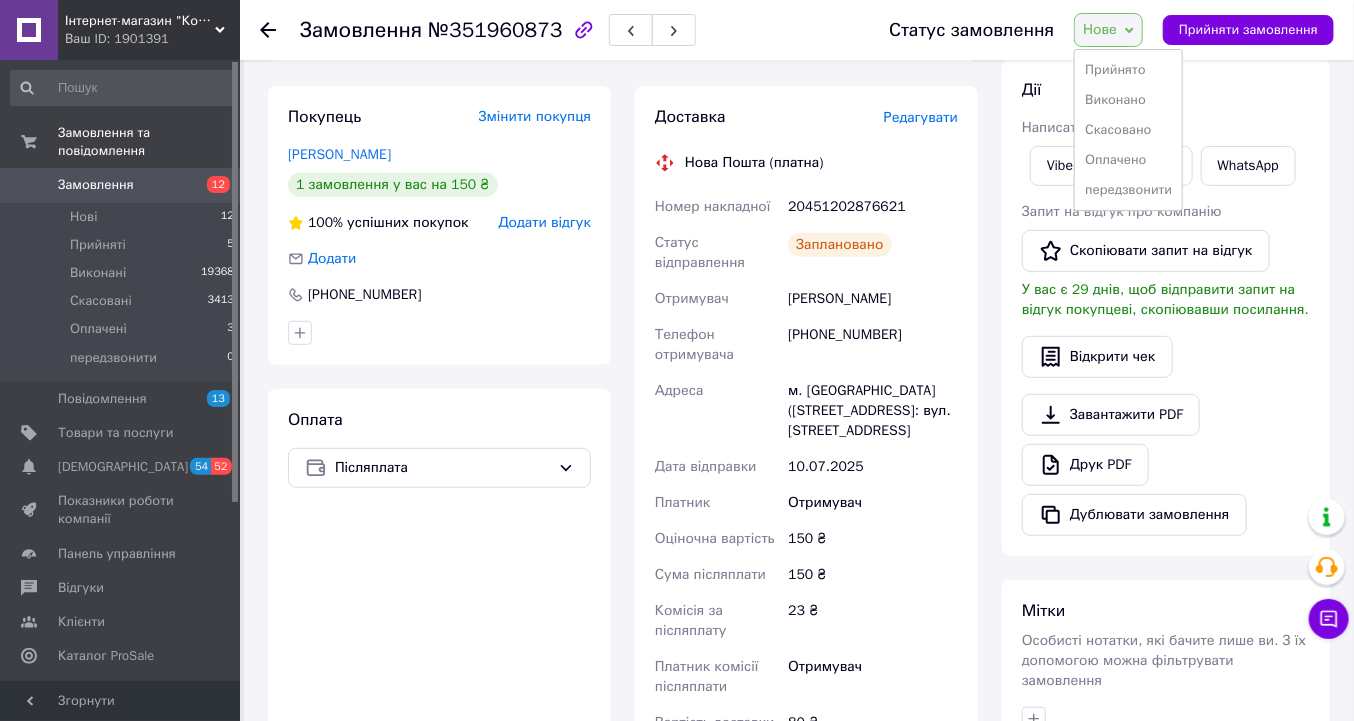 click on "Прийнято" at bounding box center [1128, 70] 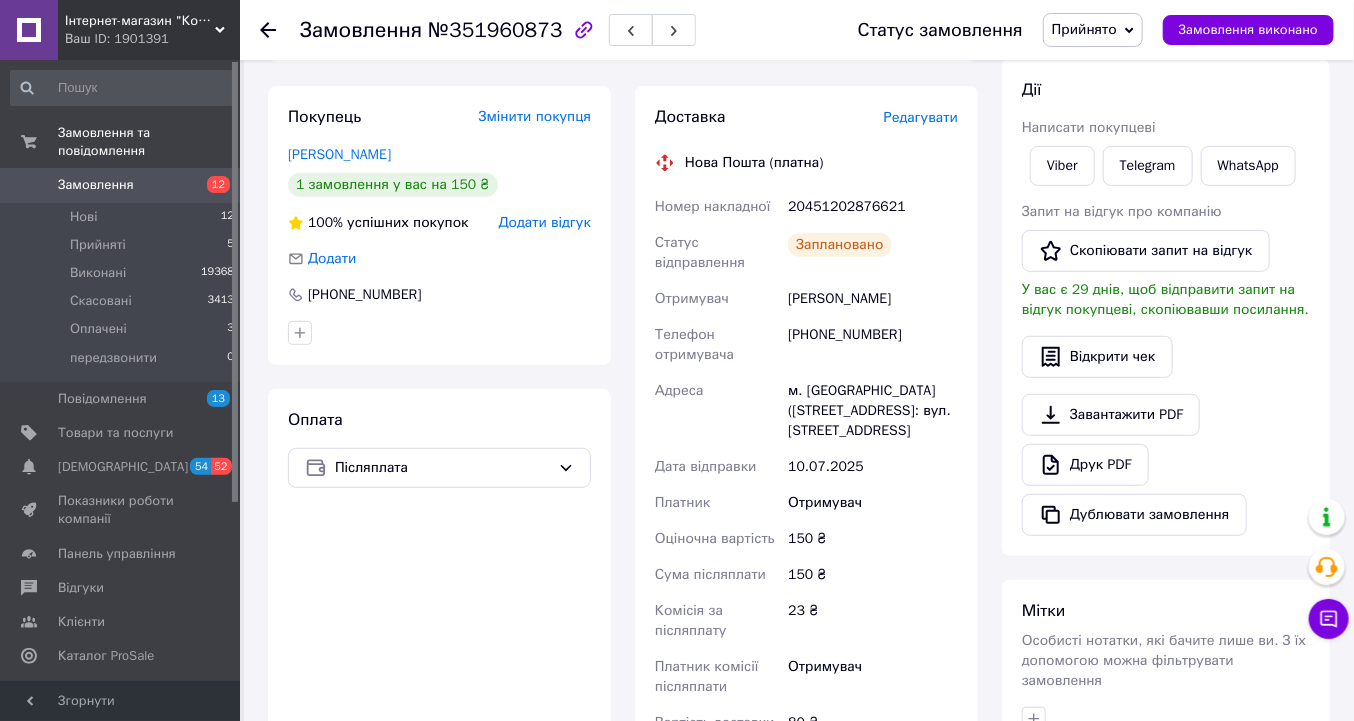 click 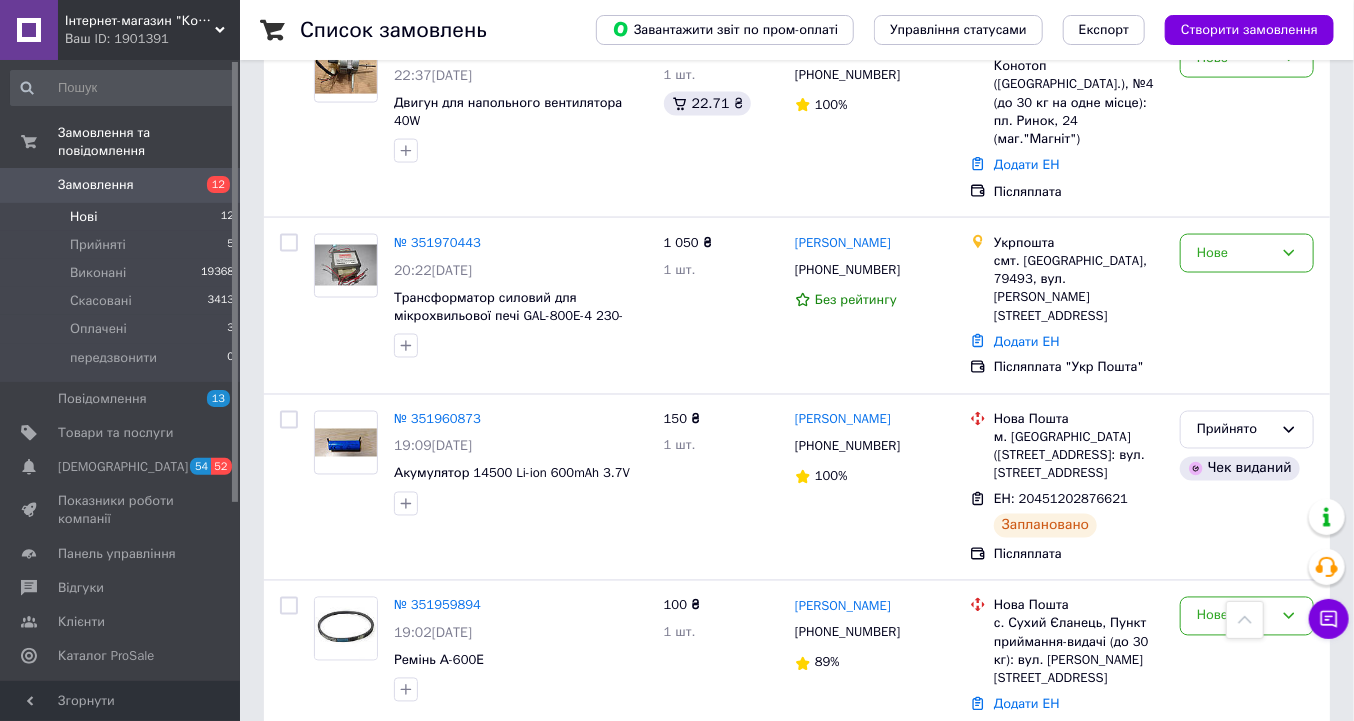scroll, scrollTop: 1360, scrollLeft: 0, axis: vertical 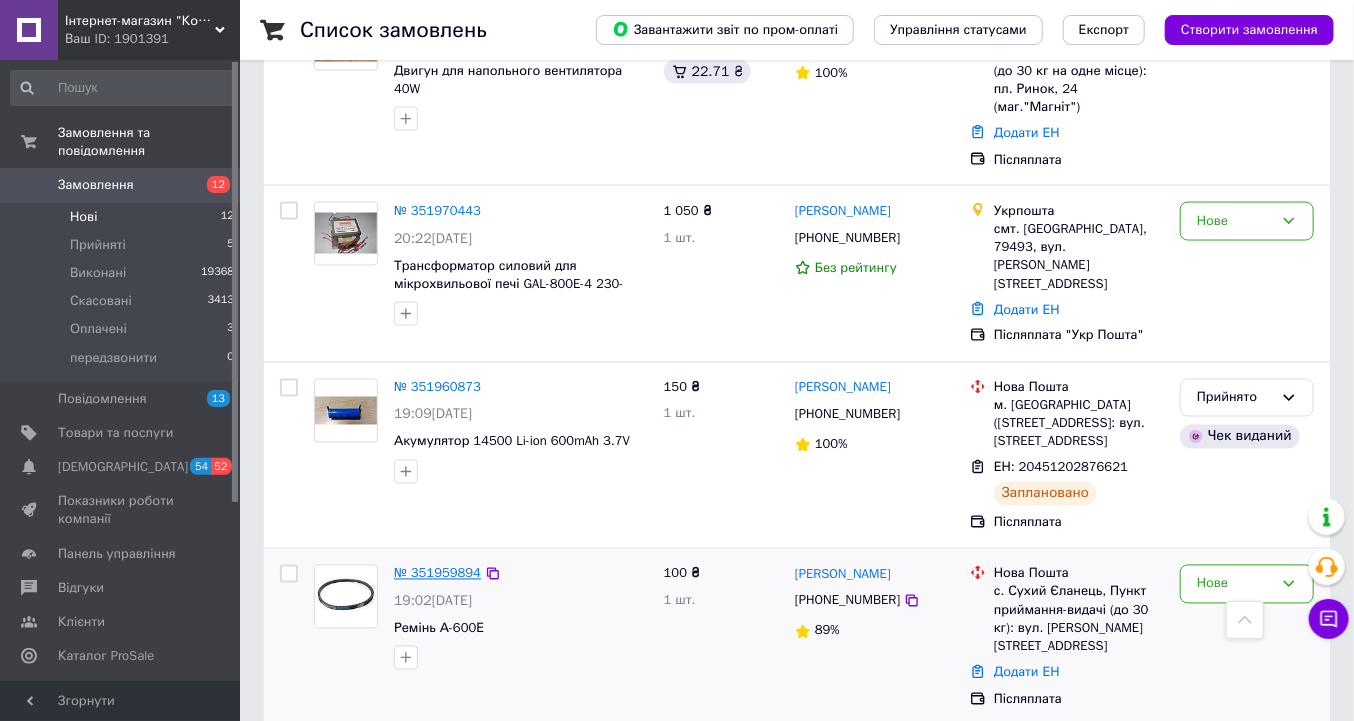 click on "№ 351959894" at bounding box center [437, 573] 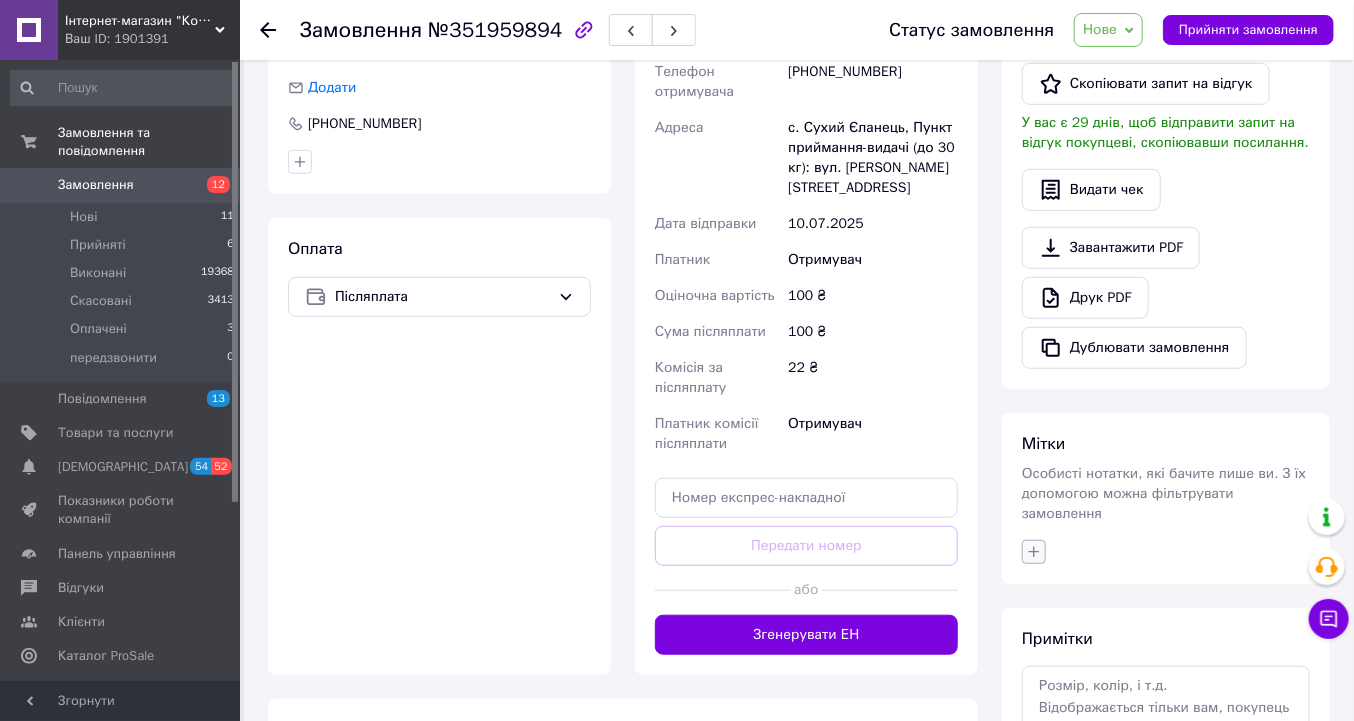 scroll, scrollTop: 433, scrollLeft: 0, axis: vertical 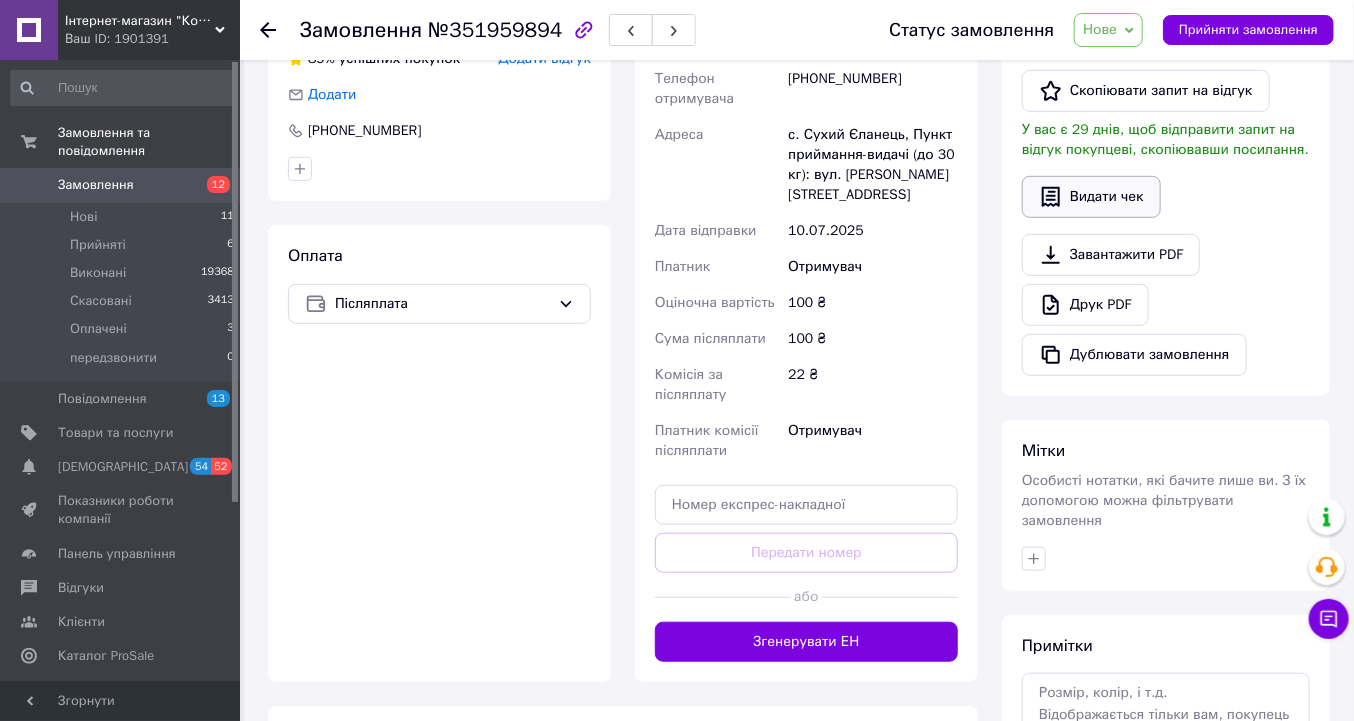 click on "Видати чек" at bounding box center [1091, 197] 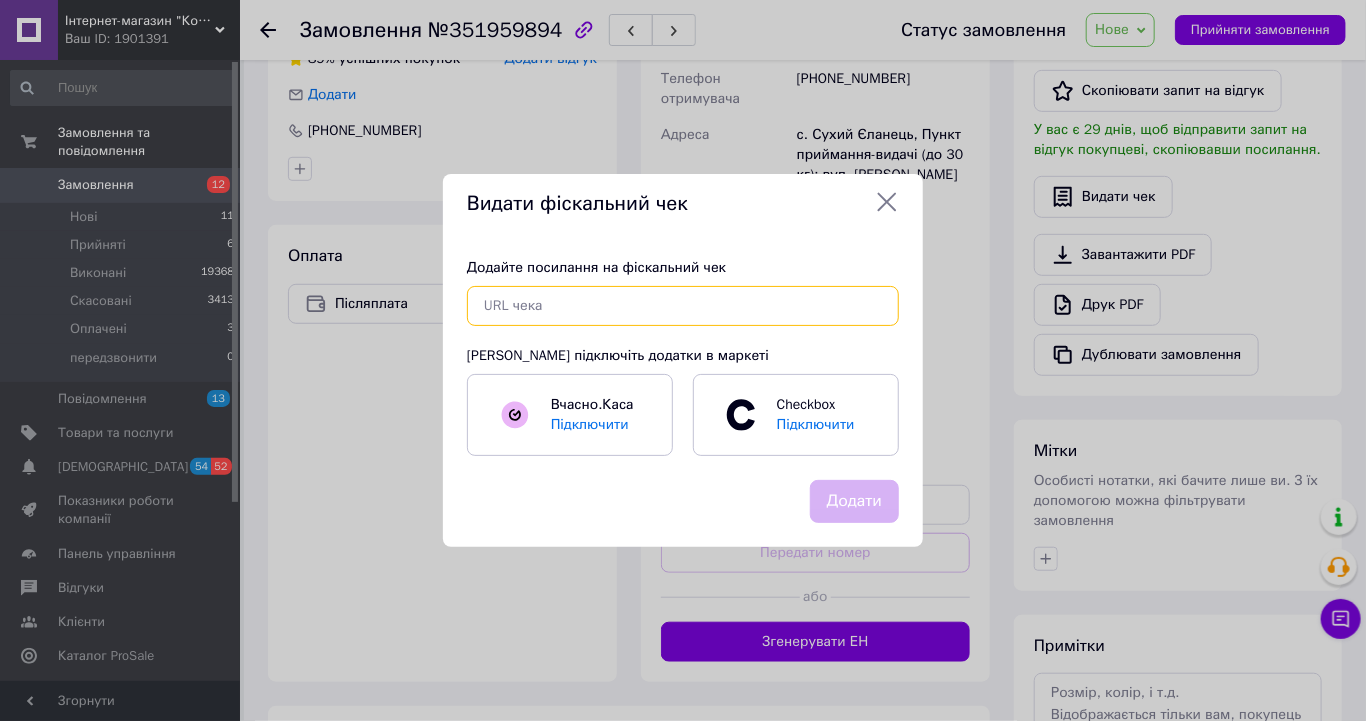 click at bounding box center (683, 306) 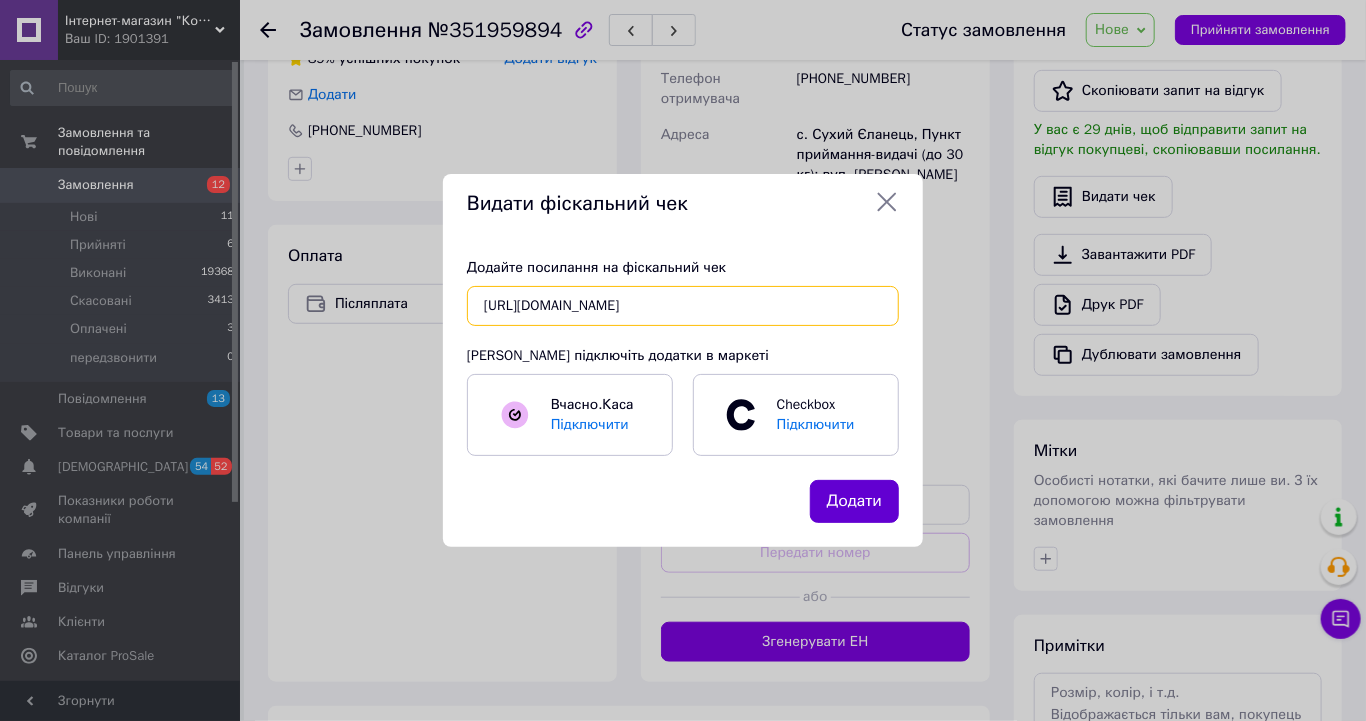 type on "https://kasa.vchasno.ua/check-viewer/2PXRAFl1SVM" 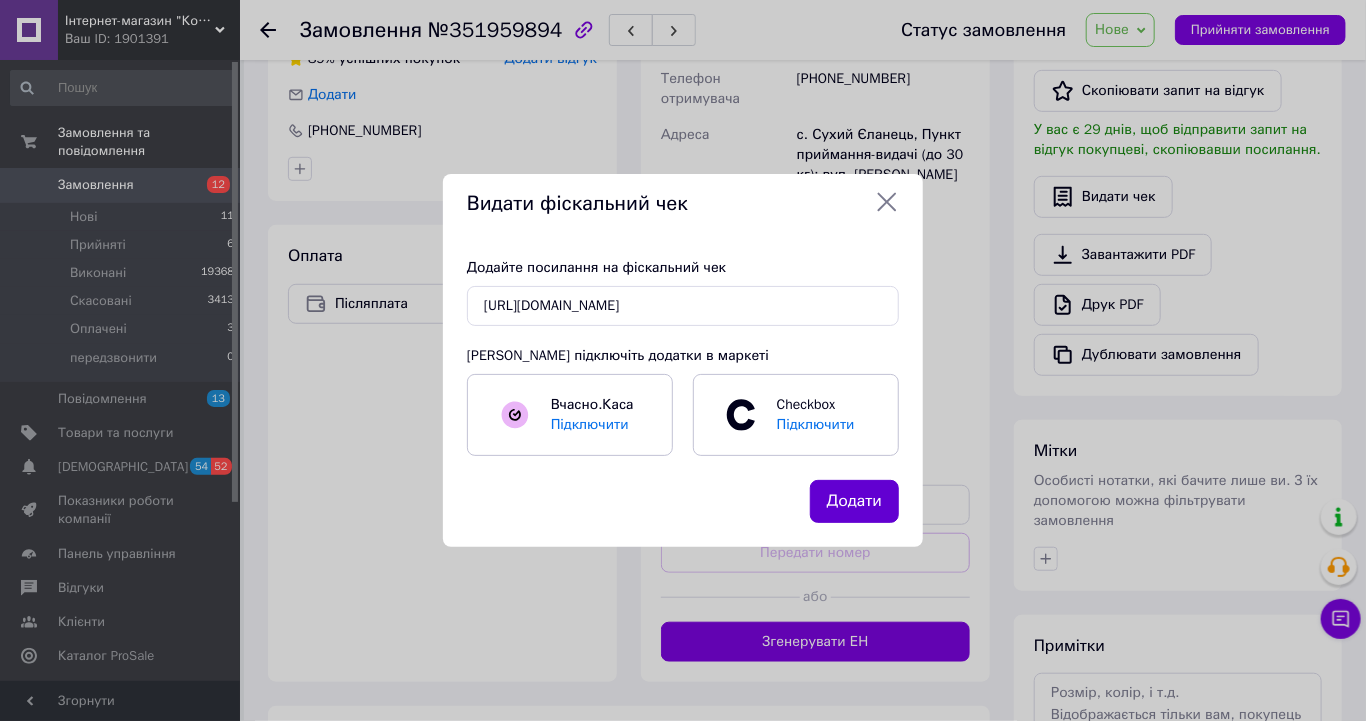 click on "Додати" at bounding box center [854, 501] 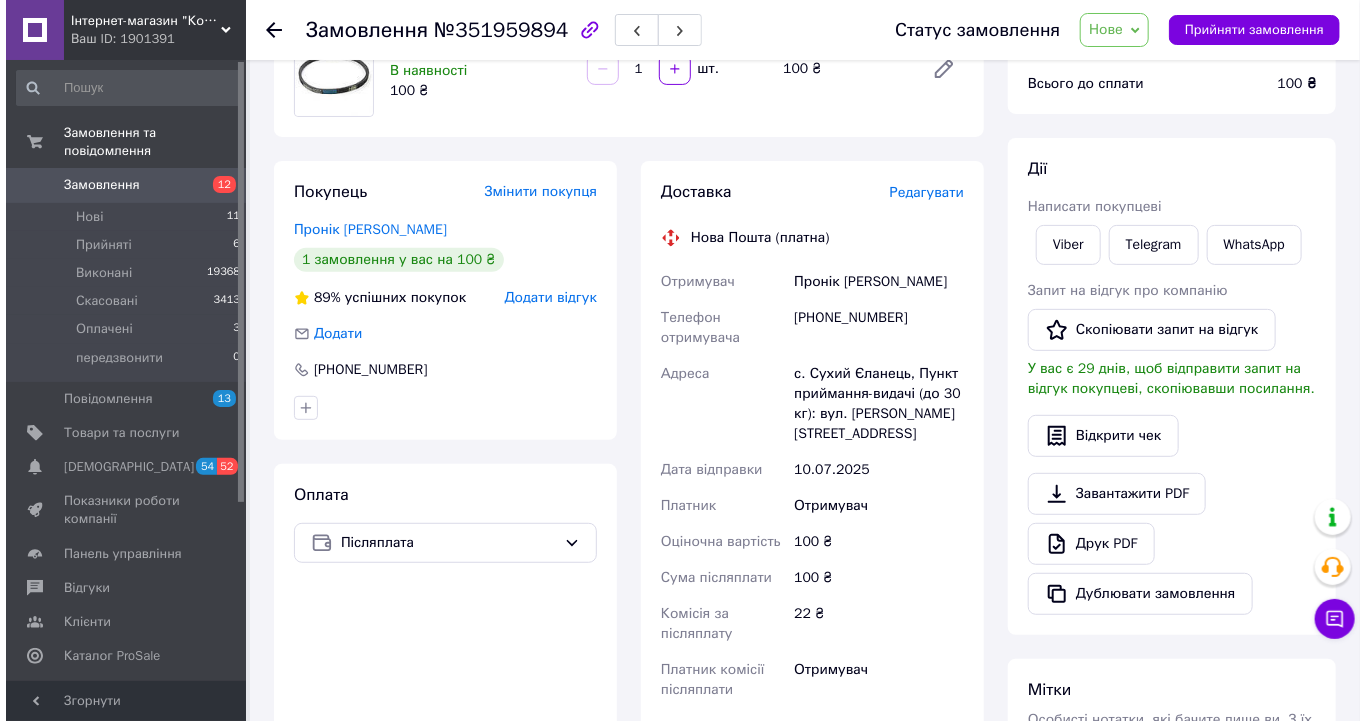 scroll, scrollTop: 193, scrollLeft: 0, axis: vertical 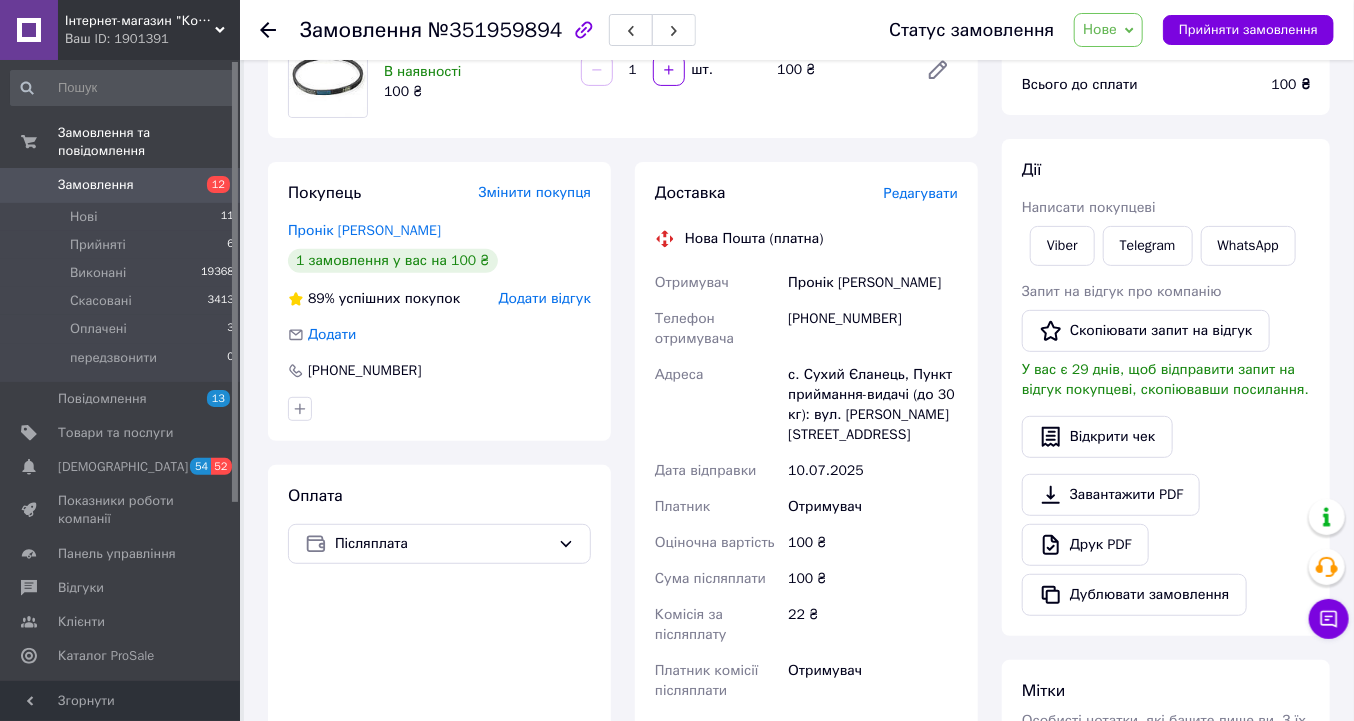 click on "Редагувати" at bounding box center [921, 193] 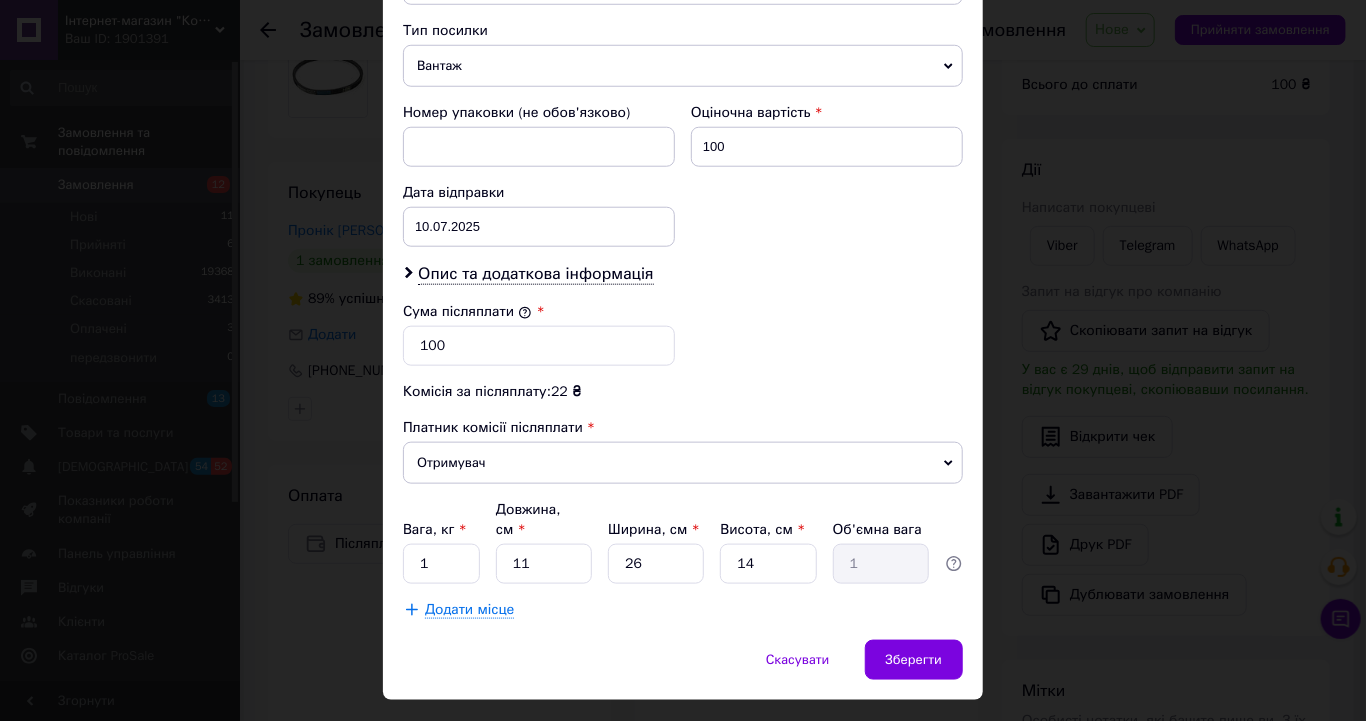 scroll, scrollTop: 799, scrollLeft: 0, axis: vertical 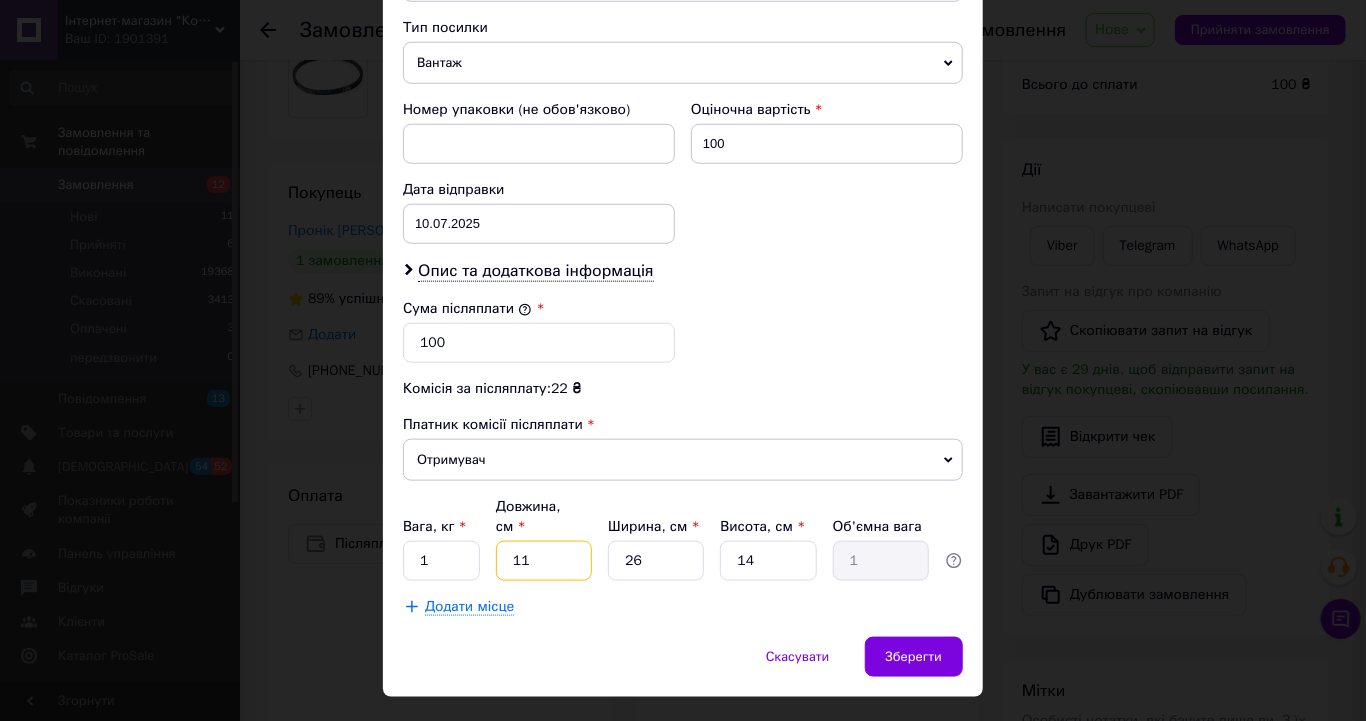 drag, startPoint x: 538, startPoint y: 514, endPoint x: 502, endPoint y: 522, distance: 36.878178 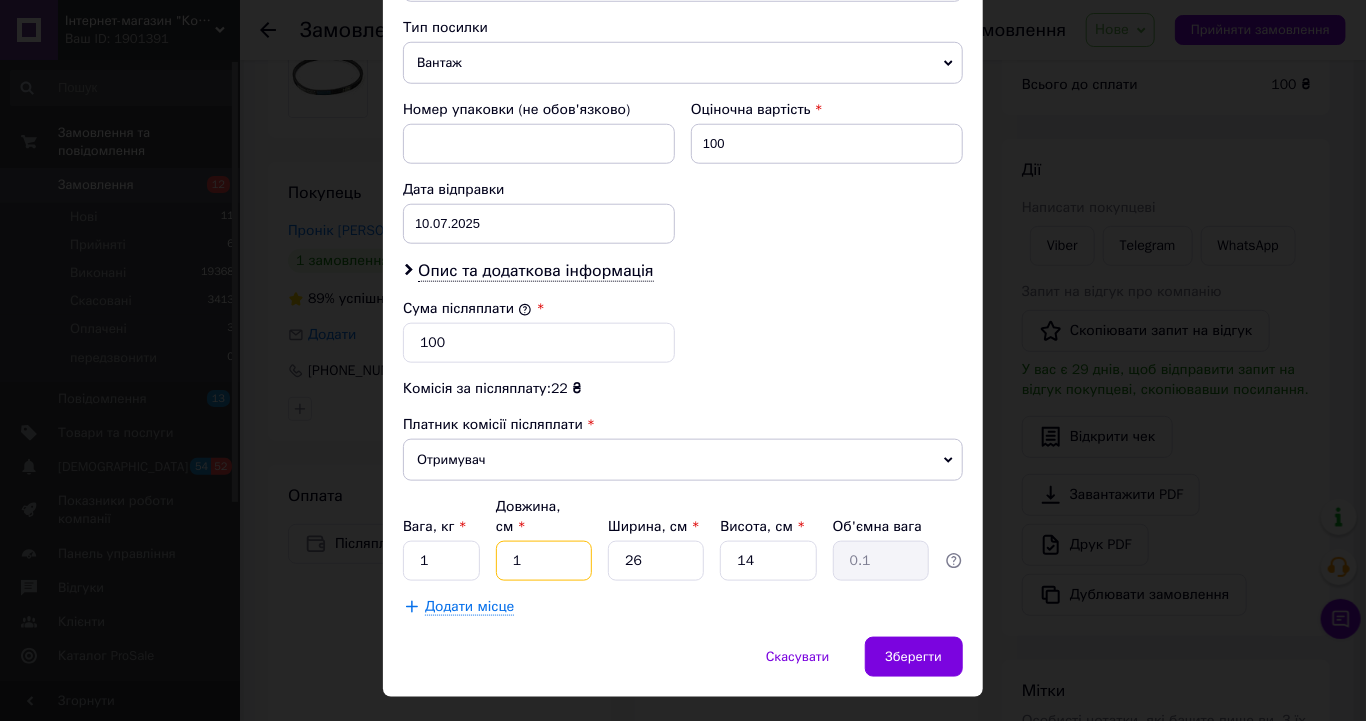 type on "15" 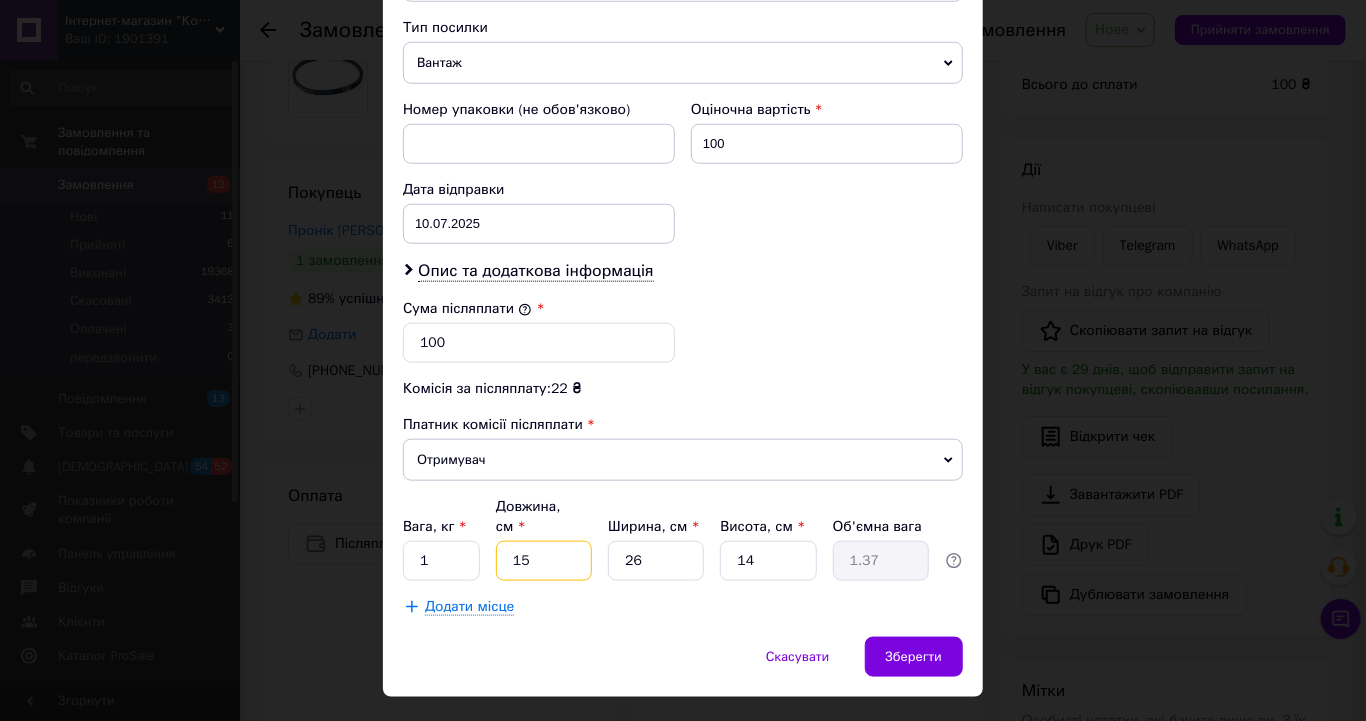 type on "15" 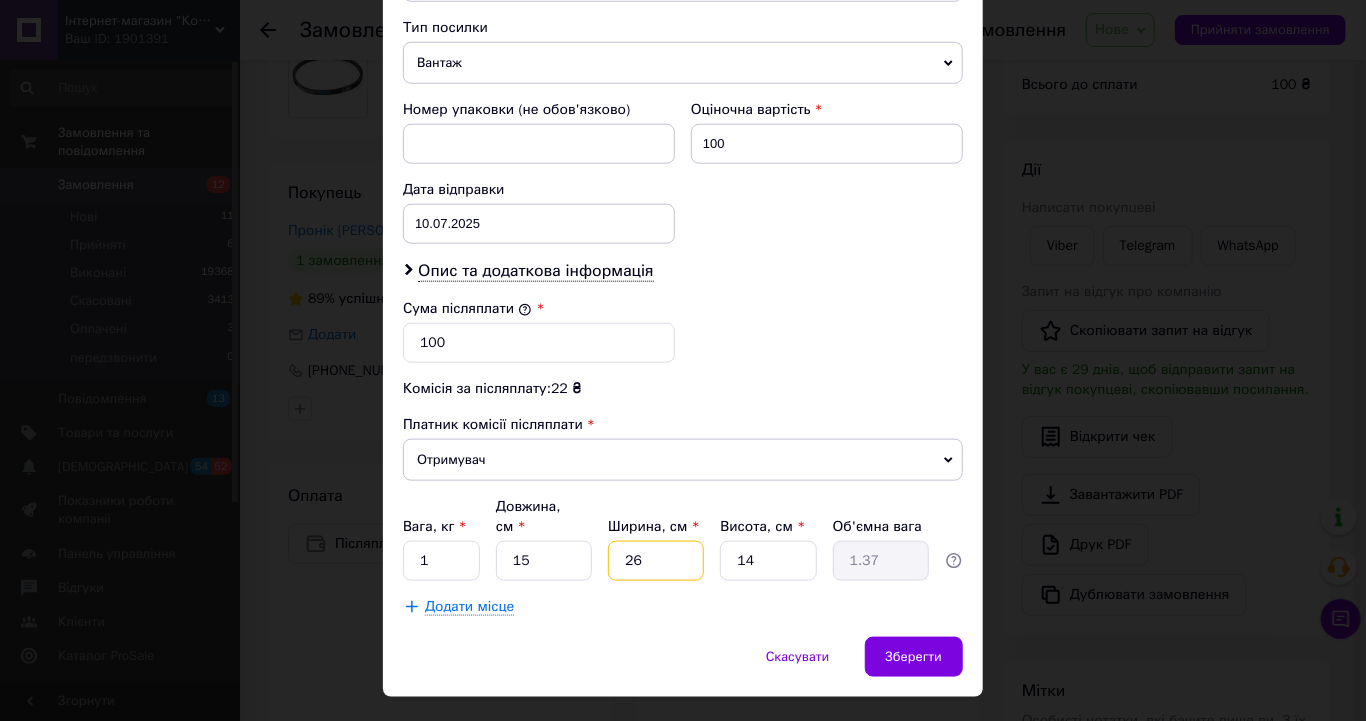 type on "1" 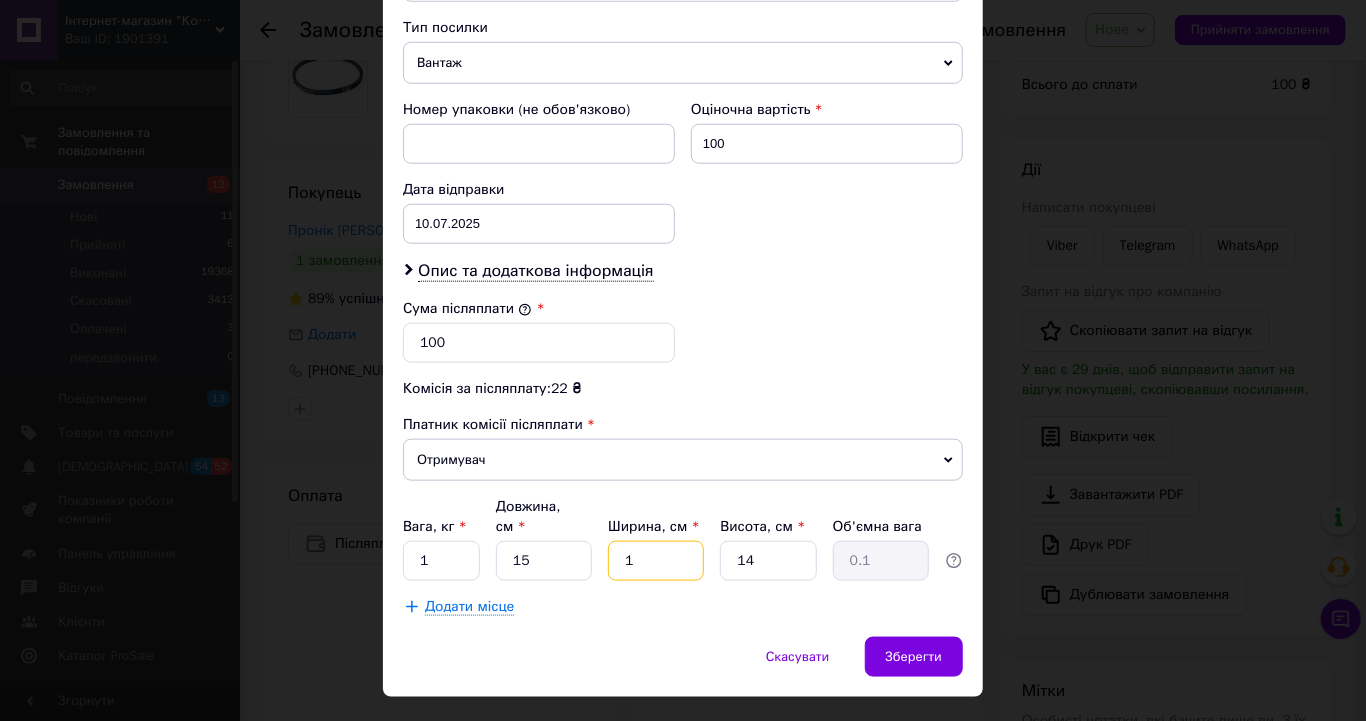 type on "15" 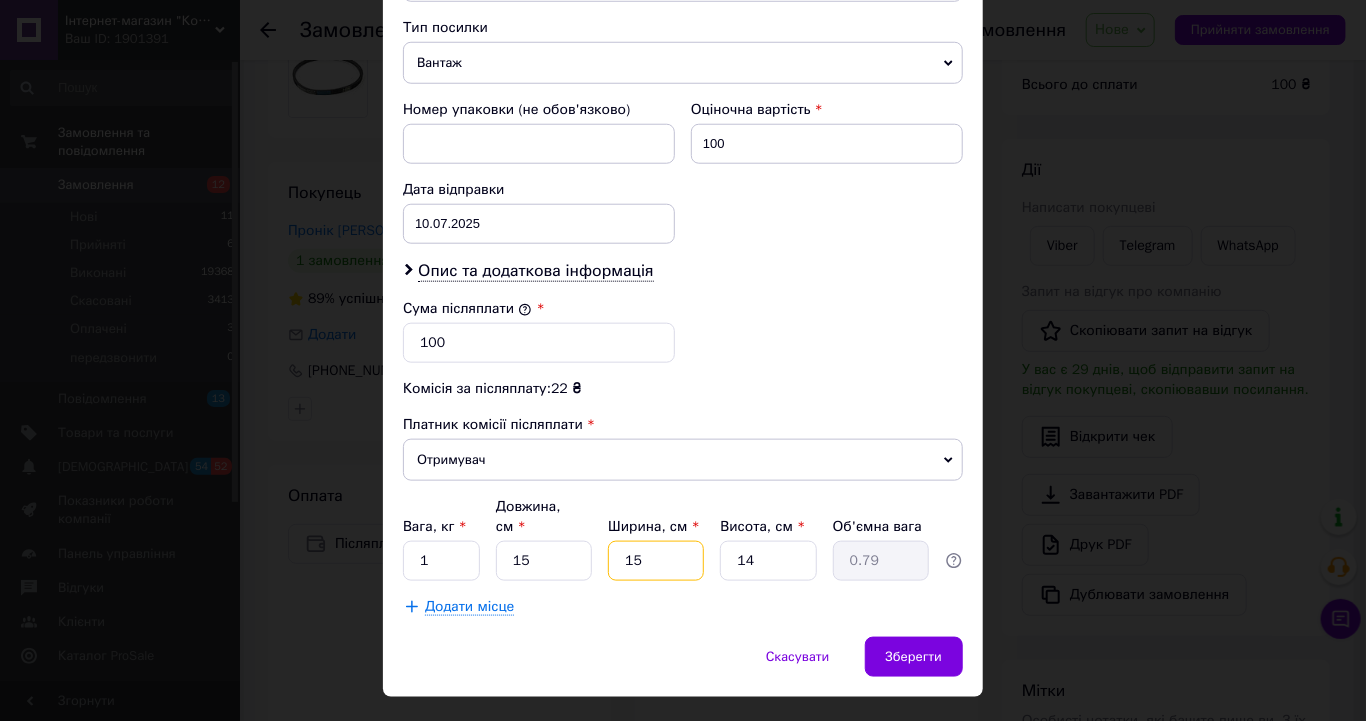 type on "15" 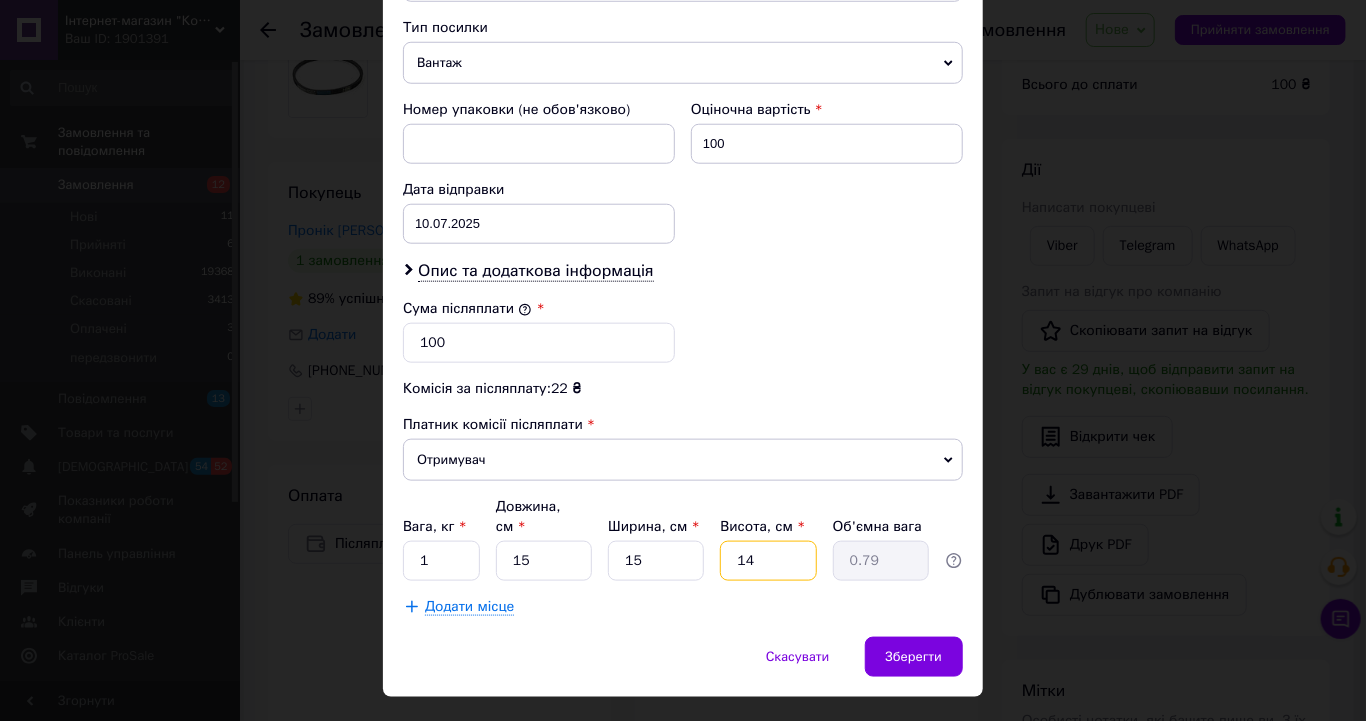 type on "2" 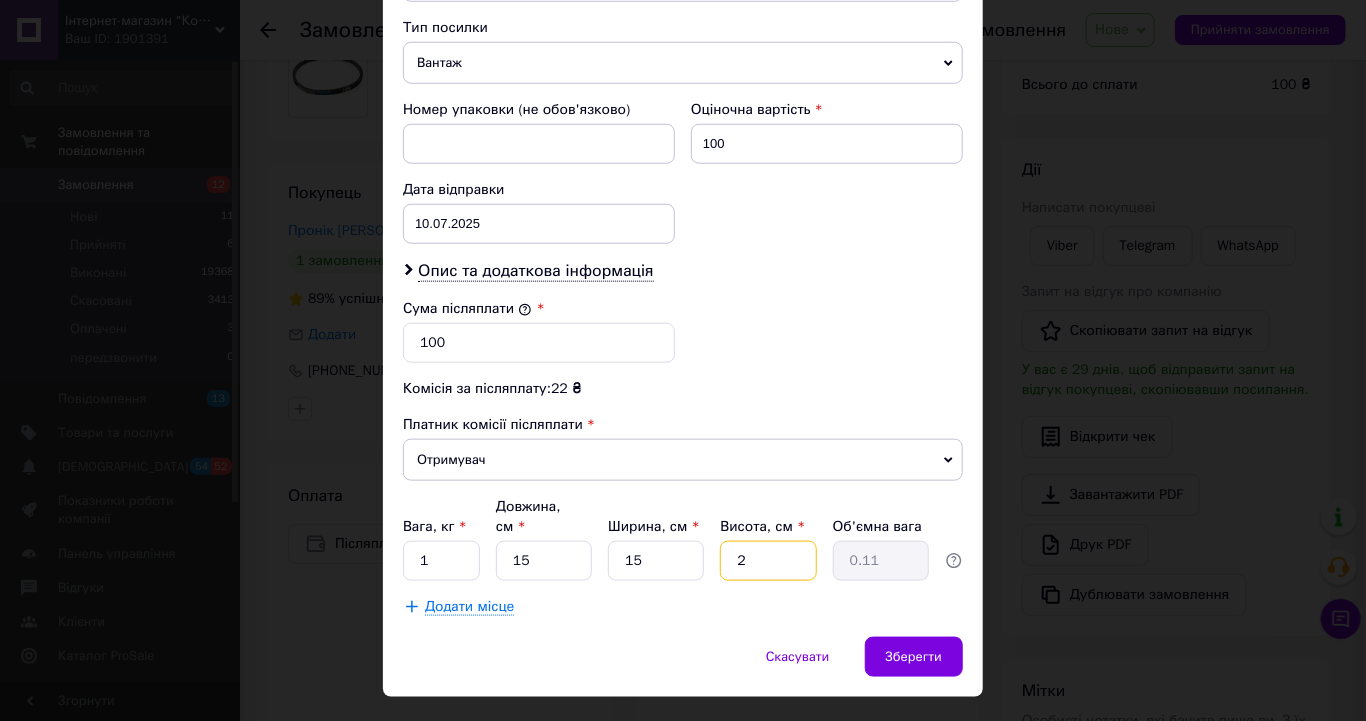 type on "2" 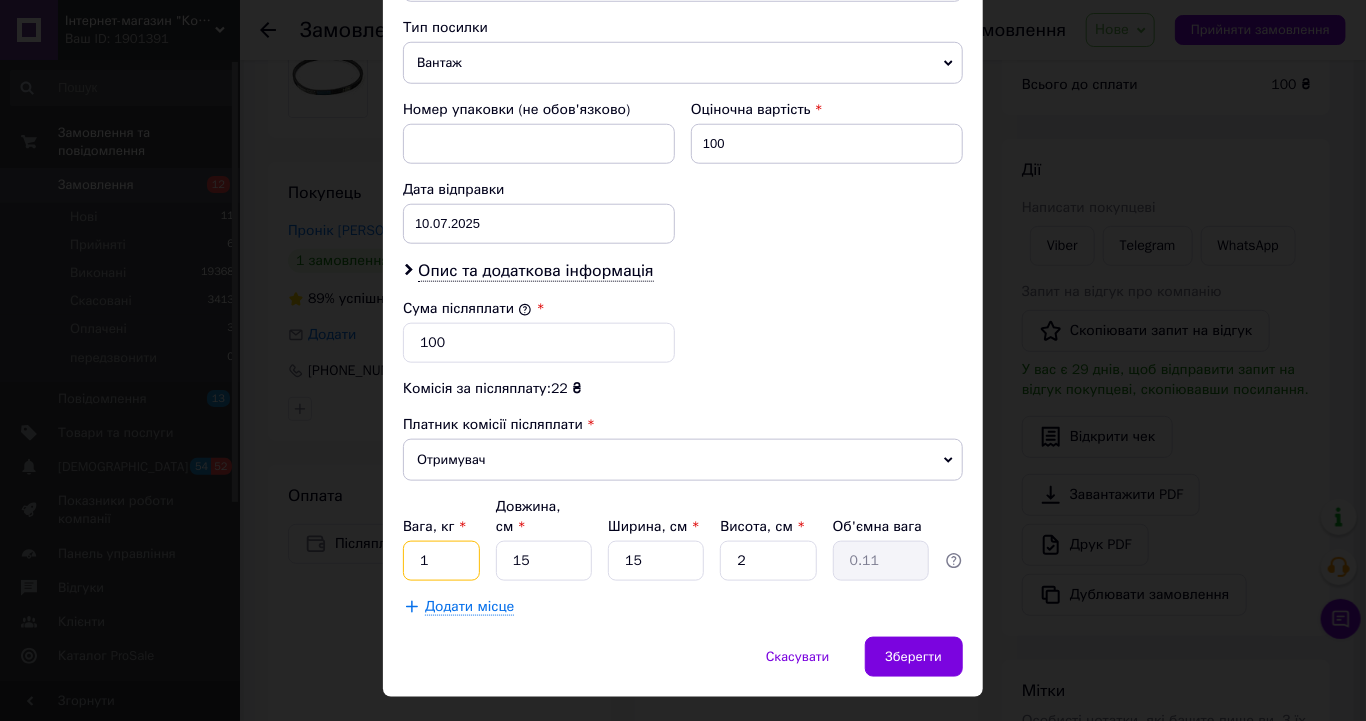 drag, startPoint x: 441, startPoint y: 520, endPoint x: 364, endPoint y: 527, distance: 77.31753 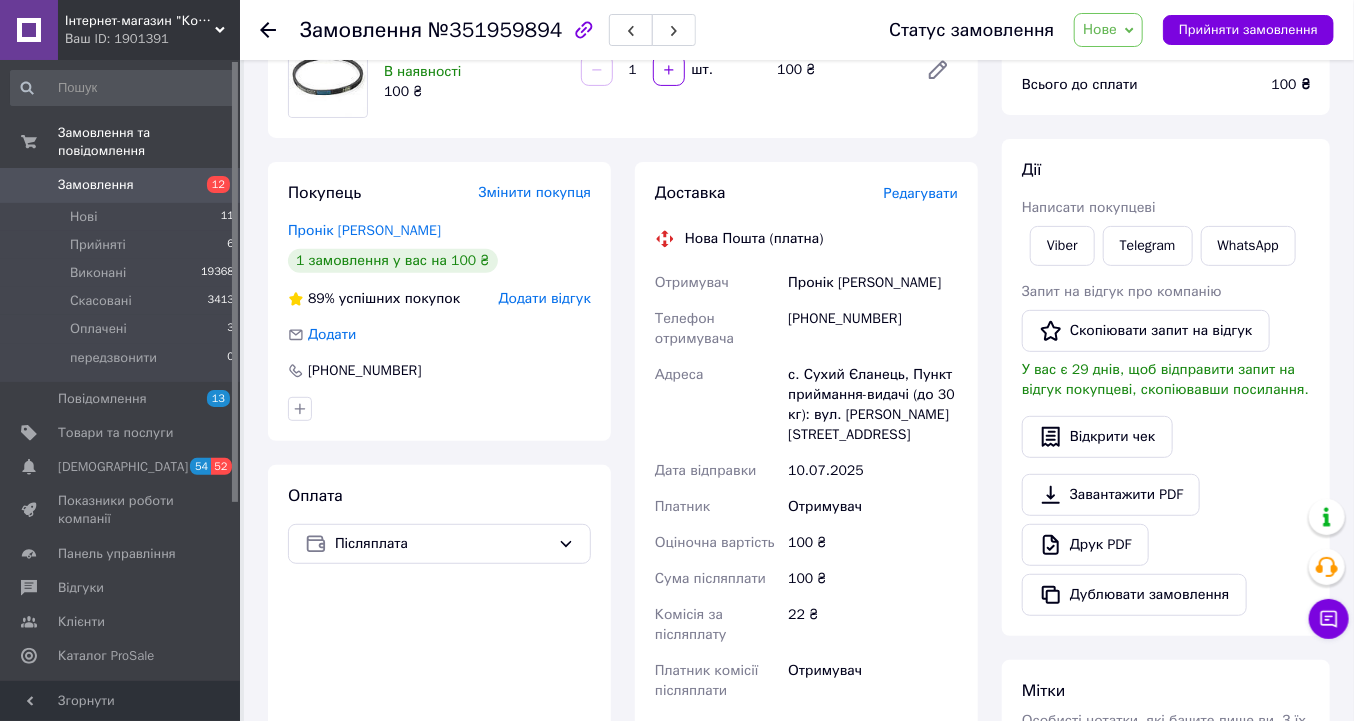 click on "Редагувати" at bounding box center (921, 193) 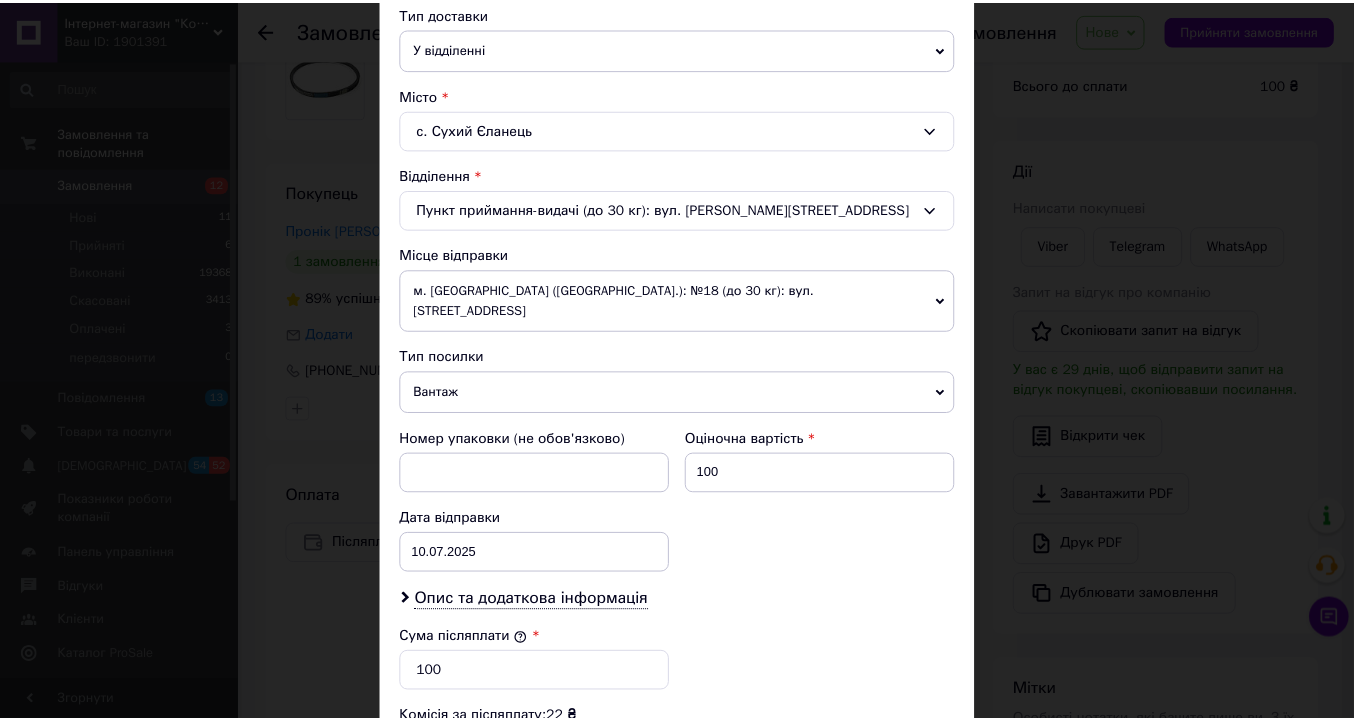 scroll, scrollTop: 799, scrollLeft: 0, axis: vertical 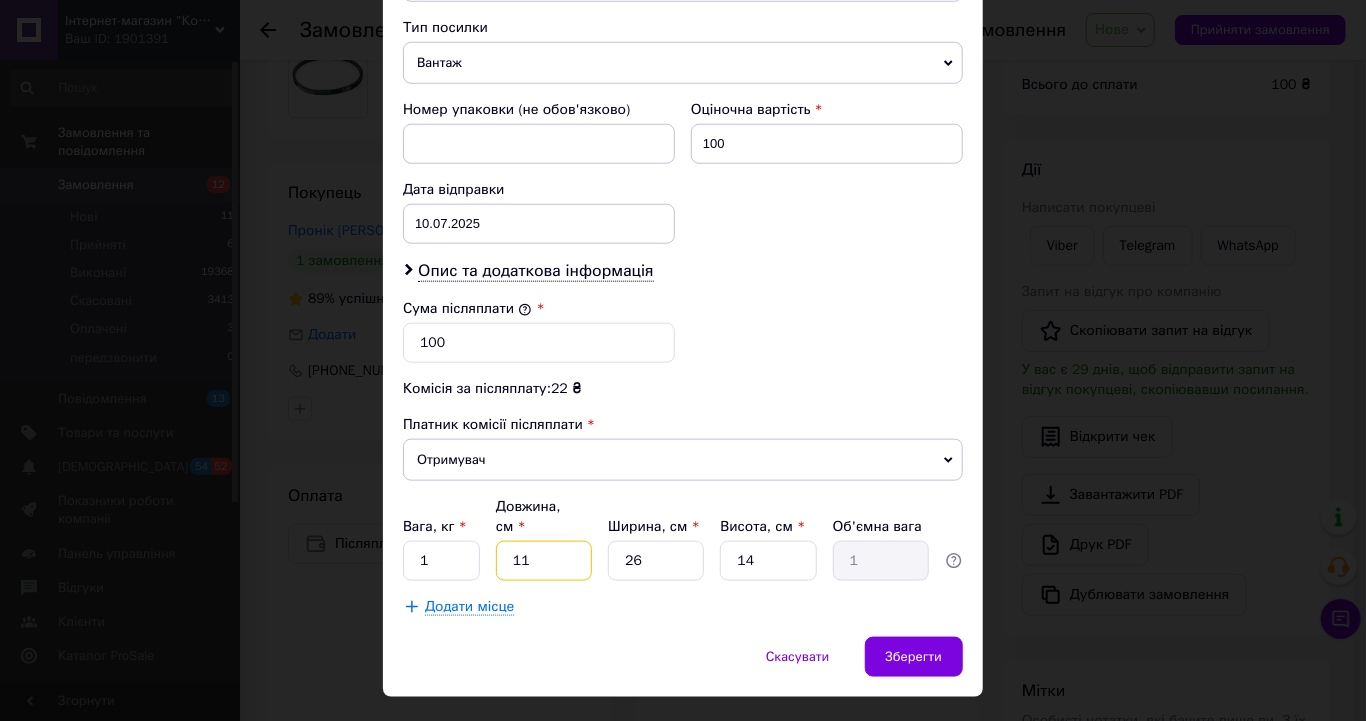 drag, startPoint x: 525, startPoint y: 517, endPoint x: 508, endPoint y: 512, distance: 17.720045 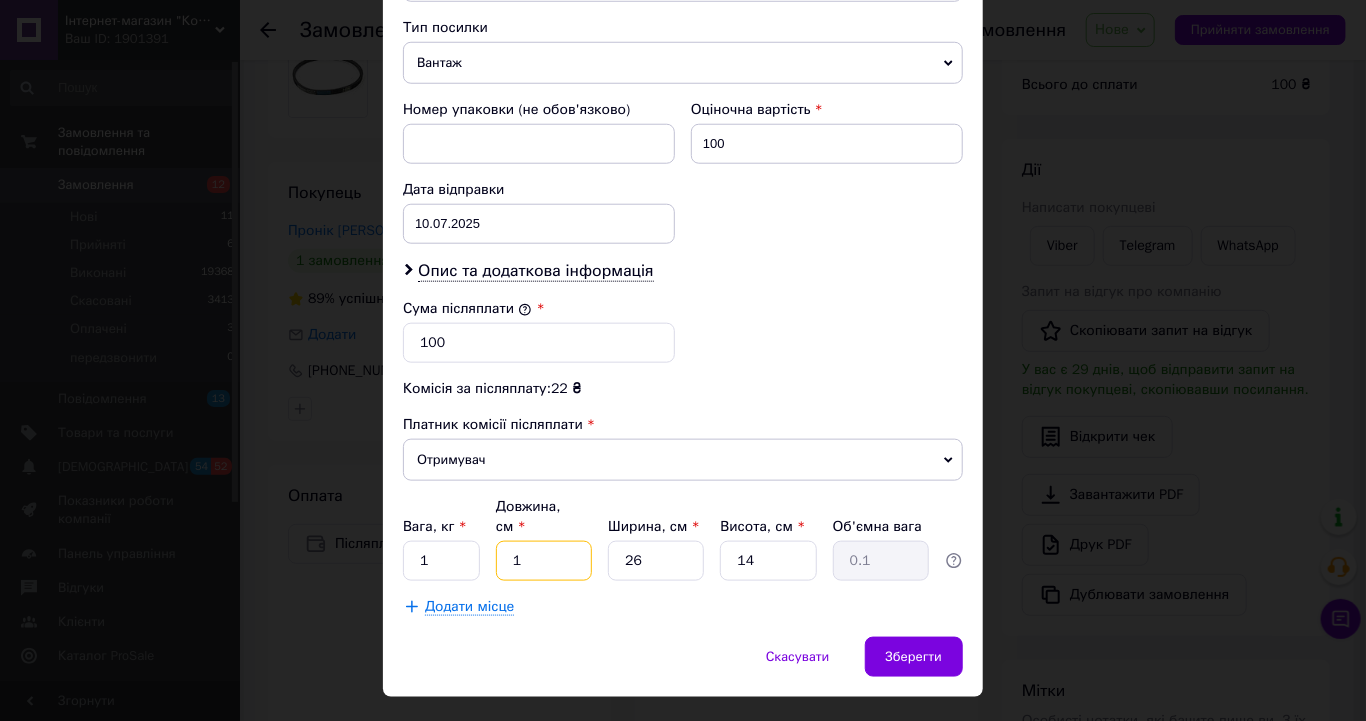 type on "15" 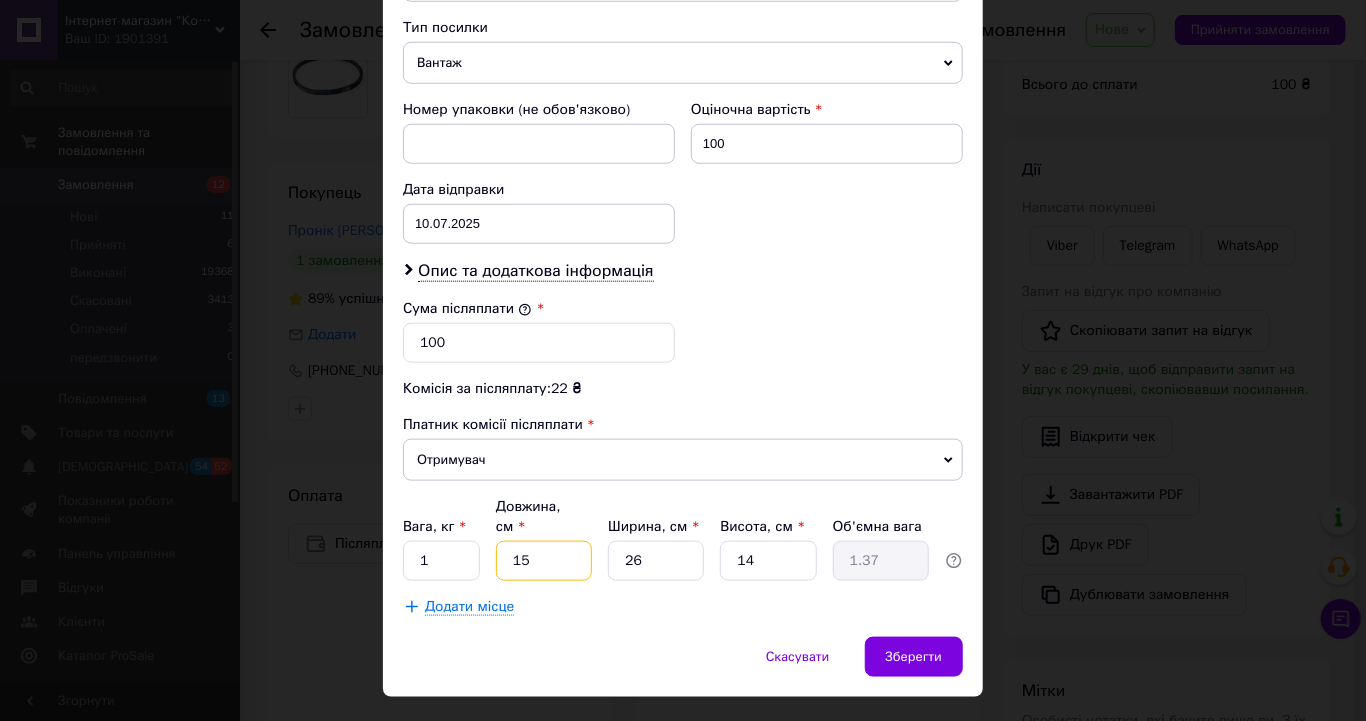 type on "15" 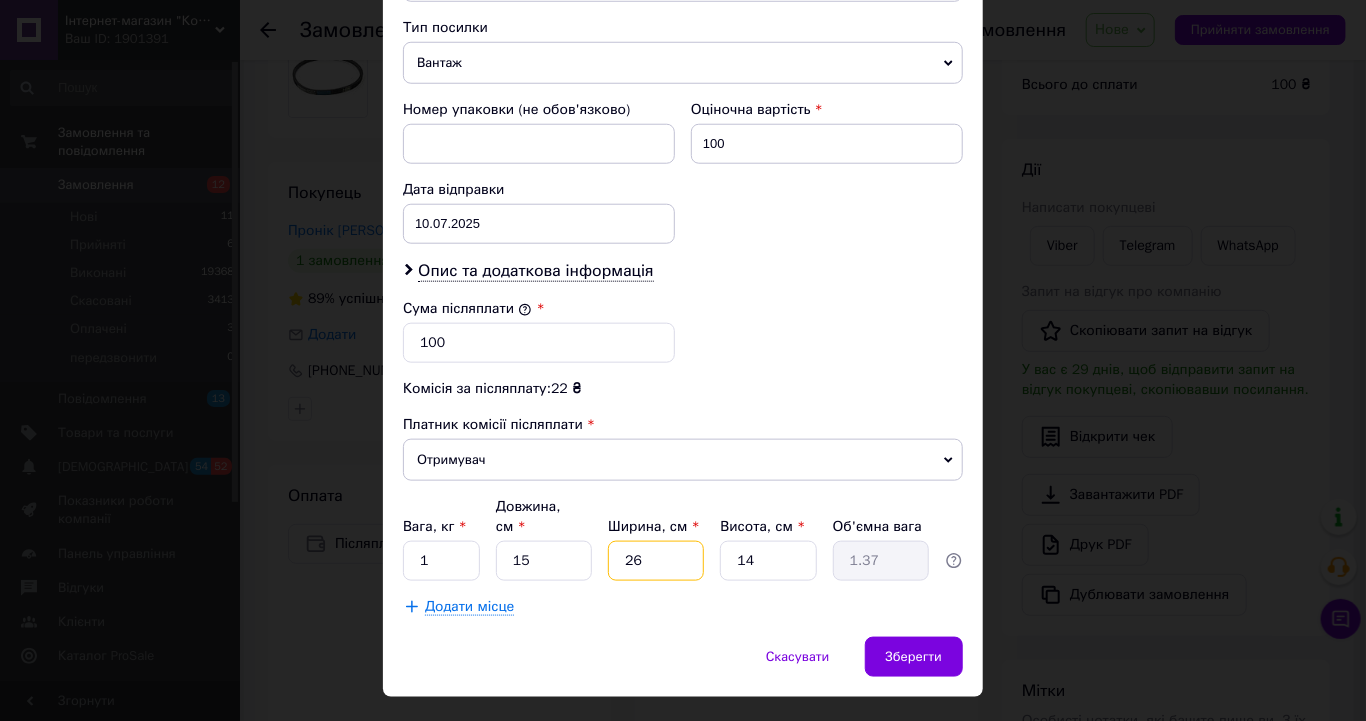 type on "1" 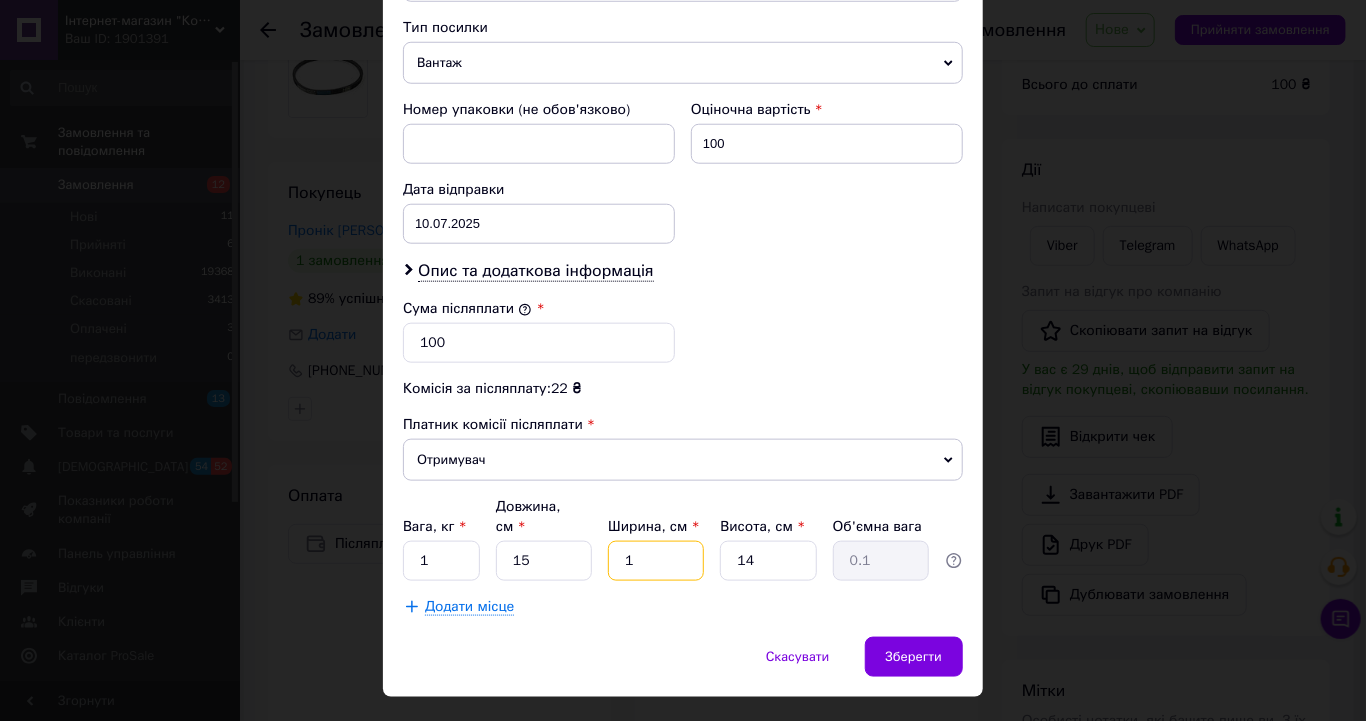 type on "15" 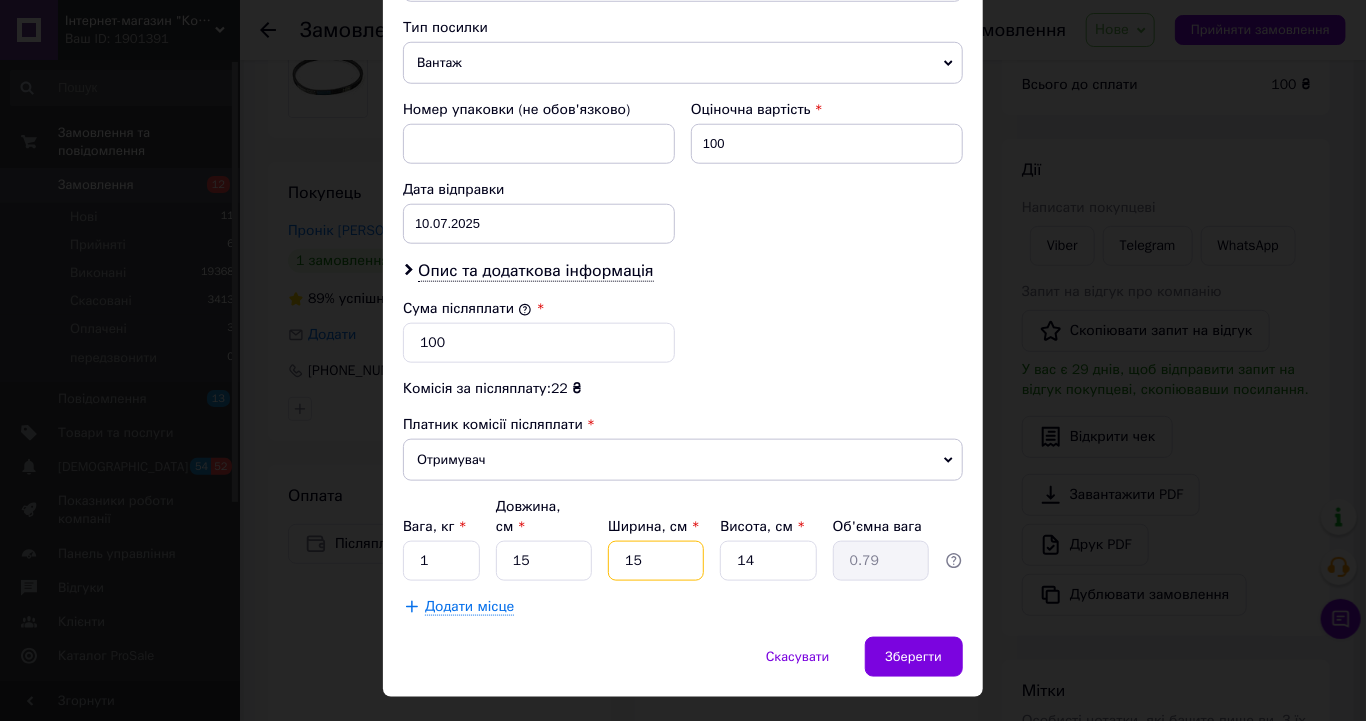 type on "15" 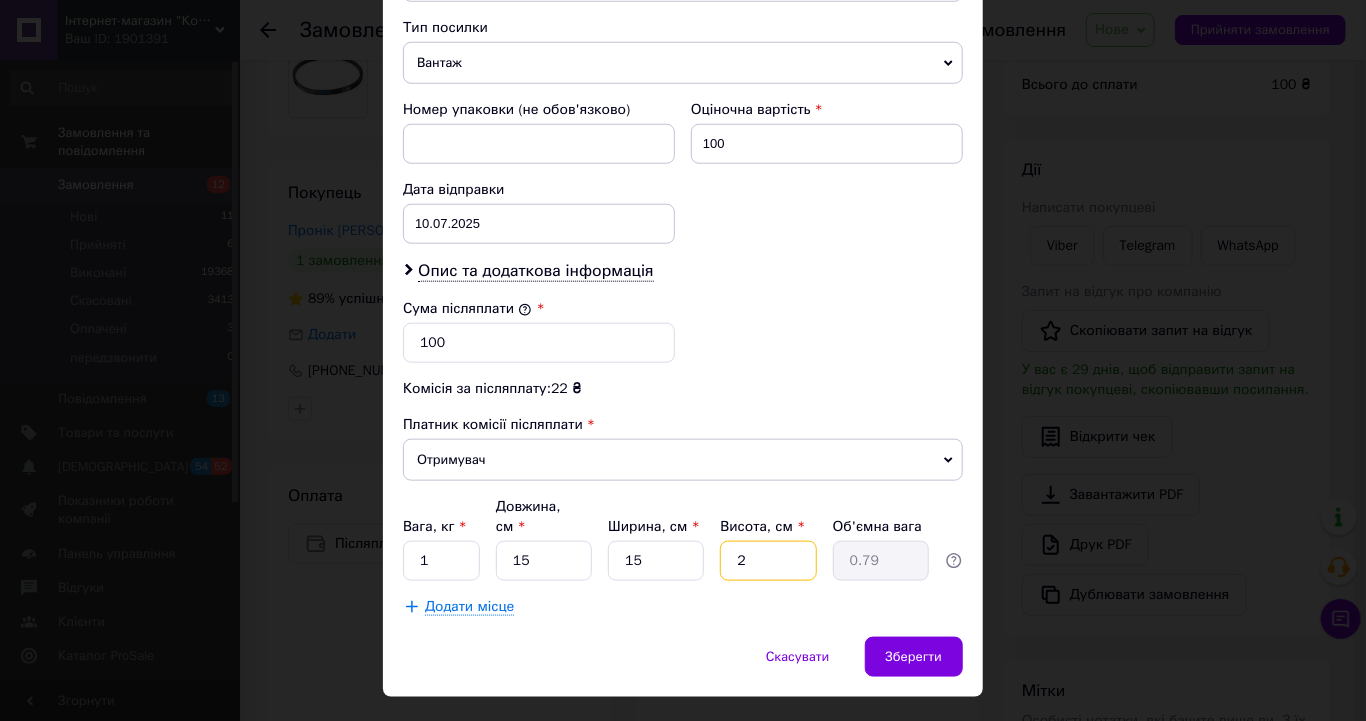 type on "2" 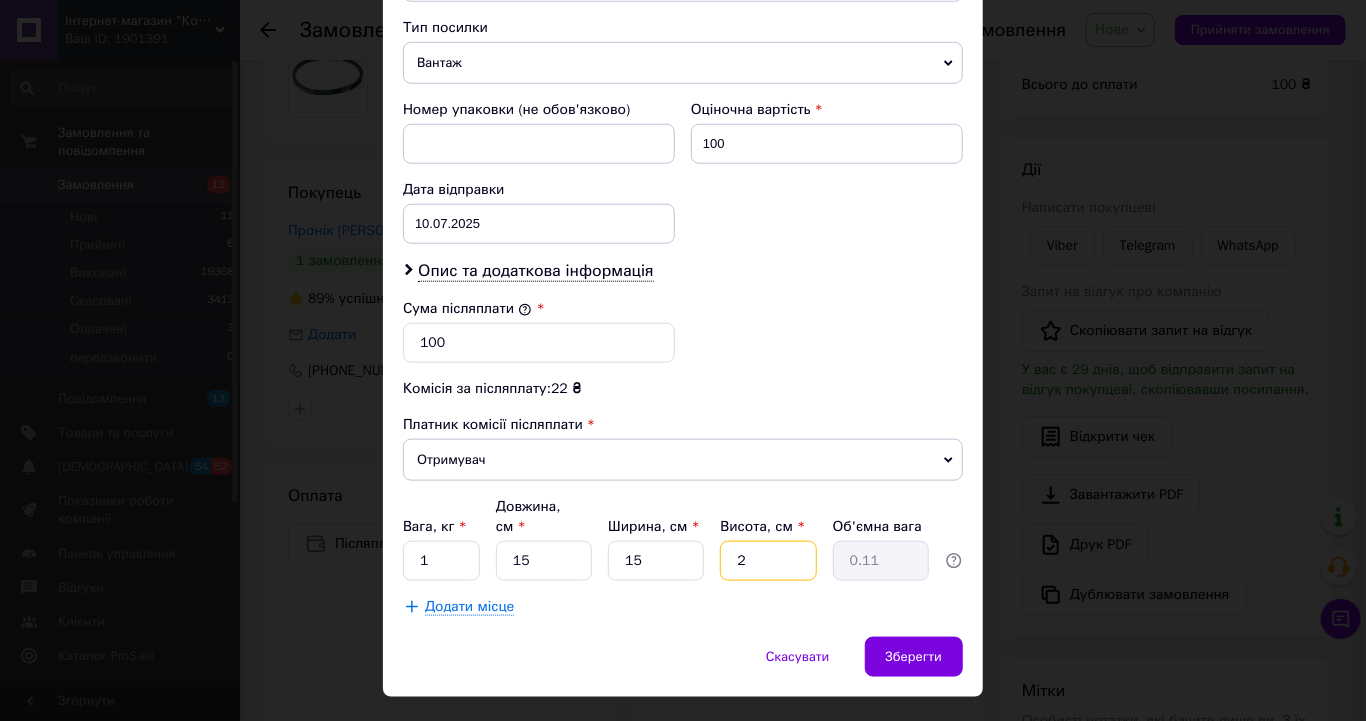 type on "2" 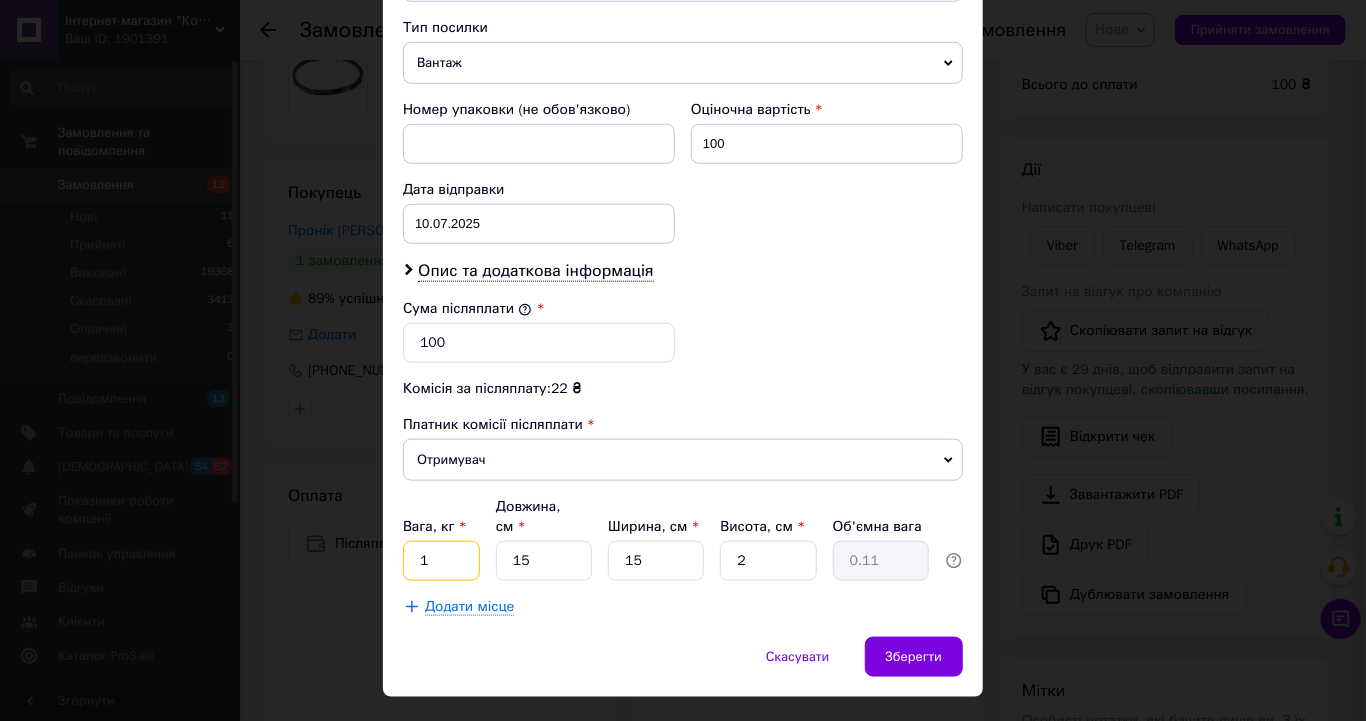 drag, startPoint x: 427, startPoint y: 515, endPoint x: 417, endPoint y: 516, distance: 10.049875 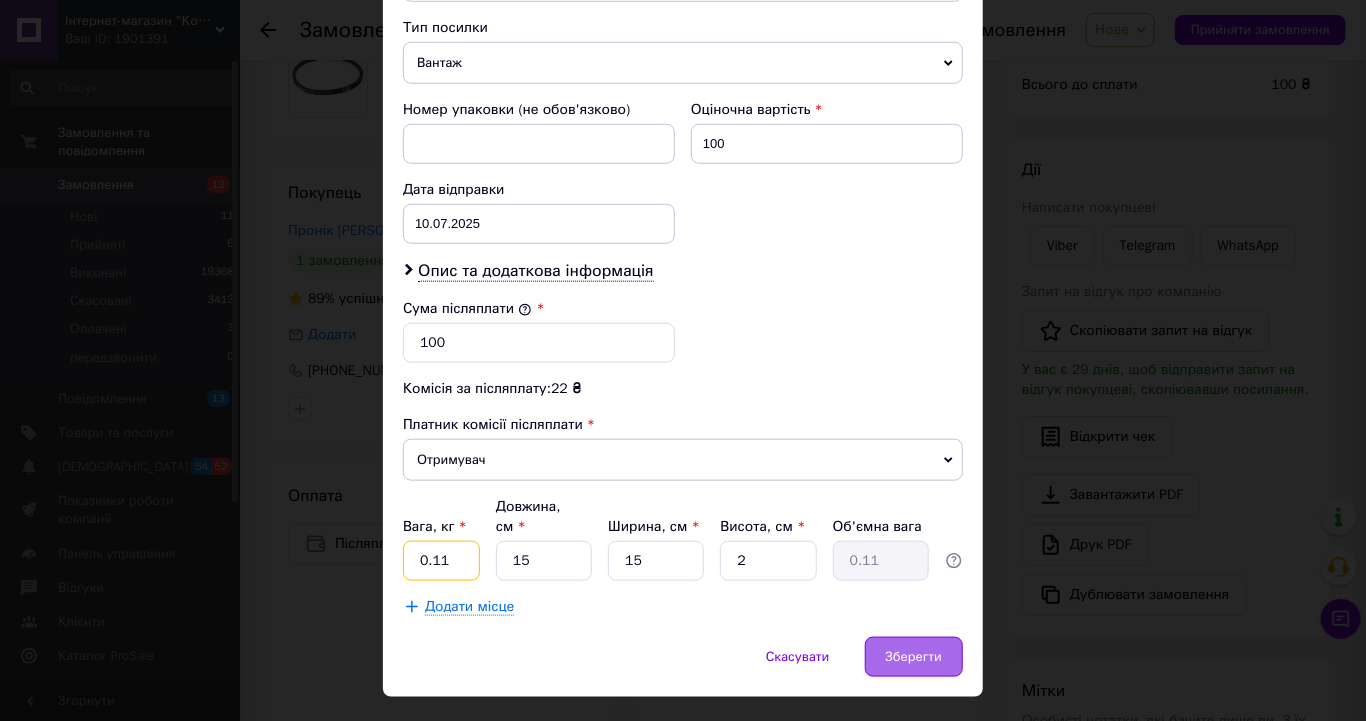 type on "0.11" 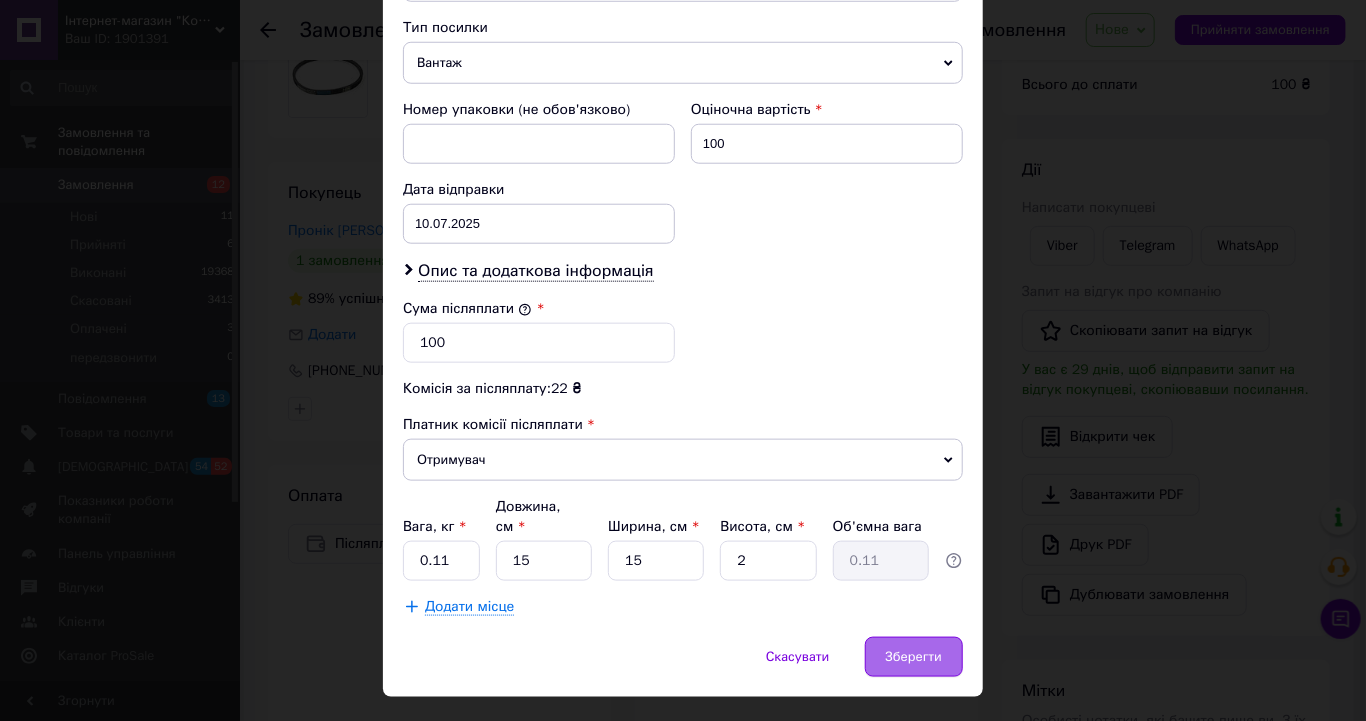 click on "Зберегти" at bounding box center [914, 657] 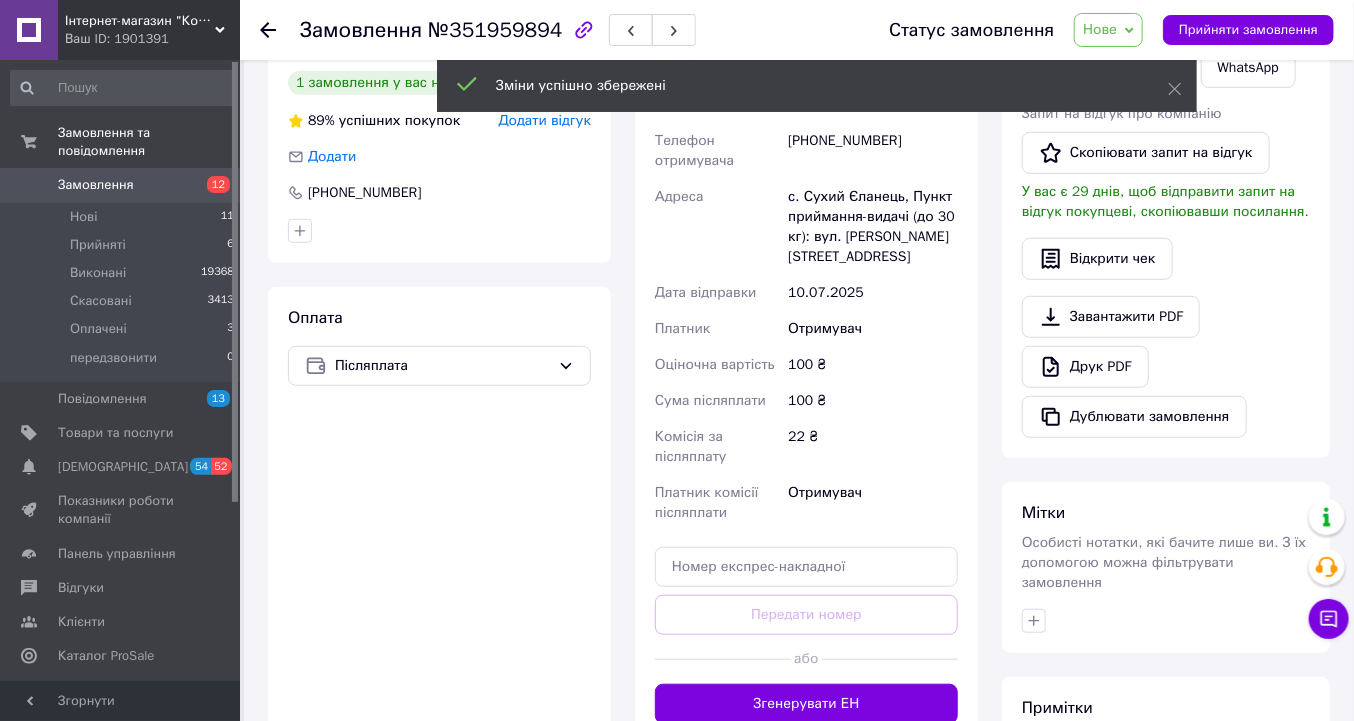 scroll, scrollTop: 433, scrollLeft: 0, axis: vertical 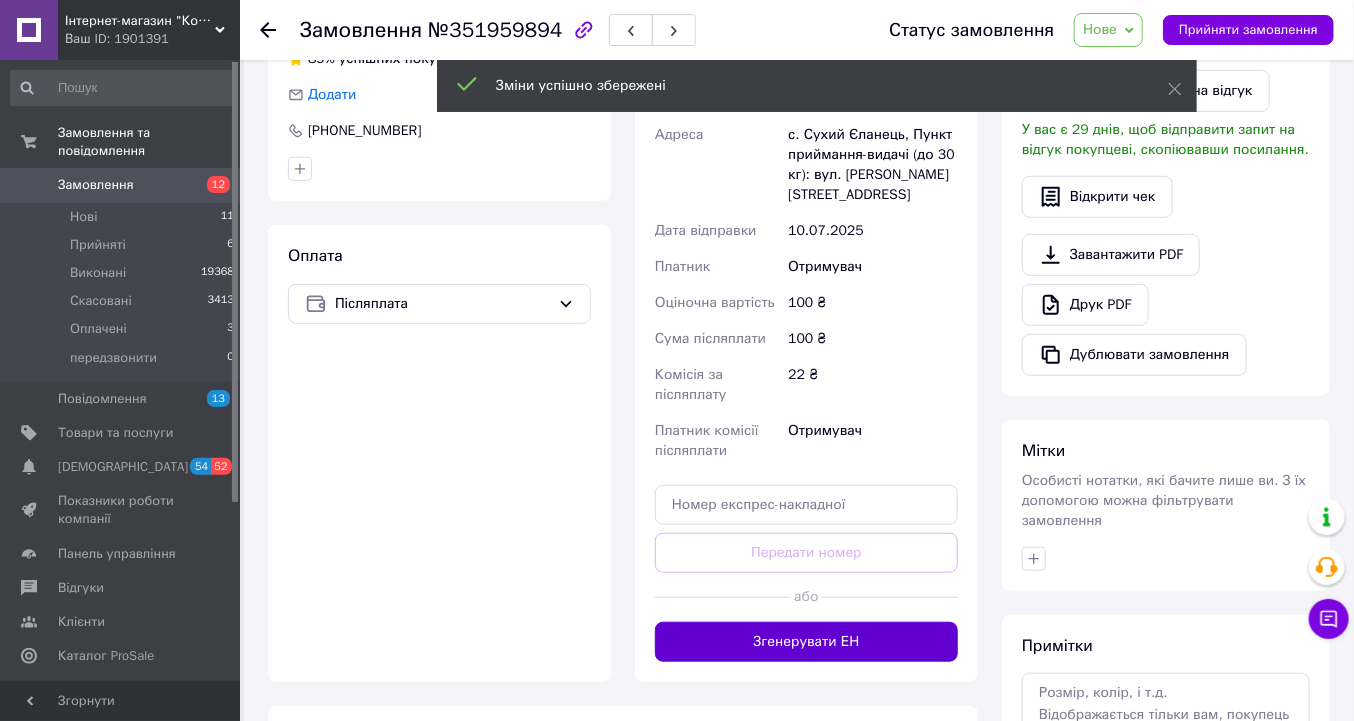 click on "Згенерувати ЕН" at bounding box center [806, 642] 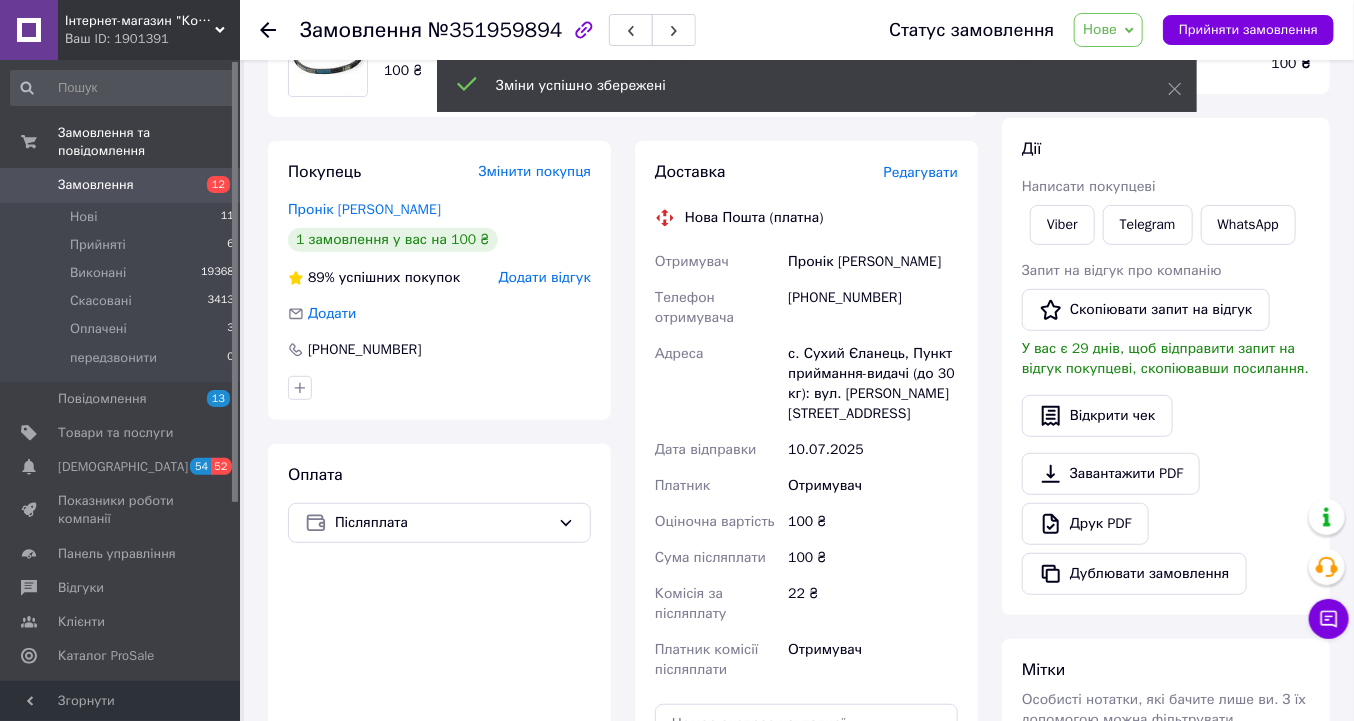 scroll, scrollTop: 193, scrollLeft: 0, axis: vertical 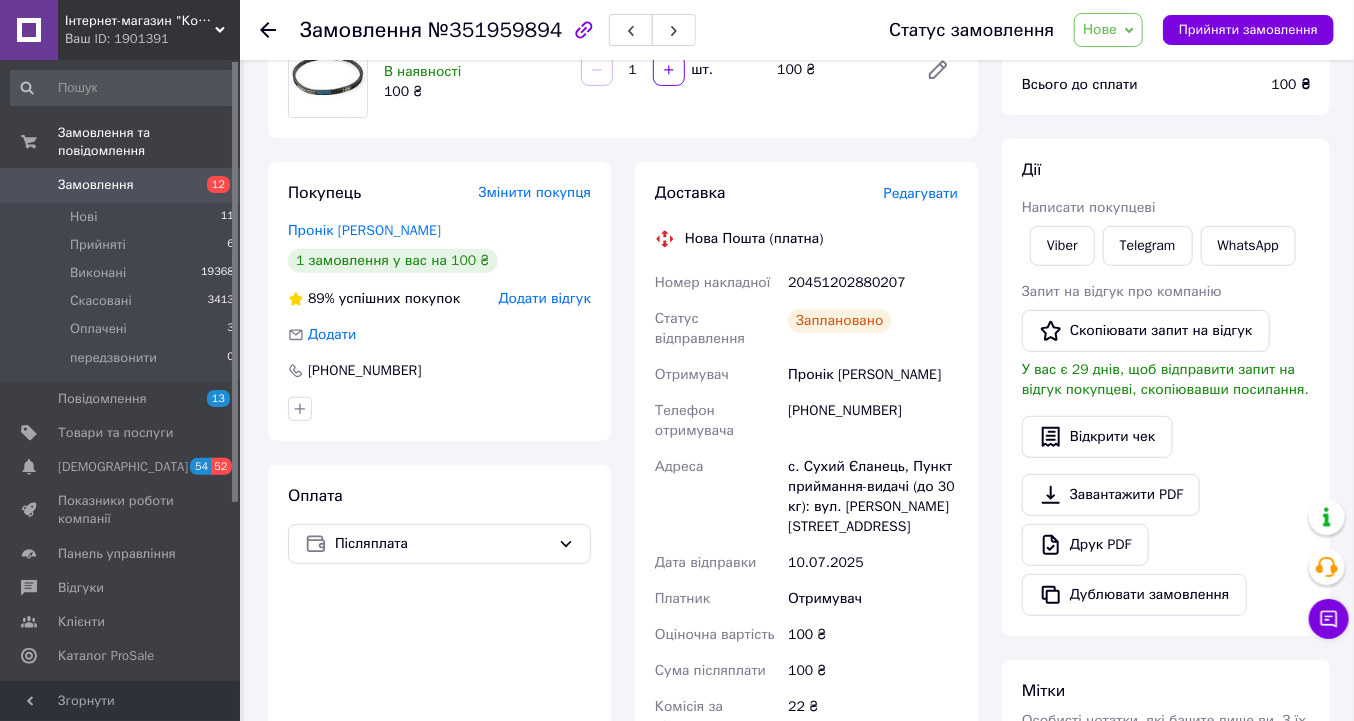 click 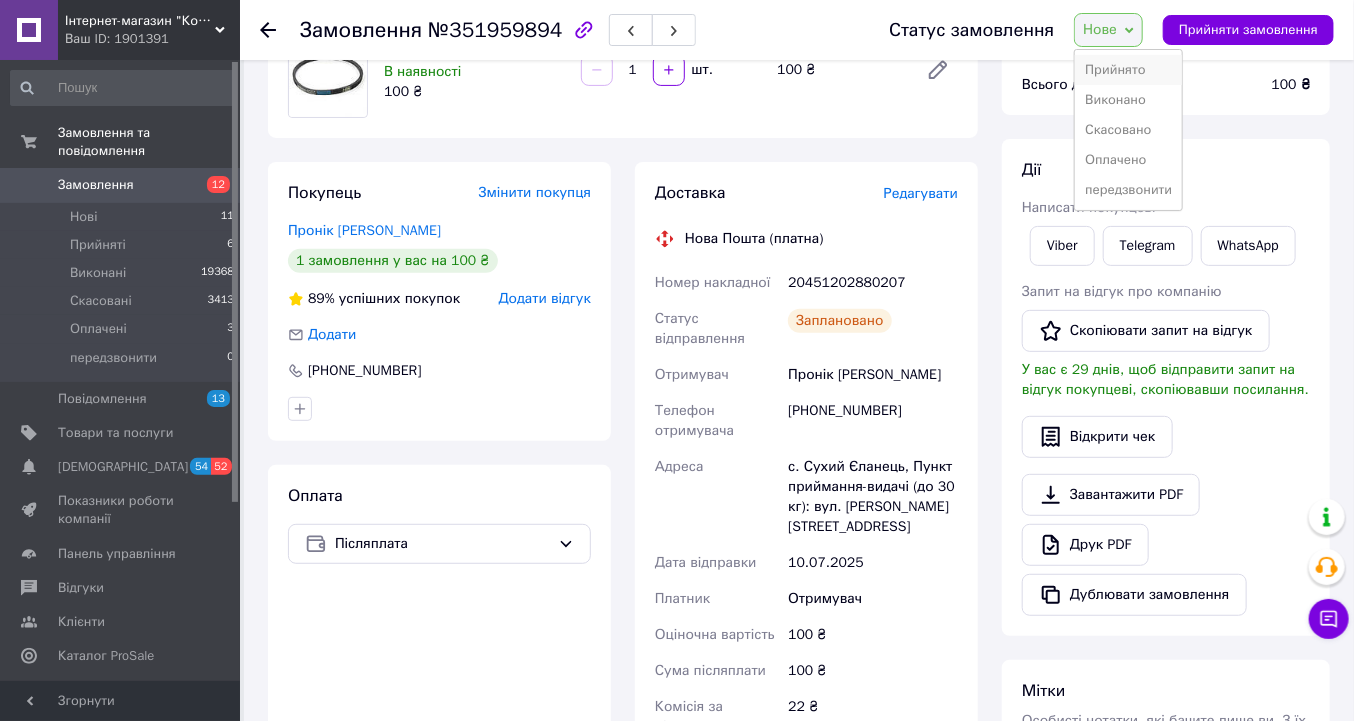 click on "Прийнято" at bounding box center [1128, 70] 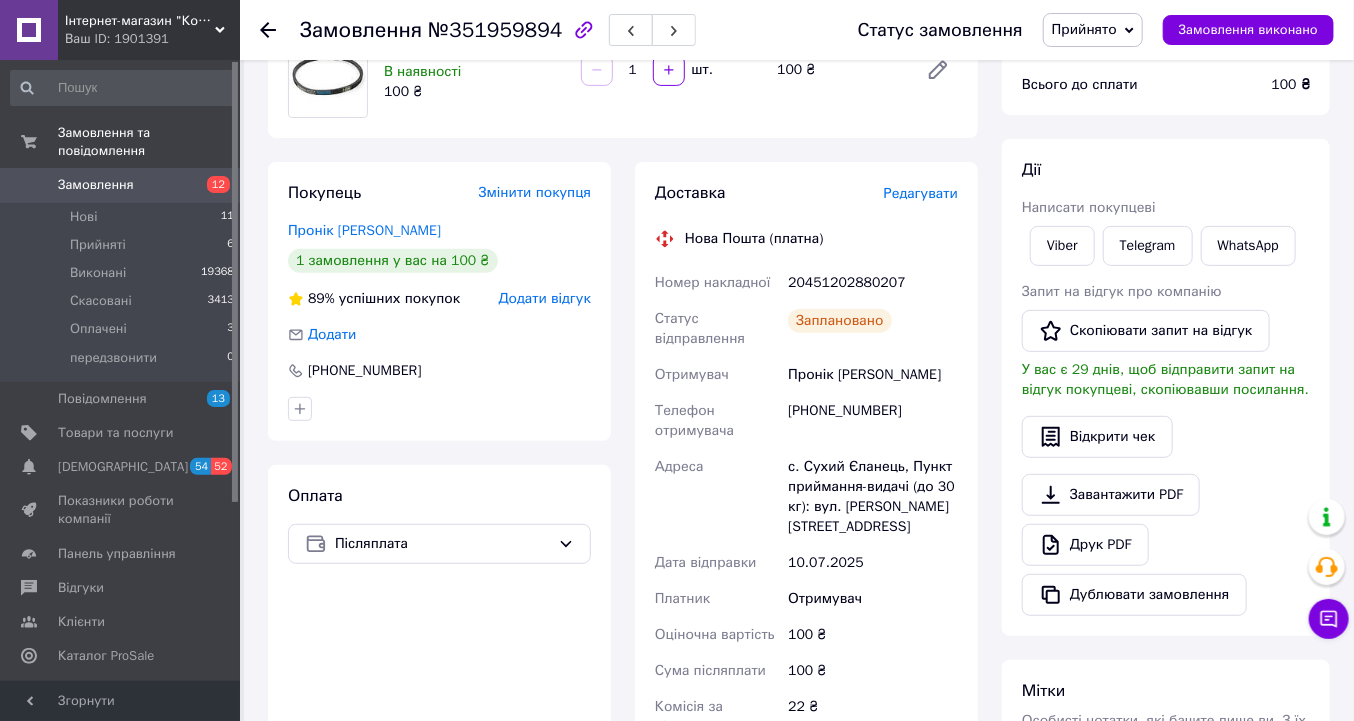 click 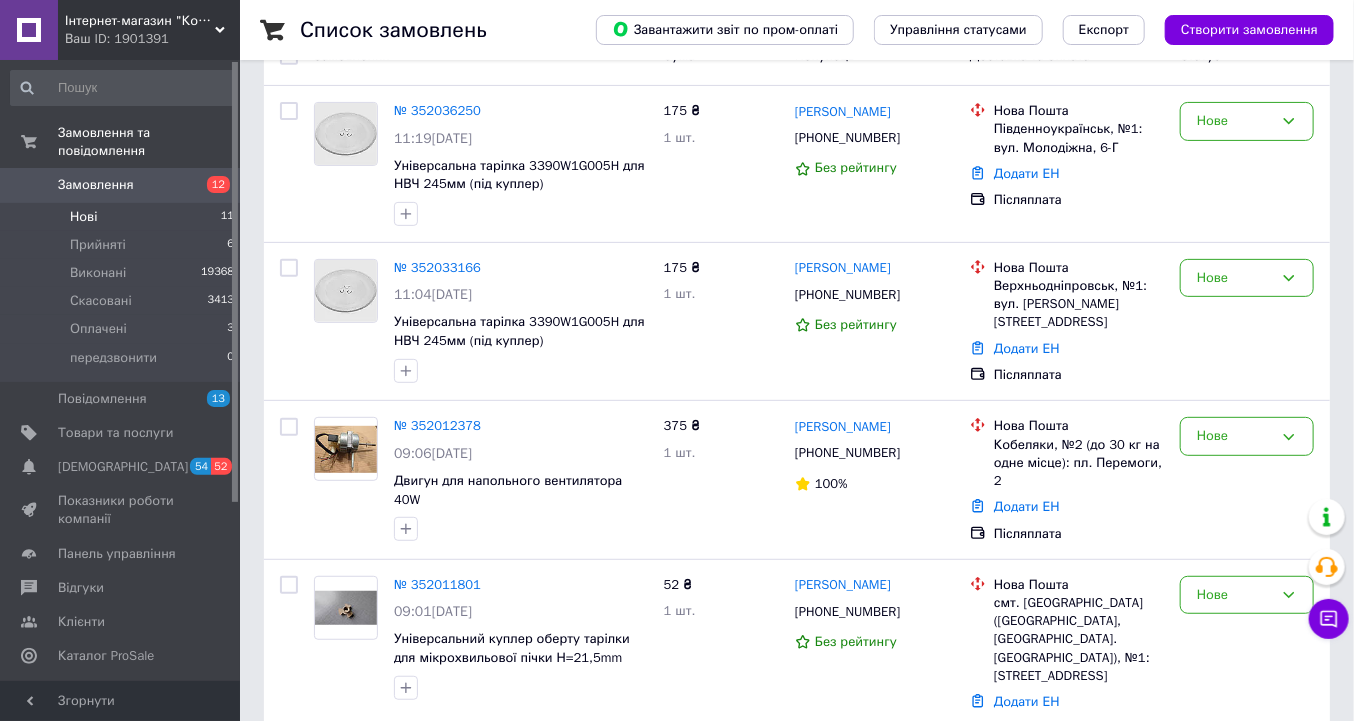 scroll, scrollTop: 160, scrollLeft: 0, axis: vertical 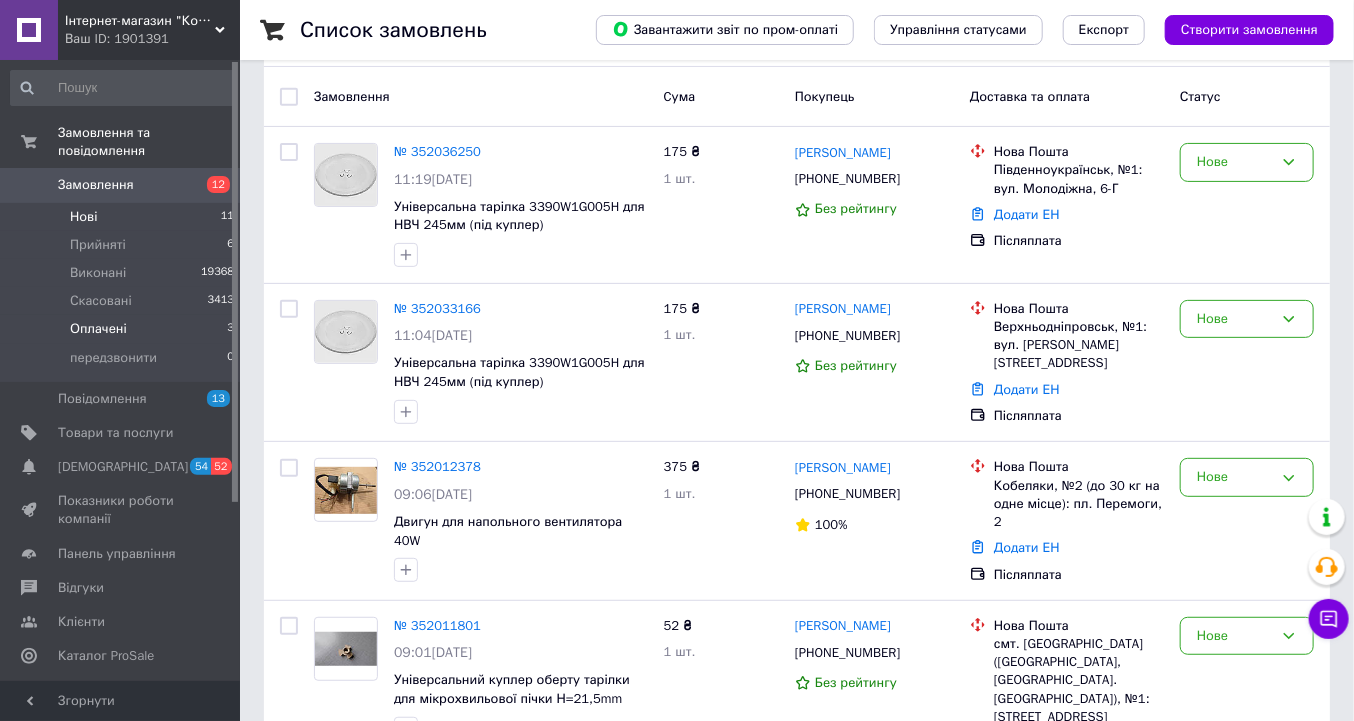 click on "Оплачені" at bounding box center (98, 329) 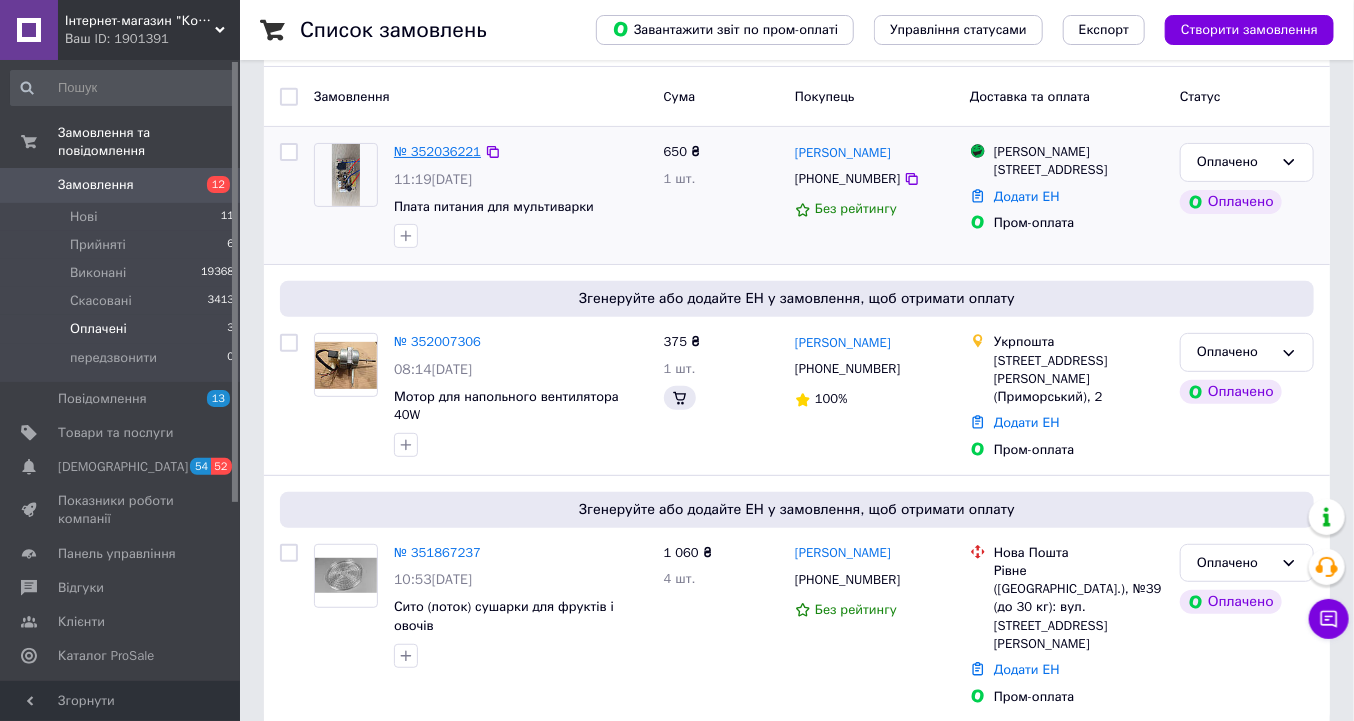 scroll, scrollTop: 0, scrollLeft: 0, axis: both 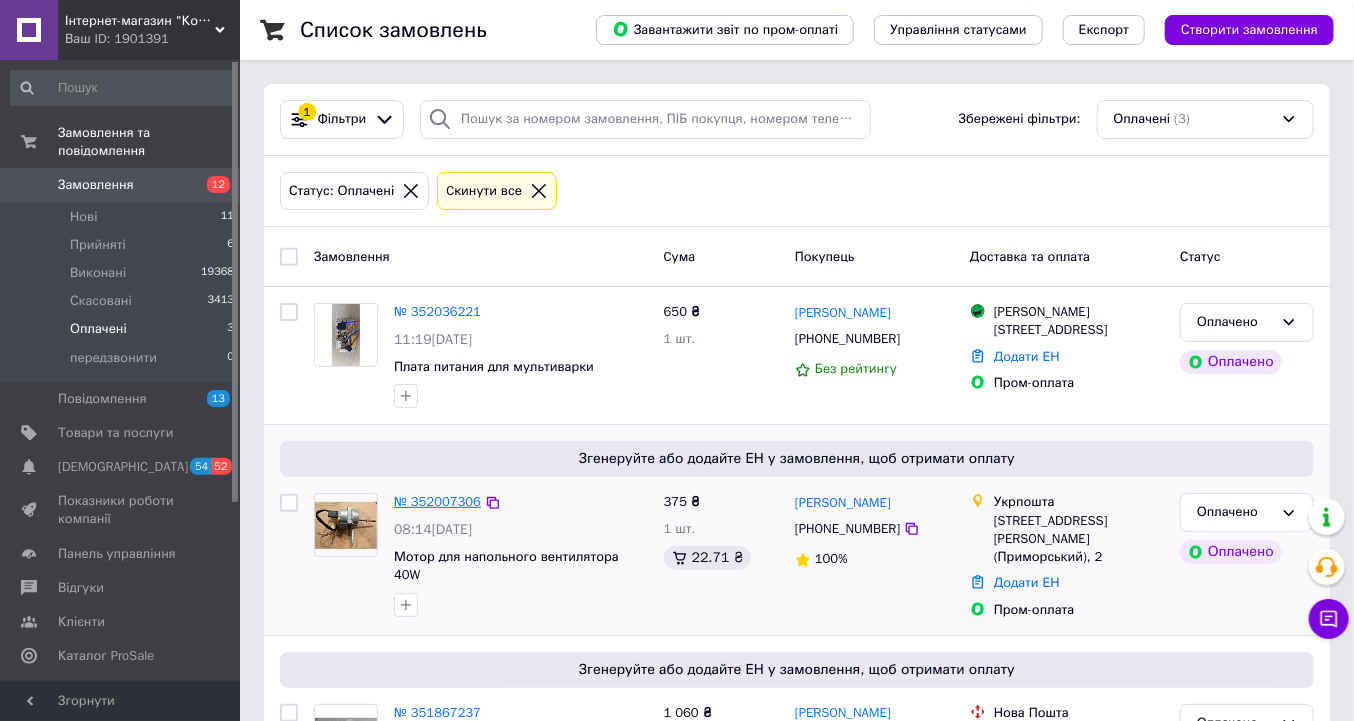 click on "№ 352007306" at bounding box center [437, 501] 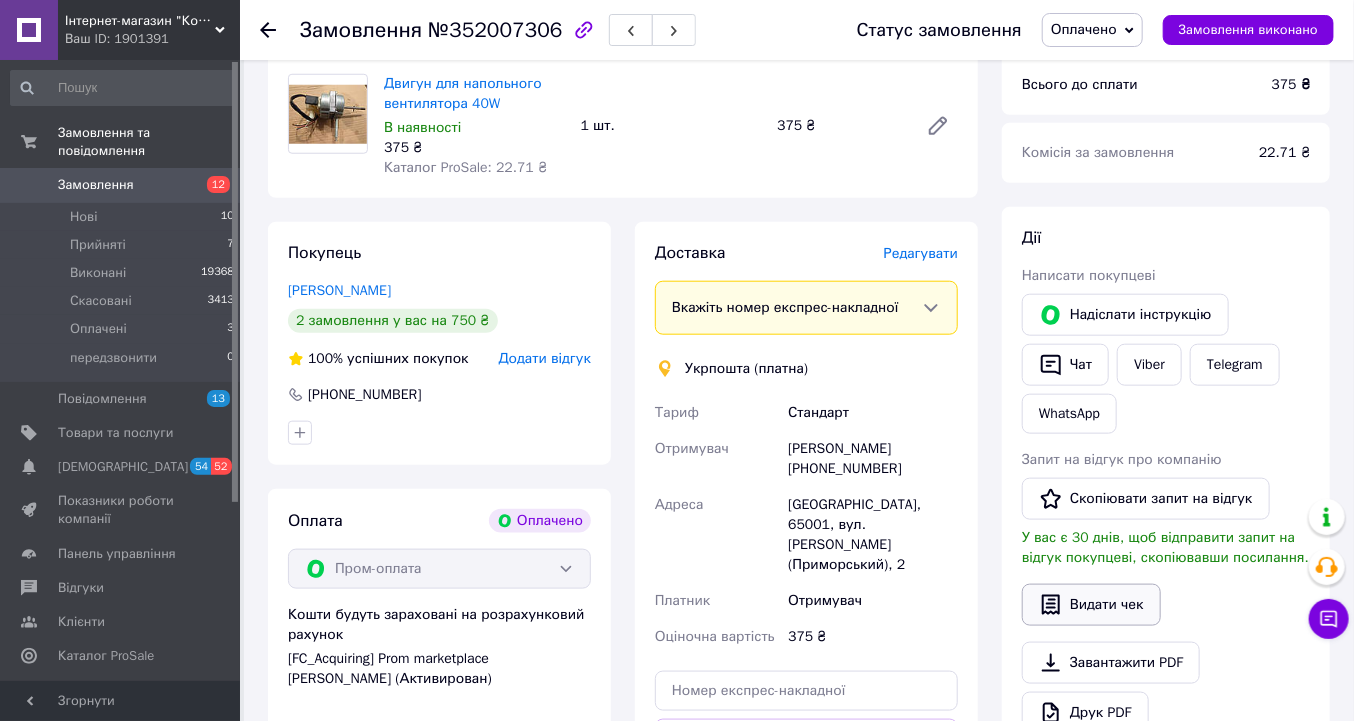 click on "Видати чек" at bounding box center [1091, 605] 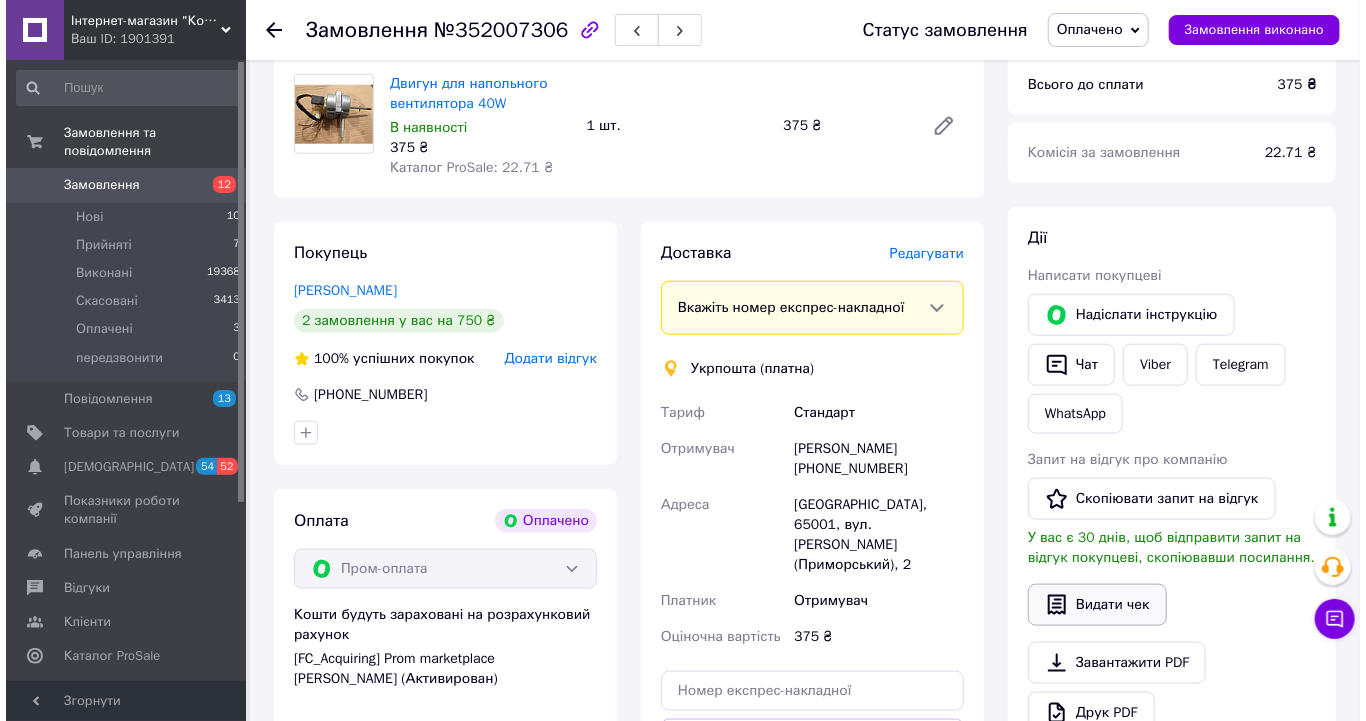 scroll, scrollTop: 734, scrollLeft: 0, axis: vertical 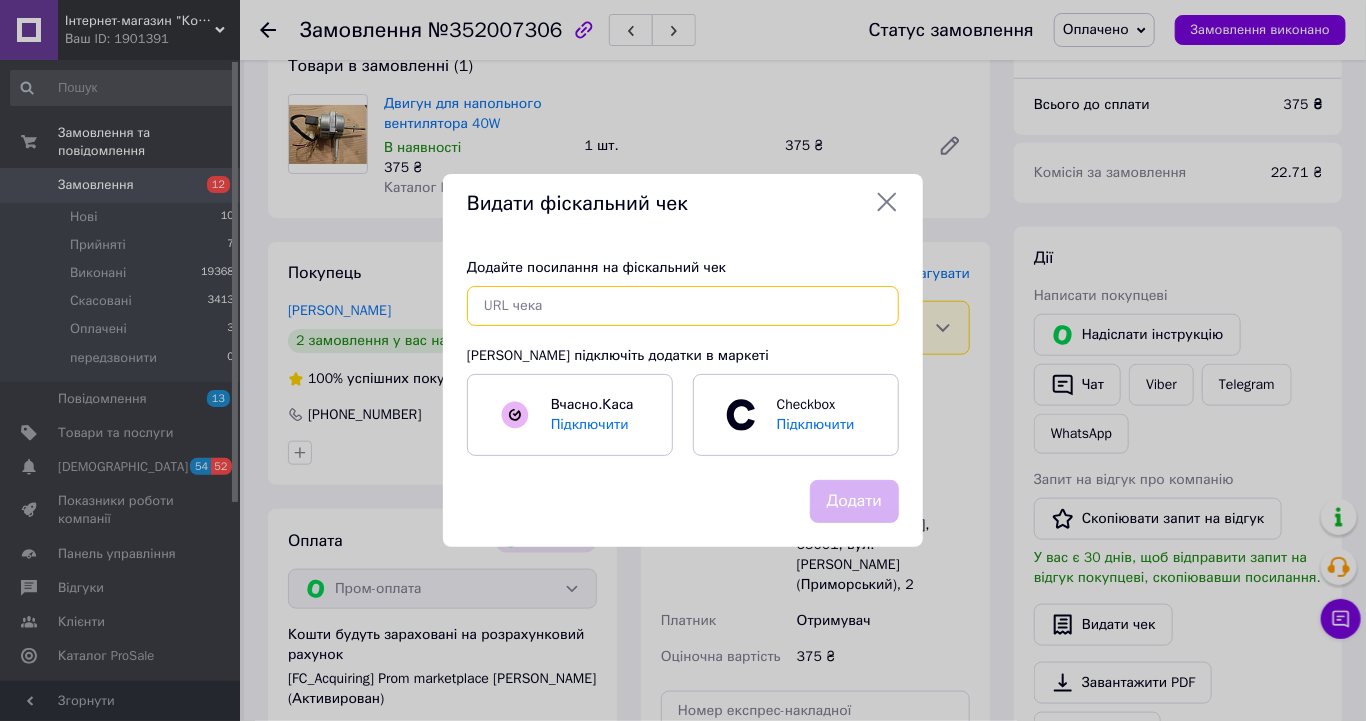click at bounding box center [683, 306] 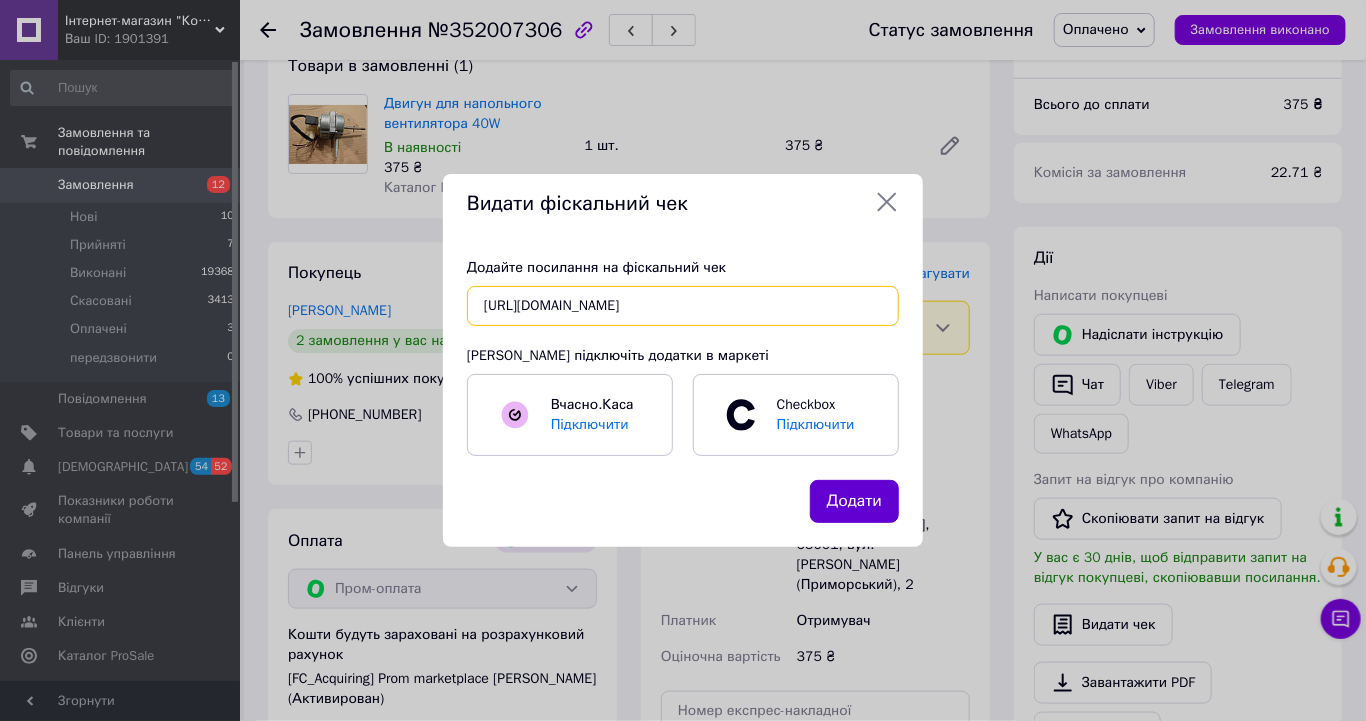 type on "https://kasa.vchasno.ua/check-viewer/fliolyhqDZE" 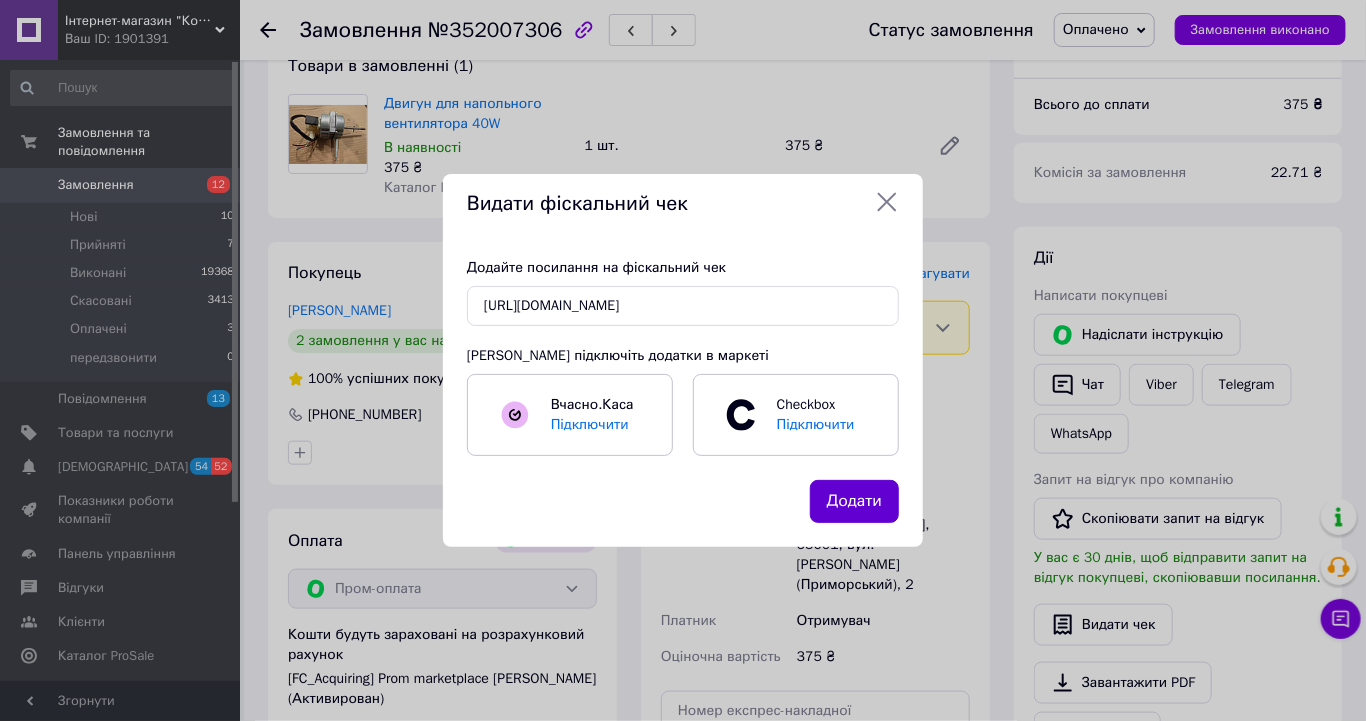 click on "Додати" at bounding box center [854, 501] 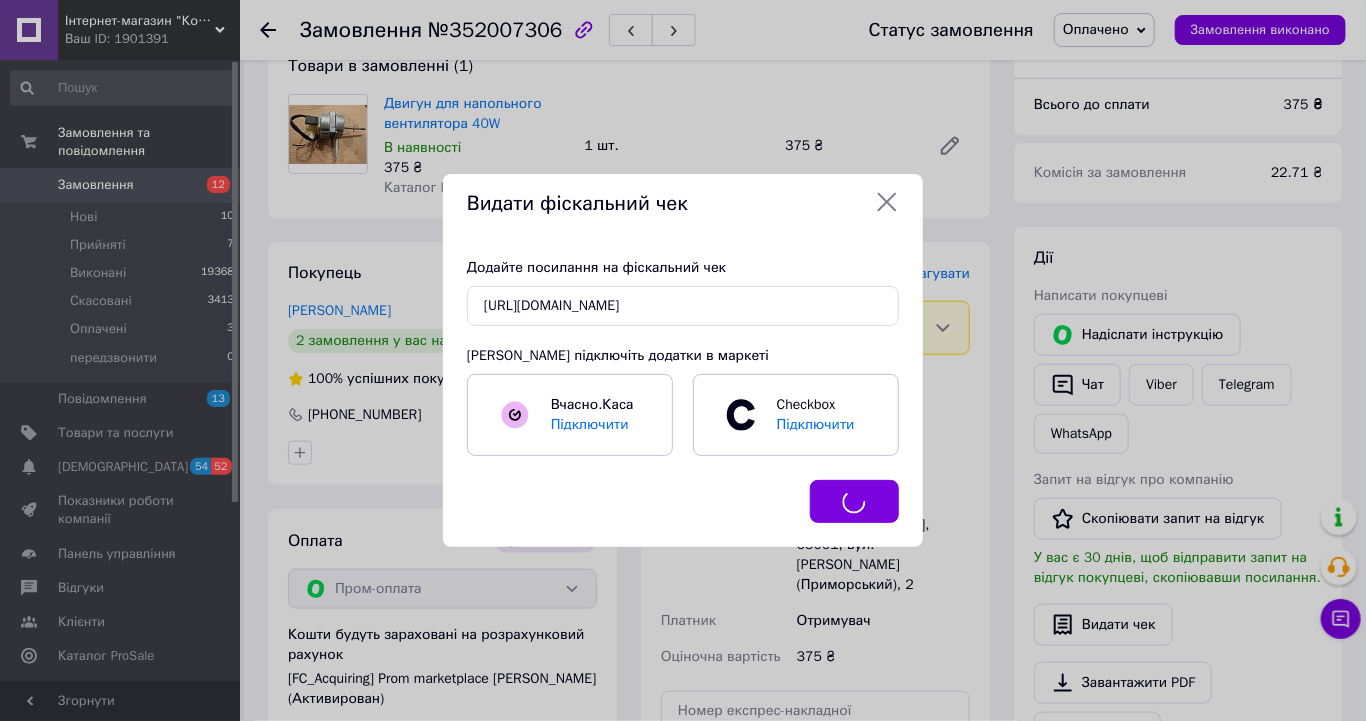 scroll, scrollTop: 754, scrollLeft: 0, axis: vertical 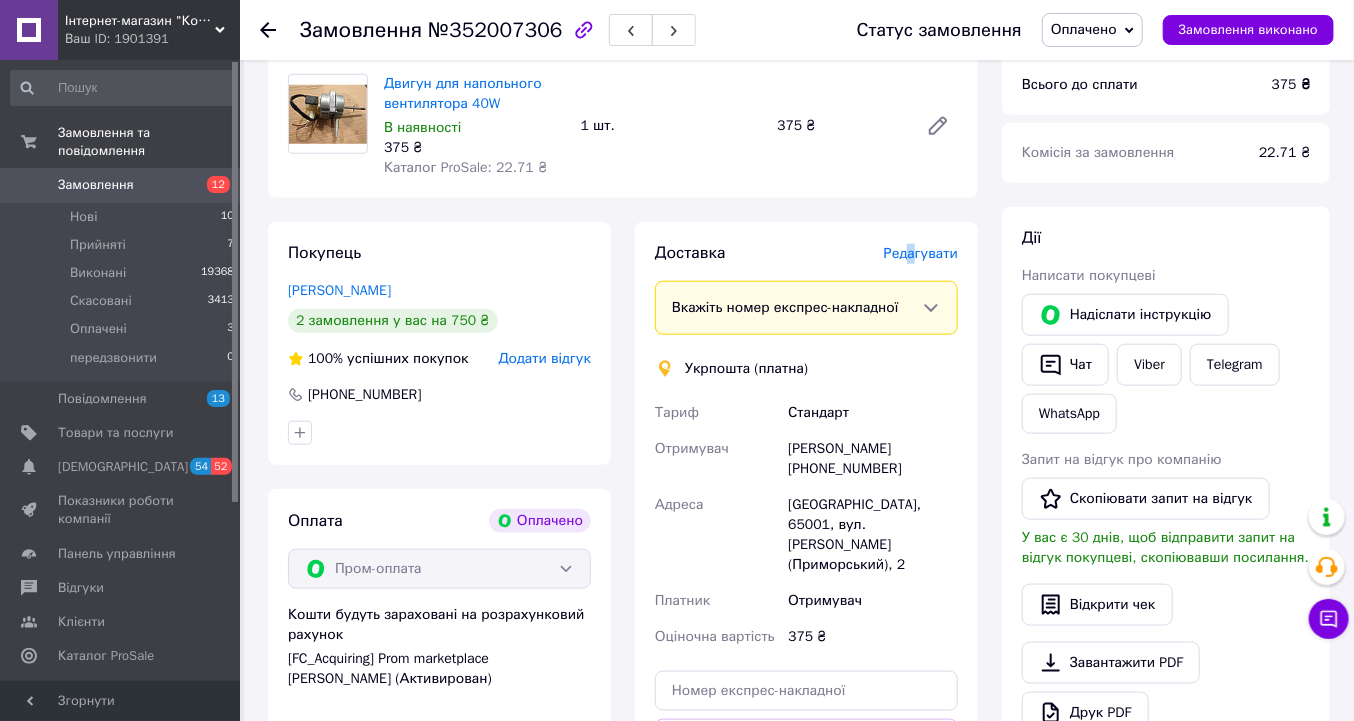 click on "Редагувати" at bounding box center (921, 253) 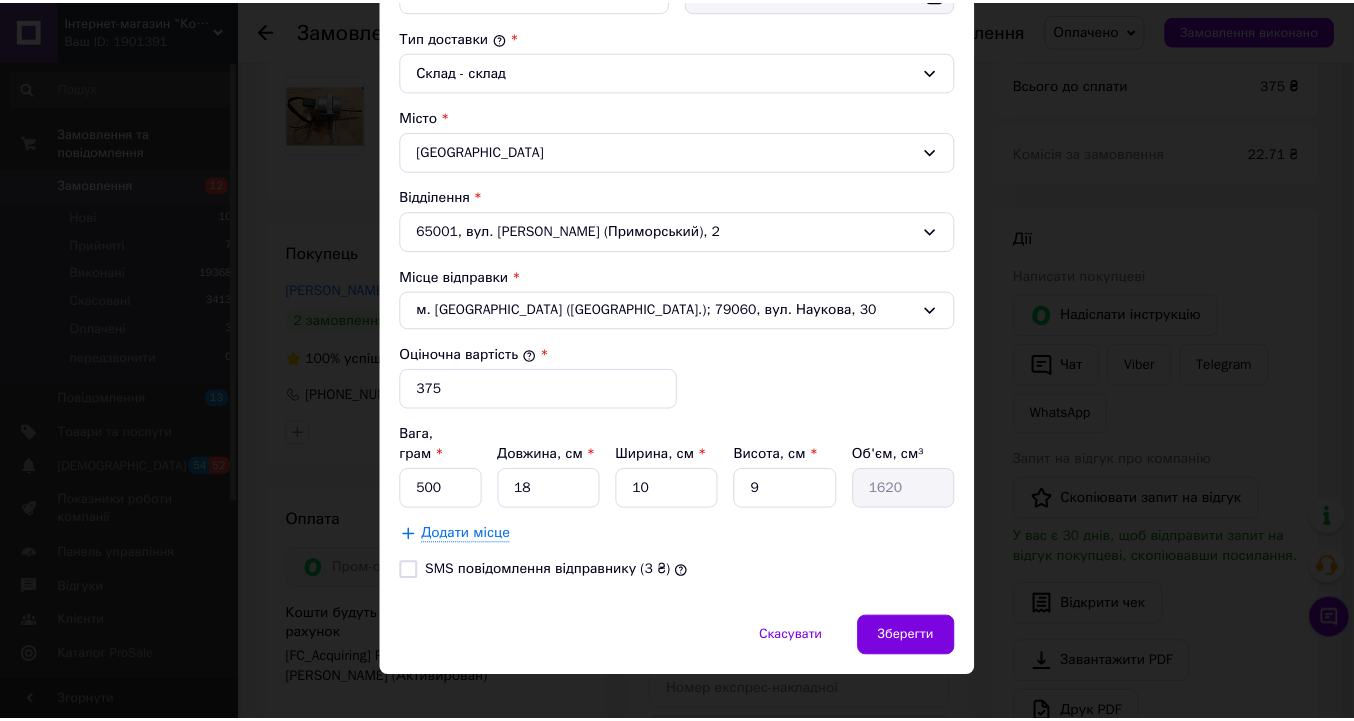 scroll, scrollTop: 525, scrollLeft: 0, axis: vertical 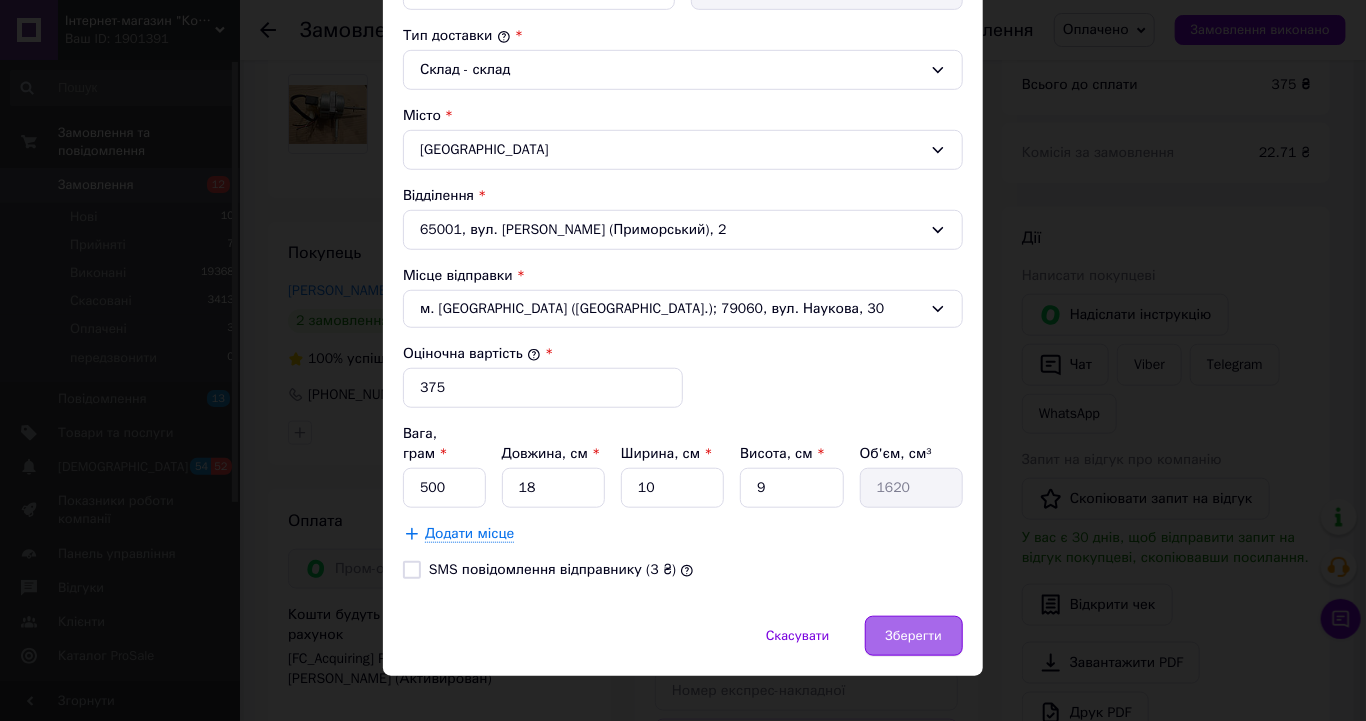 click on "Зберегти" at bounding box center (914, 636) 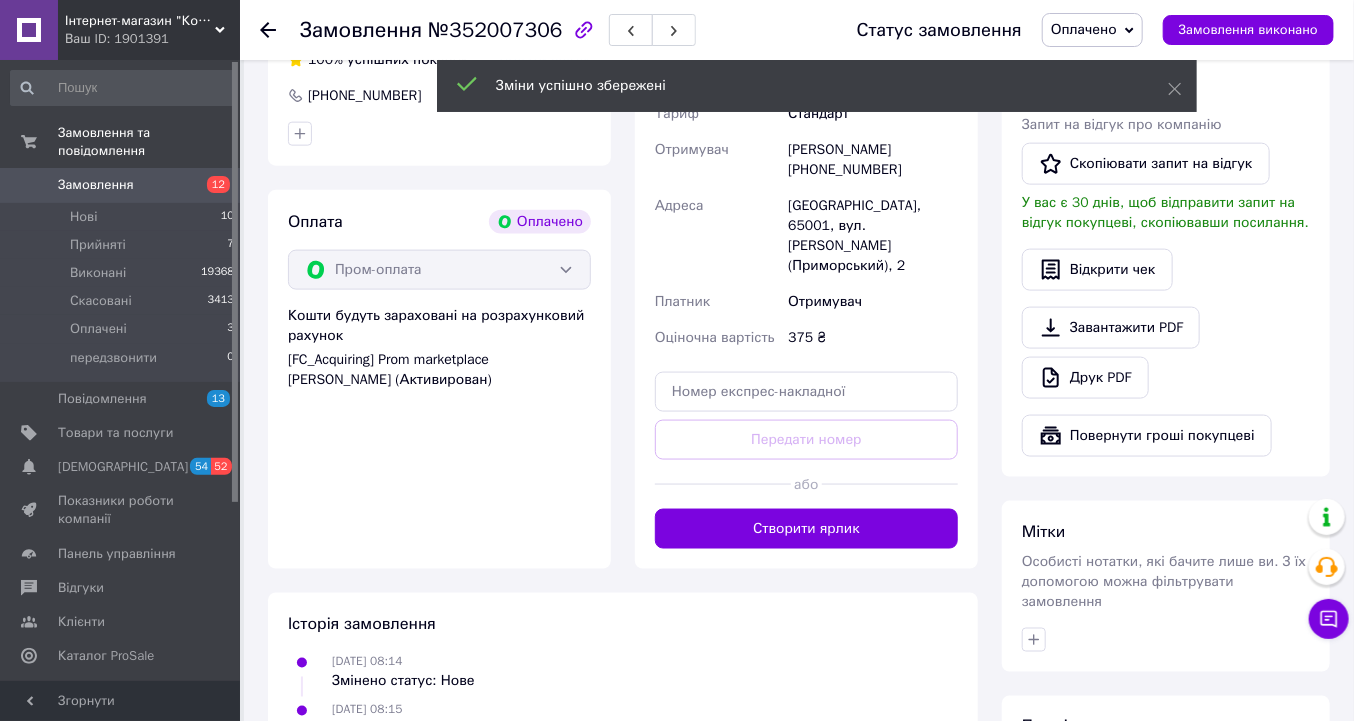 scroll, scrollTop: 1074, scrollLeft: 0, axis: vertical 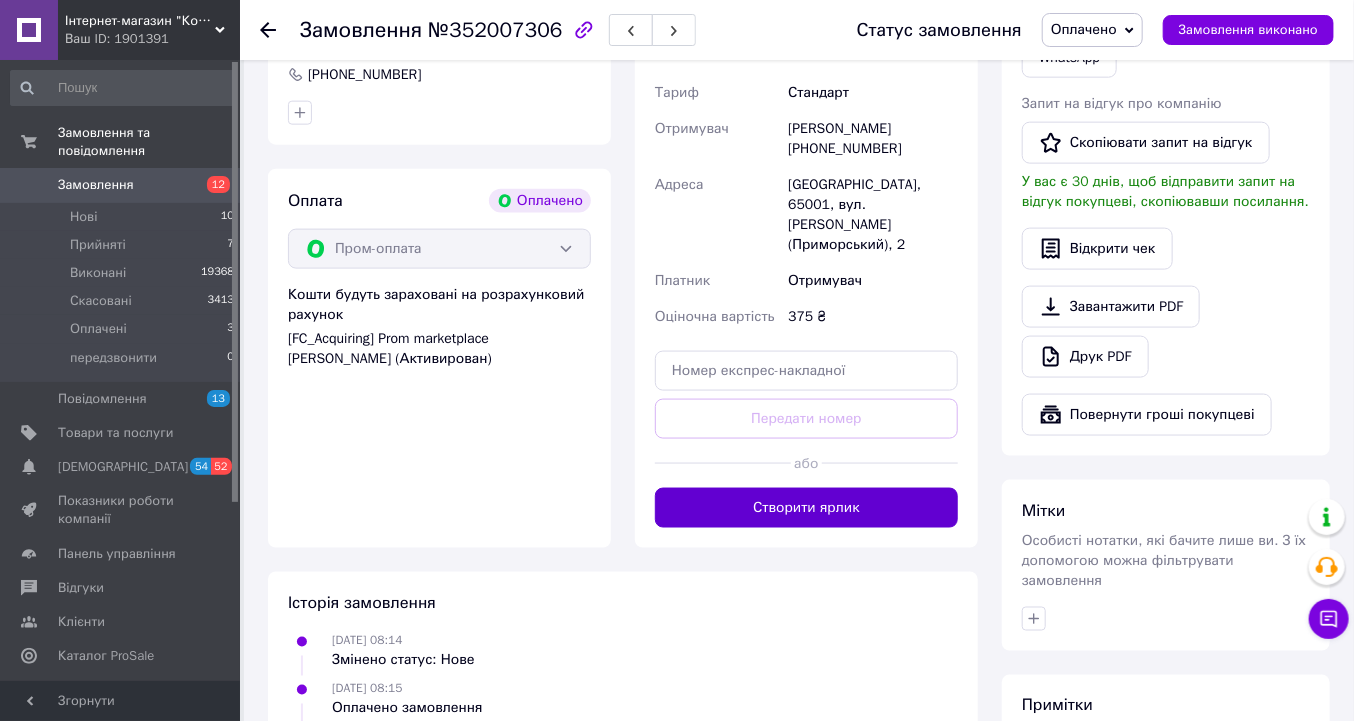 click on "Створити ярлик" at bounding box center [806, 508] 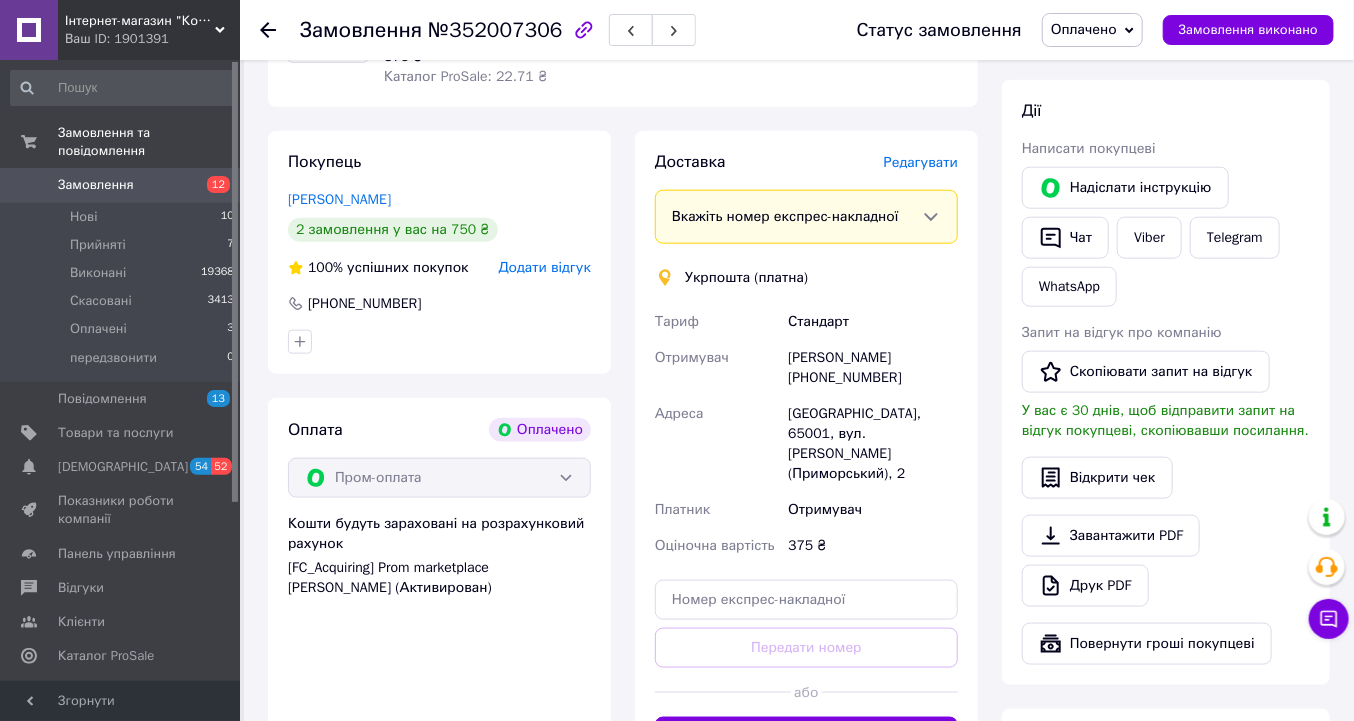 scroll, scrollTop: 834, scrollLeft: 0, axis: vertical 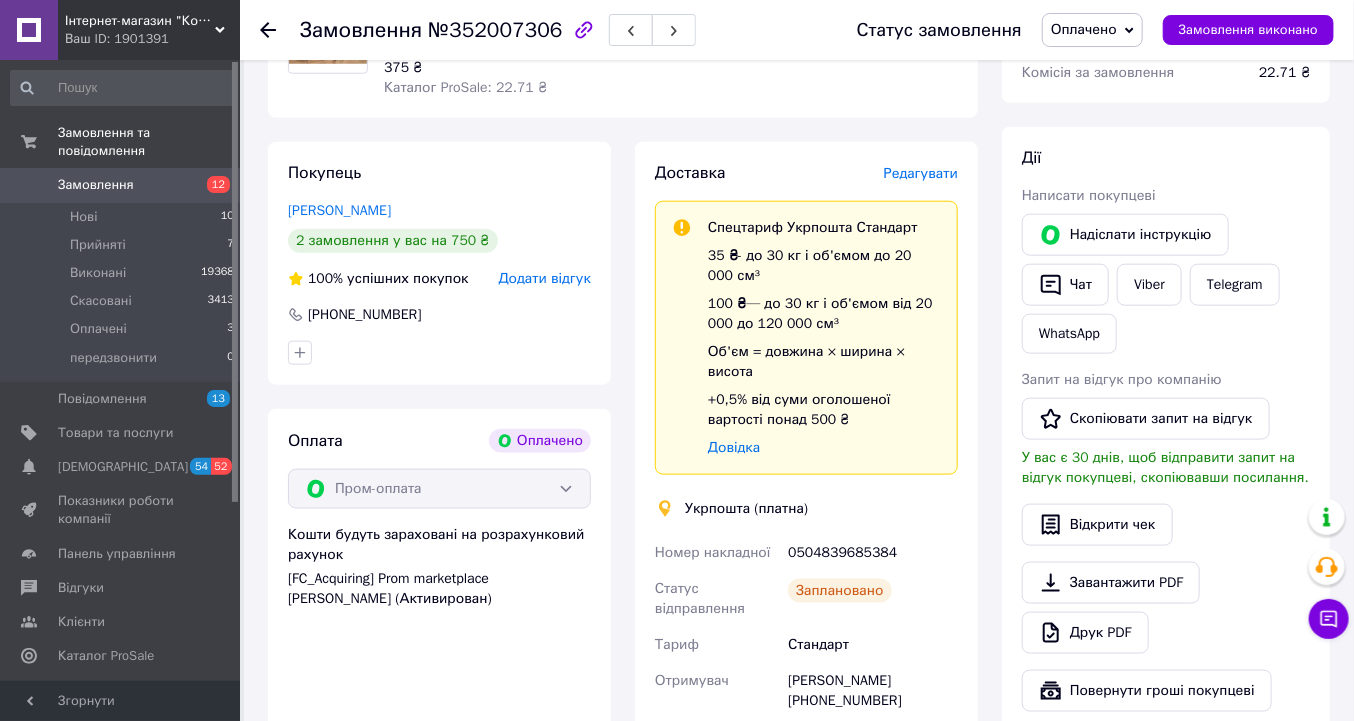 click 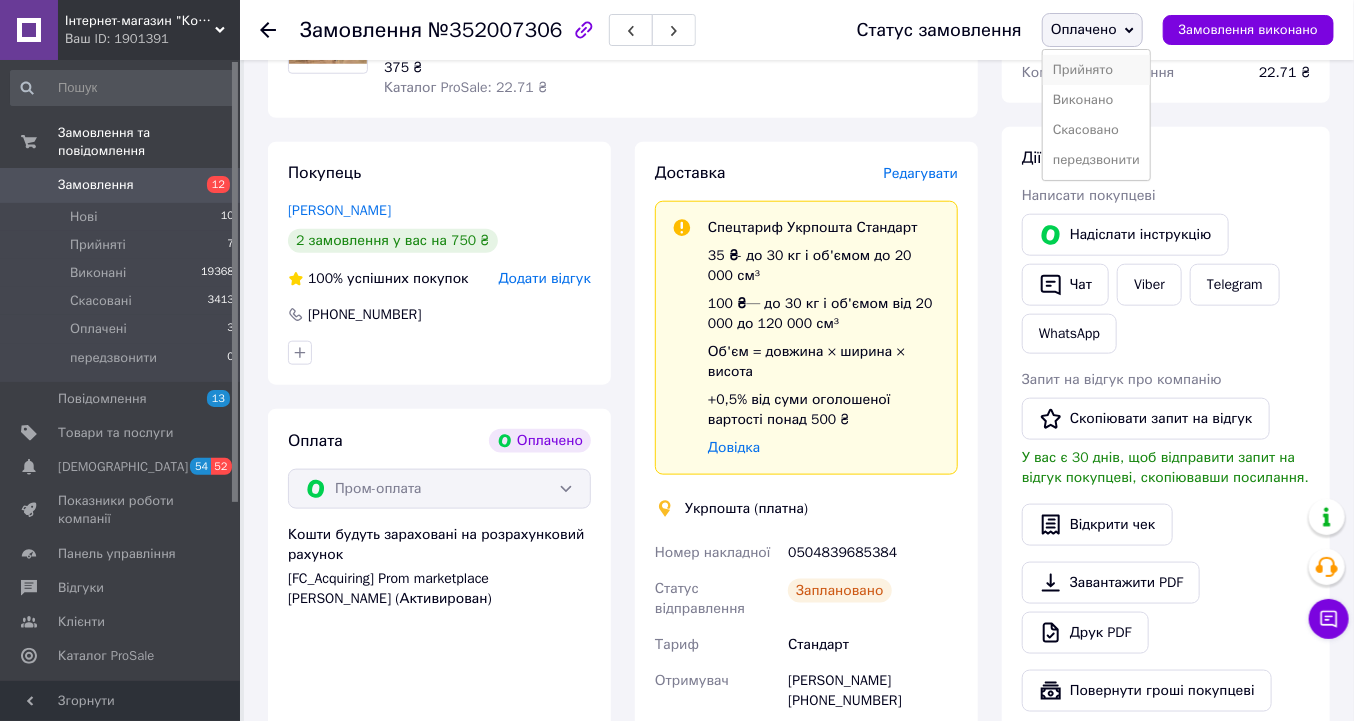click on "Прийнято" at bounding box center (1096, 70) 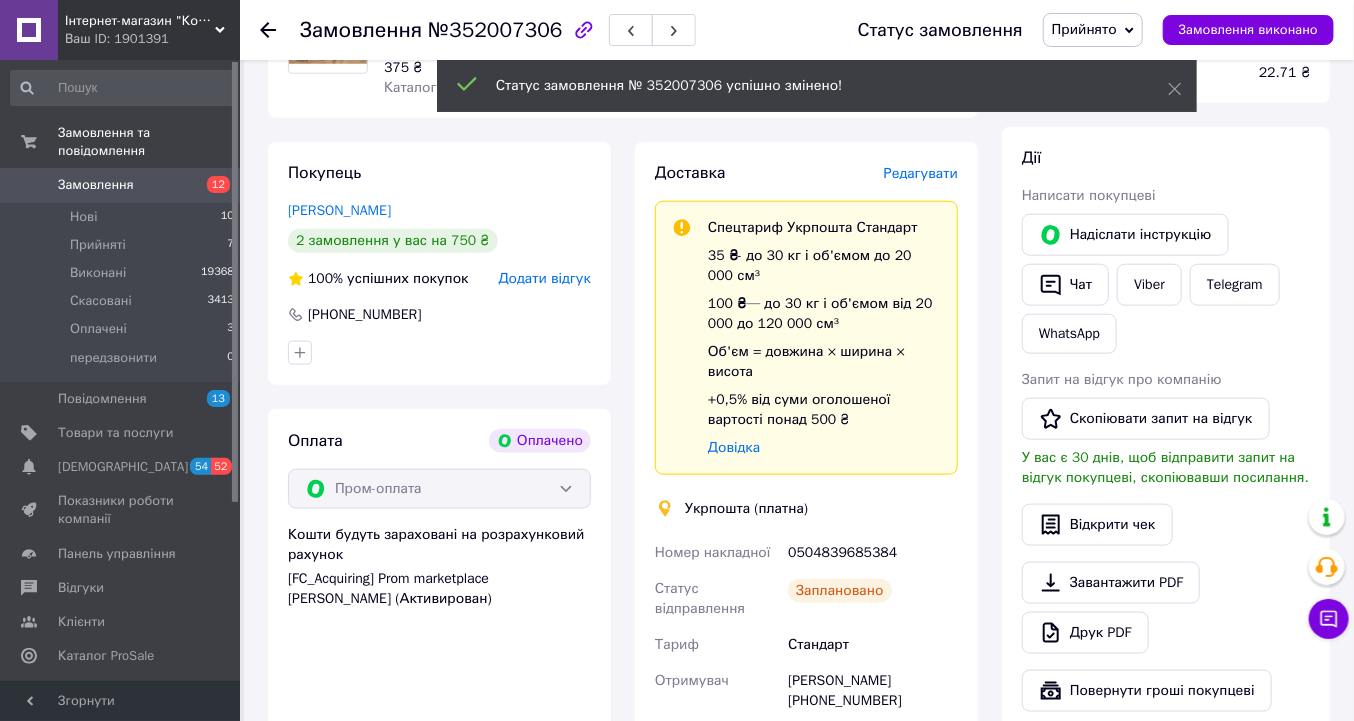 click 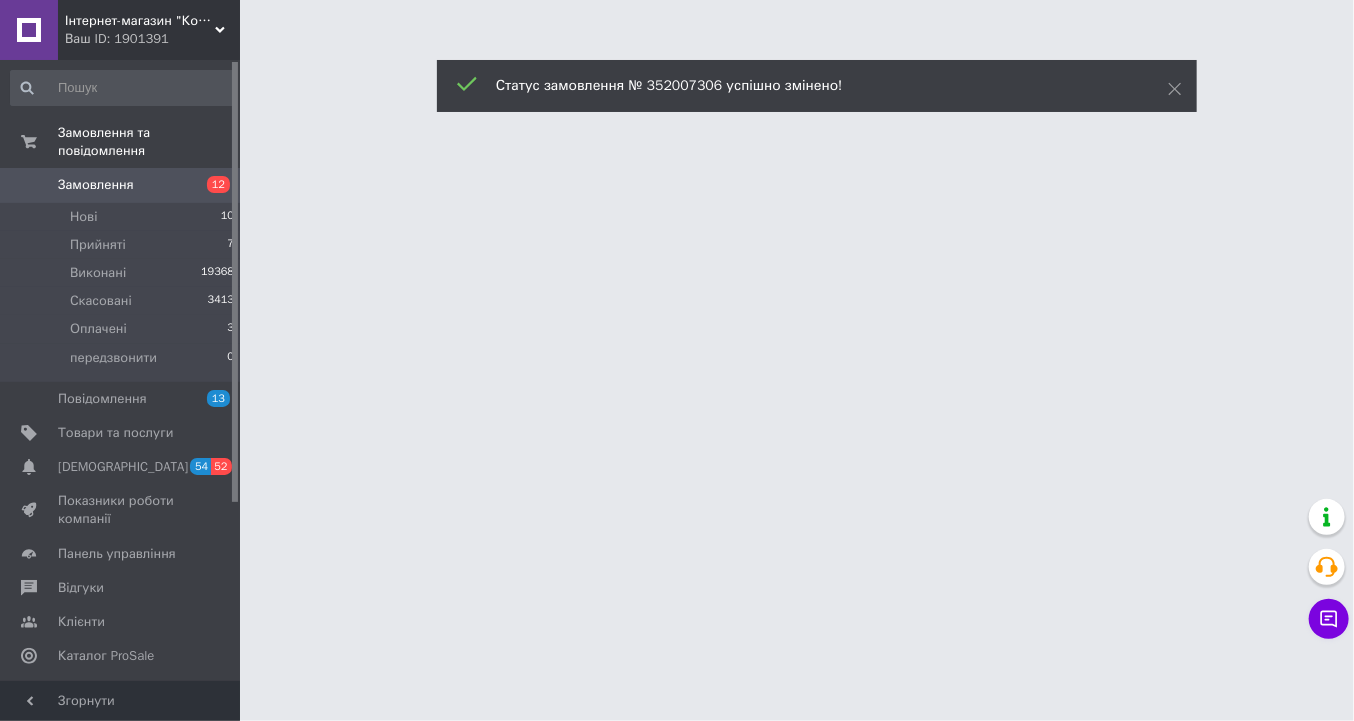 scroll, scrollTop: 0, scrollLeft: 0, axis: both 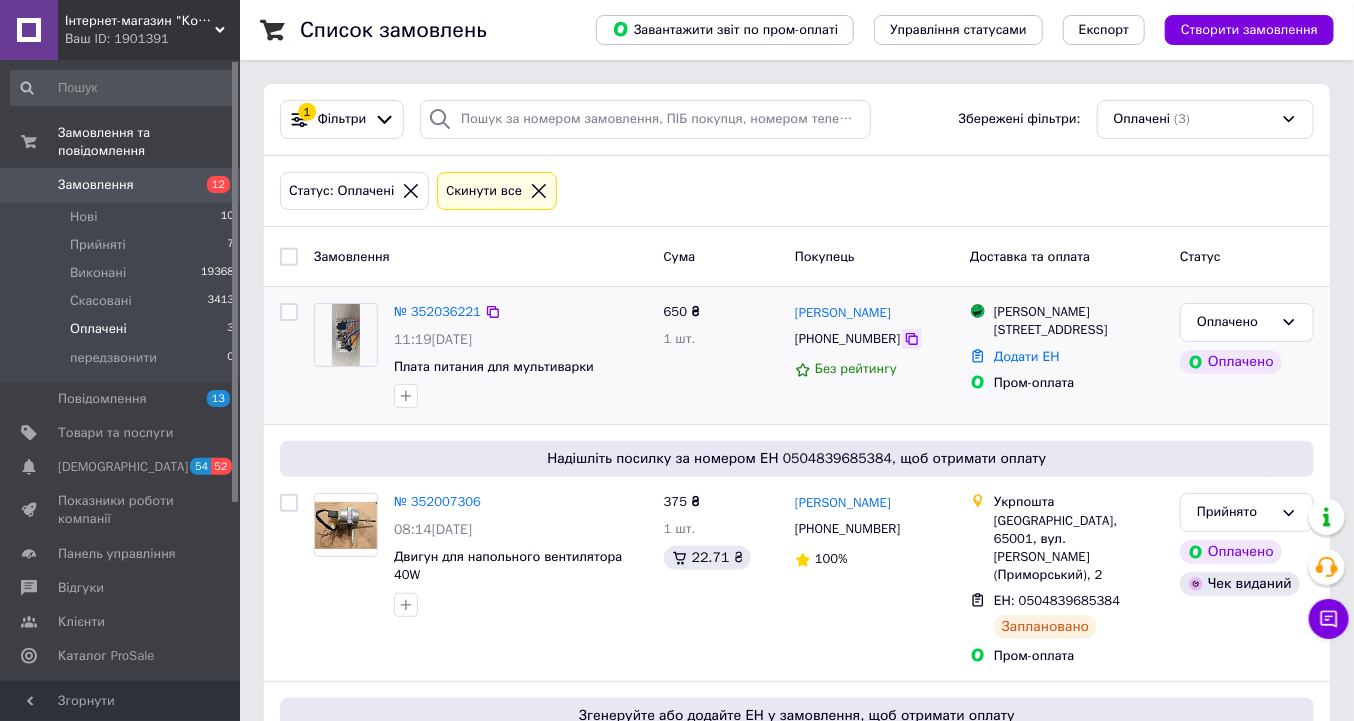 click 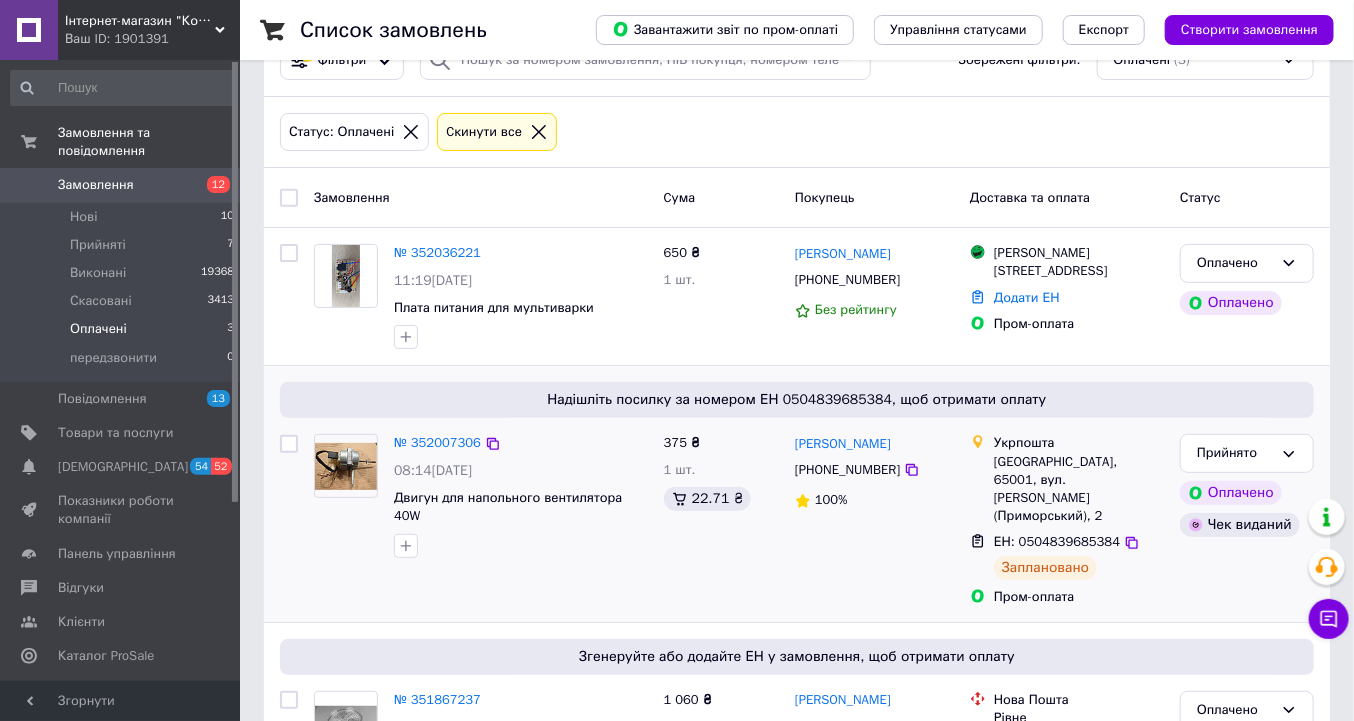 scroll, scrollTop: 0, scrollLeft: 0, axis: both 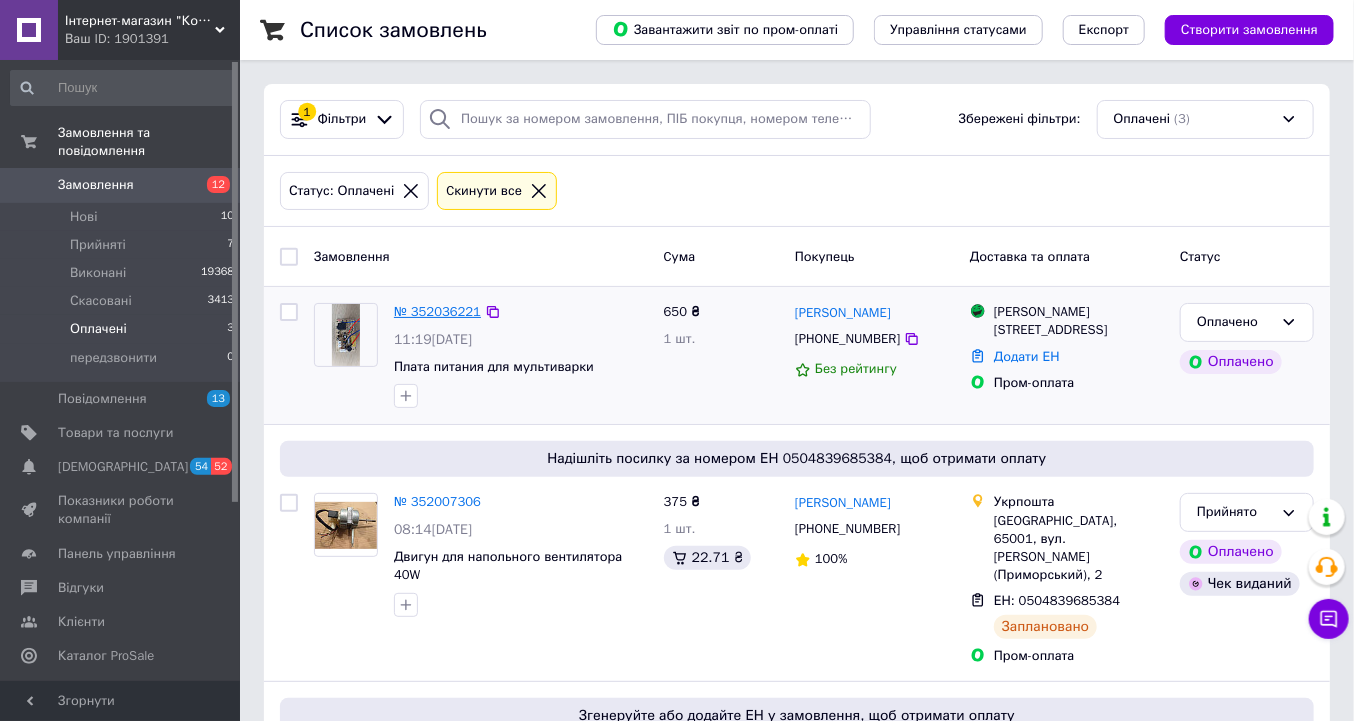 click on "№ 352036221" at bounding box center (437, 311) 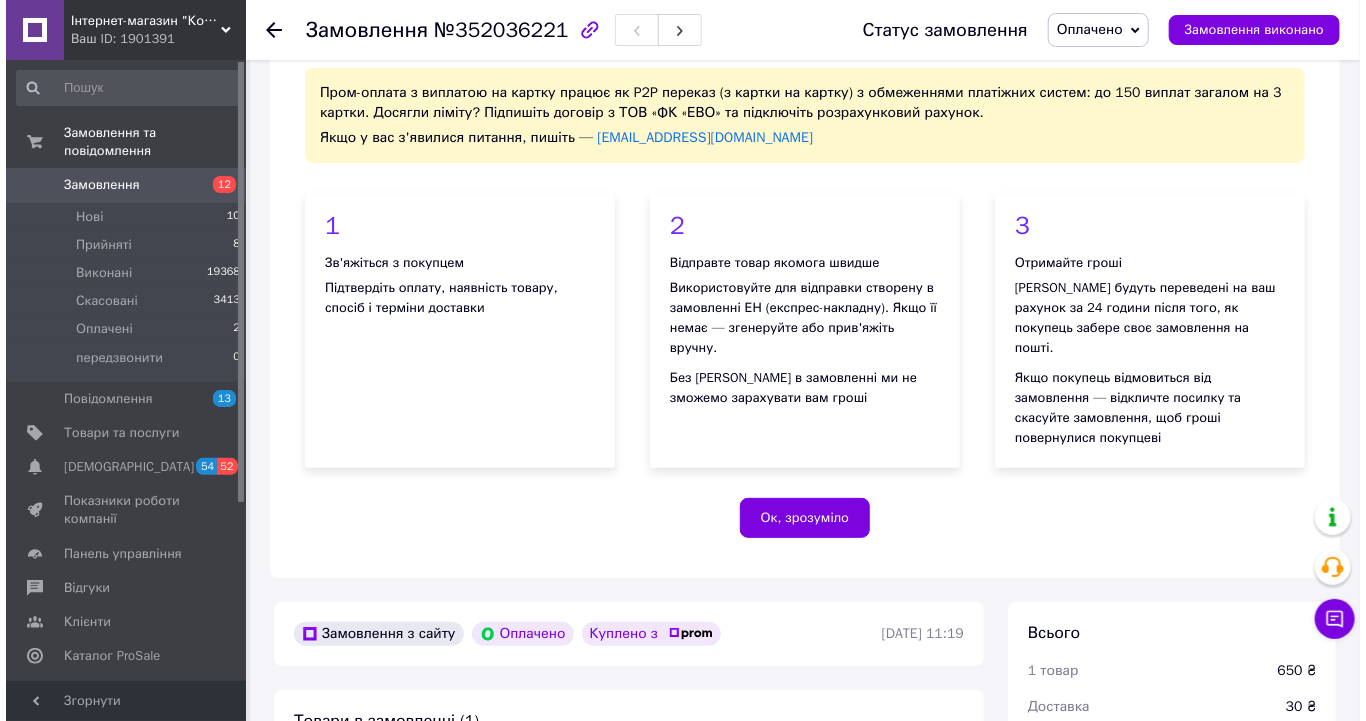 scroll, scrollTop: 400, scrollLeft: 0, axis: vertical 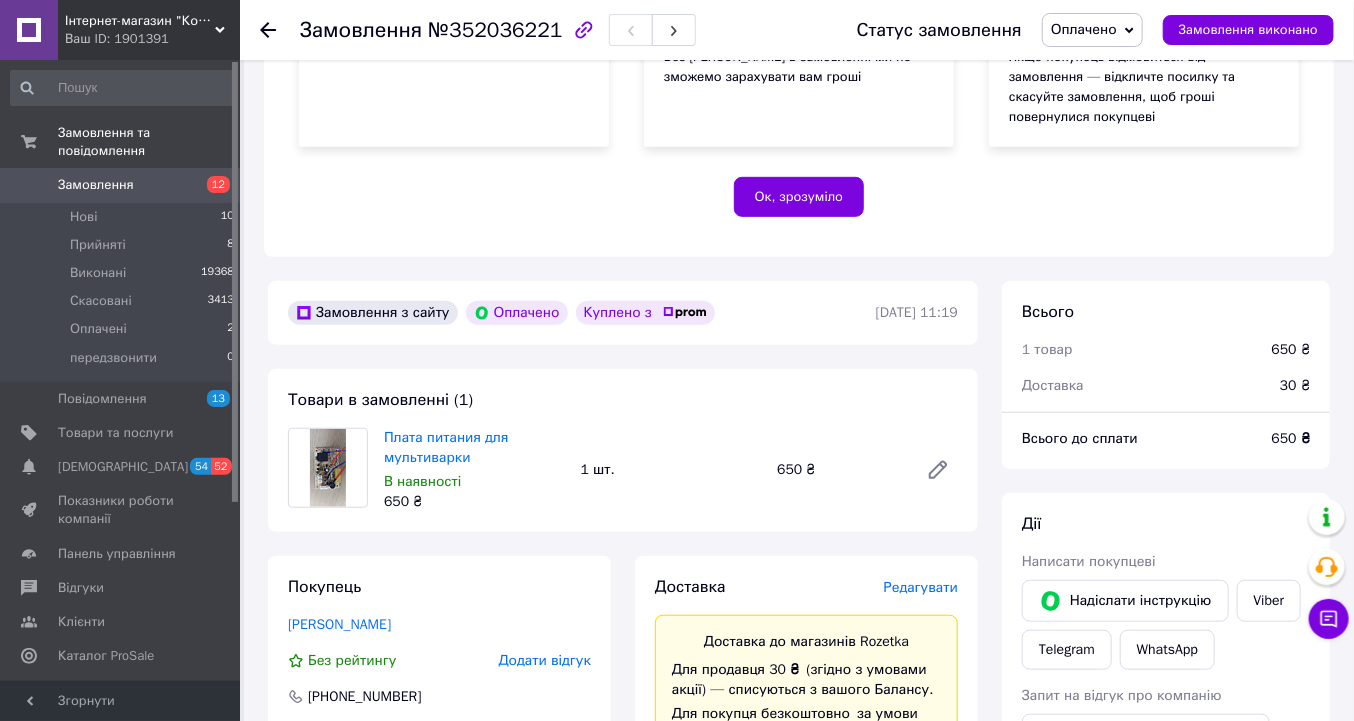 click on "Редагувати" at bounding box center (921, 587) 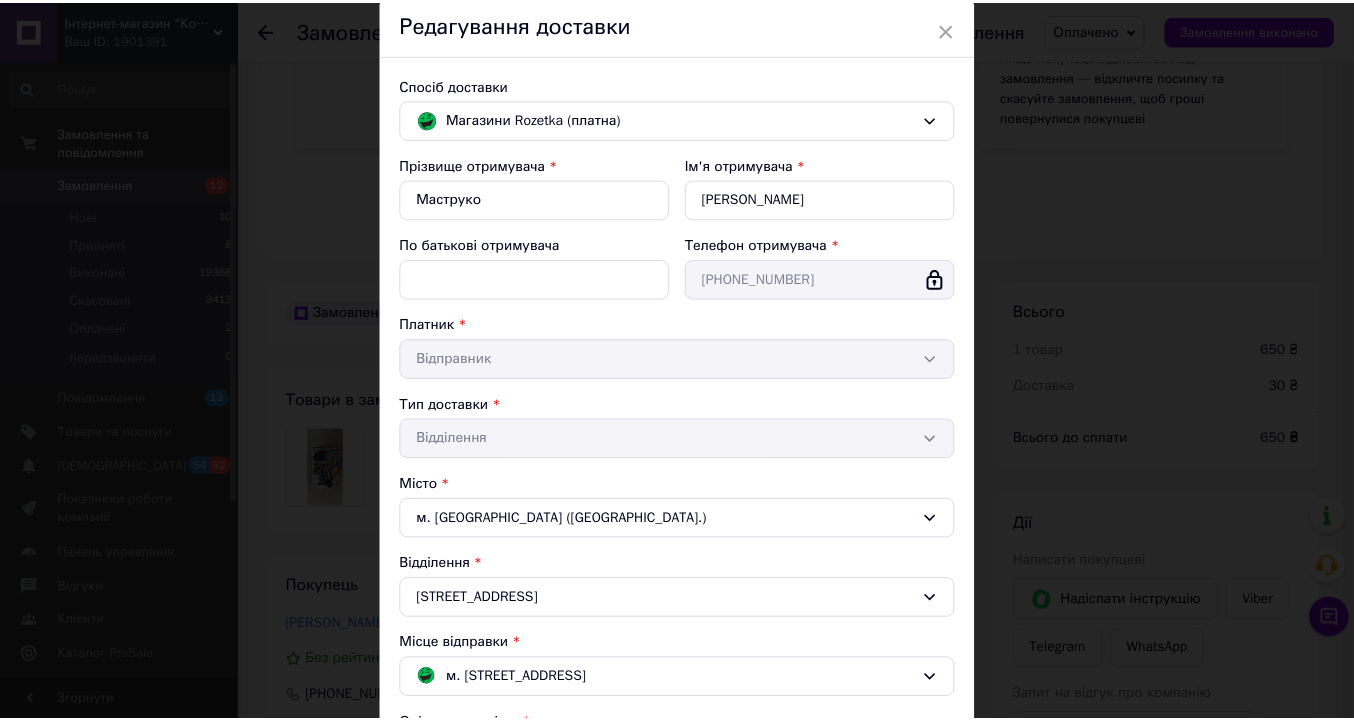 scroll, scrollTop: 398, scrollLeft: 0, axis: vertical 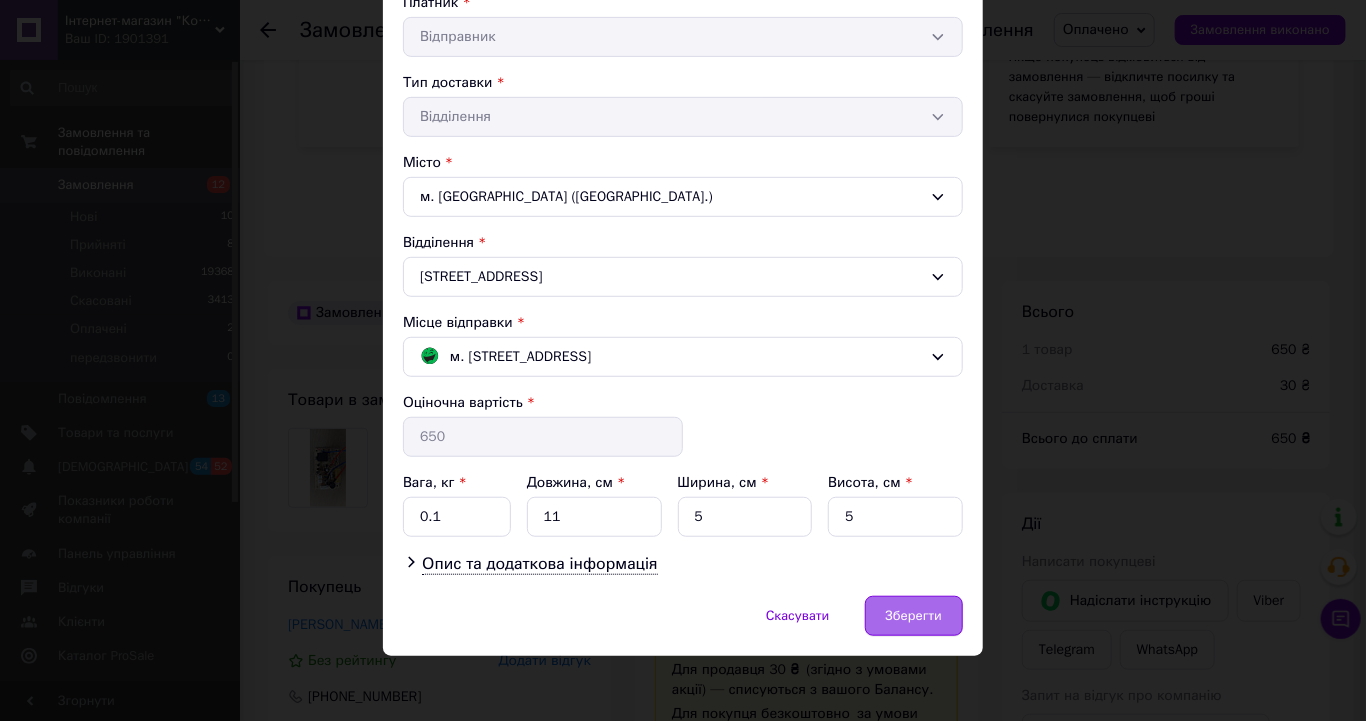 click on "Зберегти" at bounding box center [914, 616] 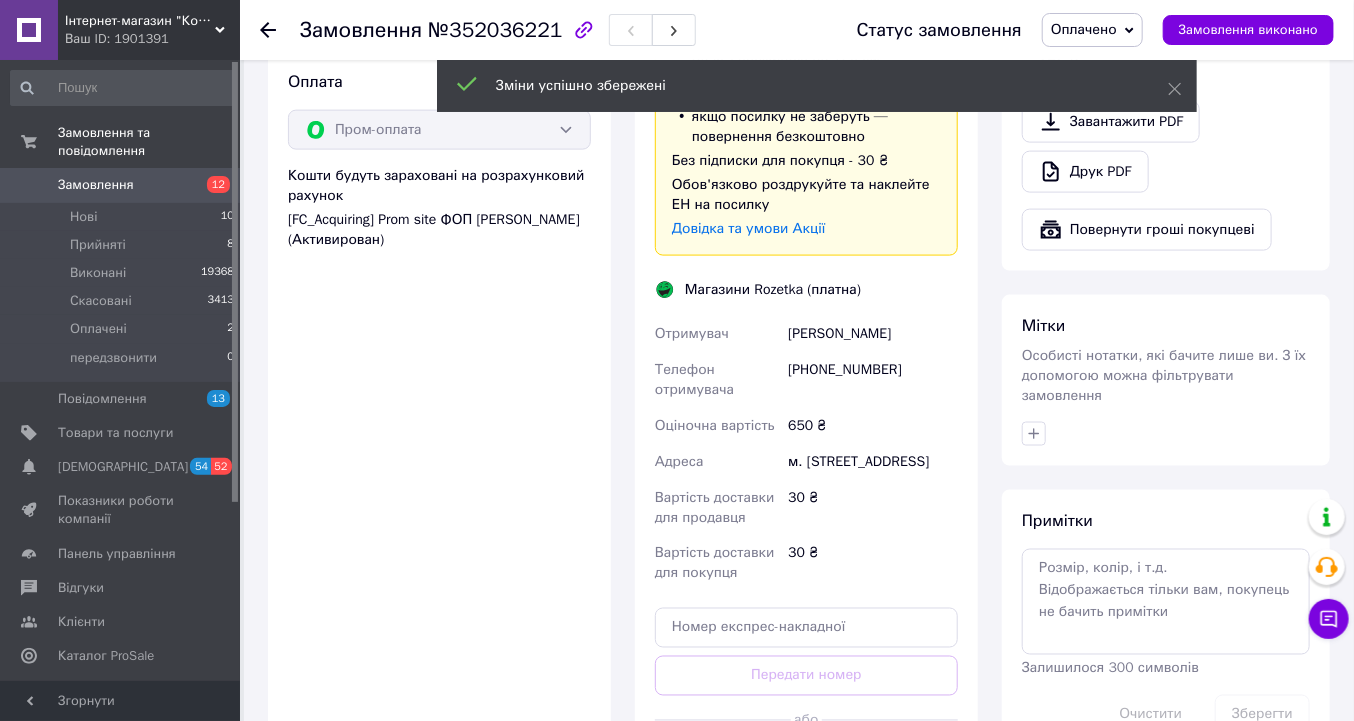 scroll, scrollTop: 1280, scrollLeft: 0, axis: vertical 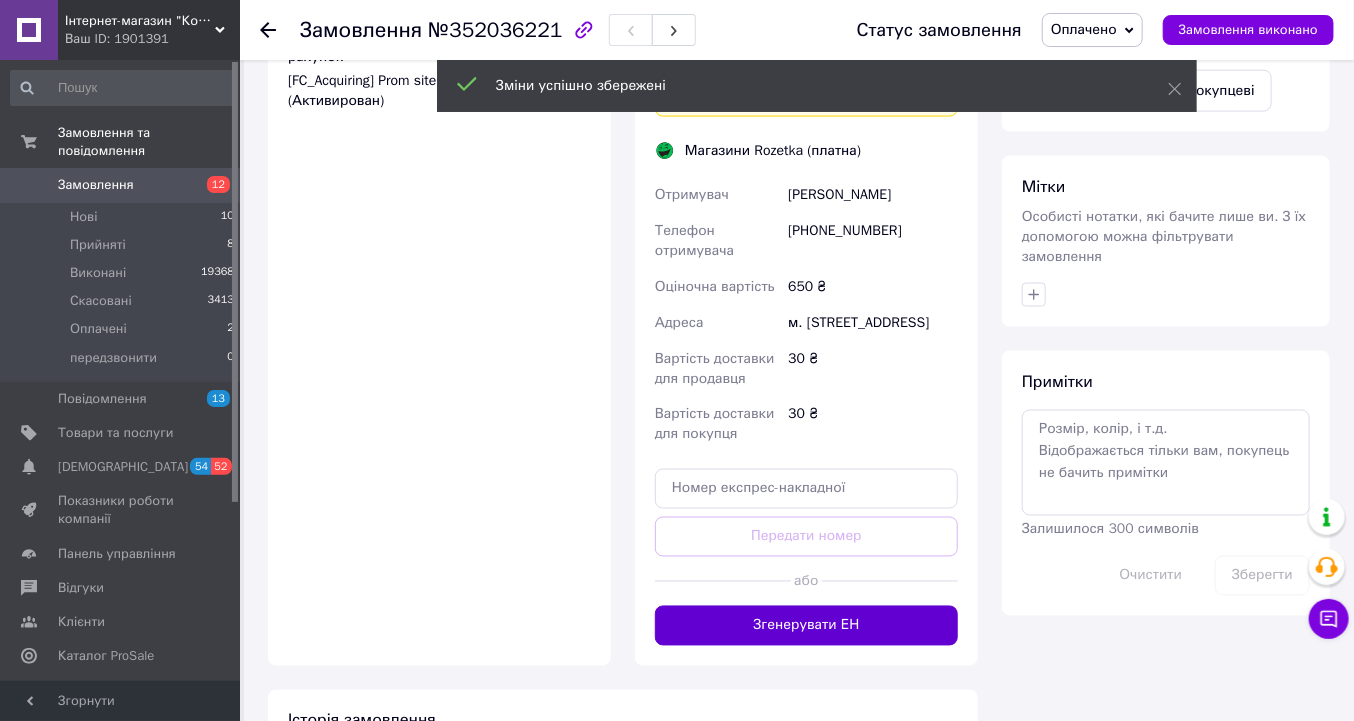 click on "Згенерувати ЕН" at bounding box center [806, 626] 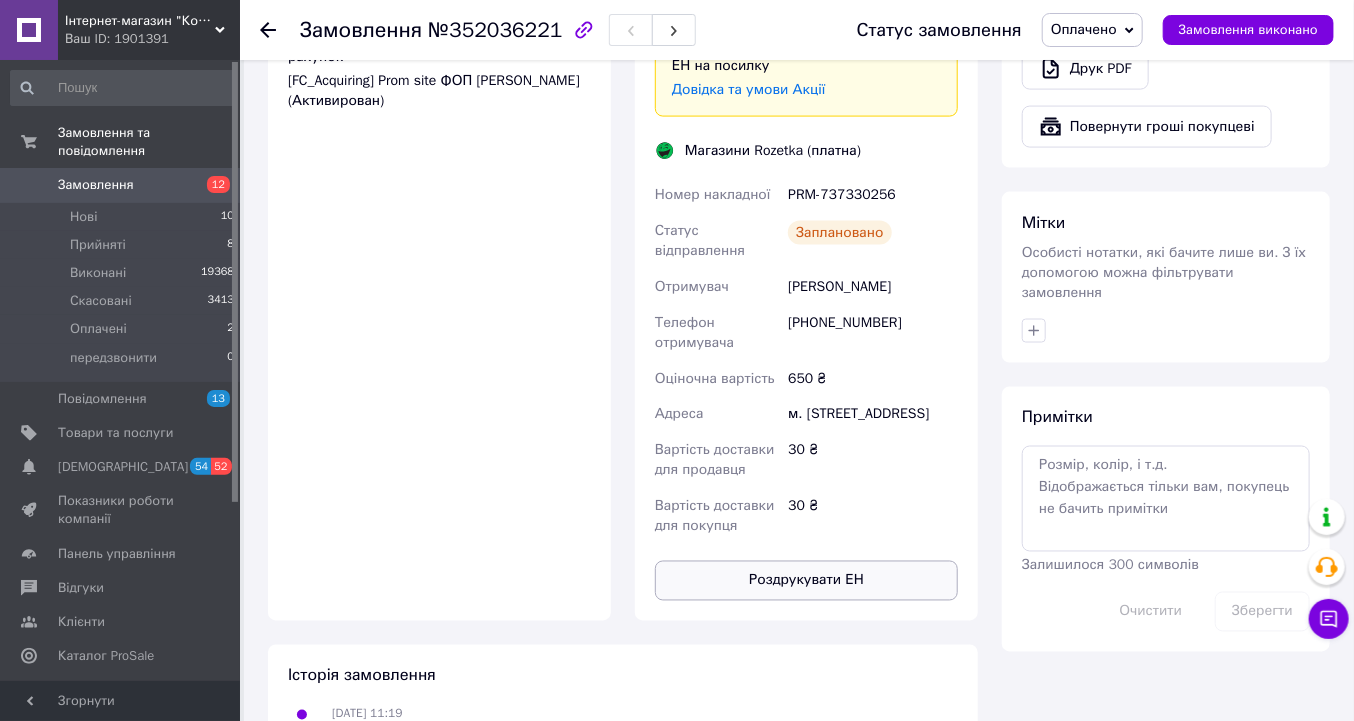 click on "Роздрукувати ЕН" at bounding box center [806, 581] 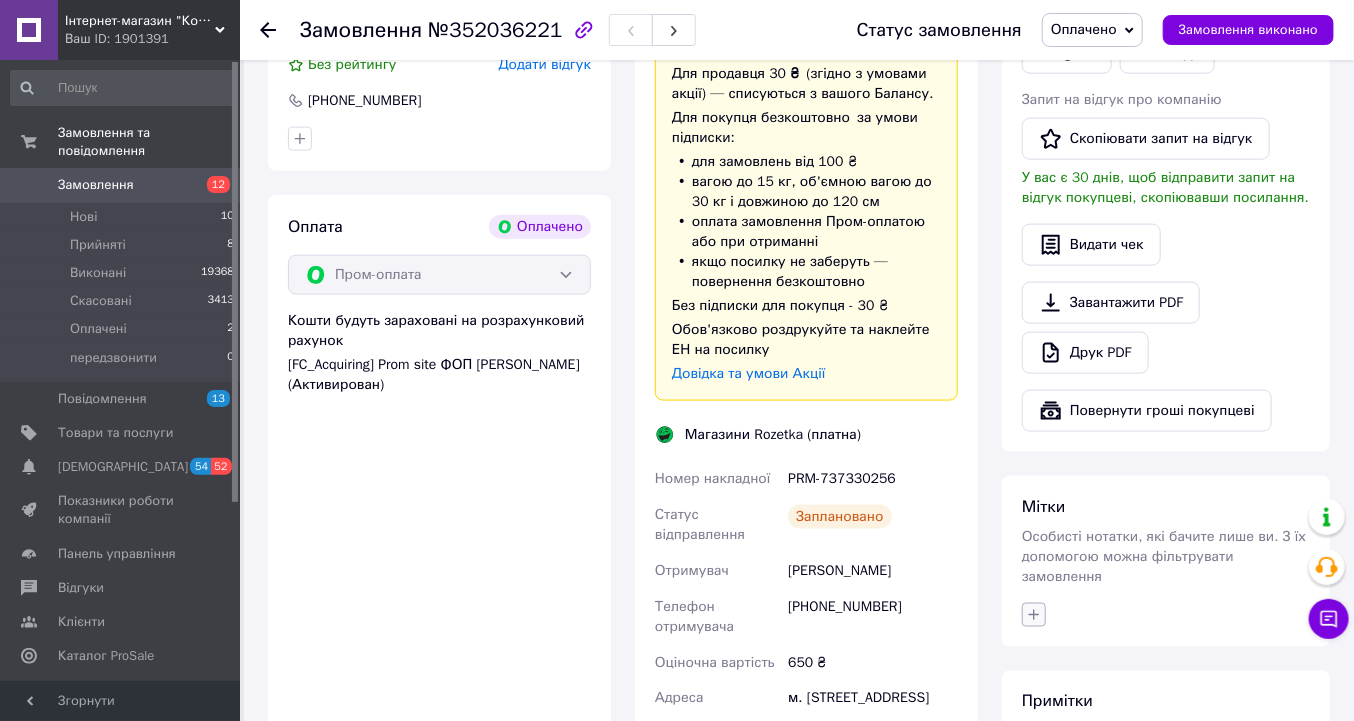 scroll, scrollTop: 960, scrollLeft: 0, axis: vertical 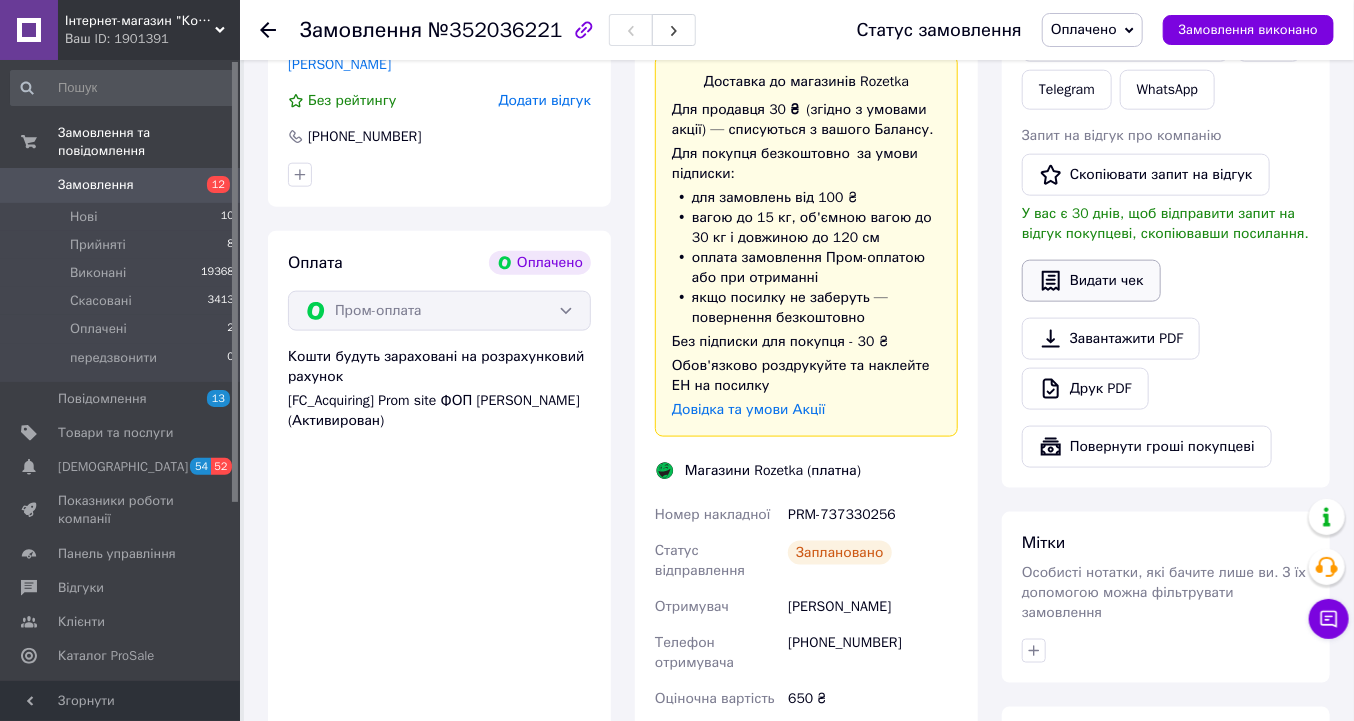 click on "Видати чек" at bounding box center (1091, 281) 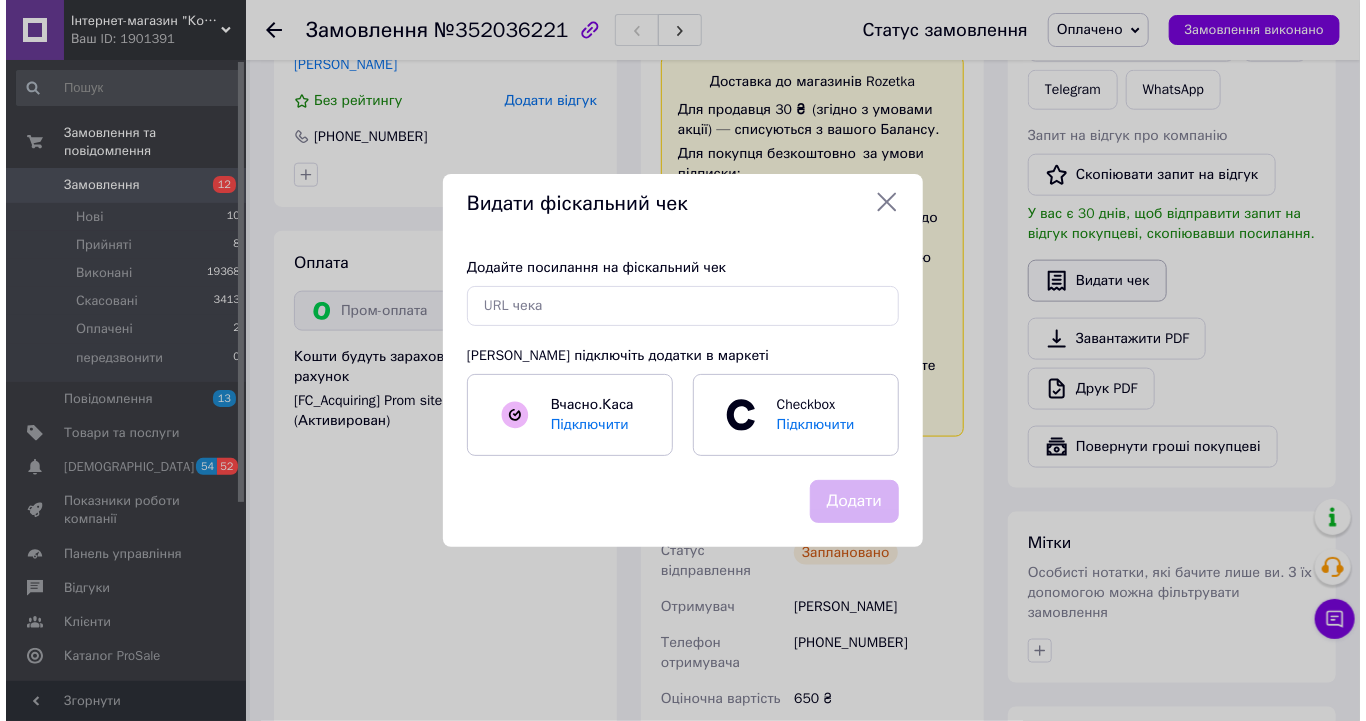 scroll, scrollTop: 940, scrollLeft: 0, axis: vertical 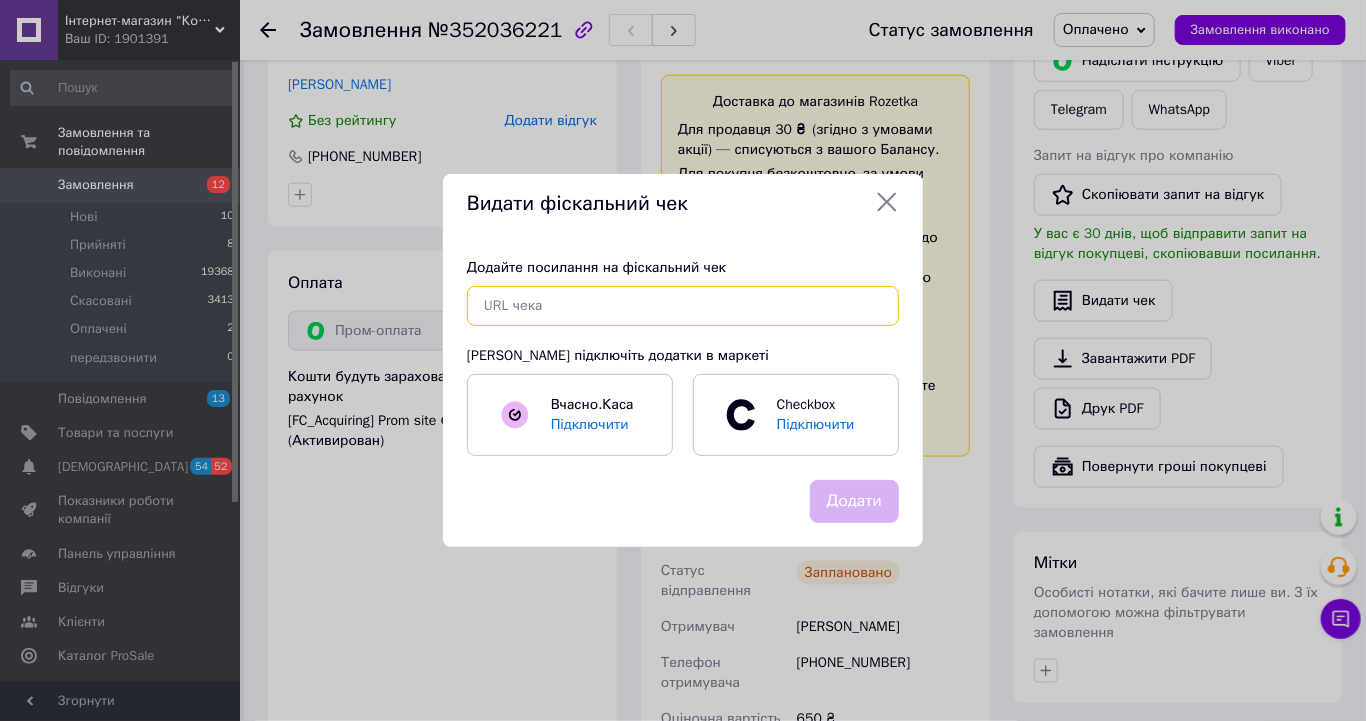 click at bounding box center (683, 306) 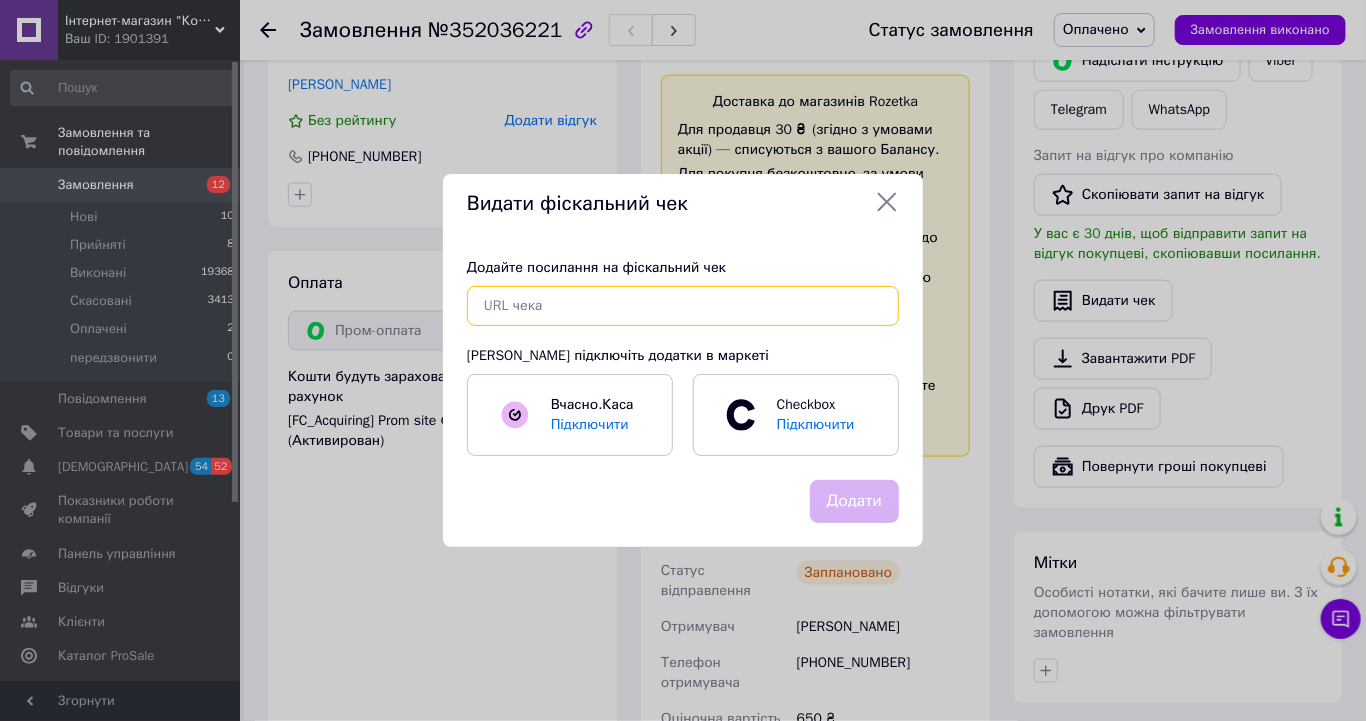 paste on "https://kasa.vchasno.ua/check-viewer/lKF0w9Iafdc" 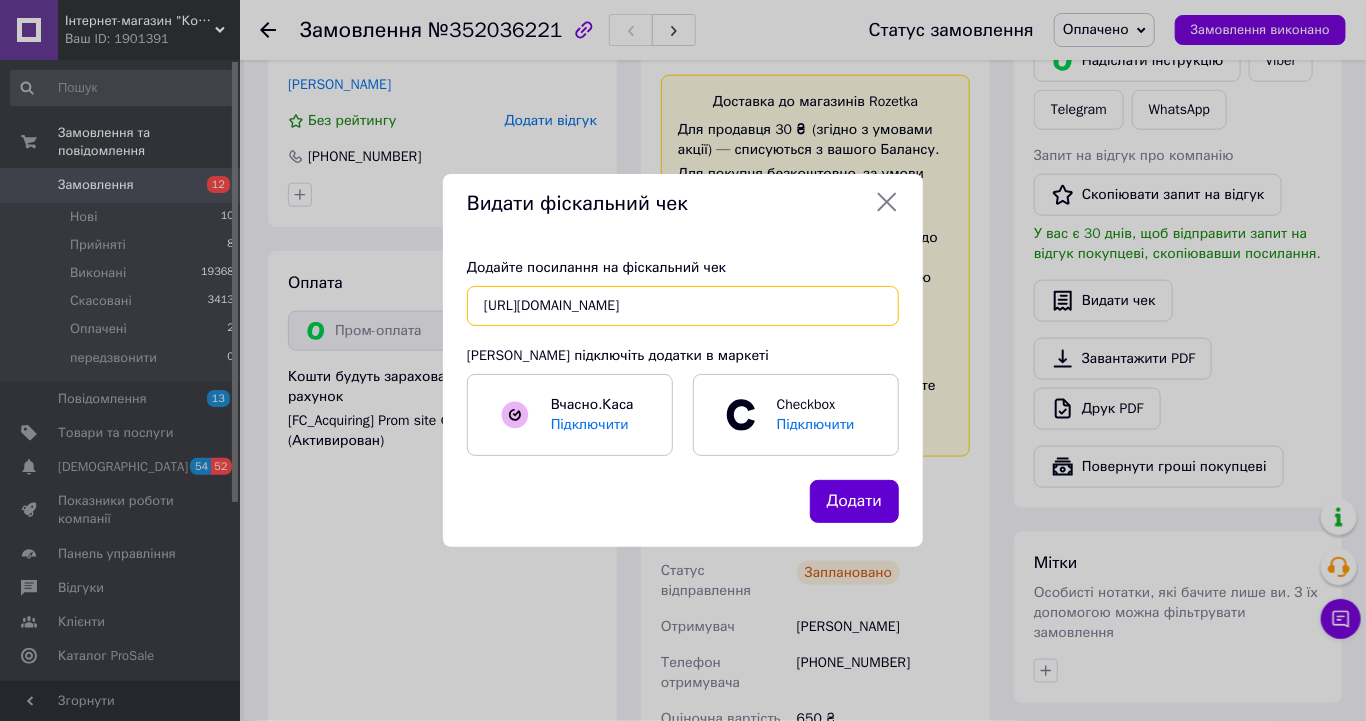 type on "https://kasa.vchasno.ua/check-viewer/lKF0w9Iafdc" 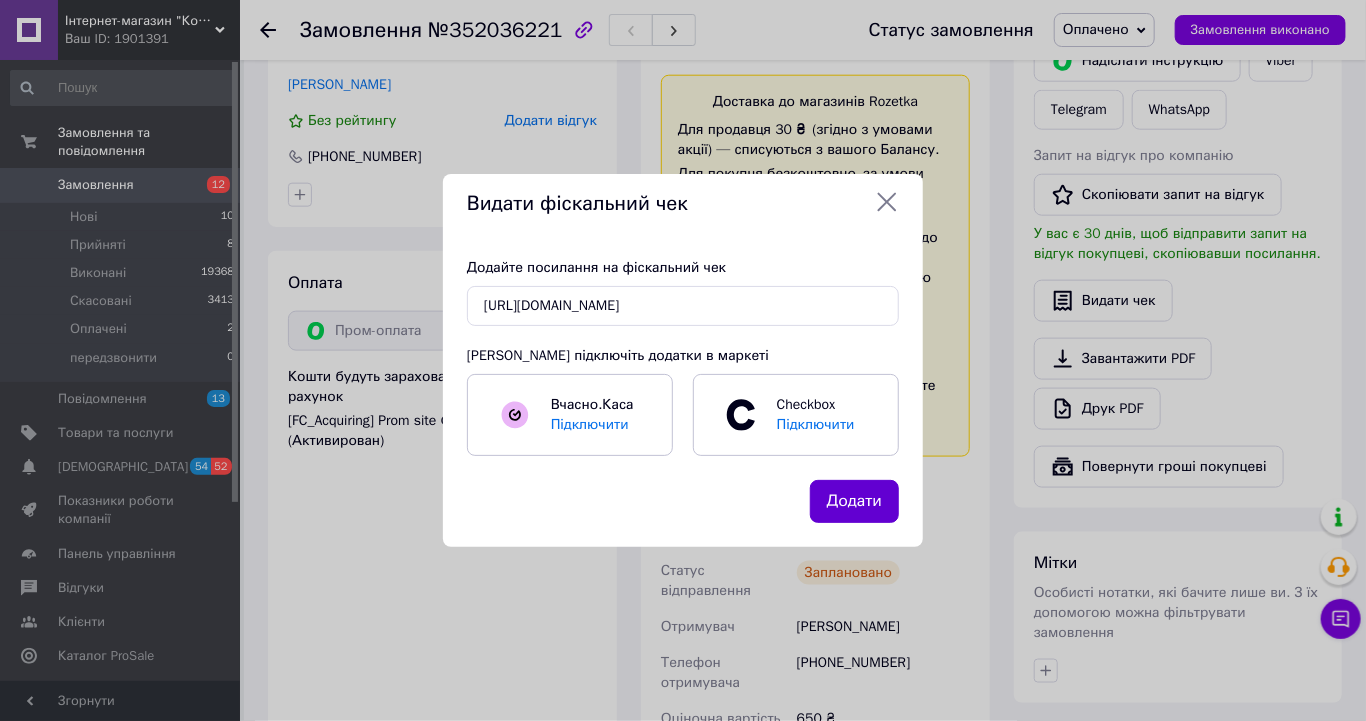click on "Додати" at bounding box center (854, 501) 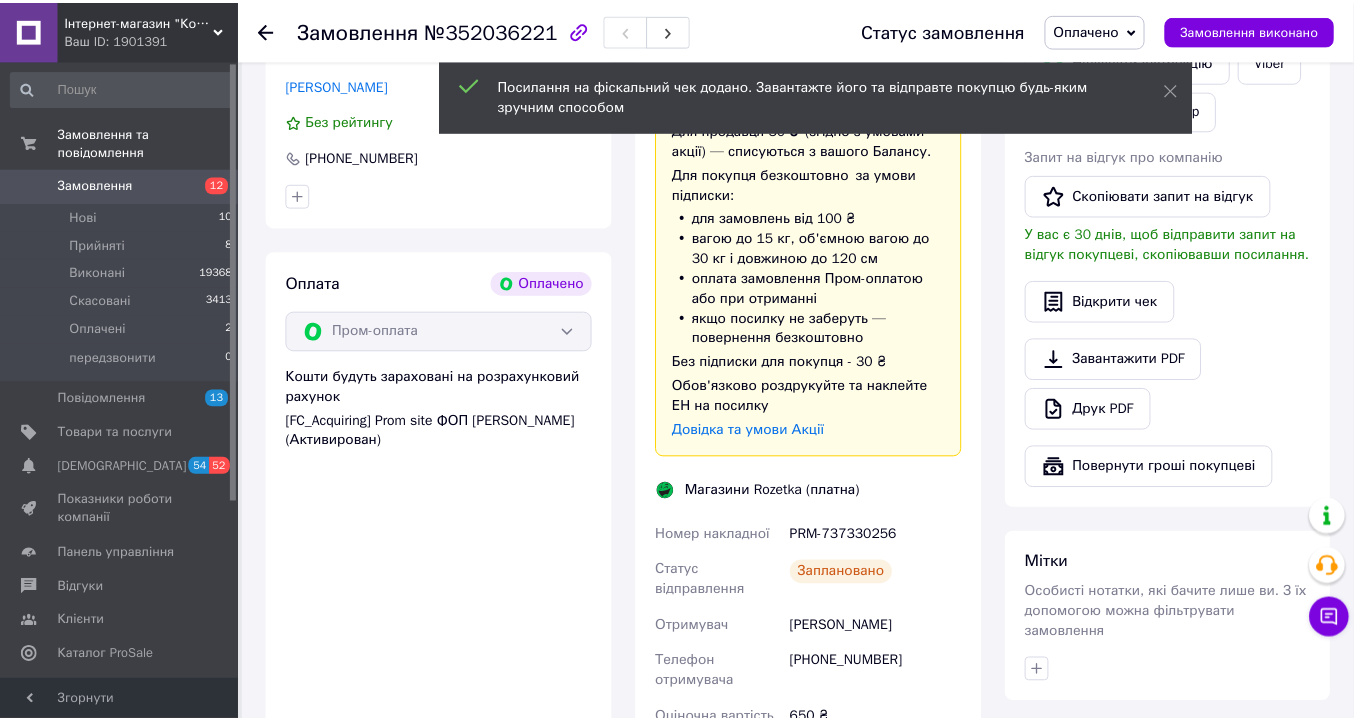 scroll, scrollTop: 960, scrollLeft: 0, axis: vertical 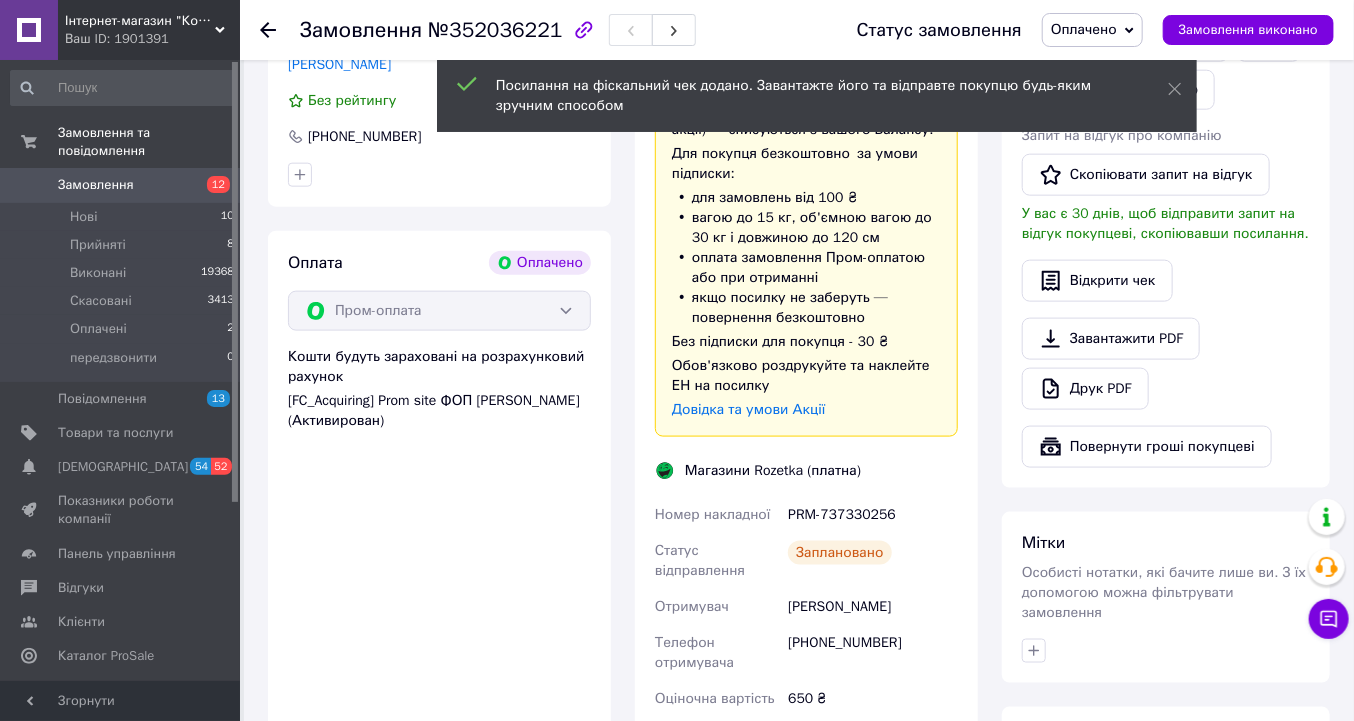 drag, startPoint x: 1174, startPoint y: 88, endPoint x: 1153, endPoint y: 57, distance: 37.44329 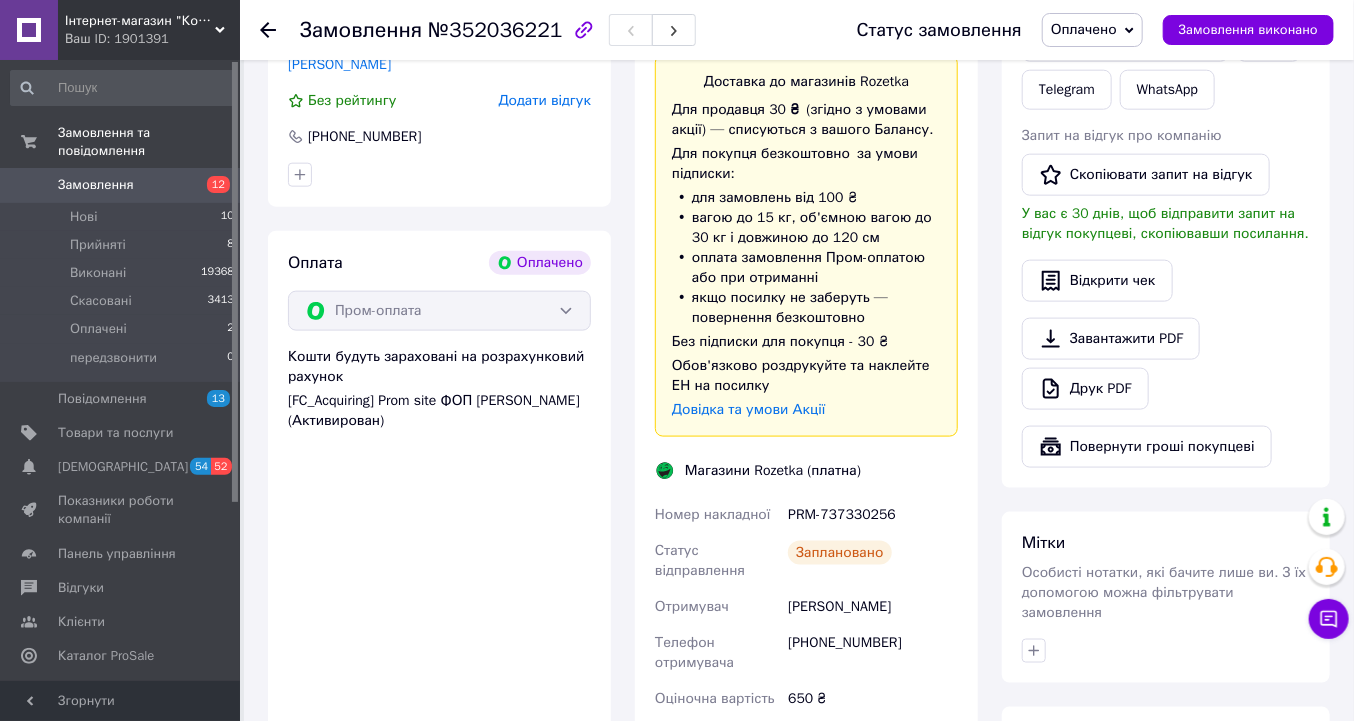 click 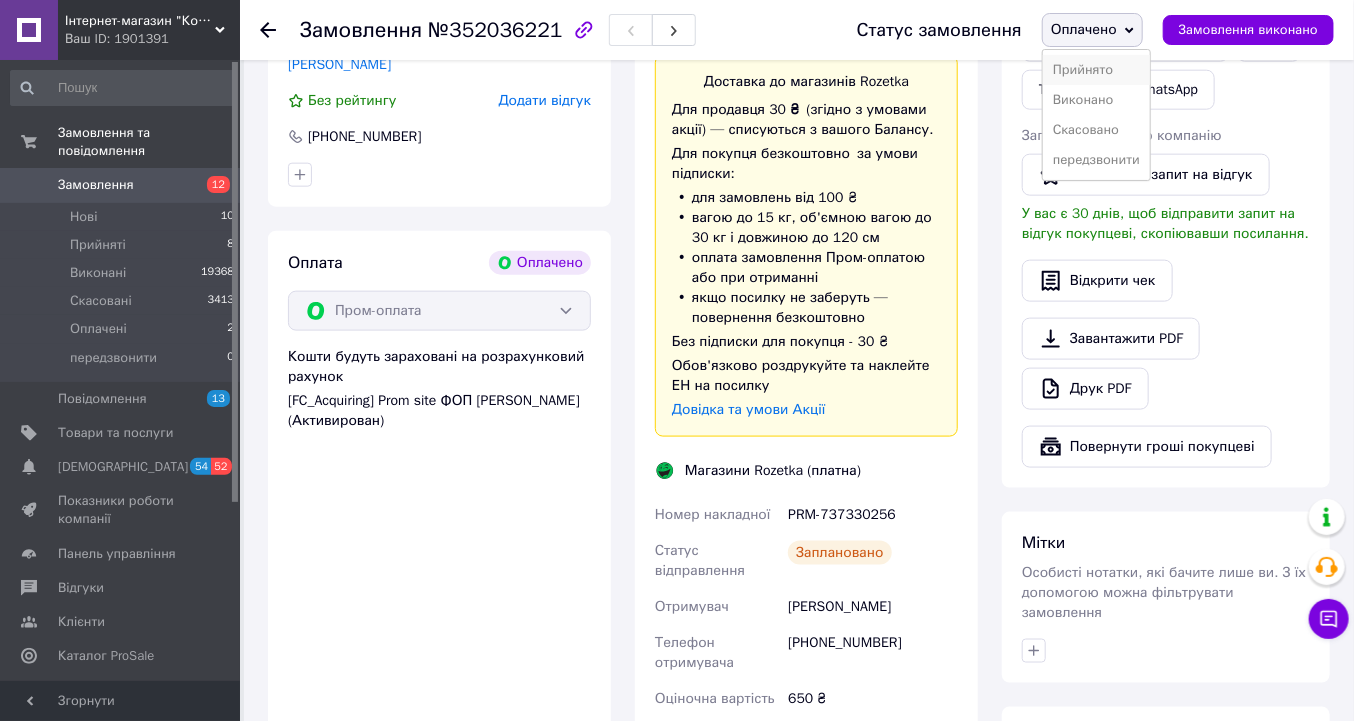 click on "Прийнято" at bounding box center [1096, 70] 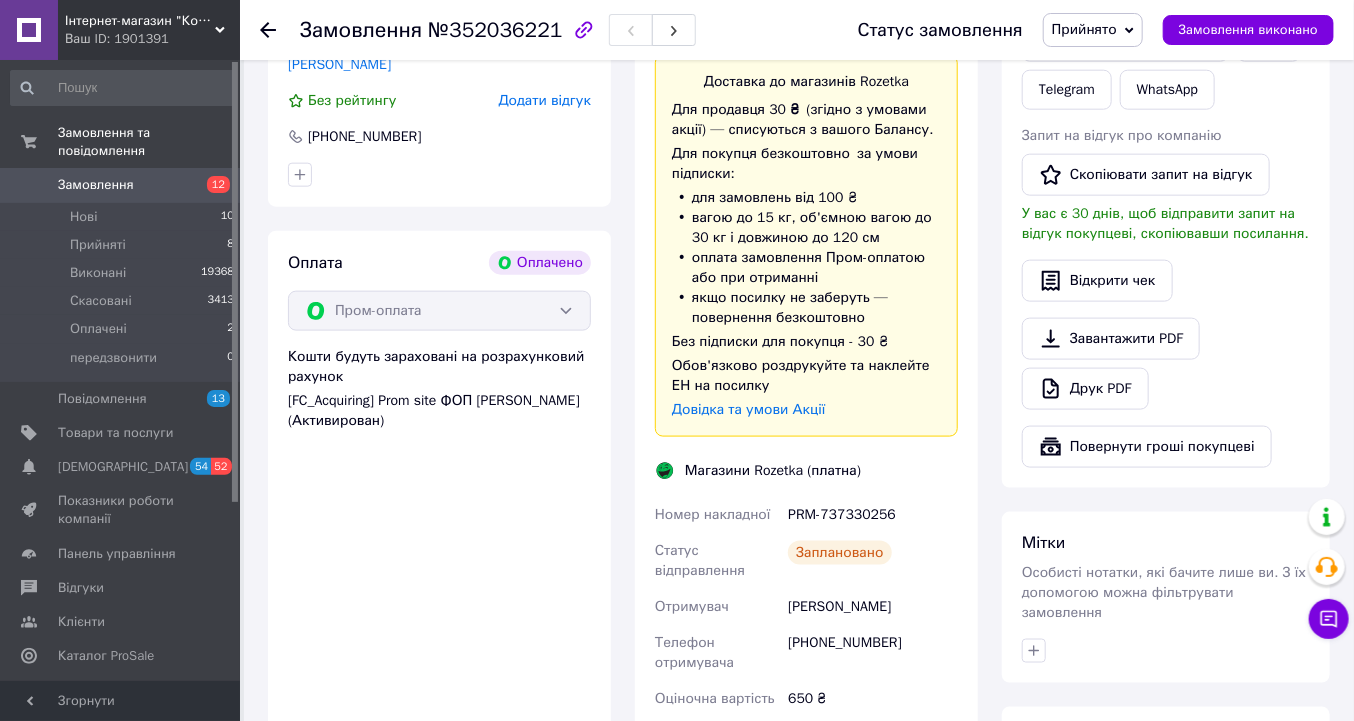 click 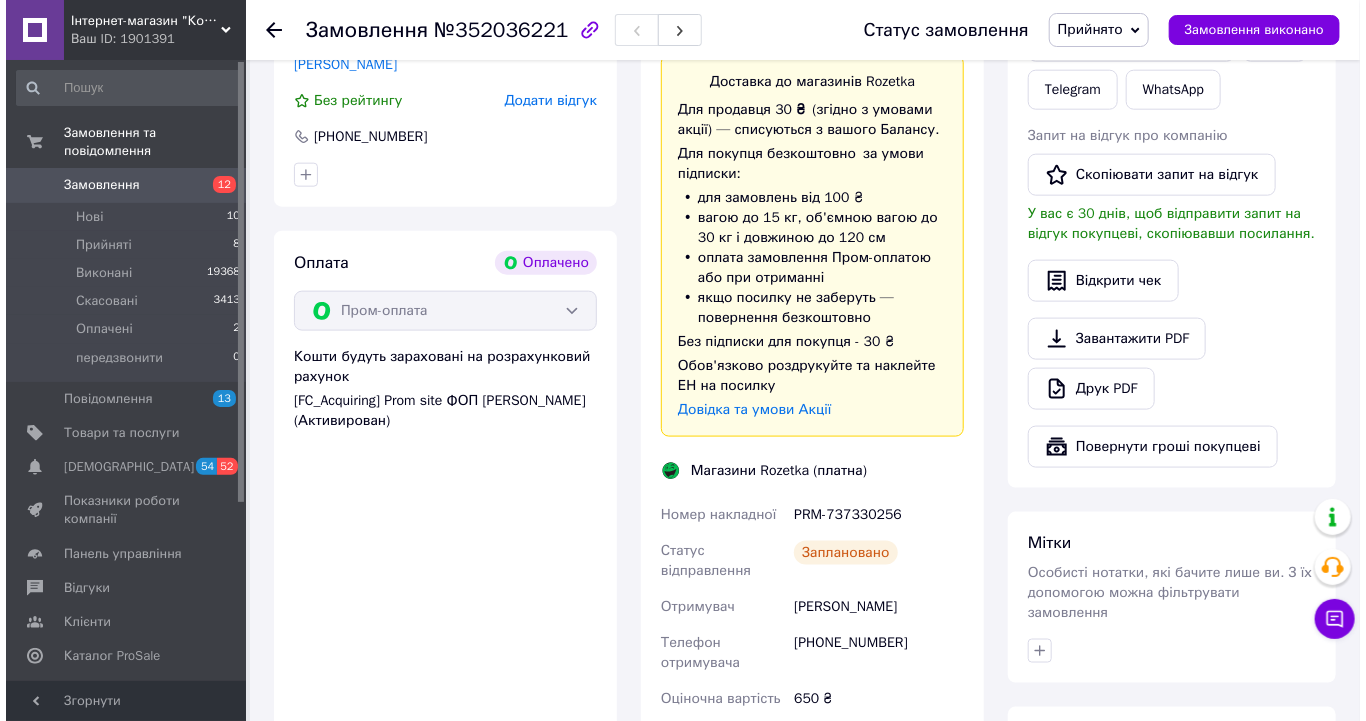 scroll, scrollTop: 0, scrollLeft: 0, axis: both 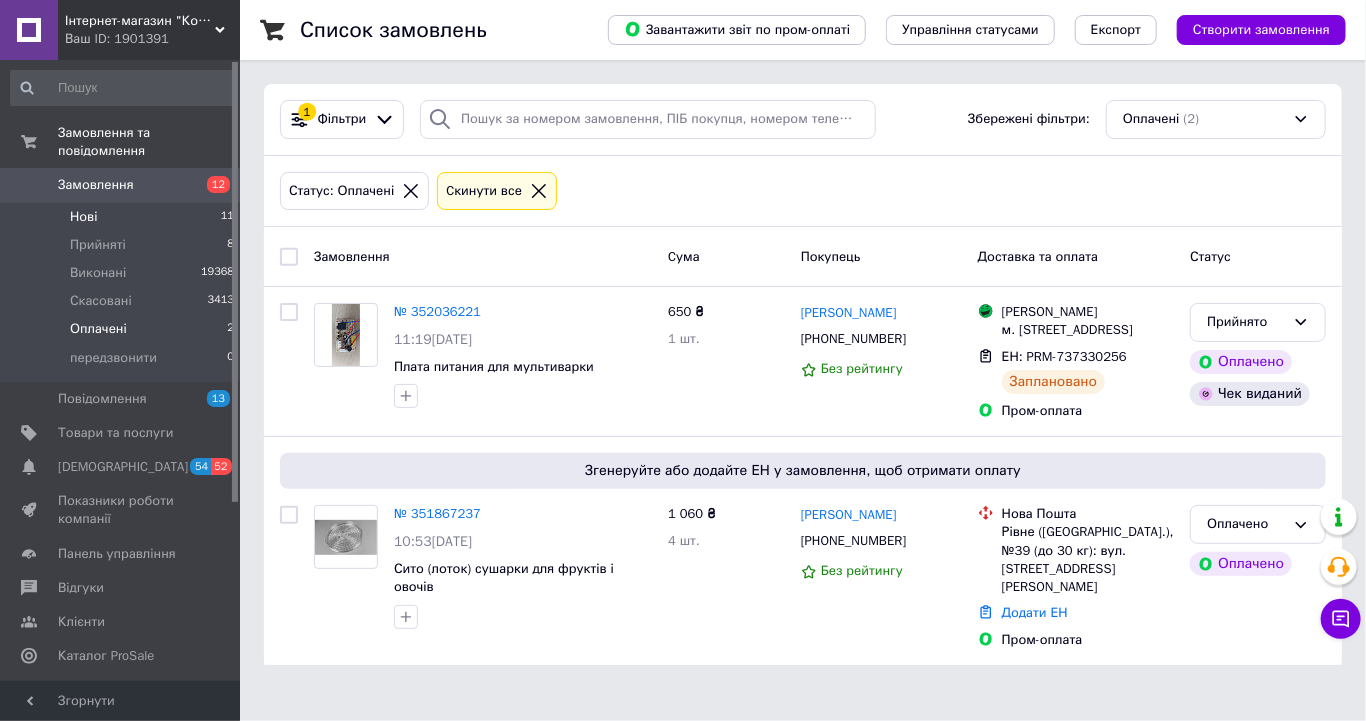 click on "Нові" at bounding box center [83, 217] 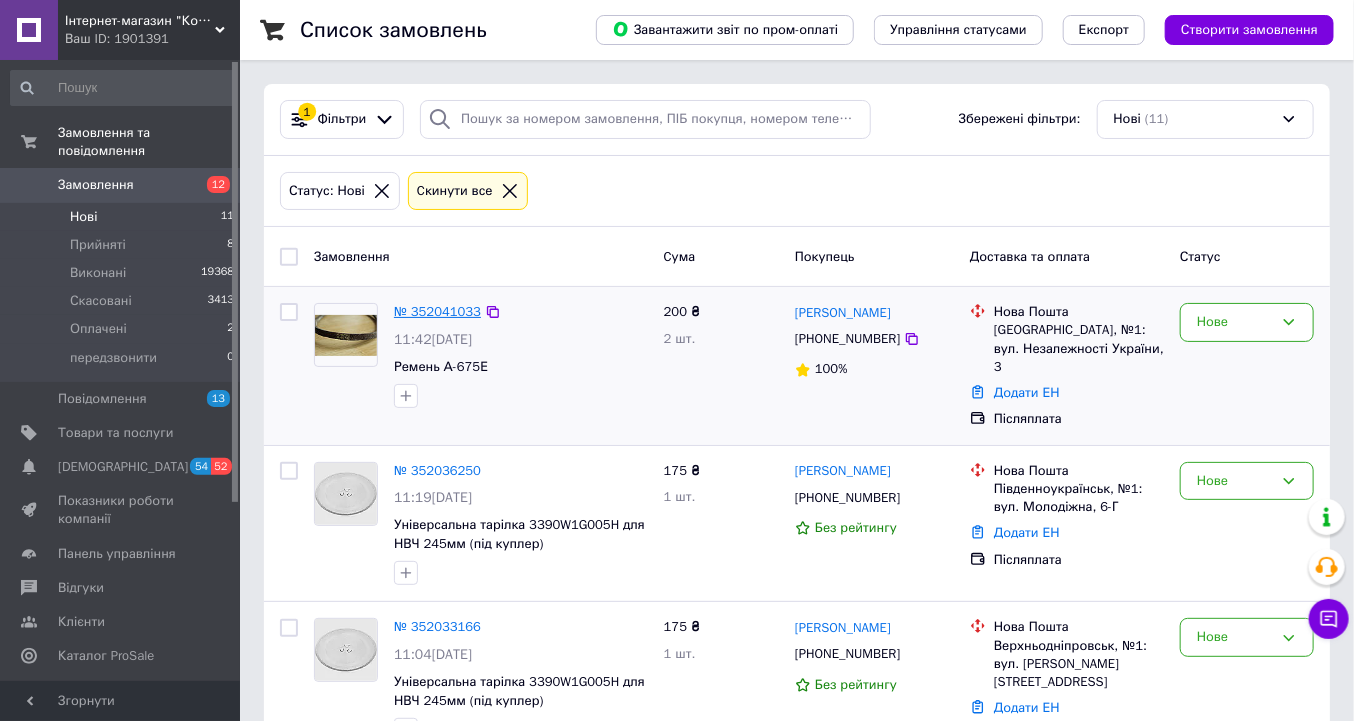 click on "№ 352041033" at bounding box center [437, 311] 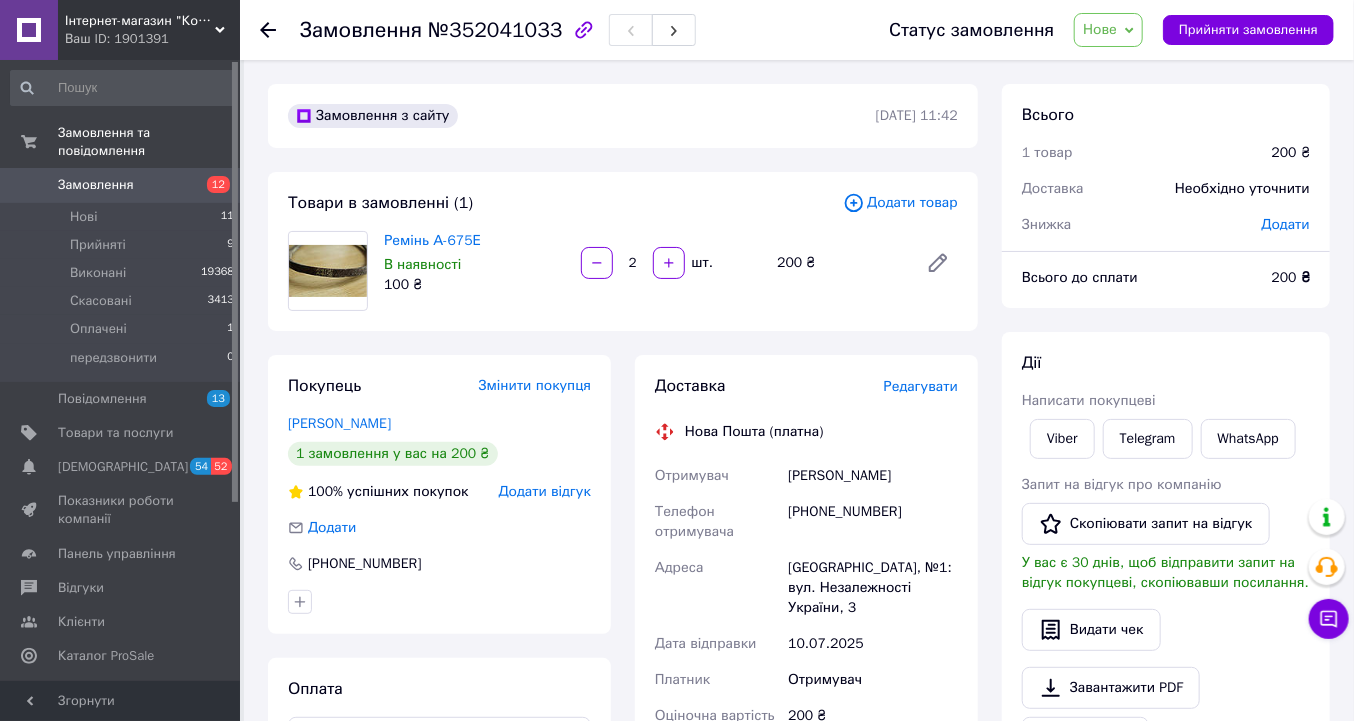 click on "Редагувати" at bounding box center [921, 386] 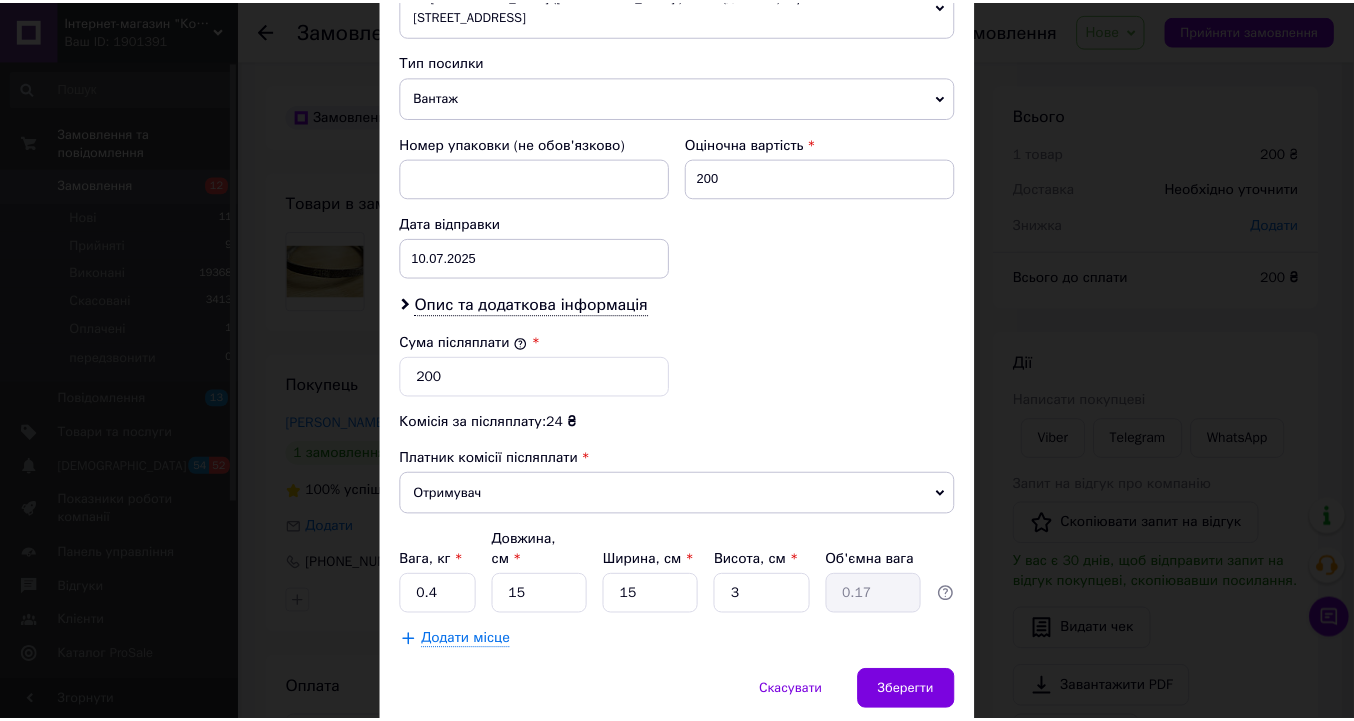scroll, scrollTop: 799, scrollLeft: 0, axis: vertical 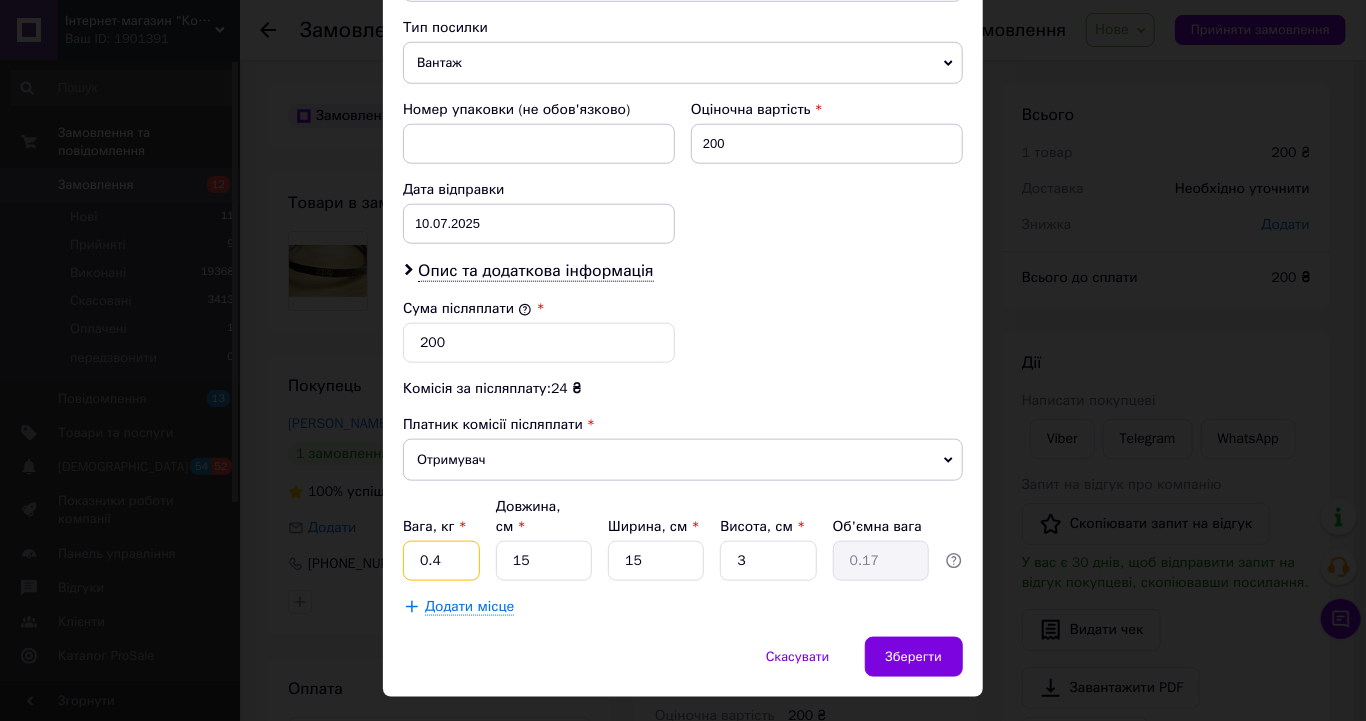click on "0.4" at bounding box center (441, 561) 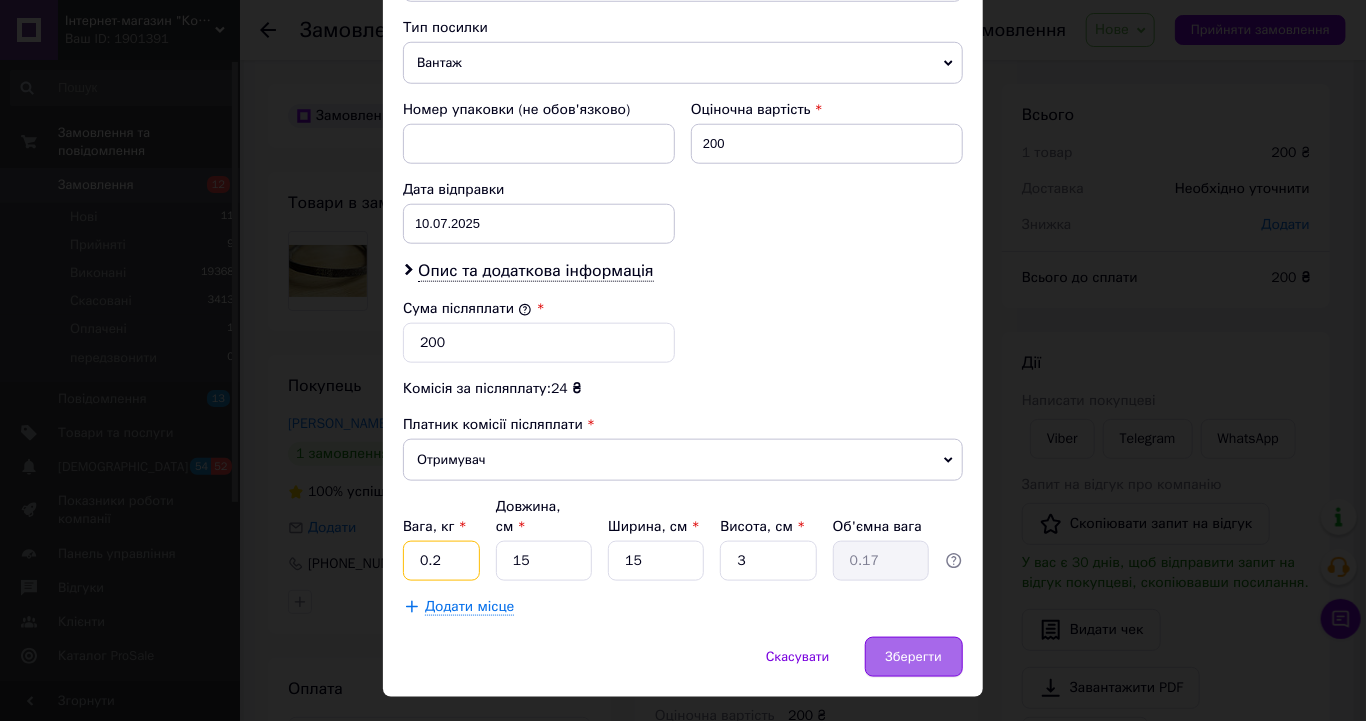 type on "0.2" 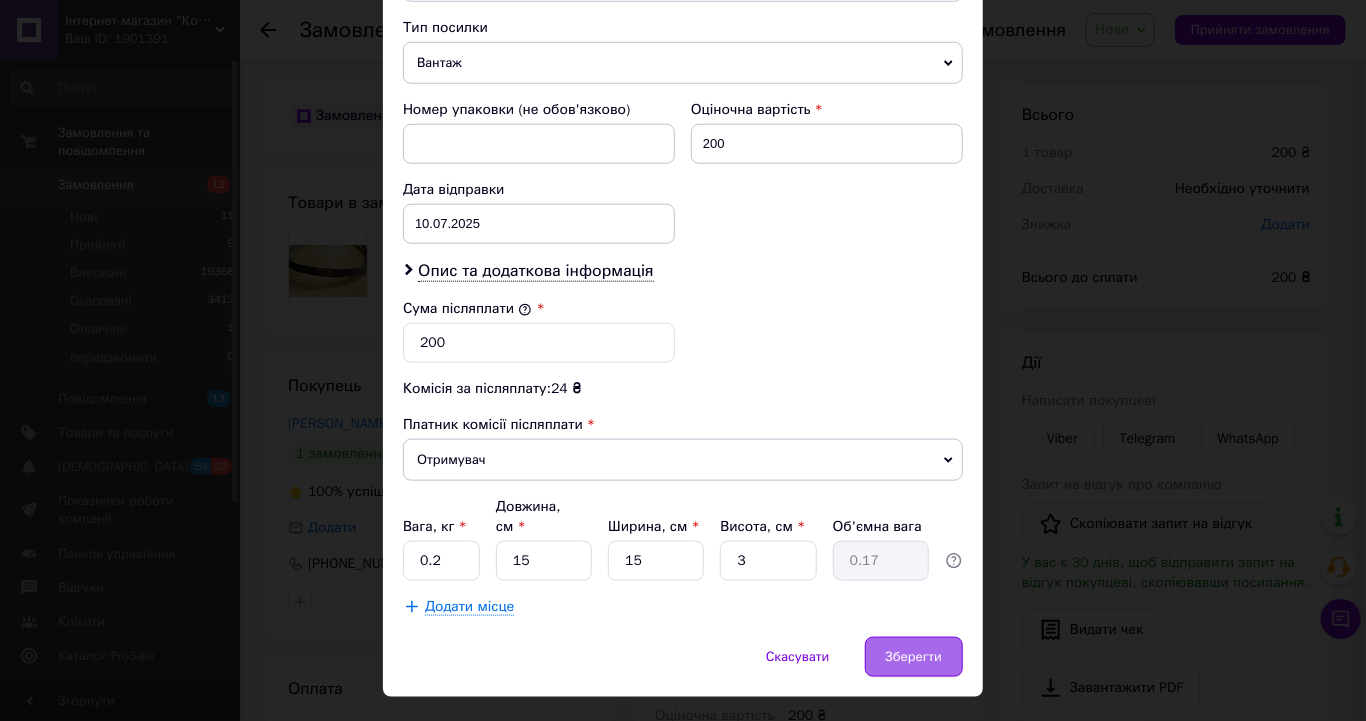 click on "Зберегти" at bounding box center (914, 657) 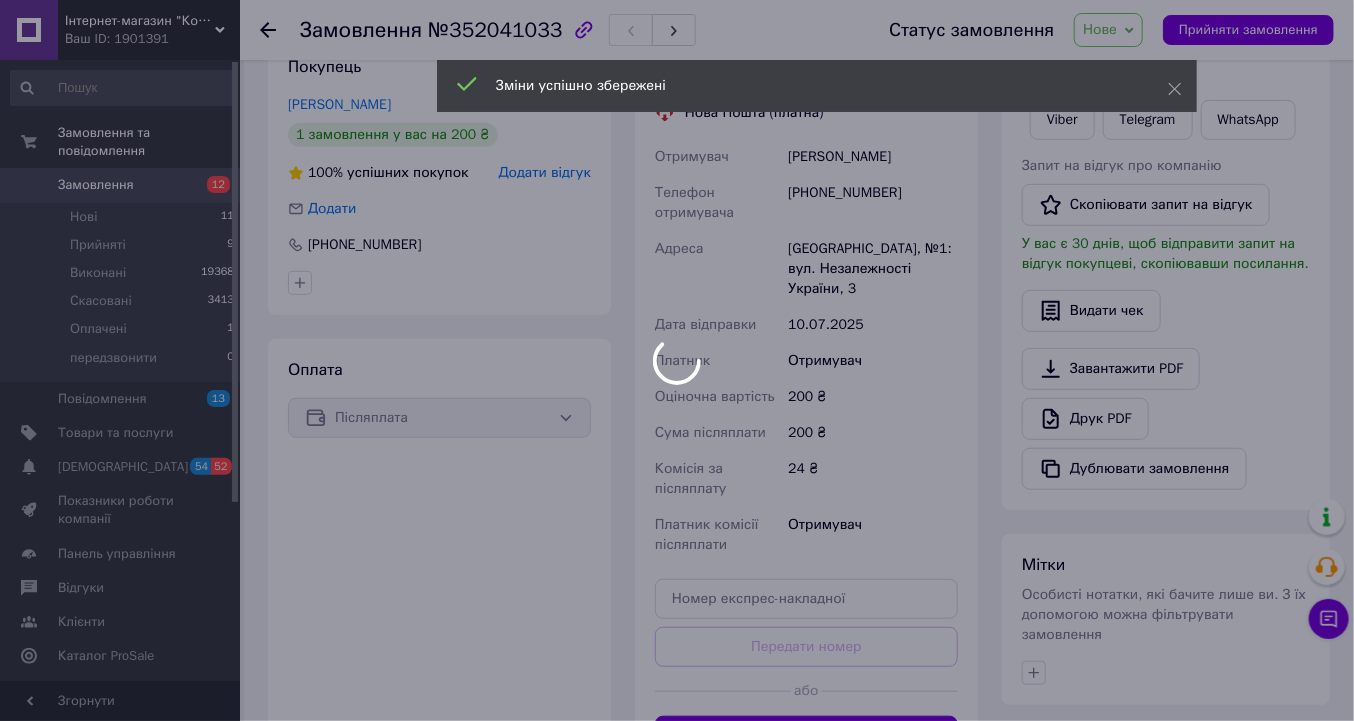 scroll, scrollTop: 400, scrollLeft: 0, axis: vertical 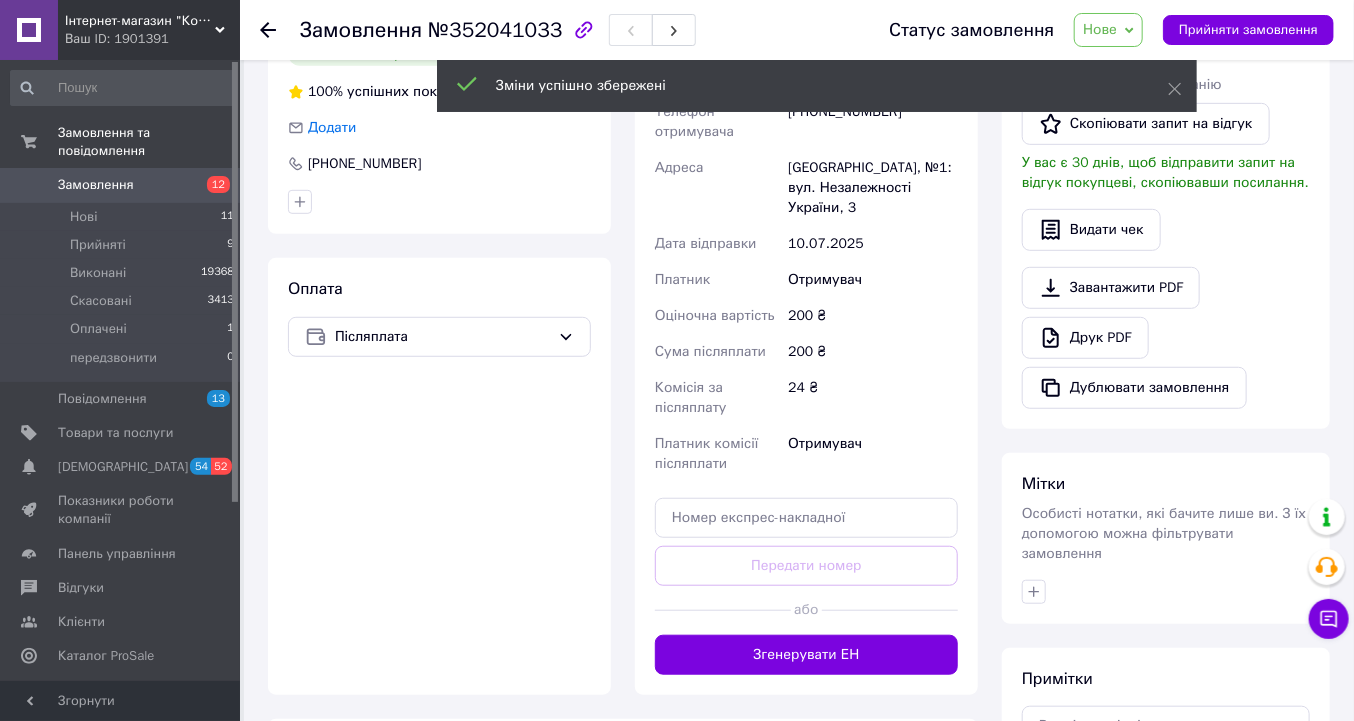 click on "Згенерувати ЕН" at bounding box center [806, 655] 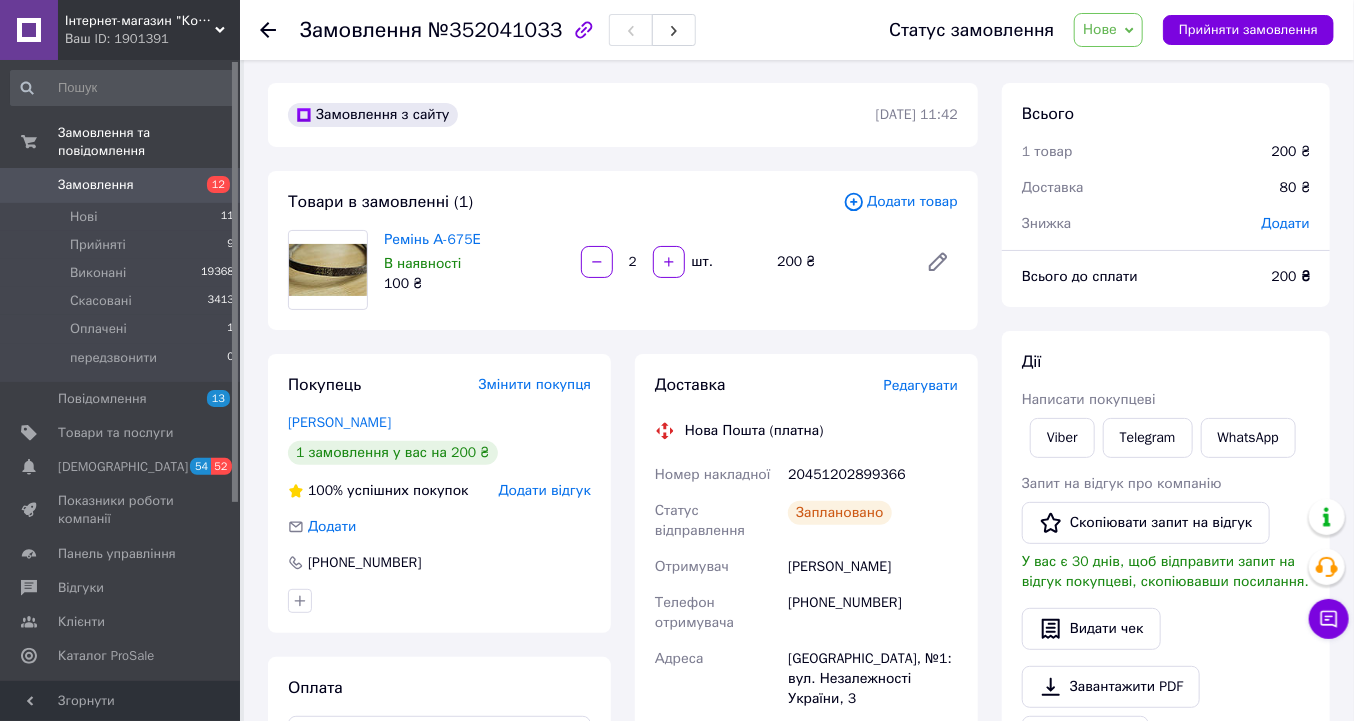 scroll, scrollTop: 0, scrollLeft: 0, axis: both 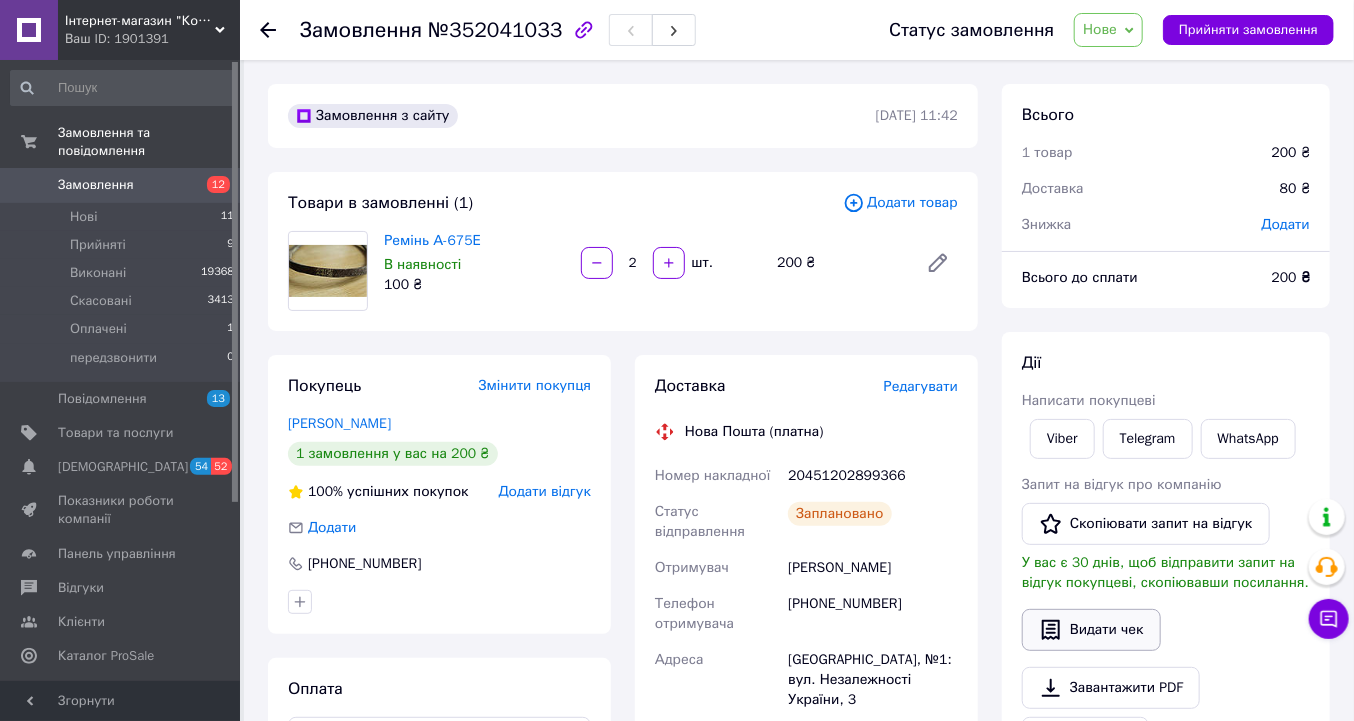 click on "Видати чек" at bounding box center (1091, 630) 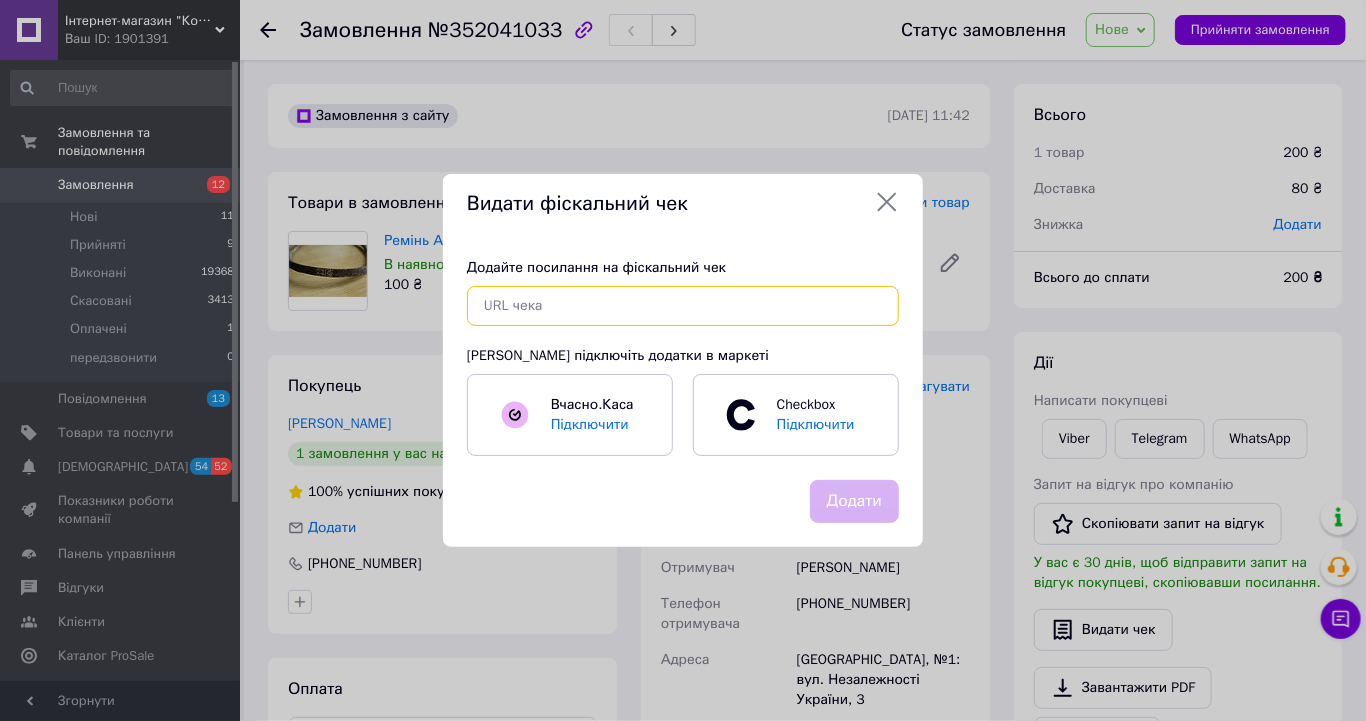 click at bounding box center (683, 306) 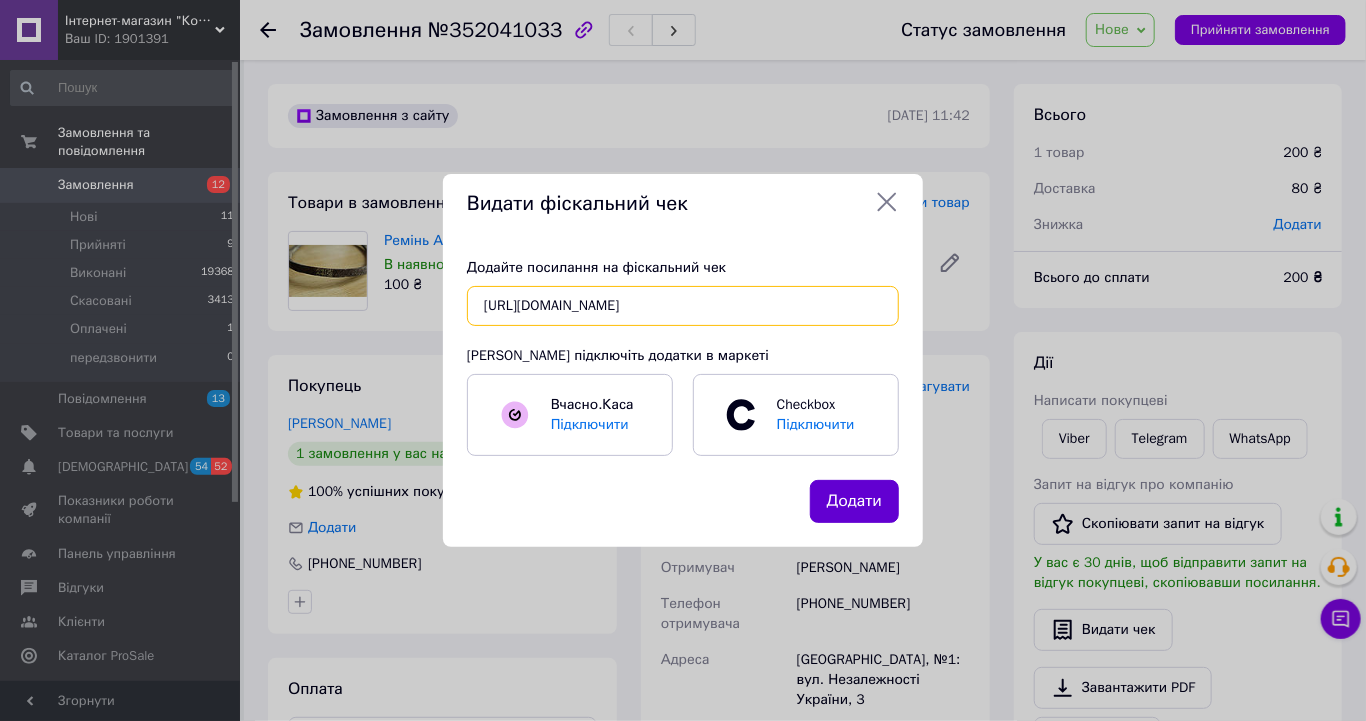 type on "https://kasa.vchasno.ua/check-viewer/J7kD4SuWEvs" 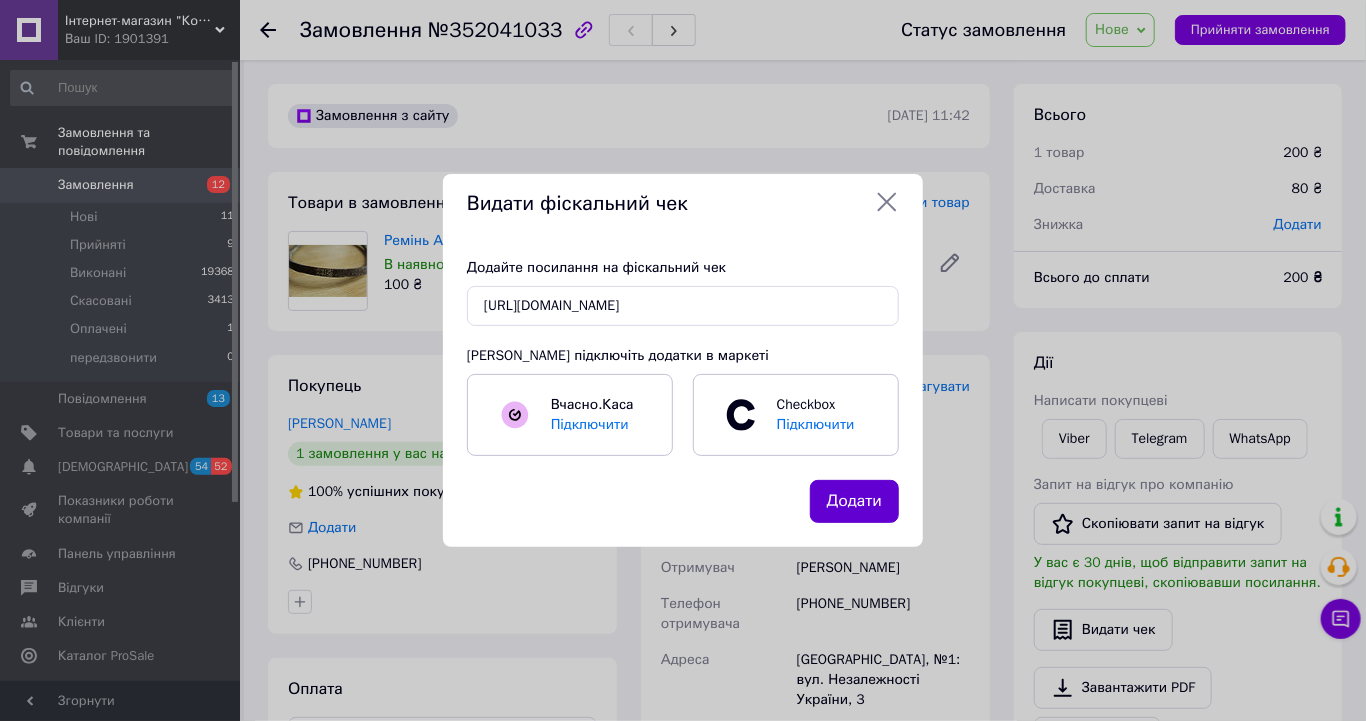 click on "Додати" at bounding box center (854, 501) 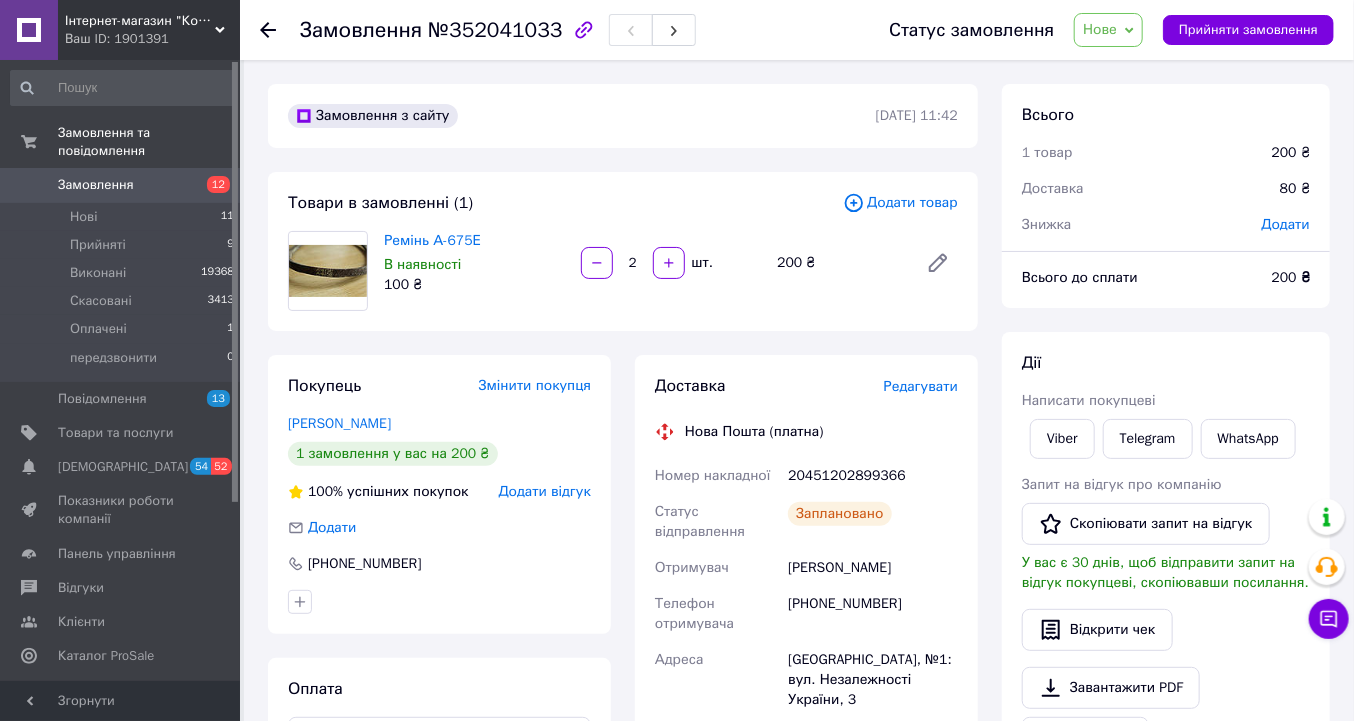click 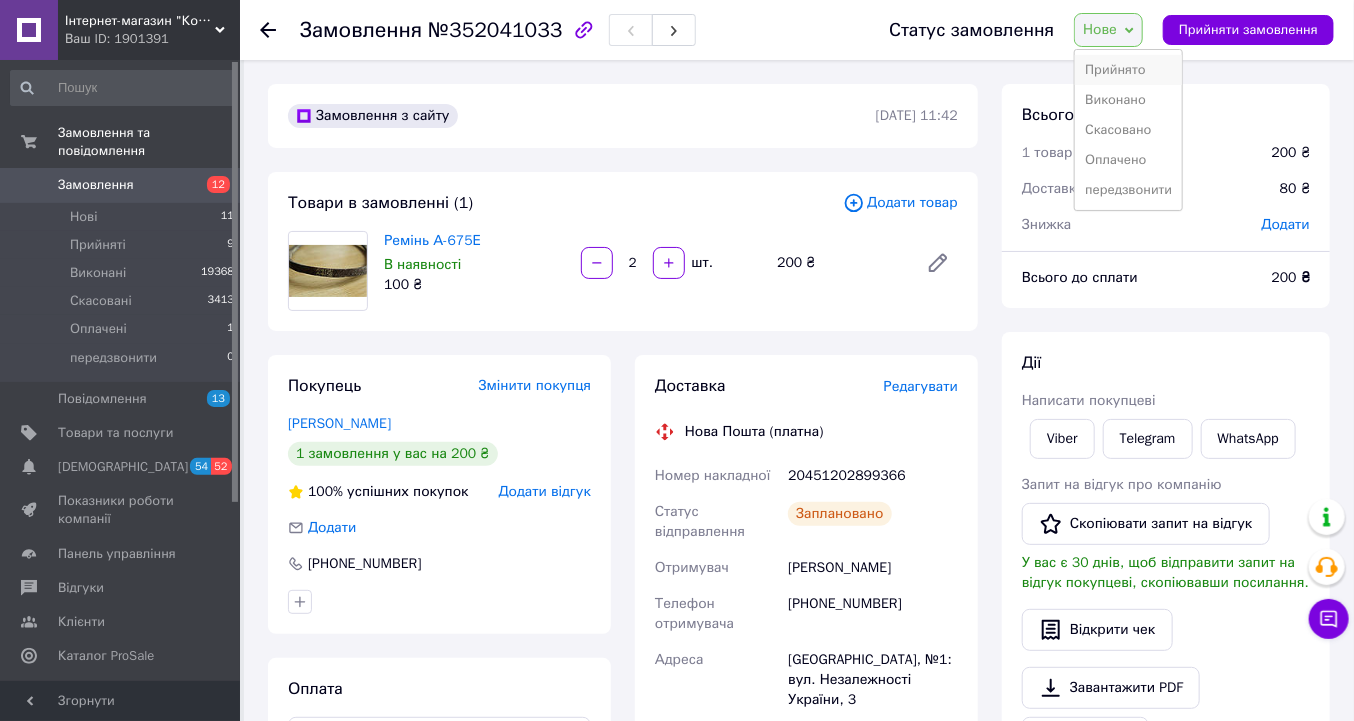 click on "Прийнято" at bounding box center [1128, 70] 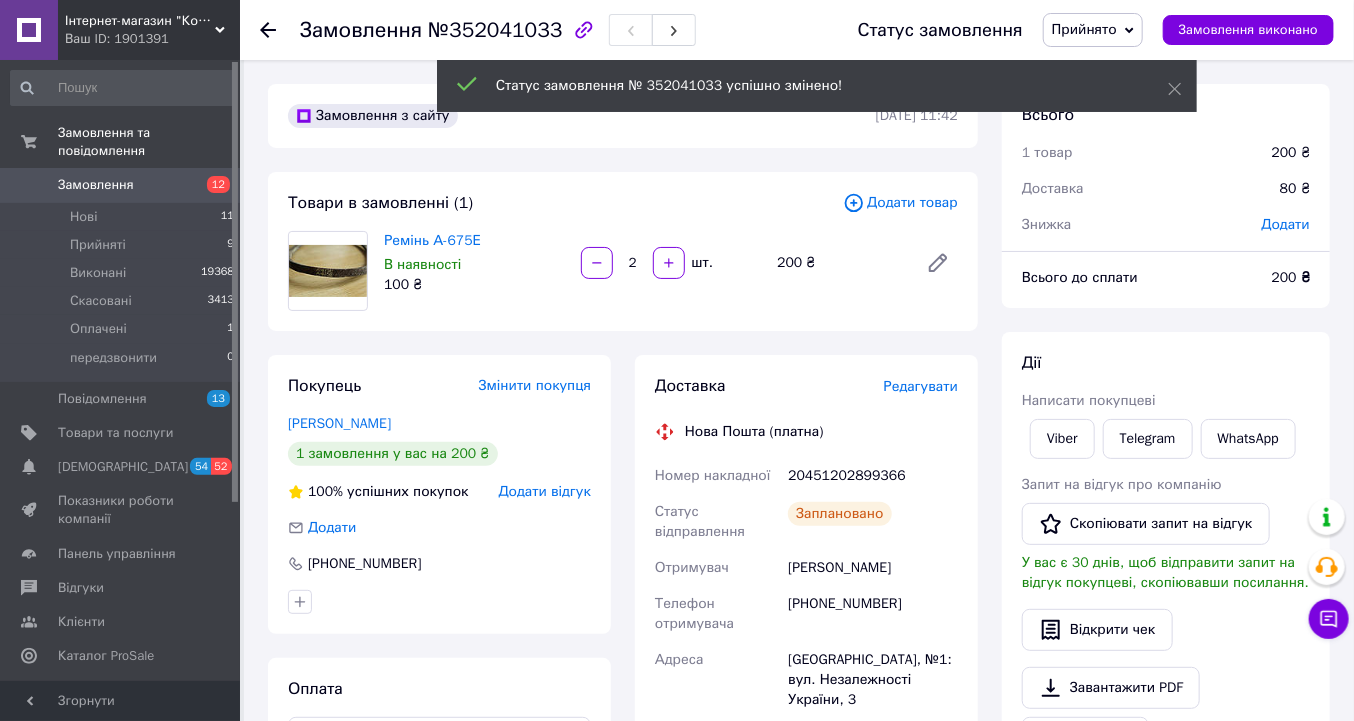 click 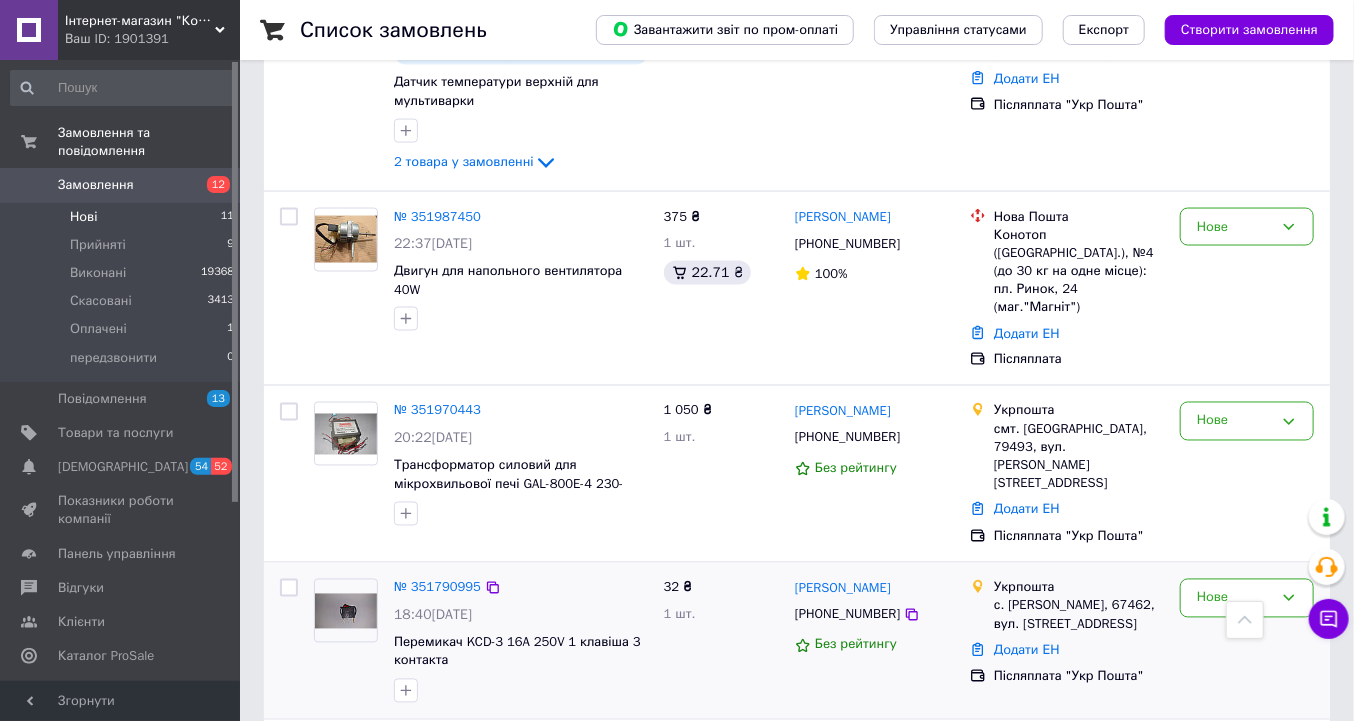 scroll, scrollTop: 1342, scrollLeft: 0, axis: vertical 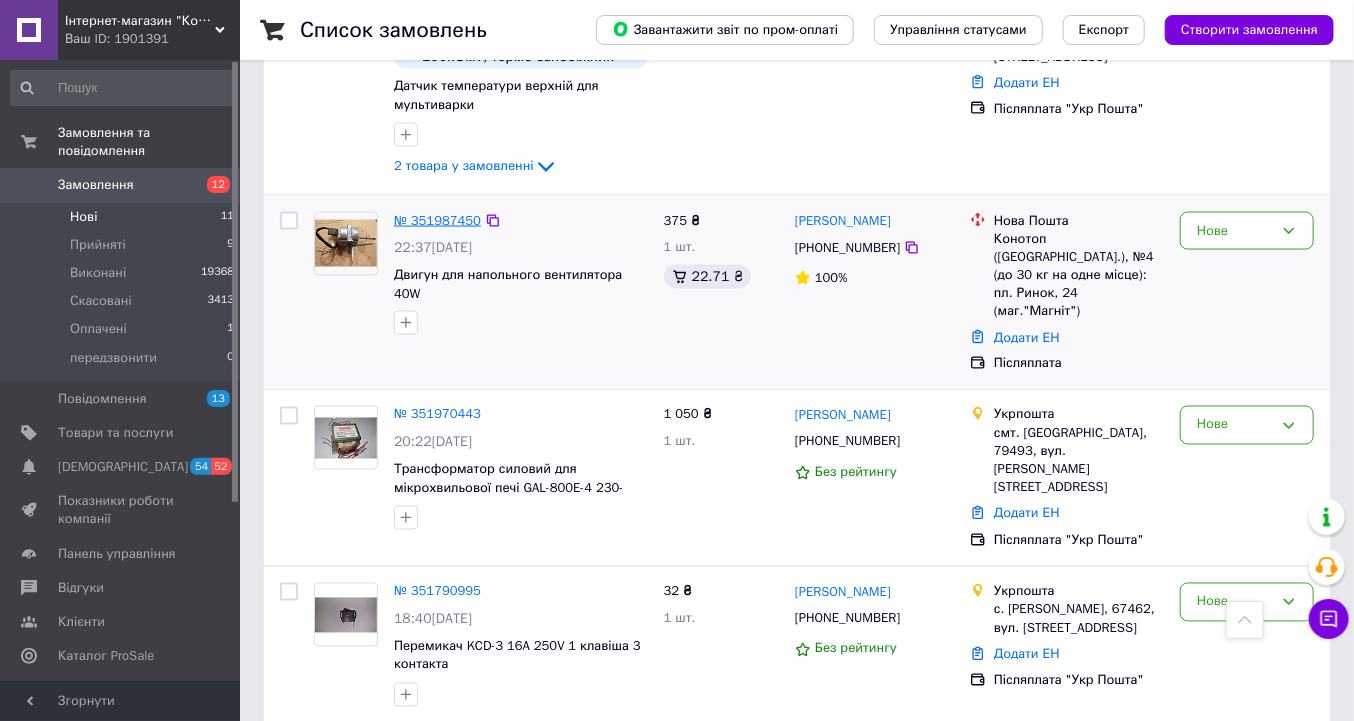 click on "№ 351987450" at bounding box center [437, 220] 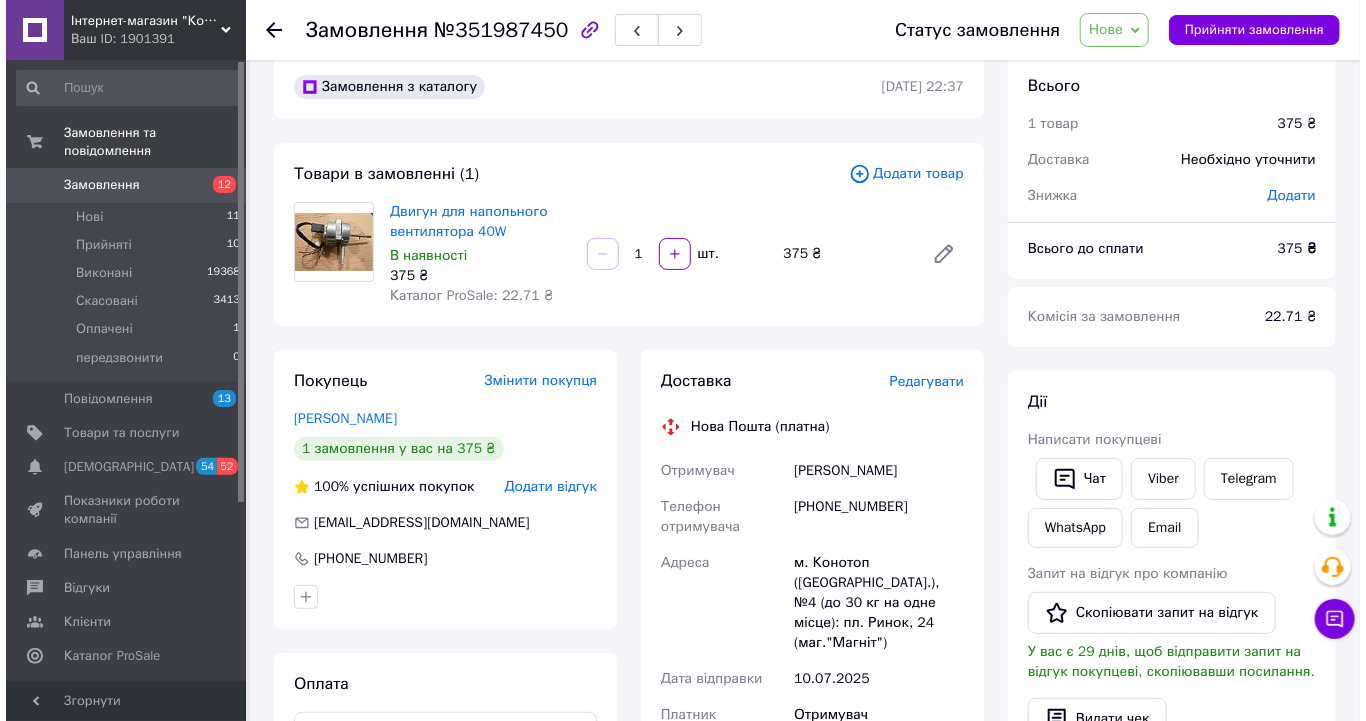 scroll, scrollTop: 0, scrollLeft: 0, axis: both 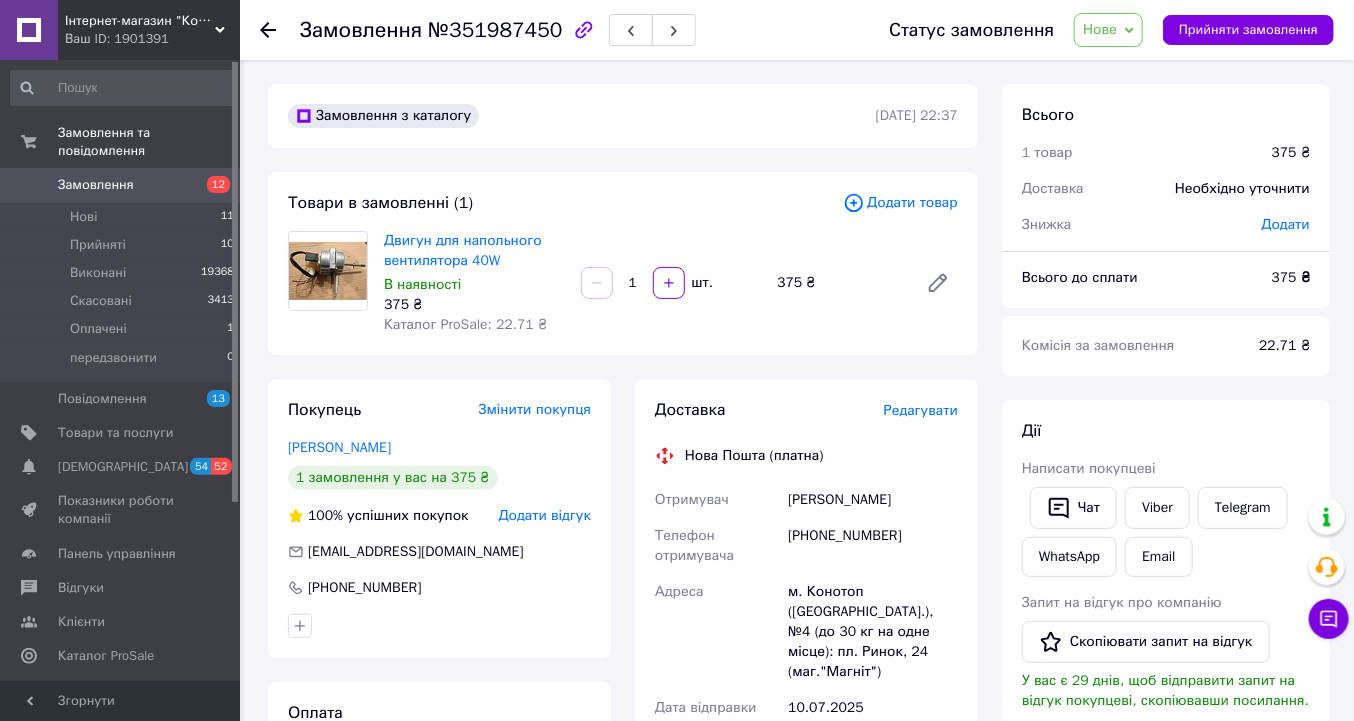 click on "Редагувати" at bounding box center (921, 410) 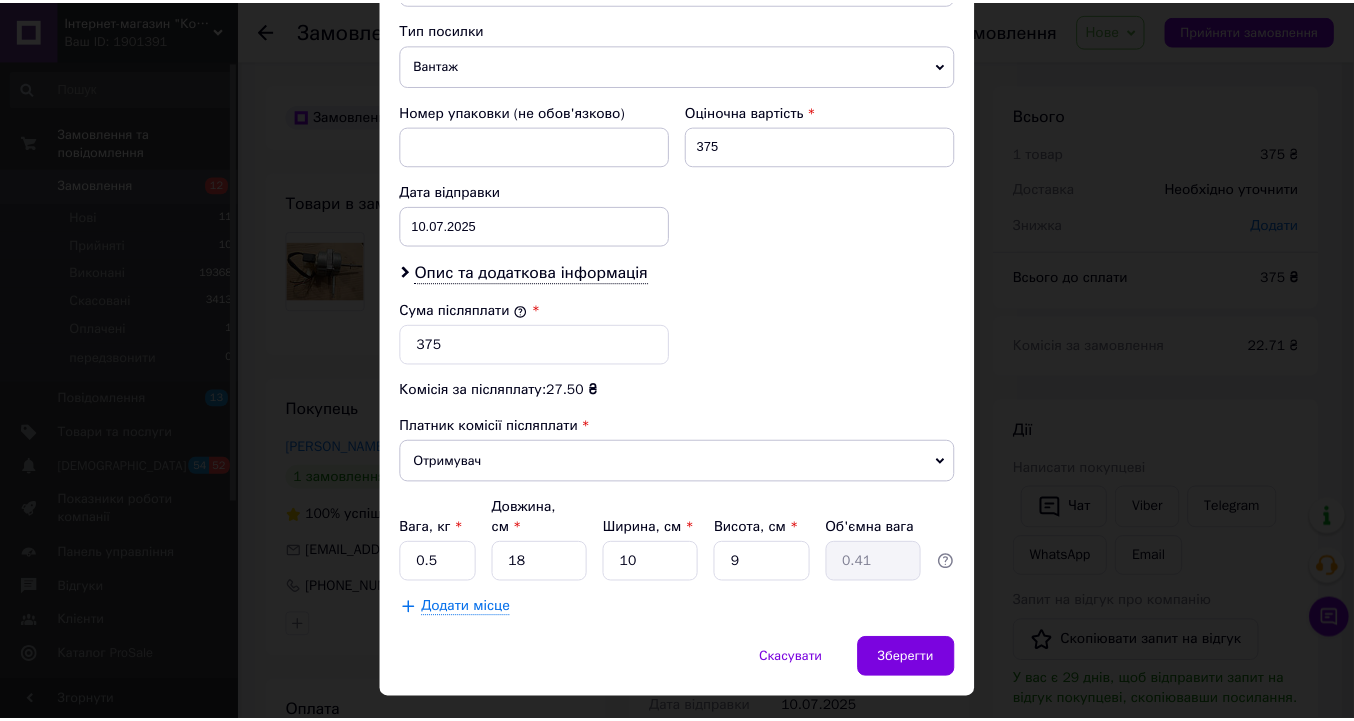 scroll, scrollTop: 799, scrollLeft: 0, axis: vertical 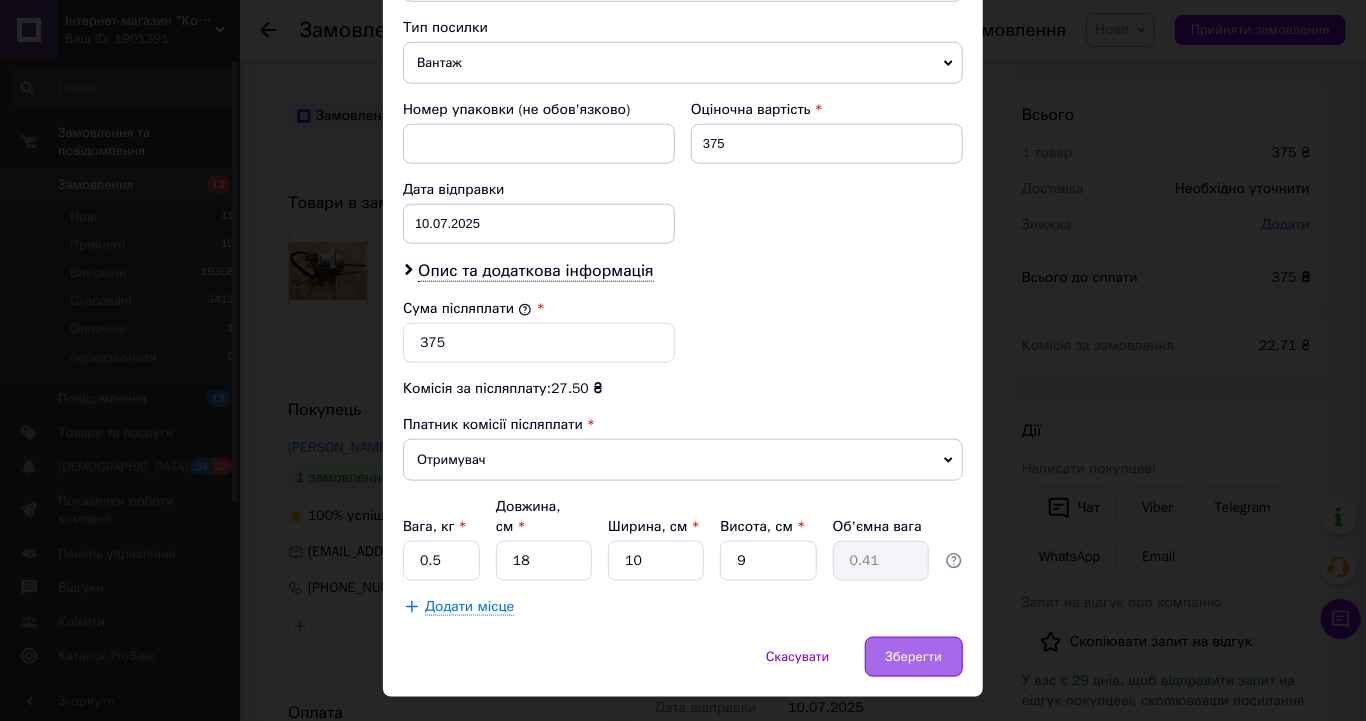 click on "Зберегти" at bounding box center [914, 657] 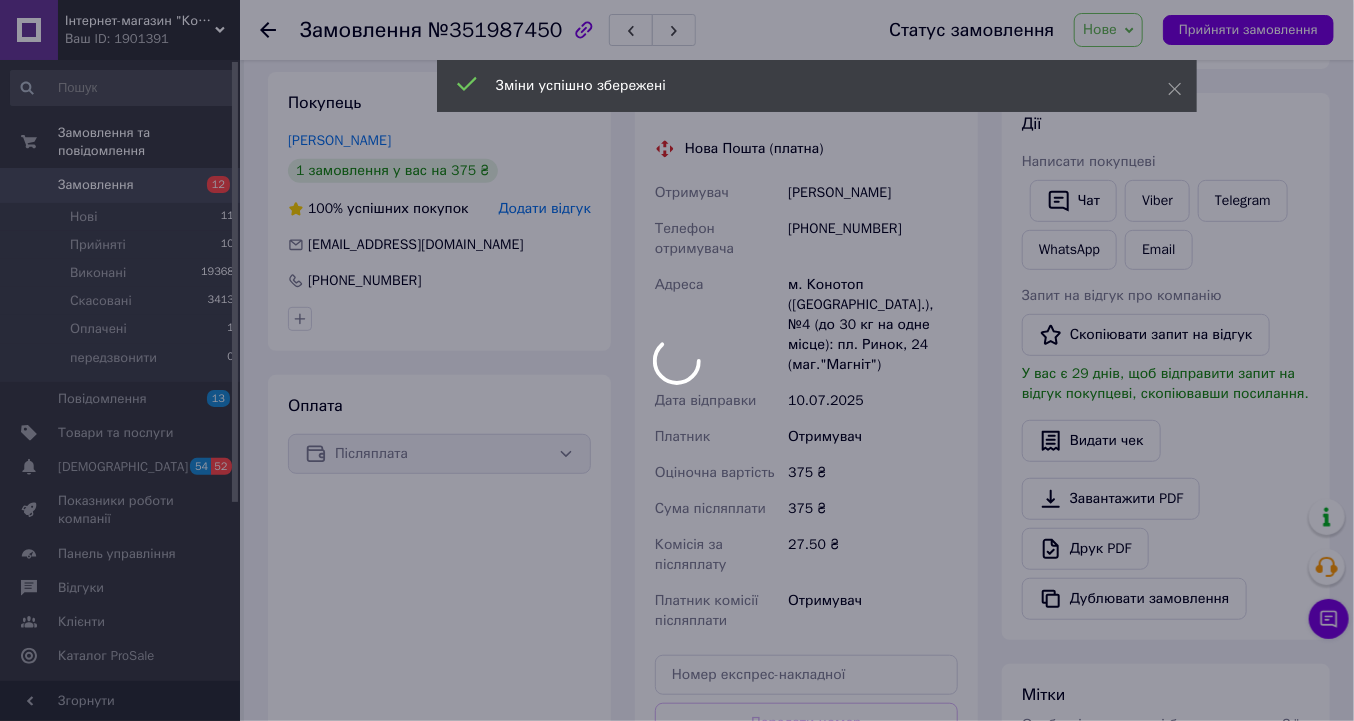 scroll, scrollTop: 480, scrollLeft: 0, axis: vertical 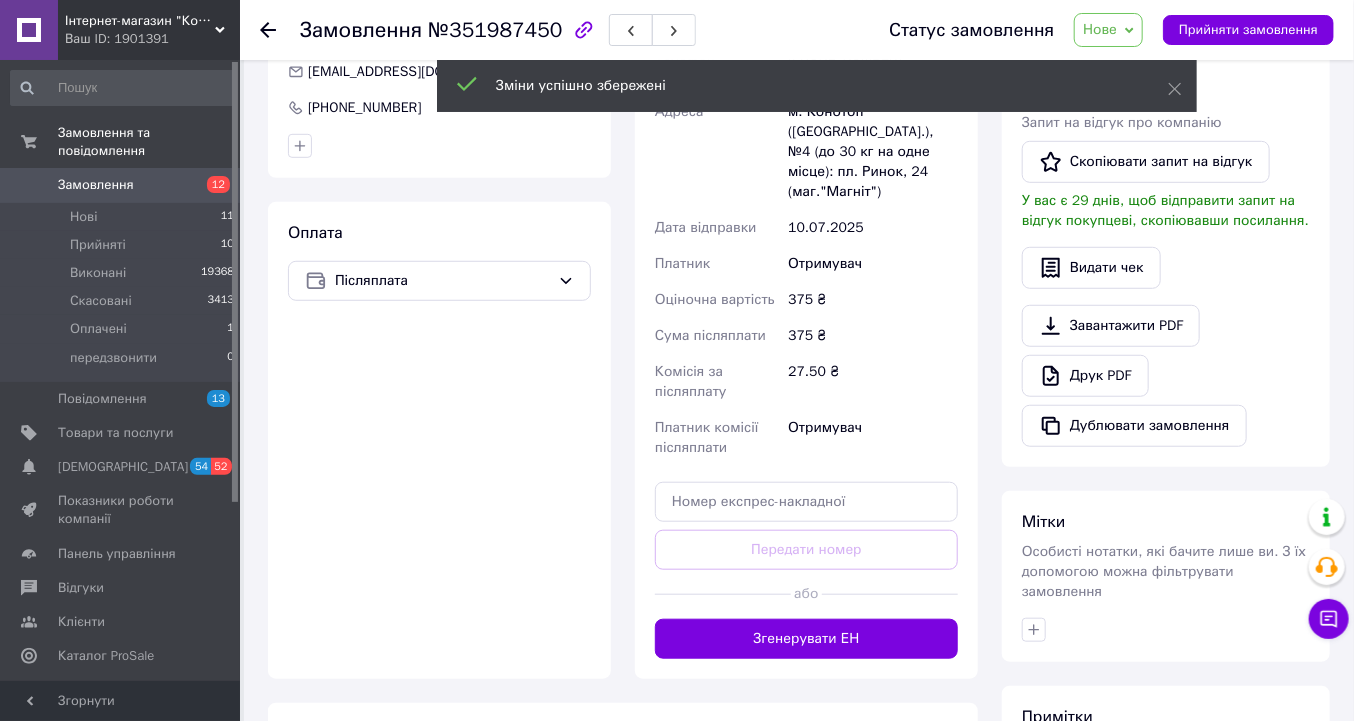 click on "Згенерувати ЕН" at bounding box center (806, 639) 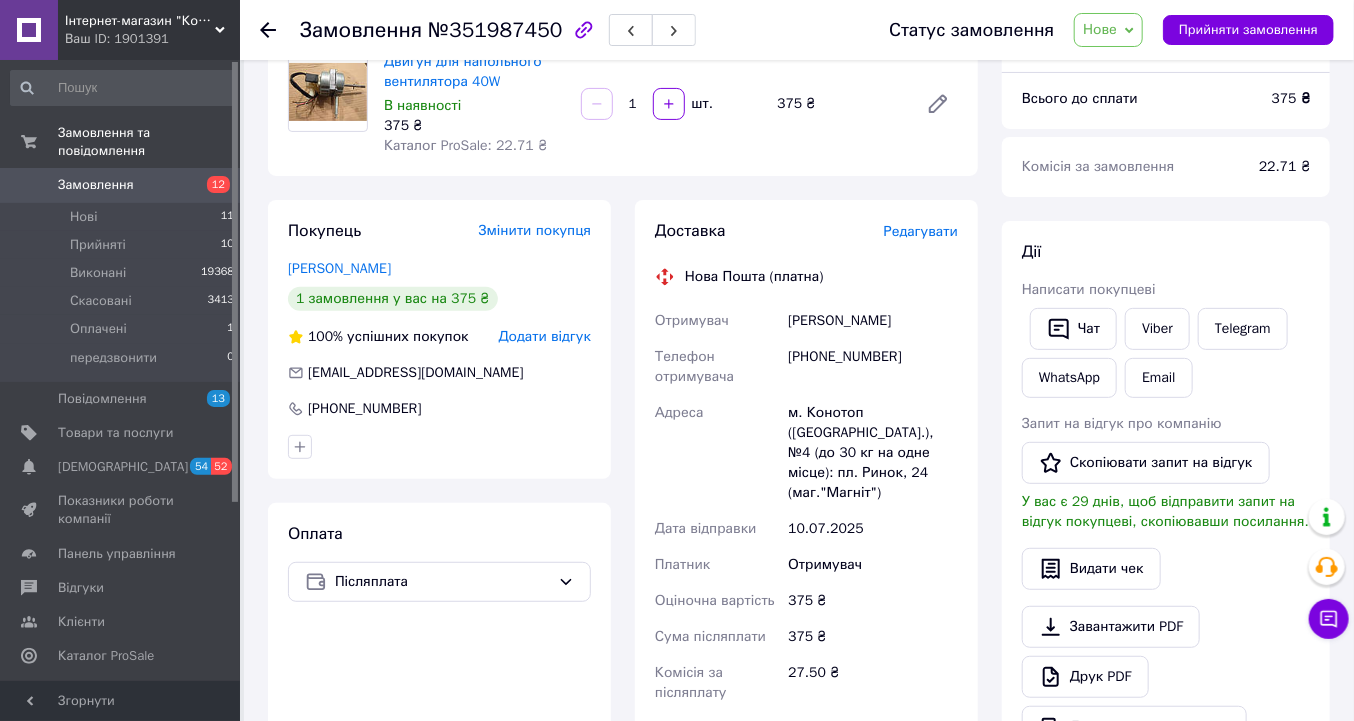 scroll, scrollTop: 160, scrollLeft: 0, axis: vertical 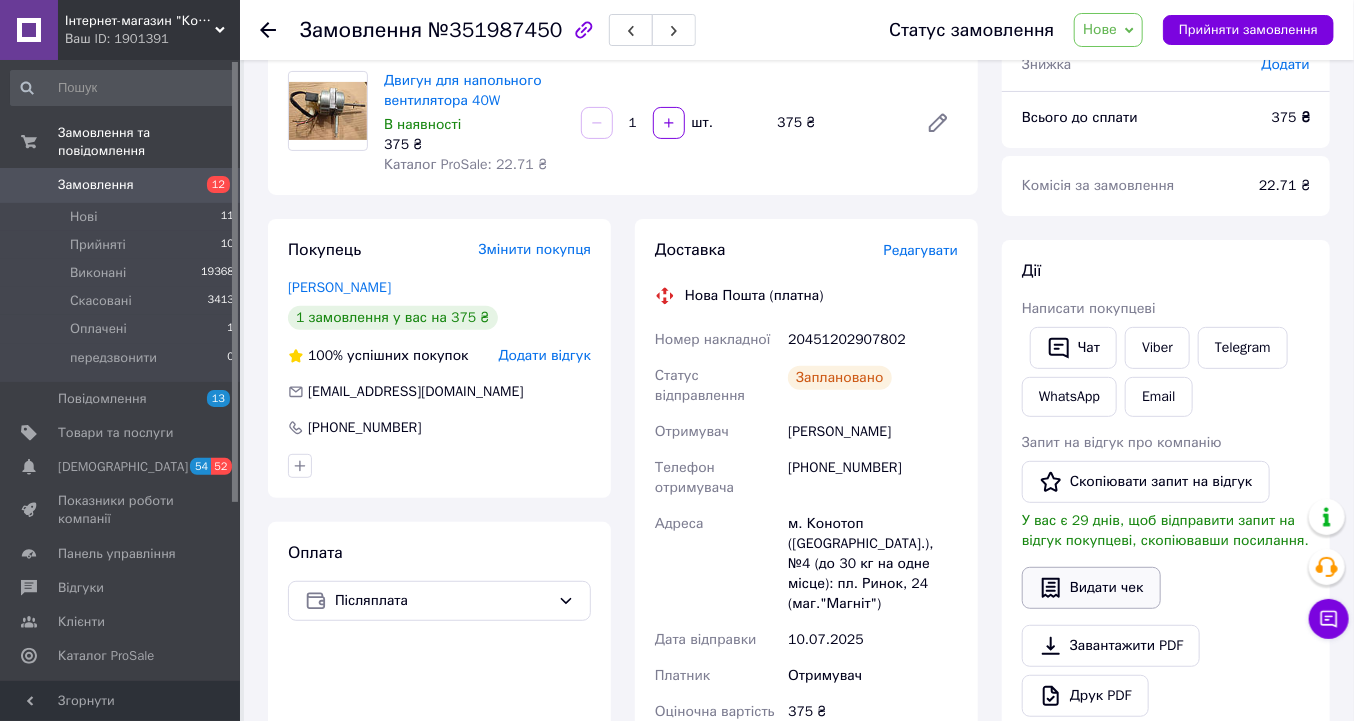 click on "Видати чек" at bounding box center [1091, 588] 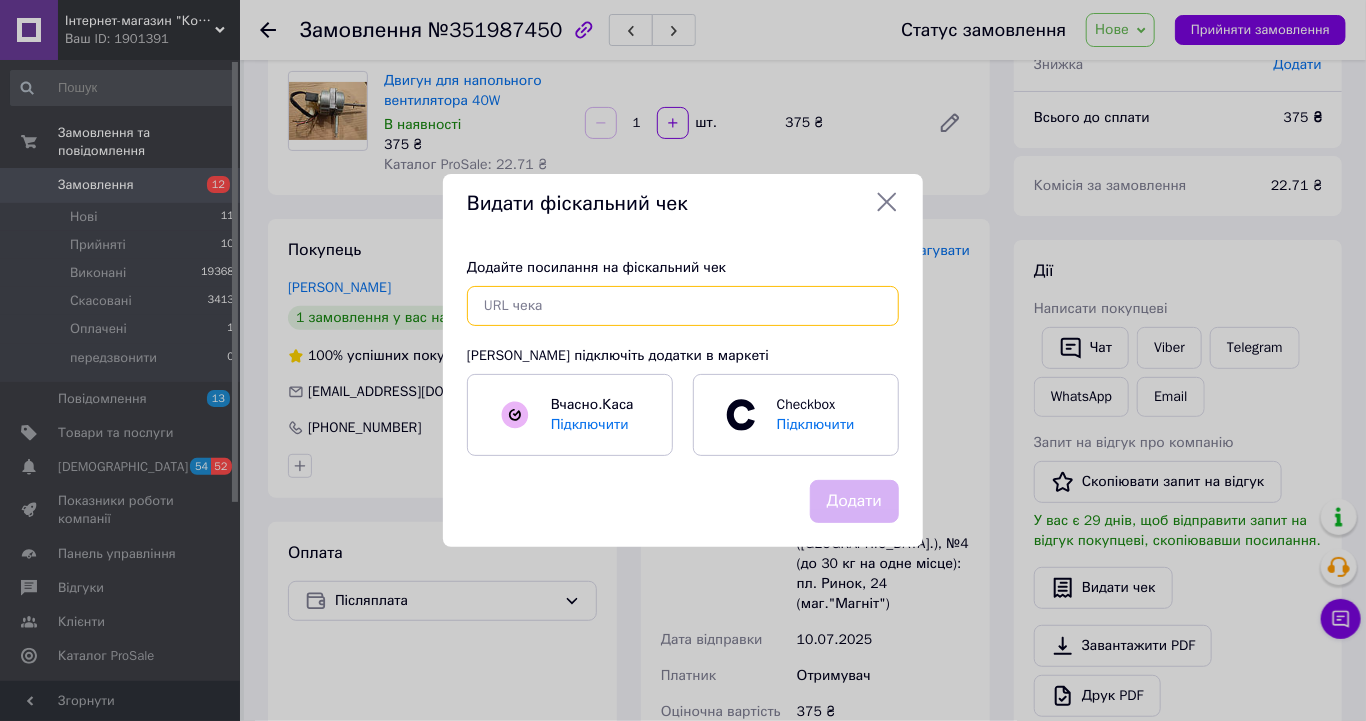 click at bounding box center [683, 306] 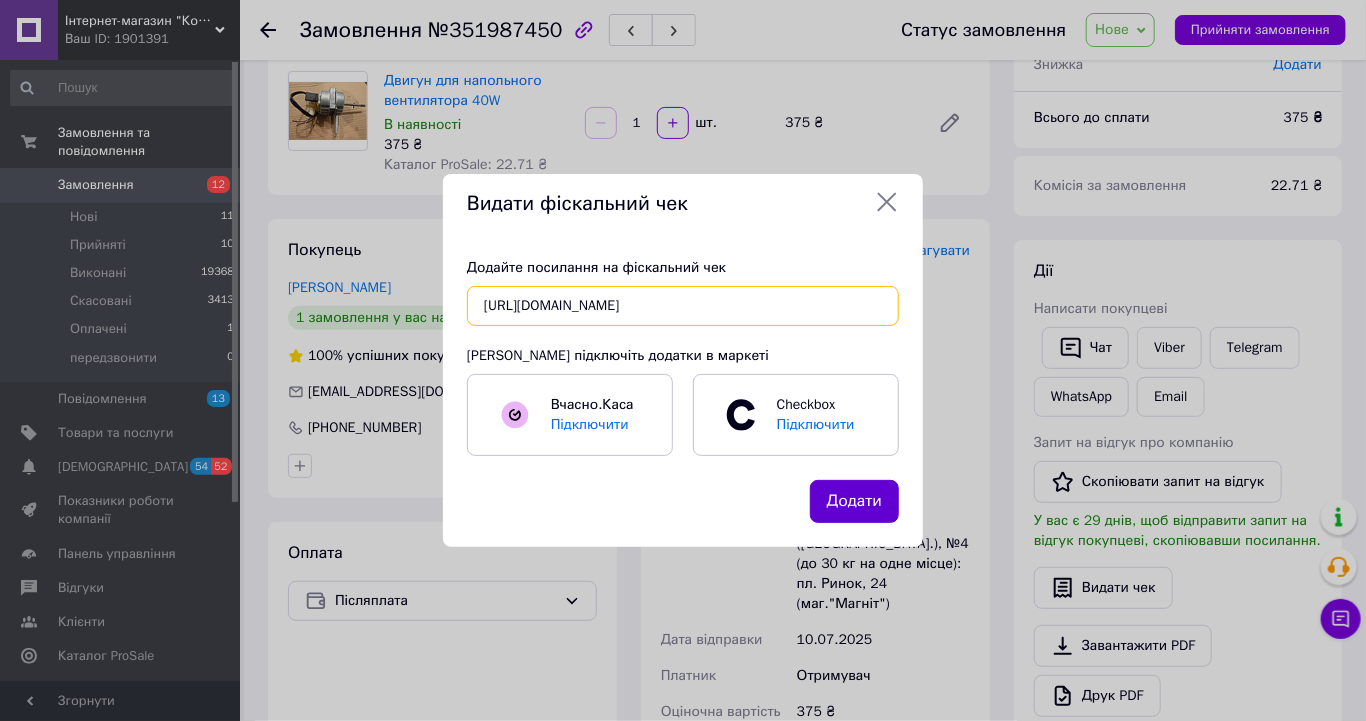 type on "https://kasa.vchasno.ua/check-viewer/tYE80lJpkb8" 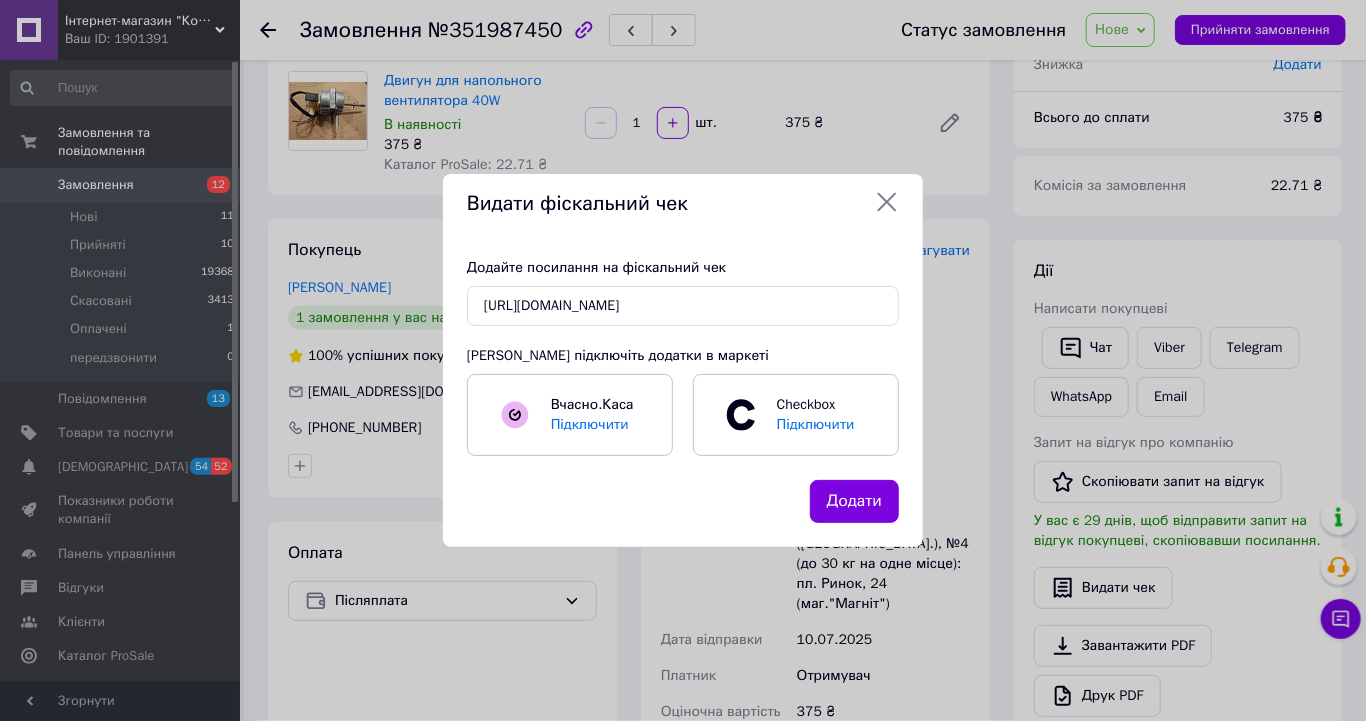 click on "Додати" at bounding box center [854, 501] 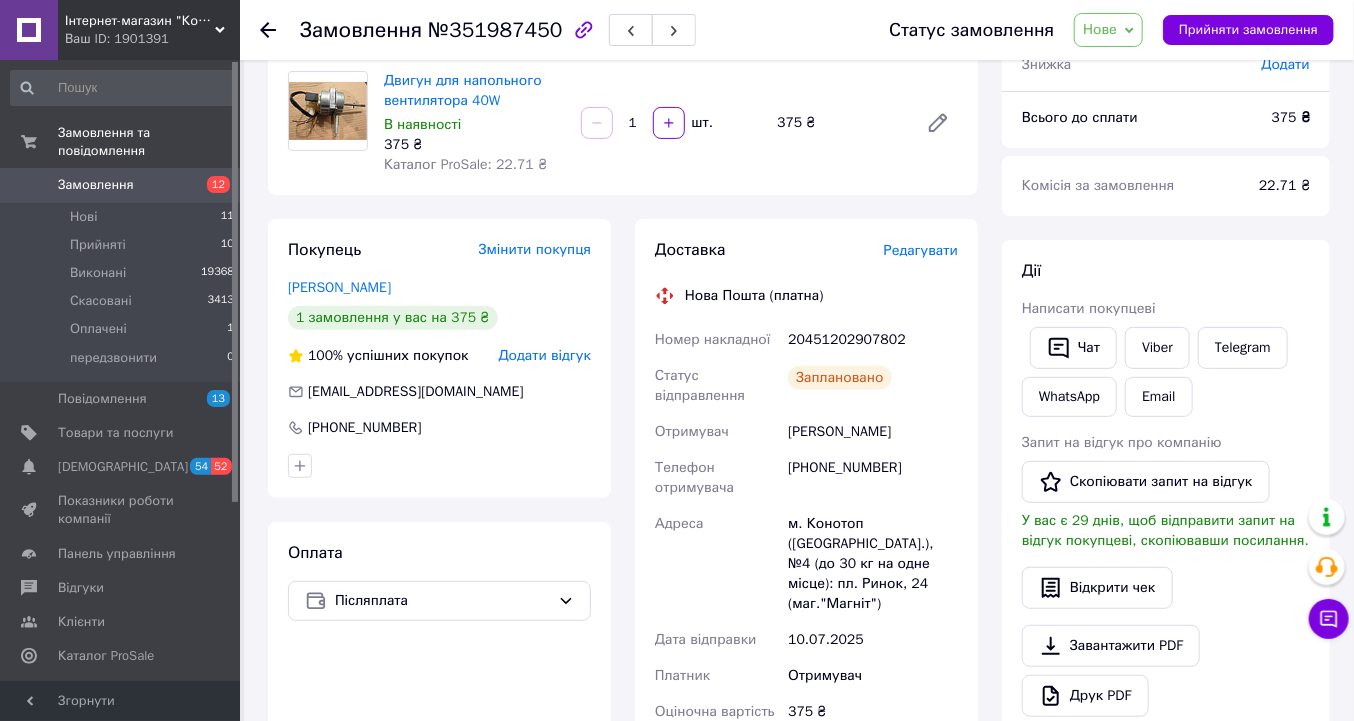 click 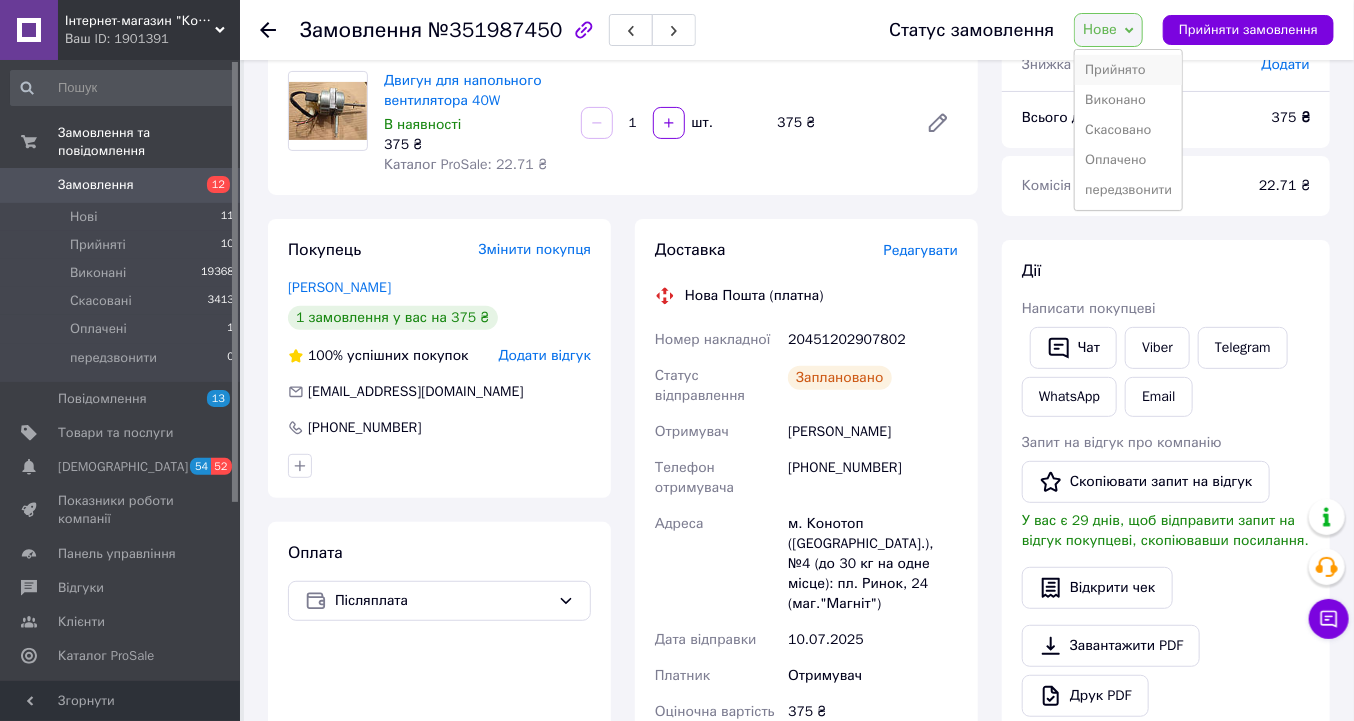 click on "Прийнято" at bounding box center [1128, 70] 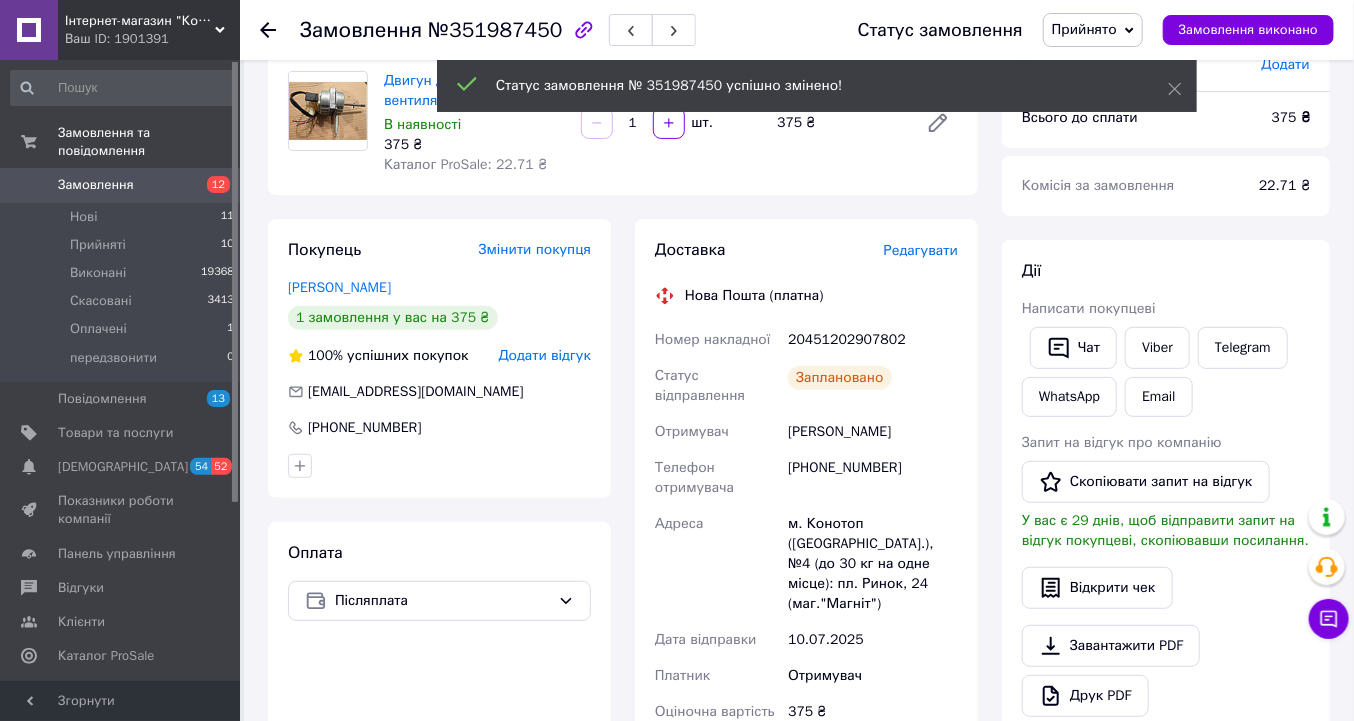 click 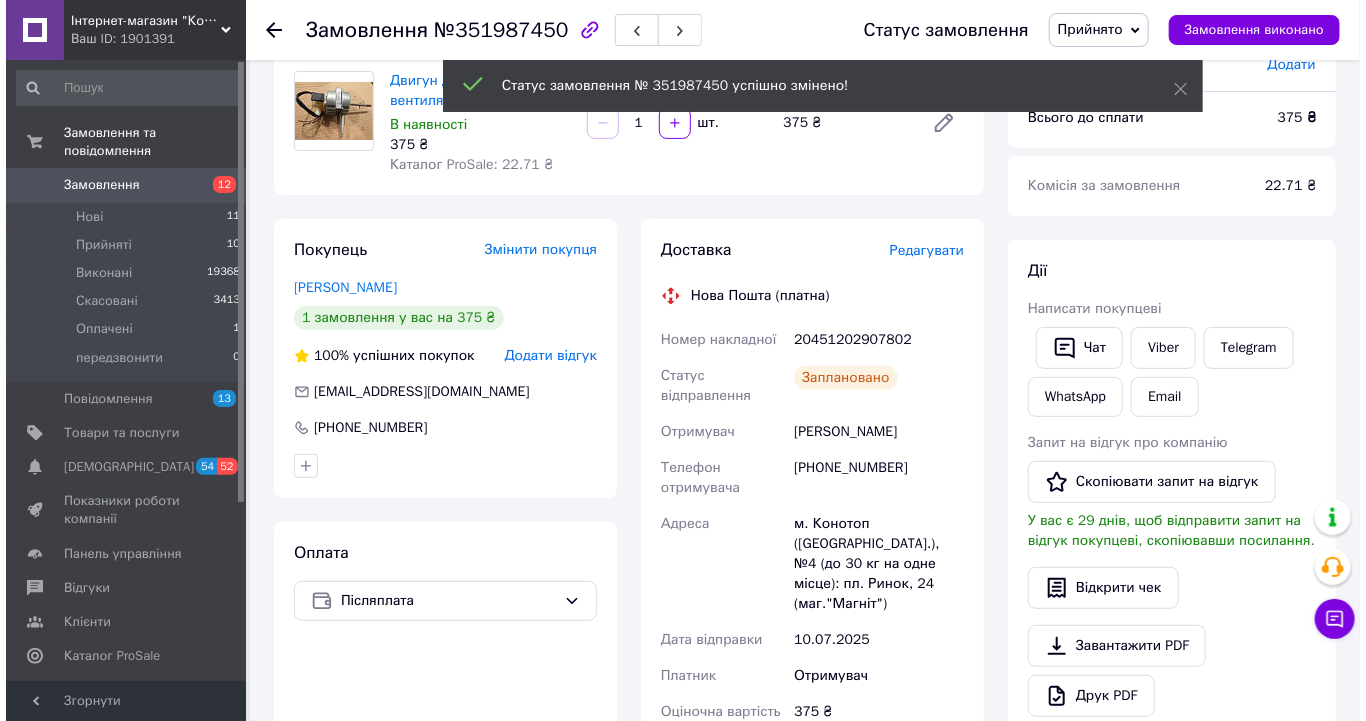 scroll, scrollTop: 0, scrollLeft: 0, axis: both 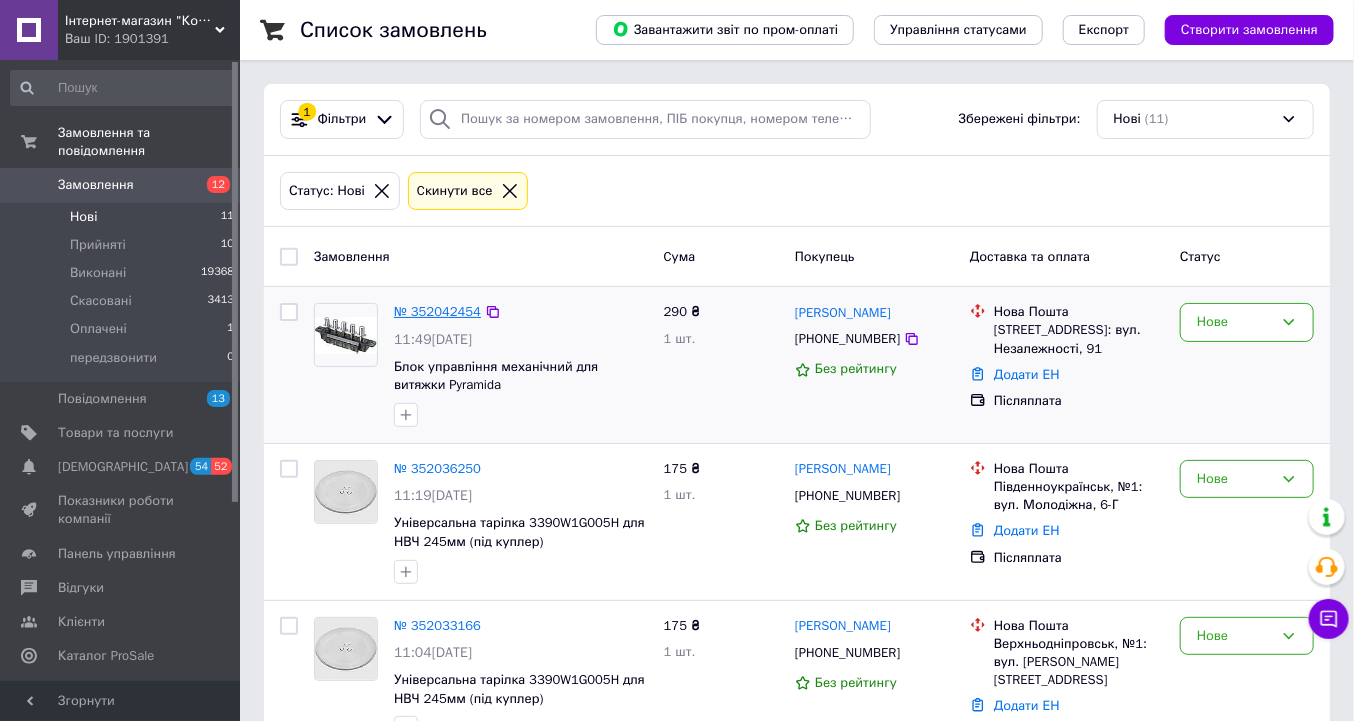 click on "№ 352042454" at bounding box center [437, 311] 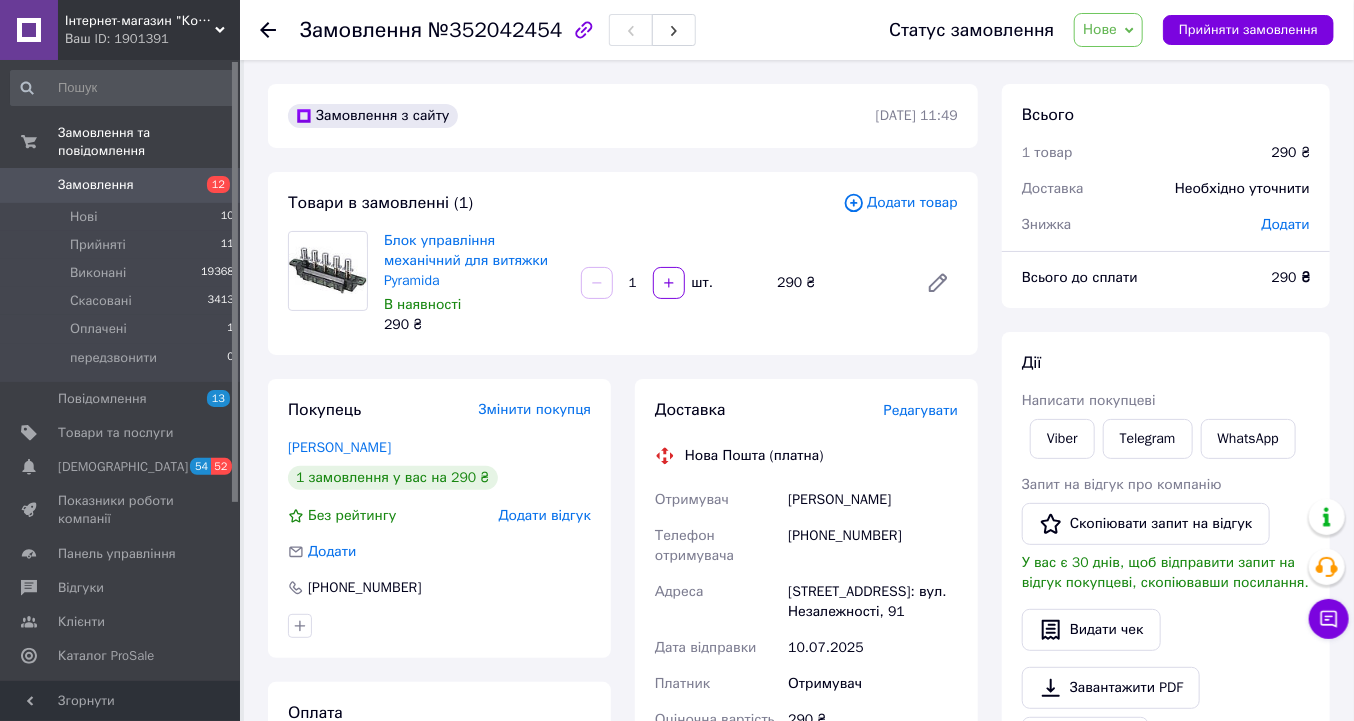 click on "Редагувати" at bounding box center (921, 410) 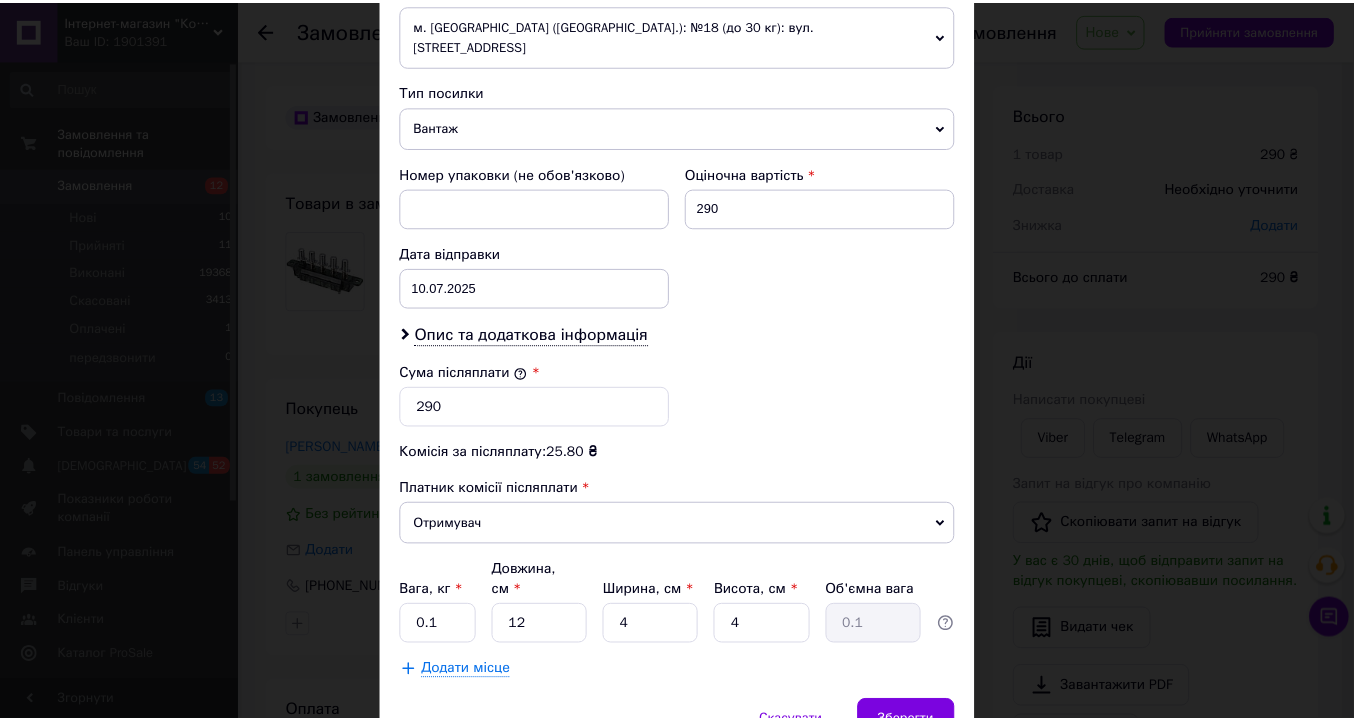 scroll, scrollTop: 799, scrollLeft: 0, axis: vertical 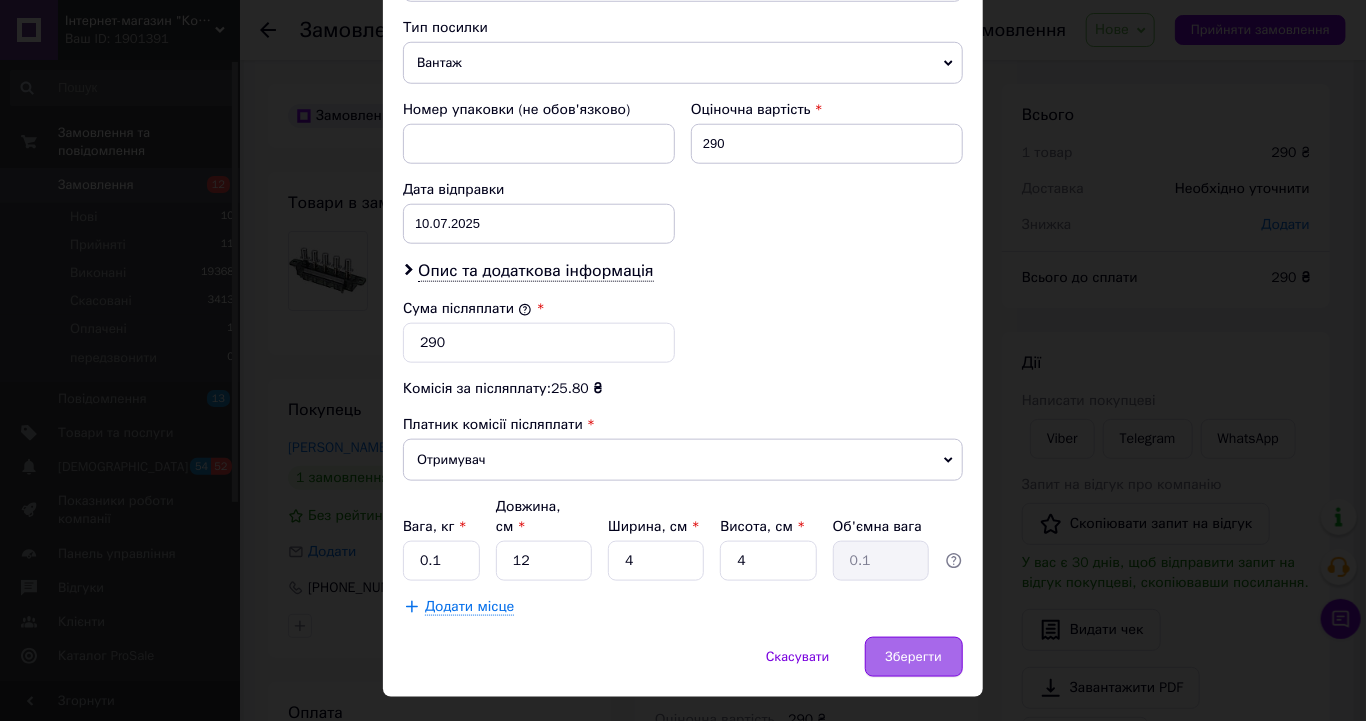 click on "Зберегти" at bounding box center (914, 657) 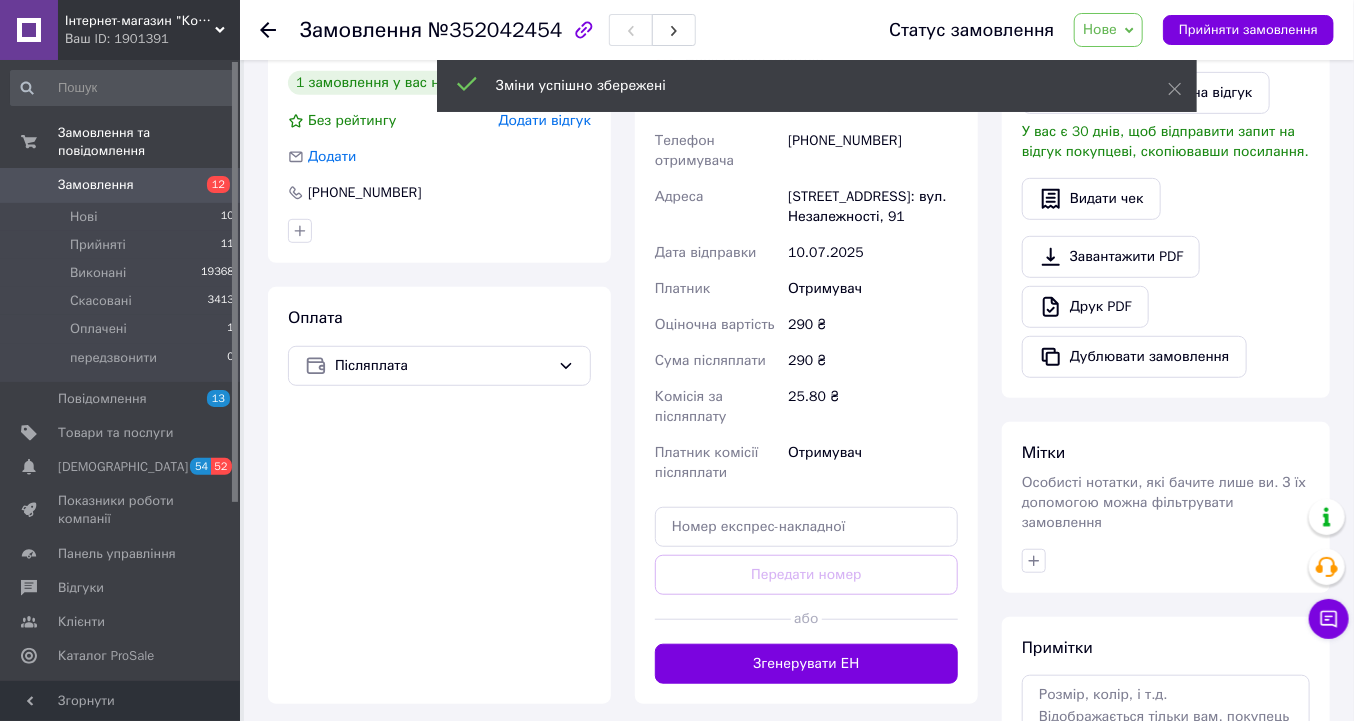 scroll, scrollTop: 400, scrollLeft: 0, axis: vertical 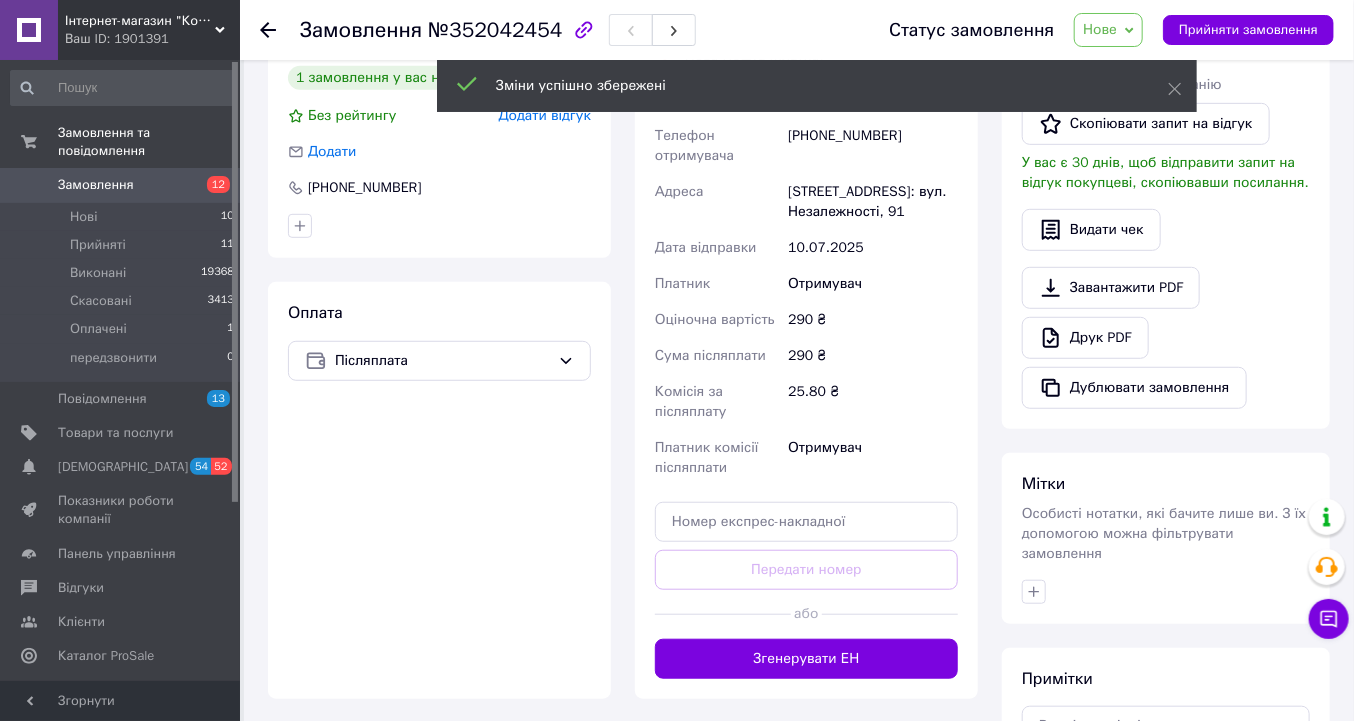 click on "Згенерувати ЕН" at bounding box center (806, 659) 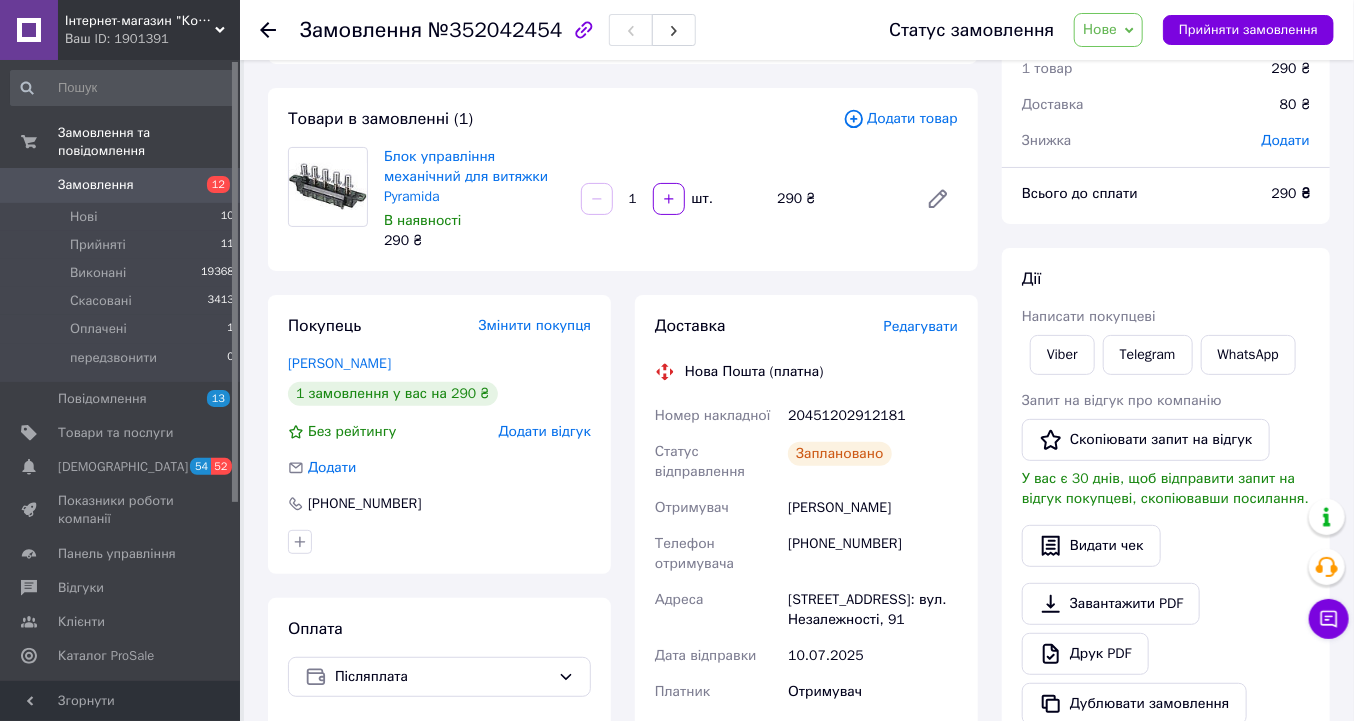 scroll, scrollTop: 80, scrollLeft: 0, axis: vertical 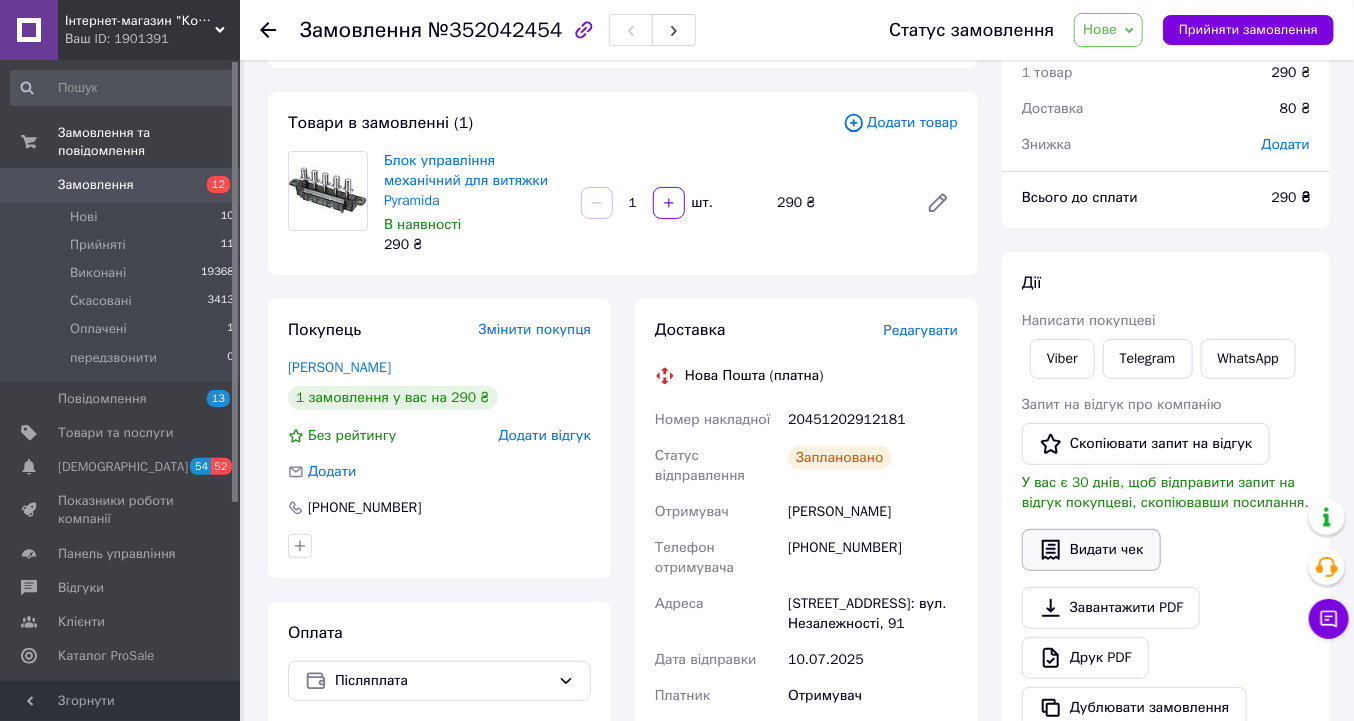 click on "Видати чек" at bounding box center (1091, 550) 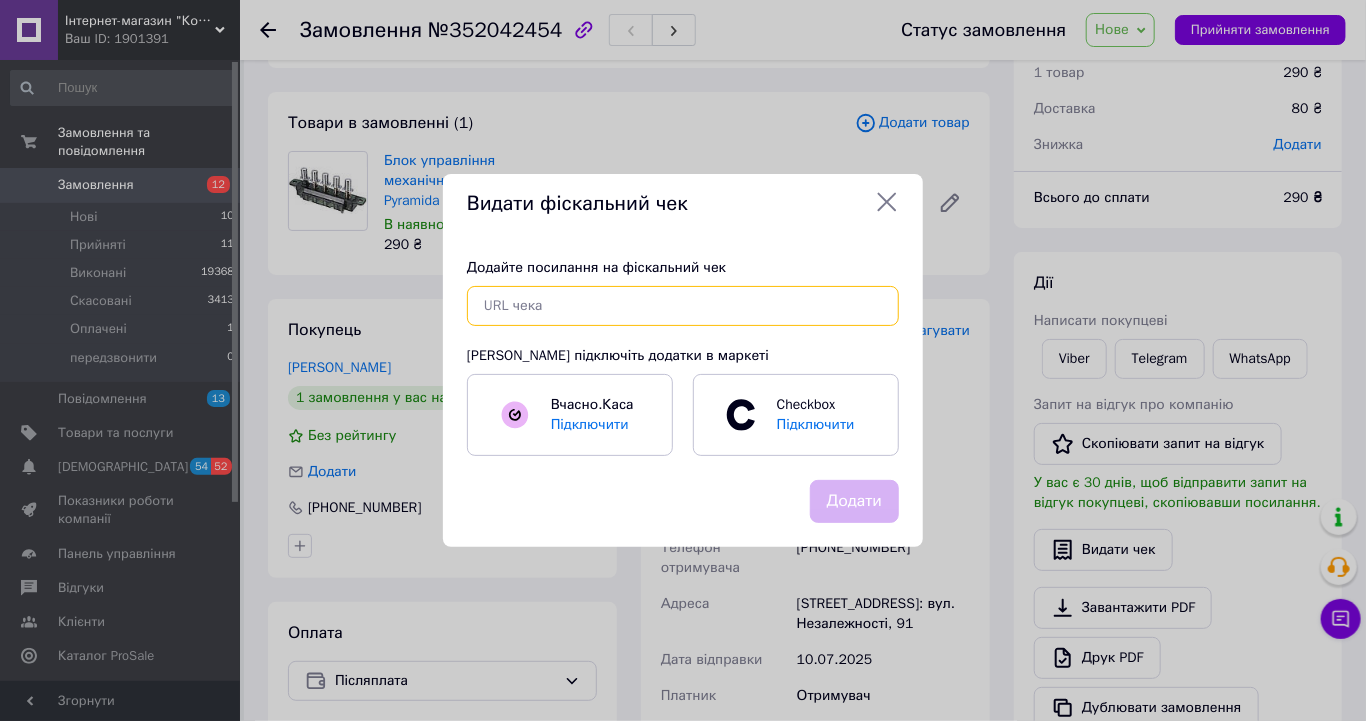 click at bounding box center [683, 306] 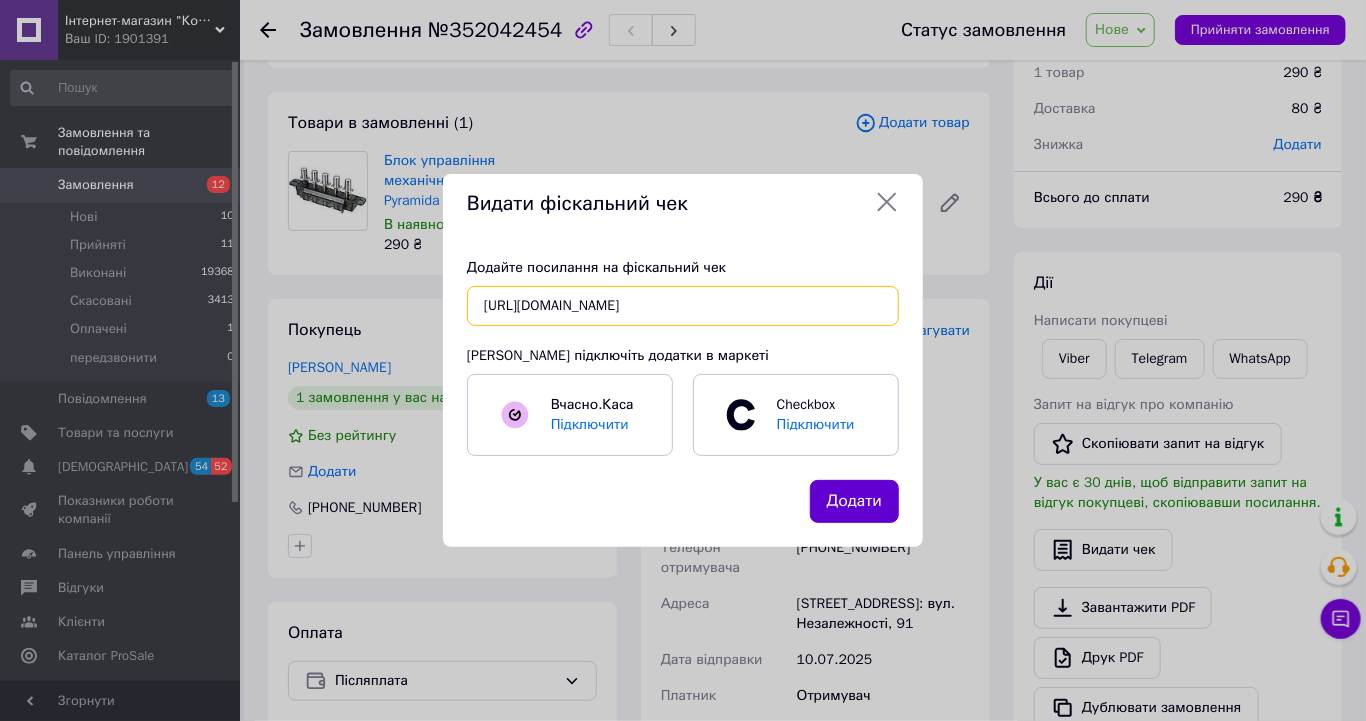 type on "https://kasa.vchasno.ua/check-viewer/R8nnBfQyaJ4" 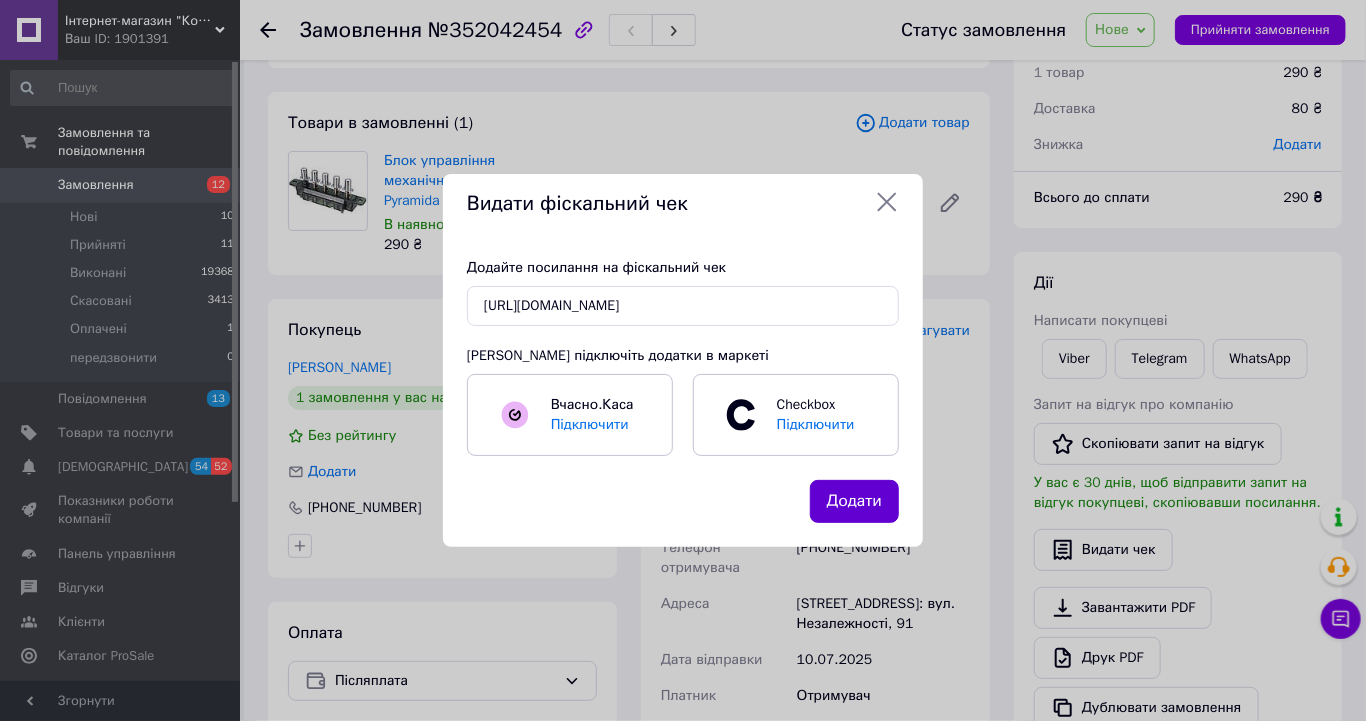 click on "Додати" at bounding box center [854, 501] 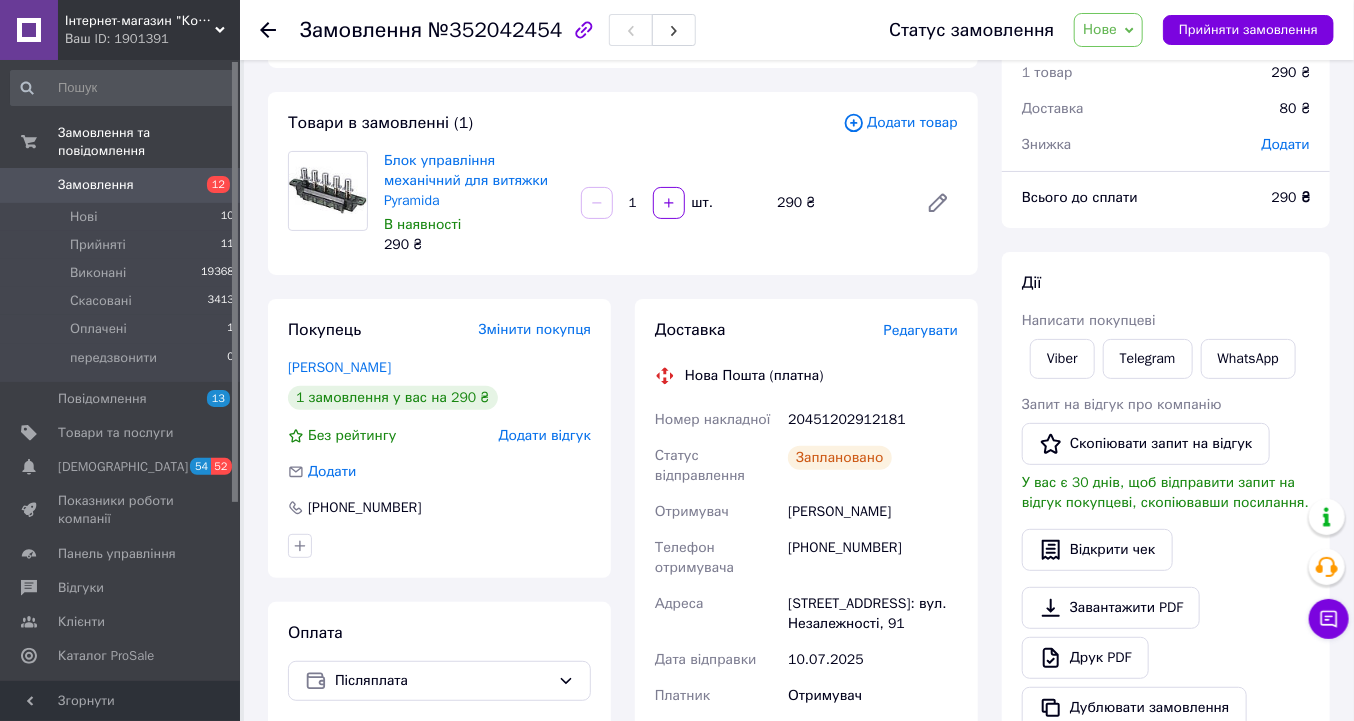 click 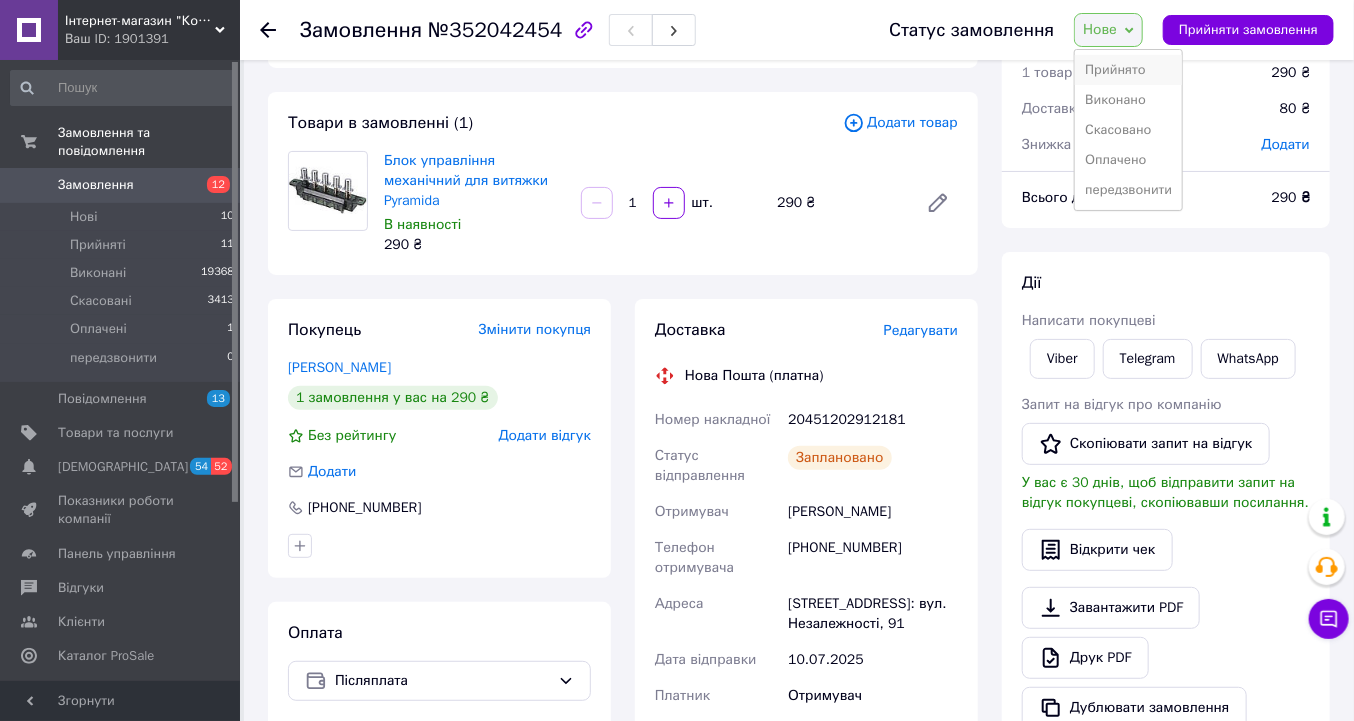 click on "Прийнято" at bounding box center (1128, 70) 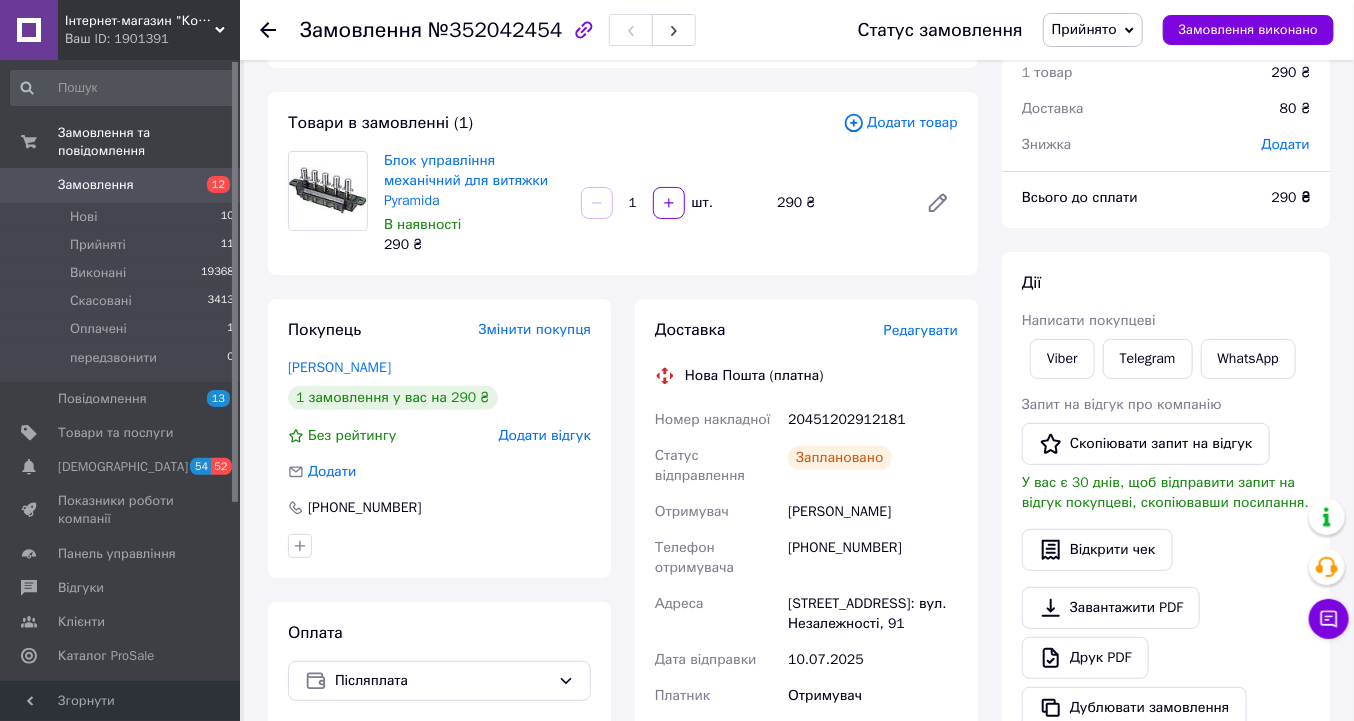 click 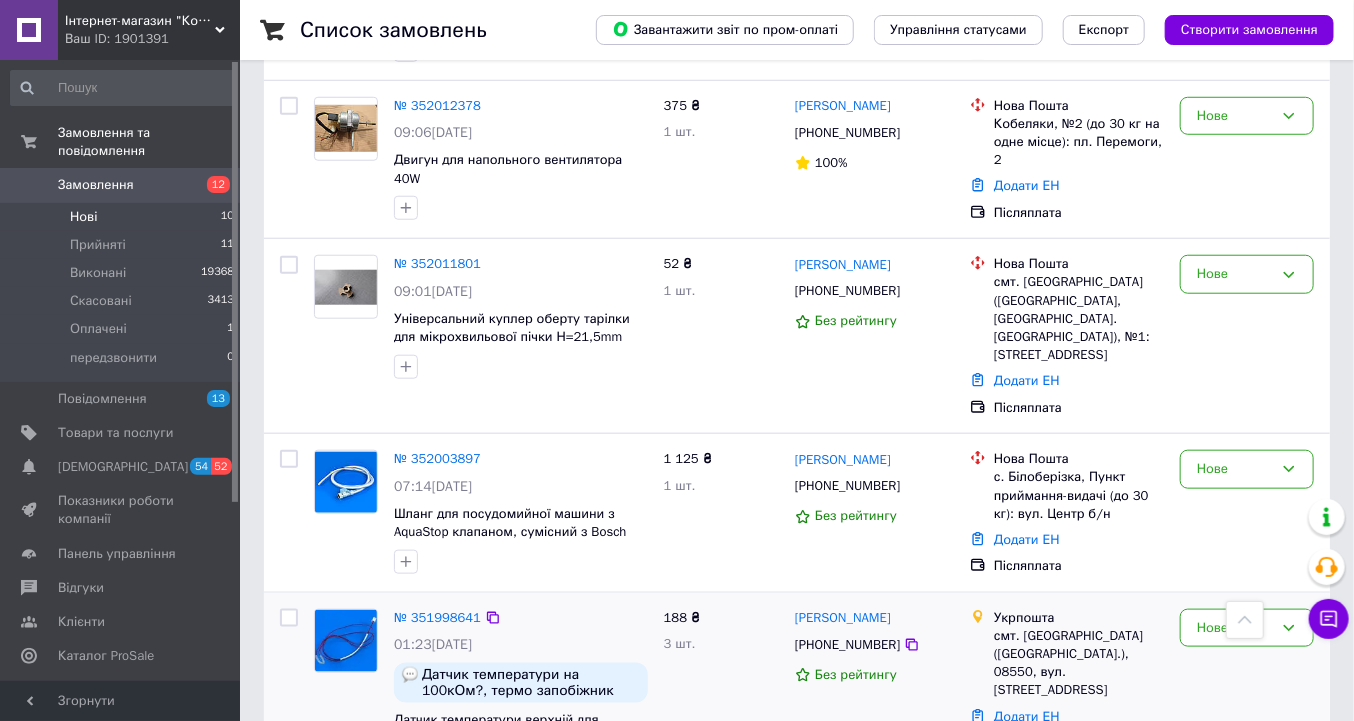 scroll, scrollTop: 800, scrollLeft: 0, axis: vertical 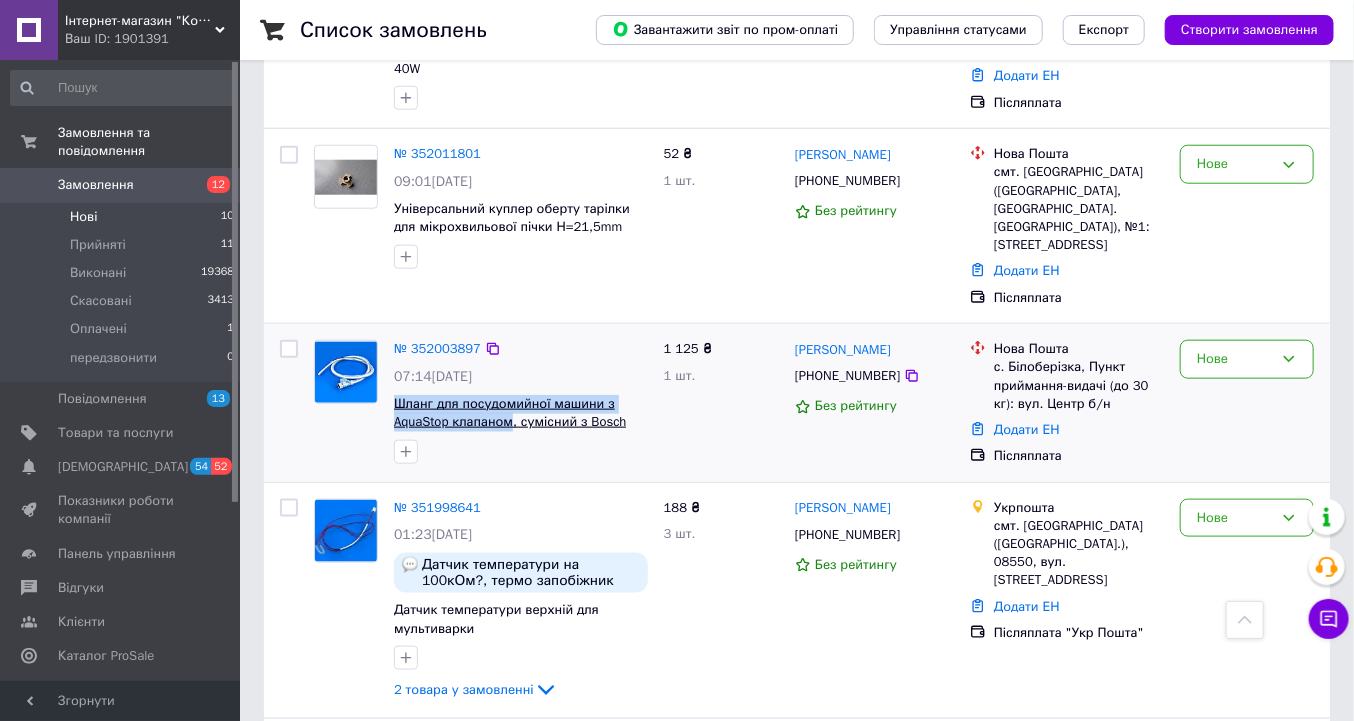 drag, startPoint x: 390, startPoint y: 378, endPoint x: 511, endPoint y: 405, distance: 123.97581 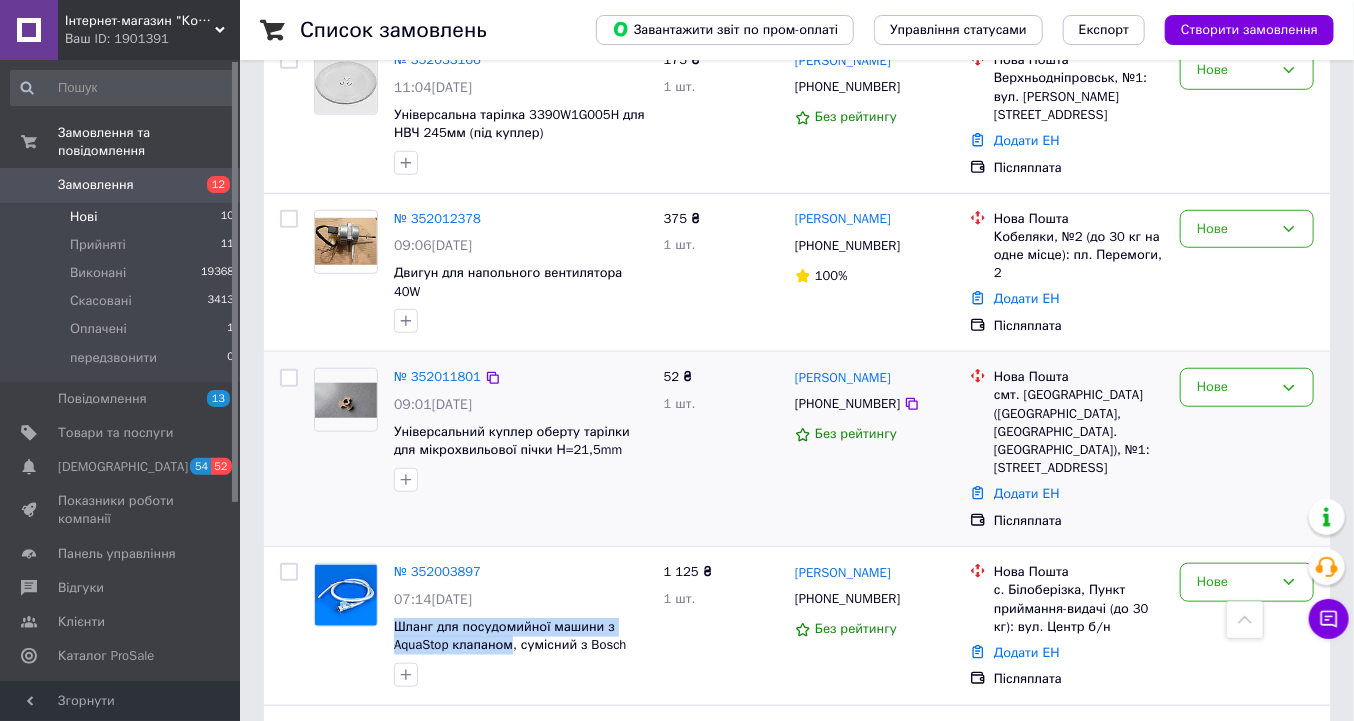 scroll, scrollTop: 560, scrollLeft: 0, axis: vertical 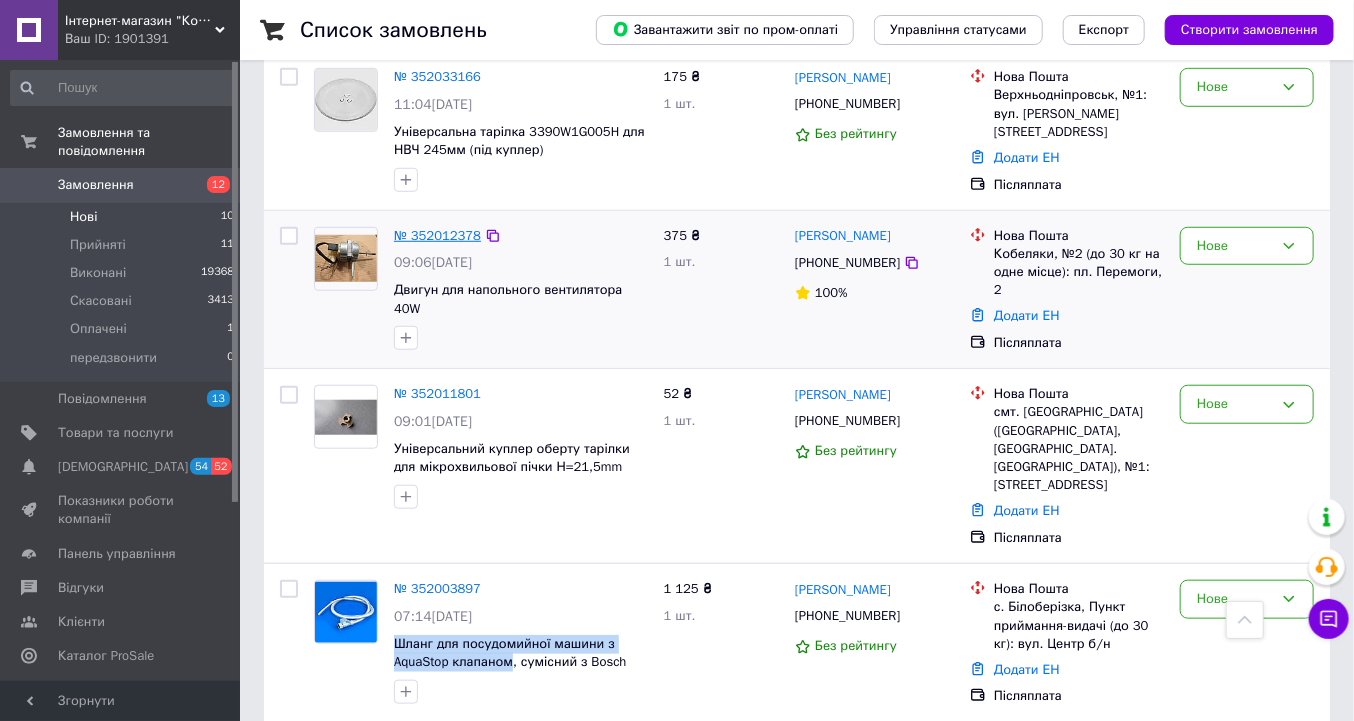 click on "№ 352012378" at bounding box center [437, 235] 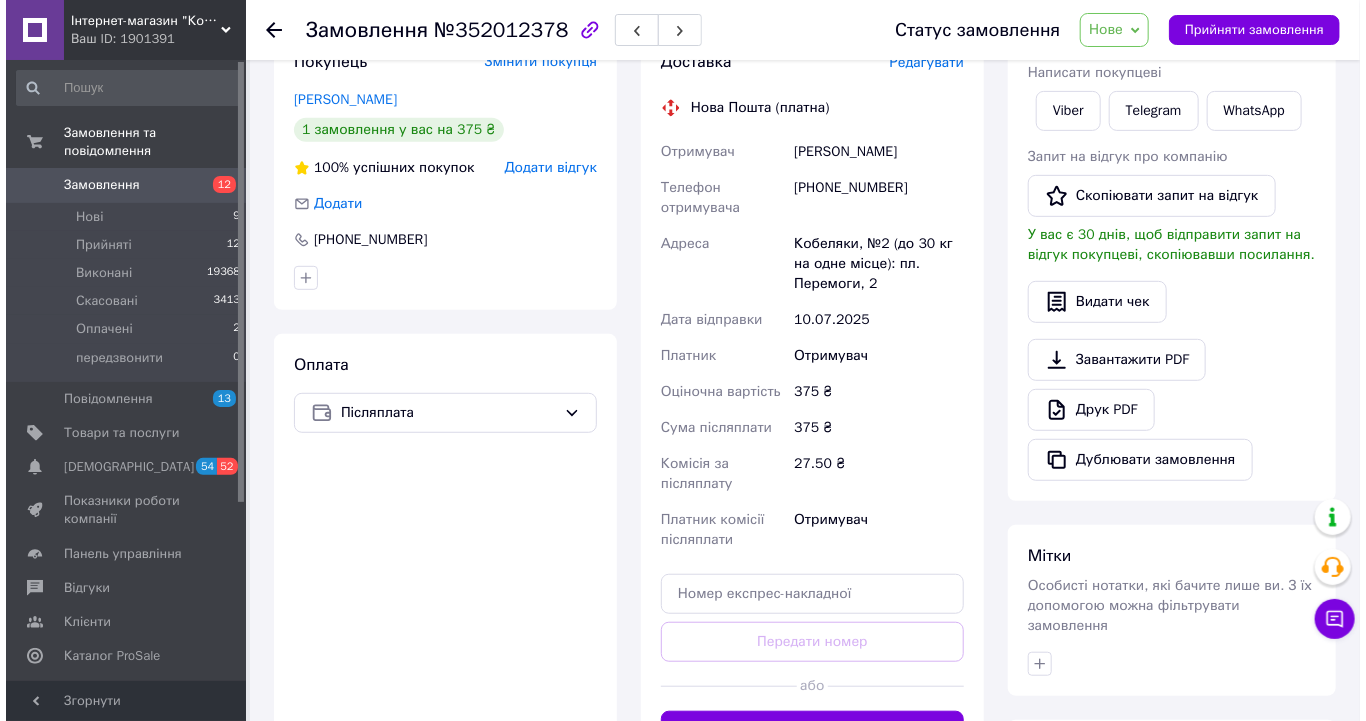 scroll, scrollTop: 160, scrollLeft: 0, axis: vertical 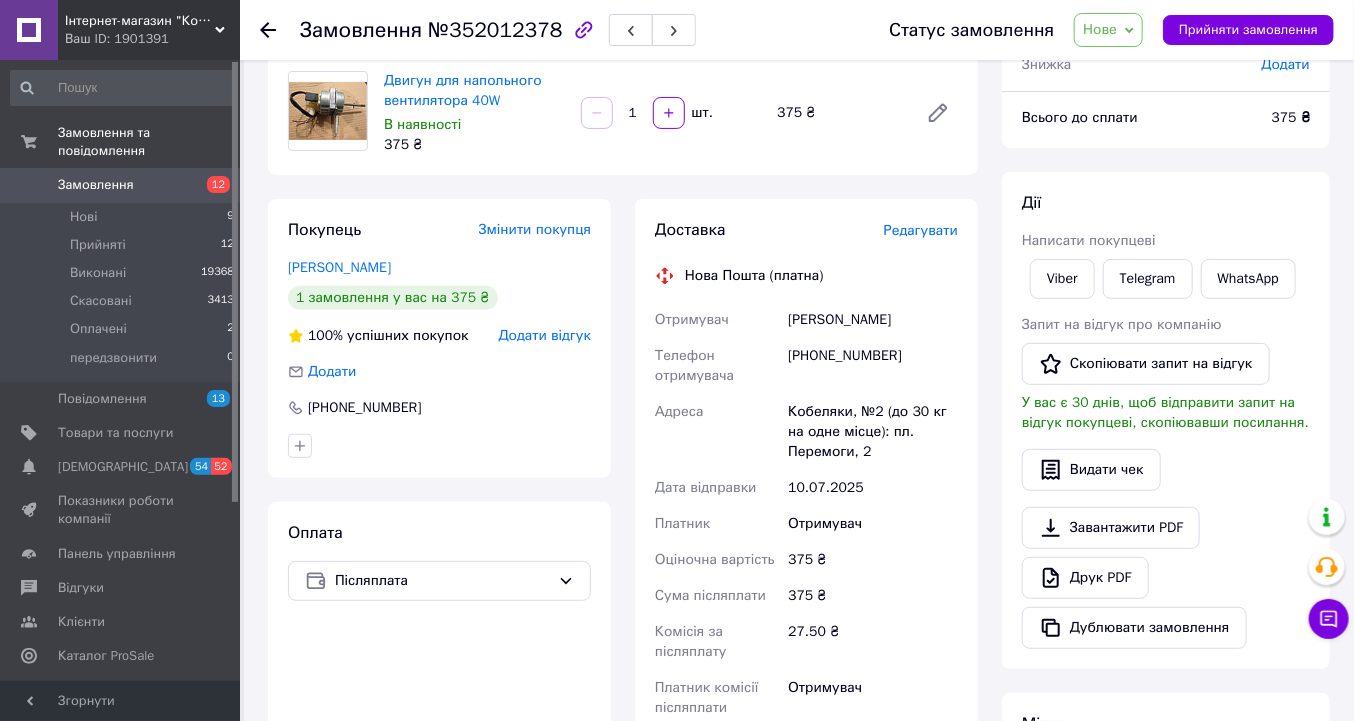 click on "Редагувати" at bounding box center (921, 230) 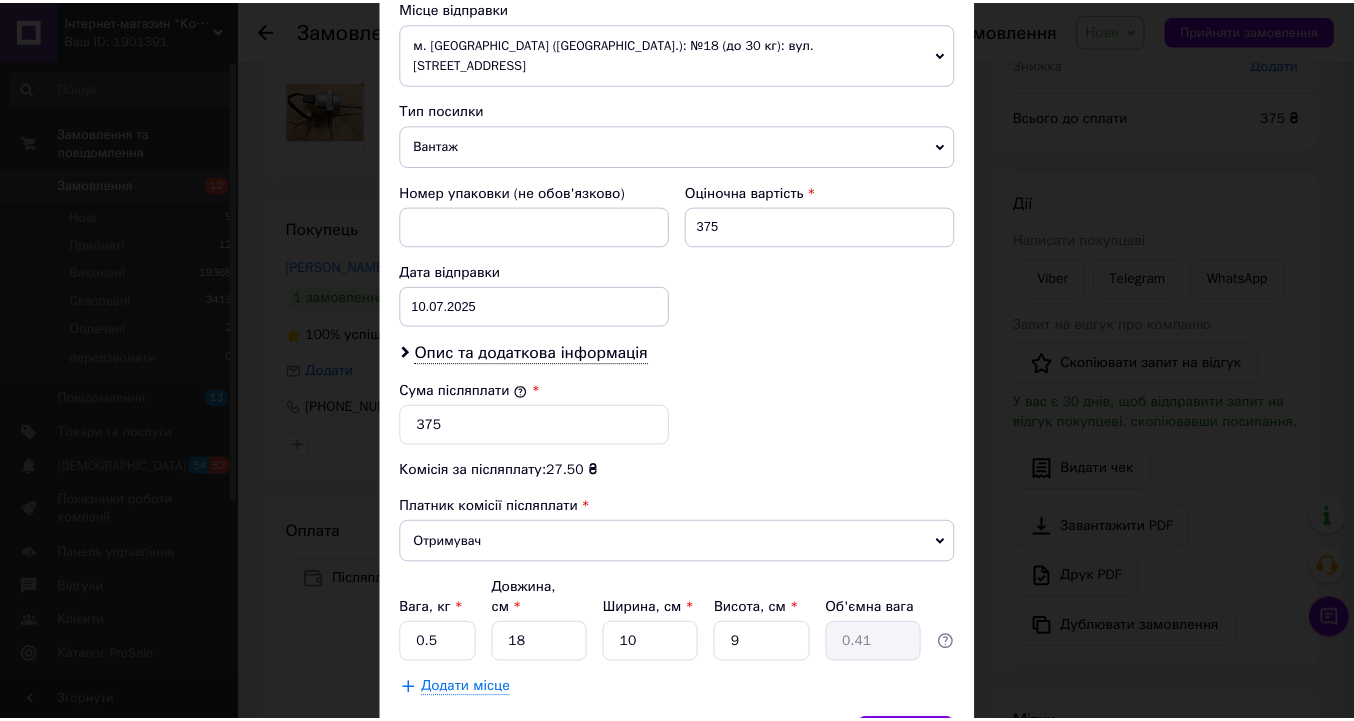 scroll, scrollTop: 799, scrollLeft: 0, axis: vertical 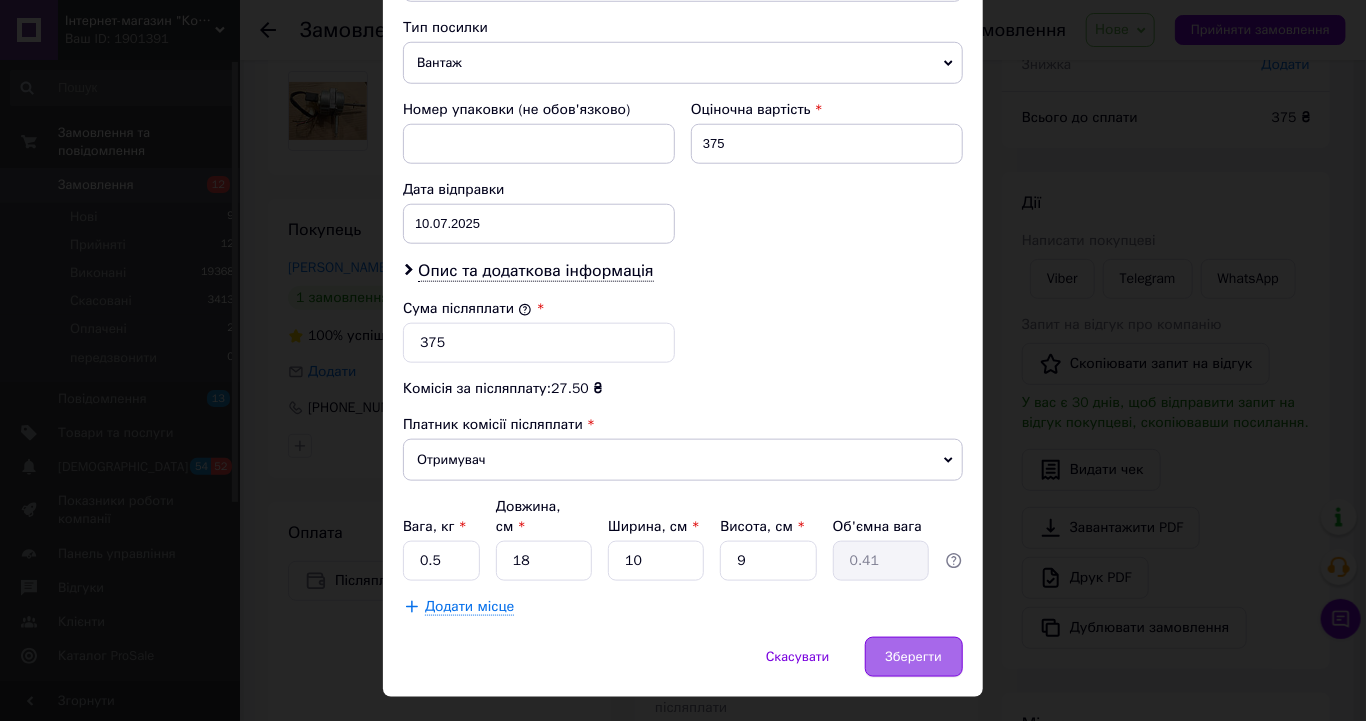 click on "Зберегти" at bounding box center [914, 657] 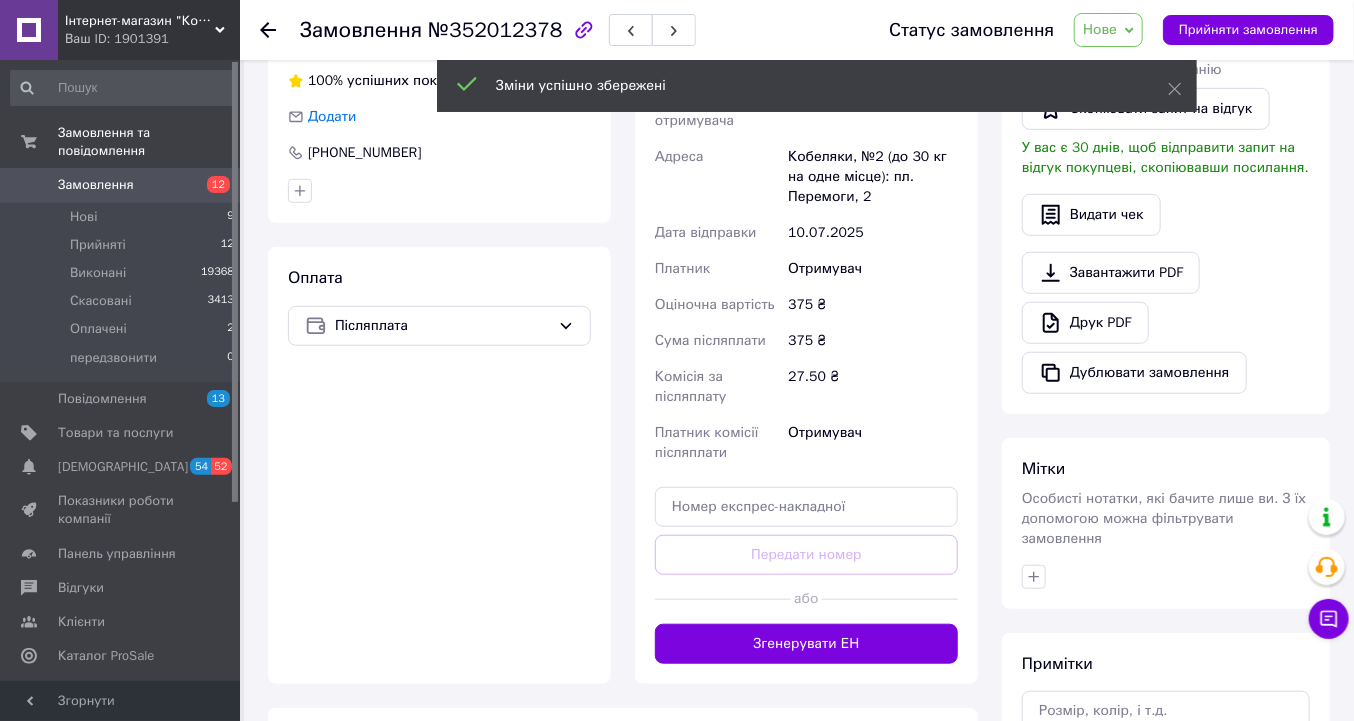scroll, scrollTop: 480, scrollLeft: 0, axis: vertical 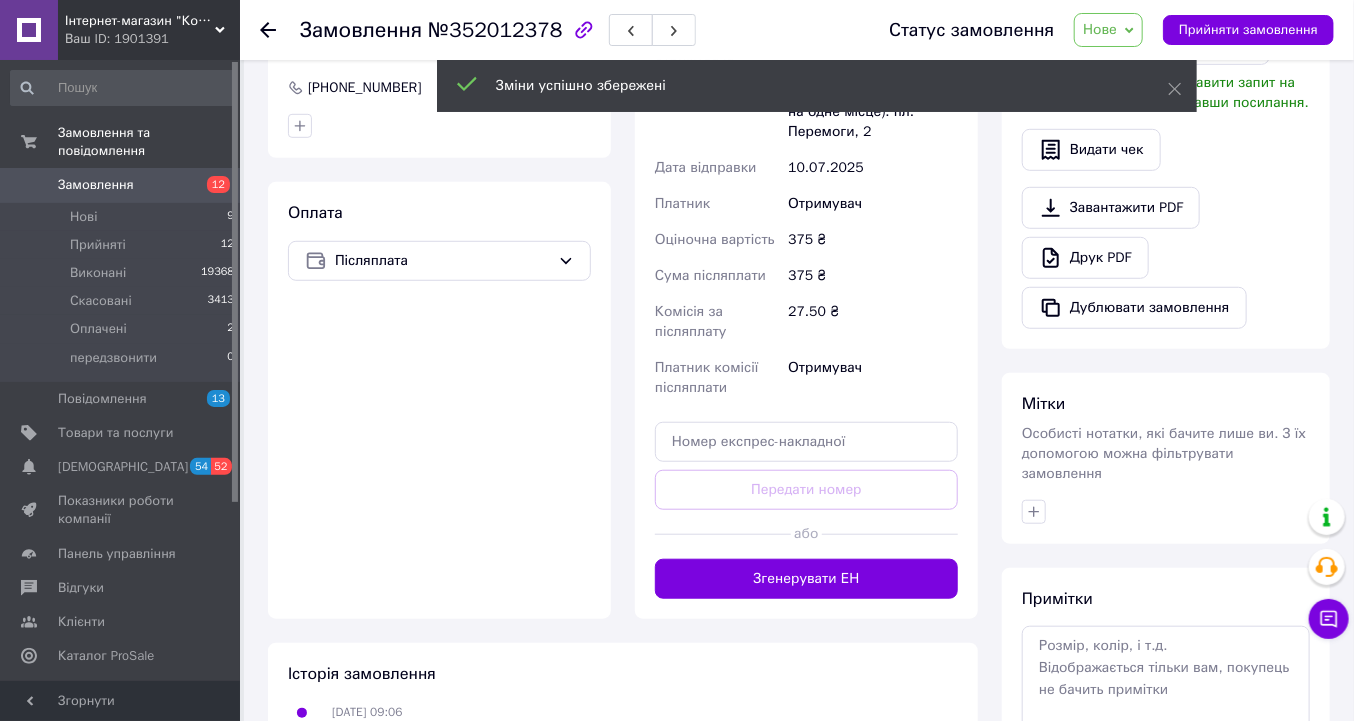 click on "Згенерувати ЕН" at bounding box center (806, 579) 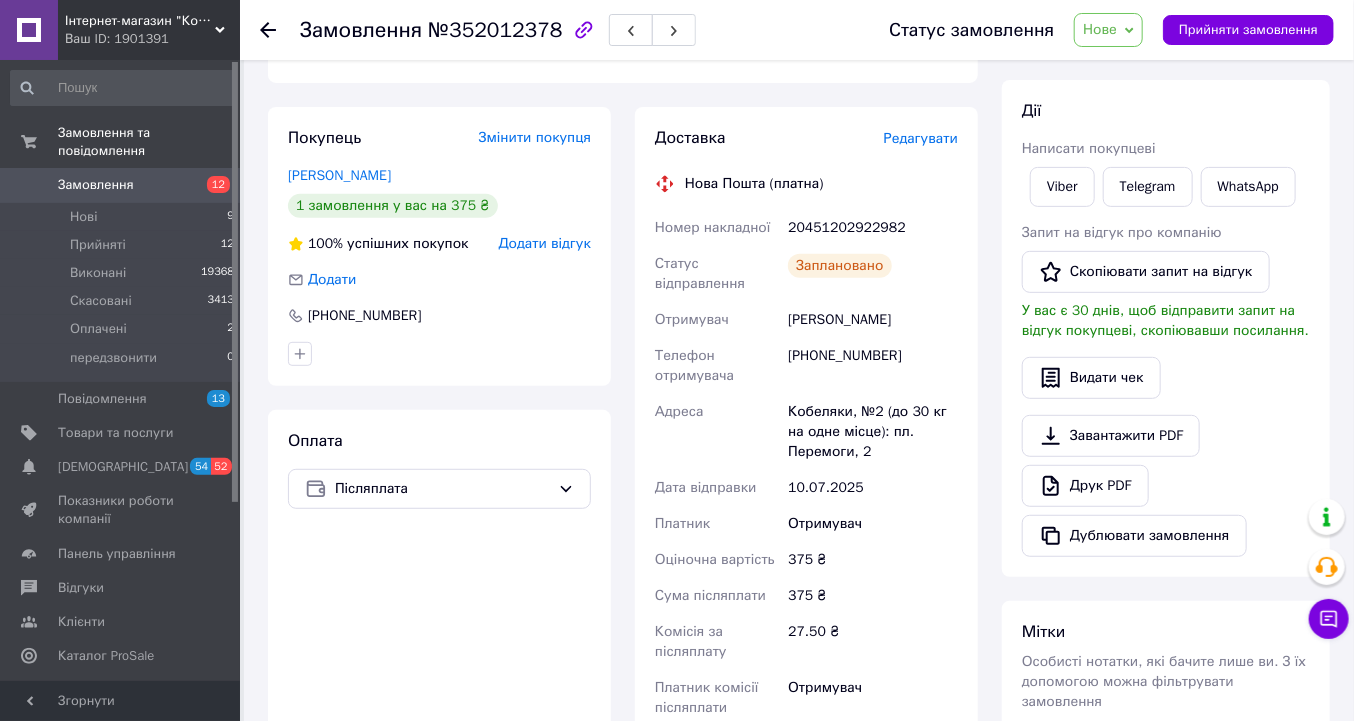 scroll, scrollTop: 240, scrollLeft: 0, axis: vertical 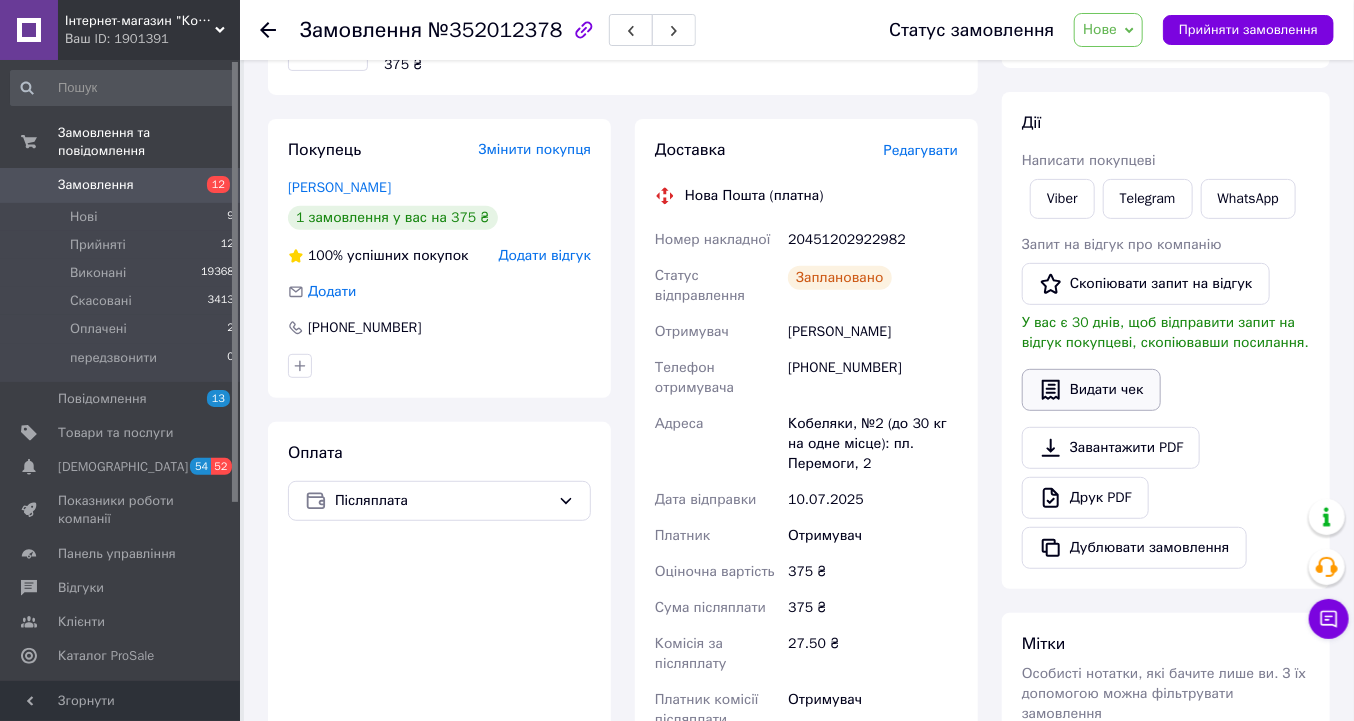 click on "Видати чек" at bounding box center (1091, 390) 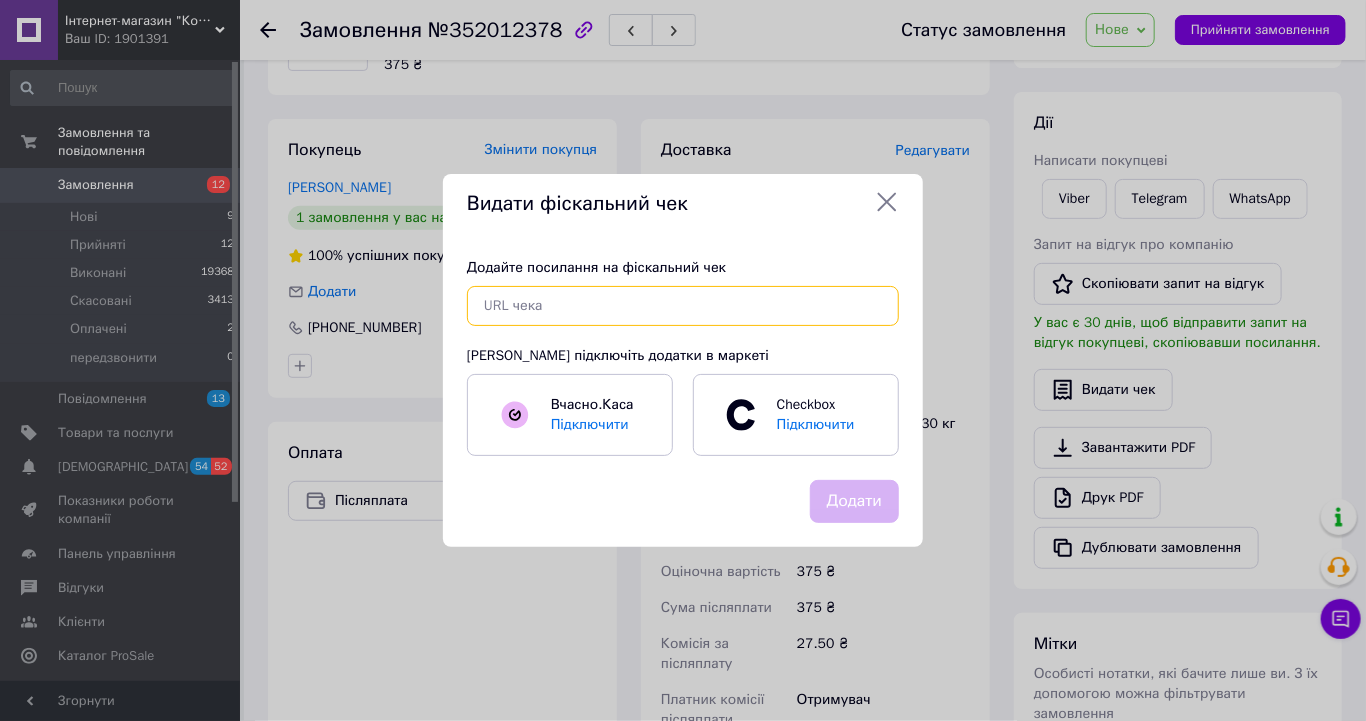 click at bounding box center [683, 306] 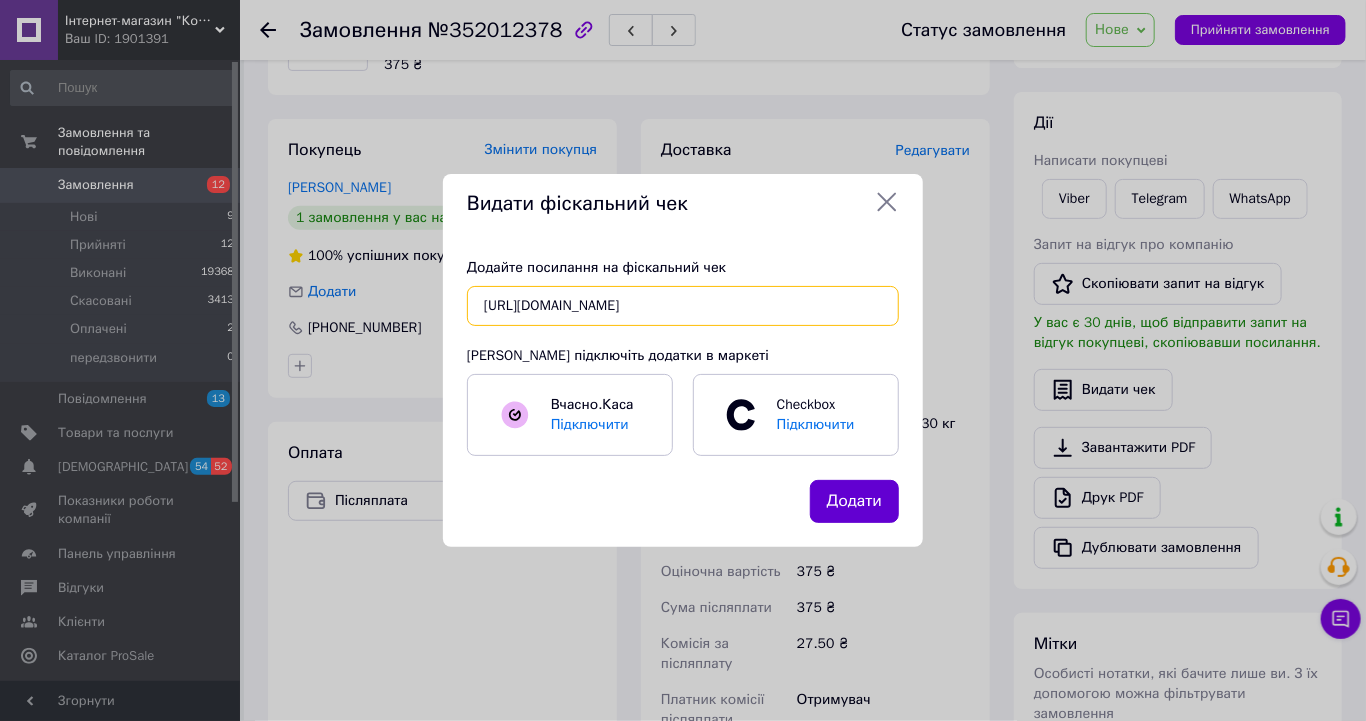 type on "https://kasa.vchasno.ua/check-viewer/sAdnBVNofzk" 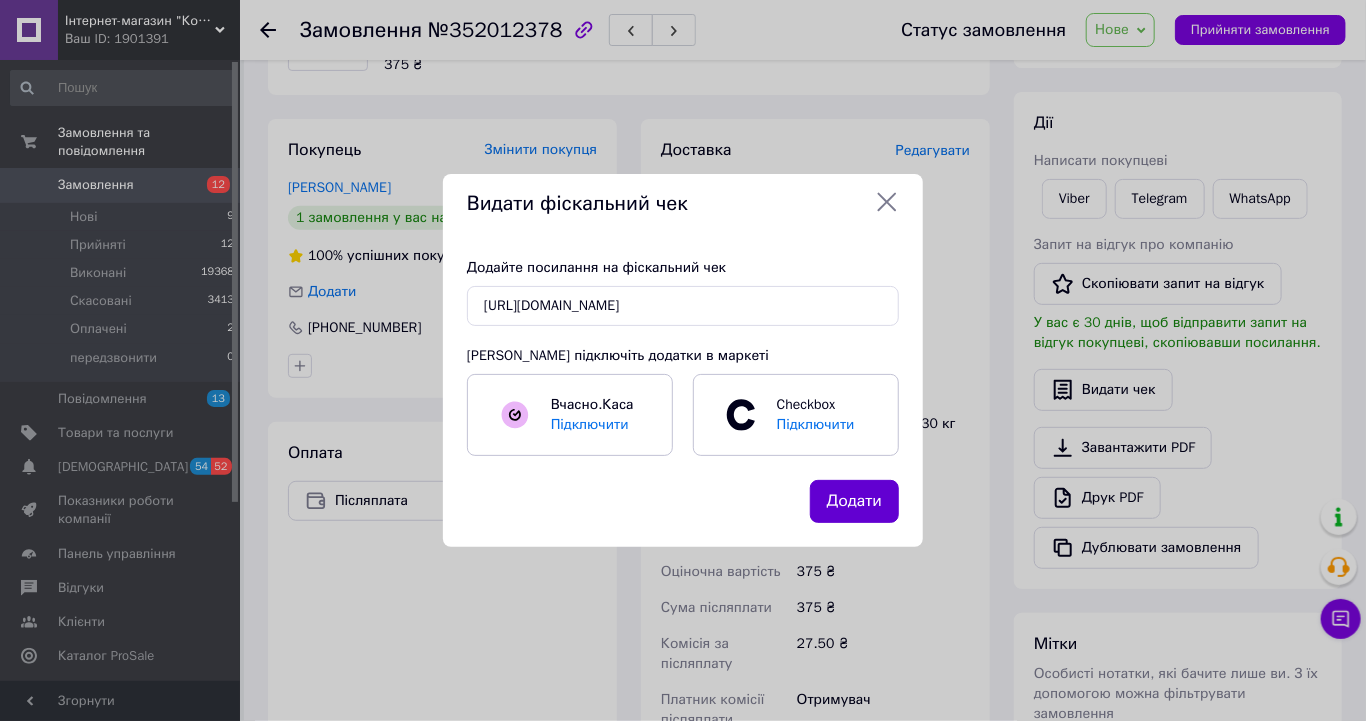 click on "Додати" at bounding box center (854, 501) 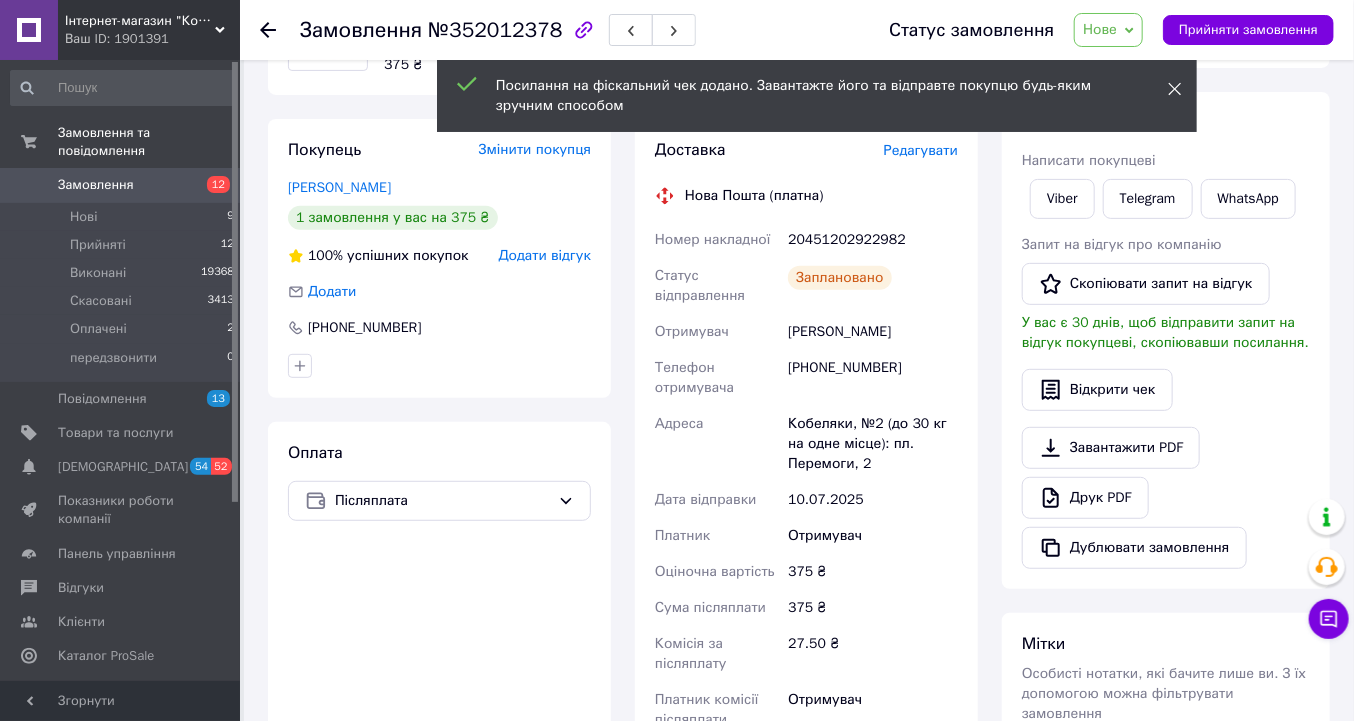 click 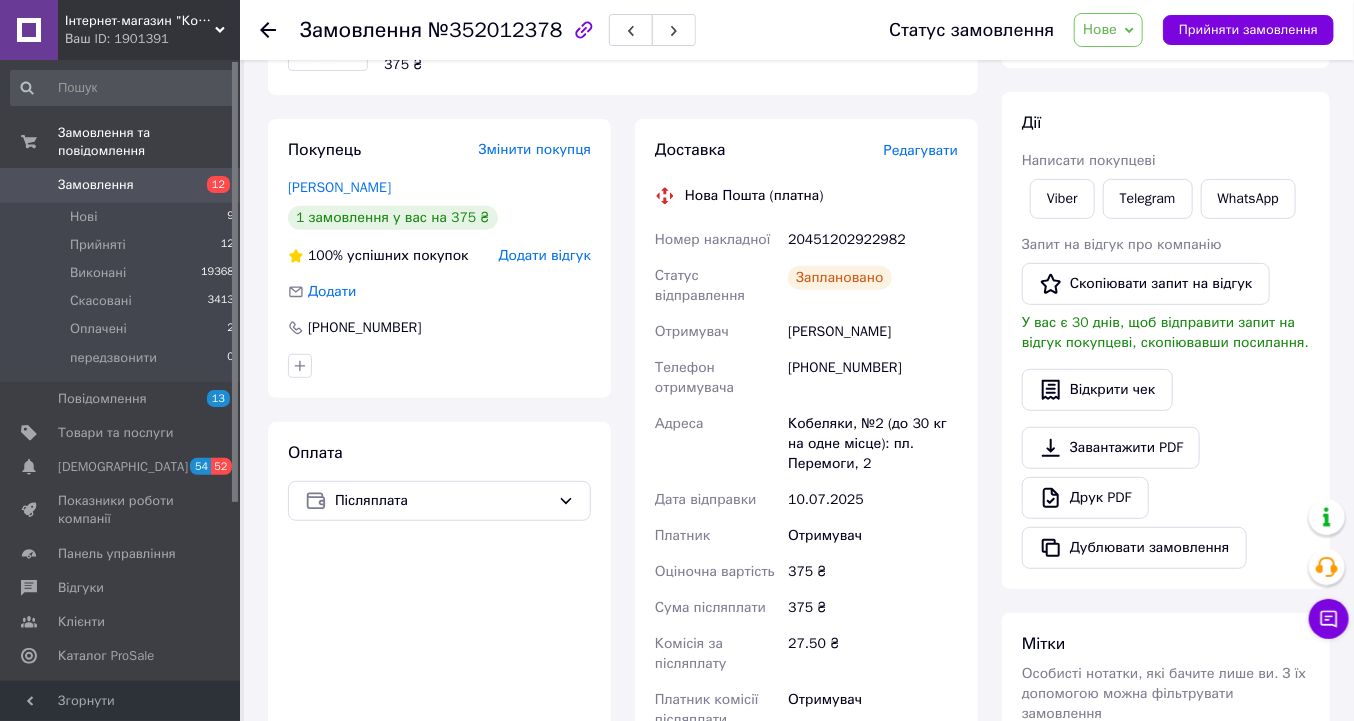 click 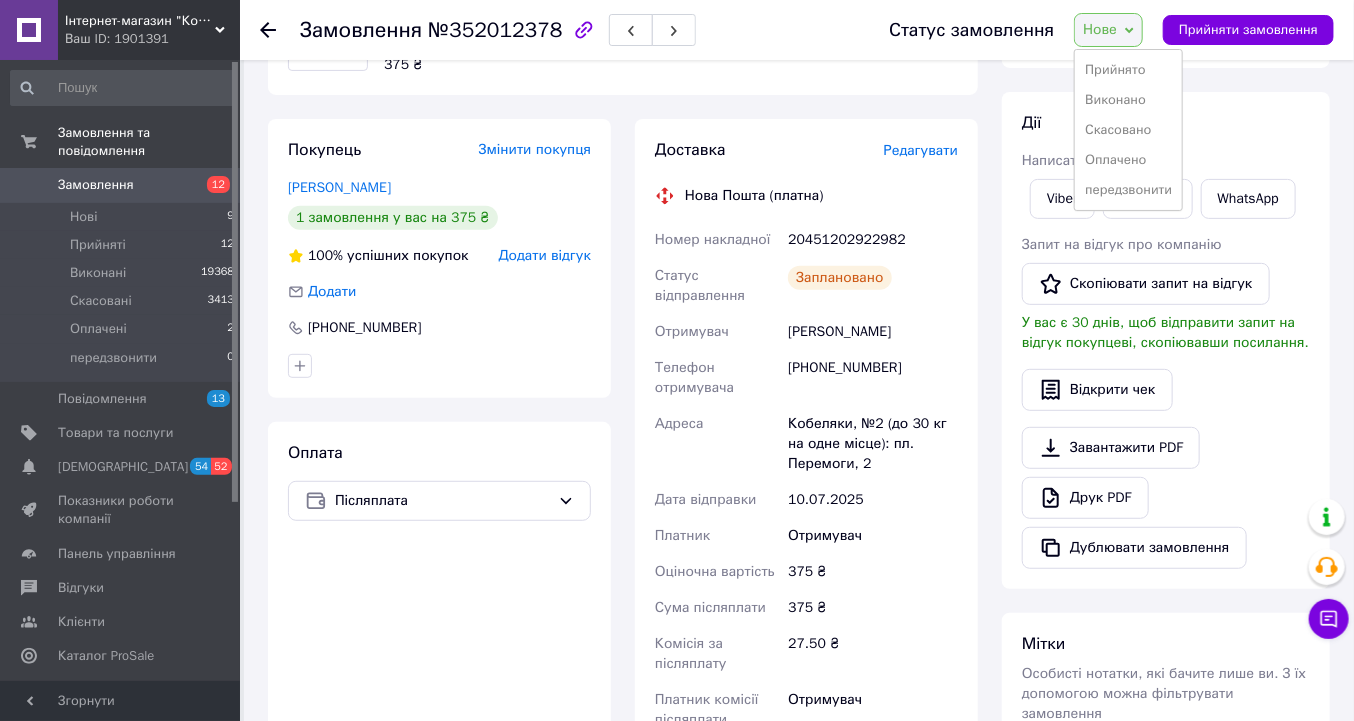 drag, startPoint x: 1120, startPoint y: 70, endPoint x: 1088, endPoint y: 70, distance: 32 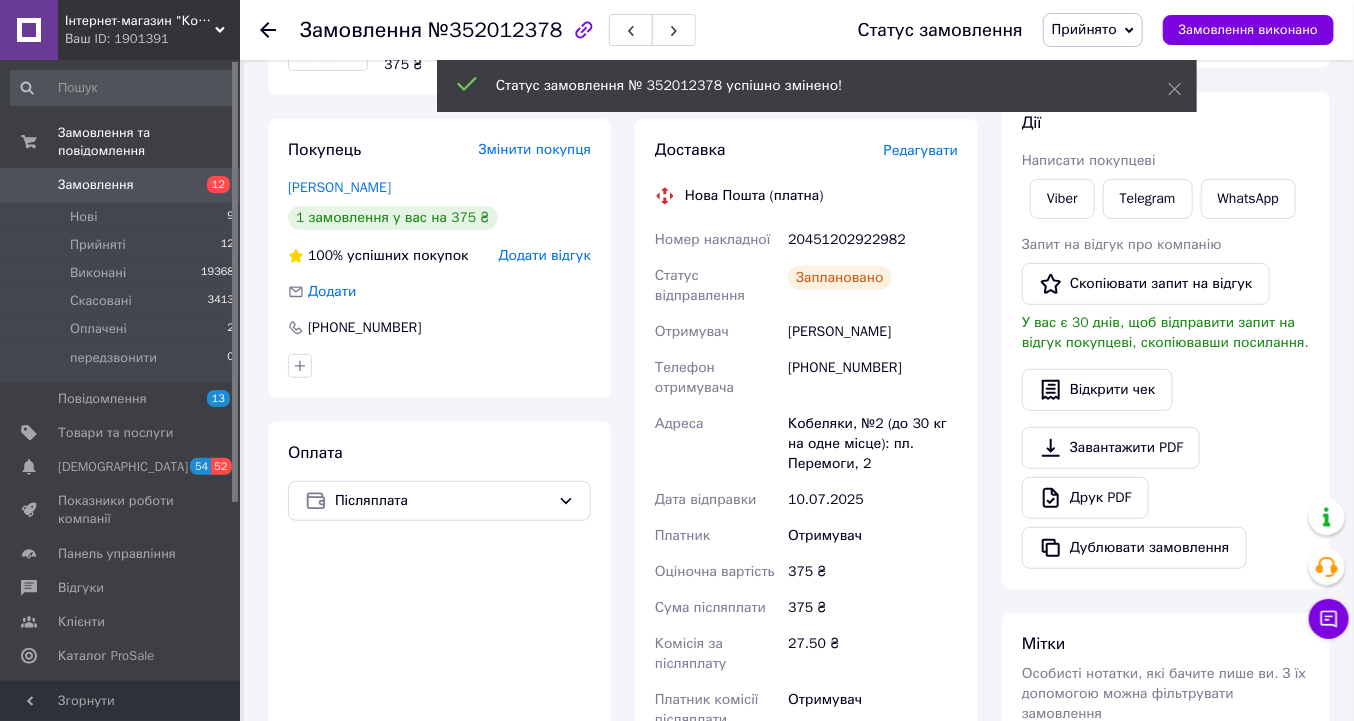 click 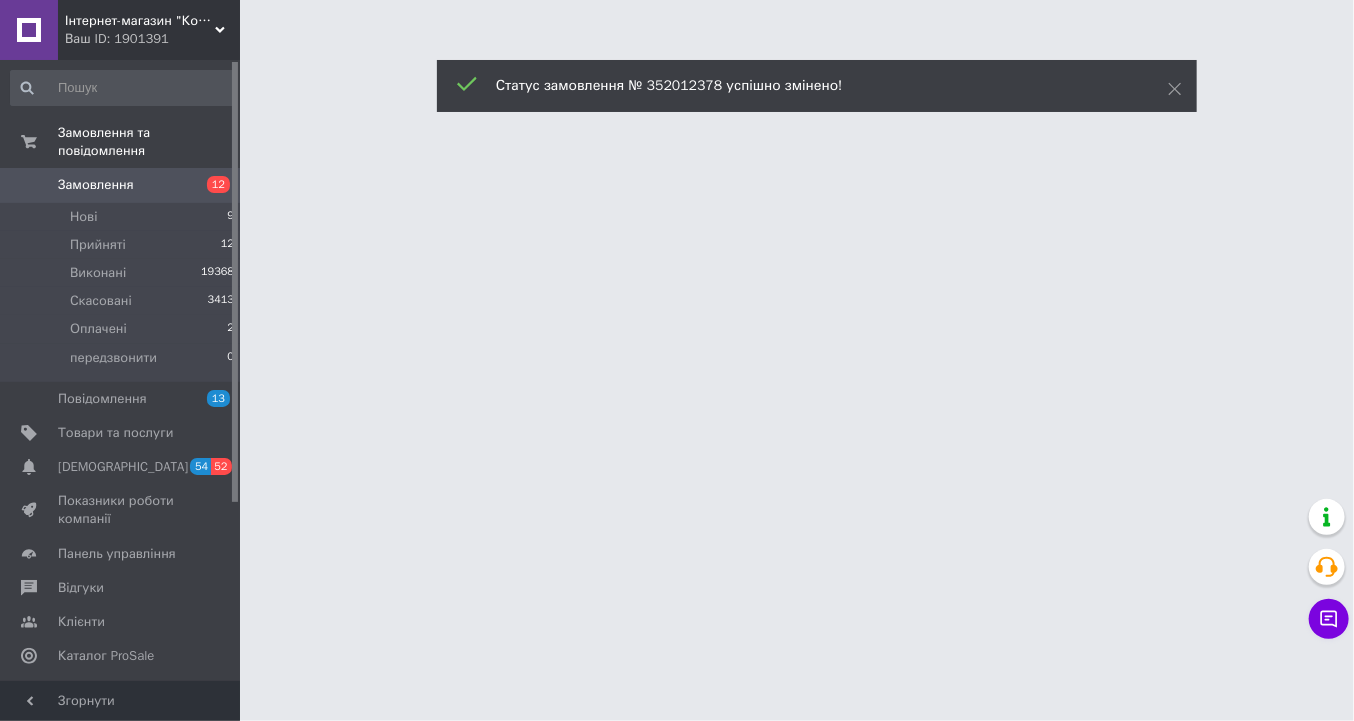 scroll, scrollTop: 0, scrollLeft: 0, axis: both 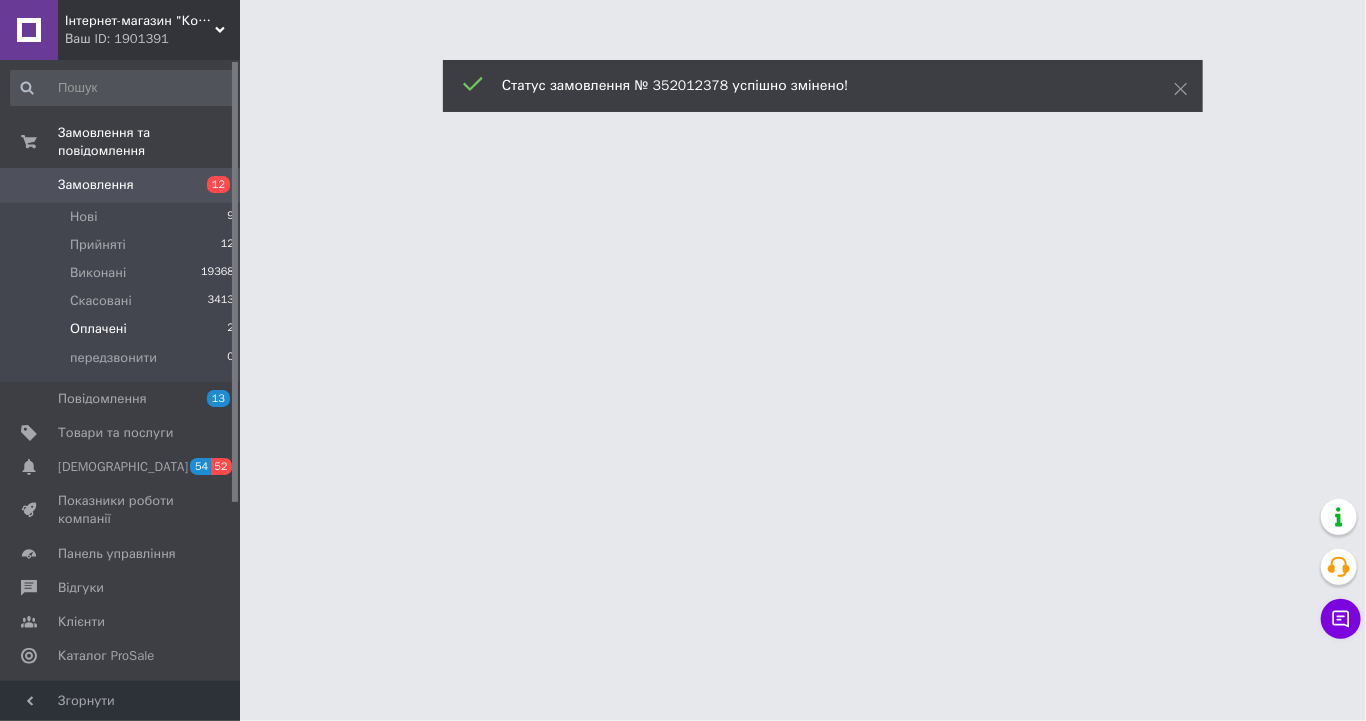 click on "Оплачені" at bounding box center [98, 329] 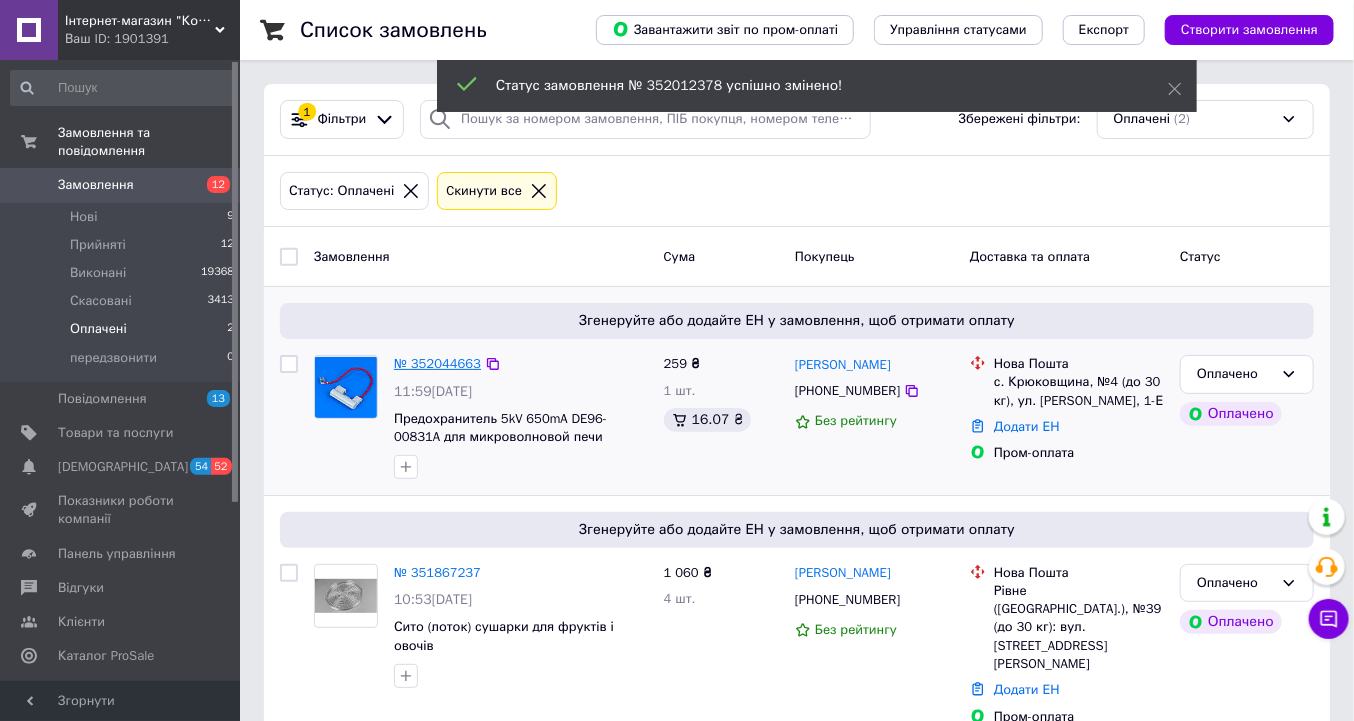 click on "№ 352044663" at bounding box center (437, 363) 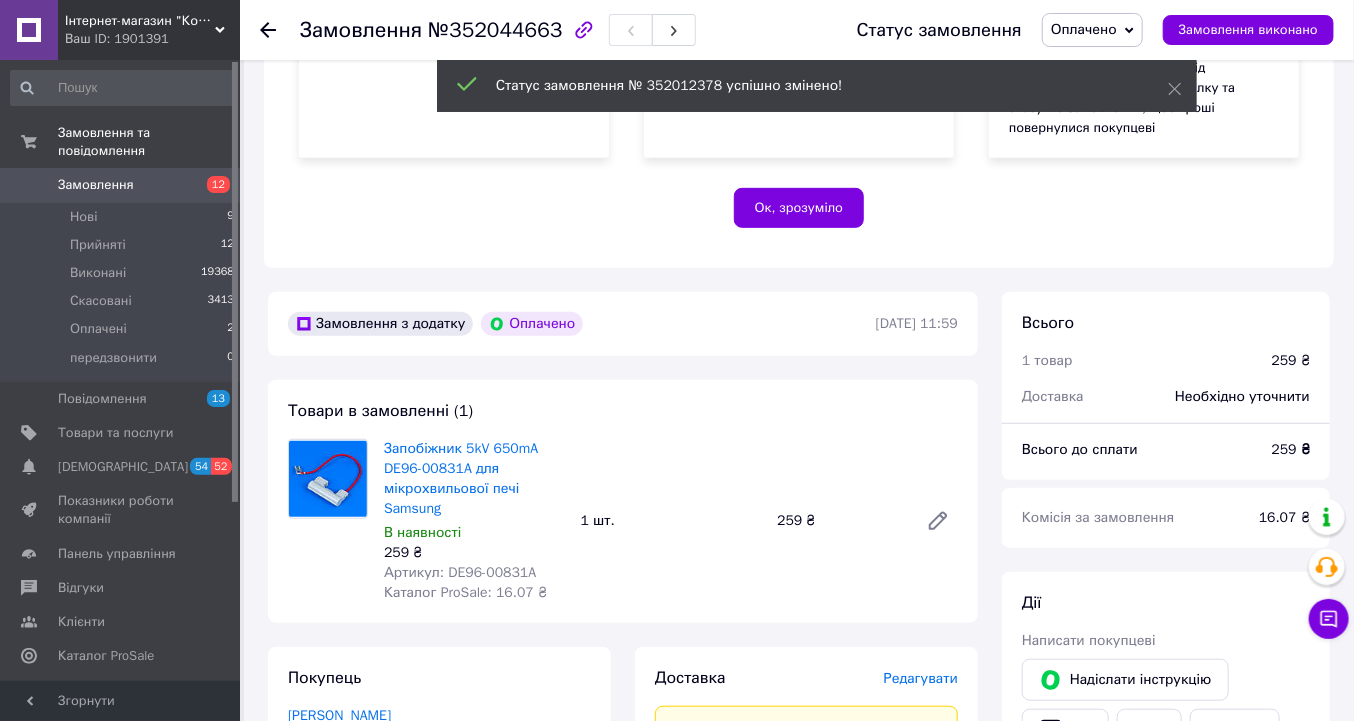 scroll, scrollTop: 400, scrollLeft: 0, axis: vertical 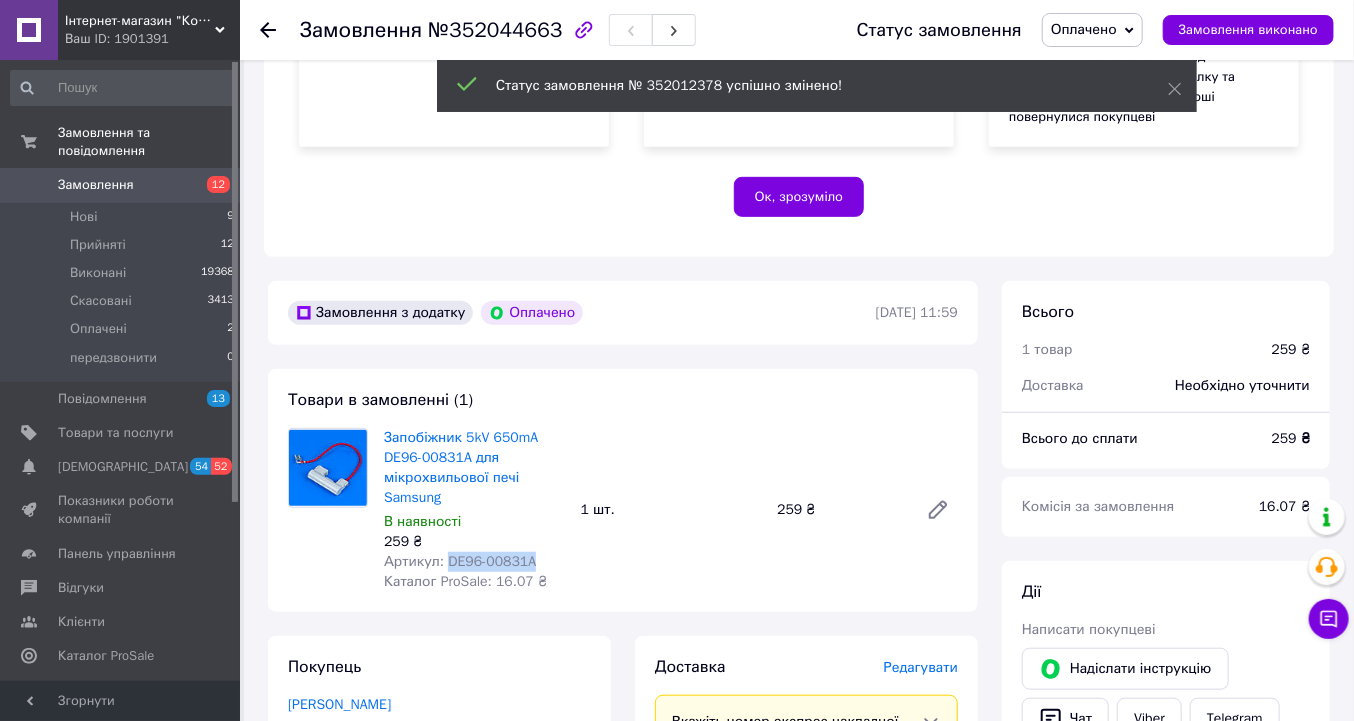 drag, startPoint x: 534, startPoint y: 540, endPoint x: 444, endPoint y: 548, distance: 90.35486 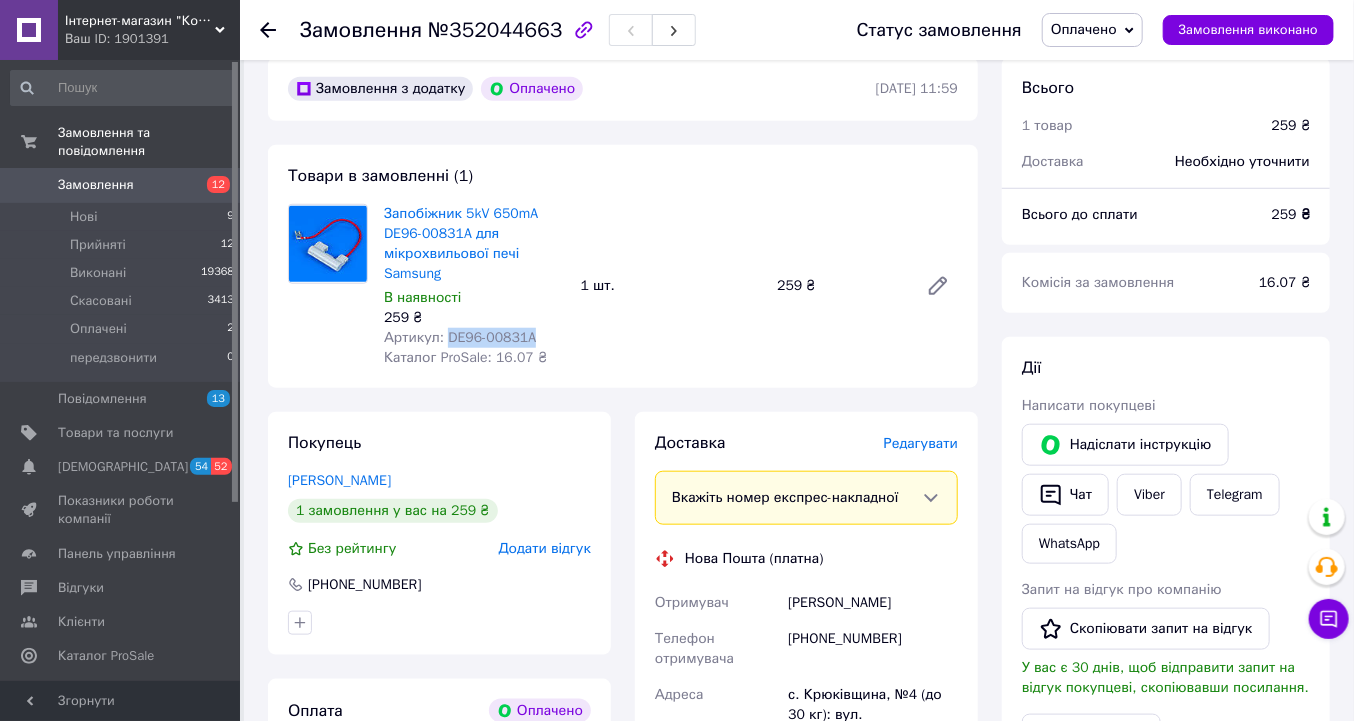 scroll, scrollTop: 640, scrollLeft: 0, axis: vertical 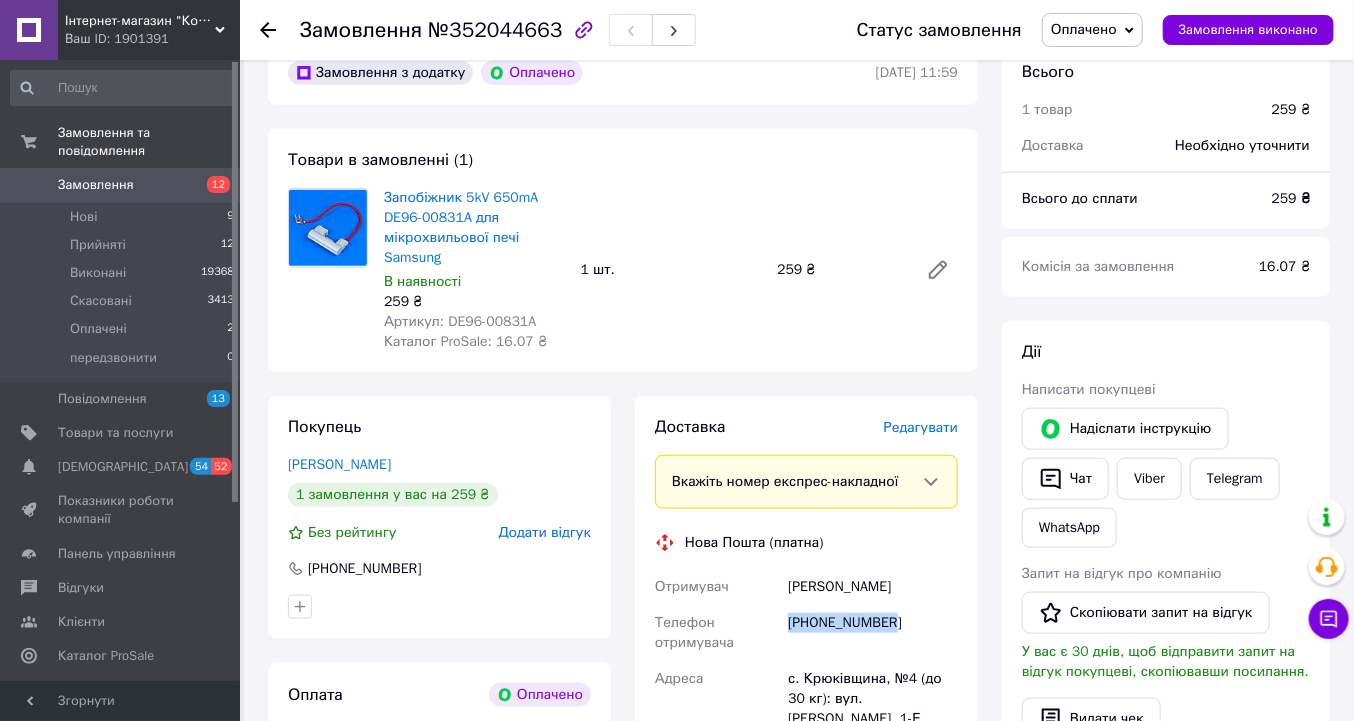 drag, startPoint x: 889, startPoint y: 604, endPoint x: 785, endPoint y: 615, distance: 104.58012 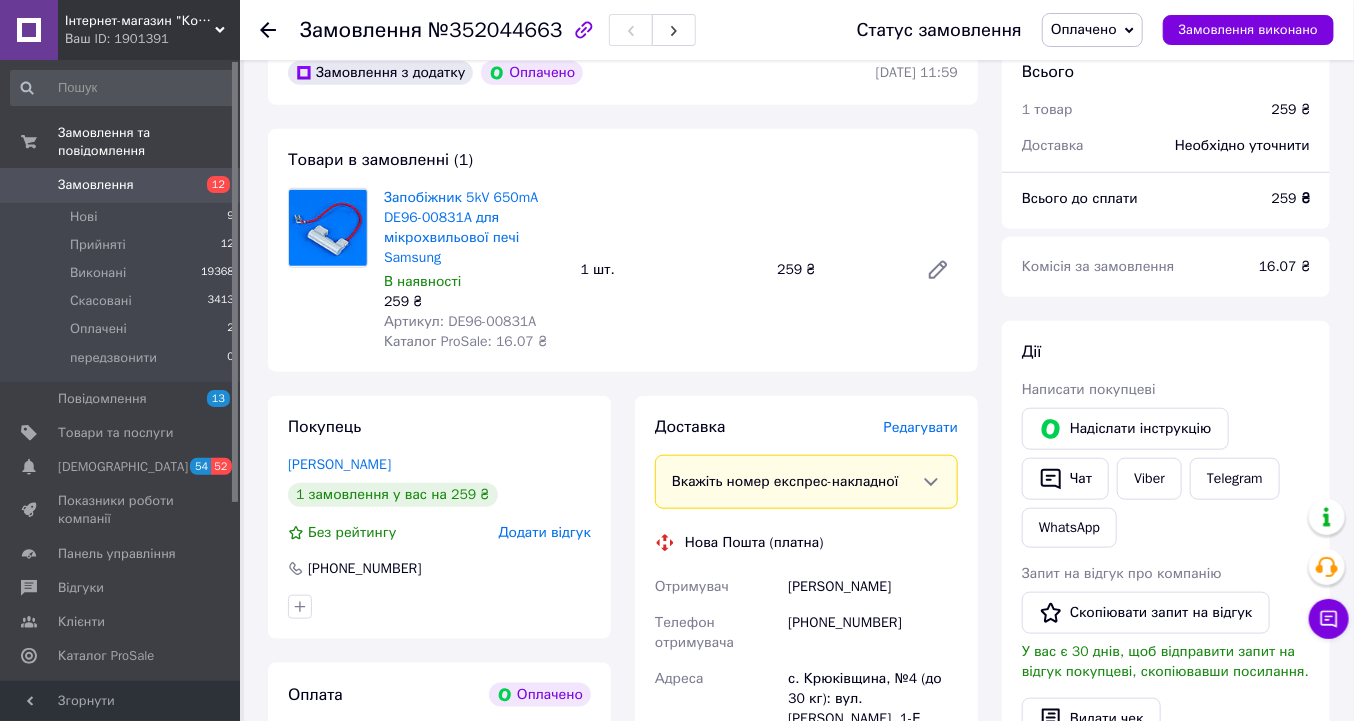 click 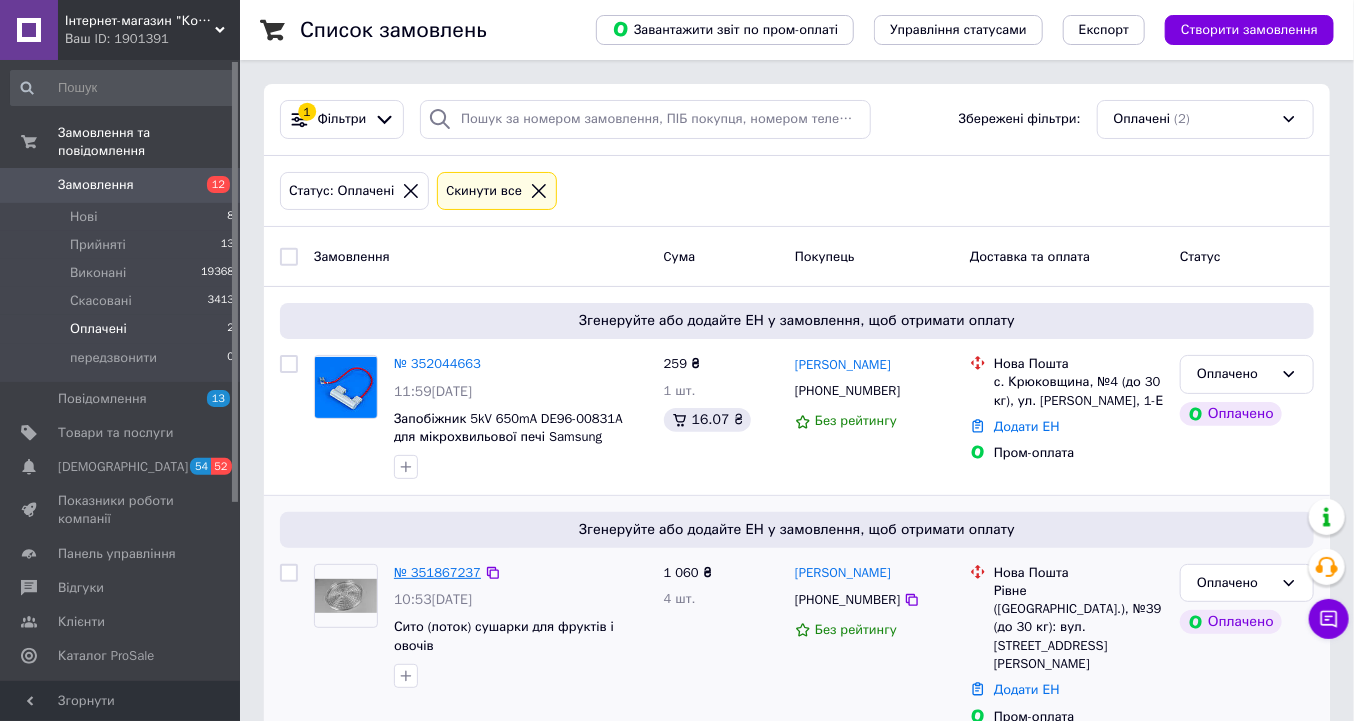 click on "№ 351867237" at bounding box center (437, 572) 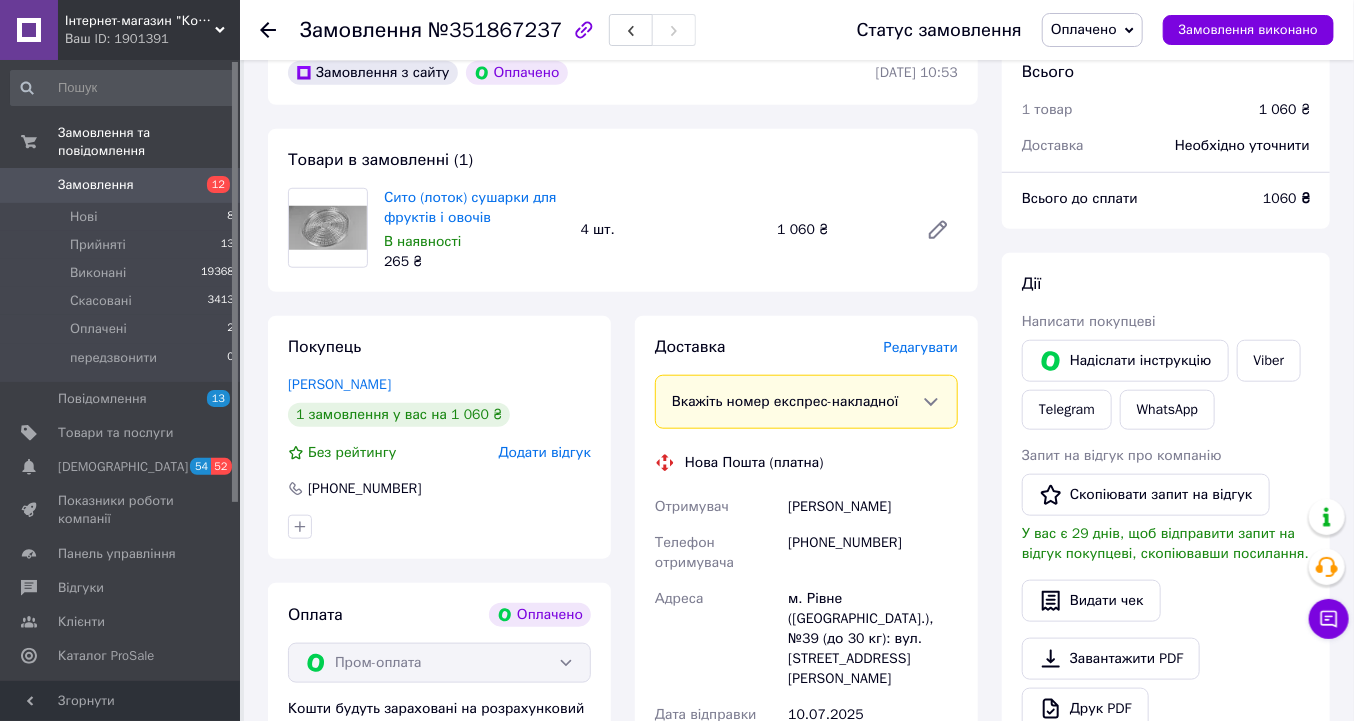 scroll, scrollTop: 560, scrollLeft: 0, axis: vertical 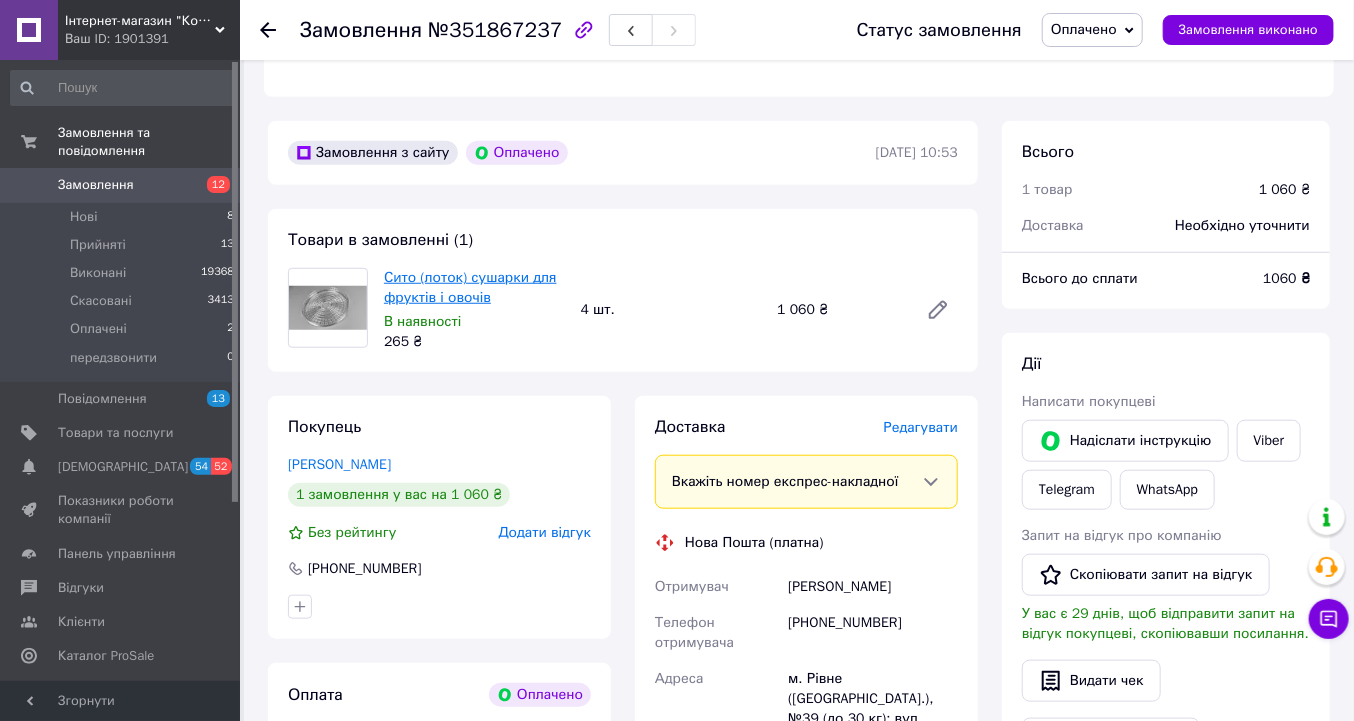 click on "Сито (лоток) сушарки для фруктів і овочів" at bounding box center (470, 287) 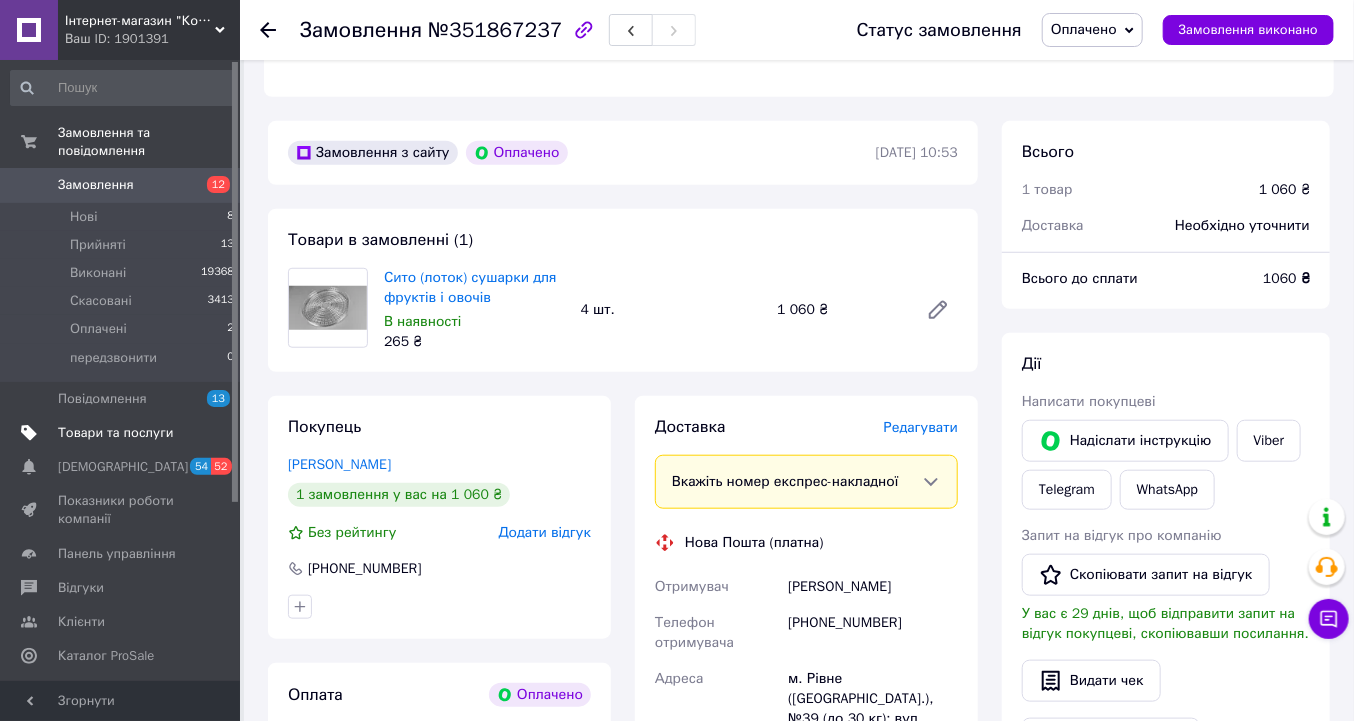 click on "Товари та послуги" at bounding box center (115, 433) 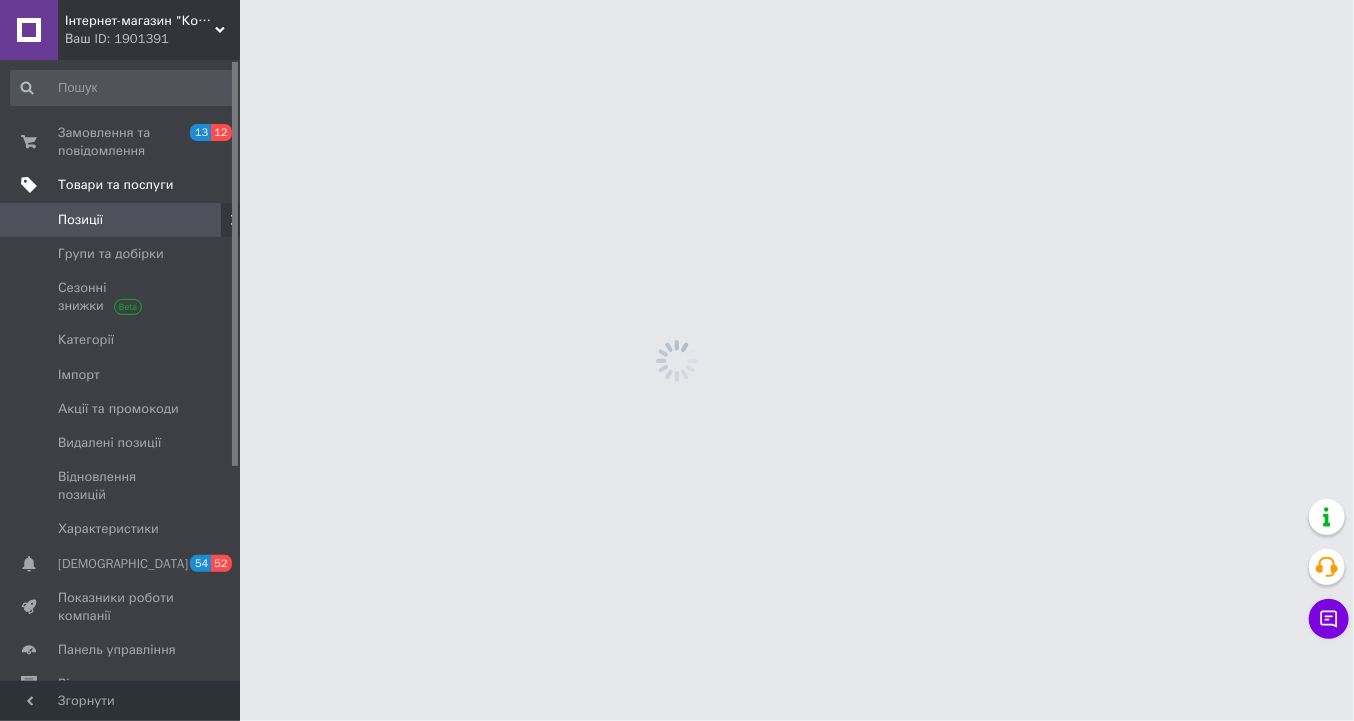 scroll, scrollTop: 0, scrollLeft: 0, axis: both 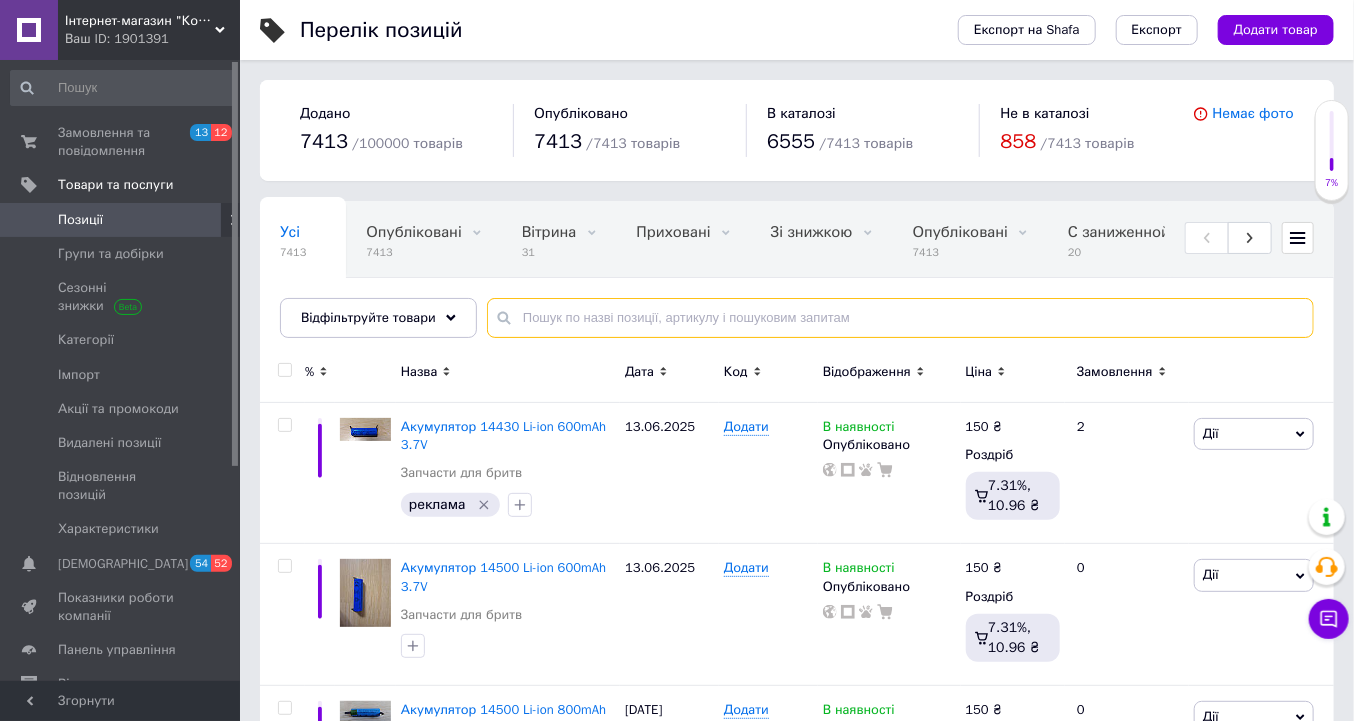 click at bounding box center (900, 318) 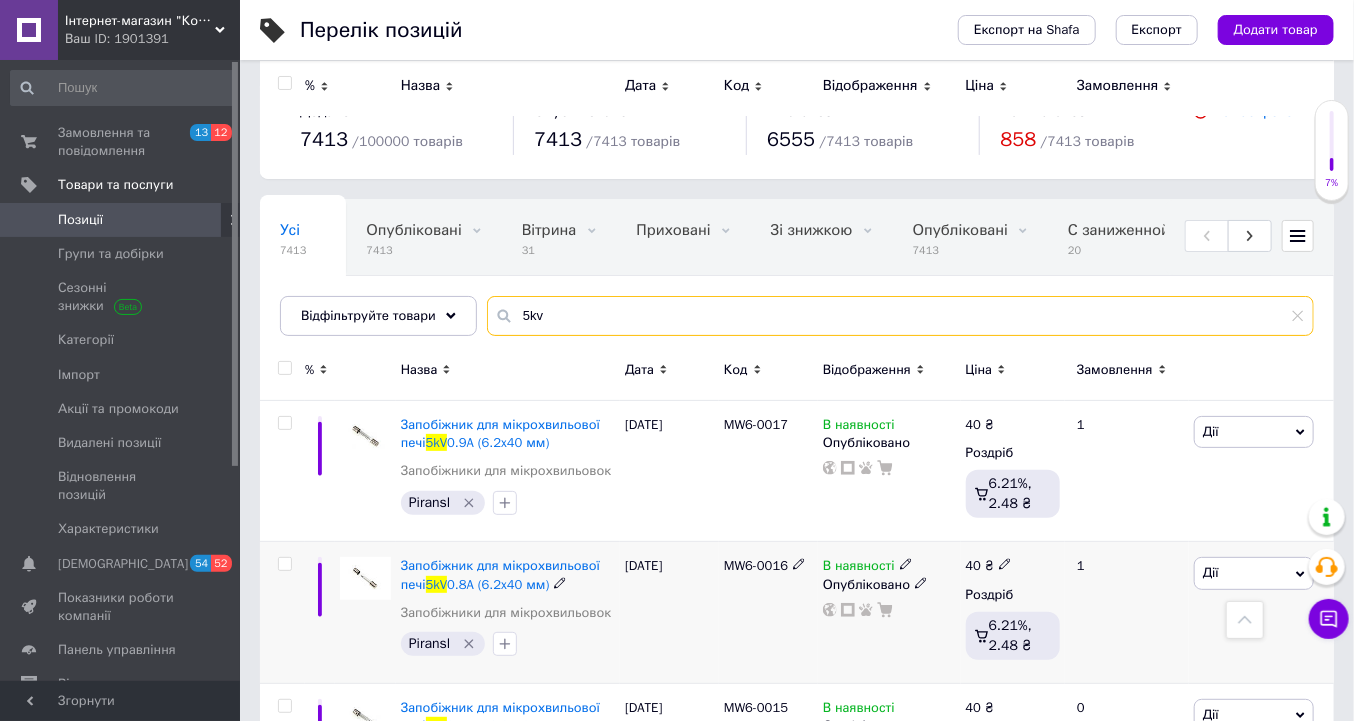scroll, scrollTop: 0, scrollLeft: 0, axis: both 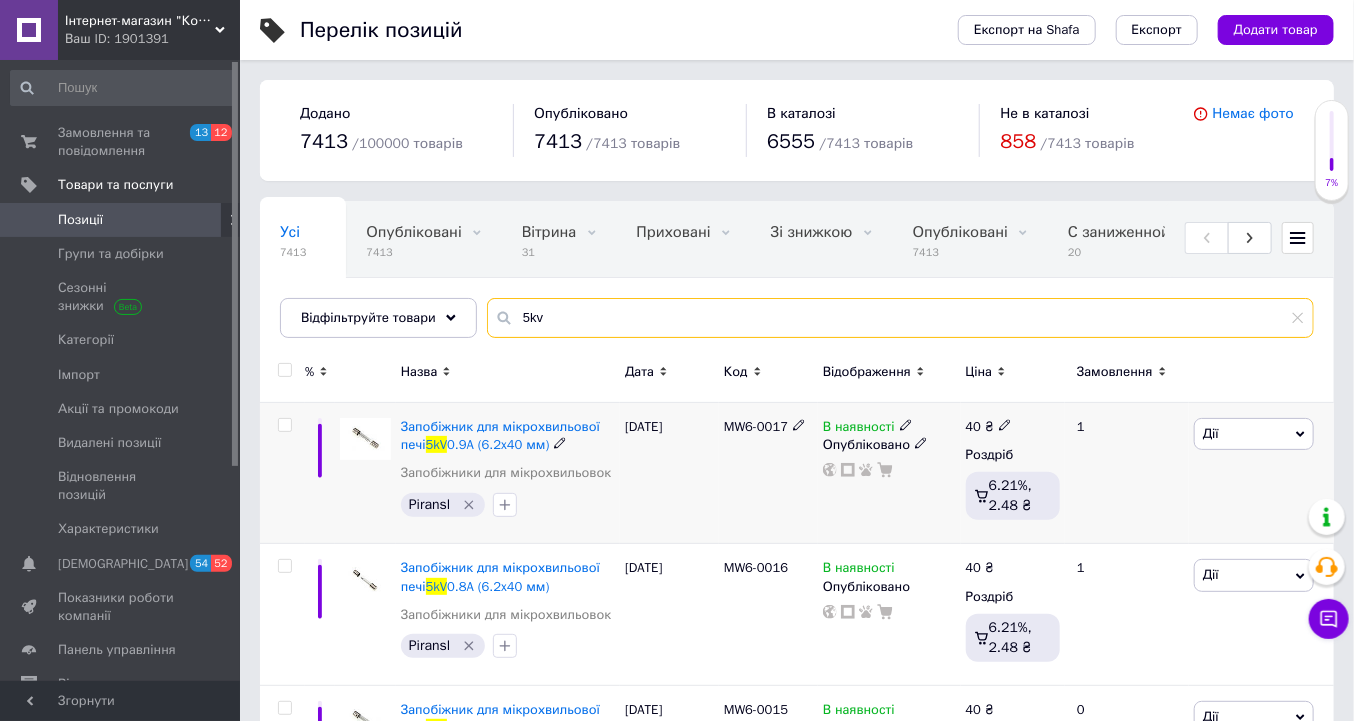 type on "5kv" 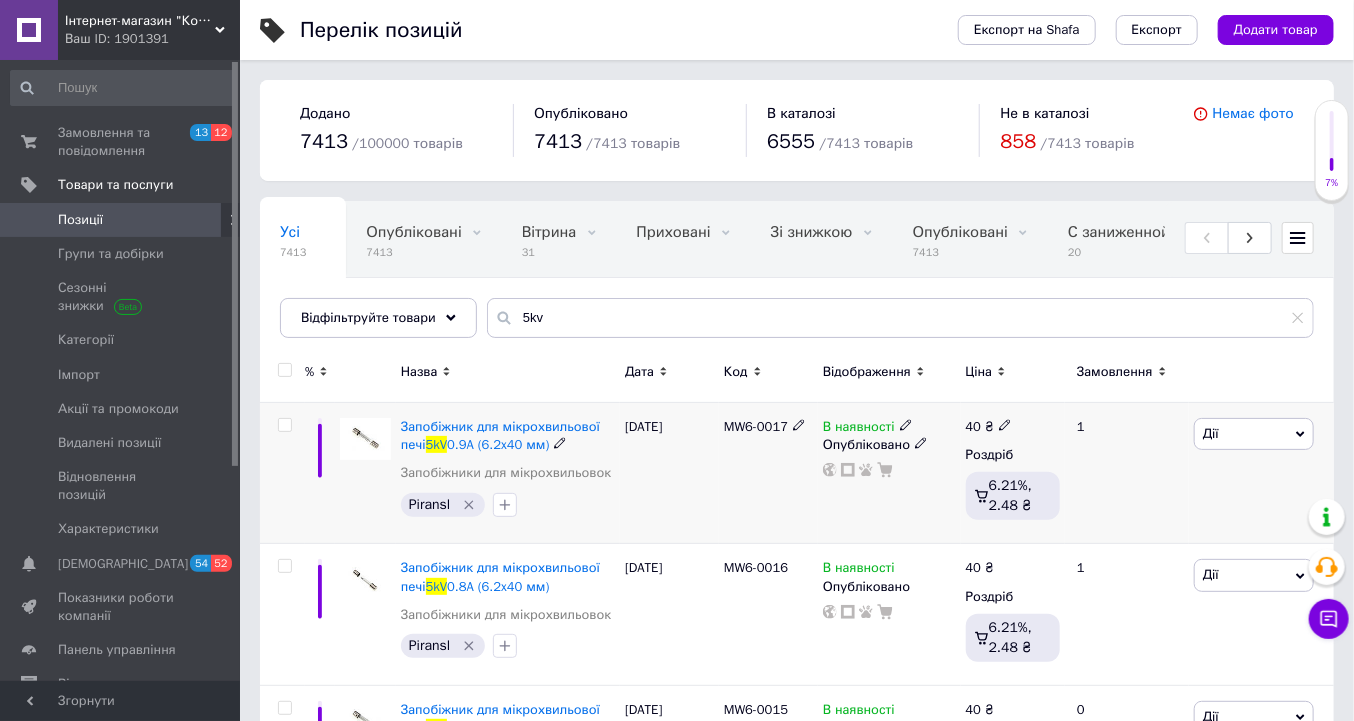 click 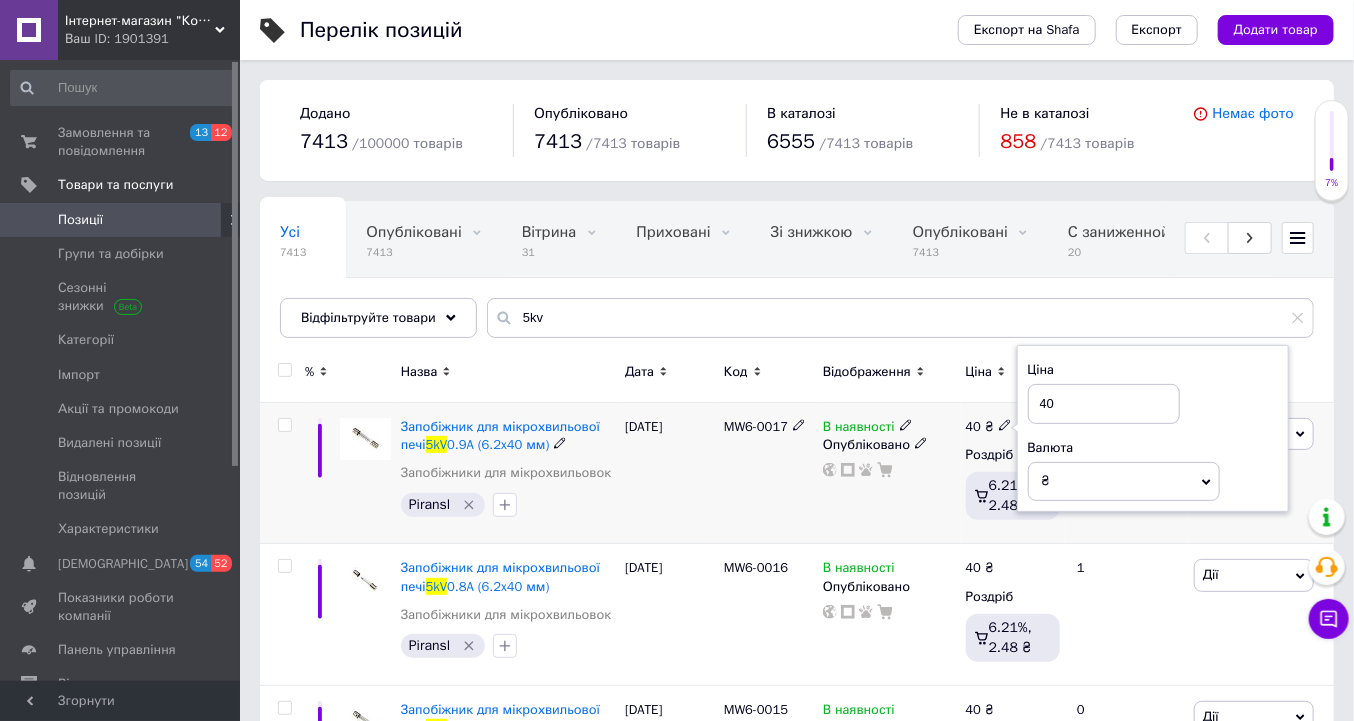 drag, startPoint x: 1056, startPoint y: 402, endPoint x: 1040, endPoint y: 406, distance: 16.492422 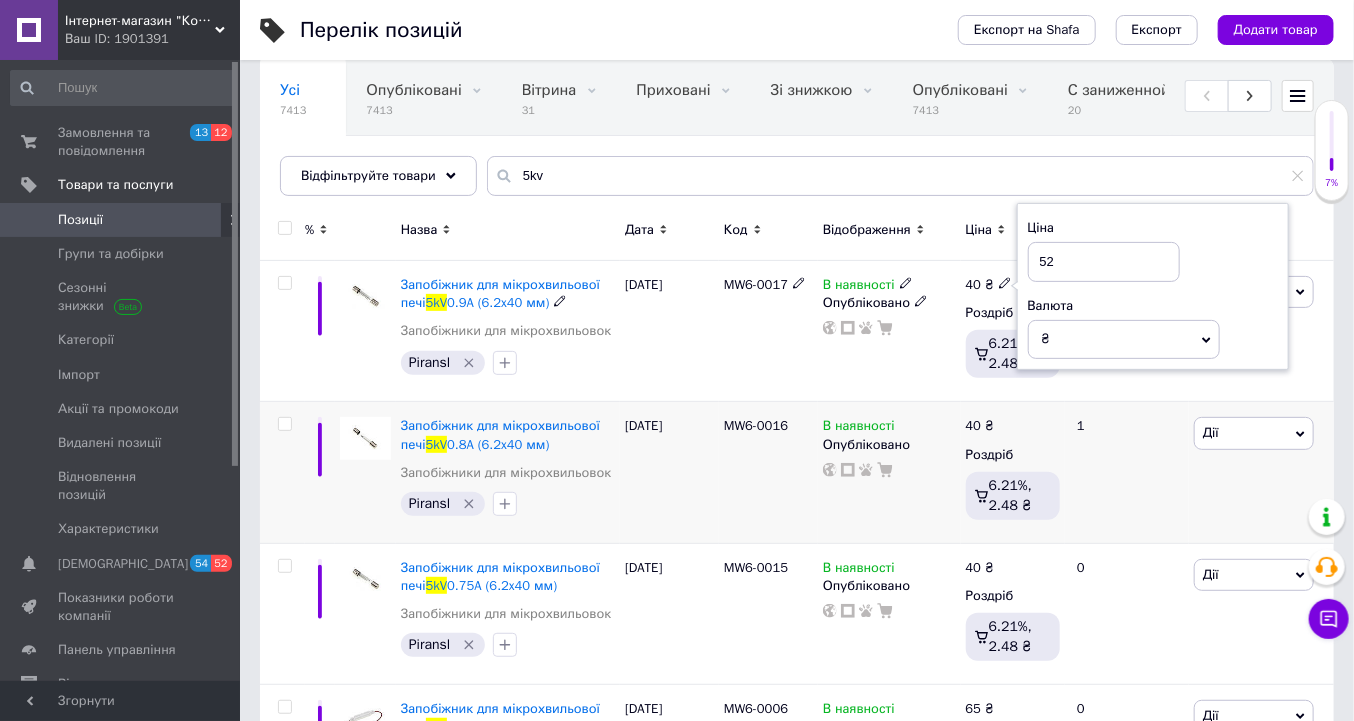 scroll, scrollTop: 160, scrollLeft: 0, axis: vertical 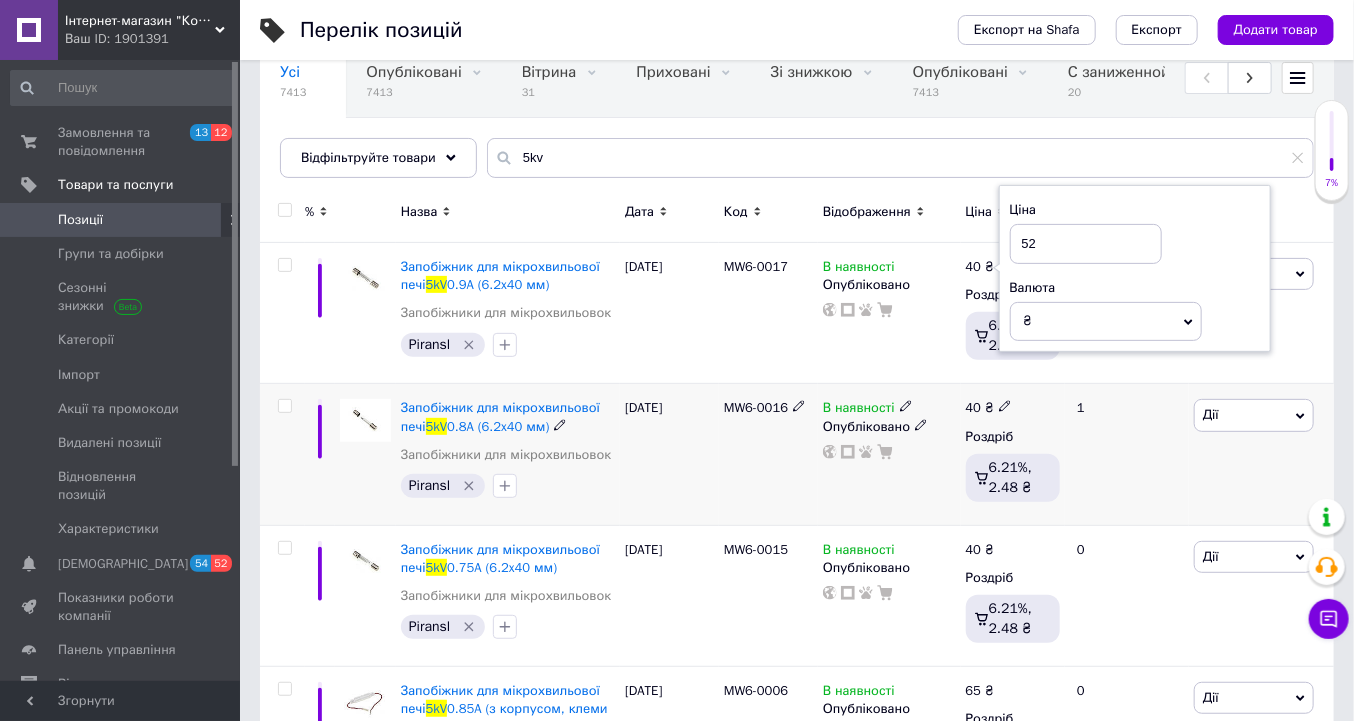type on "52" 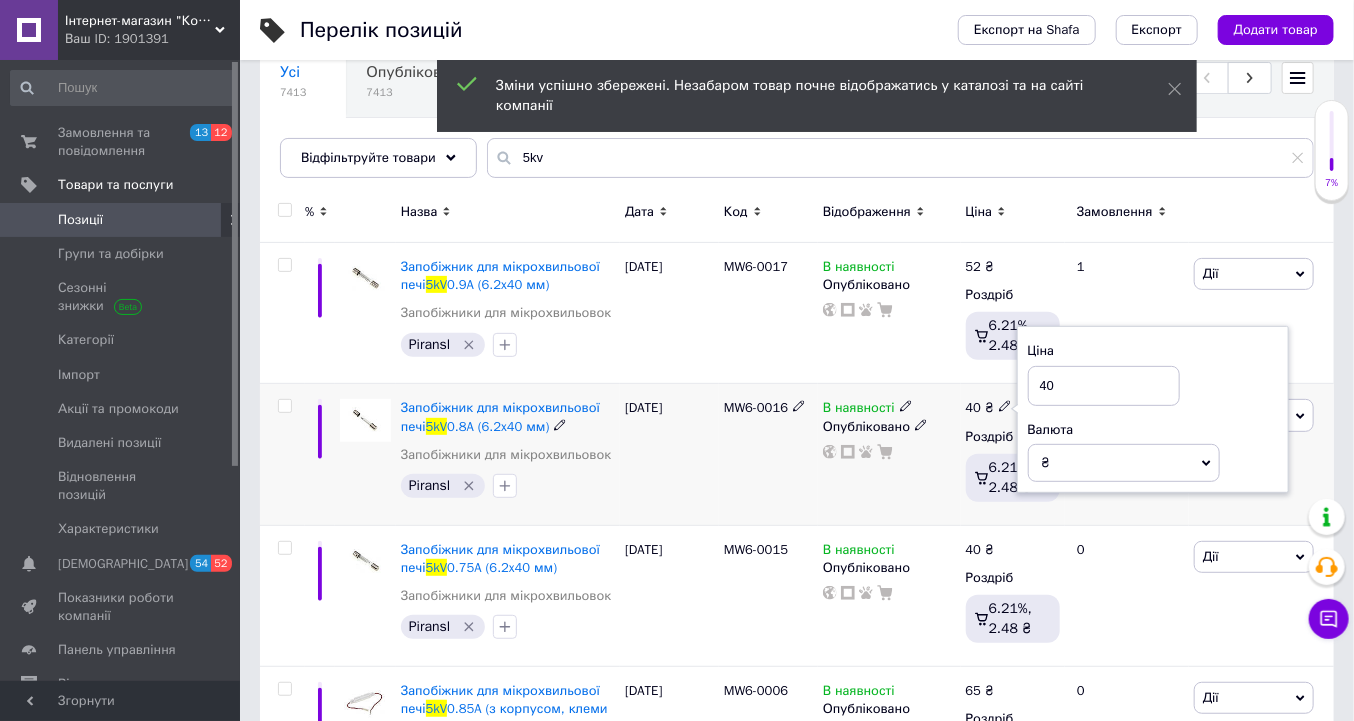drag, startPoint x: 1056, startPoint y: 382, endPoint x: 1033, endPoint y: 384, distance: 23.086792 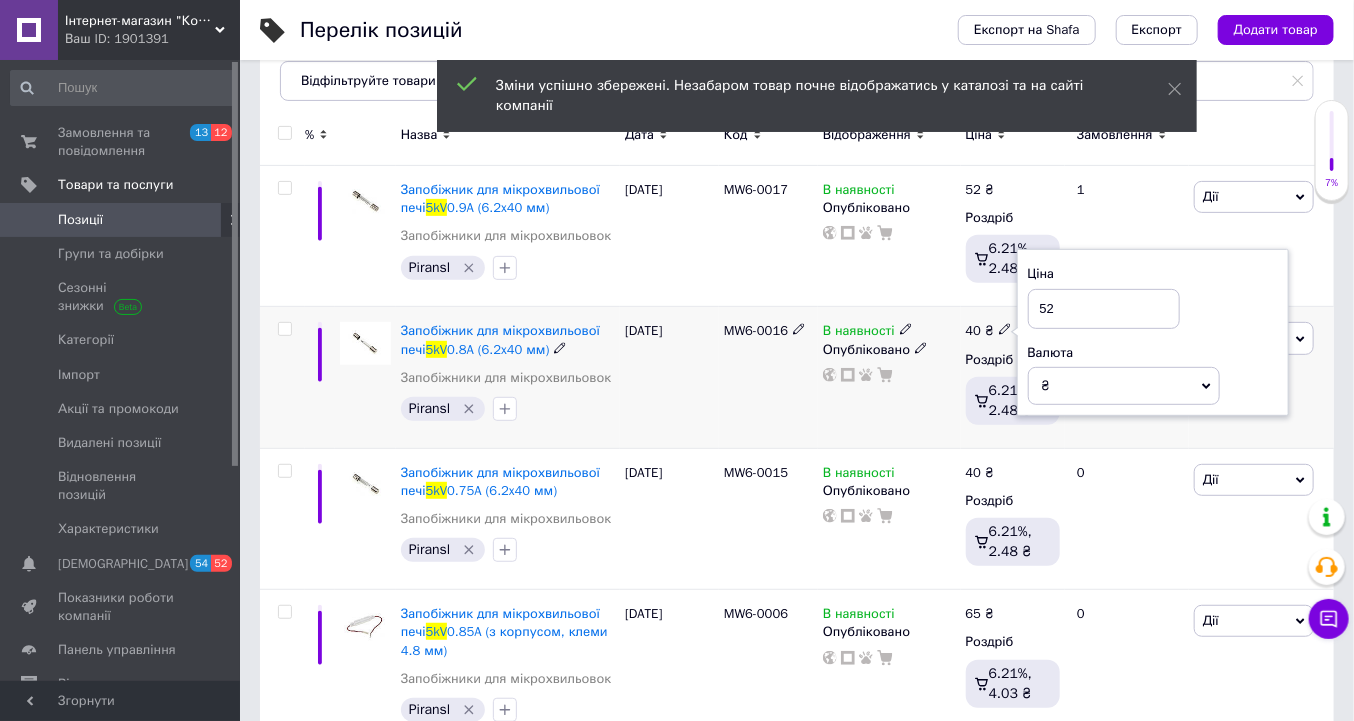 scroll, scrollTop: 240, scrollLeft: 0, axis: vertical 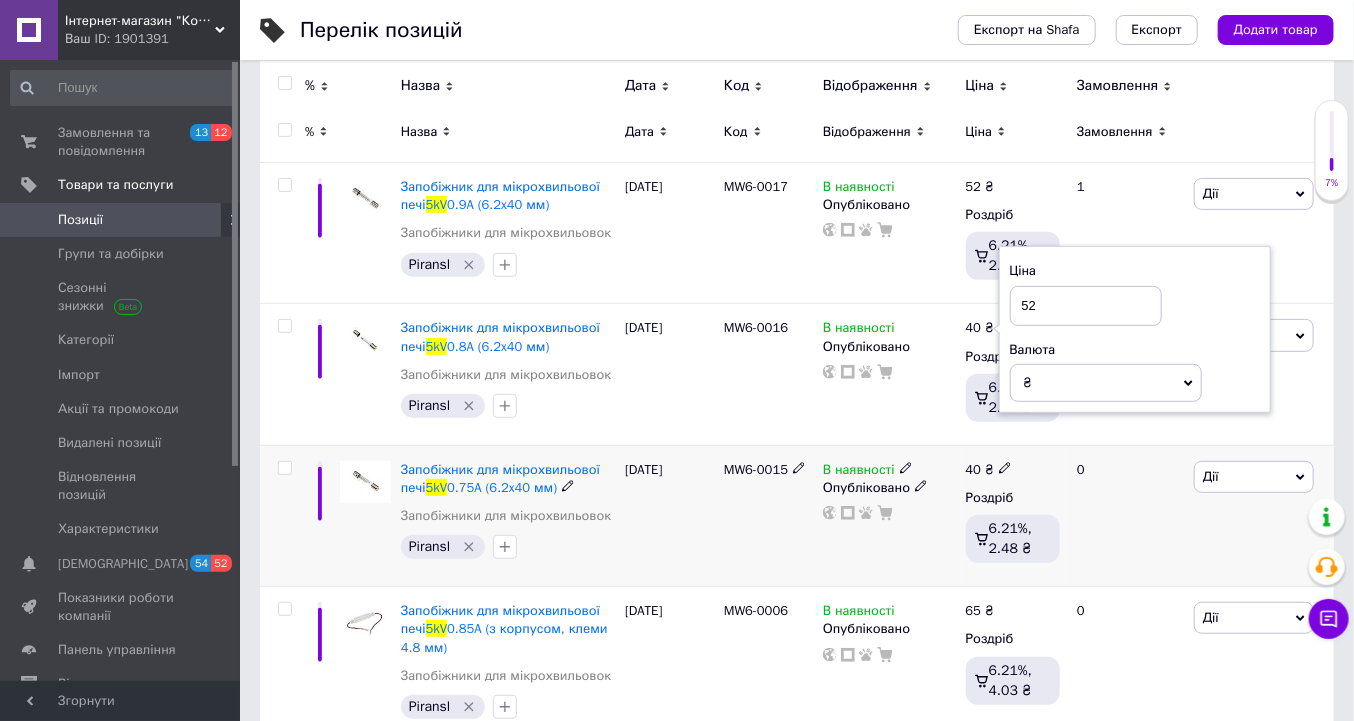type on "52" 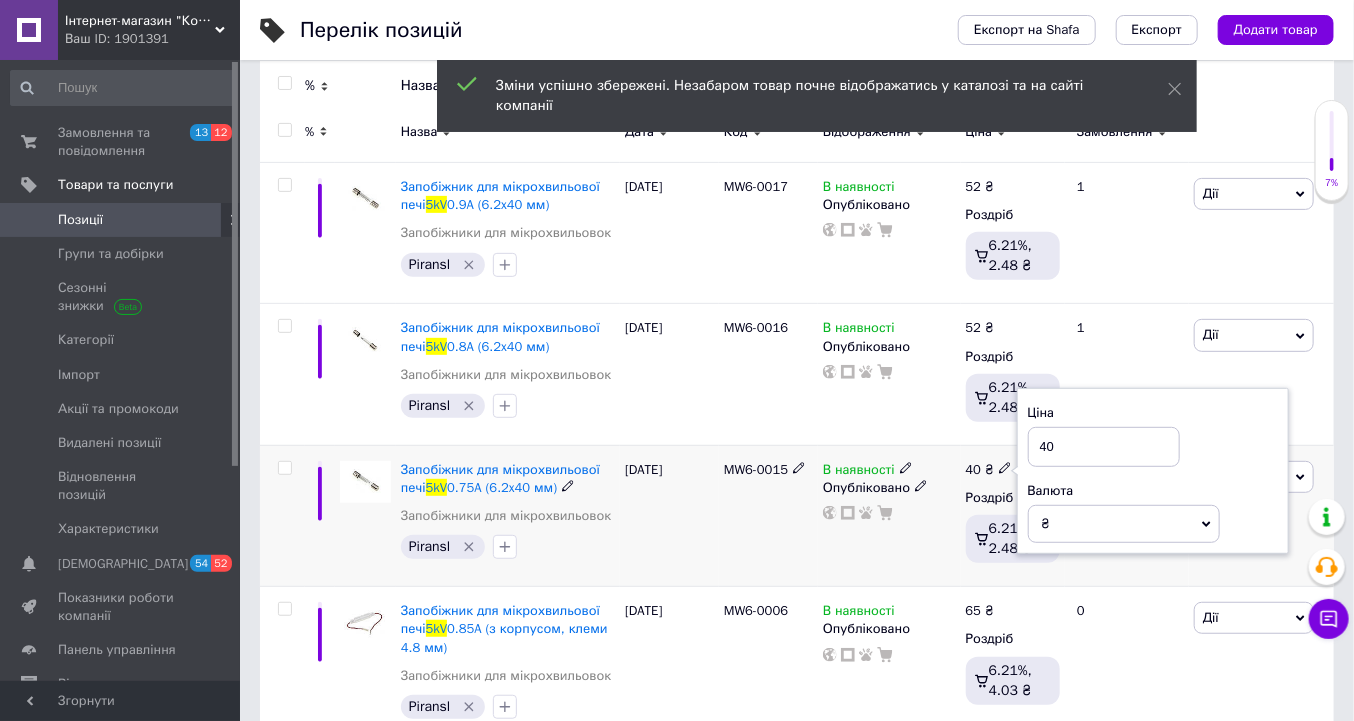 drag, startPoint x: 1055, startPoint y: 446, endPoint x: 1035, endPoint y: 447, distance: 20.024984 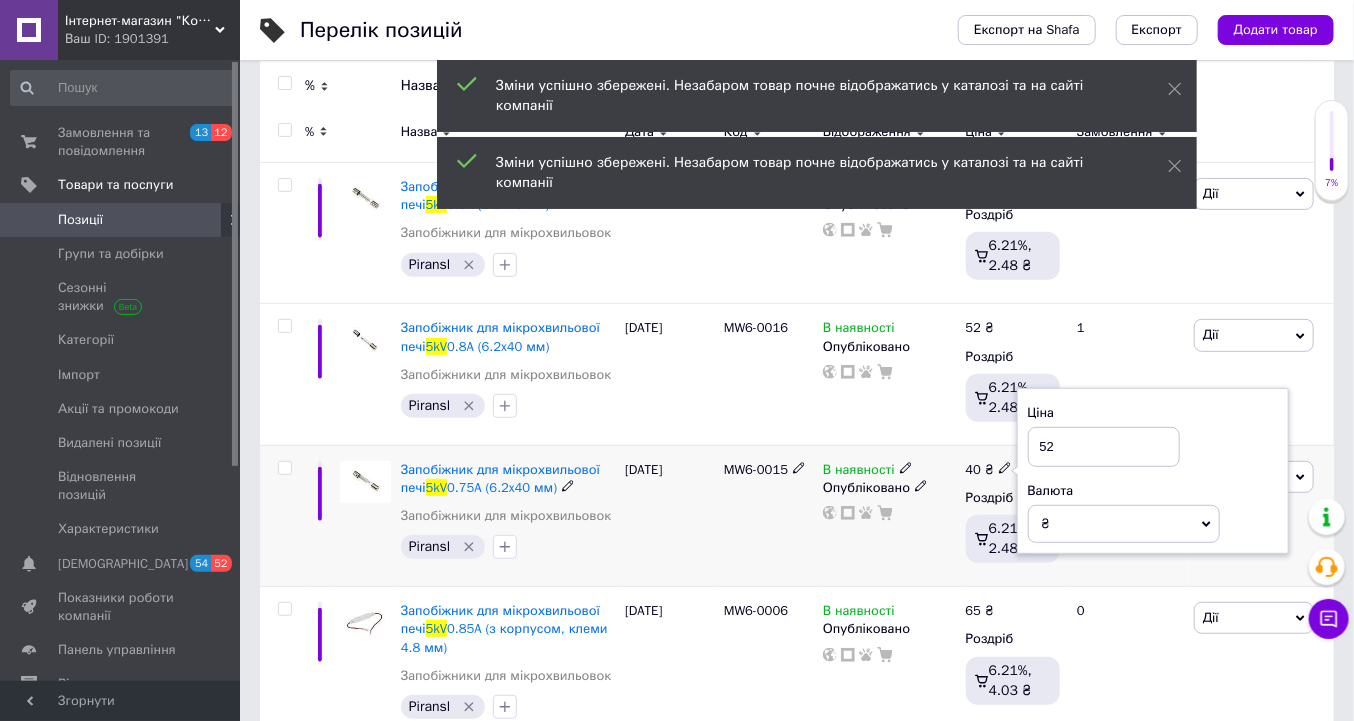 type on "52" 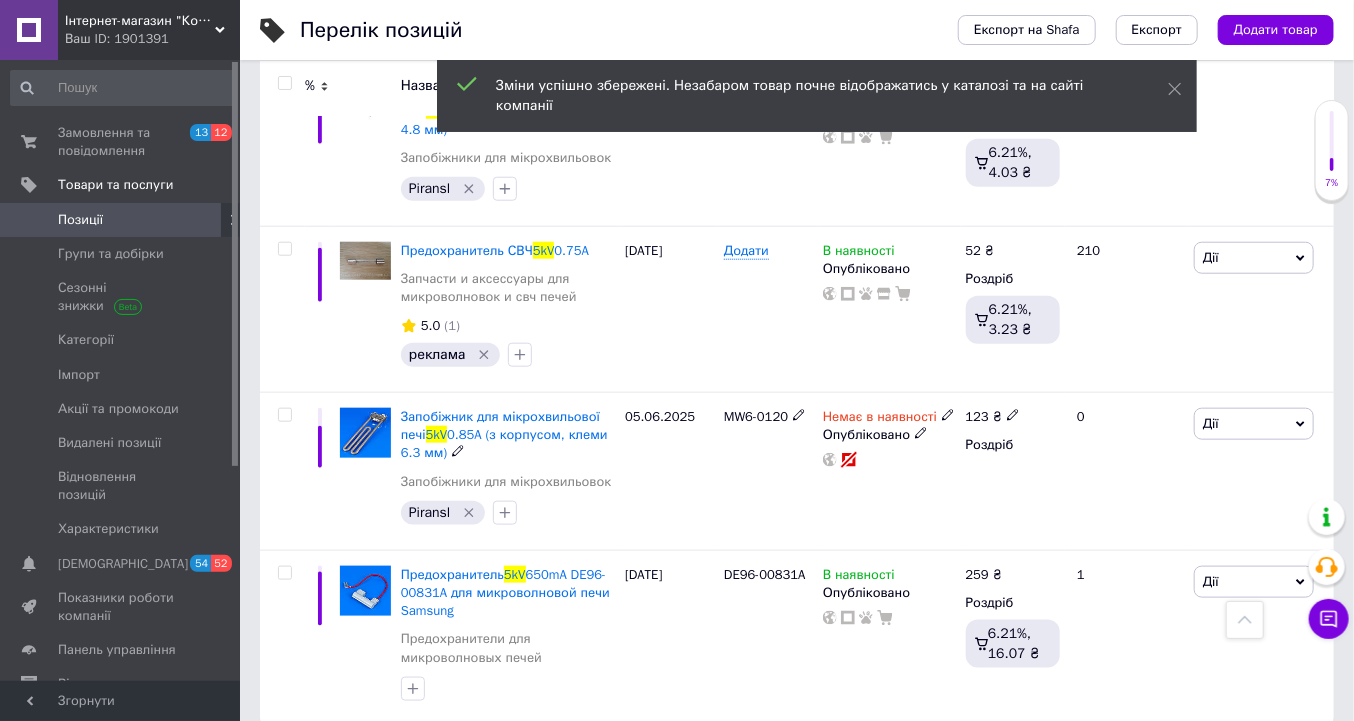 scroll, scrollTop: 780, scrollLeft: 0, axis: vertical 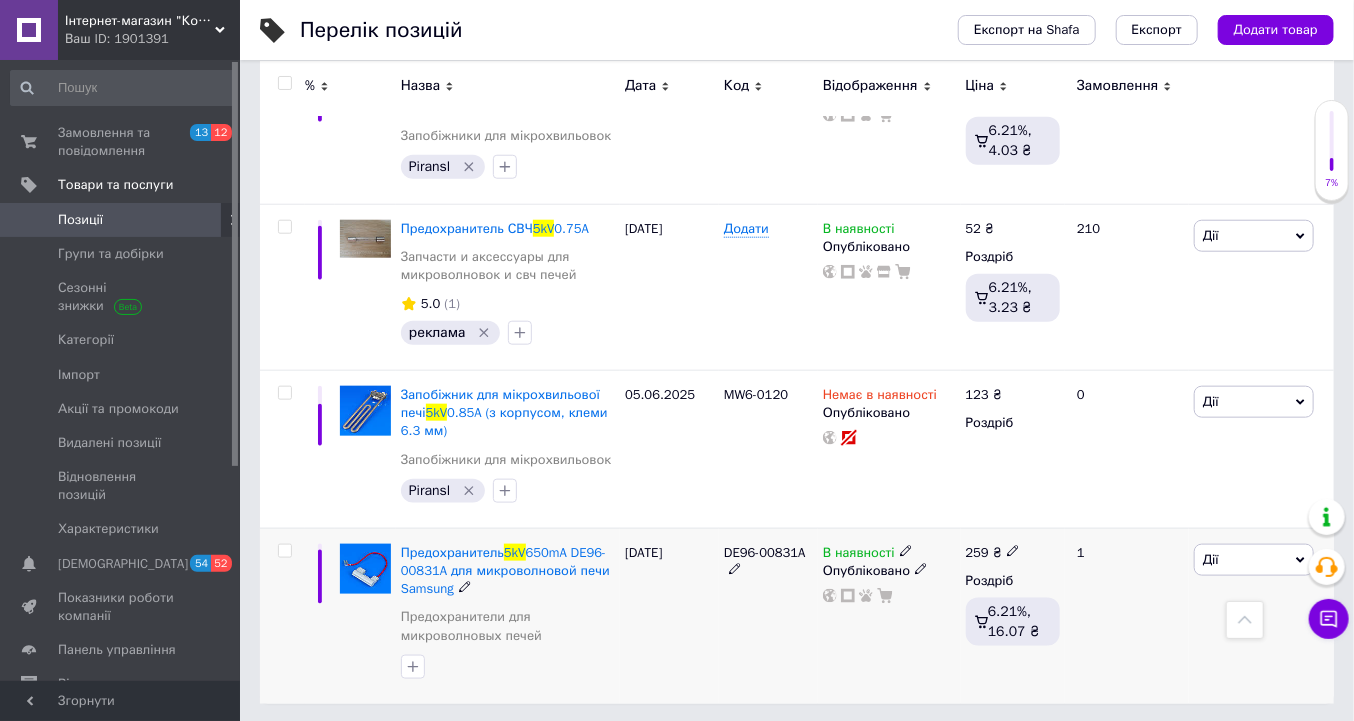 click 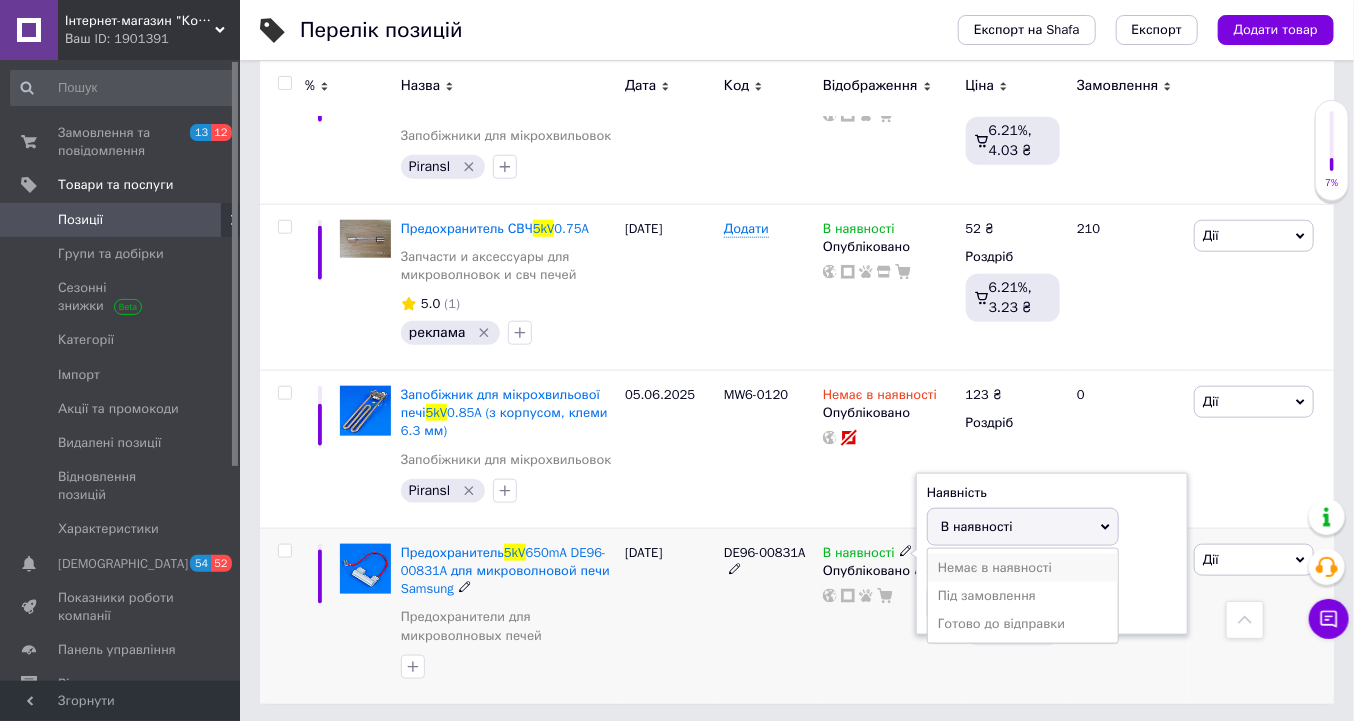 click on "Немає в наявності" at bounding box center (1023, 568) 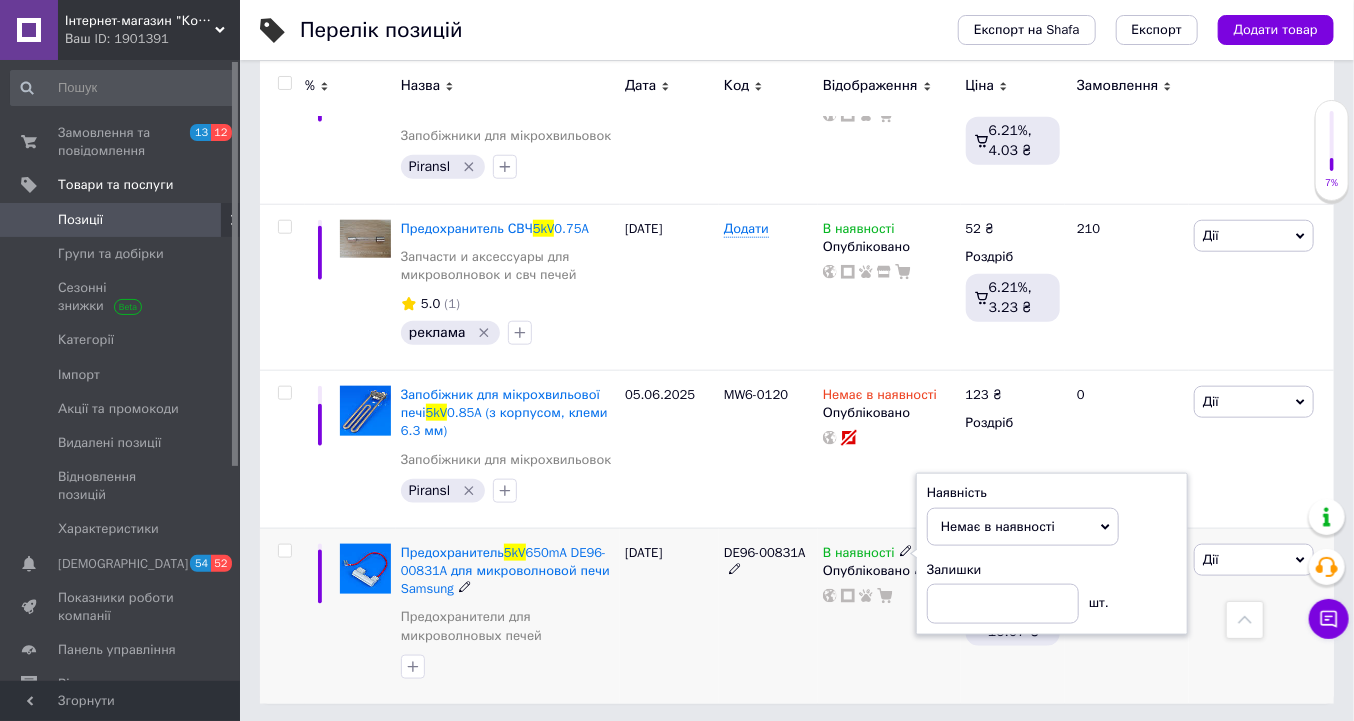 click on "DE96-00831A" at bounding box center (768, 615) 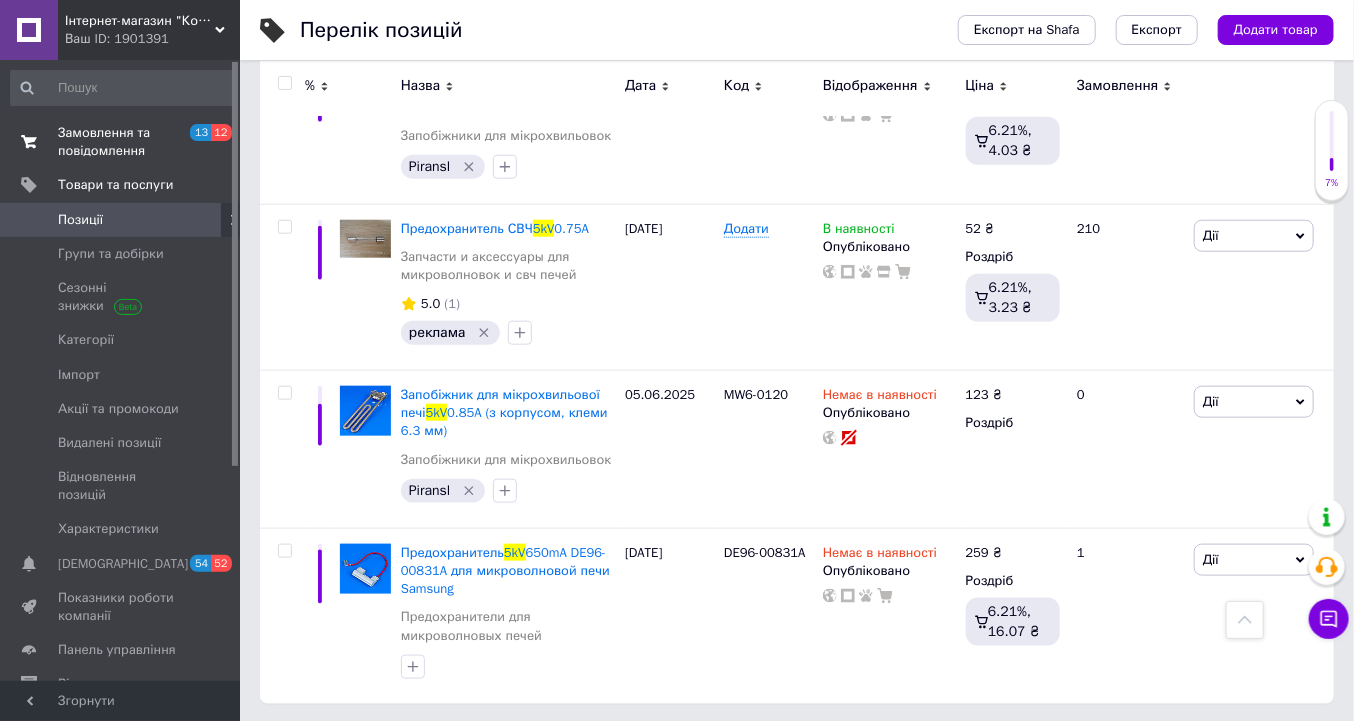 click on "Замовлення та повідомлення" at bounding box center [121, 142] 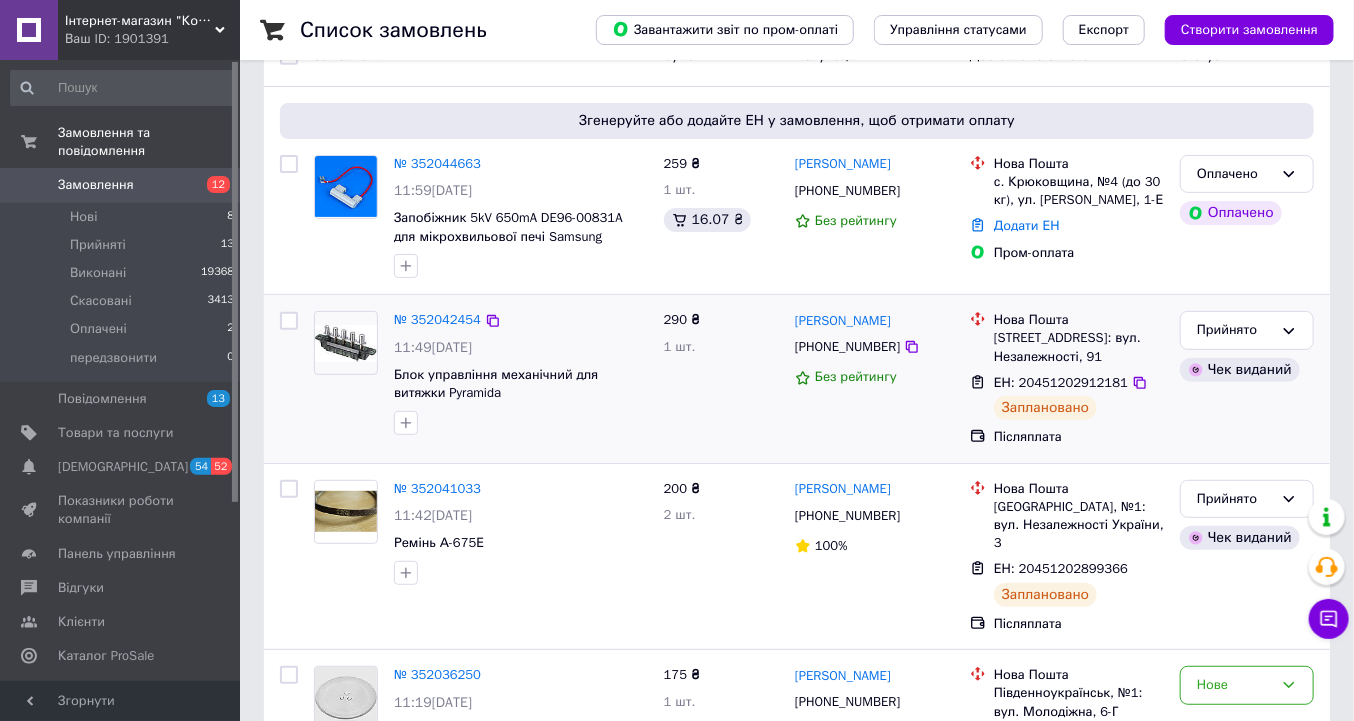 scroll, scrollTop: 160, scrollLeft: 0, axis: vertical 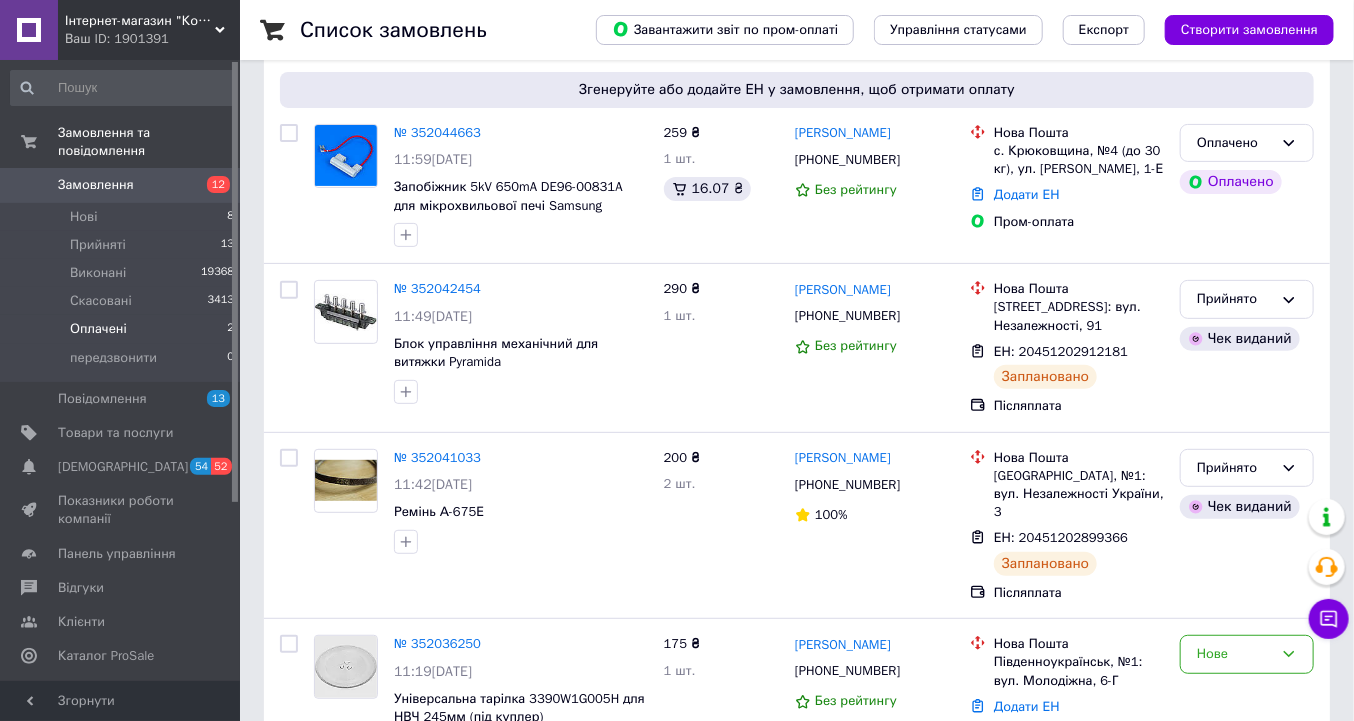 click on "Оплачені" at bounding box center (98, 329) 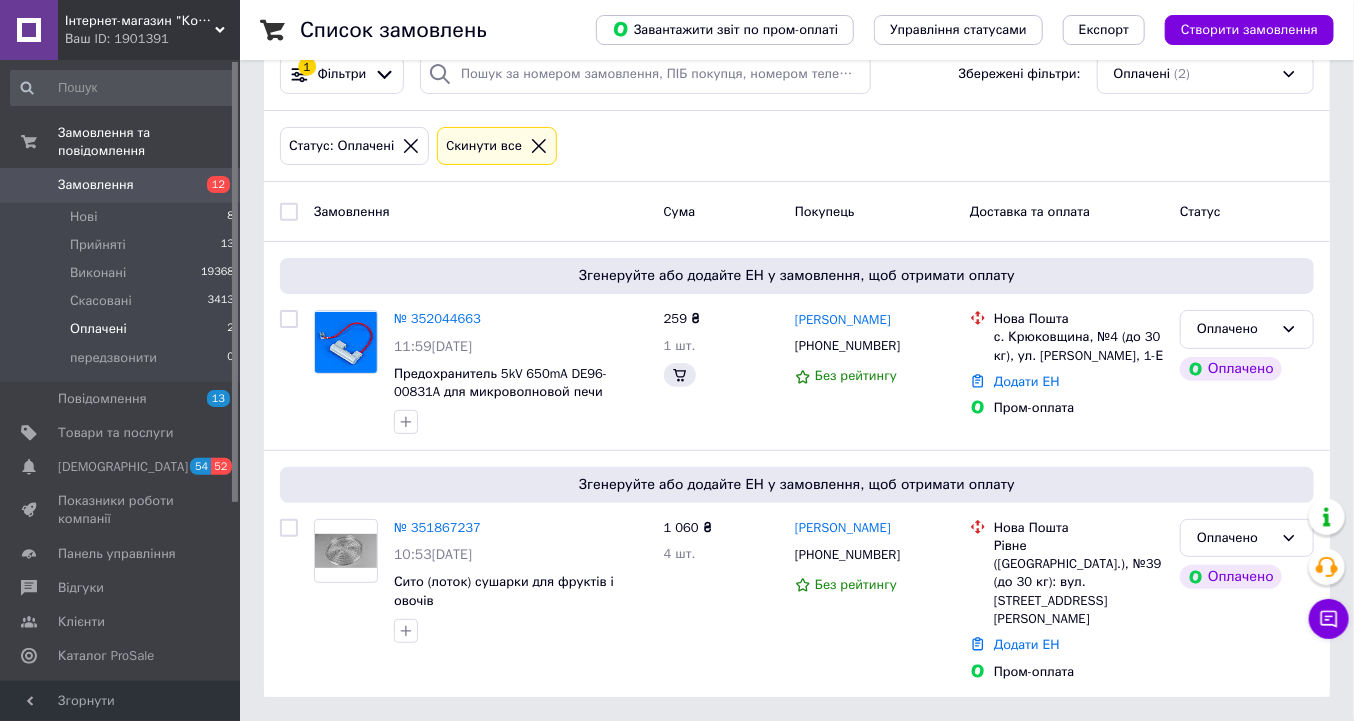 scroll, scrollTop: 0, scrollLeft: 0, axis: both 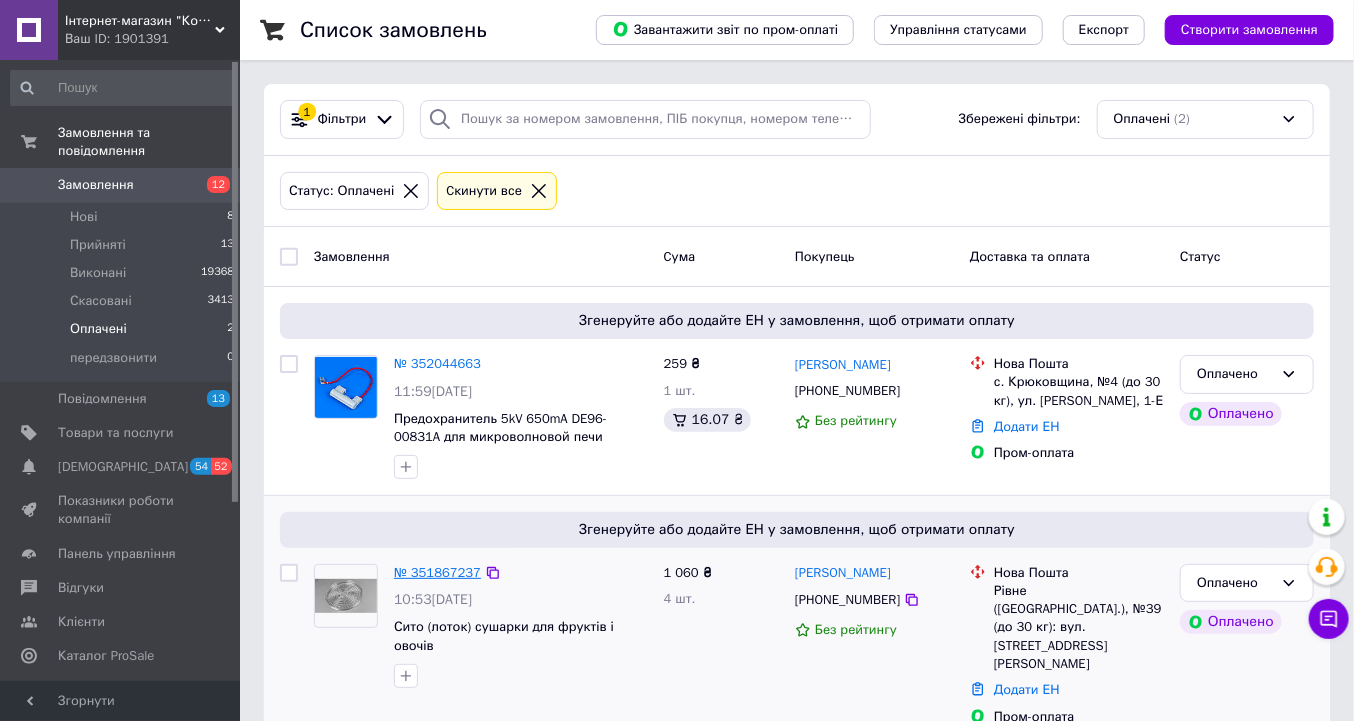 click on "№ 351867237" at bounding box center (437, 572) 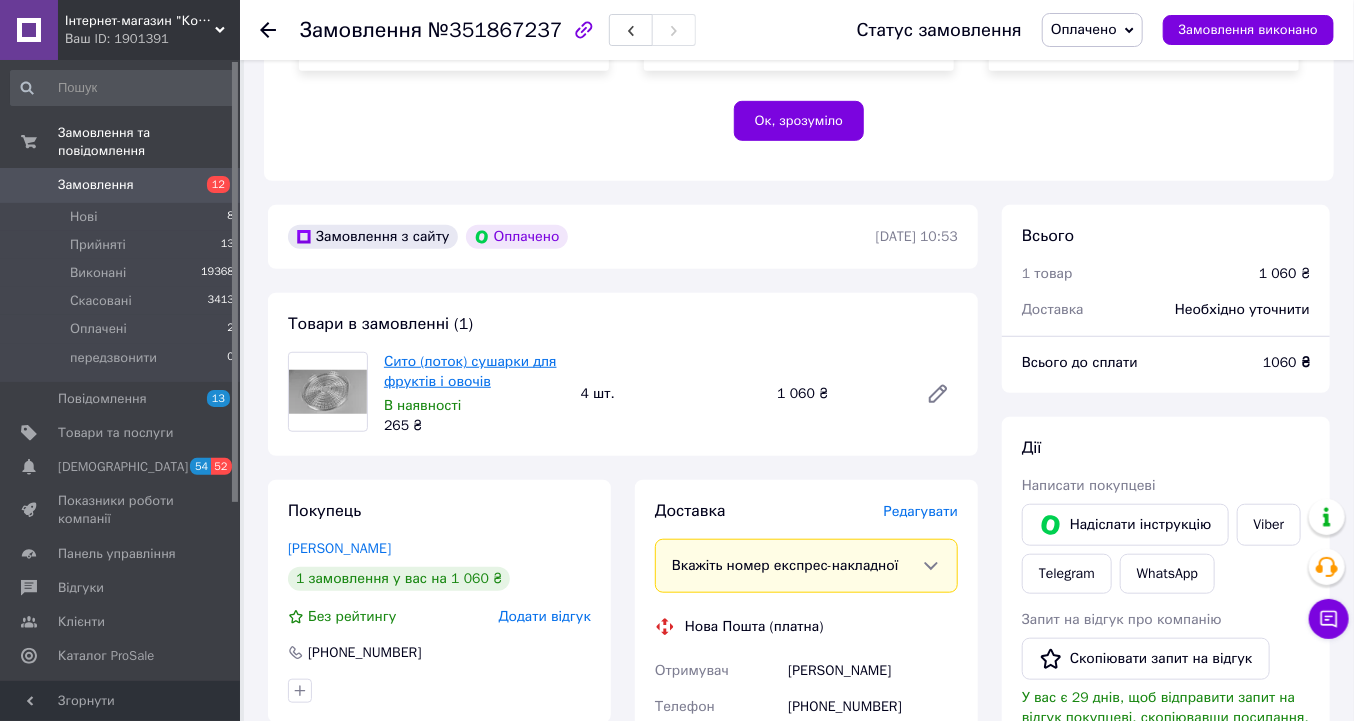 scroll, scrollTop: 480, scrollLeft: 0, axis: vertical 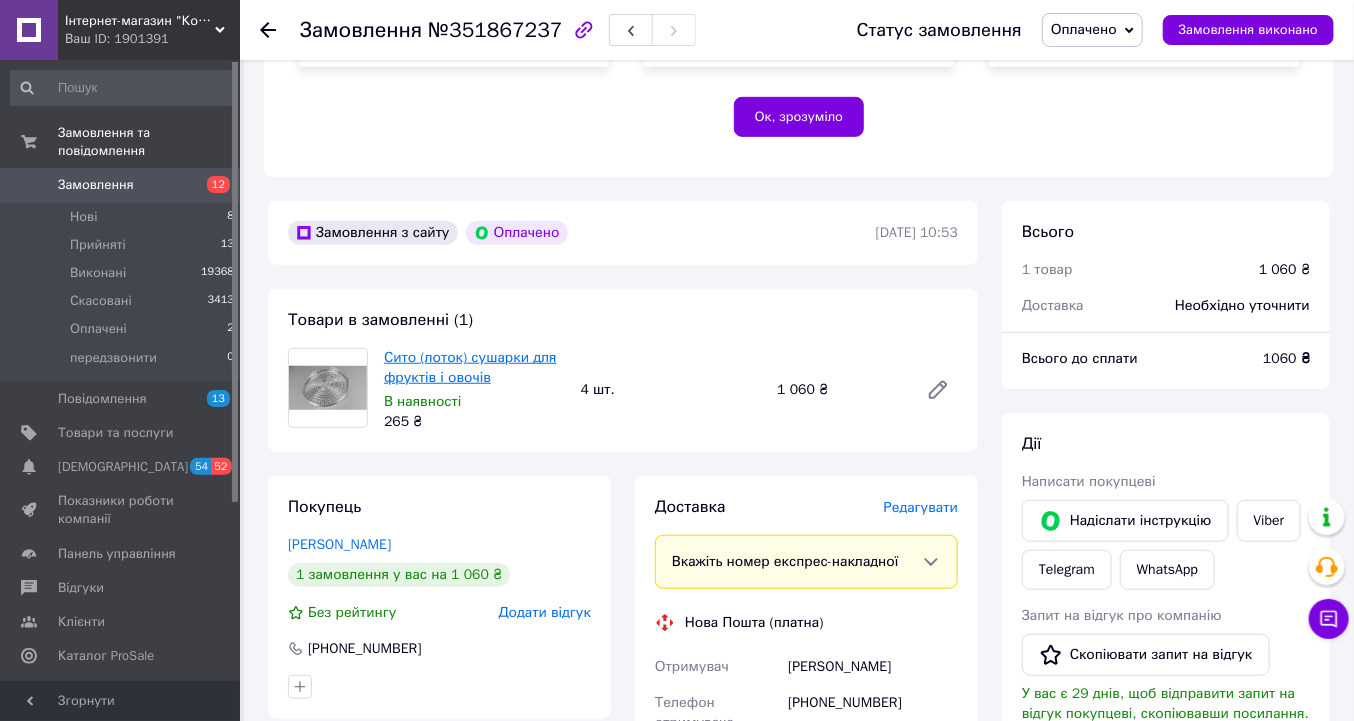 click on "Сито (лоток) сушарки для фруктів і овочів" at bounding box center [470, 367] 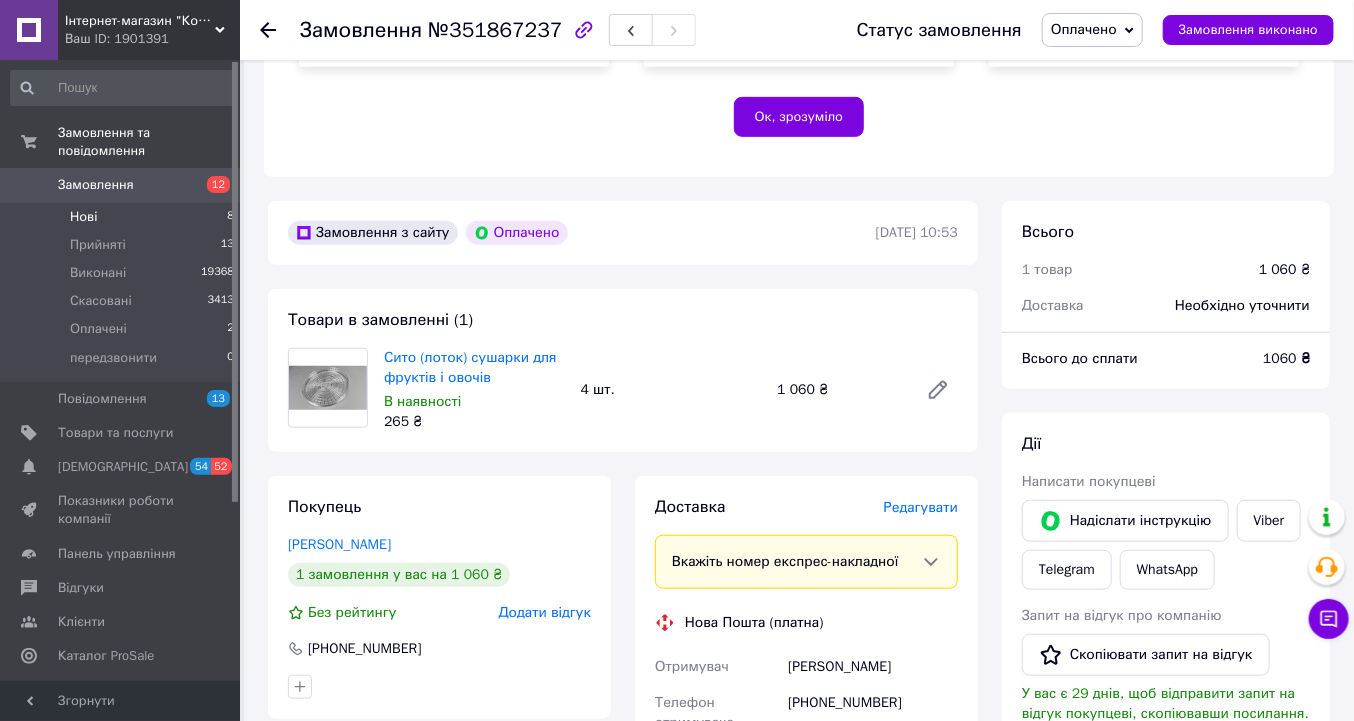 click on "Нові" at bounding box center [83, 217] 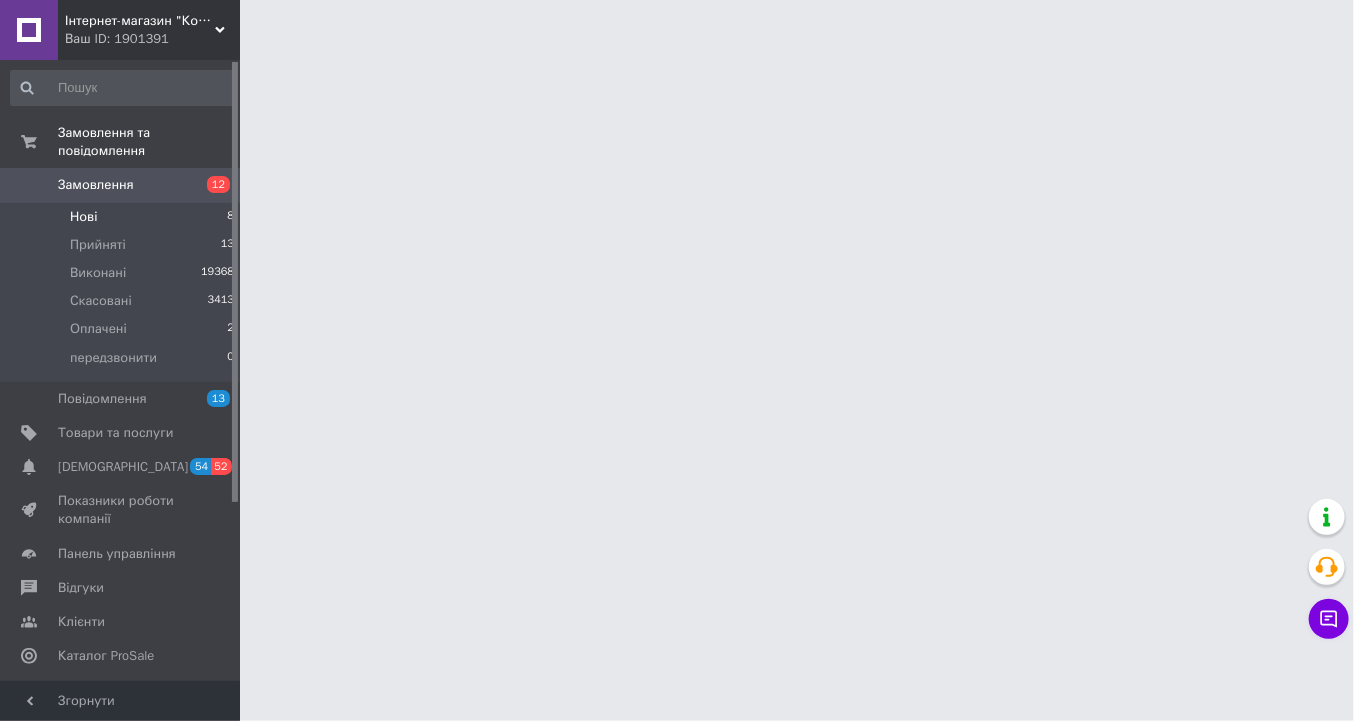 scroll, scrollTop: 0, scrollLeft: 0, axis: both 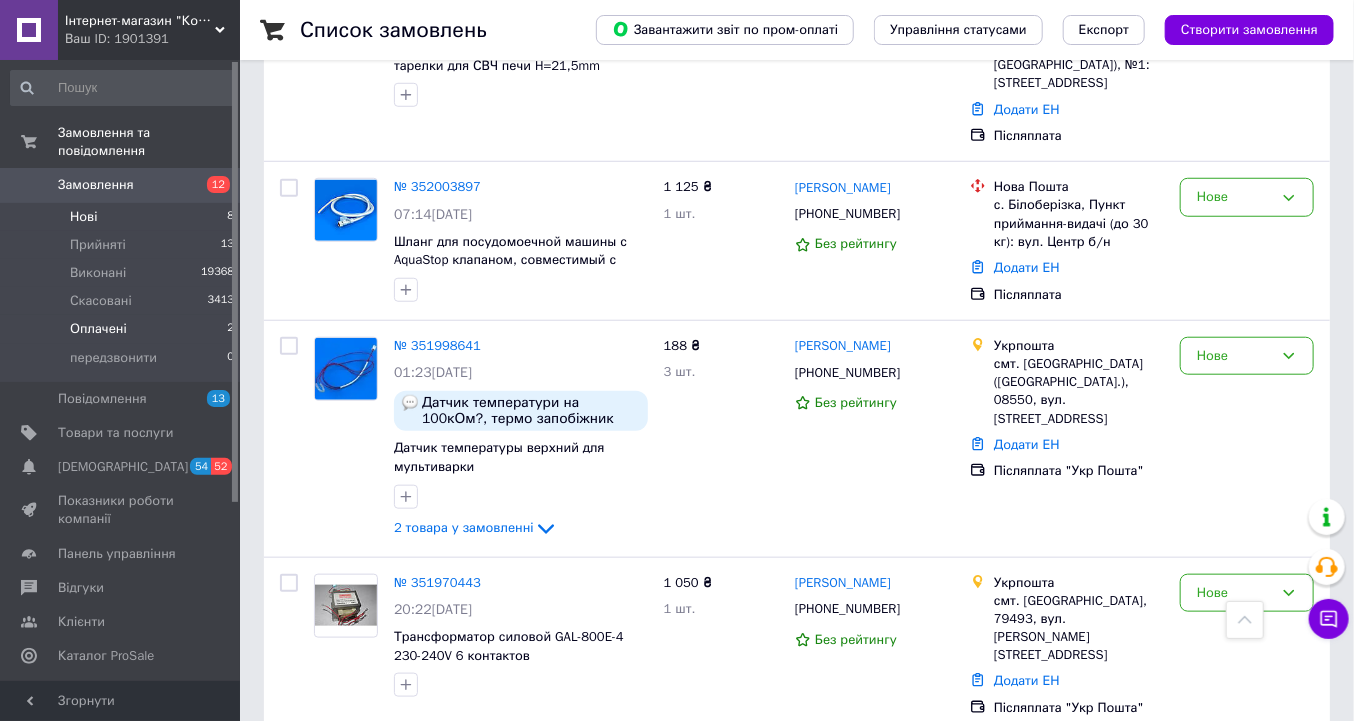 click on "Оплачені" at bounding box center [98, 329] 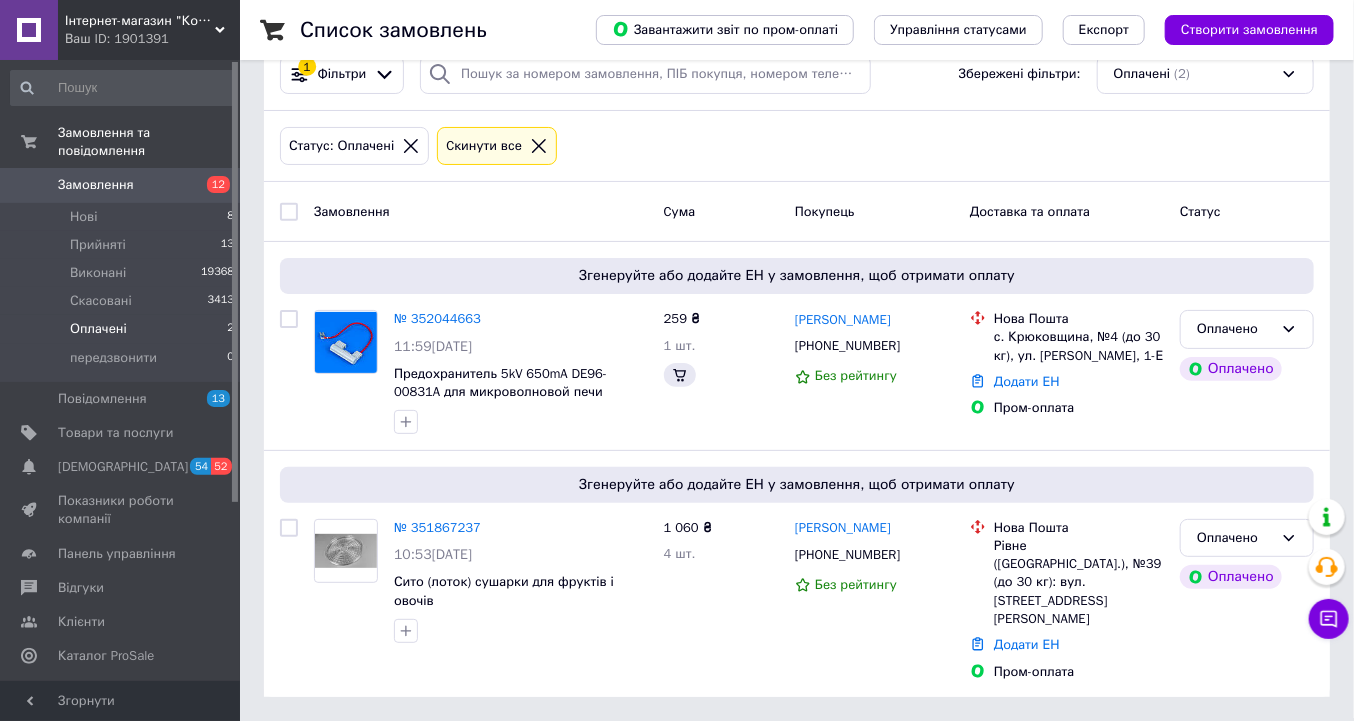 scroll, scrollTop: 0, scrollLeft: 0, axis: both 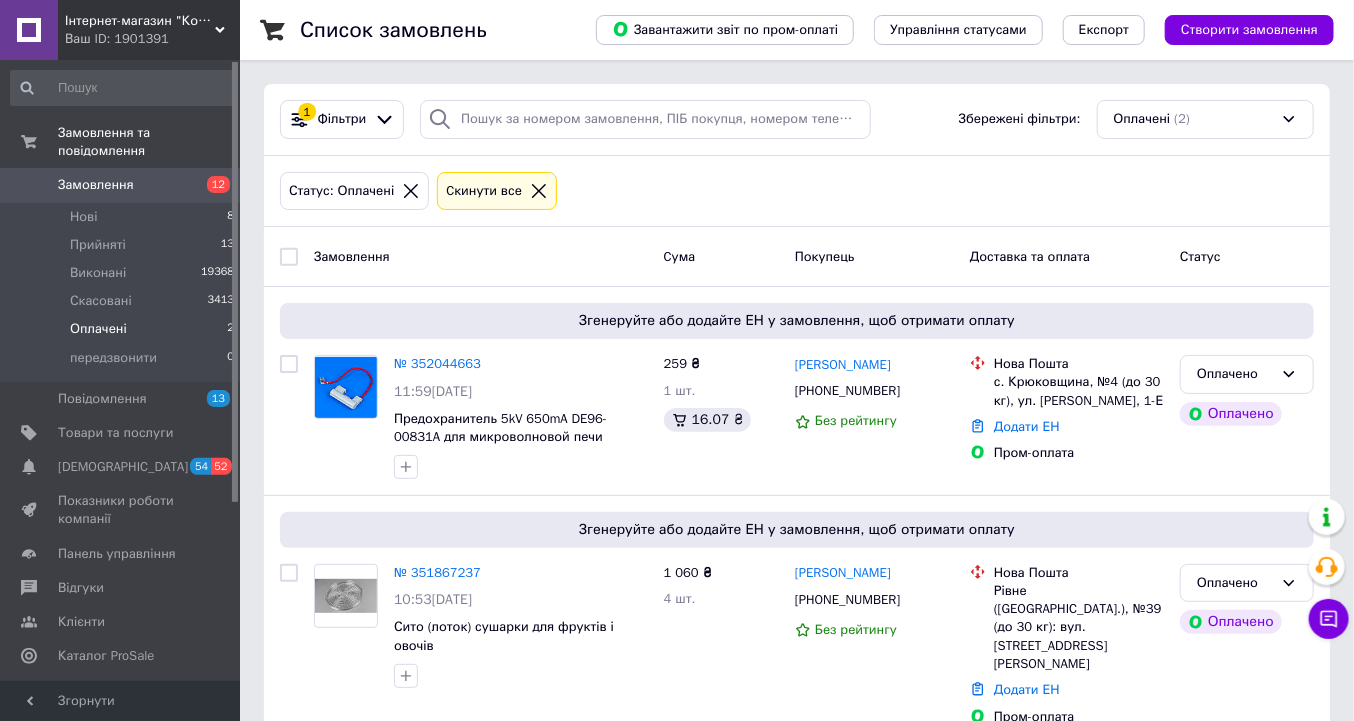 click on "Замовлення" at bounding box center [96, 185] 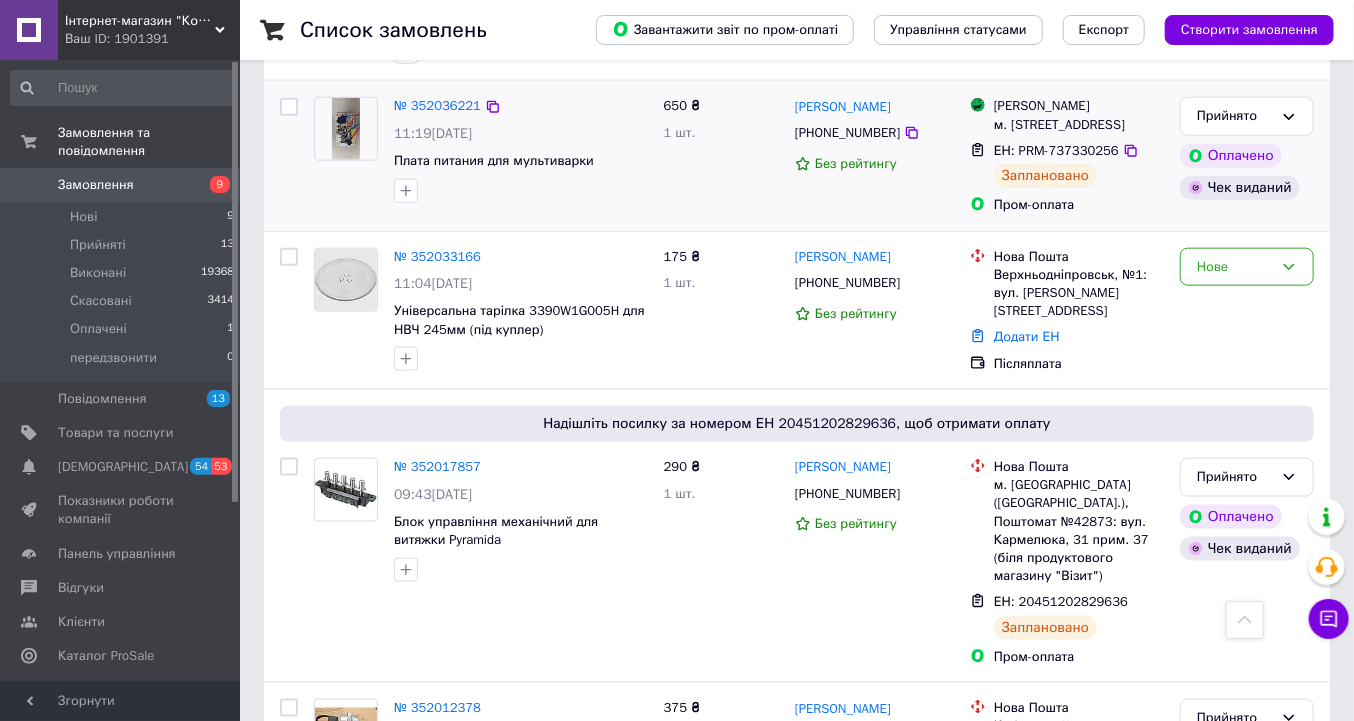 scroll, scrollTop: 960, scrollLeft: 0, axis: vertical 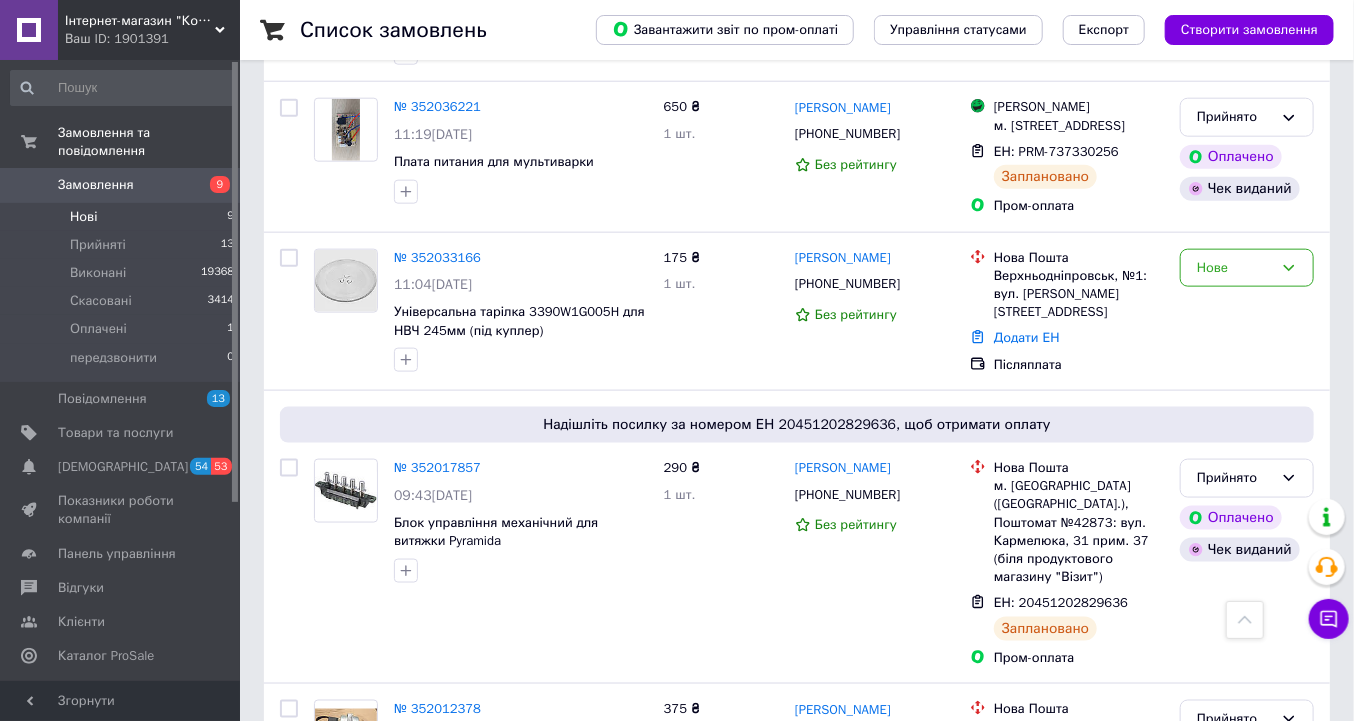 click on "Нові" at bounding box center (83, 217) 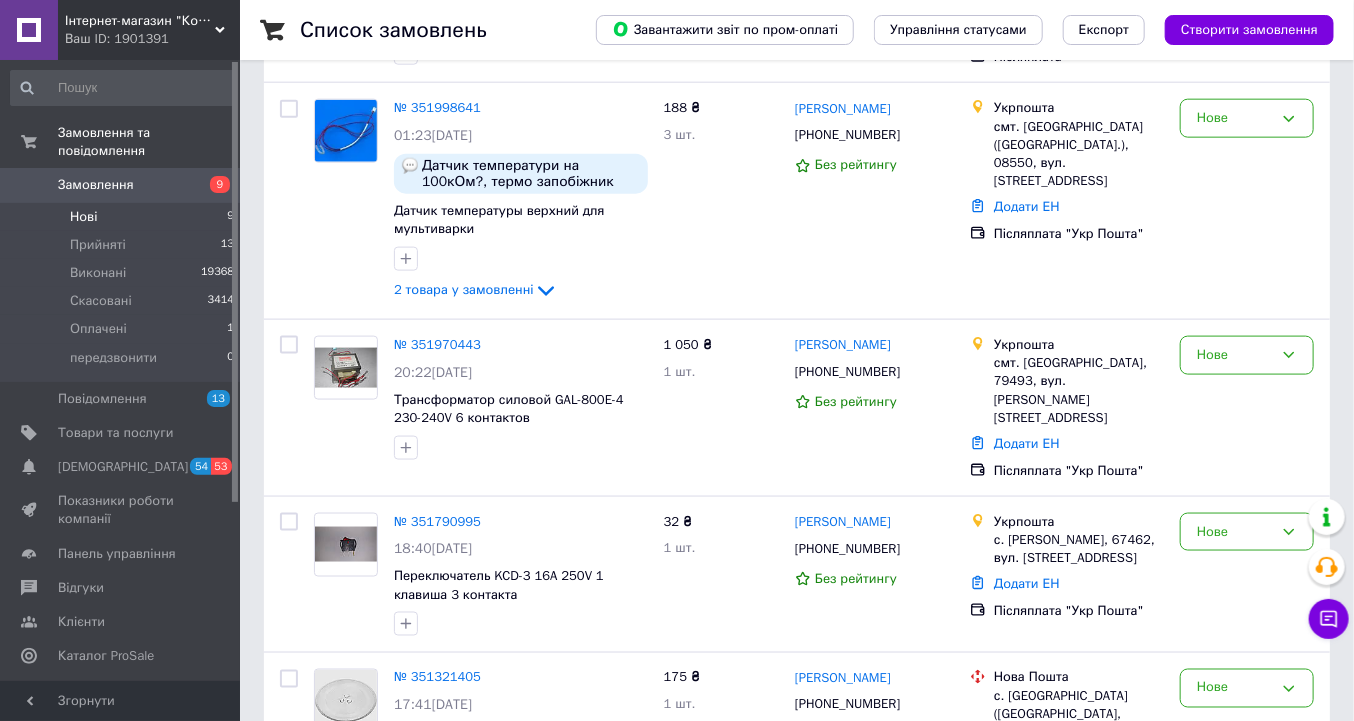 scroll, scrollTop: 0, scrollLeft: 0, axis: both 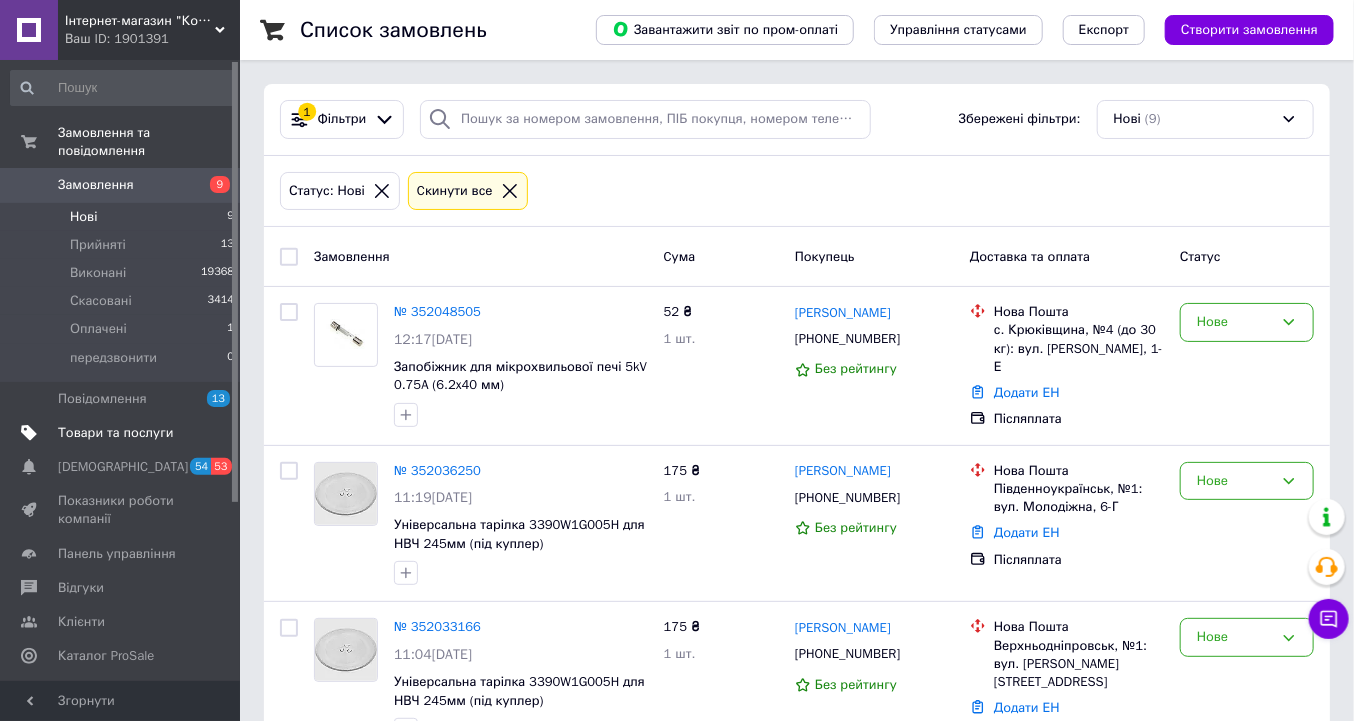 click on "Товари та послуги" at bounding box center [115, 433] 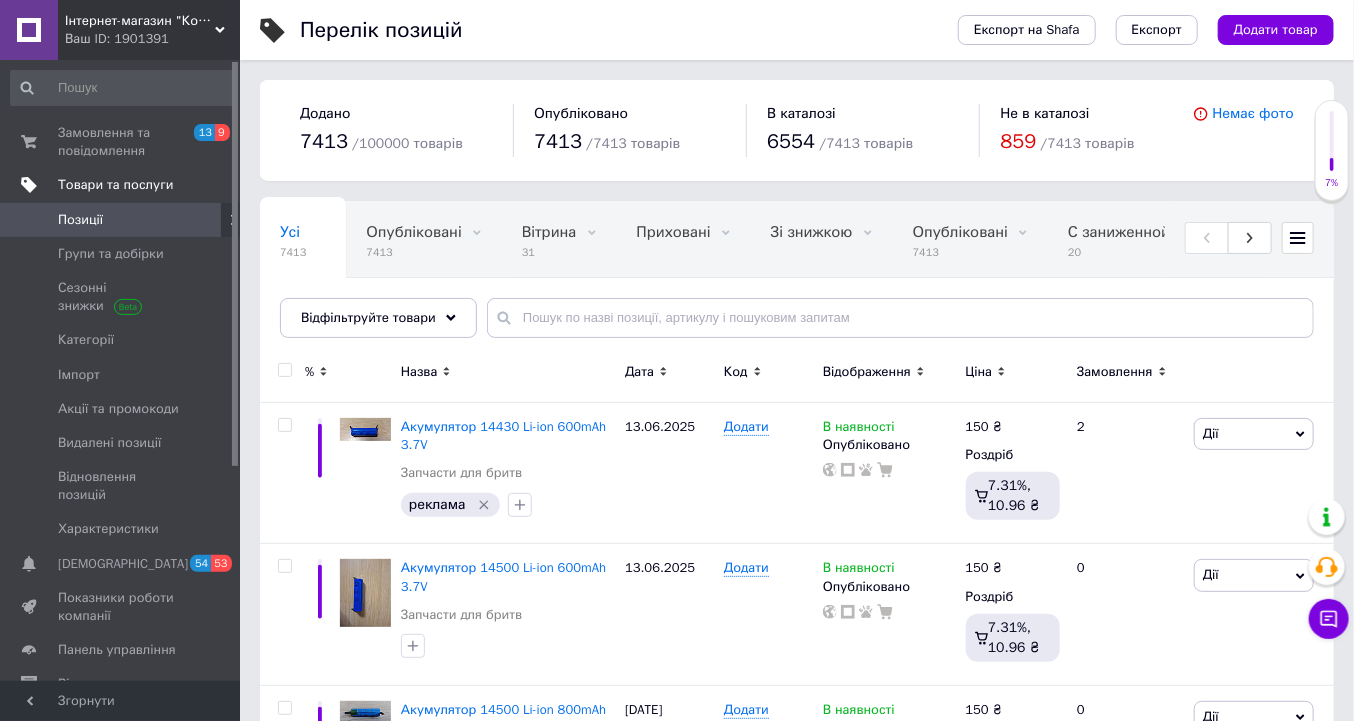 click on "Товари та послуги" at bounding box center [115, 185] 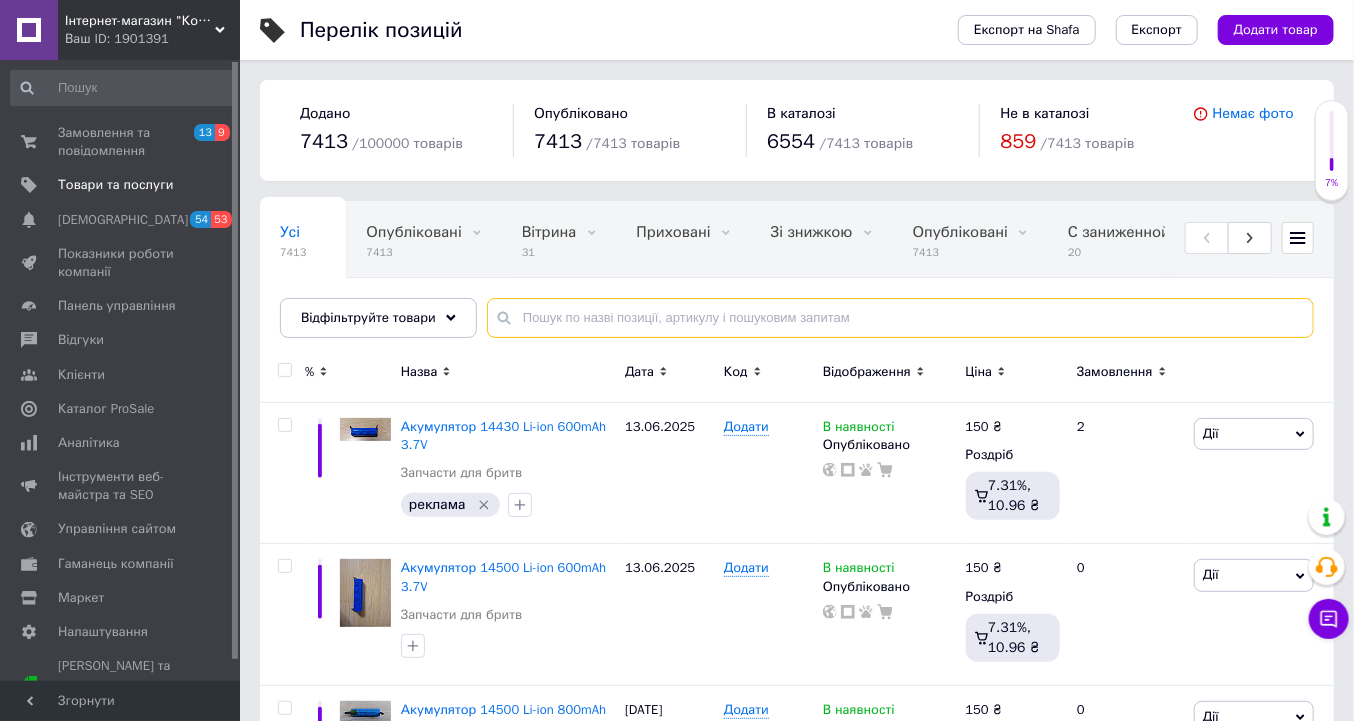click at bounding box center [900, 318] 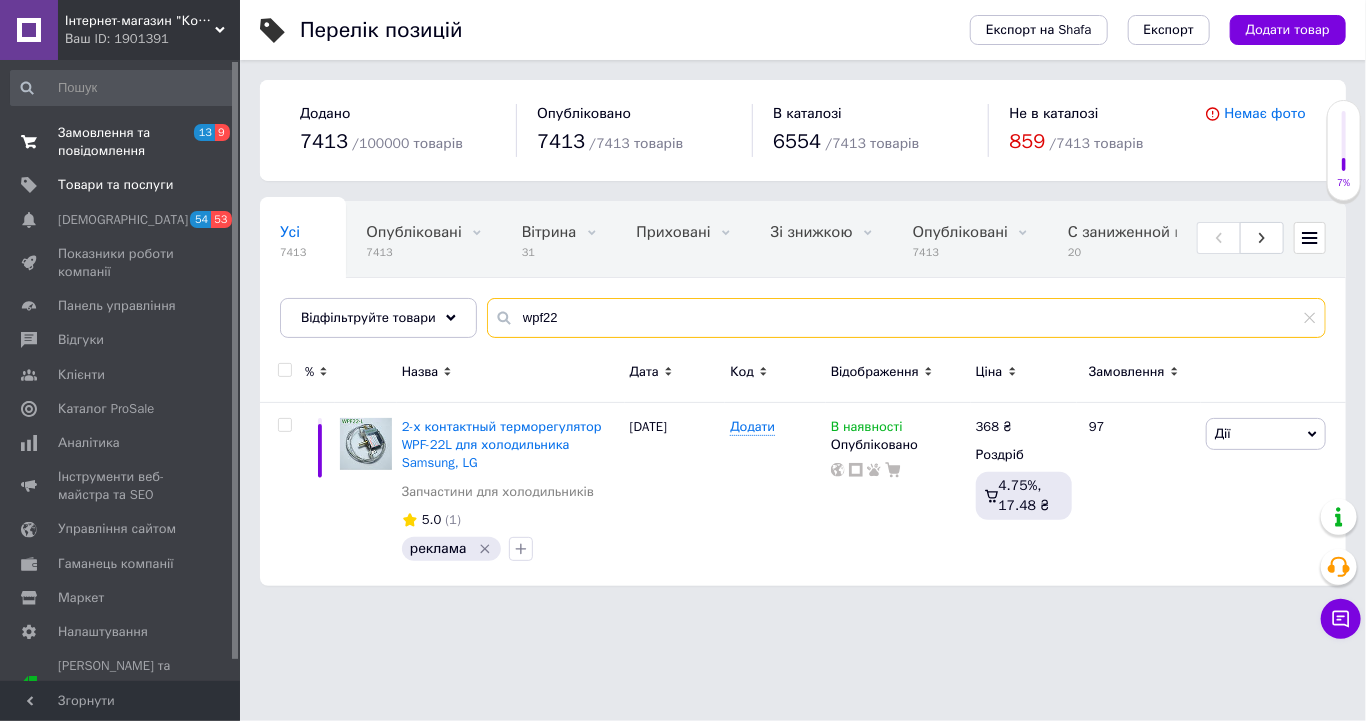 type on "wpf22" 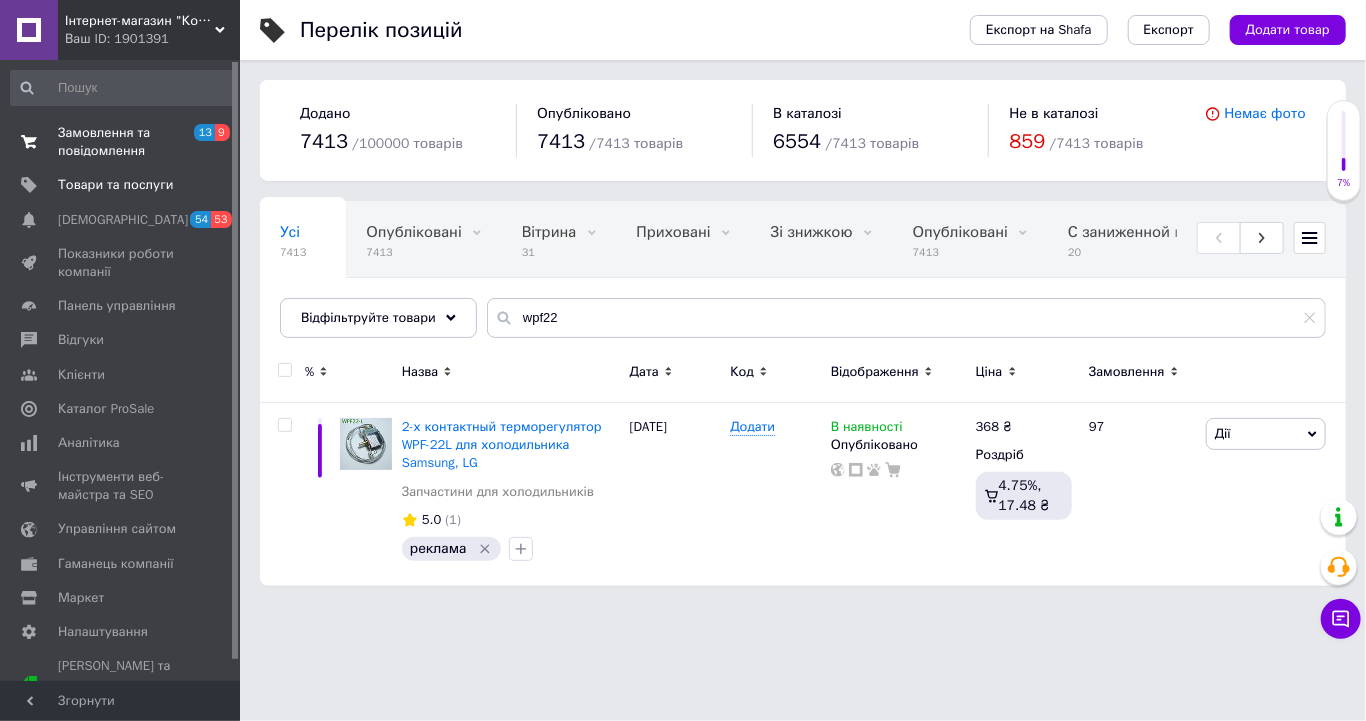 click on "Замовлення та повідомлення" at bounding box center (121, 142) 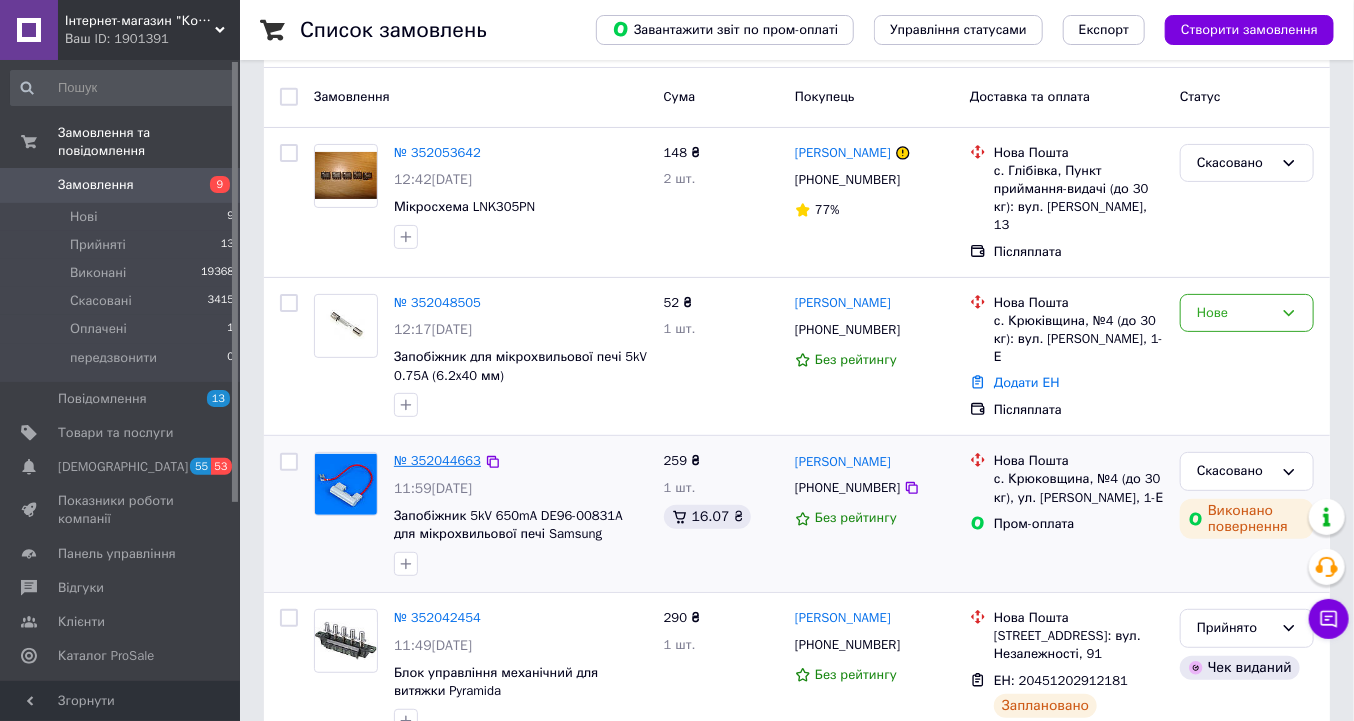 scroll, scrollTop: 80, scrollLeft: 0, axis: vertical 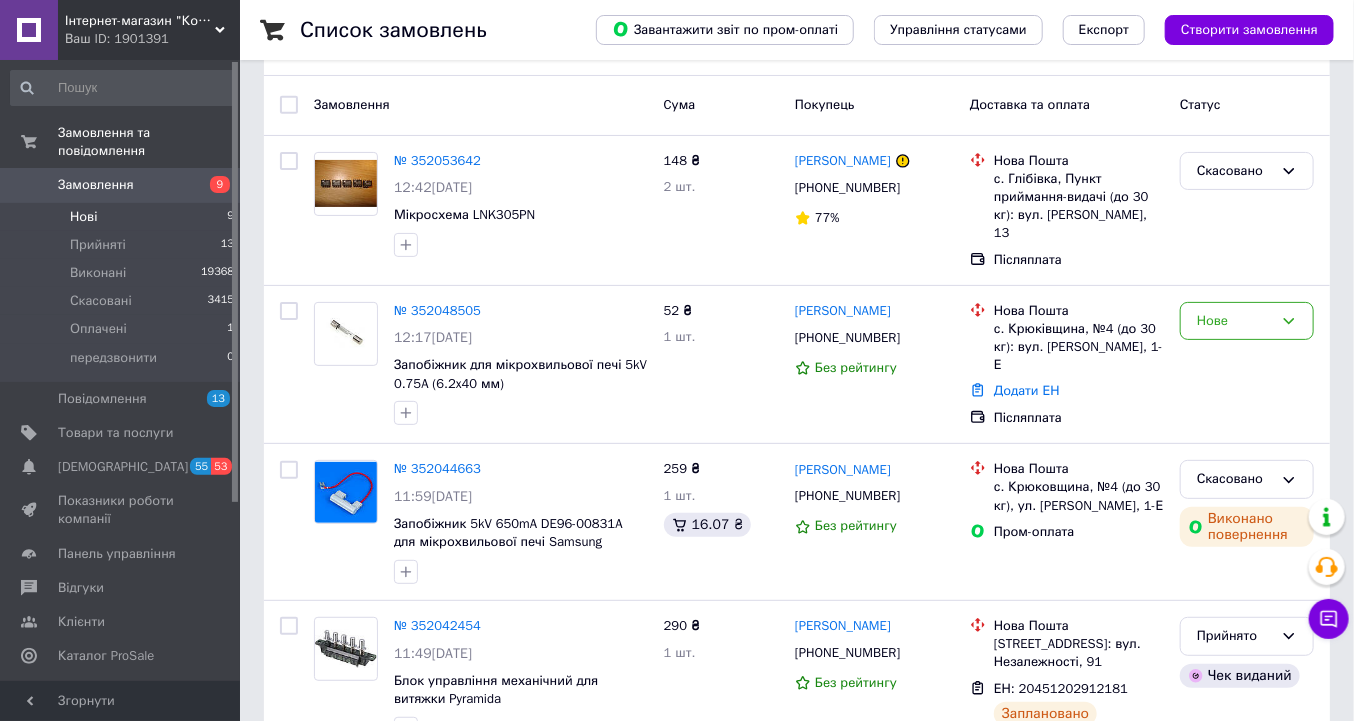click on "Нові" at bounding box center [83, 217] 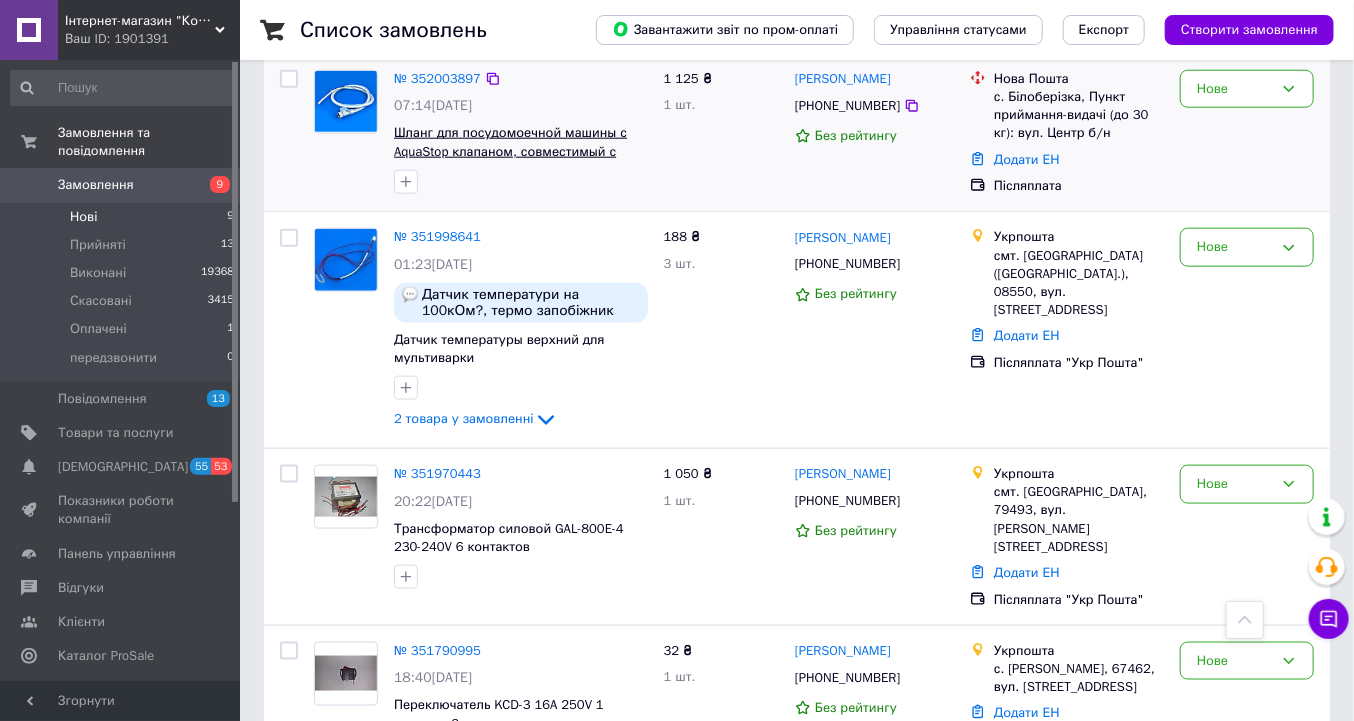 scroll, scrollTop: 960, scrollLeft: 0, axis: vertical 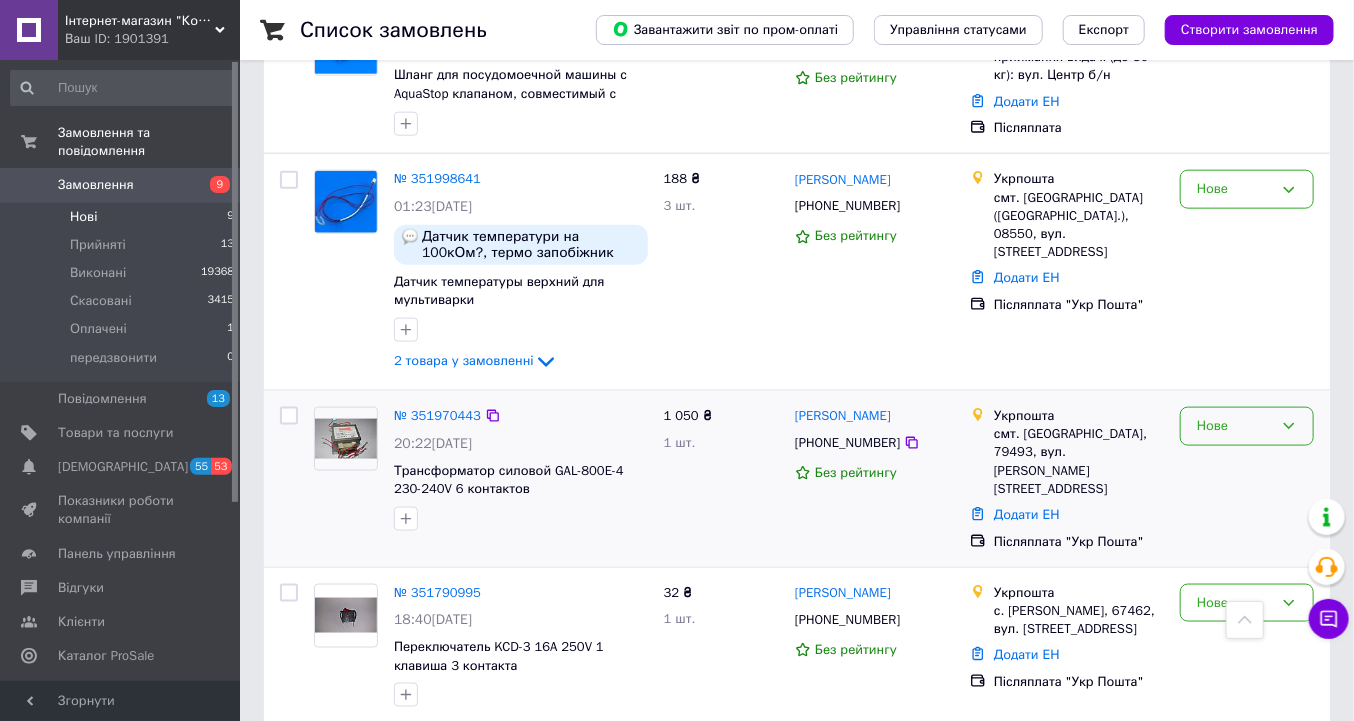 drag, startPoint x: 1287, startPoint y: 417, endPoint x: 1245, endPoint y: 441, distance: 48.373547 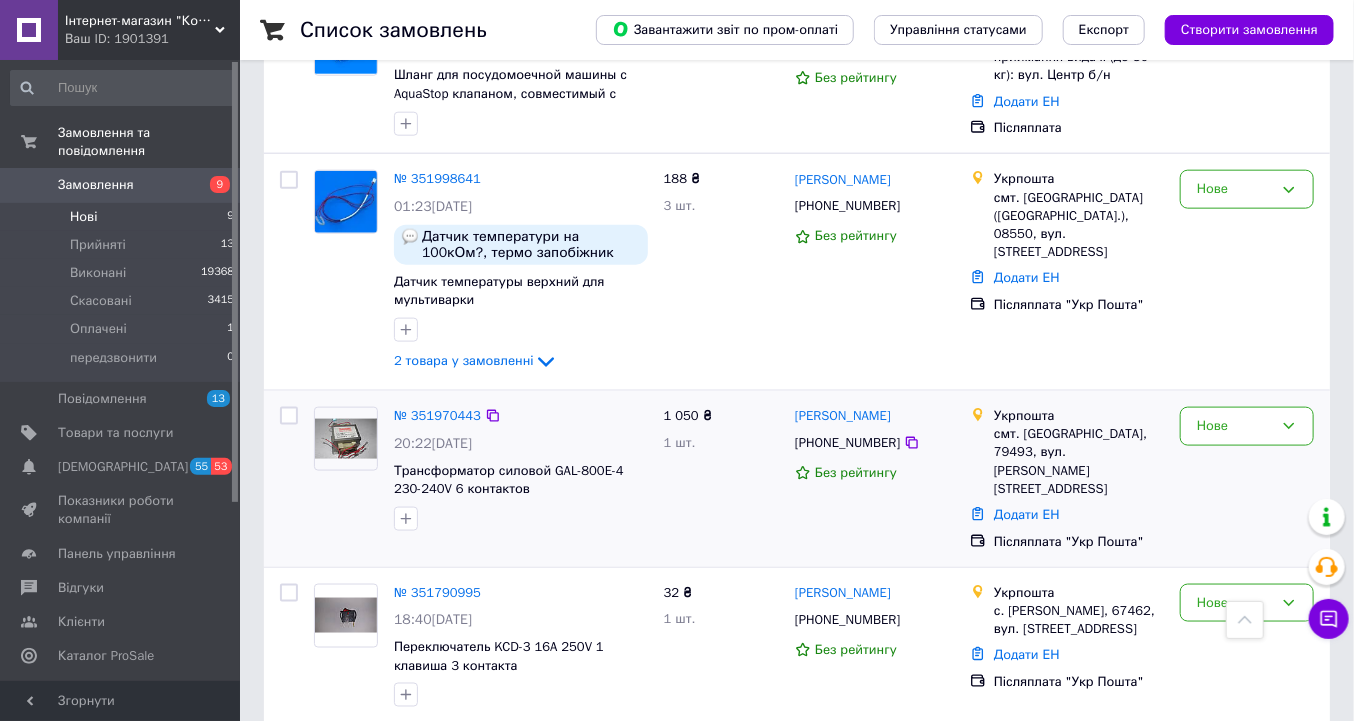 click 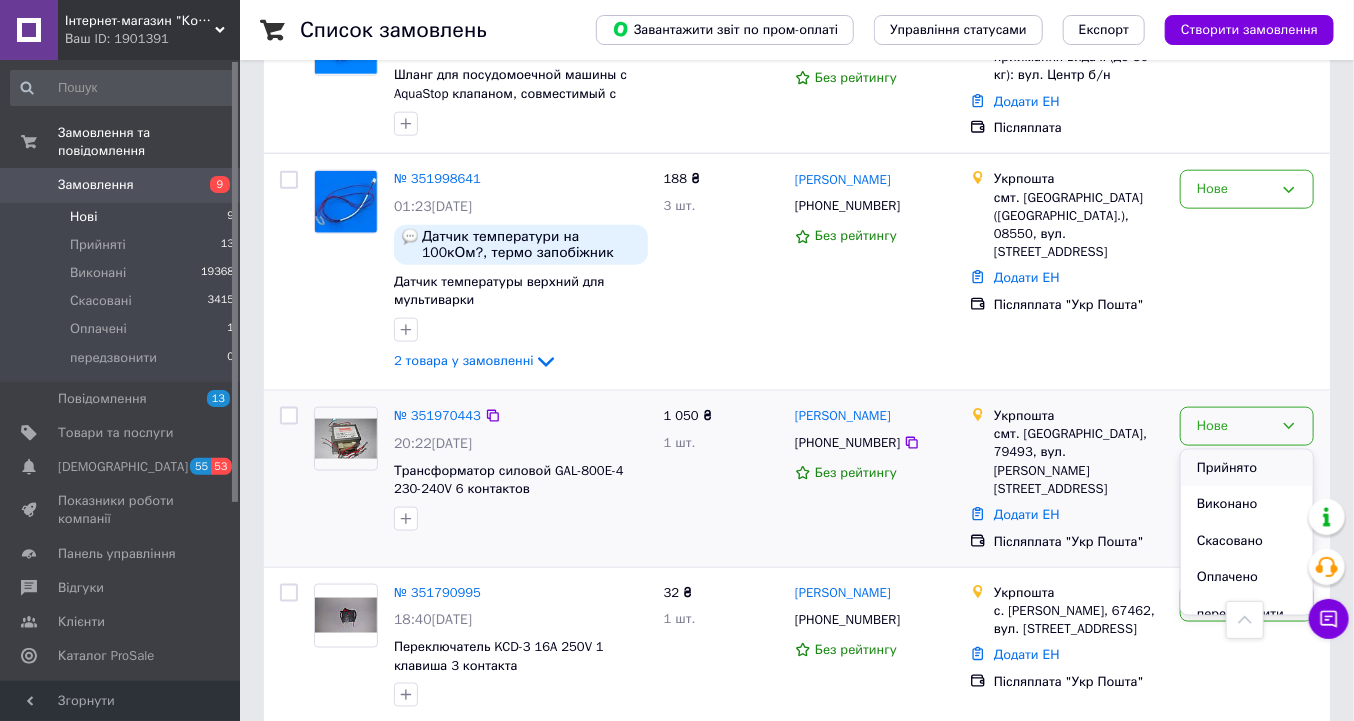 click on "Прийнято" at bounding box center (1247, 468) 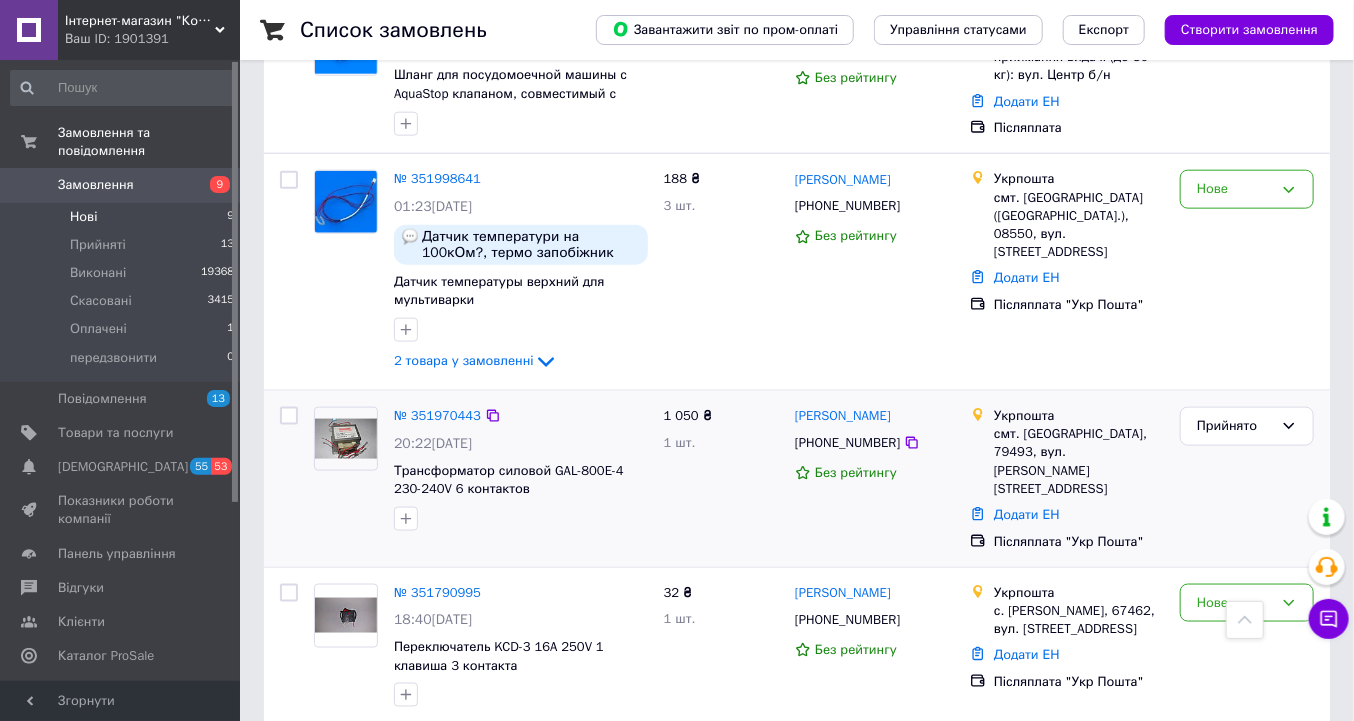 click on "Нові 9" at bounding box center (123, 217) 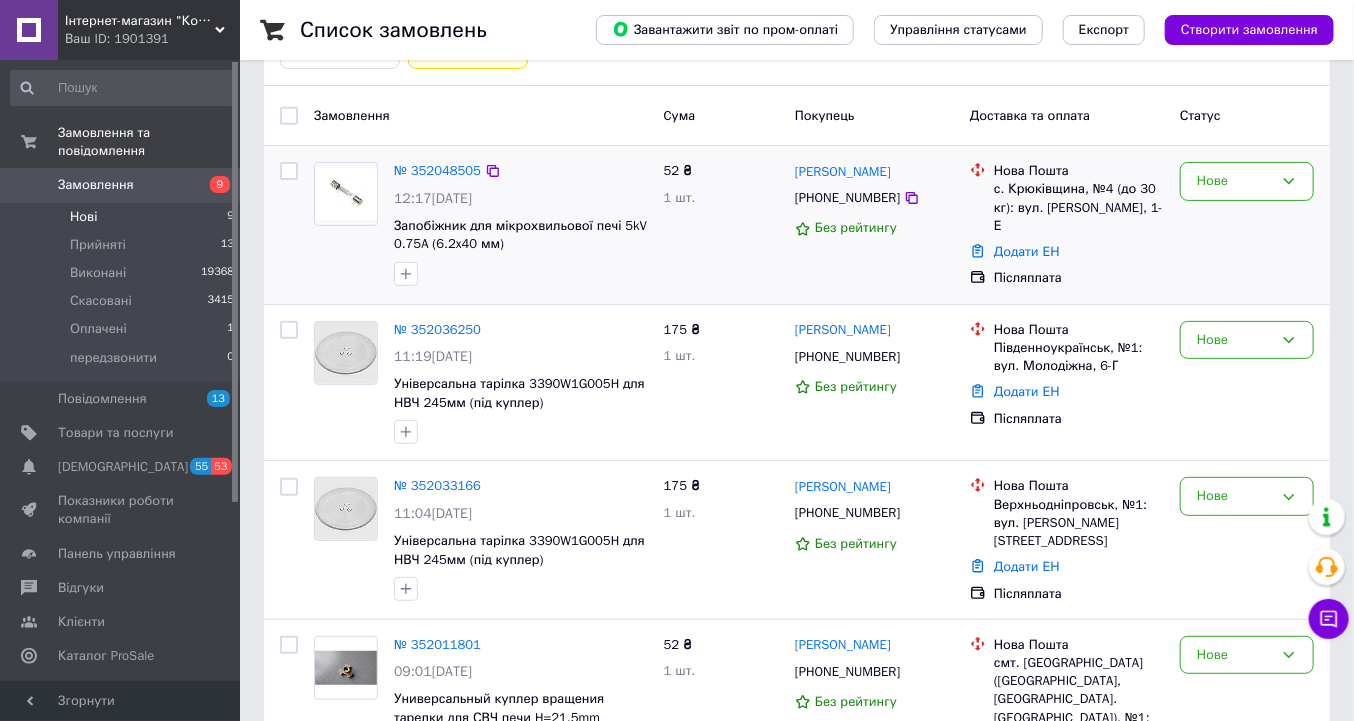 scroll, scrollTop: 160, scrollLeft: 0, axis: vertical 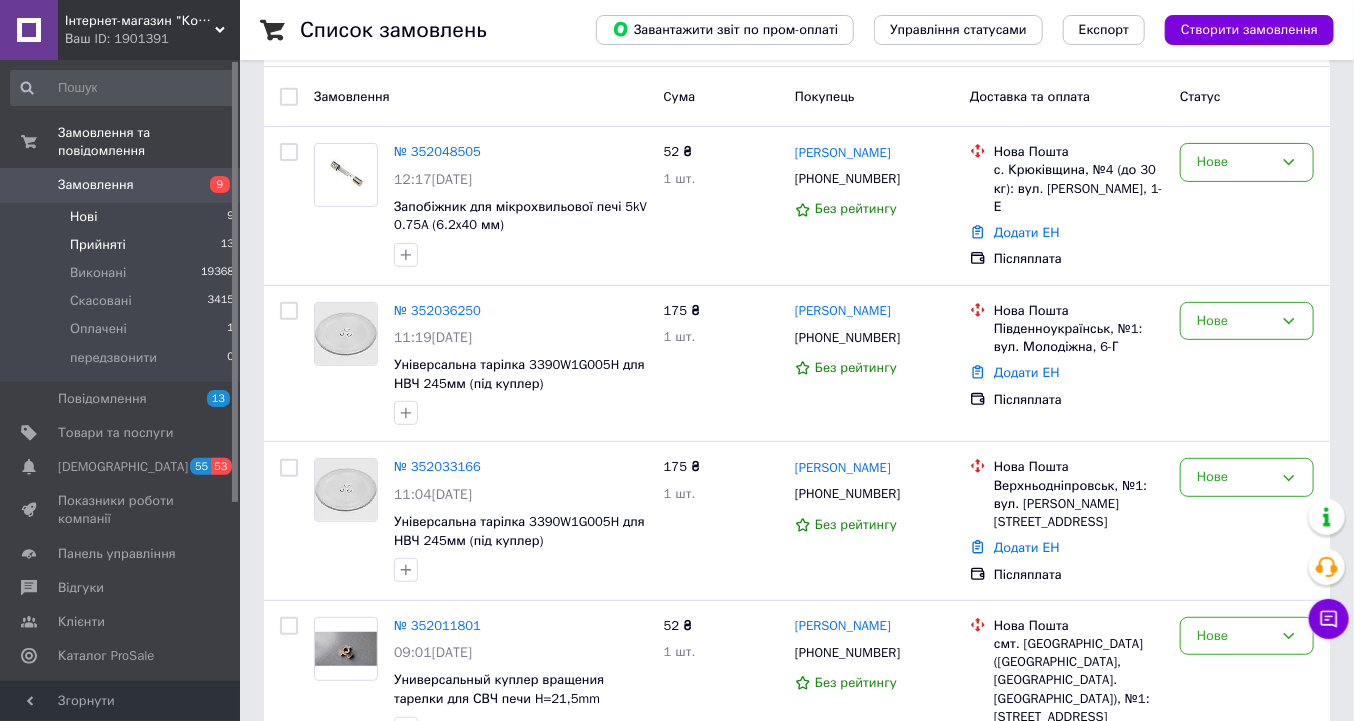 click on "Прийняті" at bounding box center [98, 245] 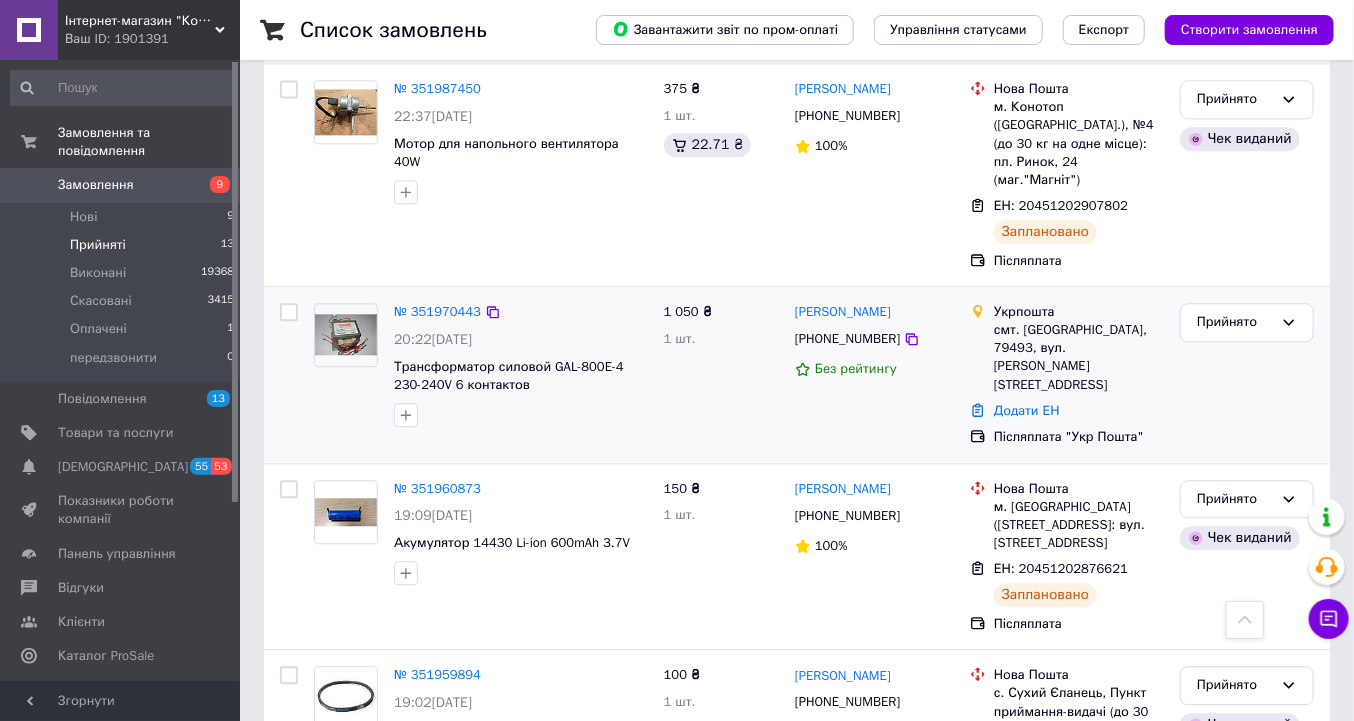 scroll, scrollTop: 2000, scrollLeft: 0, axis: vertical 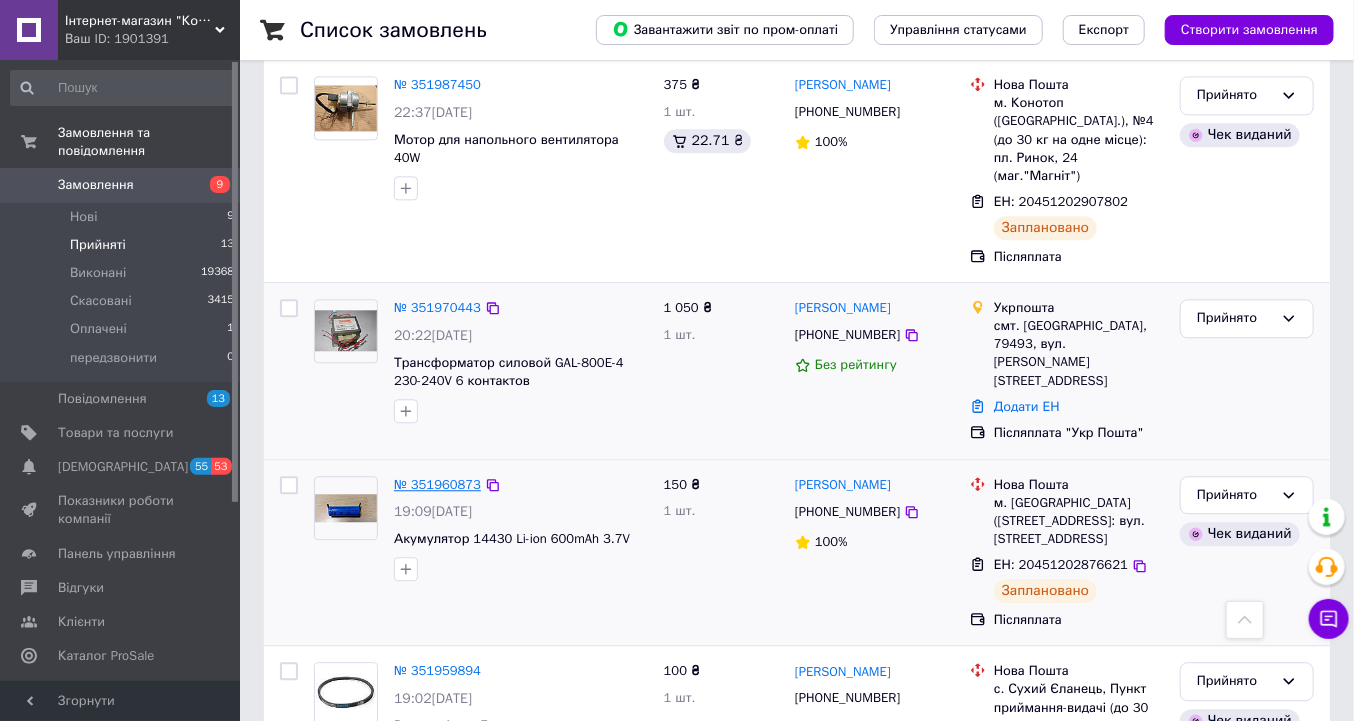 click on "№ 351960873" at bounding box center (437, 484) 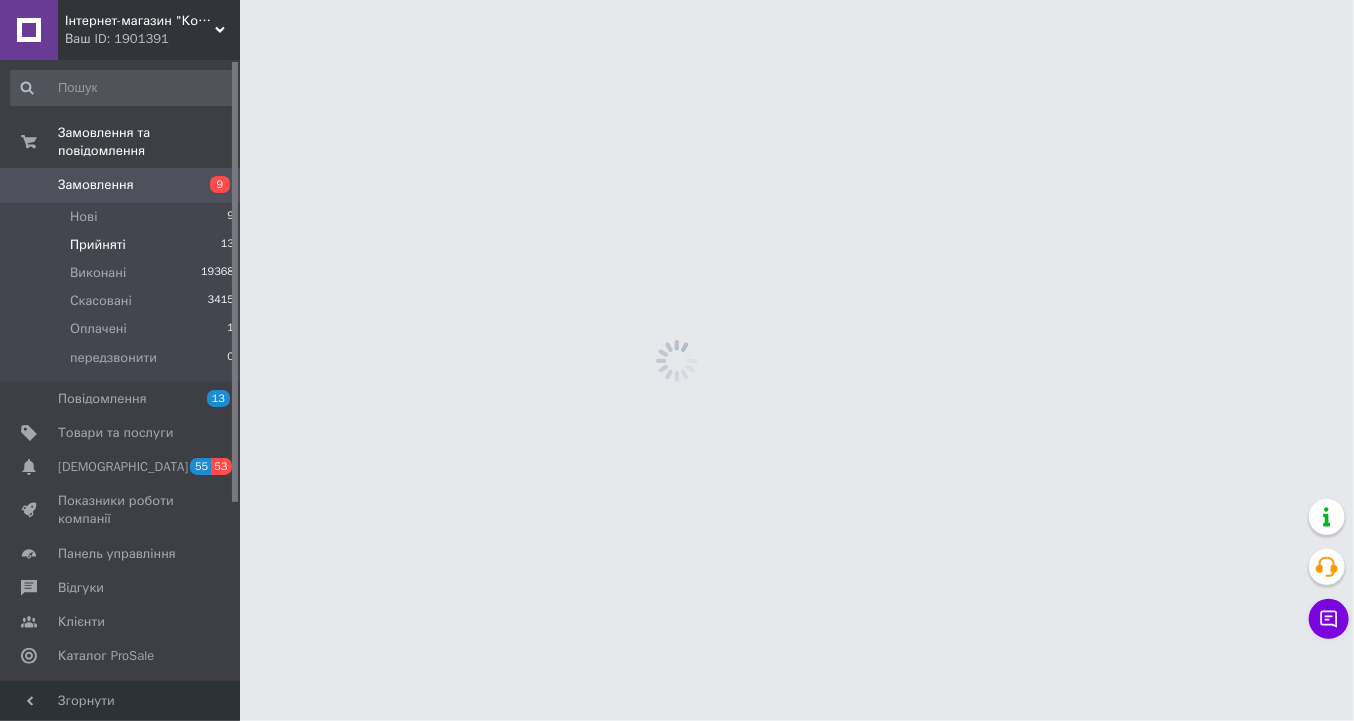 scroll, scrollTop: 0, scrollLeft: 0, axis: both 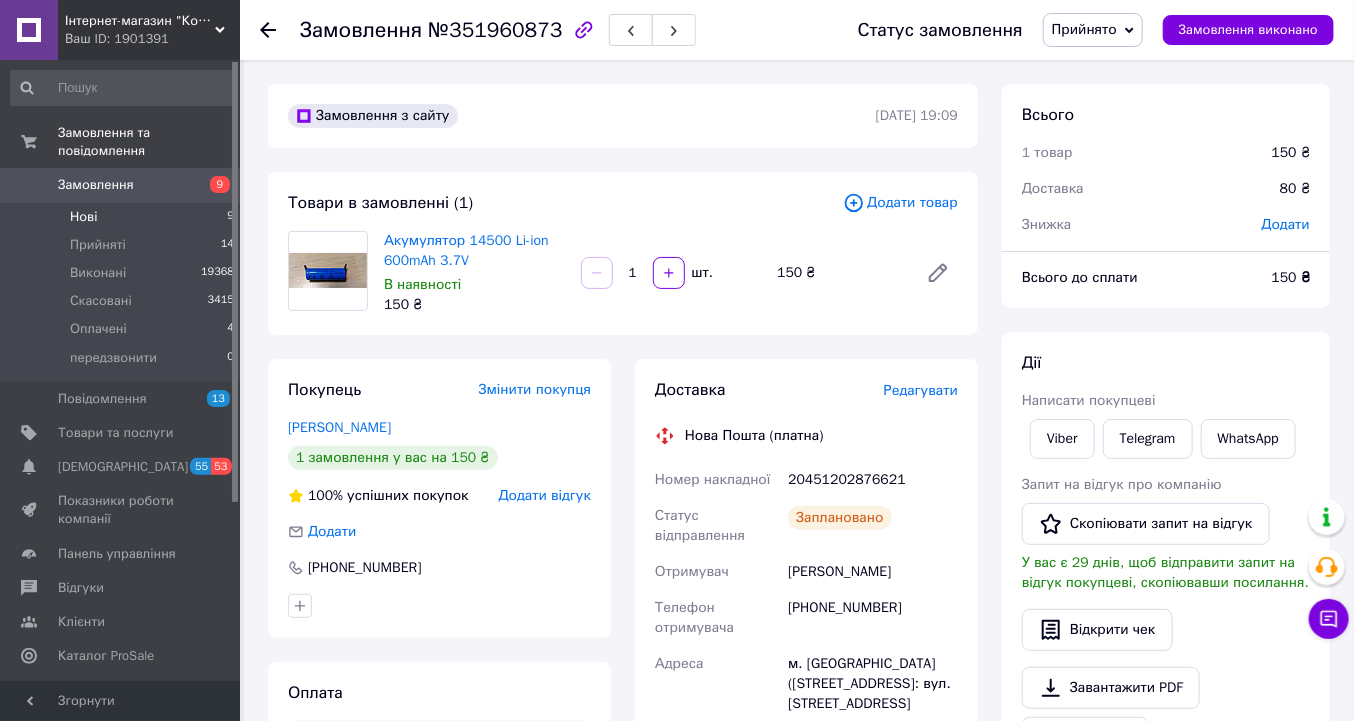 click on "Нові" at bounding box center (83, 217) 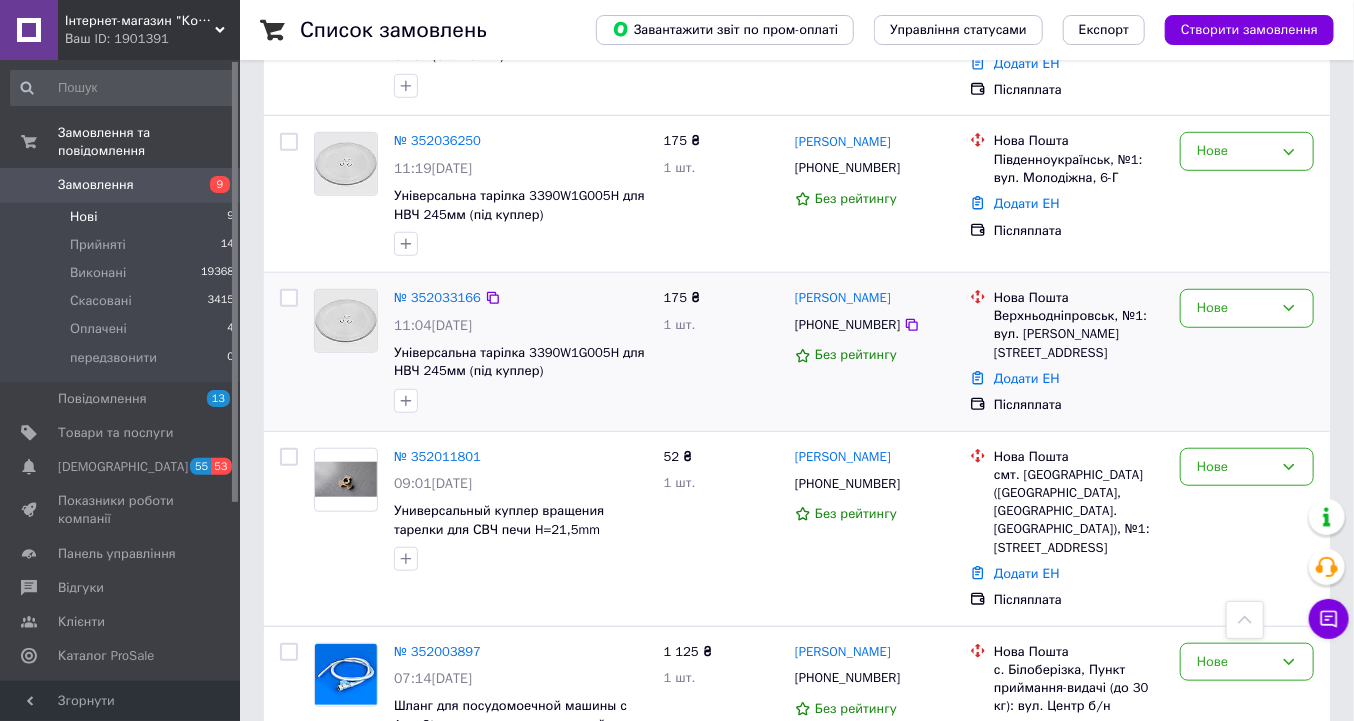 scroll, scrollTop: 720, scrollLeft: 0, axis: vertical 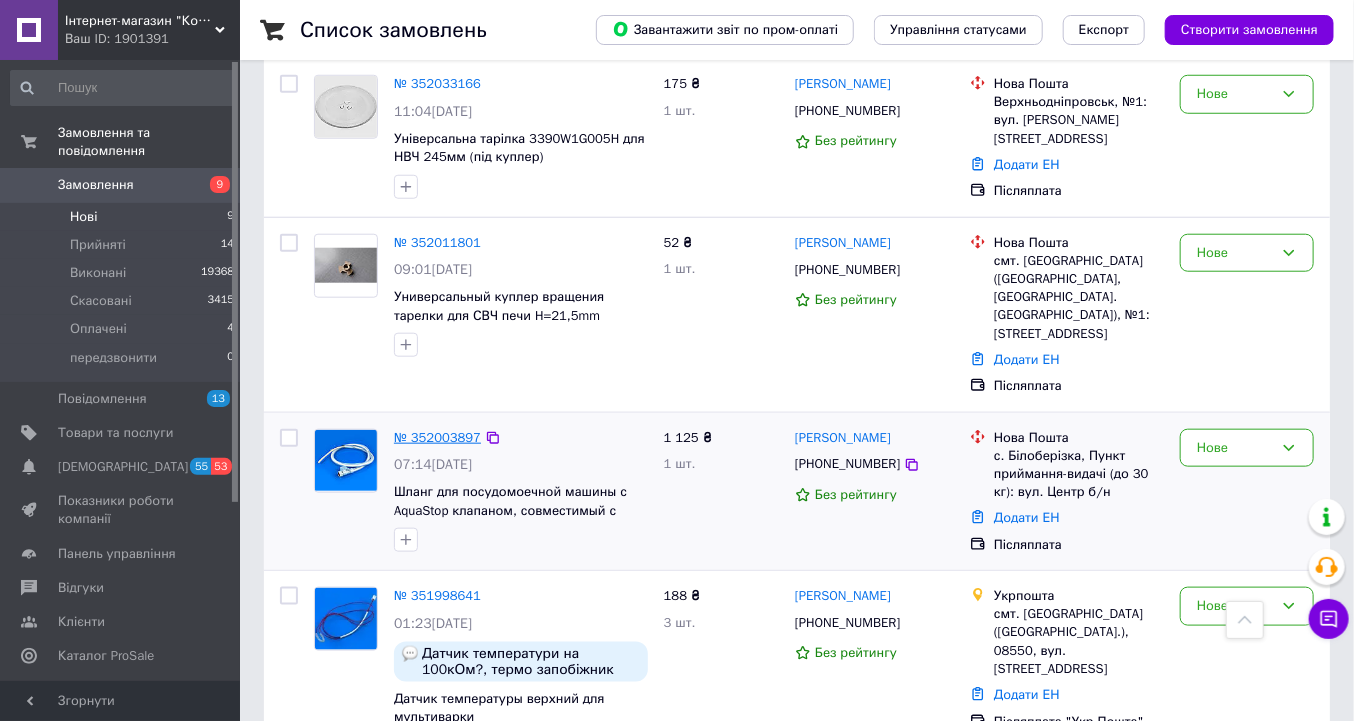 click on "№ 352003897" at bounding box center (437, 437) 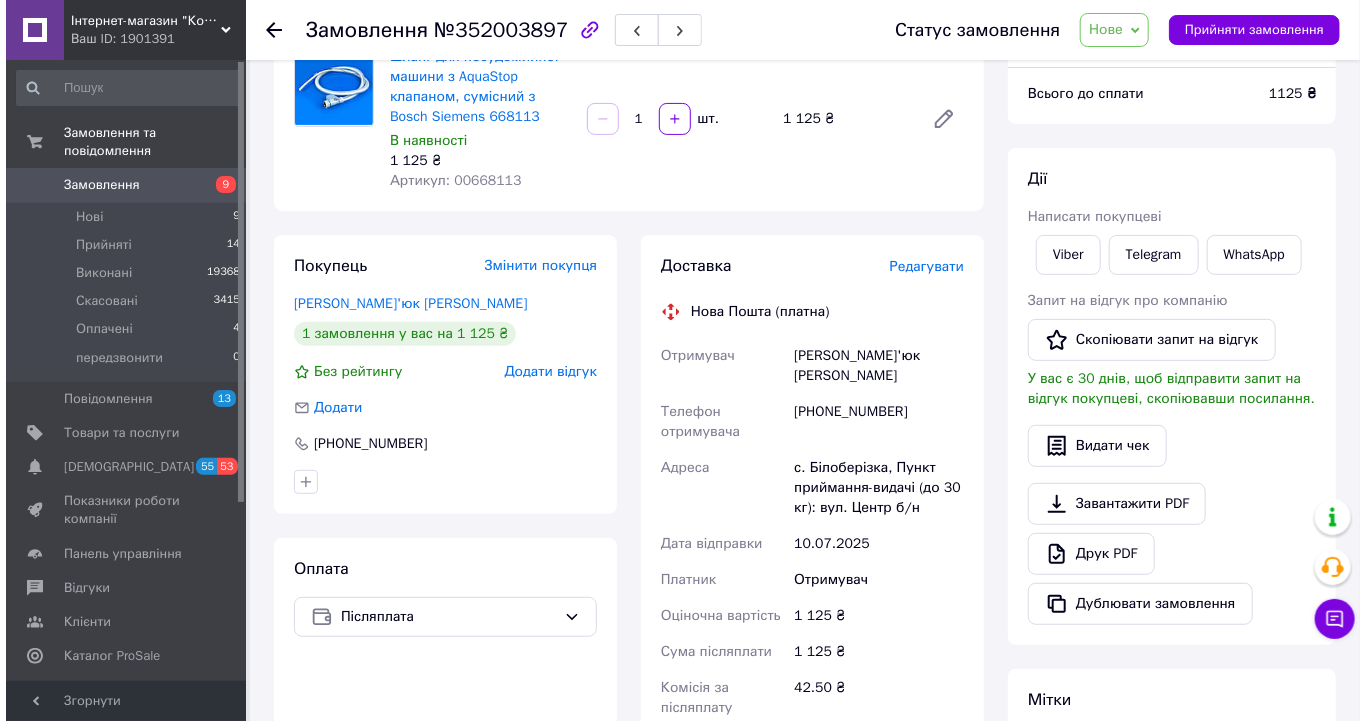 scroll, scrollTop: 124, scrollLeft: 0, axis: vertical 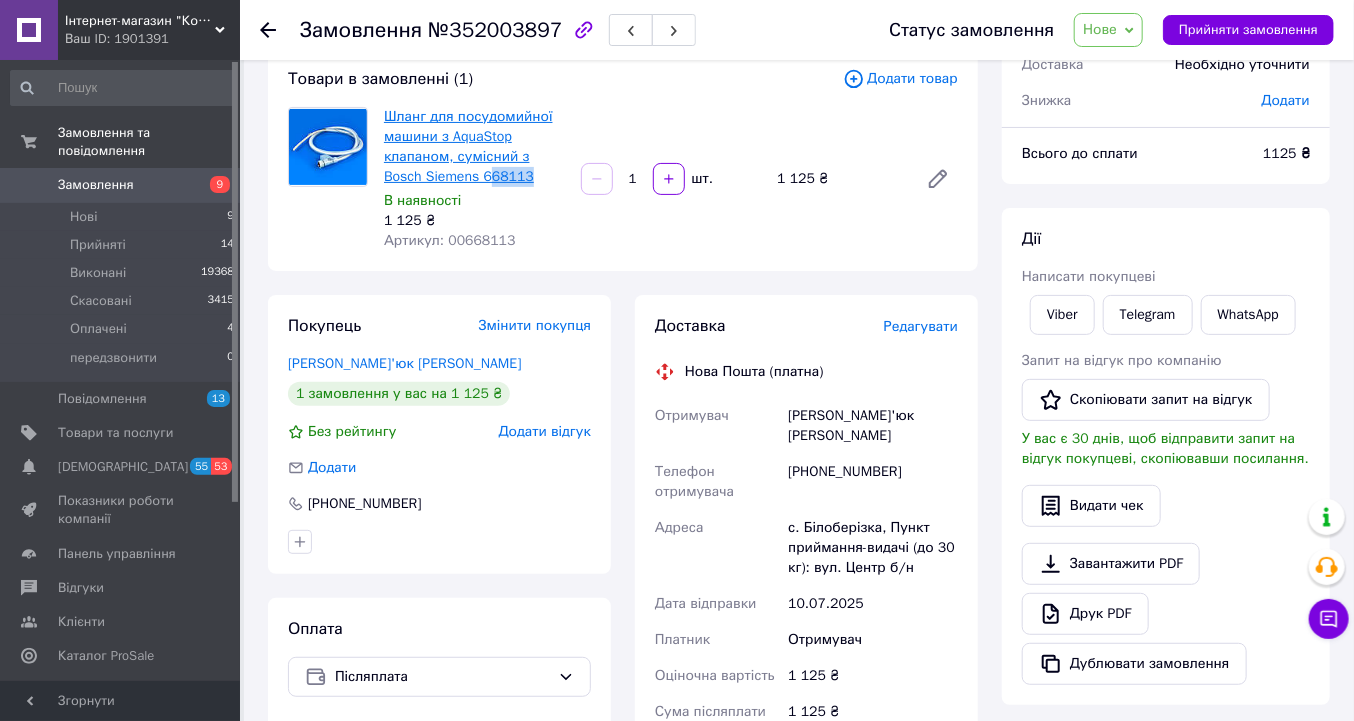 drag, startPoint x: 485, startPoint y: 175, endPoint x: 447, endPoint y: 172, distance: 38.118237 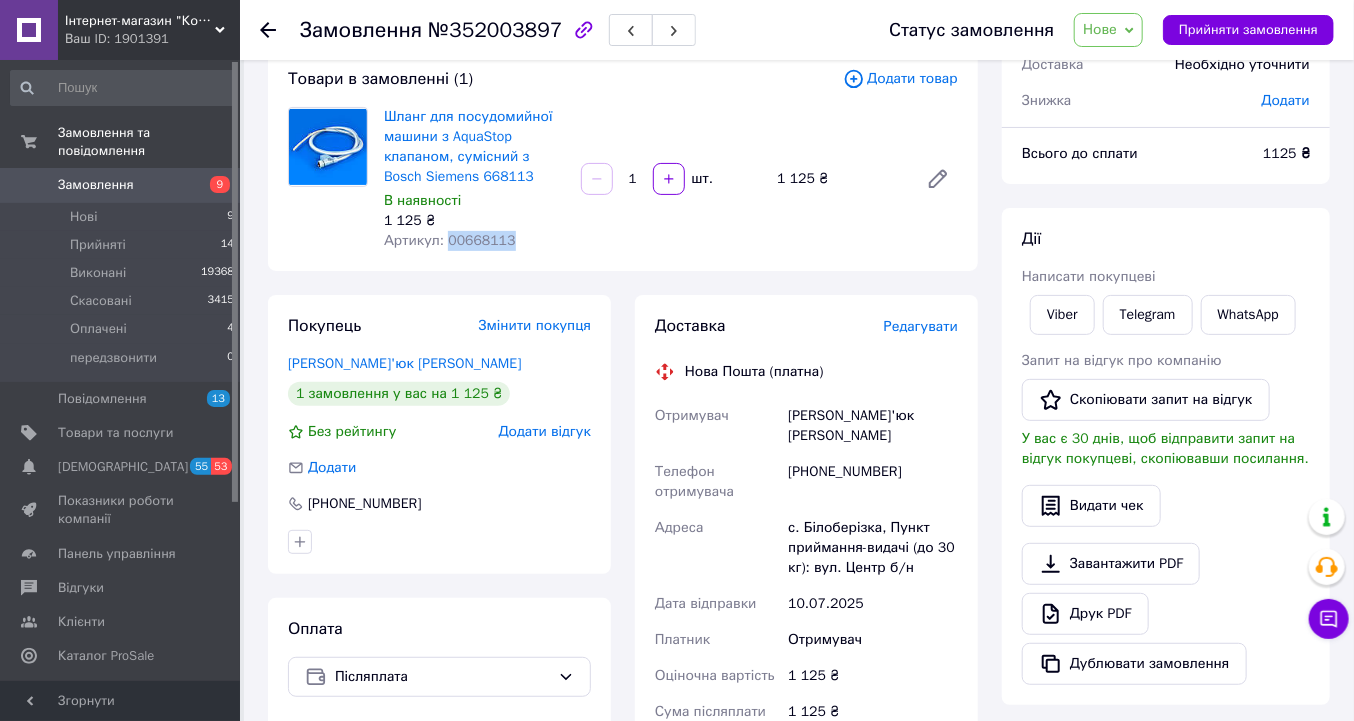 drag, startPoint x: 506, startPoint y: 241, endPoint x: 443, endPoint y: 240, distance: 63.007935 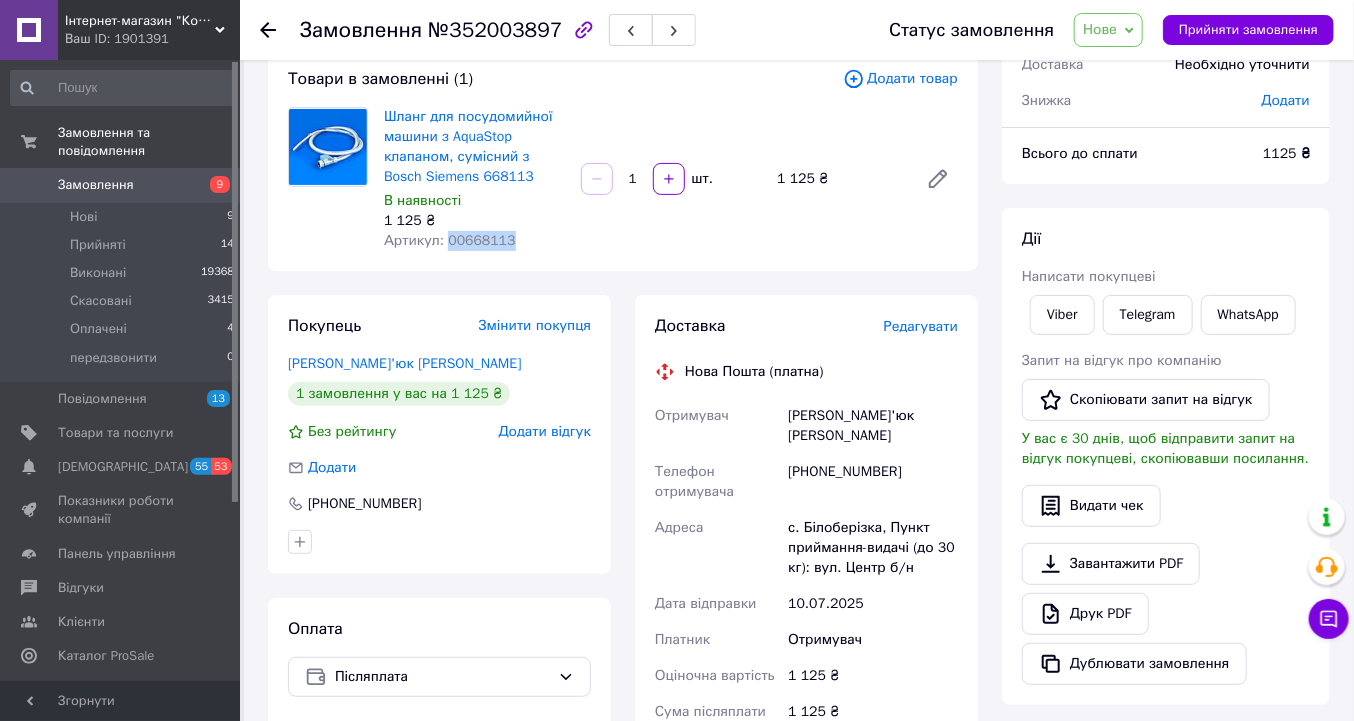 copy on "00668113" 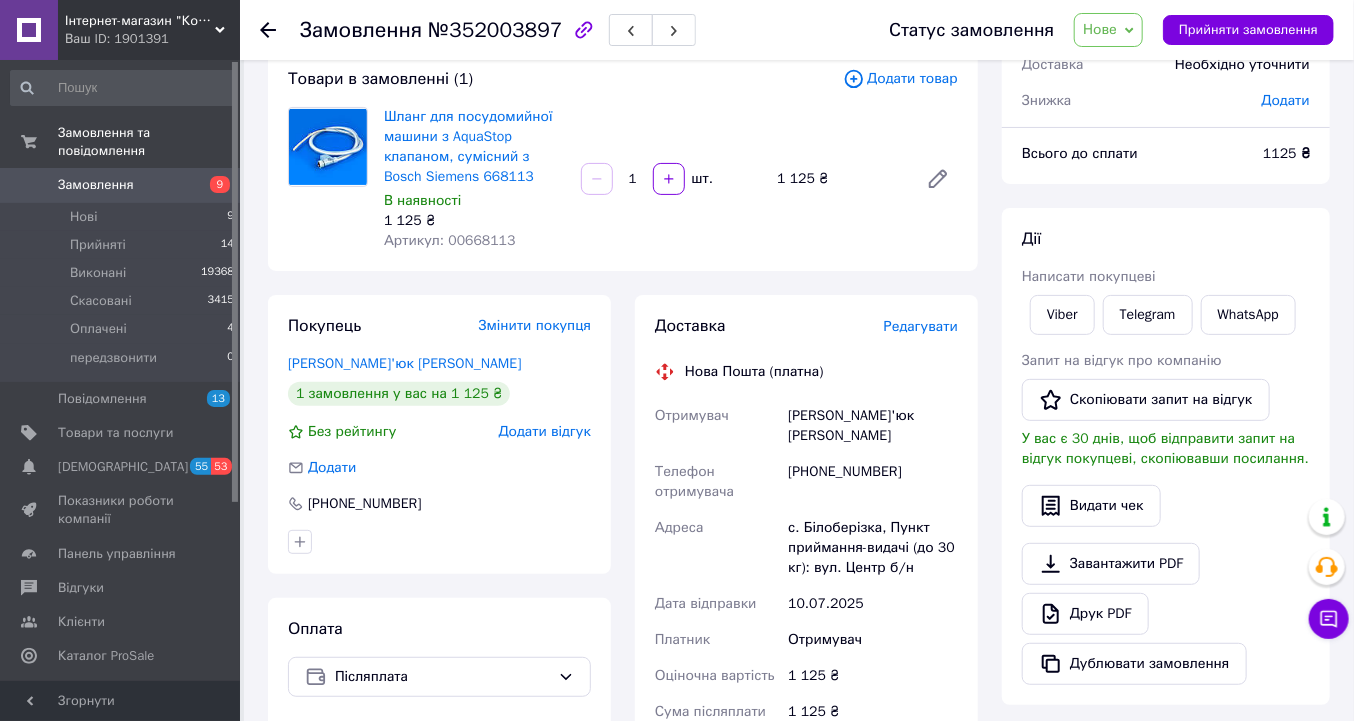 click on "Редагувати" at bounding box center [921, 326] 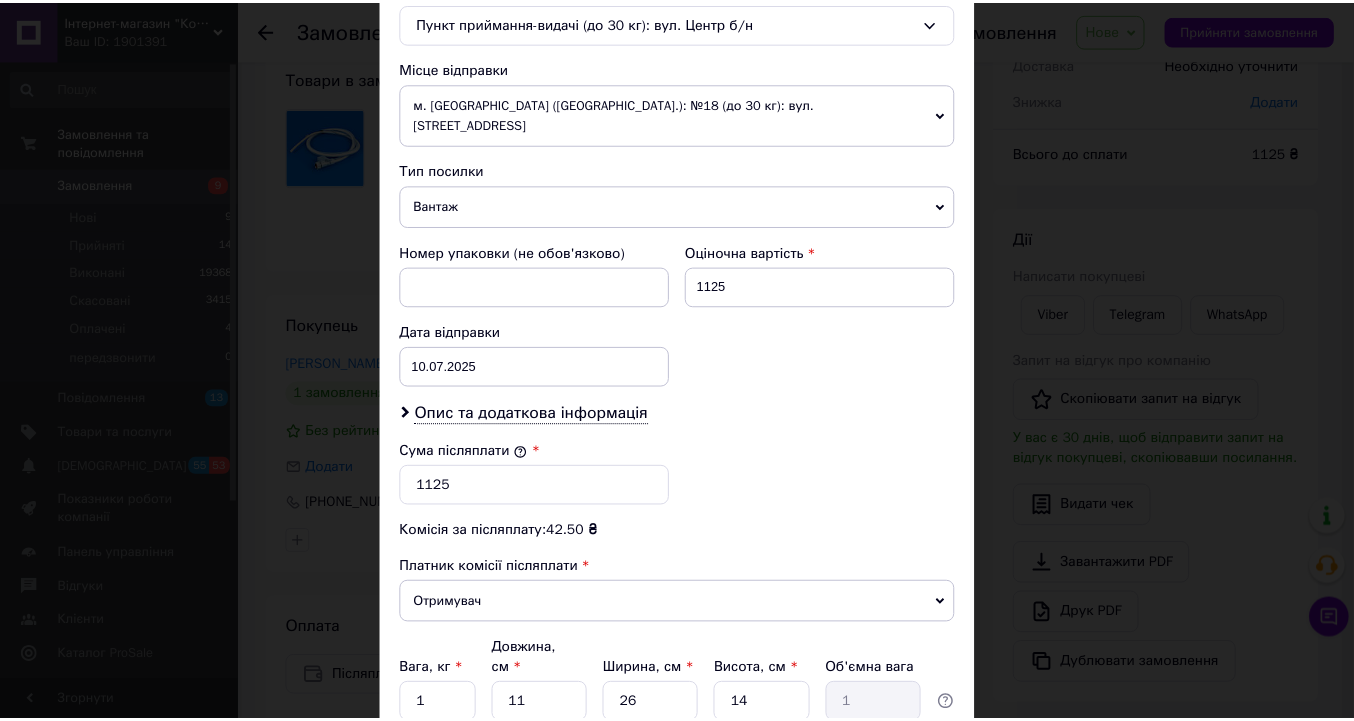 scroll, scrollTop: 720, scrollLeft: 0, axis: vertical 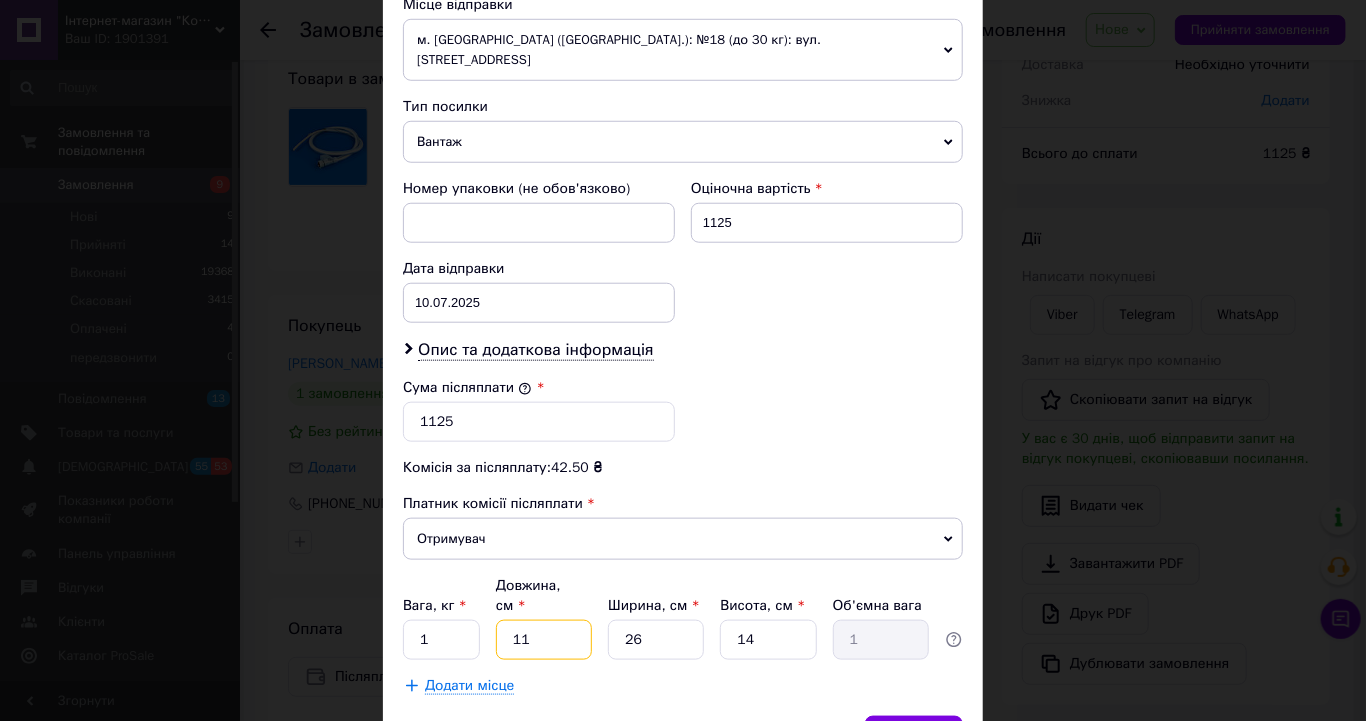 drag, startPoint x: 527, startPoint y: 592, endPoint x: 494, endPoint y: 589, distance: 33.13608 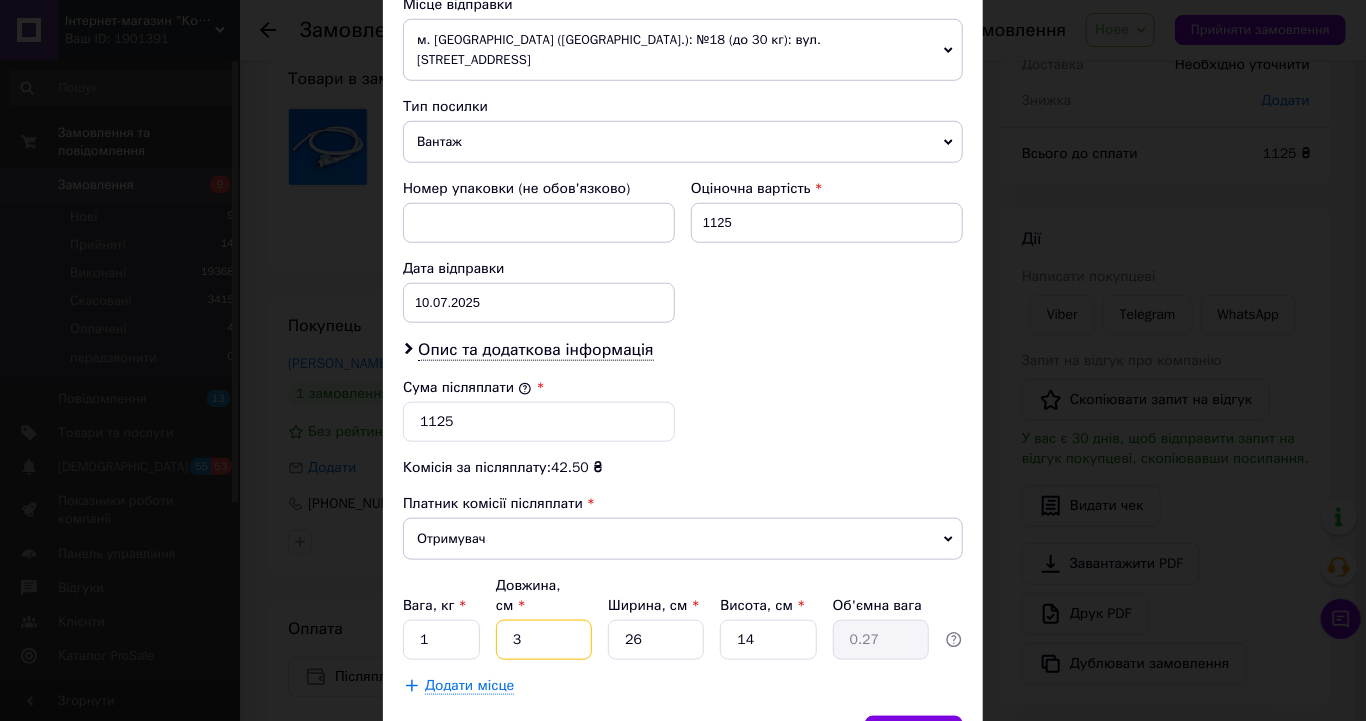 type on "35" 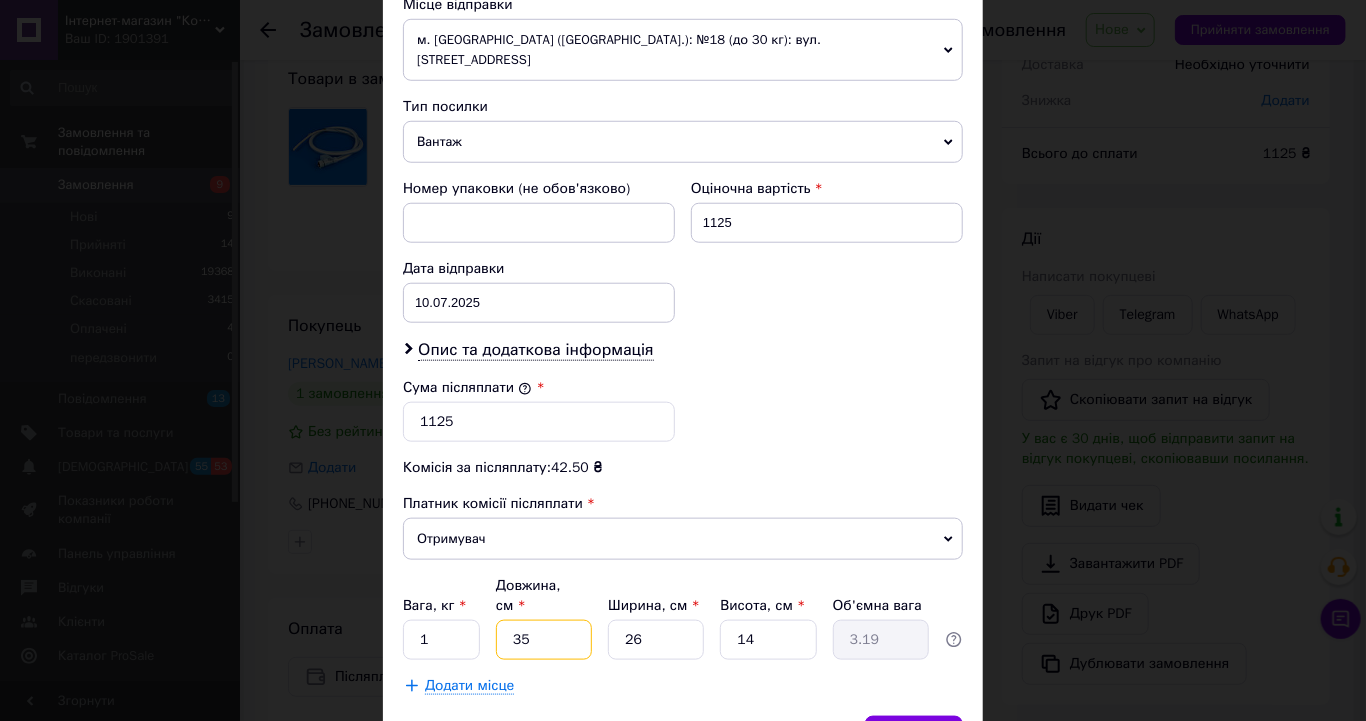 type on "35" 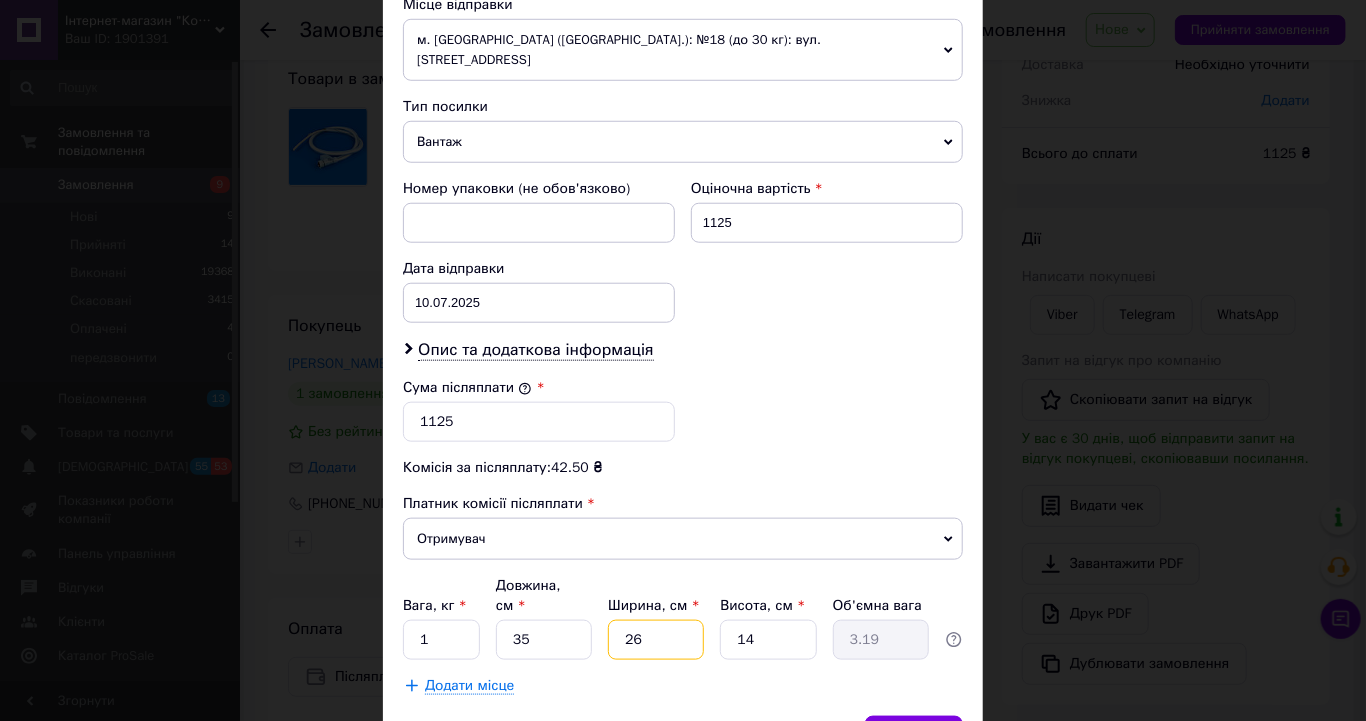type on "3" 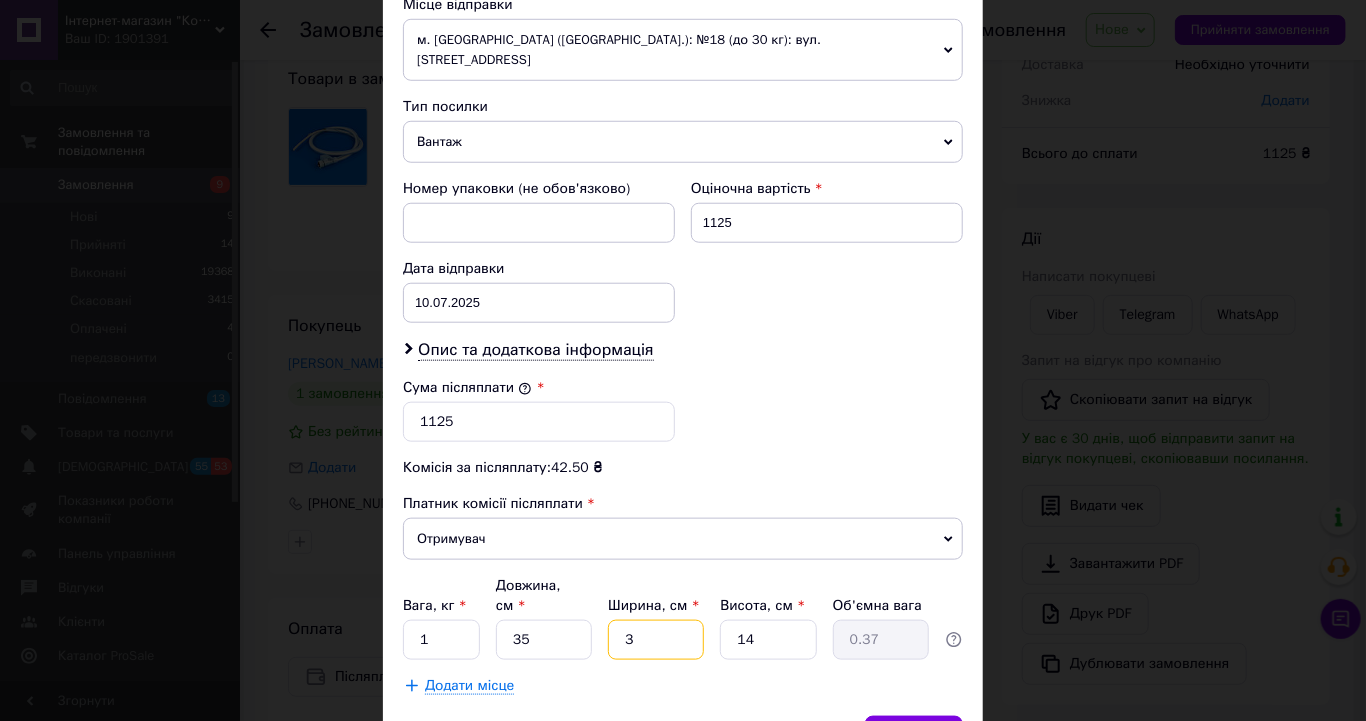 type on "35" 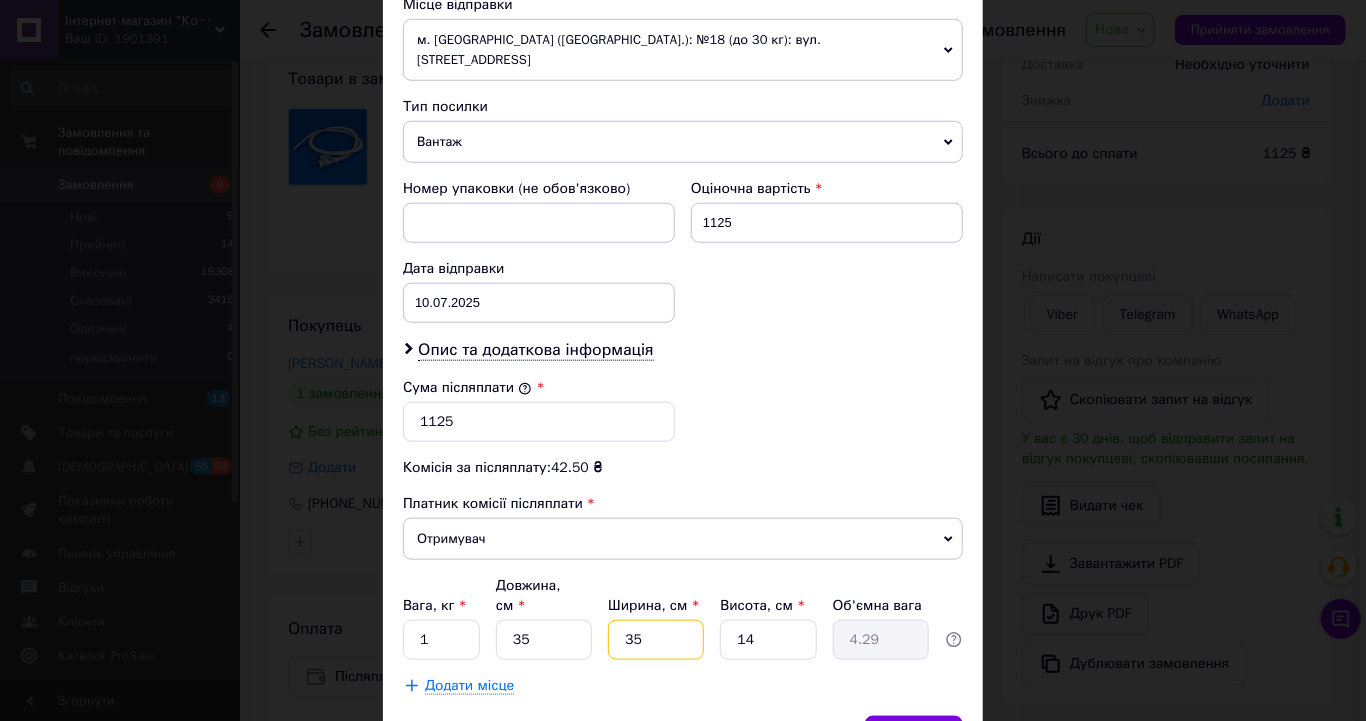 type on "35" 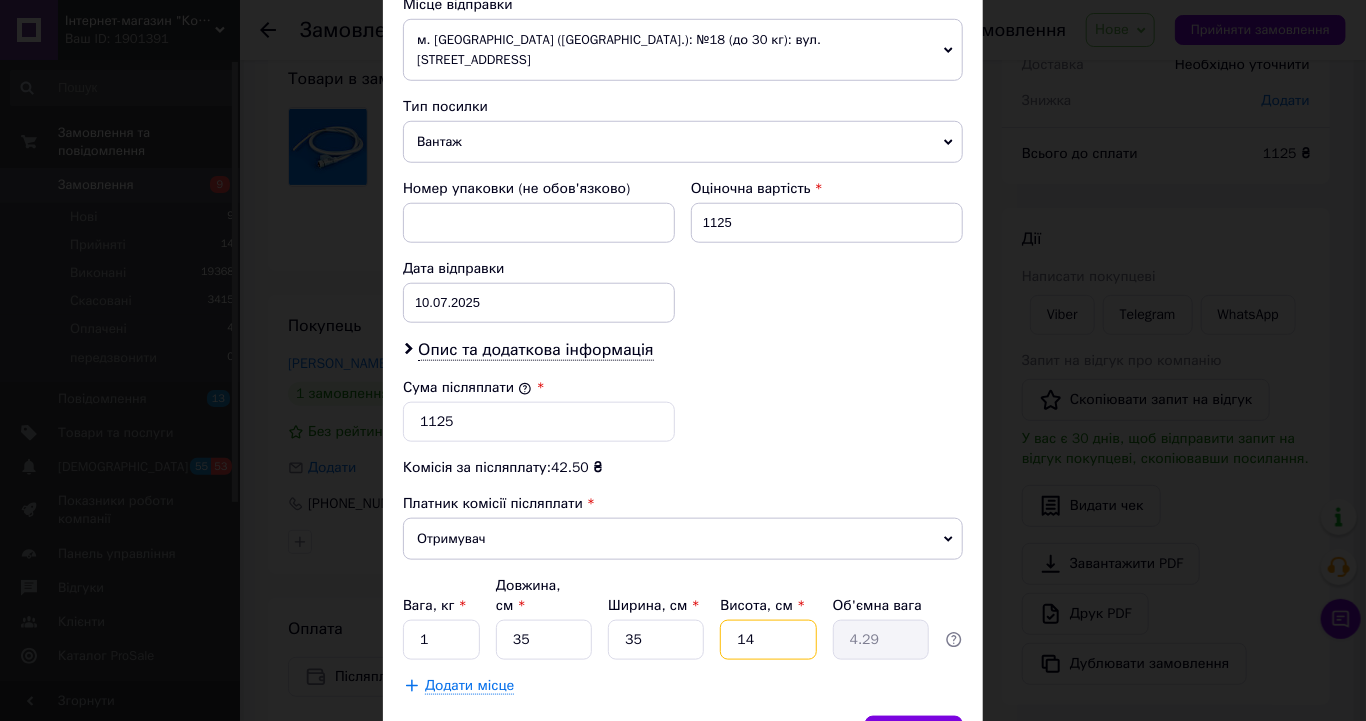 type on "2" 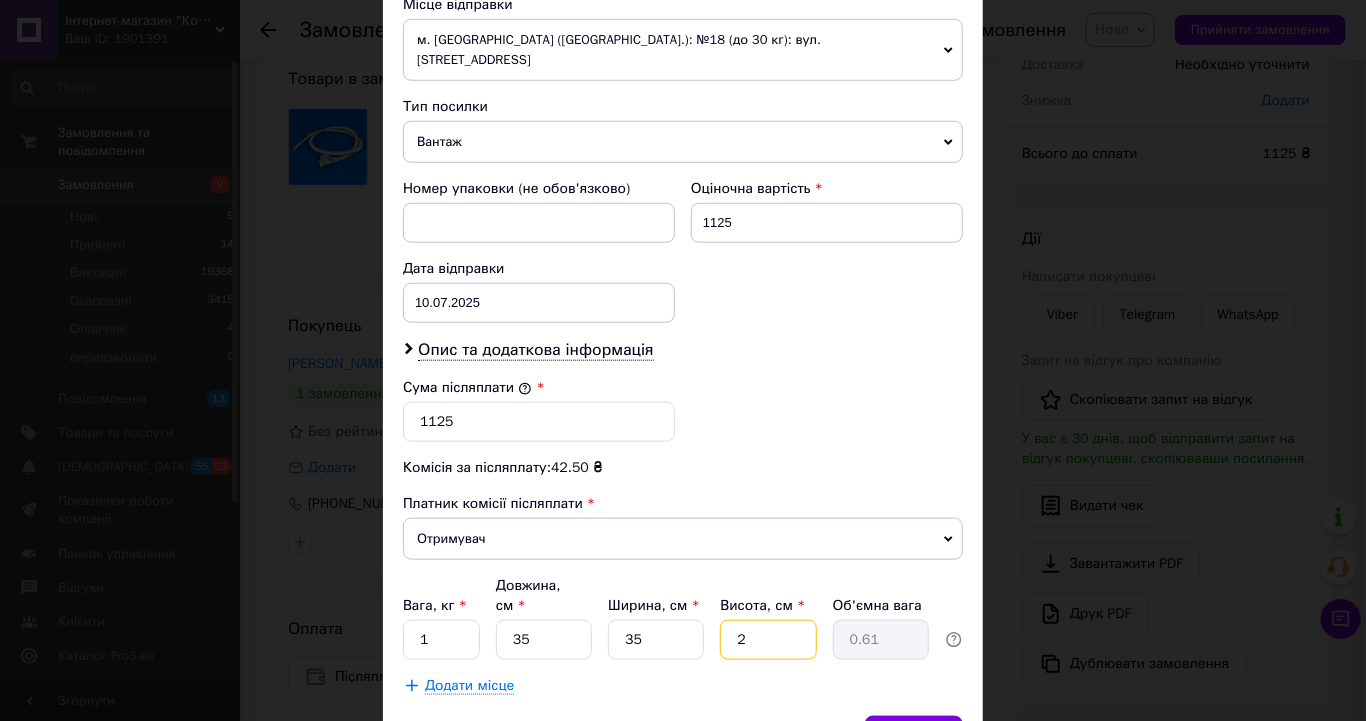 type on "20" 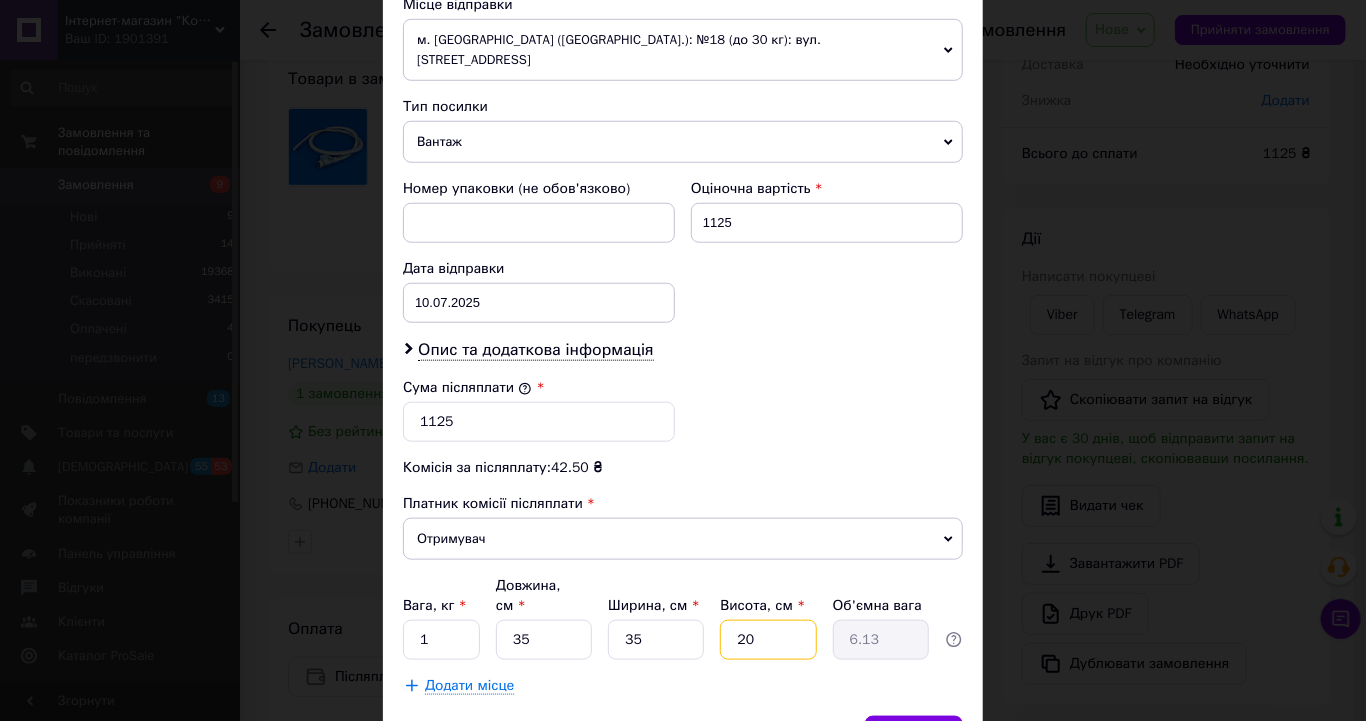type on "20" 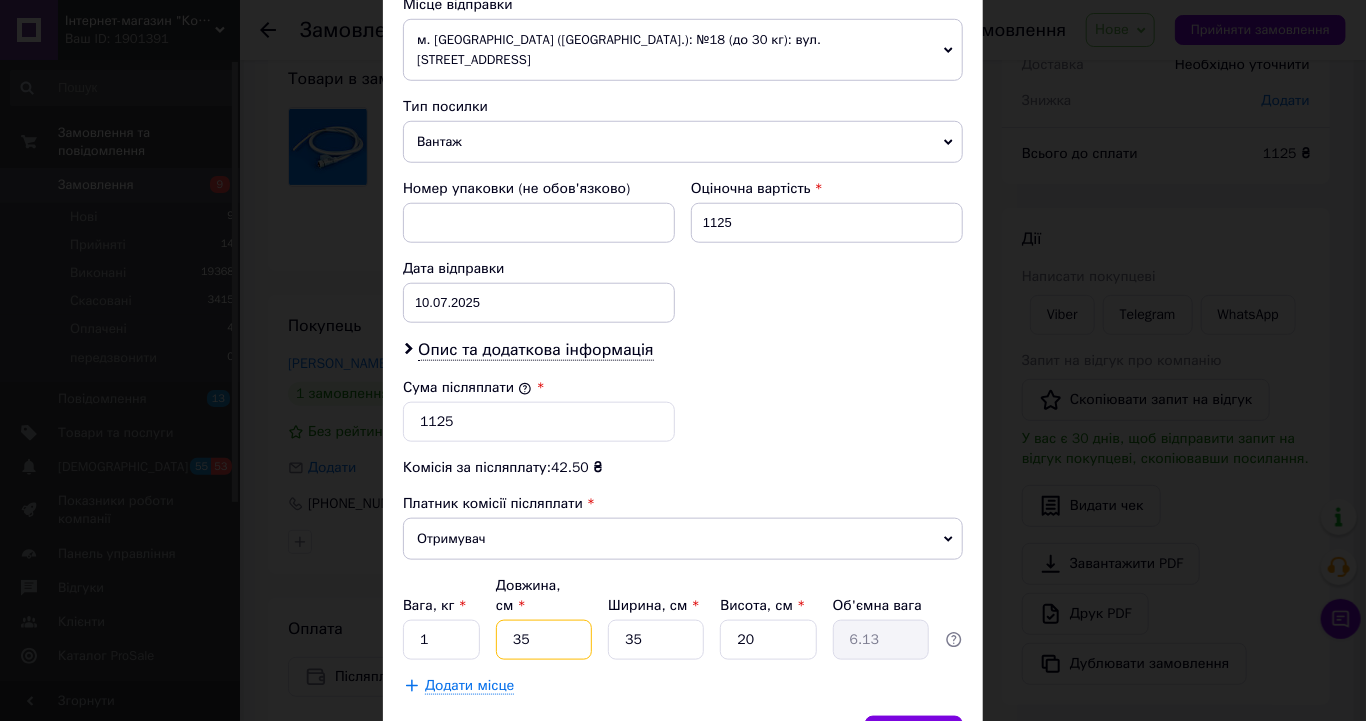 click on "35" at bounding box center (544, 640) 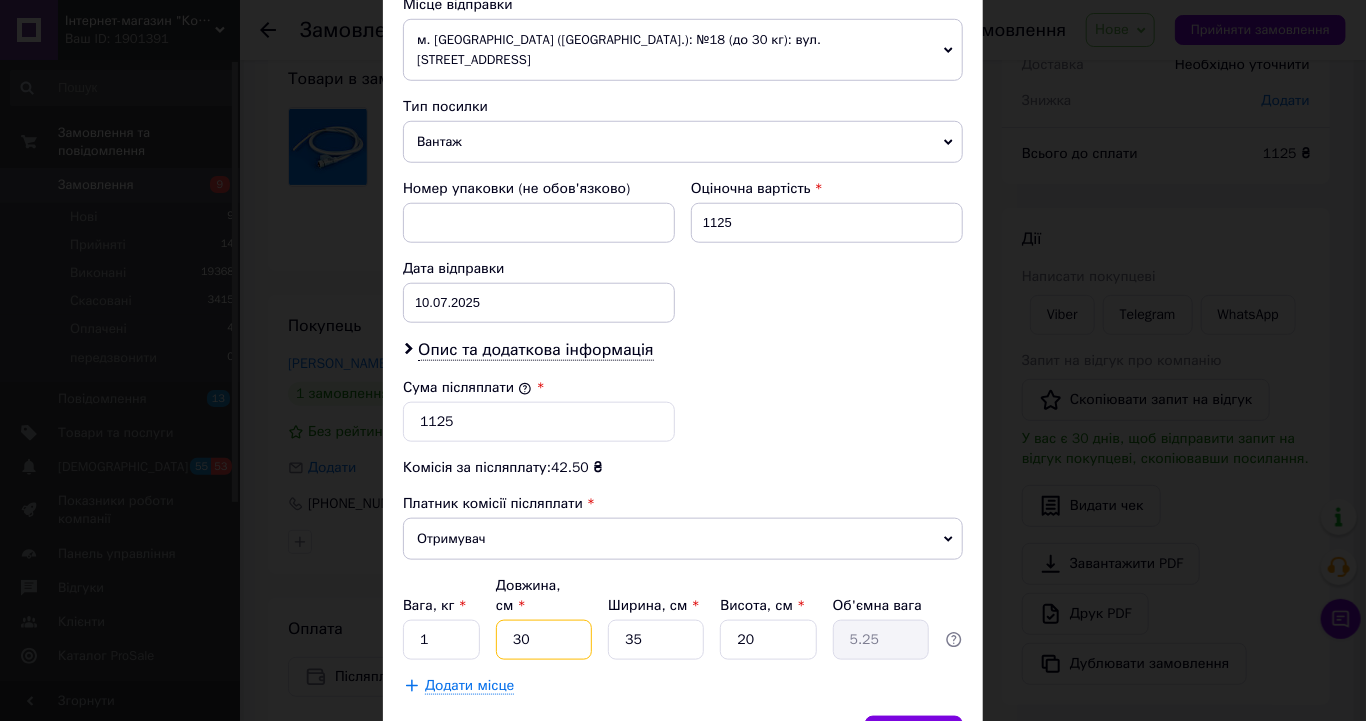 type on "30" 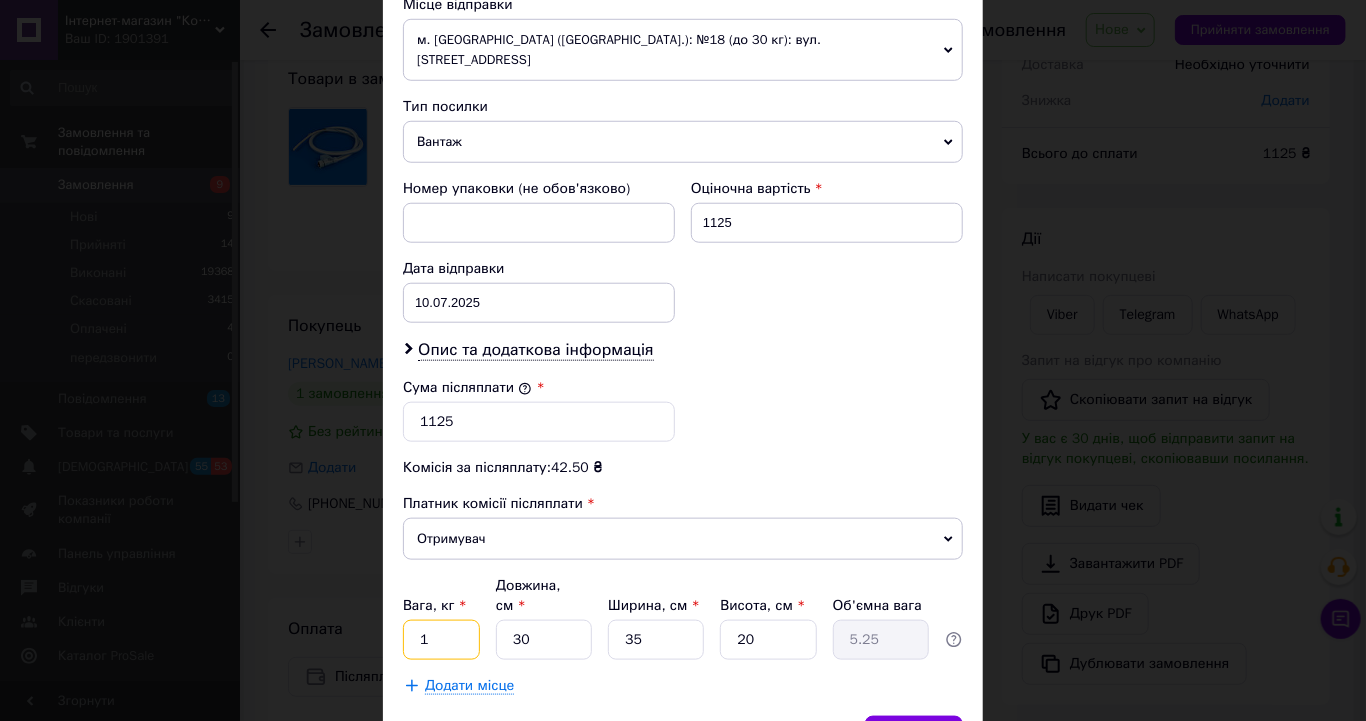 drag, startPoint x: 438, startPoint y: 590, endPoint x: 400, endPoint y: 592, distance: 38.052597 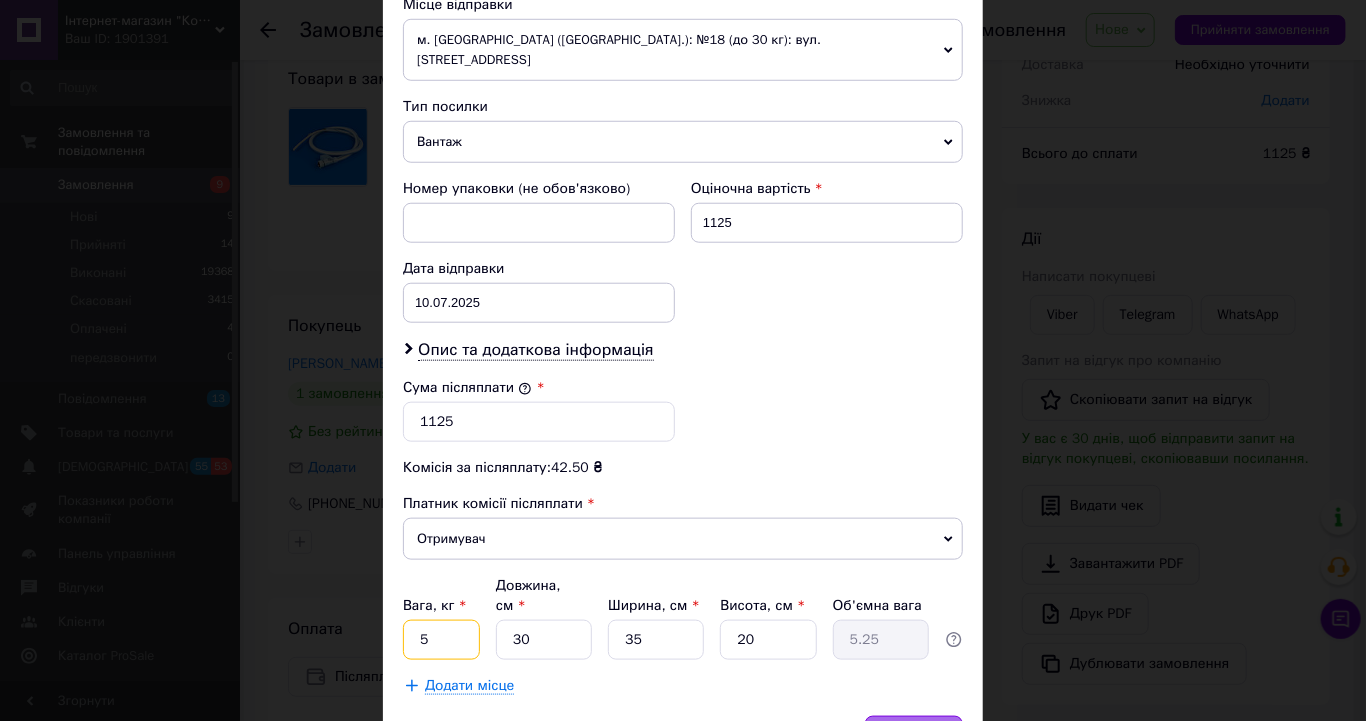 type on "5" 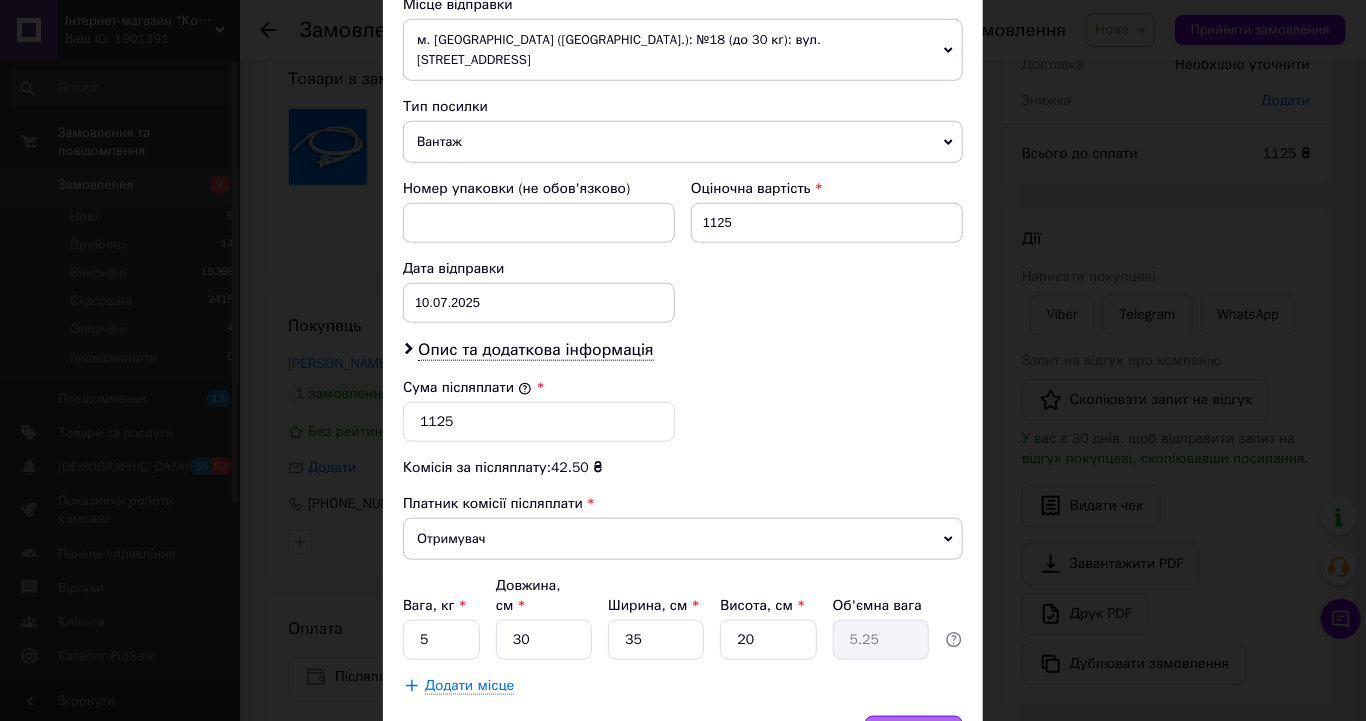 click on "Зберегти" at bounding box center [914, 736] 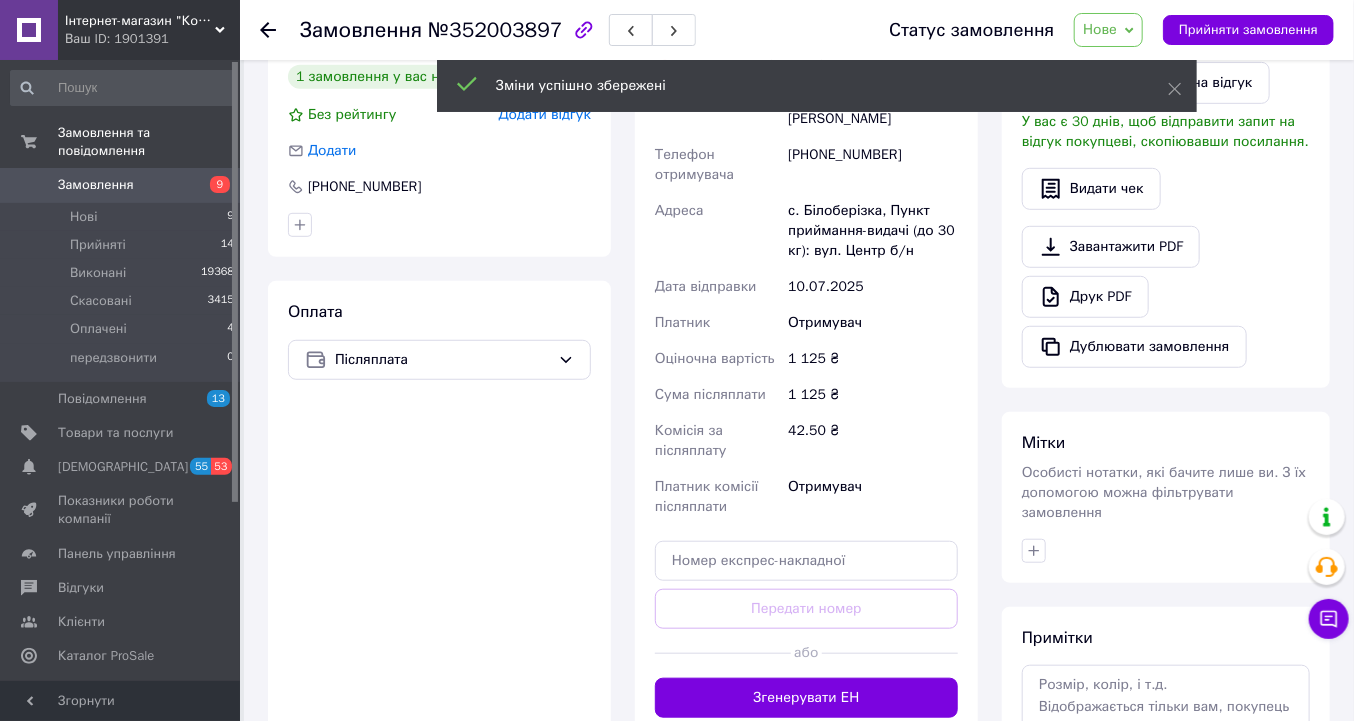 scroll, scrollTop: 444, scrollLeft: 0, axis: vertical 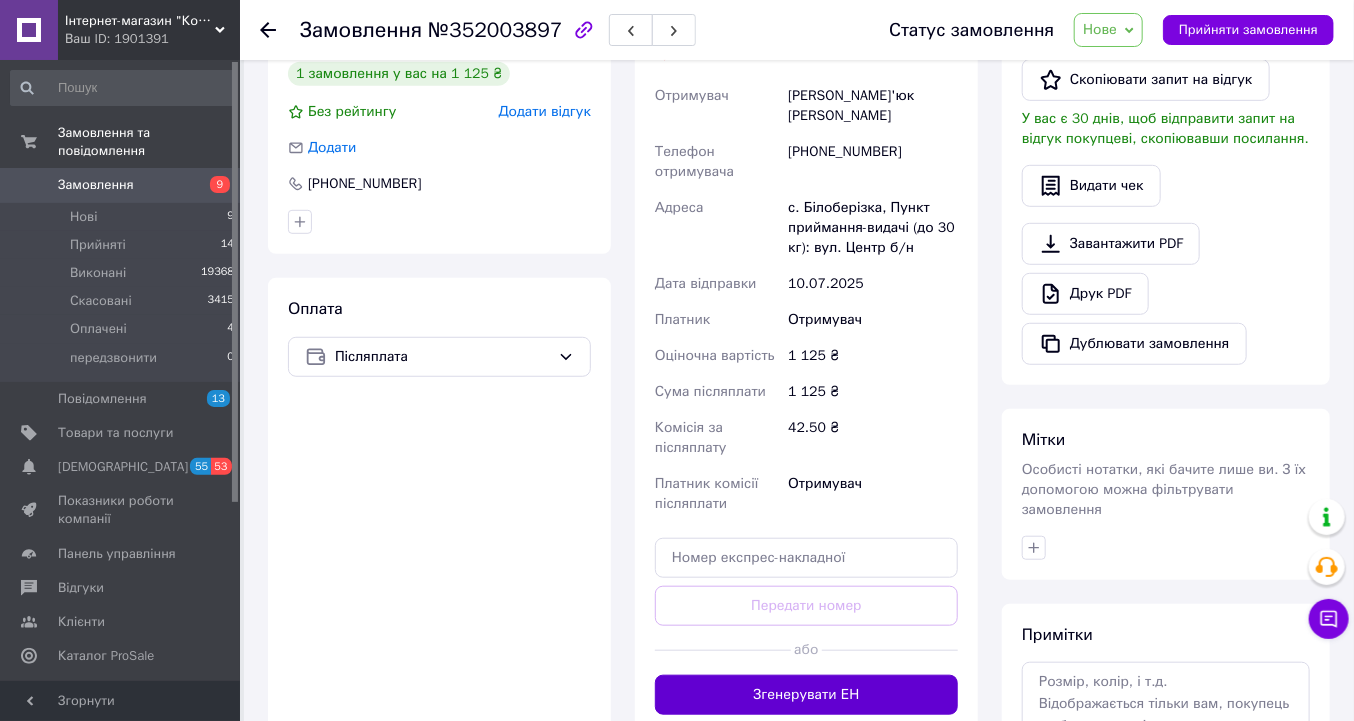 click on "Згенерувати ЕН" at bounding box center (806, 695) 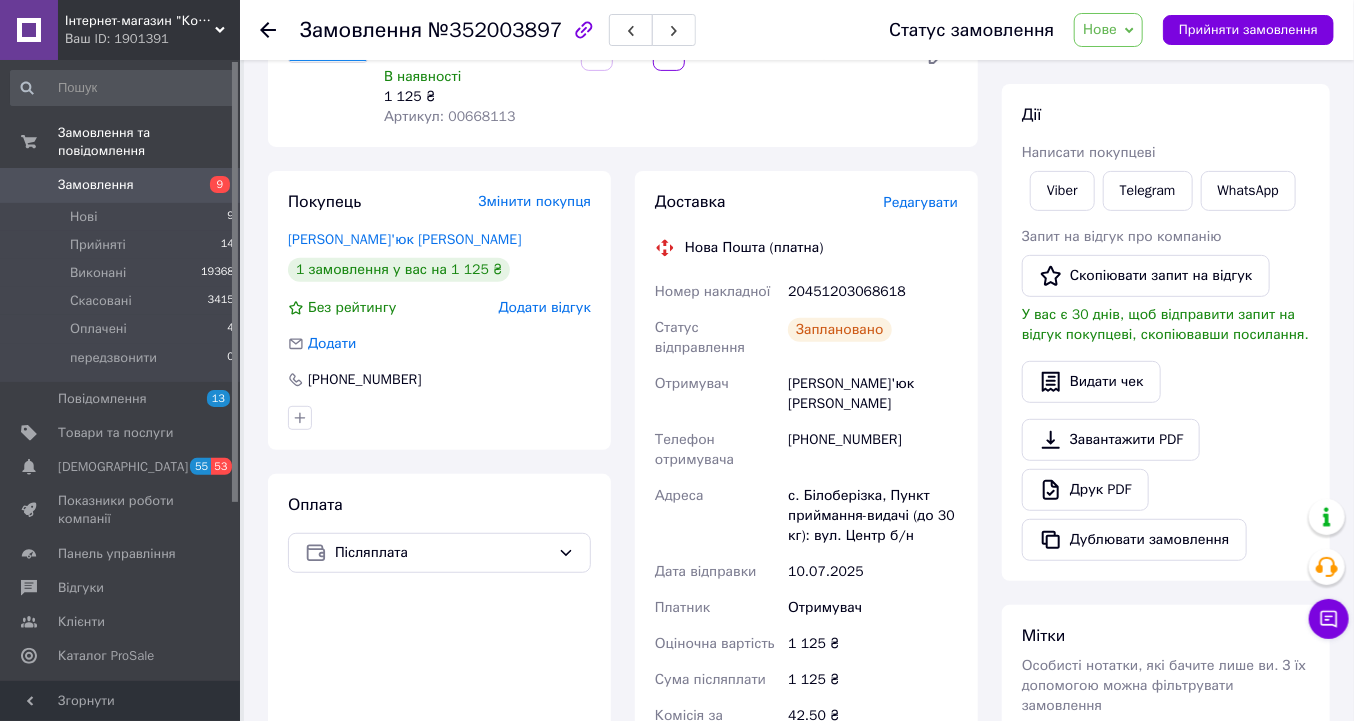 scroll, scrollTop: 124, scrollLeft: 0, axis: vertical 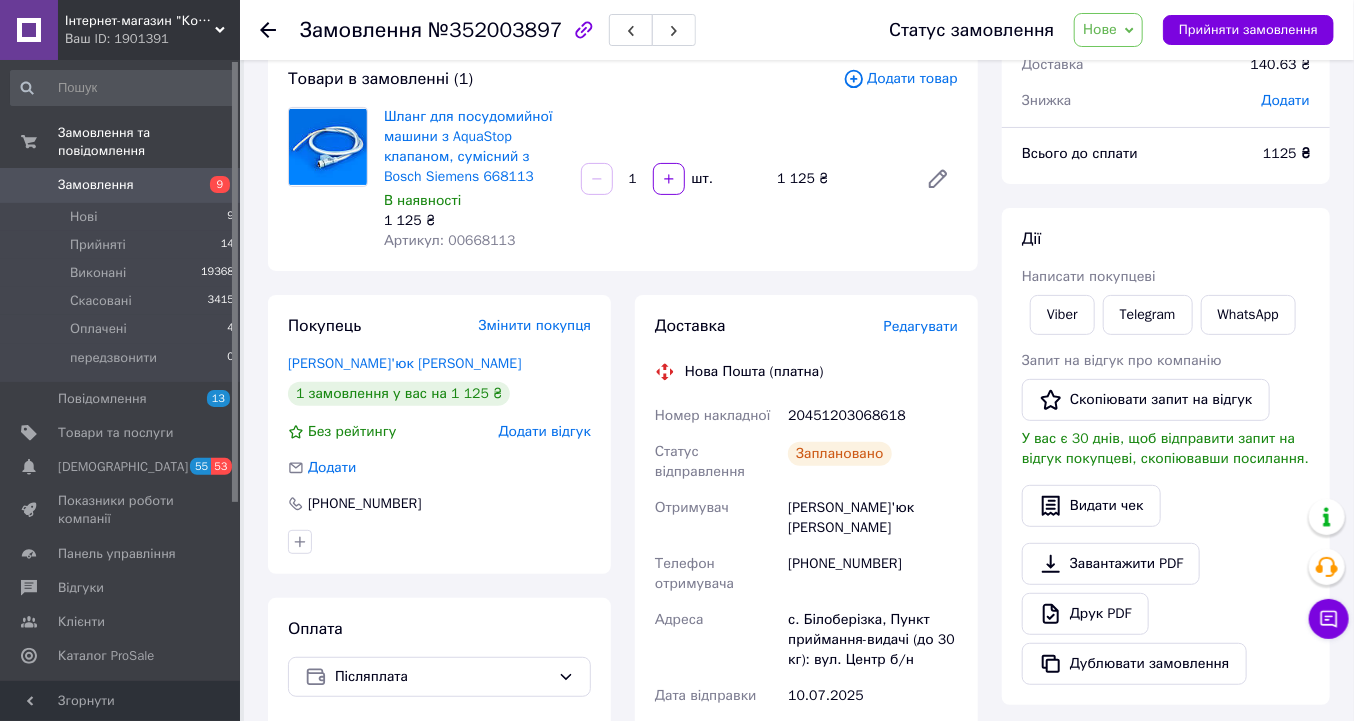 click 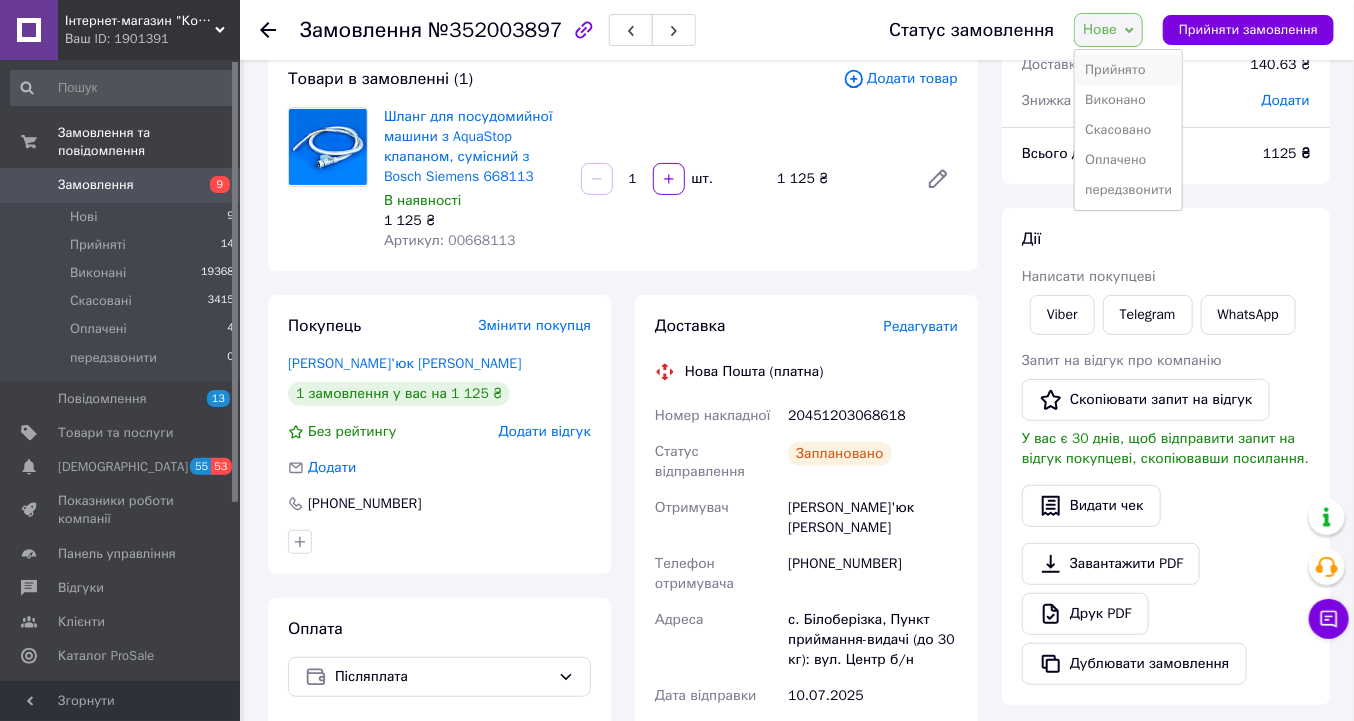 click on "Прийнято" at bounding box center (1128, 70) 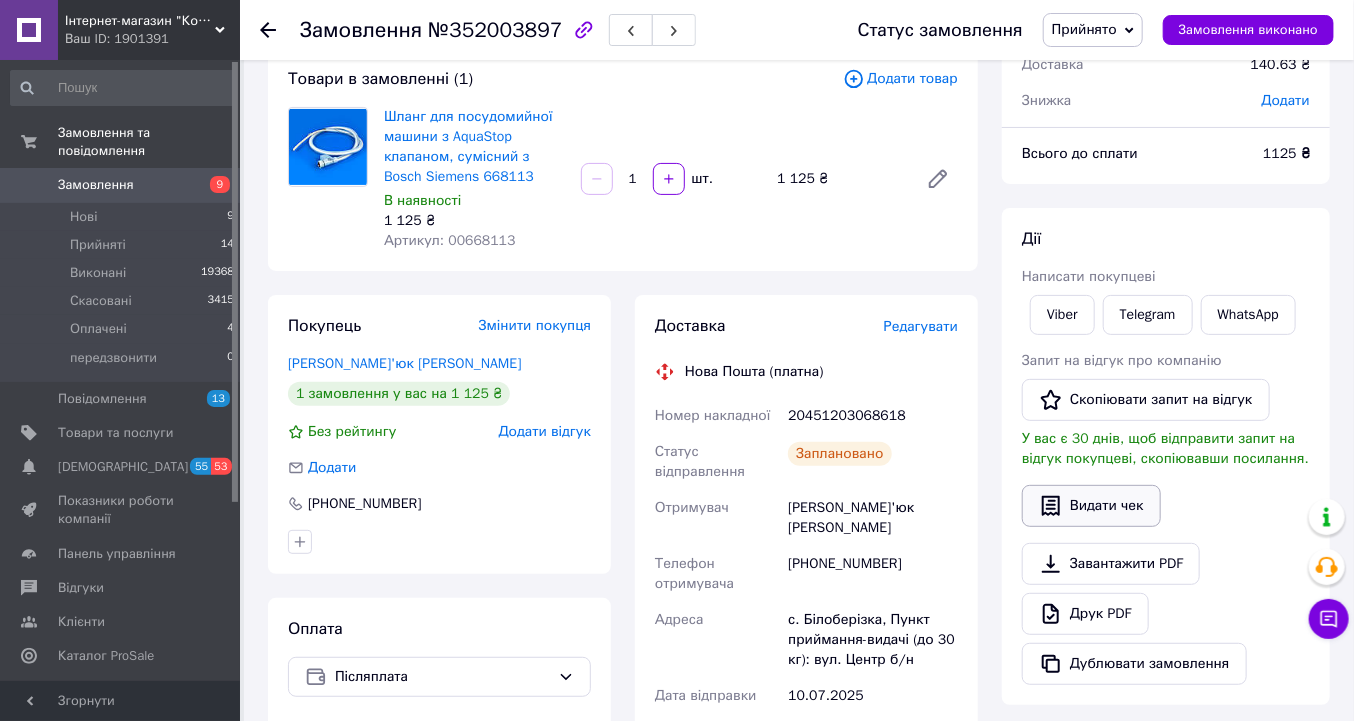 click on "Видати чек" at bounding box center (1091, 506) 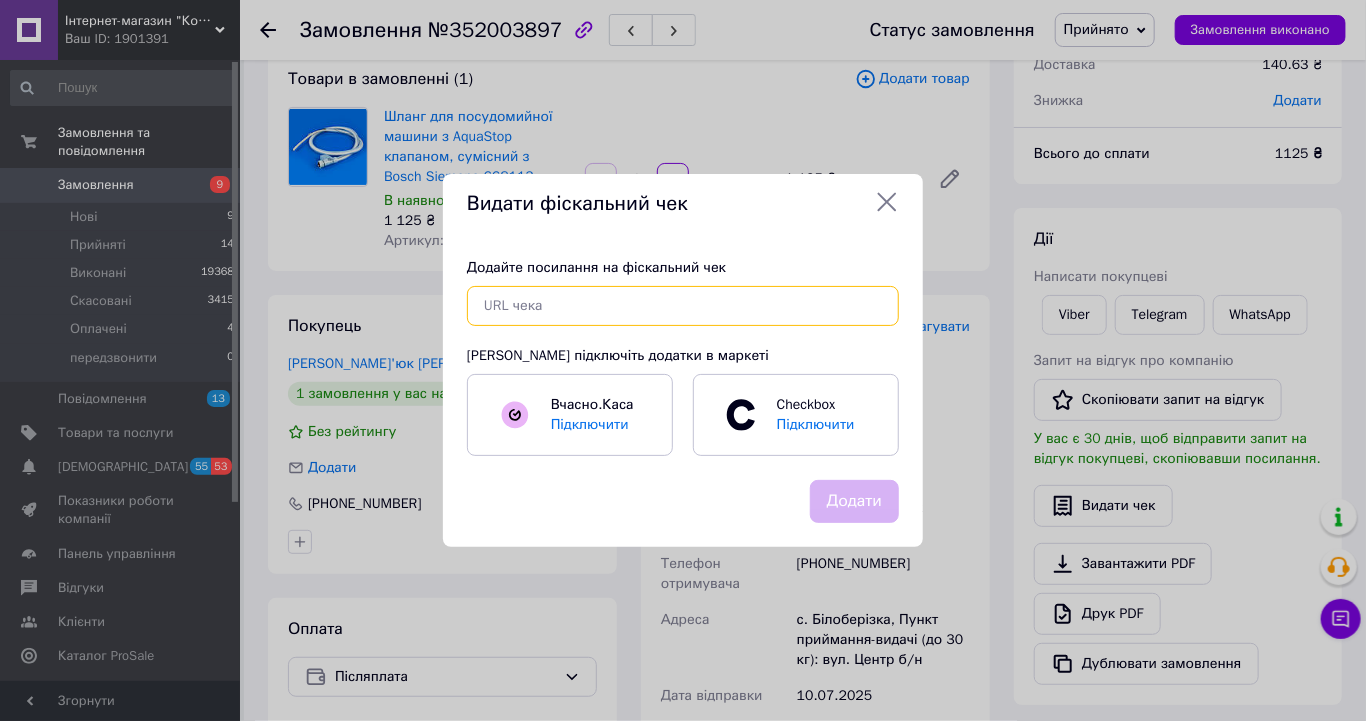 click at bounding box center [683, 306] 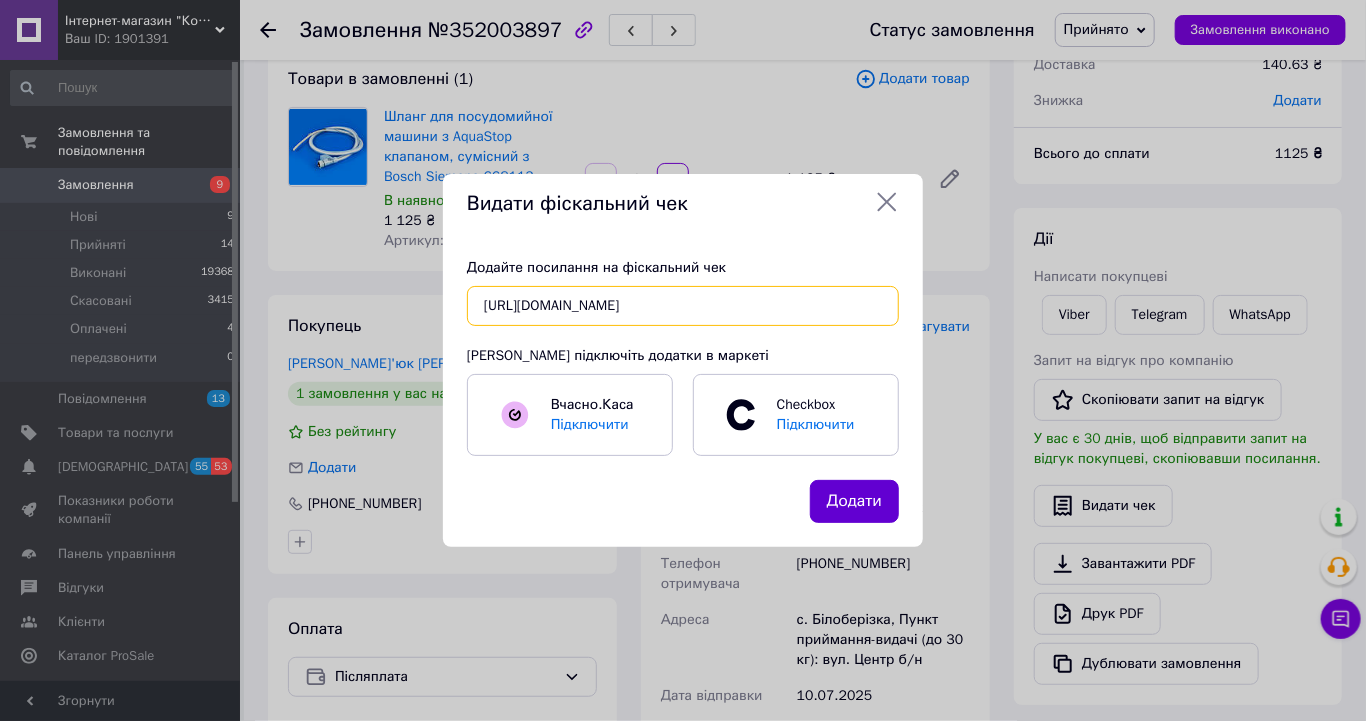 type on "https://kasa.vchasno.ua/check-viewer/N2NrMB_E4Y8" 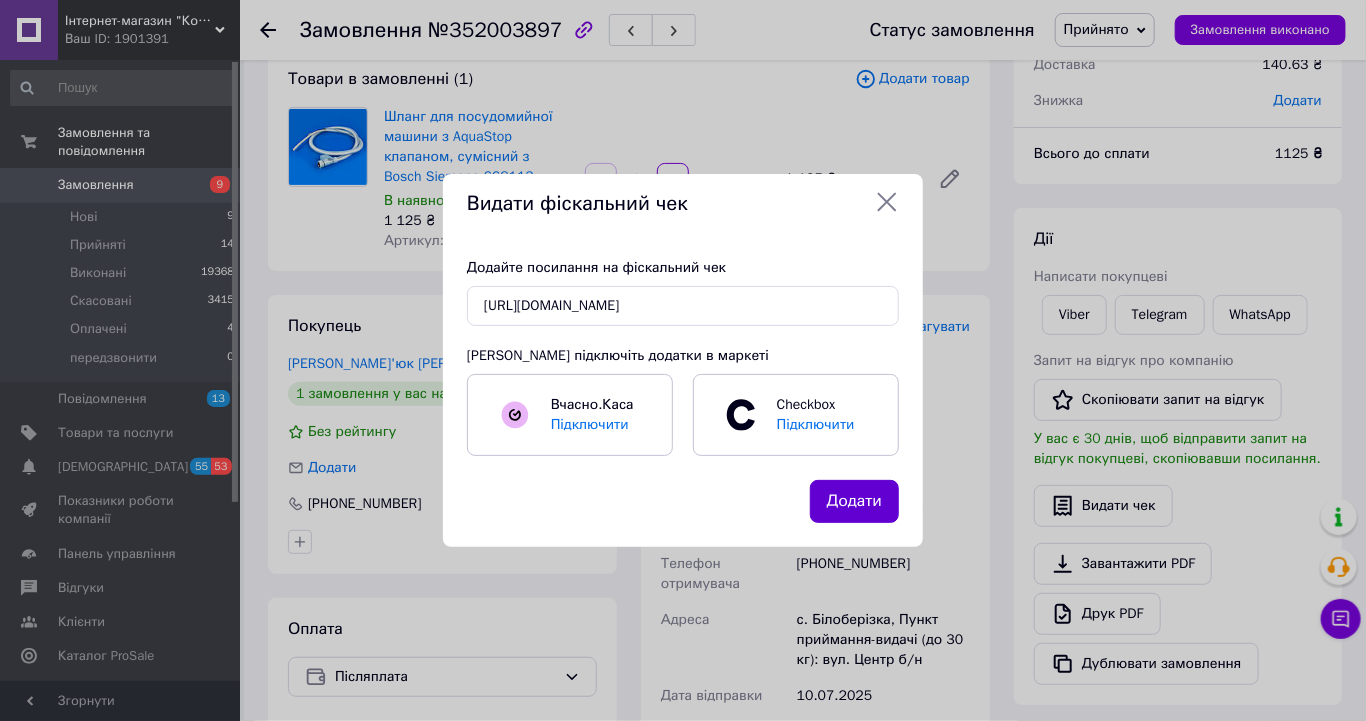 click on "Додати" at bounding box center [854, 501] 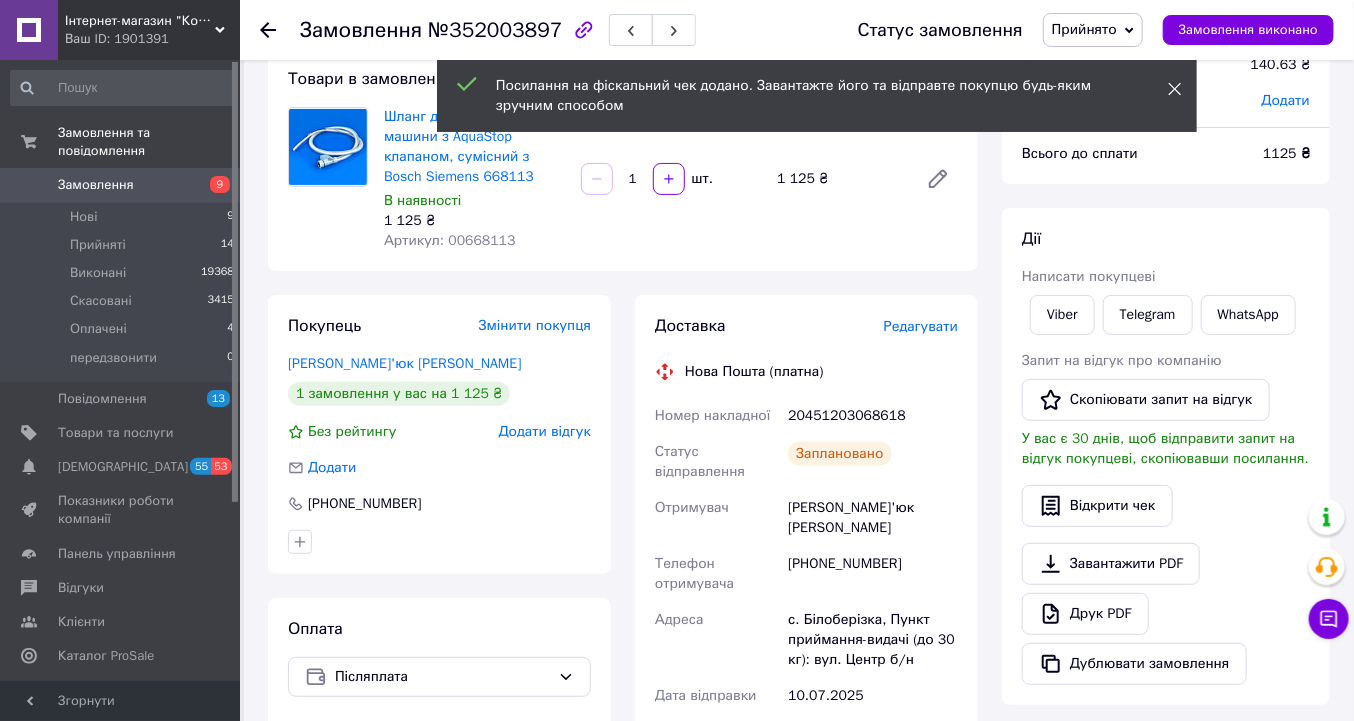 click 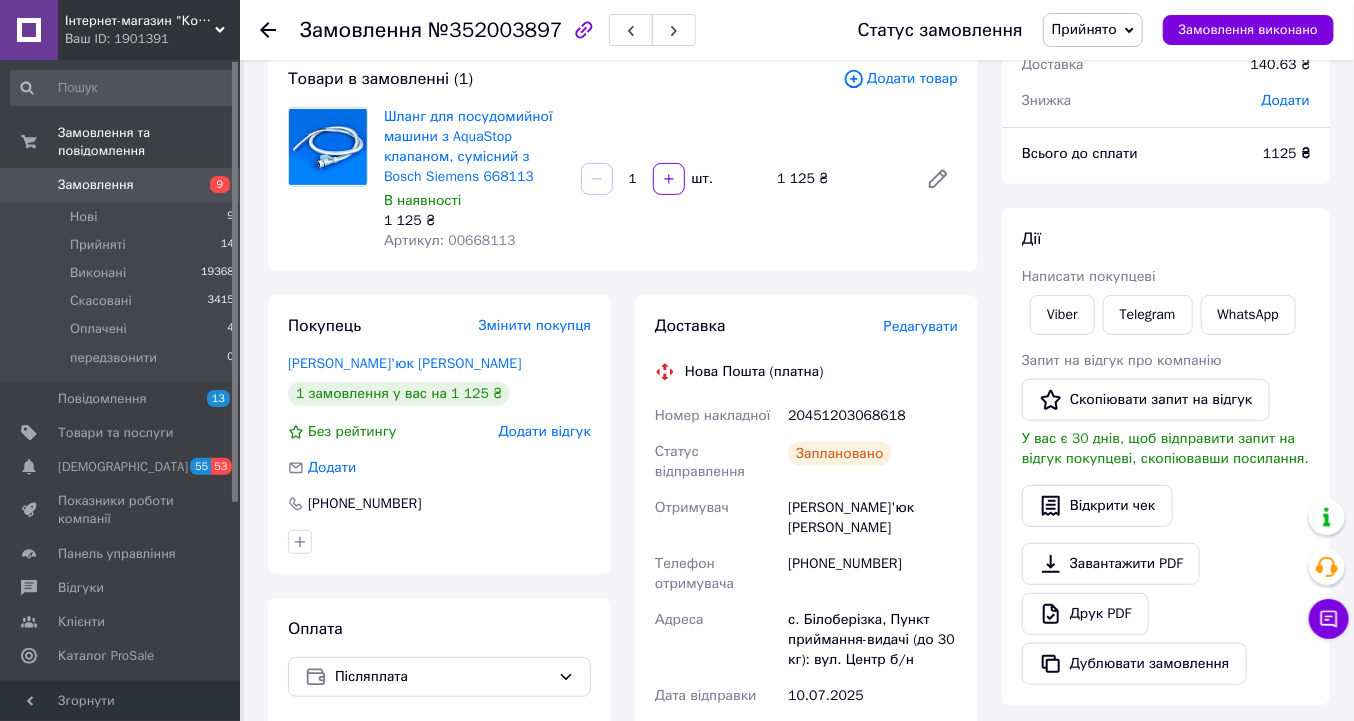 click 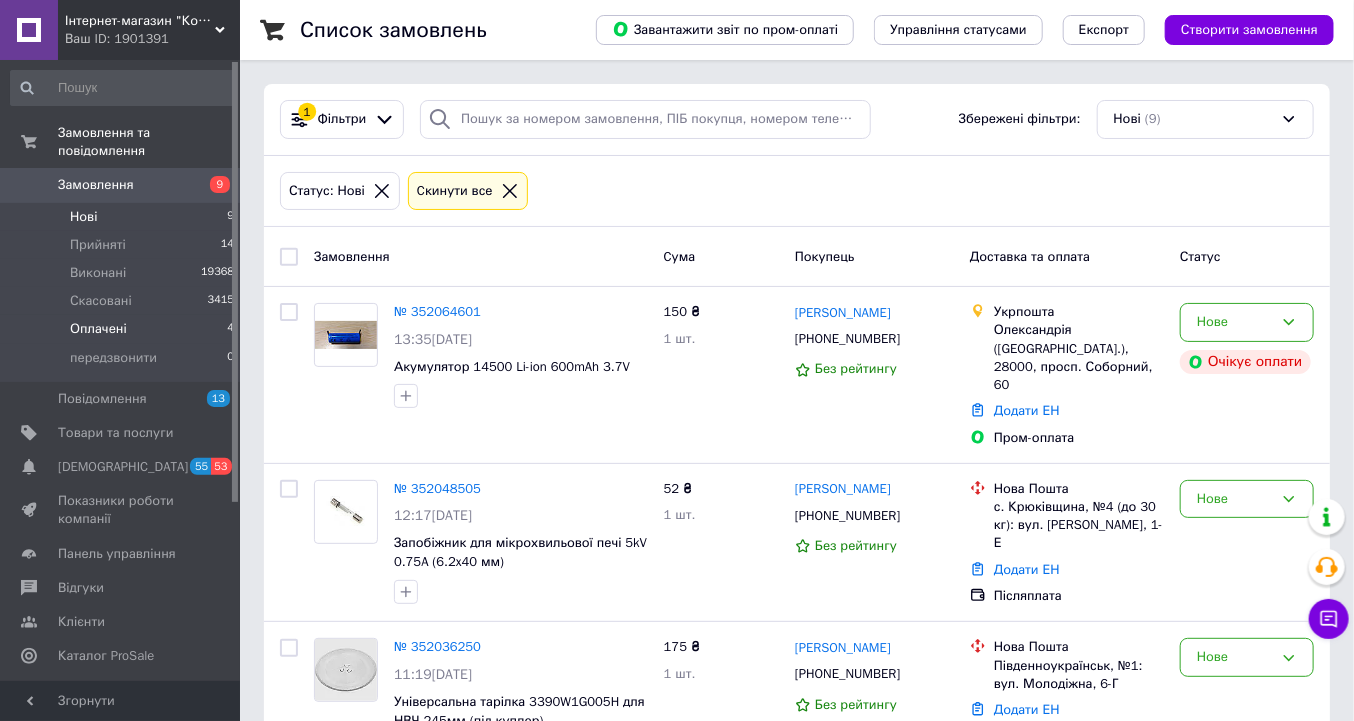 click on "Оплачені" at bounding box center [98, 329] 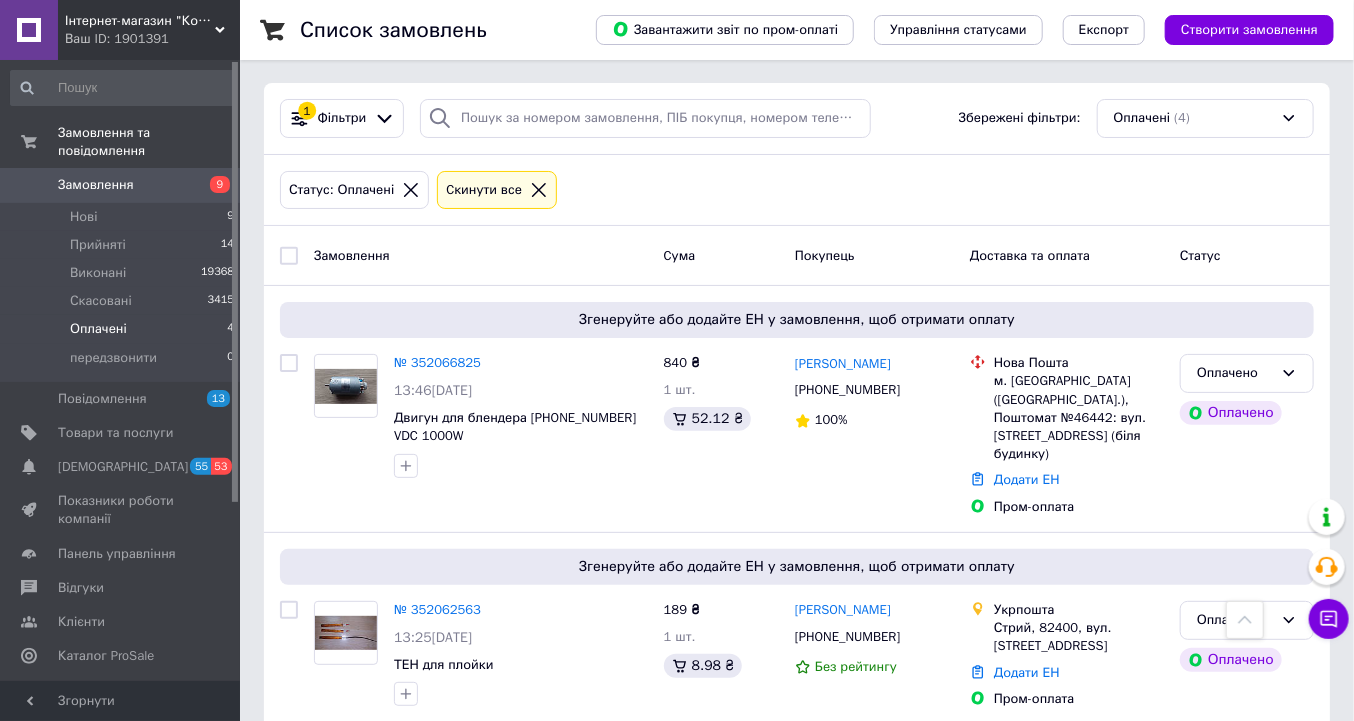 scroll, scrollTop: 0, scrollLeft: 0, axis: both 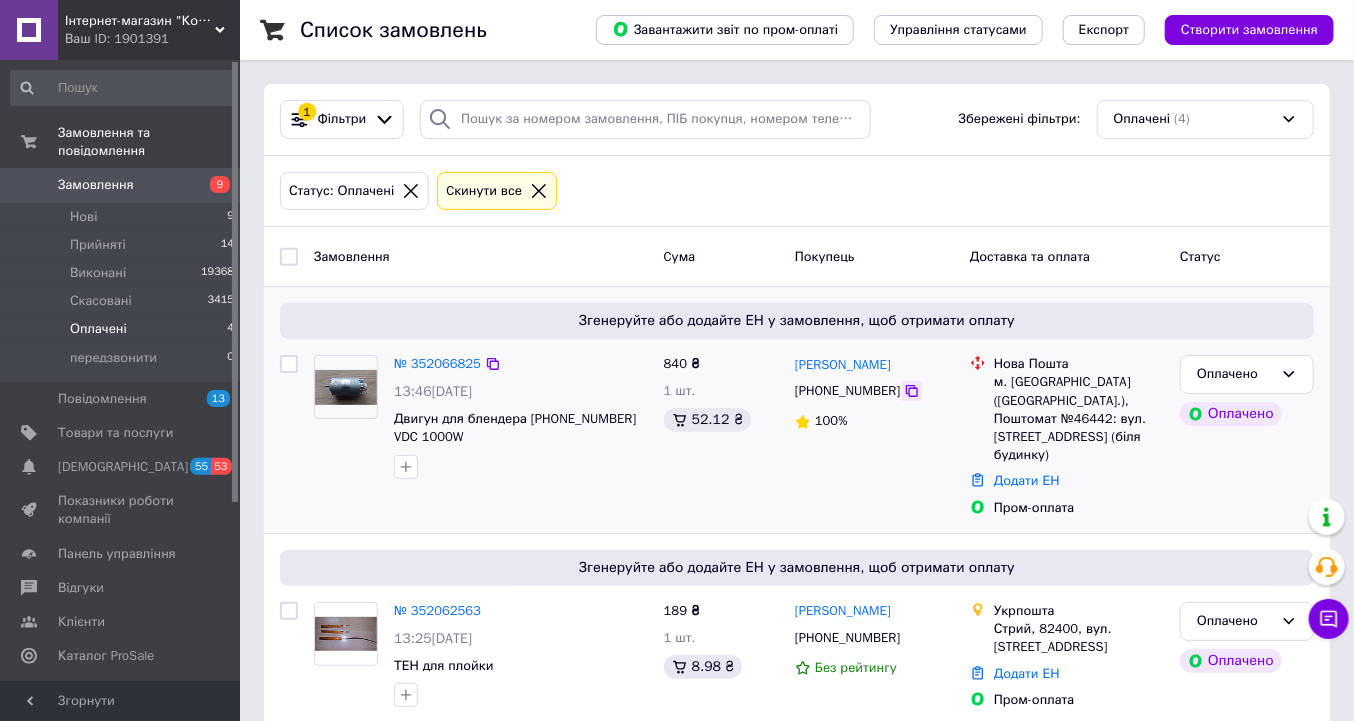 click 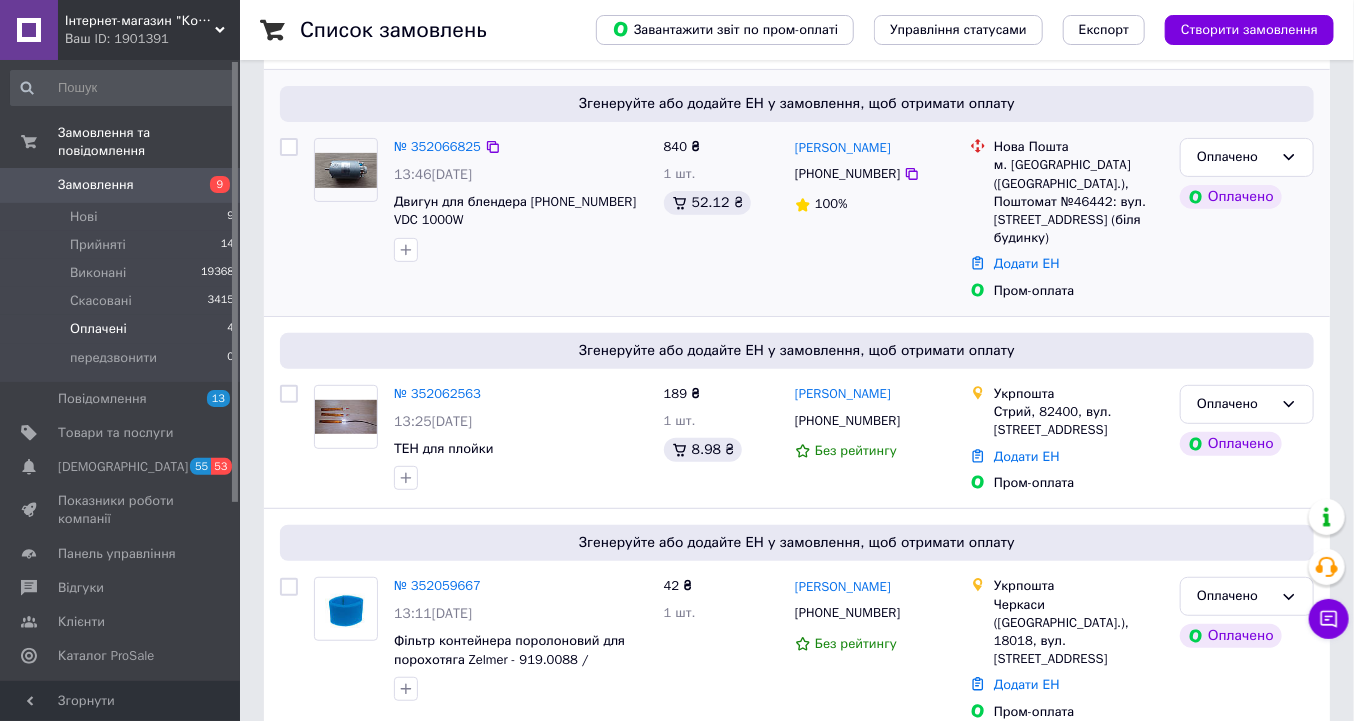 scroll, scrollTop: 240, scrollLeft: 0, axis: vertical 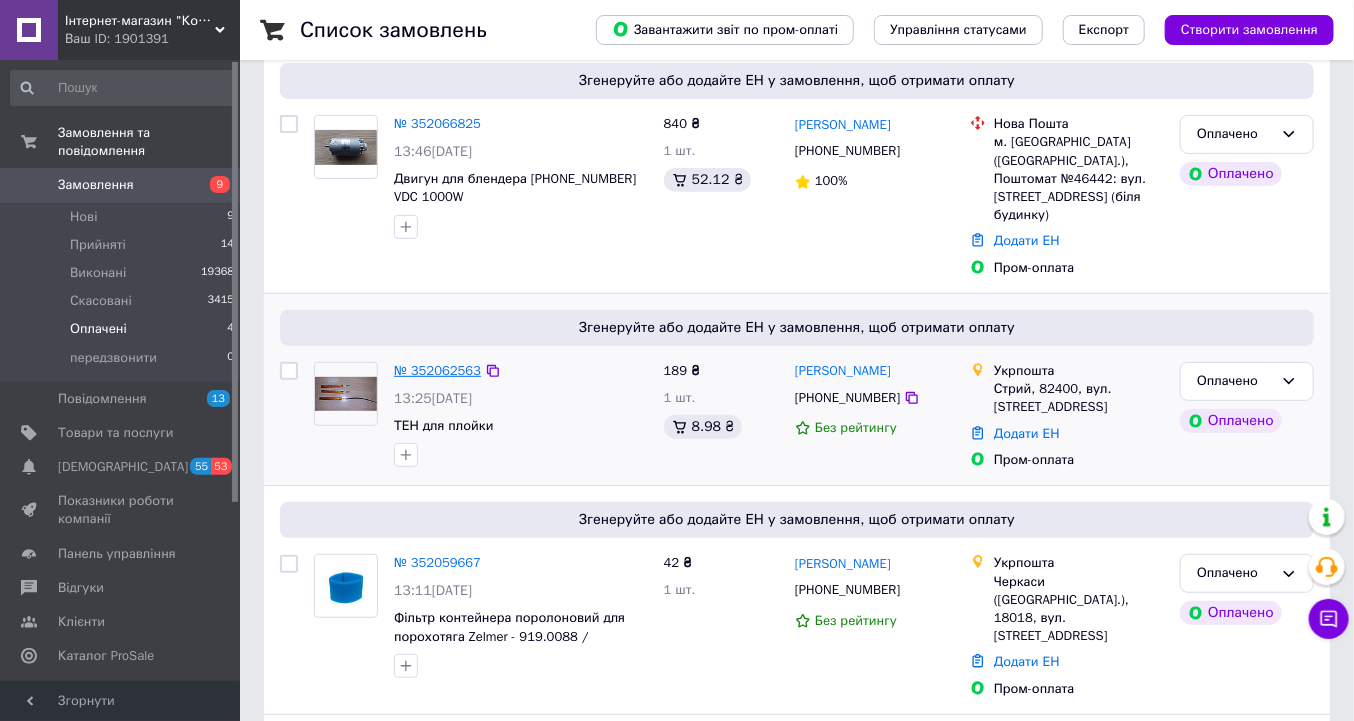 click on "№ 352062563" at bounding box center [437, 370] 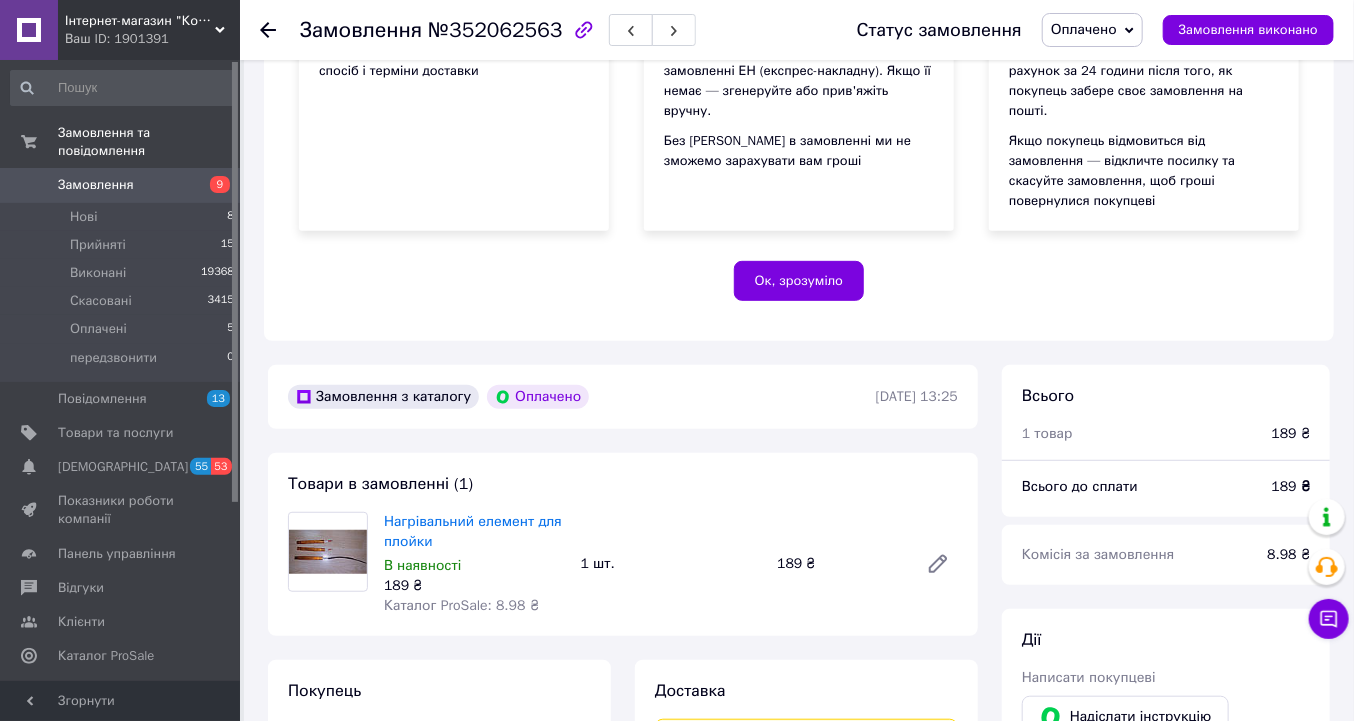 scroll, scrollTop: 320, scrollLeft: 0, axis: vertical 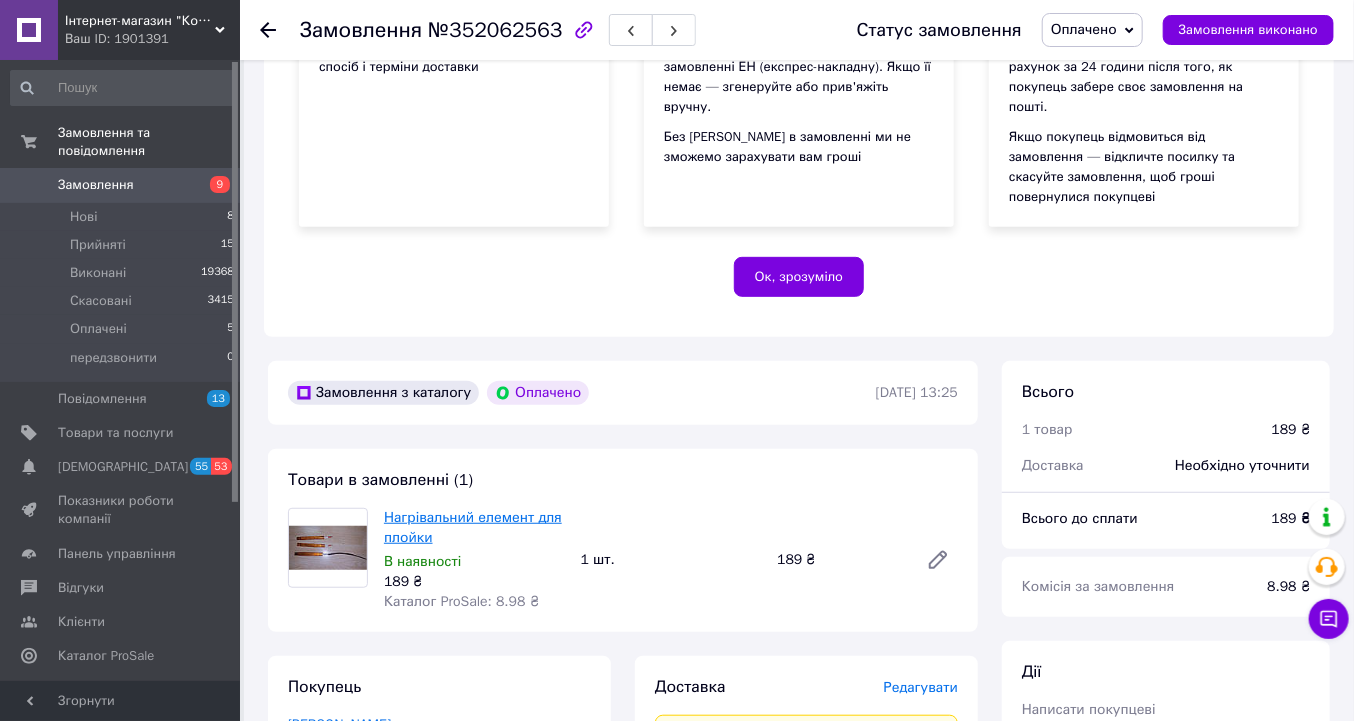 click on "Нагрівальний елемент для плойки" at bounding box center [473, 527] 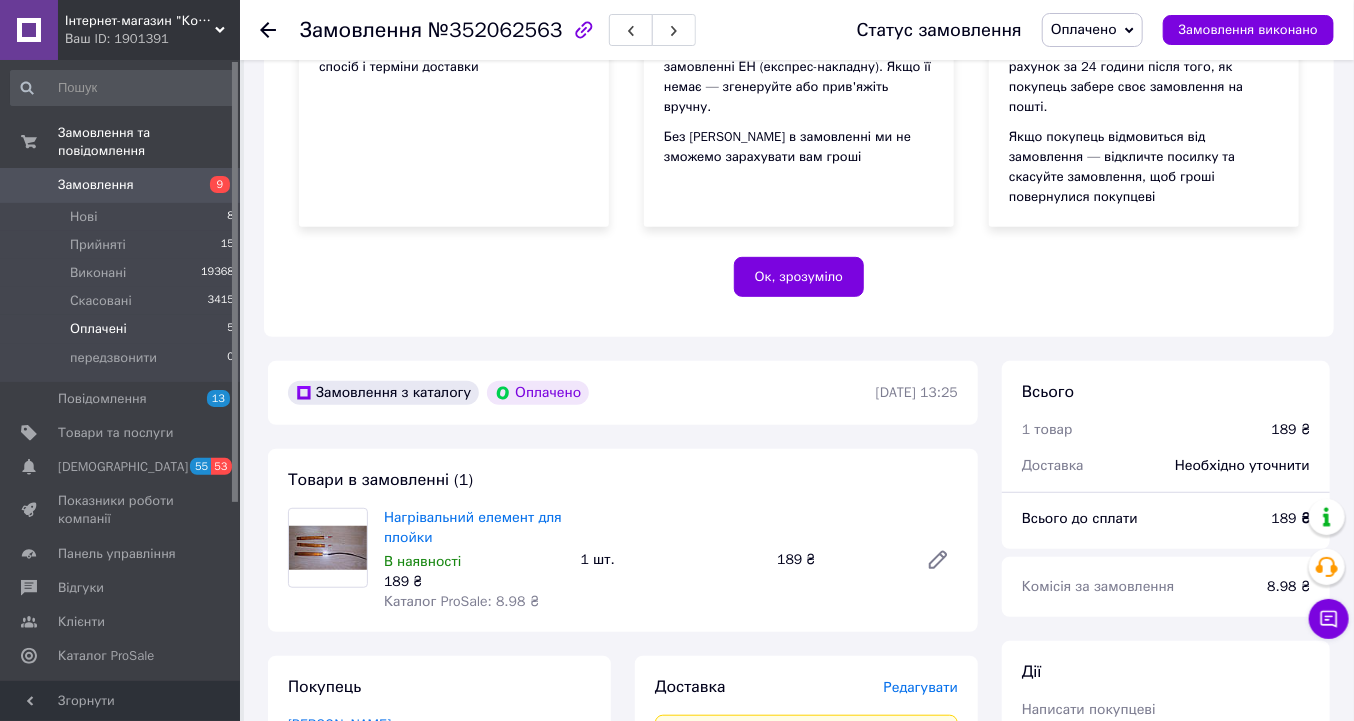 click on "Оплачені" at bounding box center [98, 329] 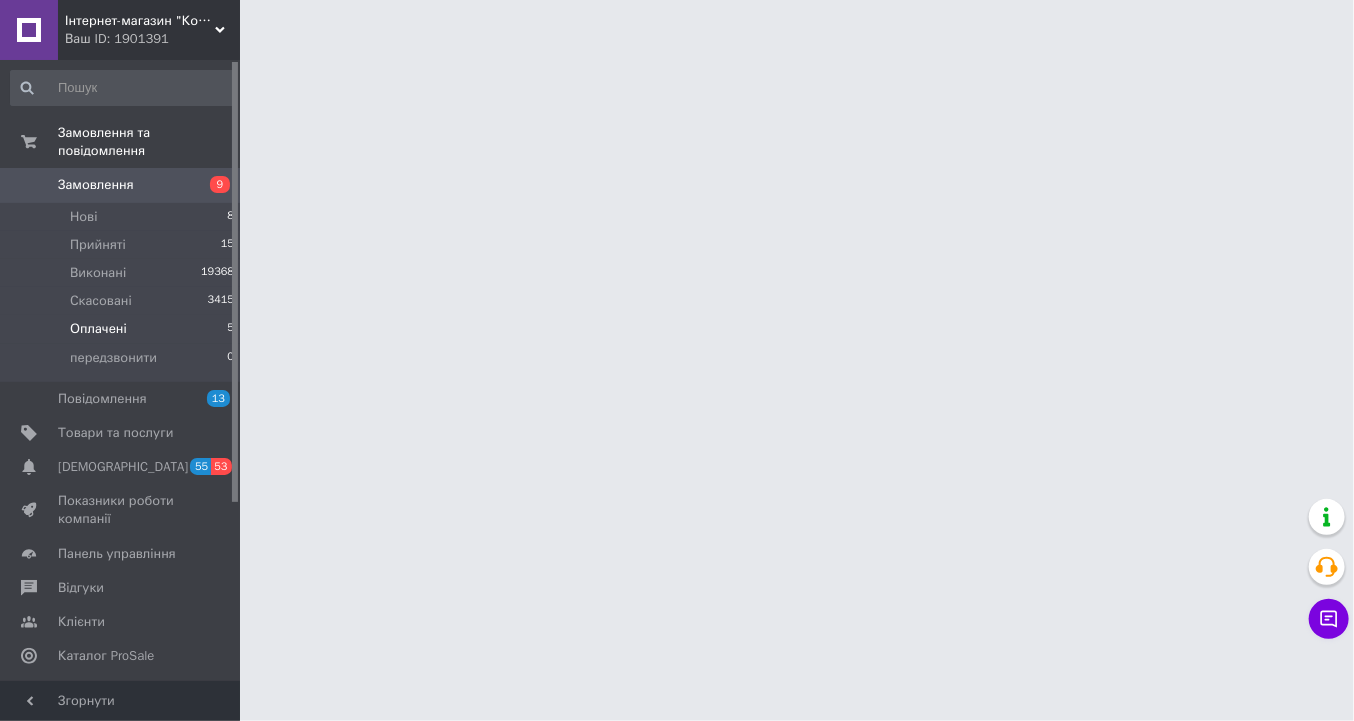 scroll, scrollTop: 0, scrollLeft: 0, axis: both 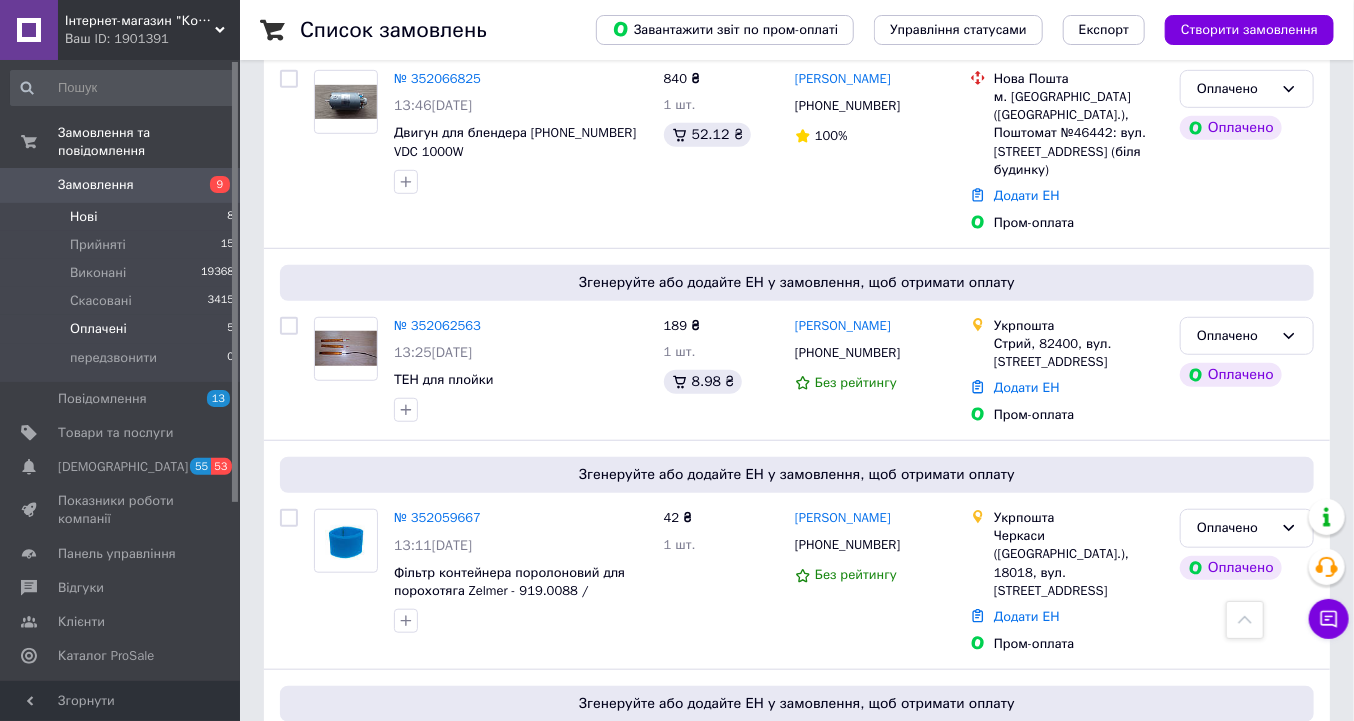 click on "Нові" at bounding box center [83, 217] 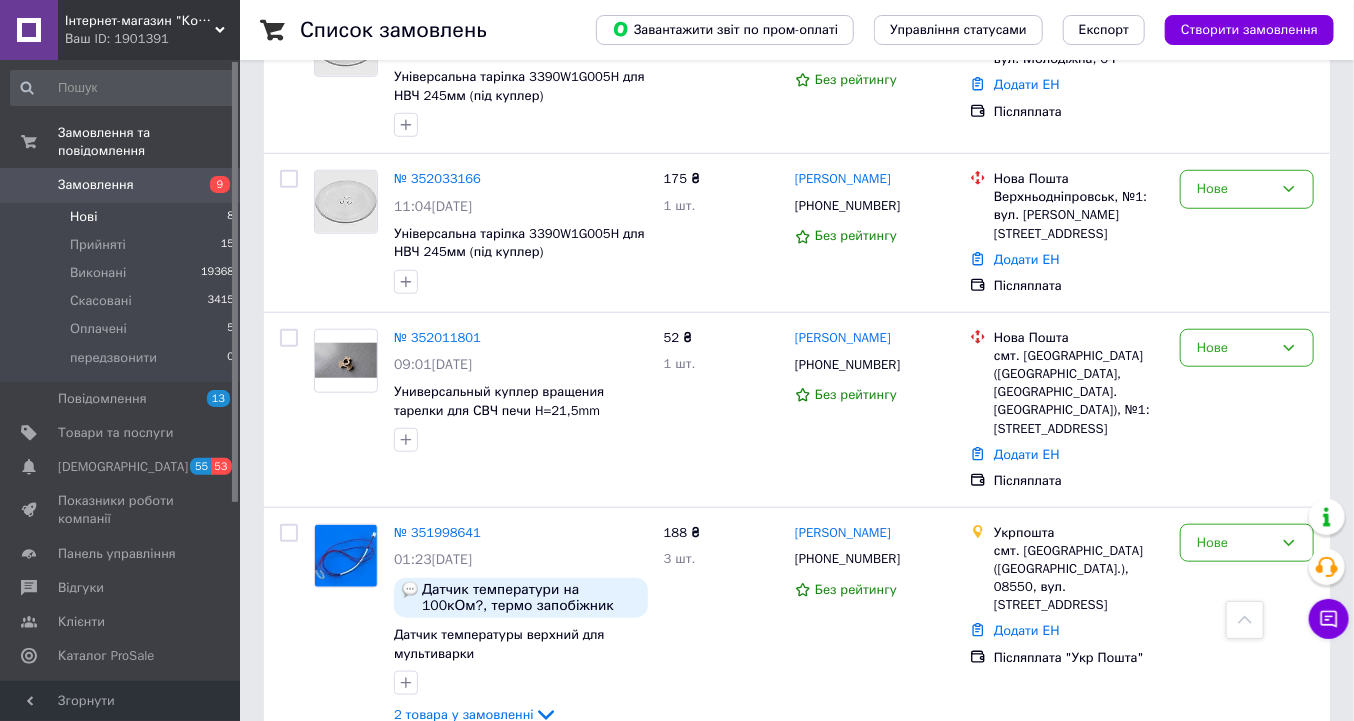 scroll, scrollTop: 560, scrollLeft: 0, axis: vertical 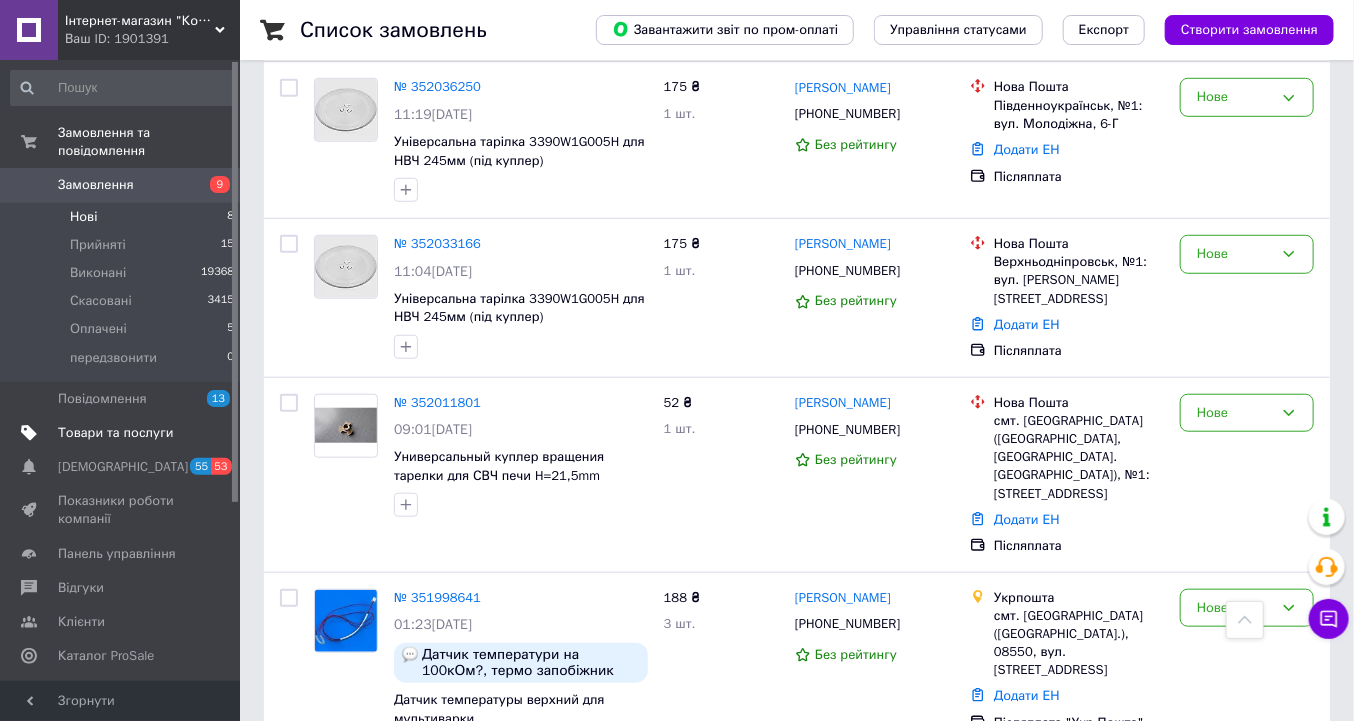click on "Товари та послуги" at bounding box center [115, 433] 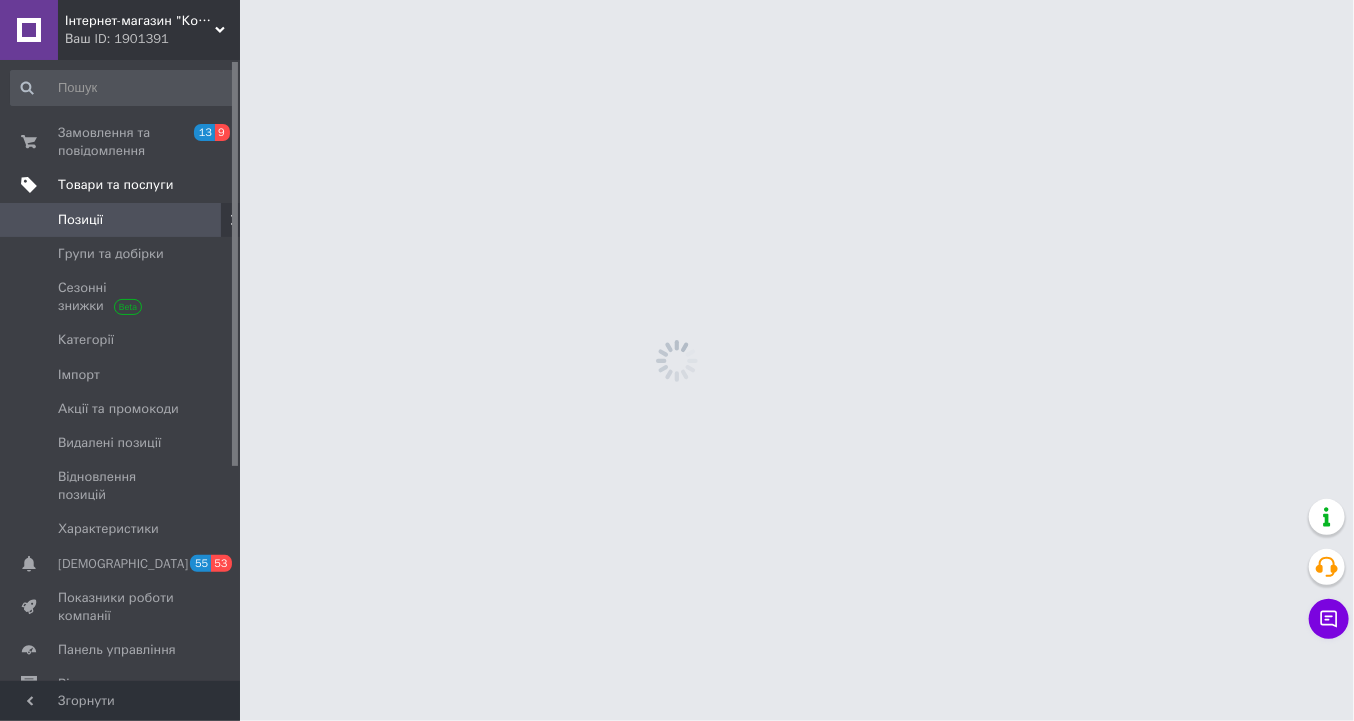 scroll, scrollTop: 0, scrollLeft: 0, axis: both 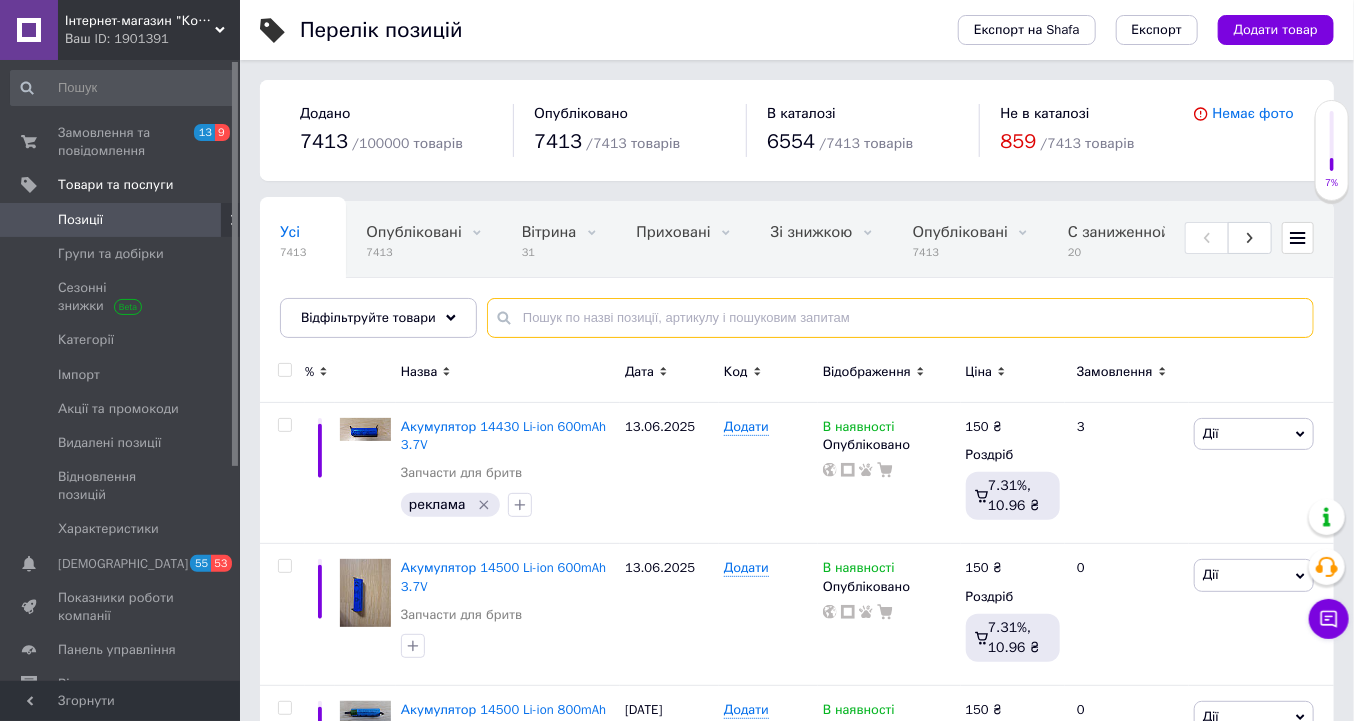 click at bounding box center (900, 318) 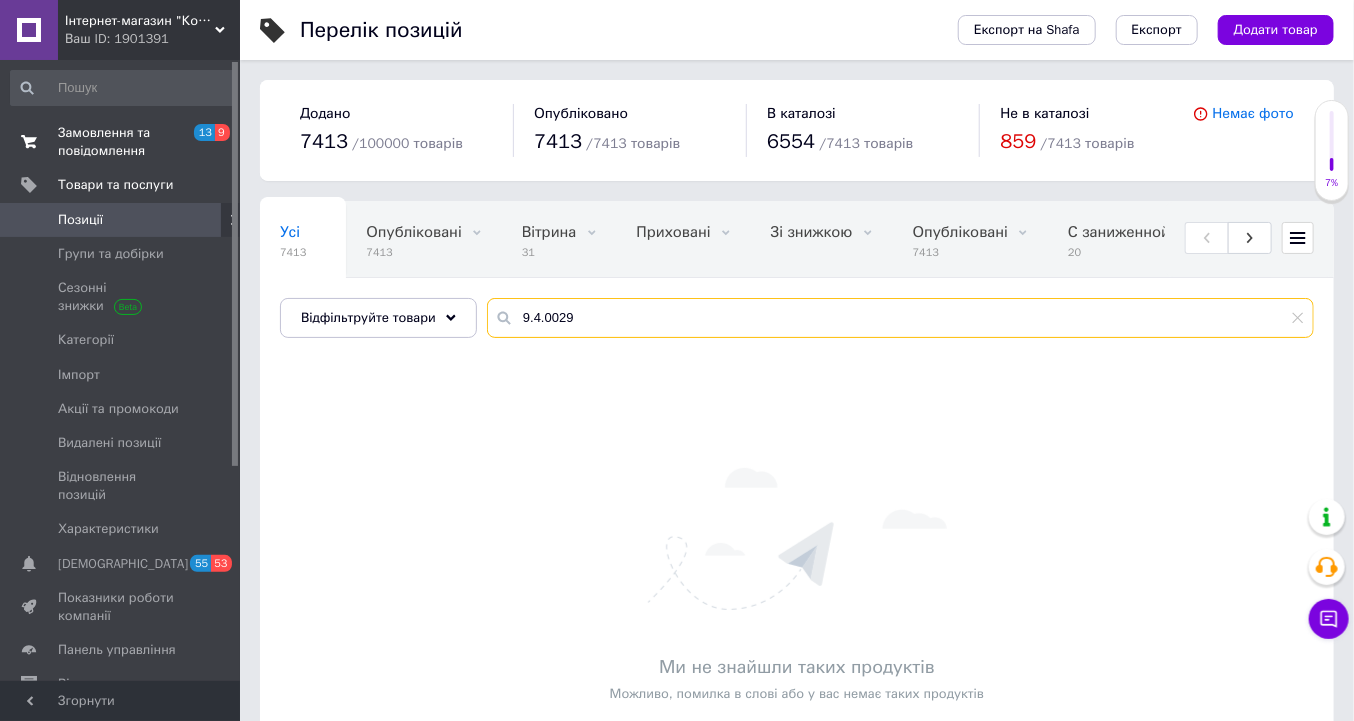 type on "9.4.0029" 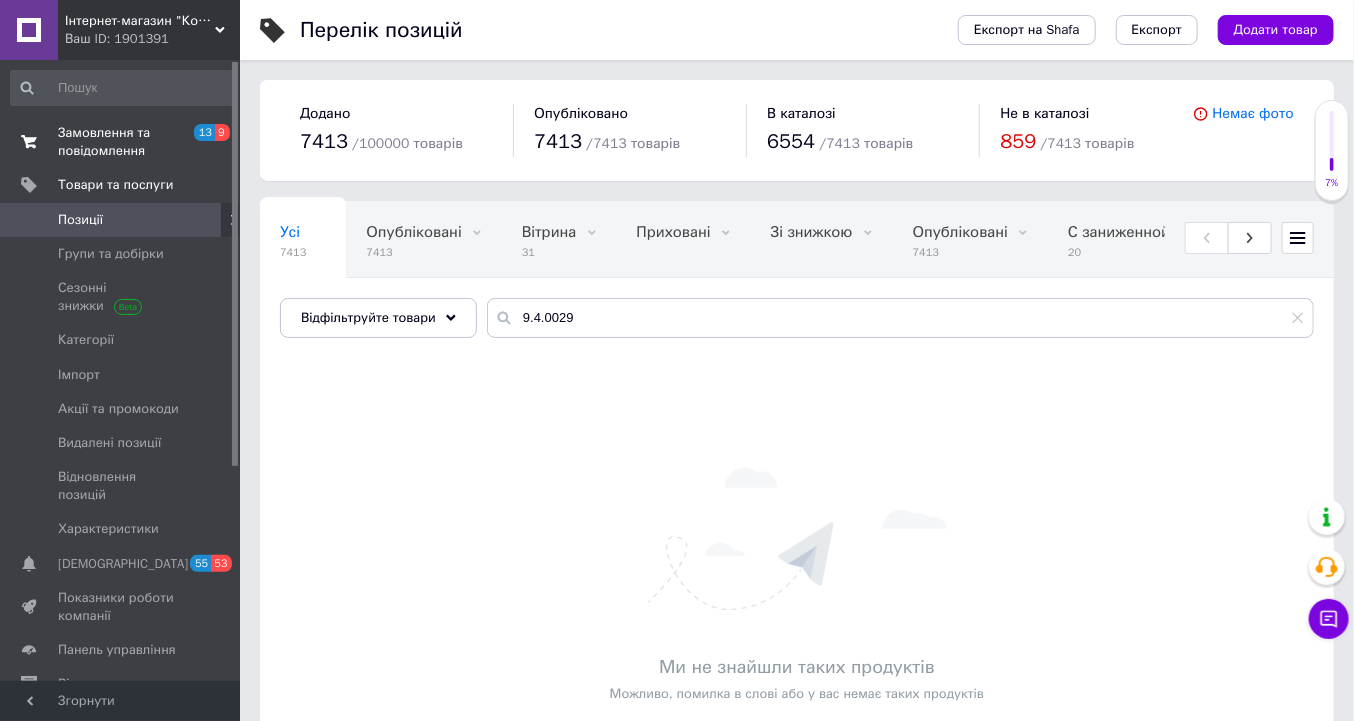 click on "Замовлення та повідомлення" at bounding box center (121, 142) 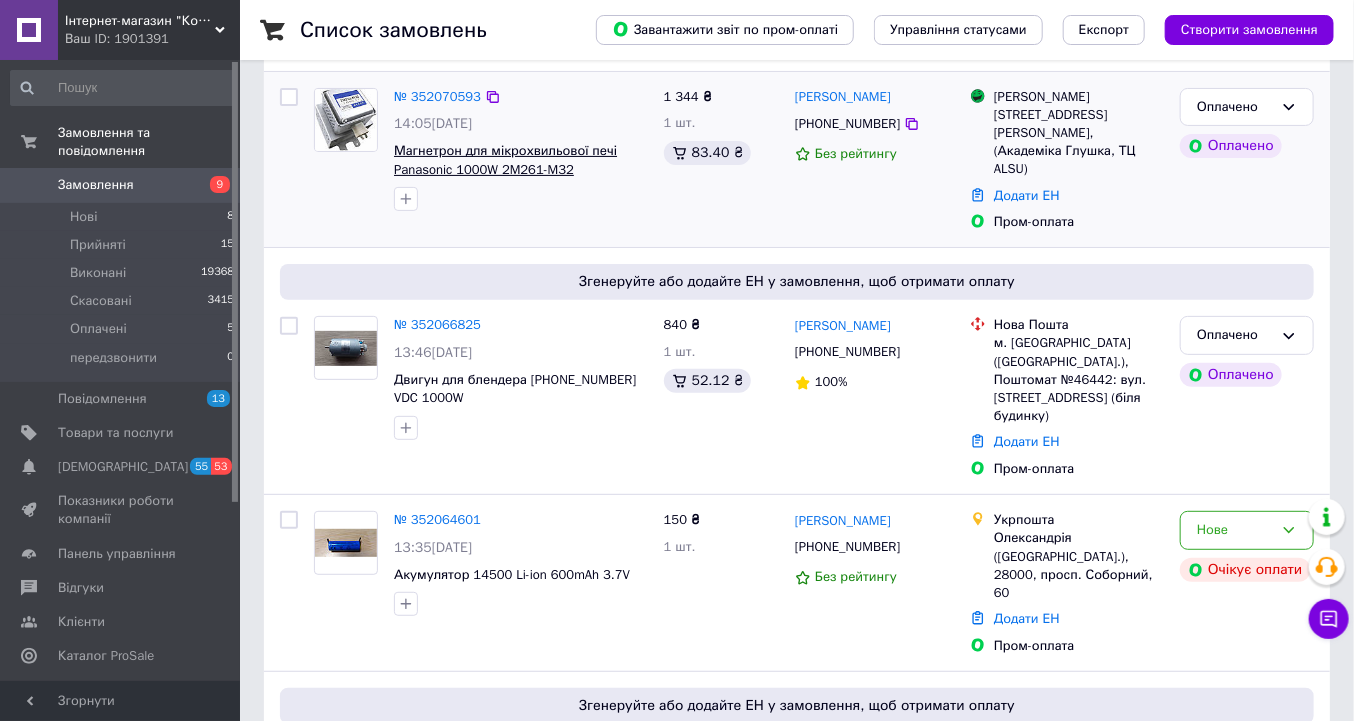 scroll, scrollTop: 160, scrollLeft: 0, axis: vertical 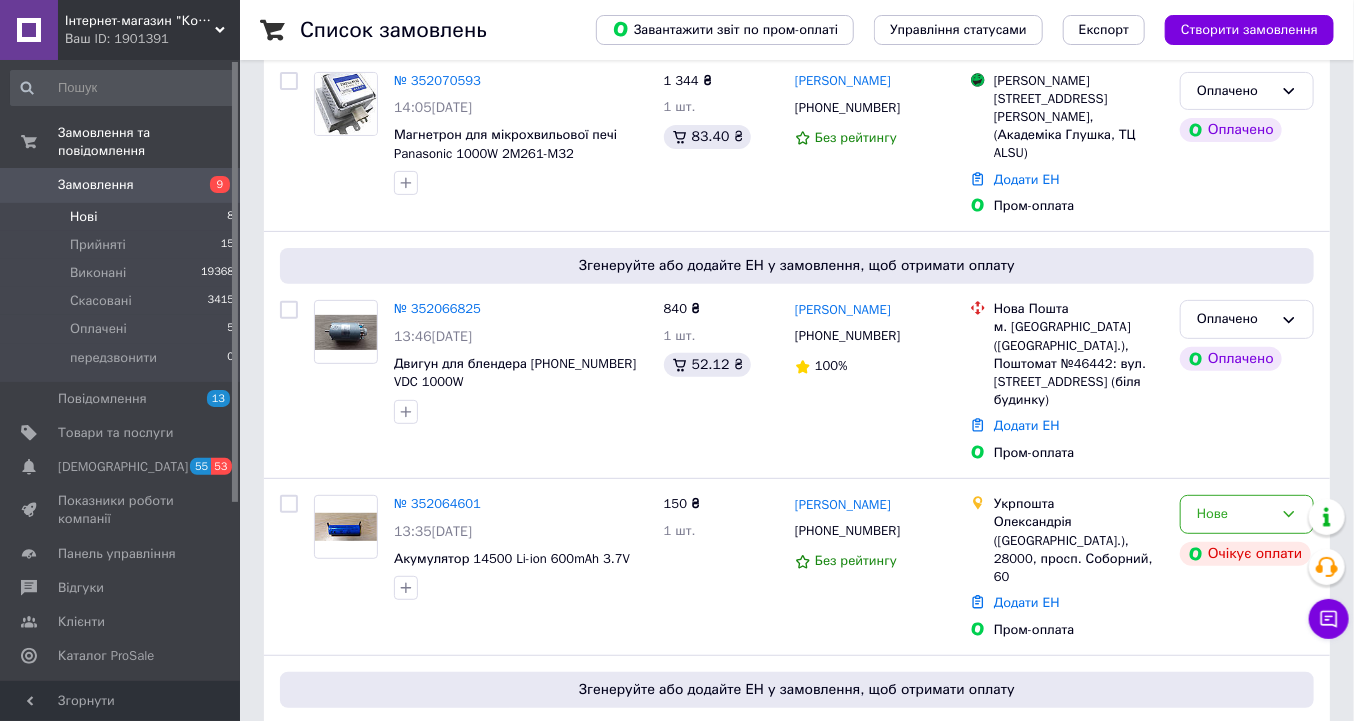 click on "Нові" at bounding box center (83, 217) 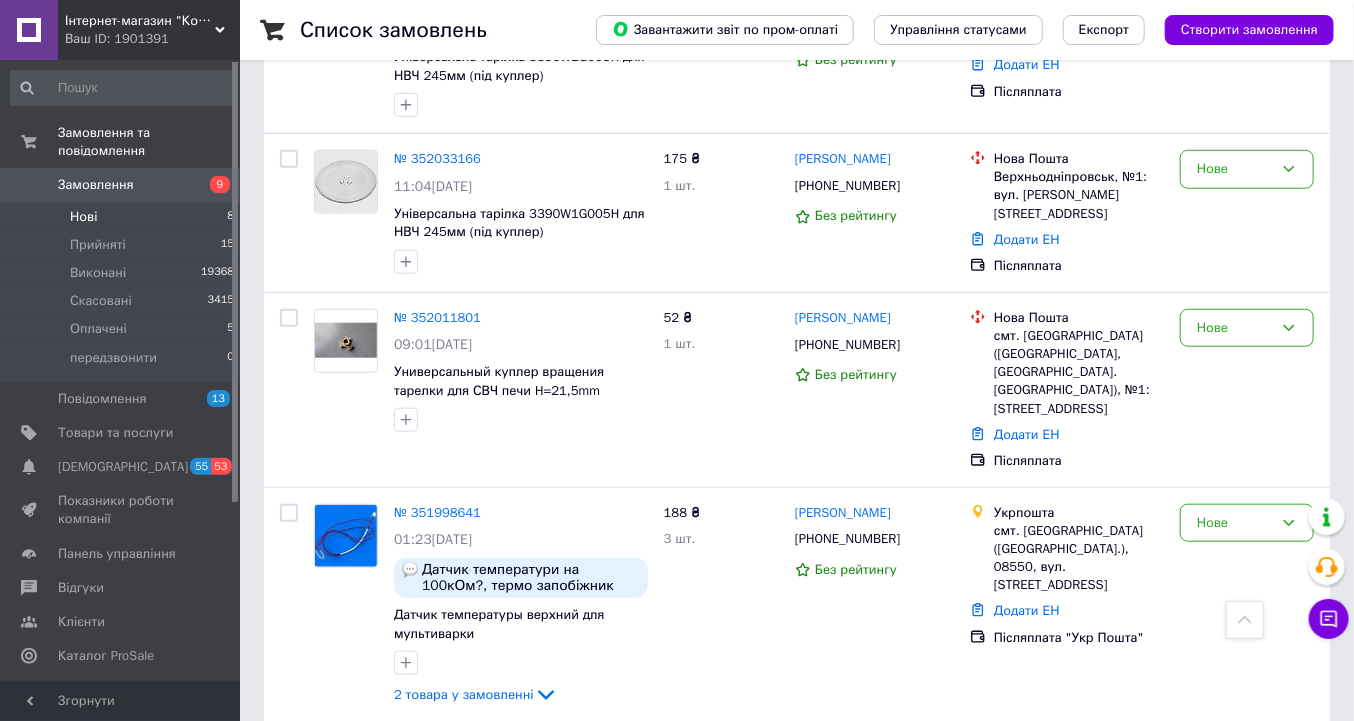 scroll, scrollTop: 635, scrollLeft: 0, axis: vertical 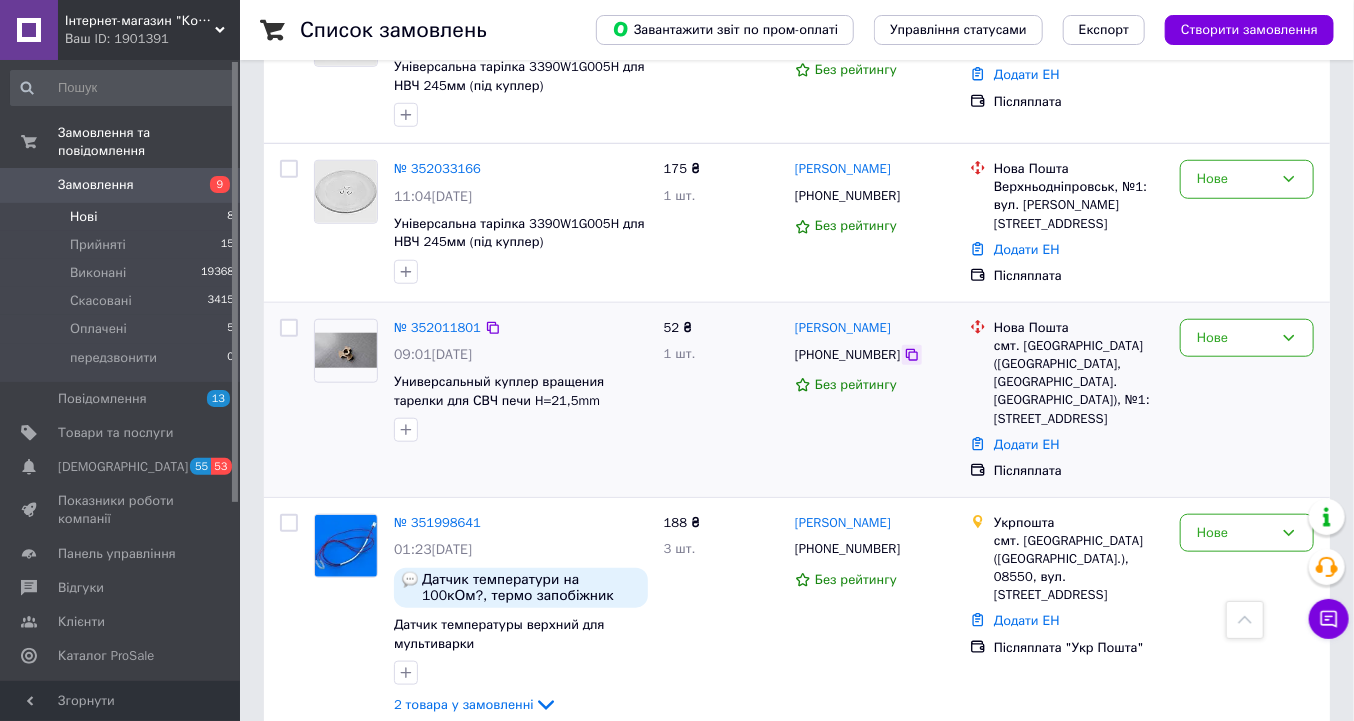 click 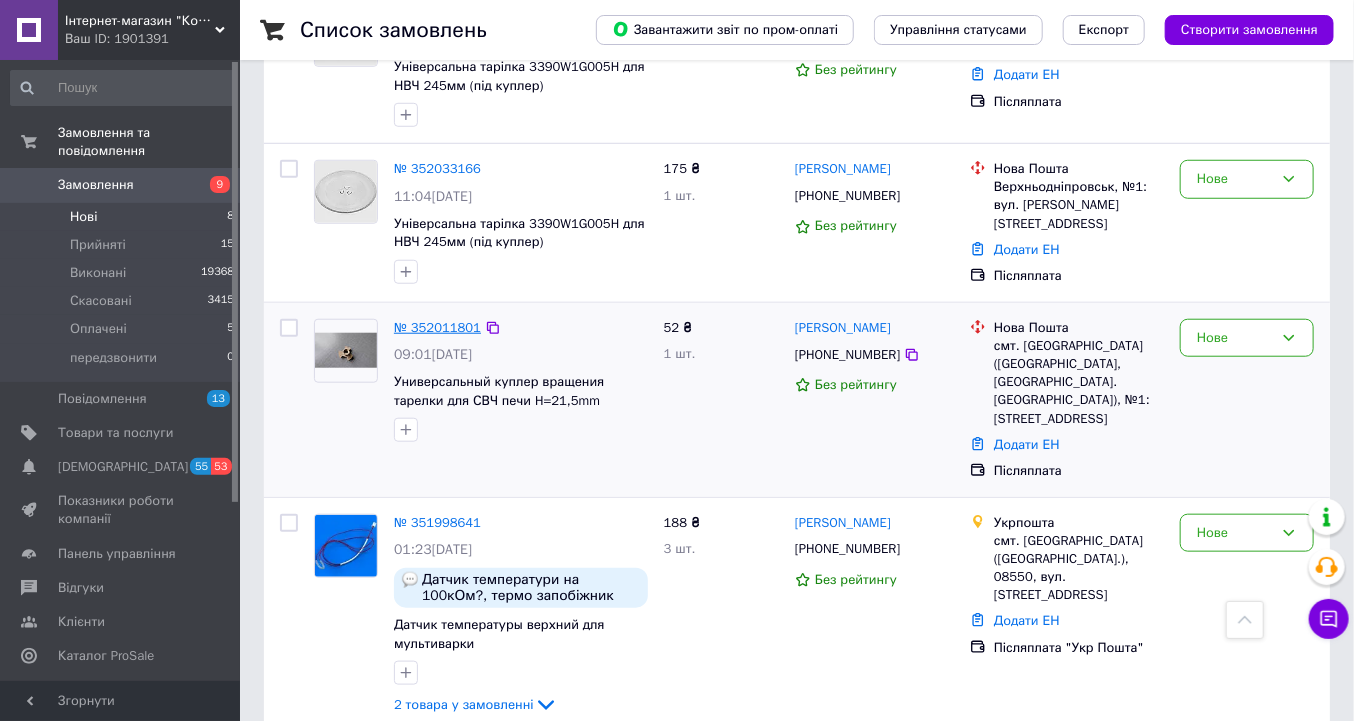 click on "№ 352011801" at bounding box center (437, 327) 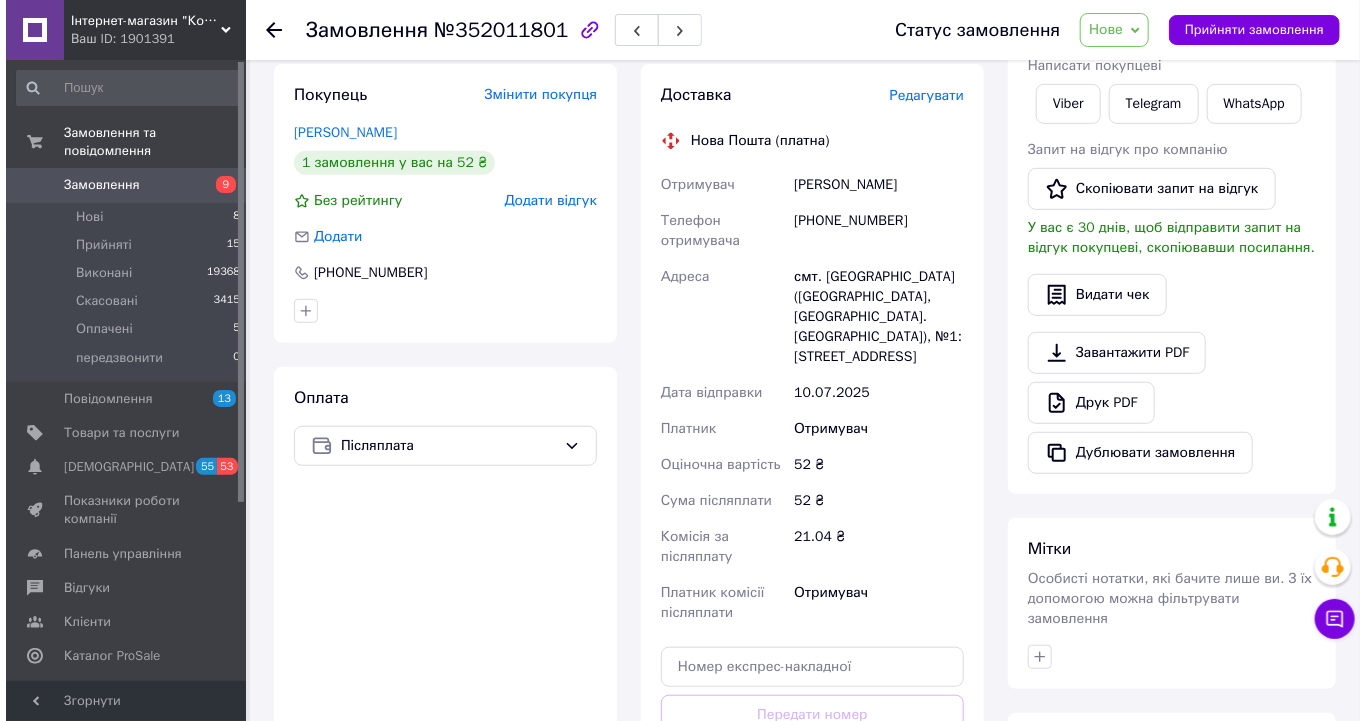 scroll, scrollTop: 315, scrollLeft: 0, axis: vertical 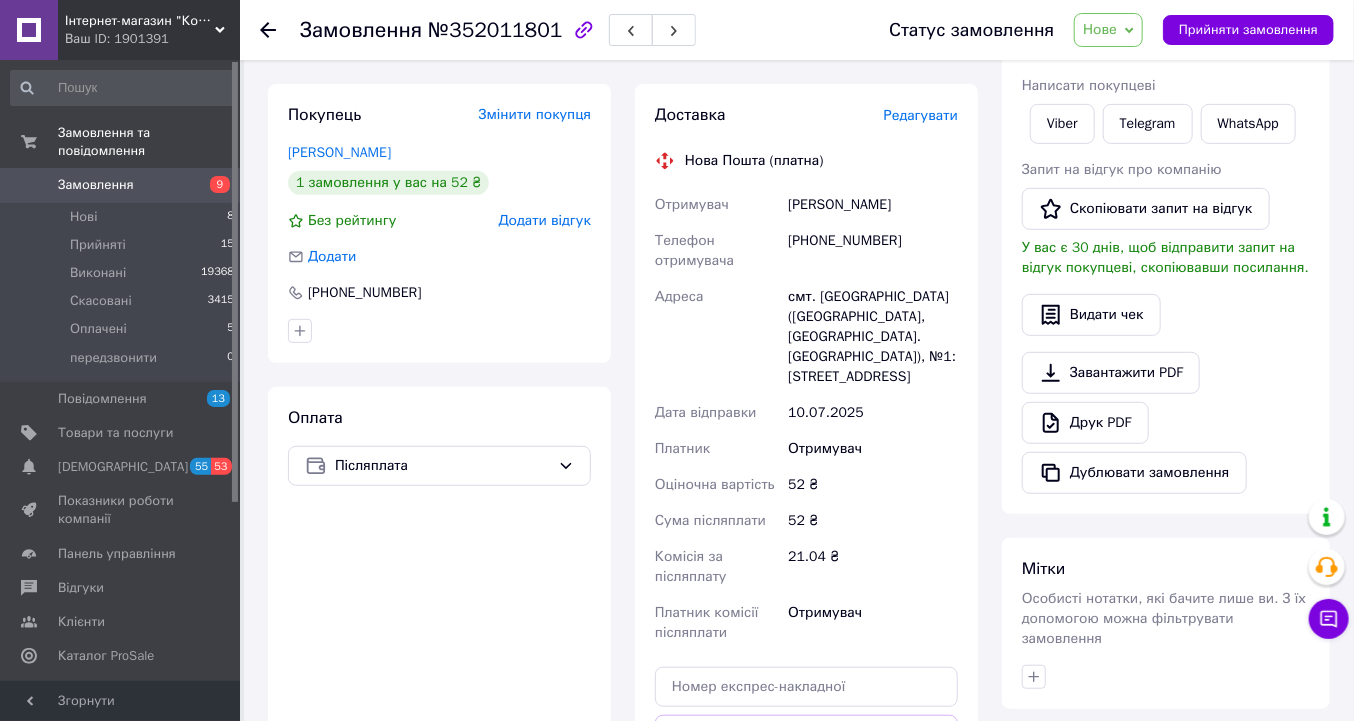 click on "Редагувати" at bounding box center [921, 115] 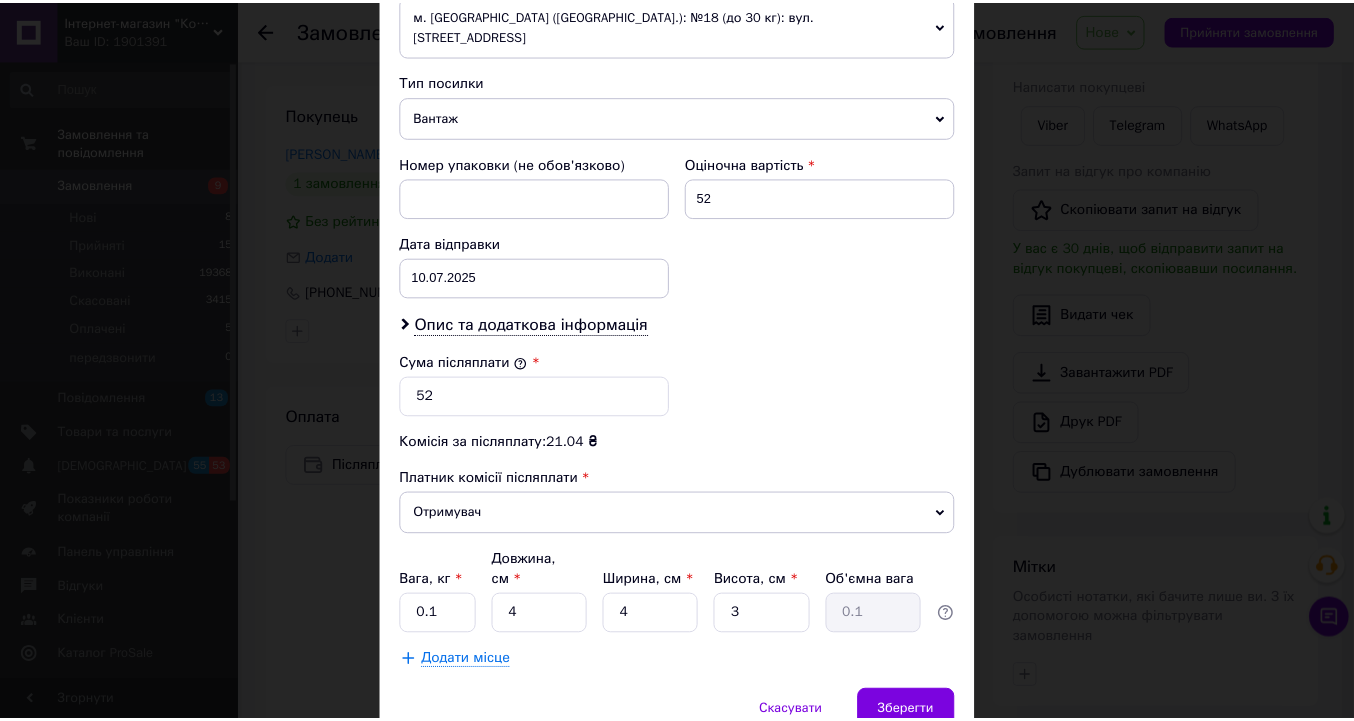 scroll, scrollTop: 820, scrollLeft: 0, axis: vertical 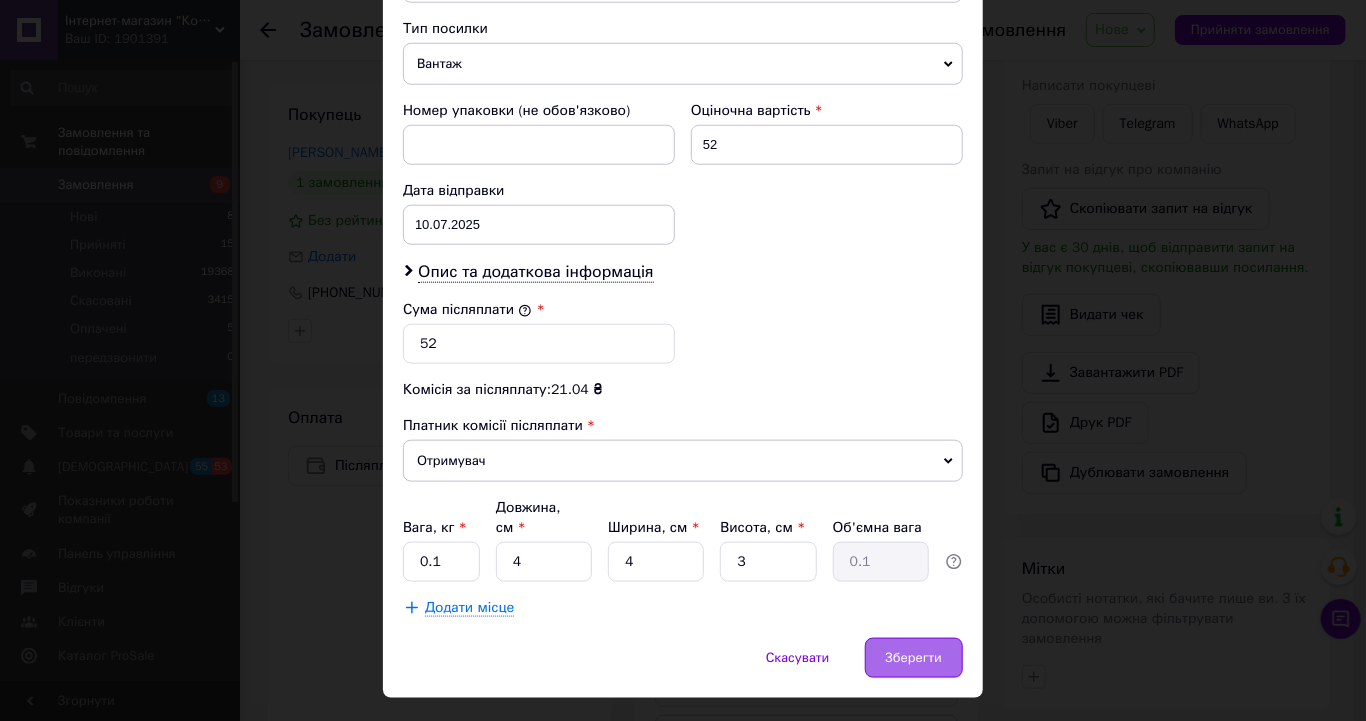 click on "Зберегти" at bounding box center [914, 658] 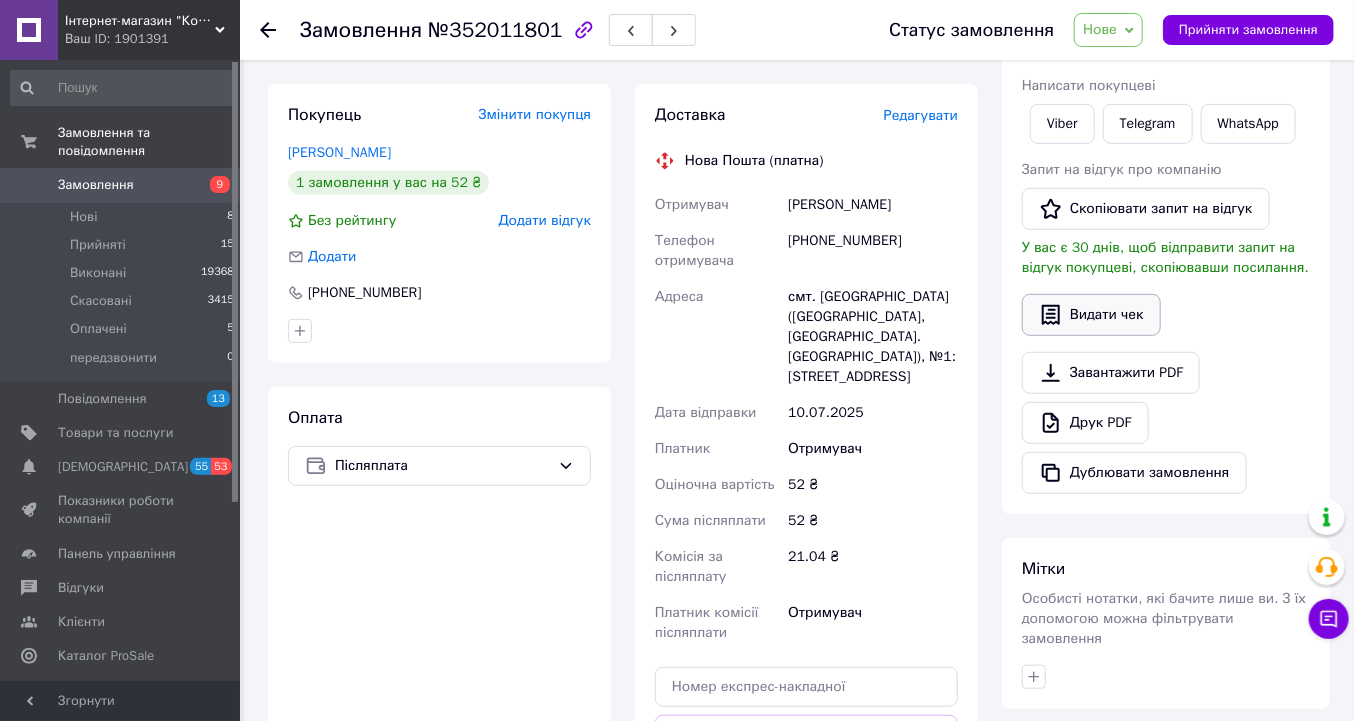 click on "Видати чек" at bounding box center [1091, 315] 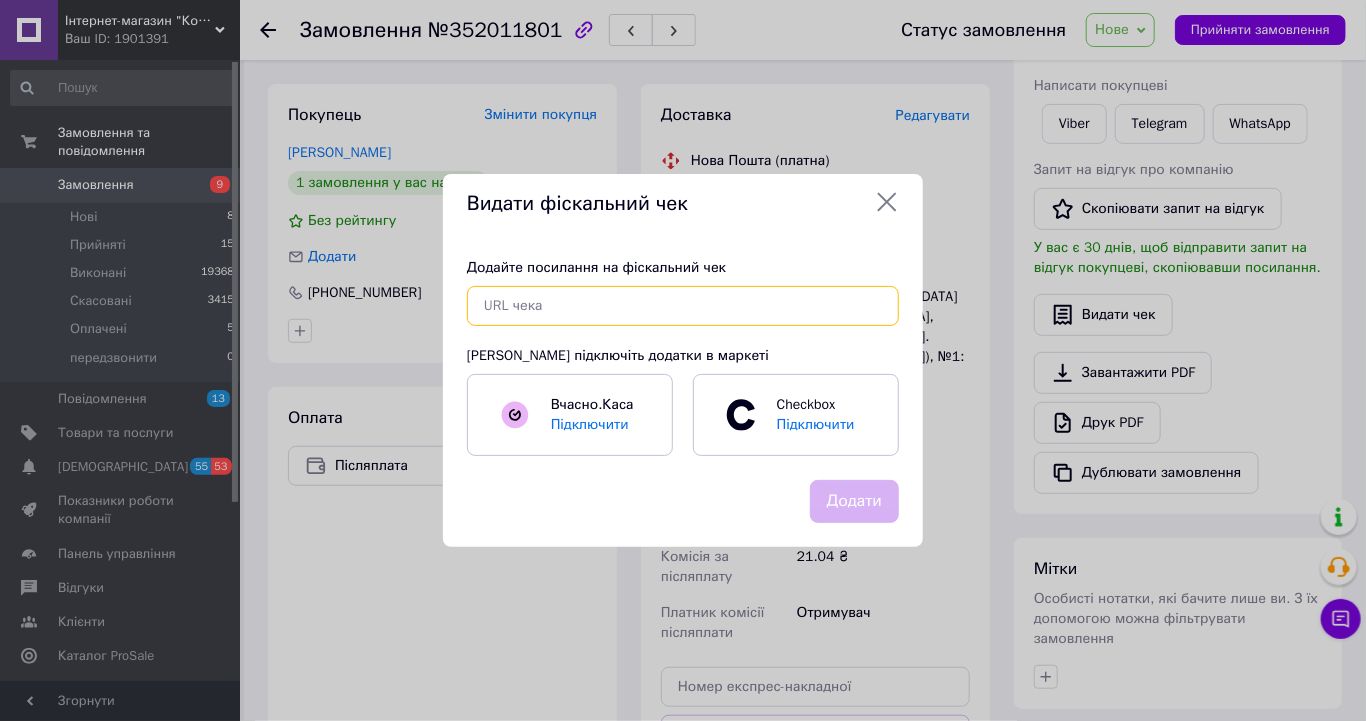 click at bounding box center (683, 306) 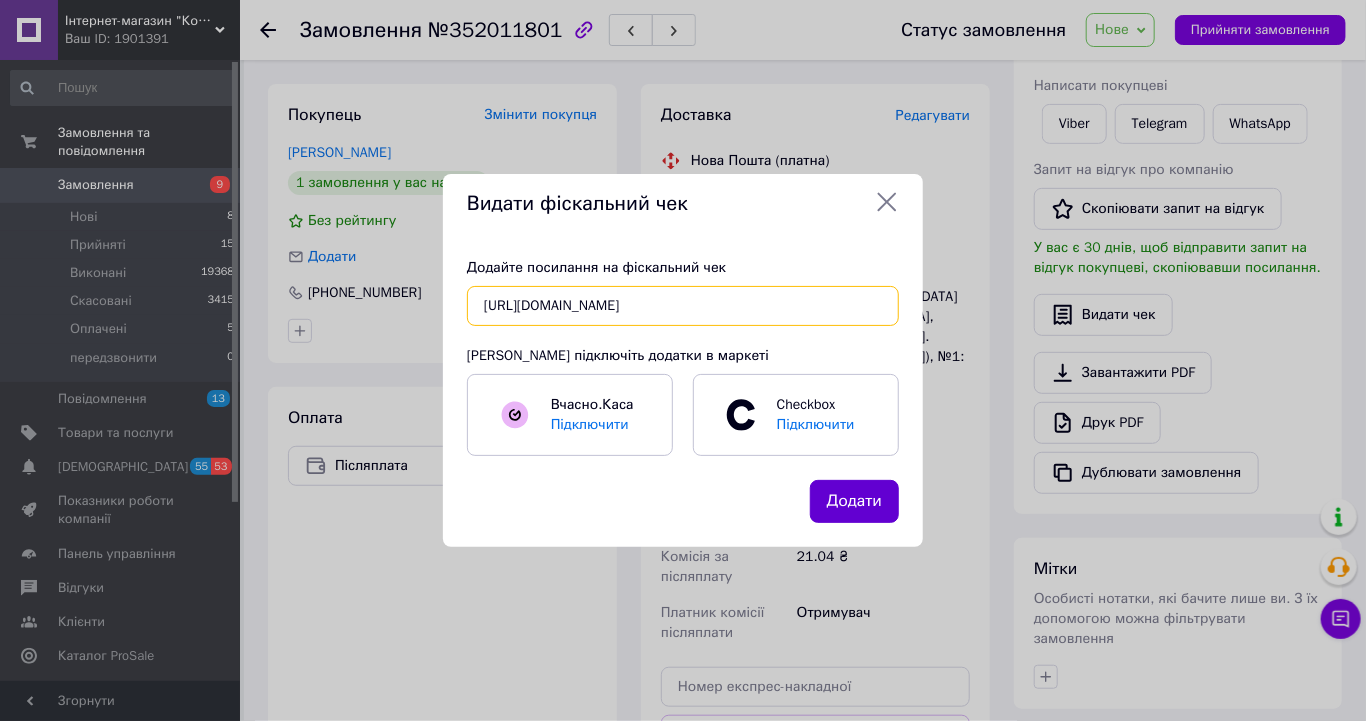 type on "https://kasa.vchasno.ua/check-viewer/IVKDDqQcteA" 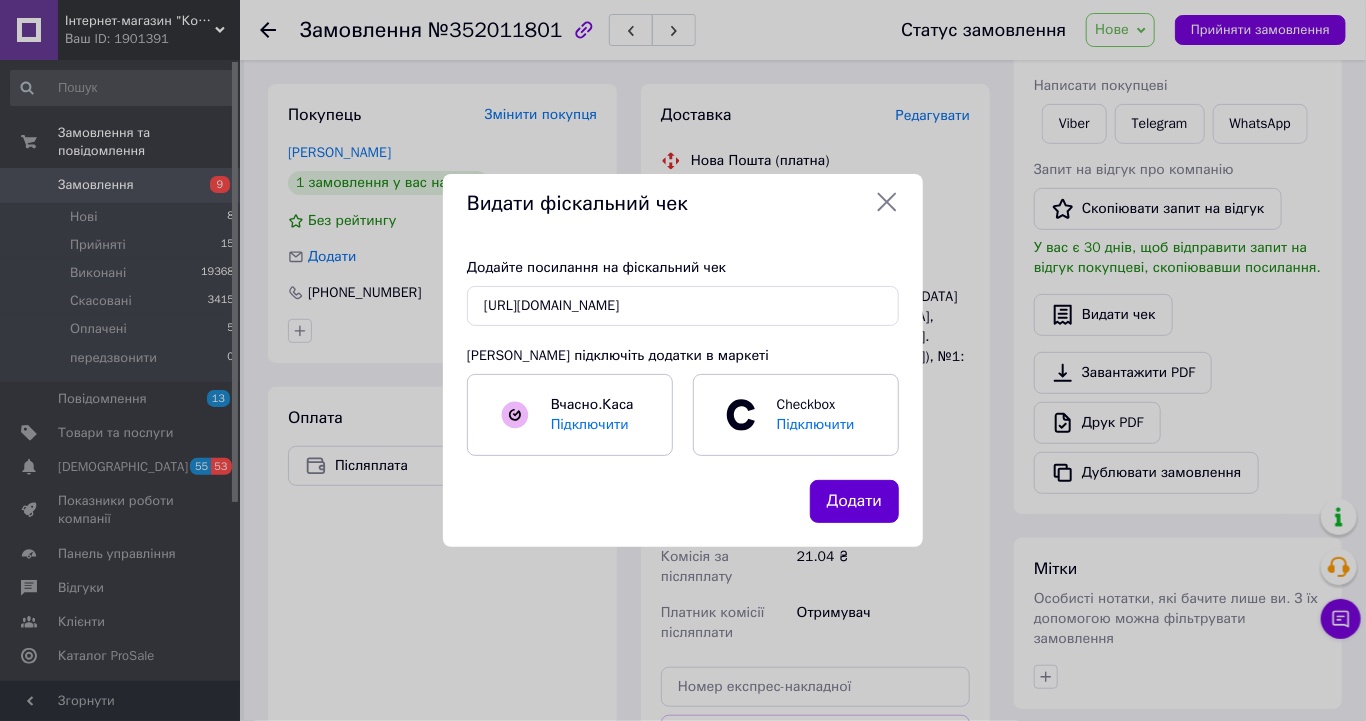 drag, startPoint x: 866, startPoint y: 495, endPoint x: 850, endPoint y: 495, distance: 16 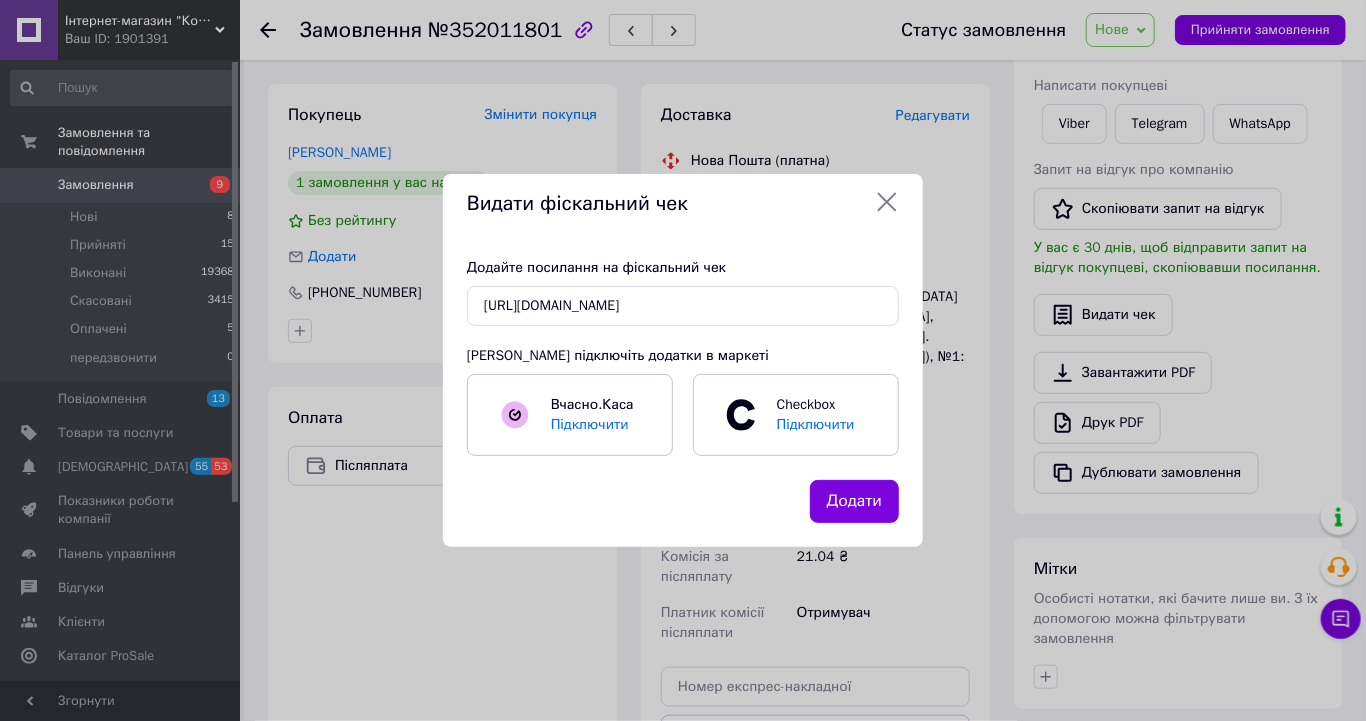 click on "Додати" at bounding box center [854, 501] 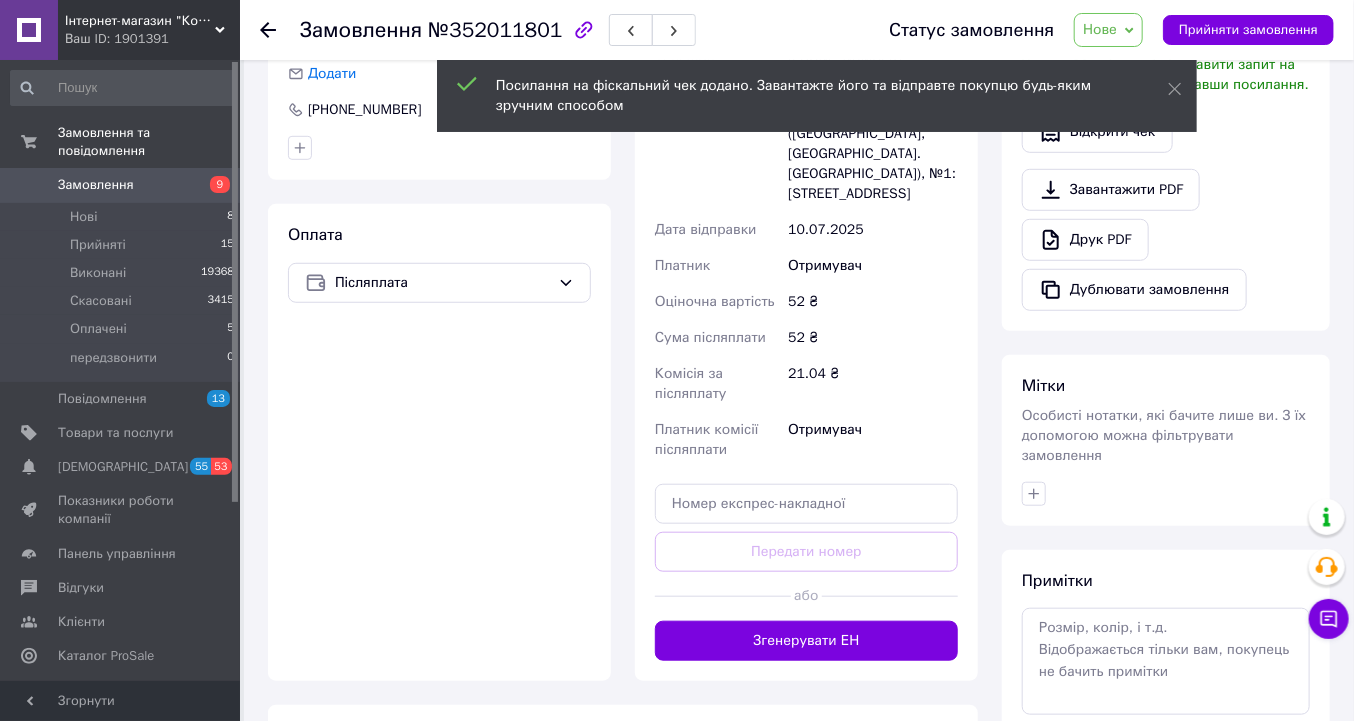 scroll, scrollTop: 715, scrollLeft: 0, axis: vertical 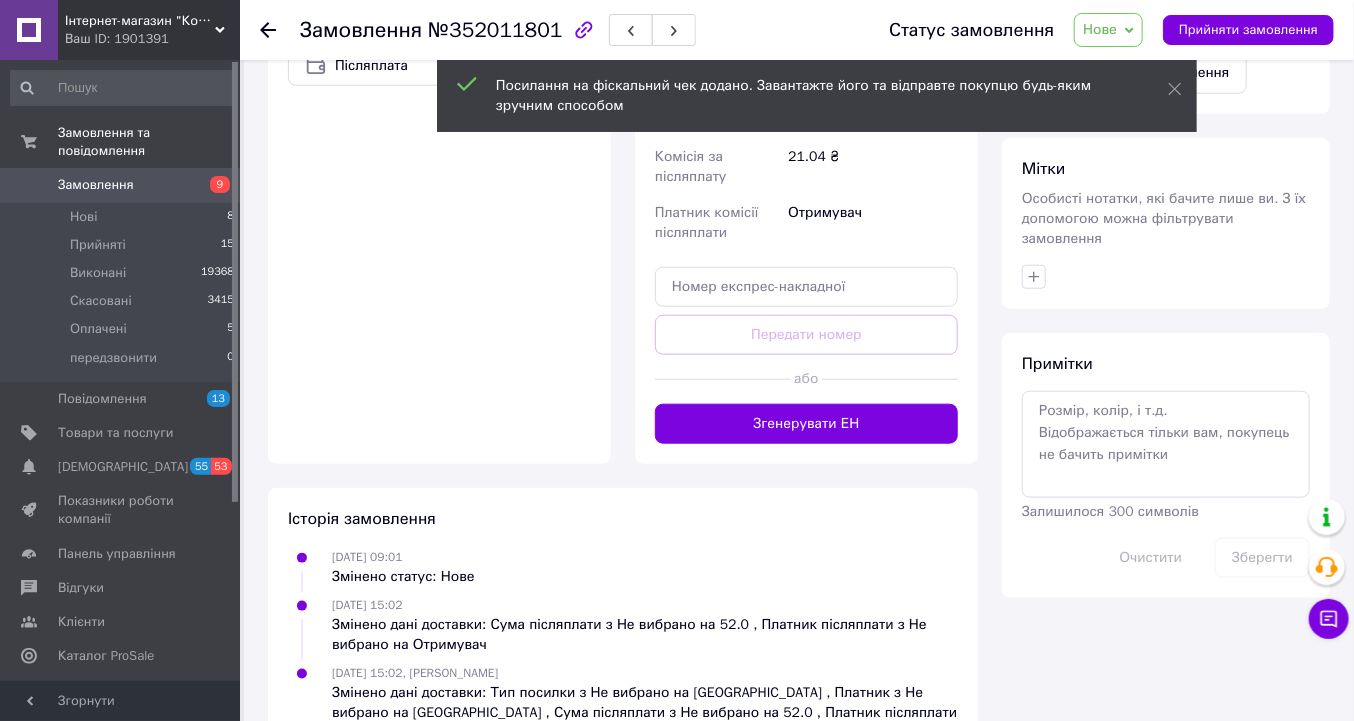 click on "Згенерувати ЕН" at bounding box center (806, 424) 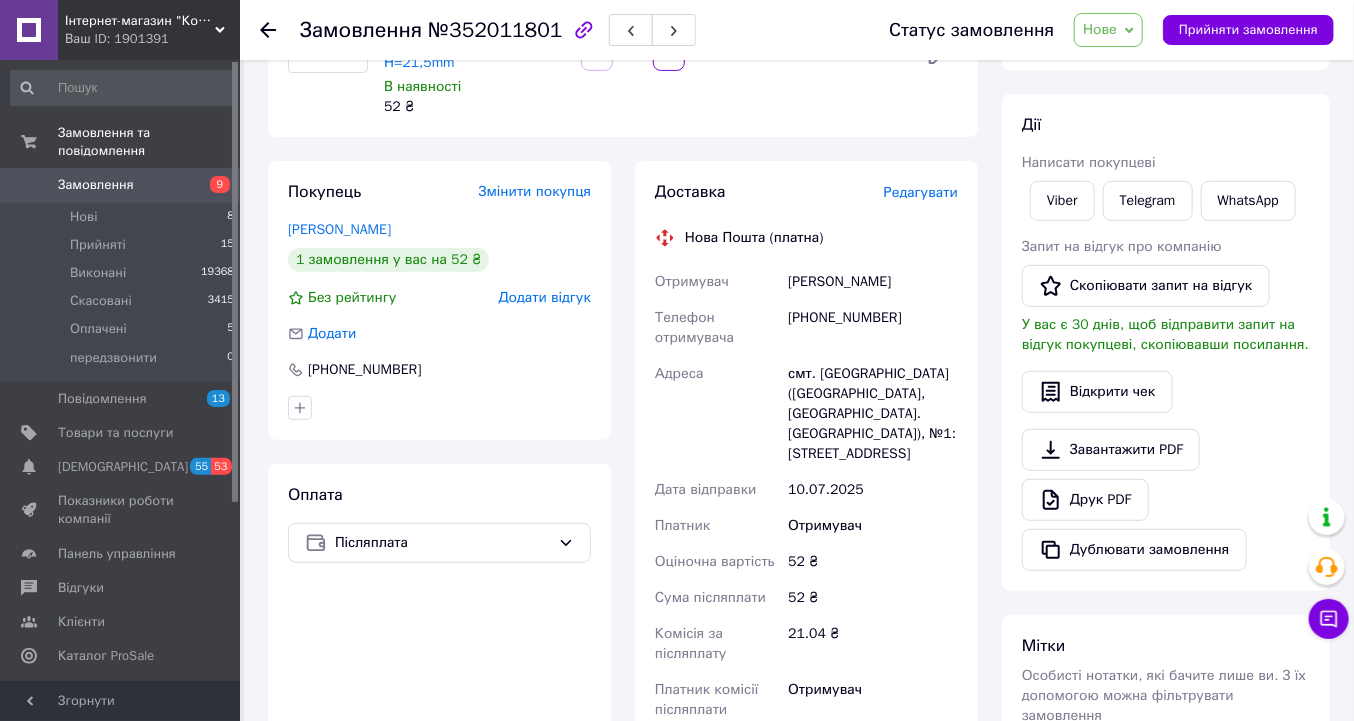 scroll, scrollTop: 235, scrollLeft: 0, axis: vertical 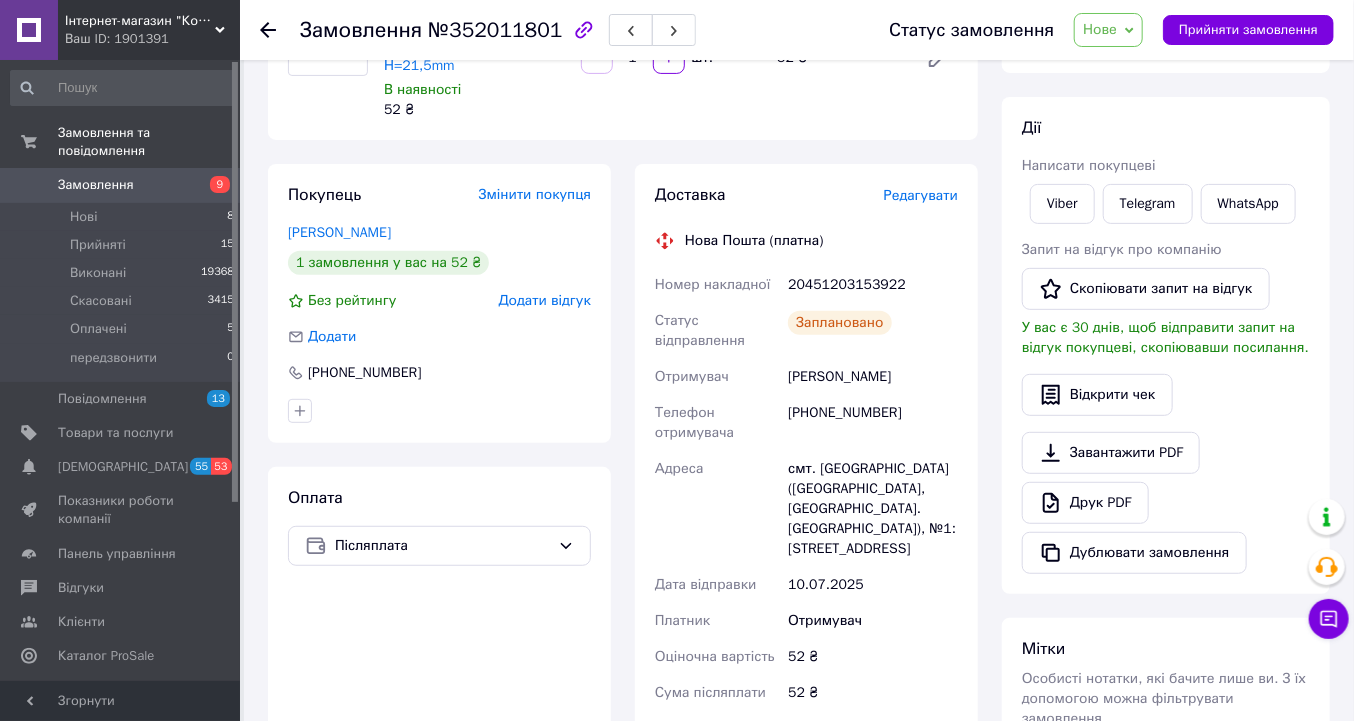 click 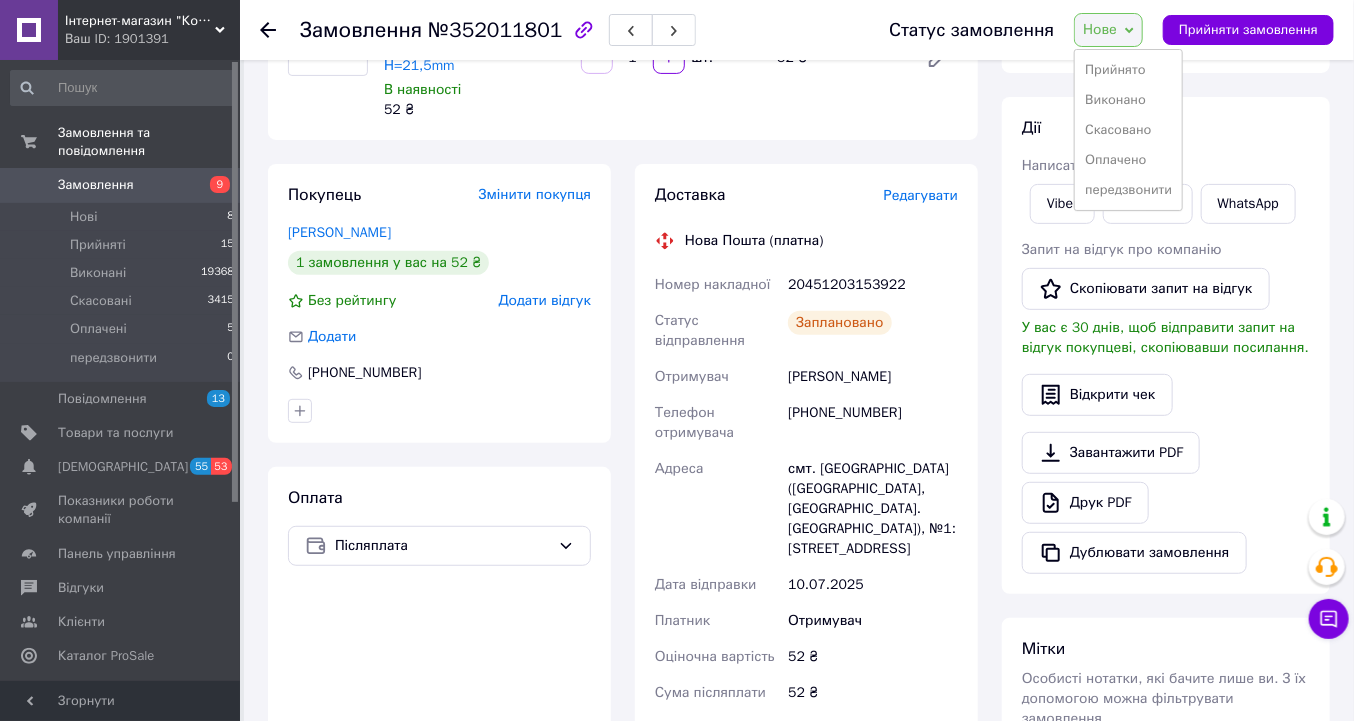 click on "Прийнято" at bounding box center (1128, 70) 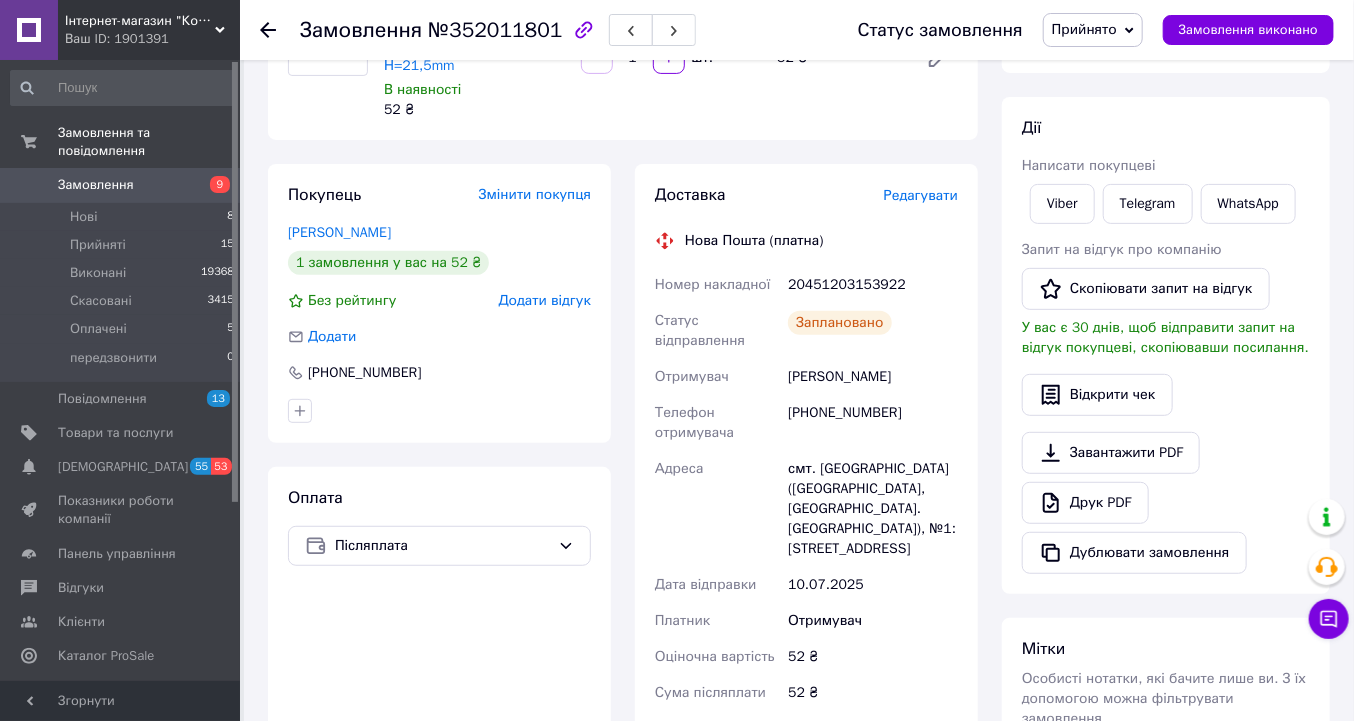 click 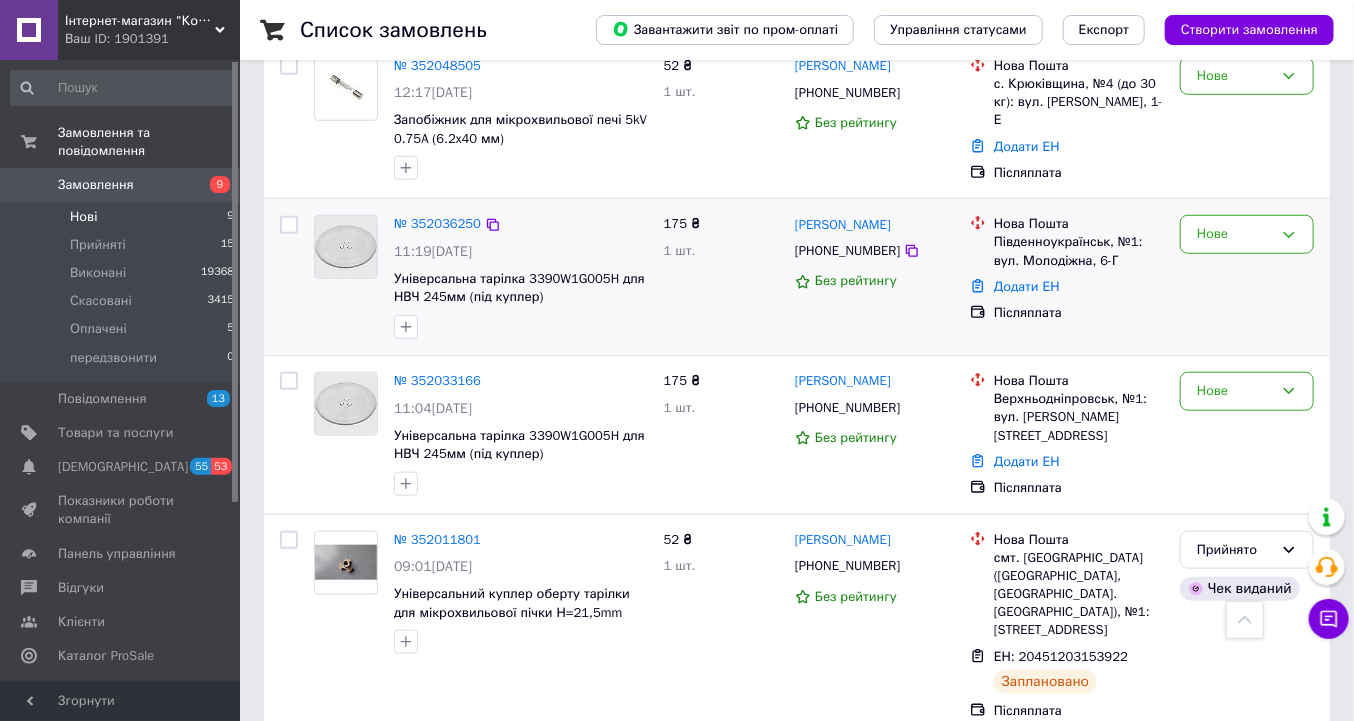 scroll, scrollTop: 560, scrollLeft: 0, axis: vertical 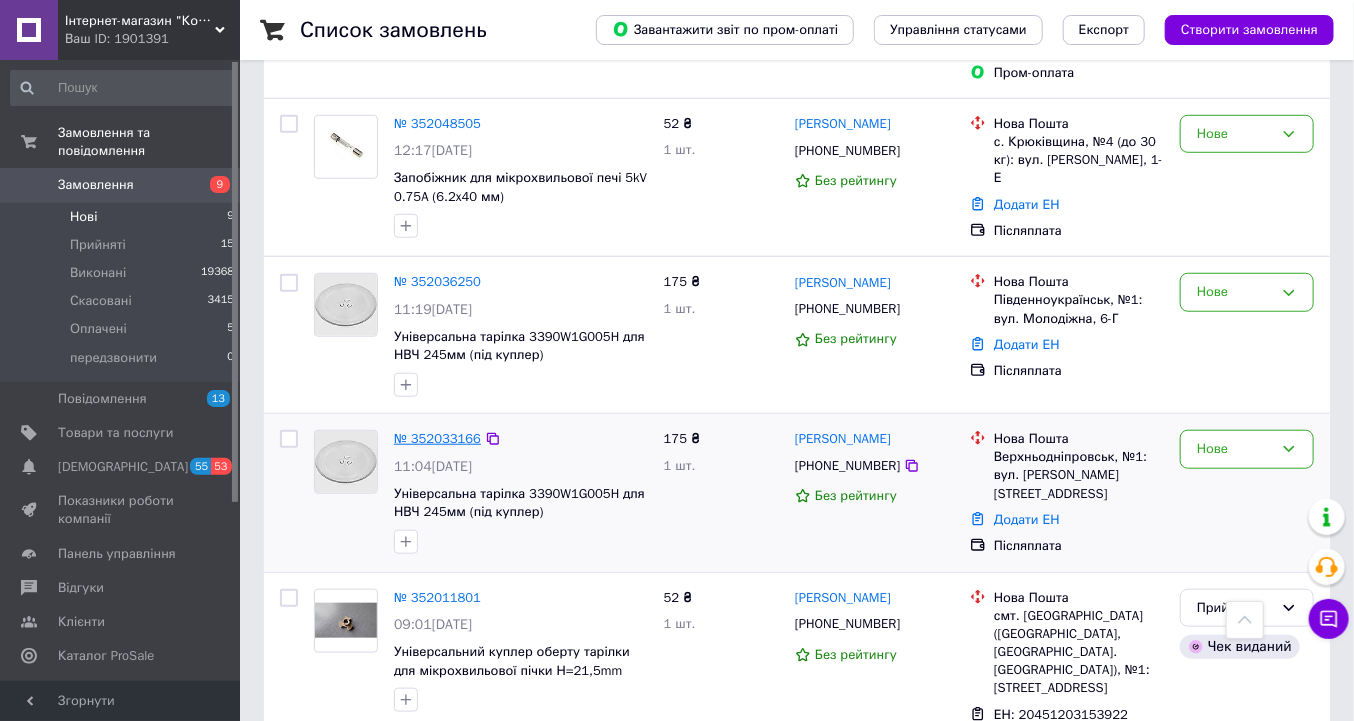 click on "№ 352033166" at bounding box center [437, 438] 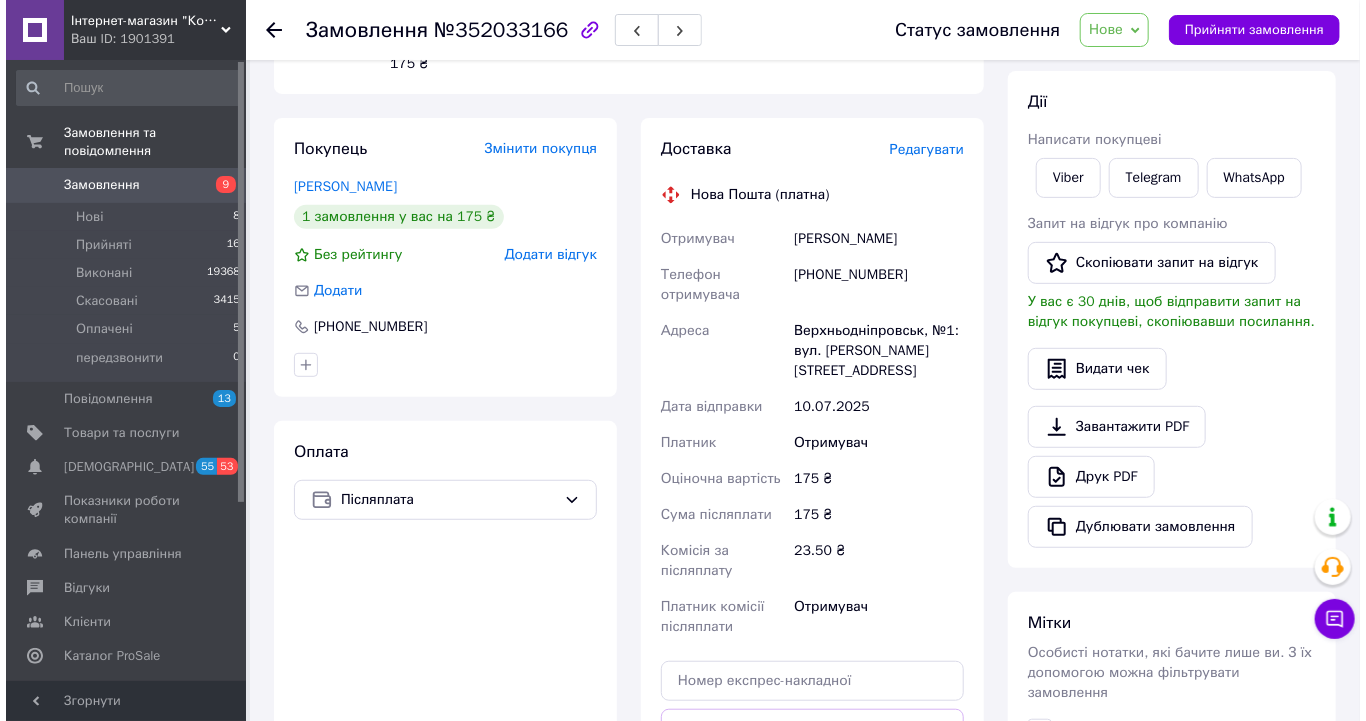 scroll, scrollTop: 160, scrollLeft: 0, axis: vertical 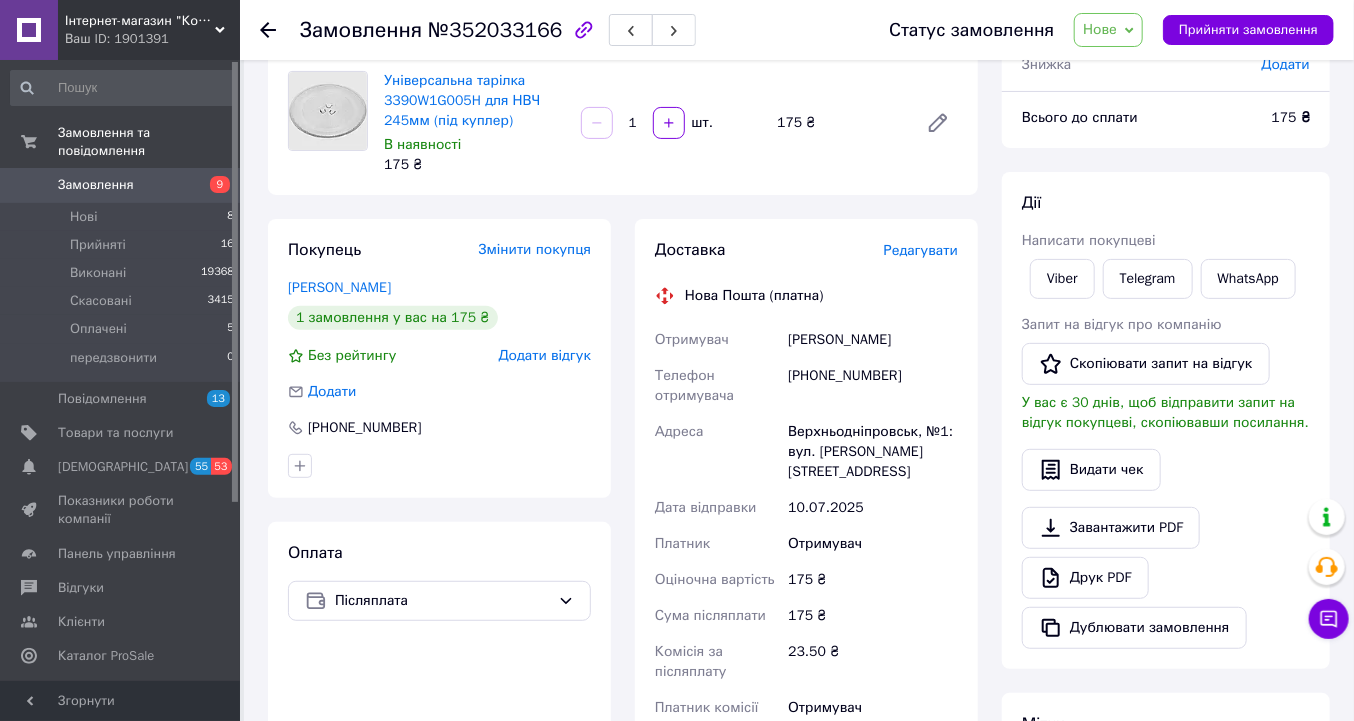 click on "Редагувати" at bounding box center (921, 250) 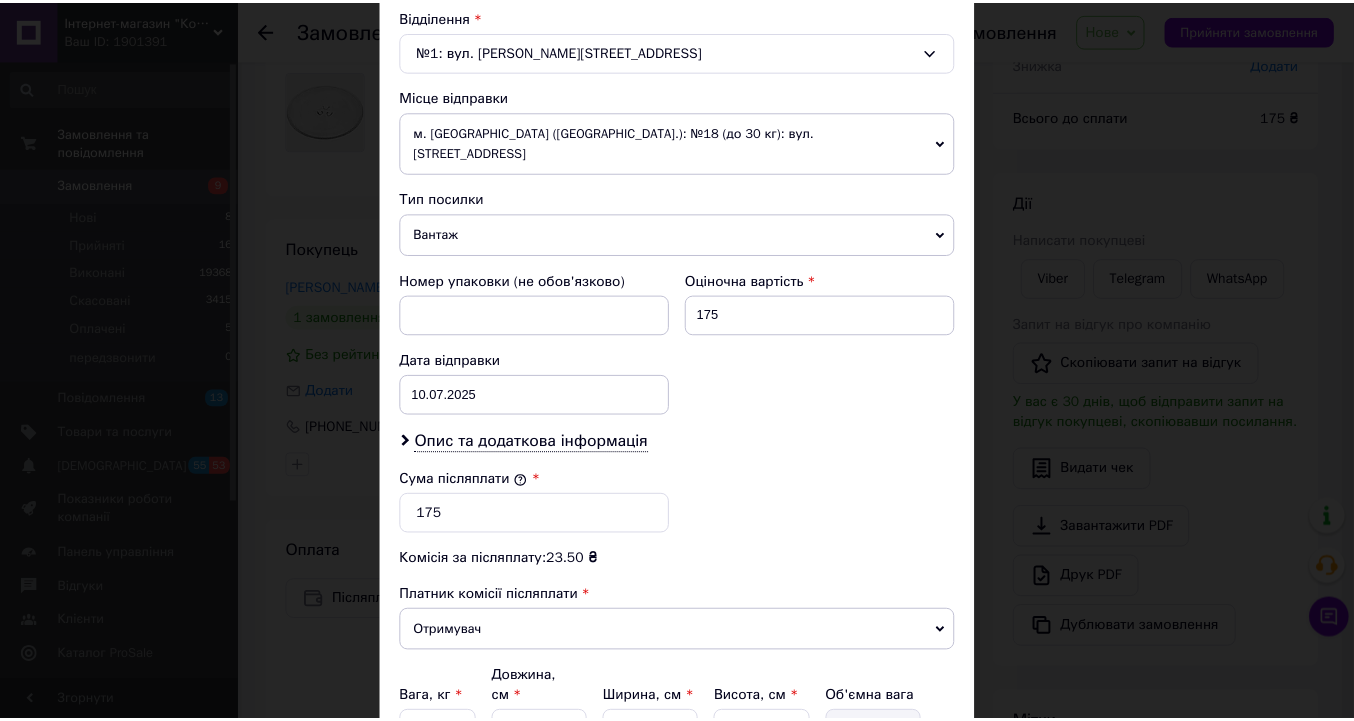 scroll, scrollTop: 799, scrollLeft: 0, axis: vertical 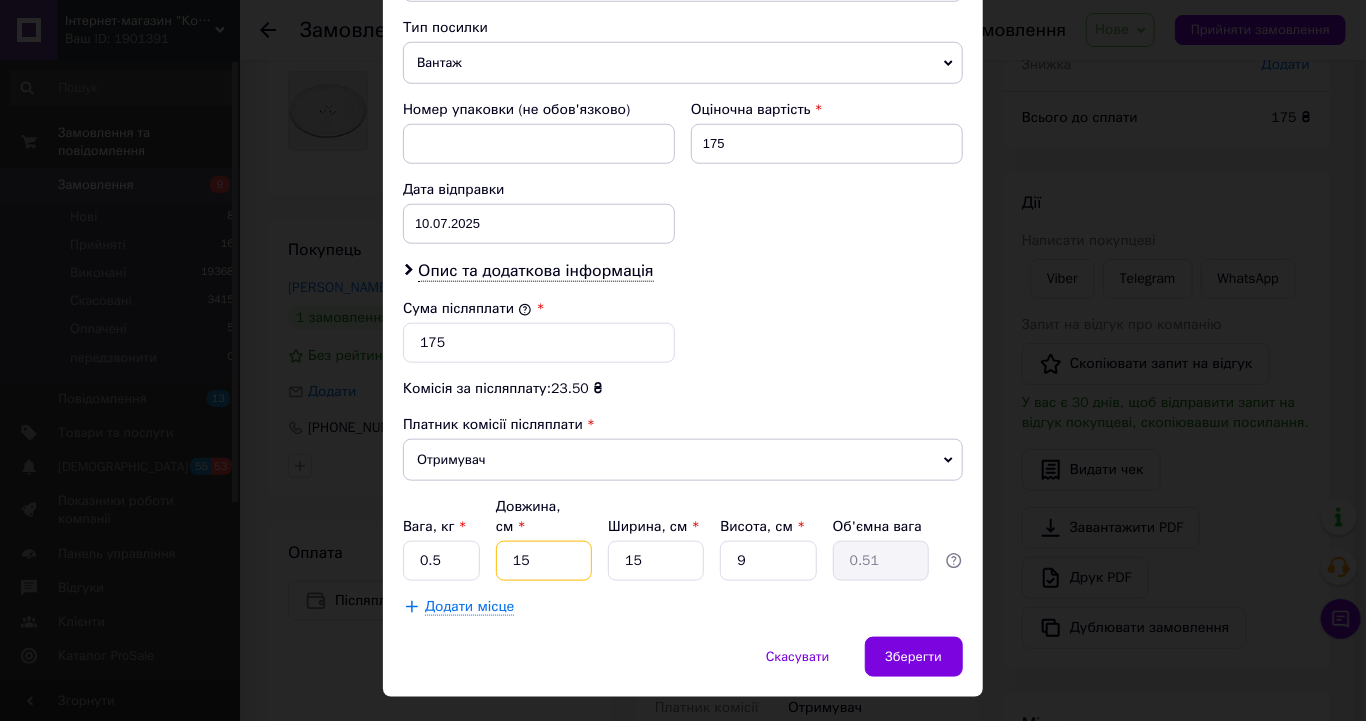 drag, startPoint x: 528, startPoint y: 512, endPoint x: 502, endPoint y: 507, distance: 26.476404 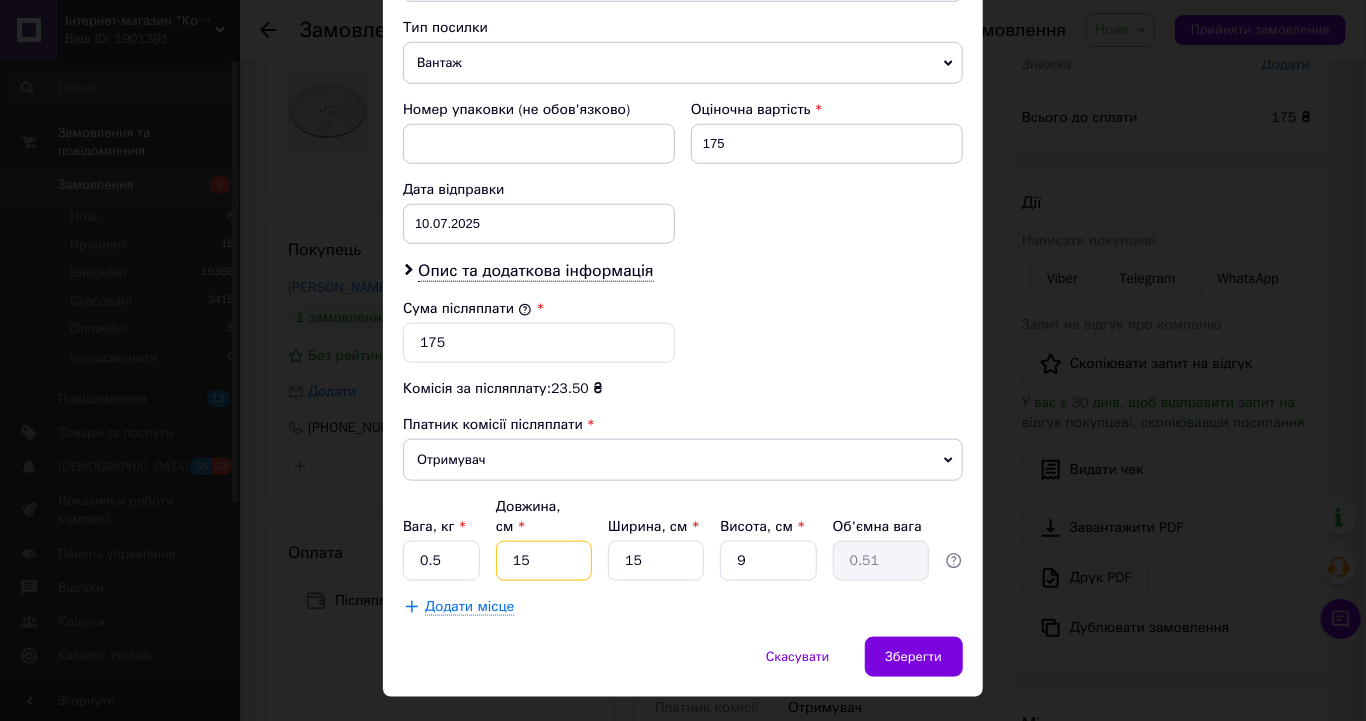 type on "2" 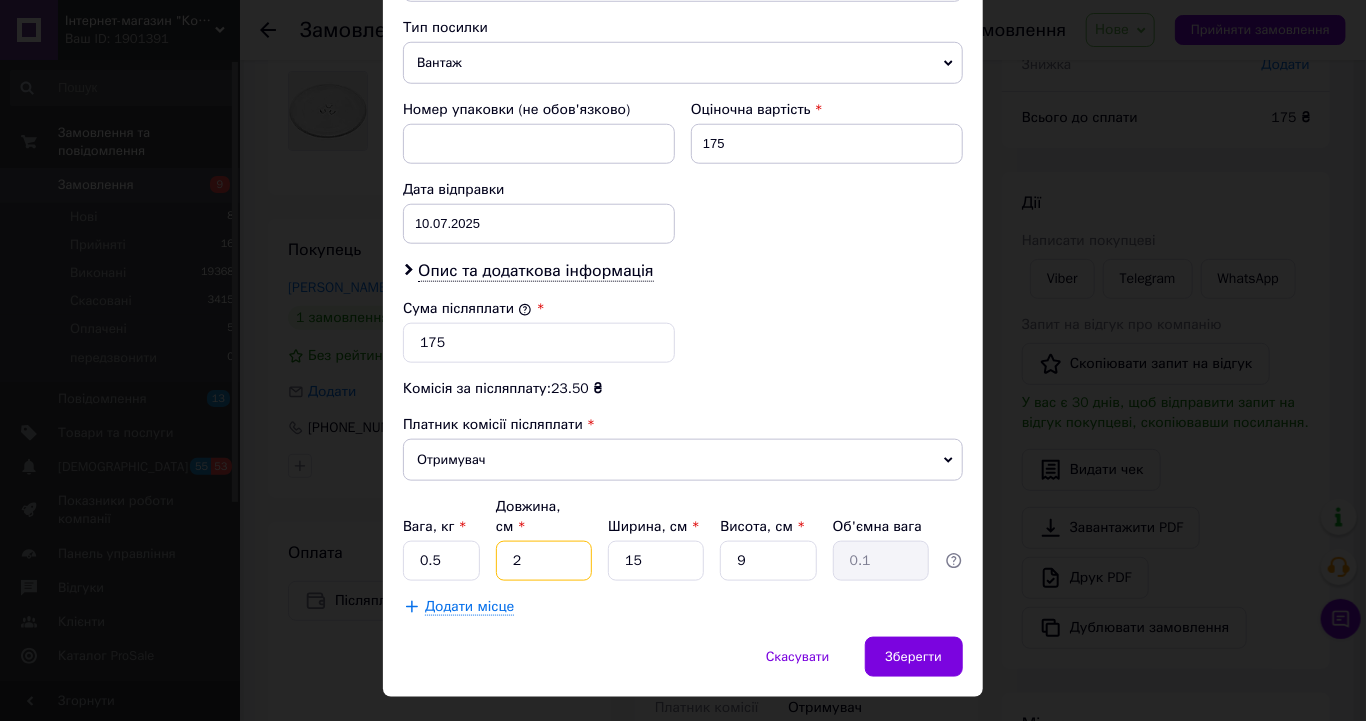 type on "25" 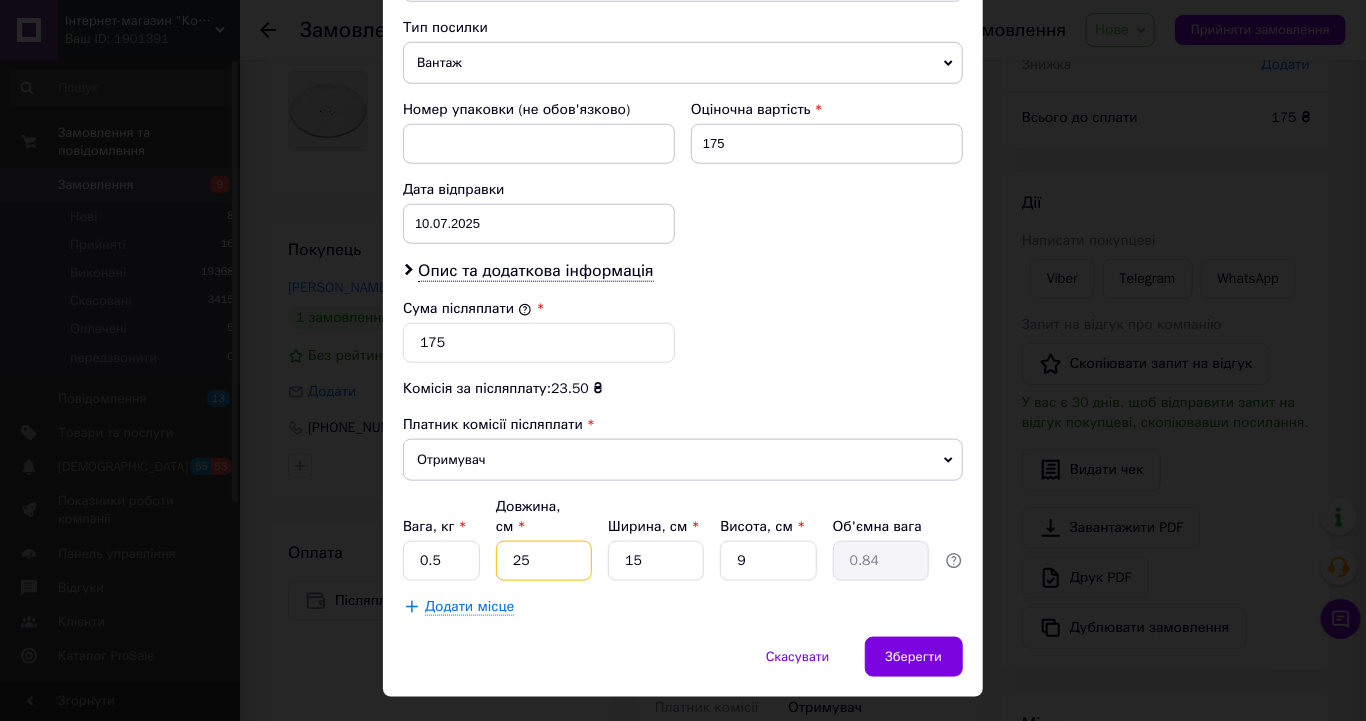 type on "25" 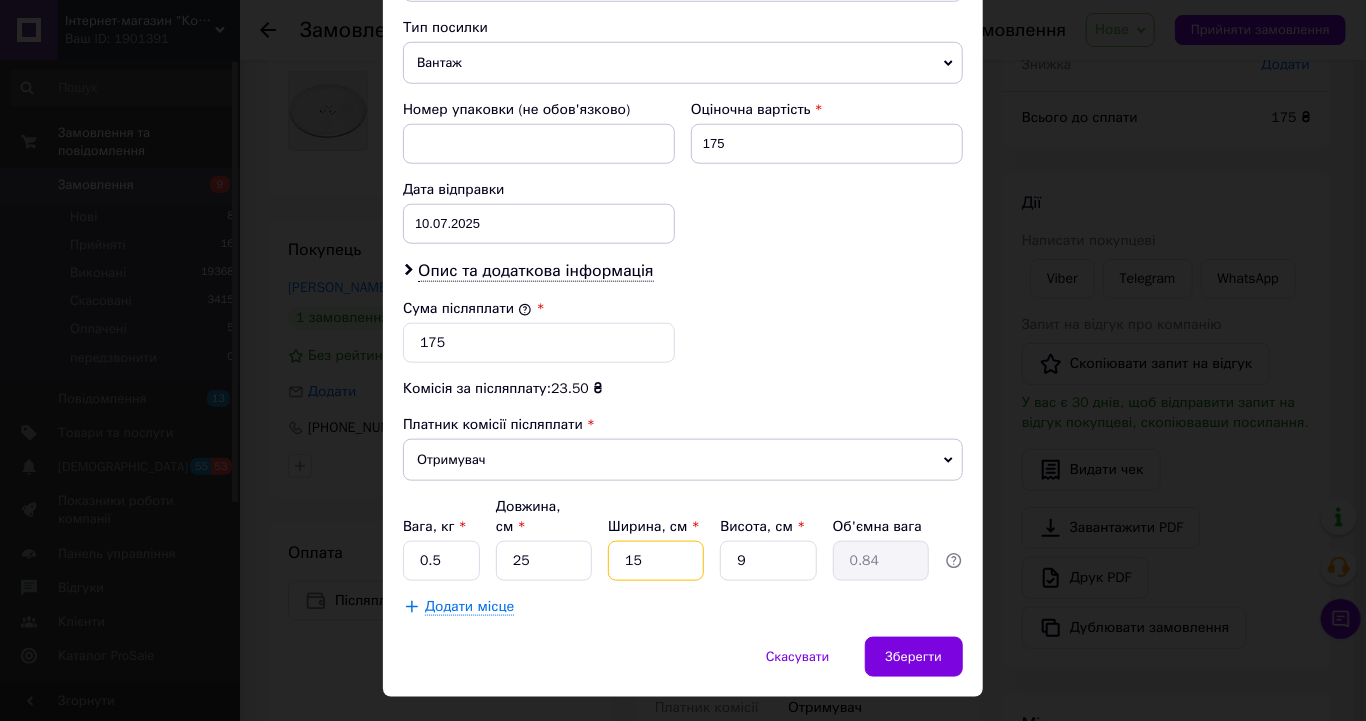 type on "2" 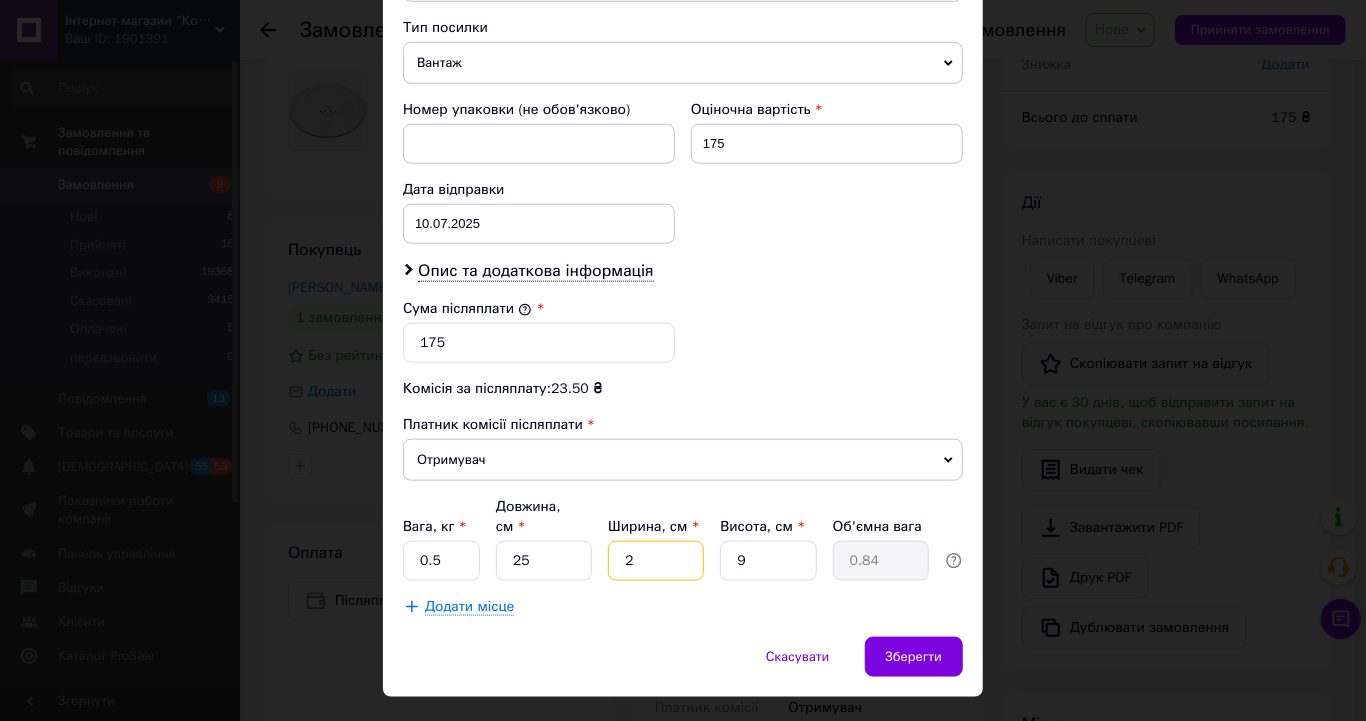 type on "0.11" 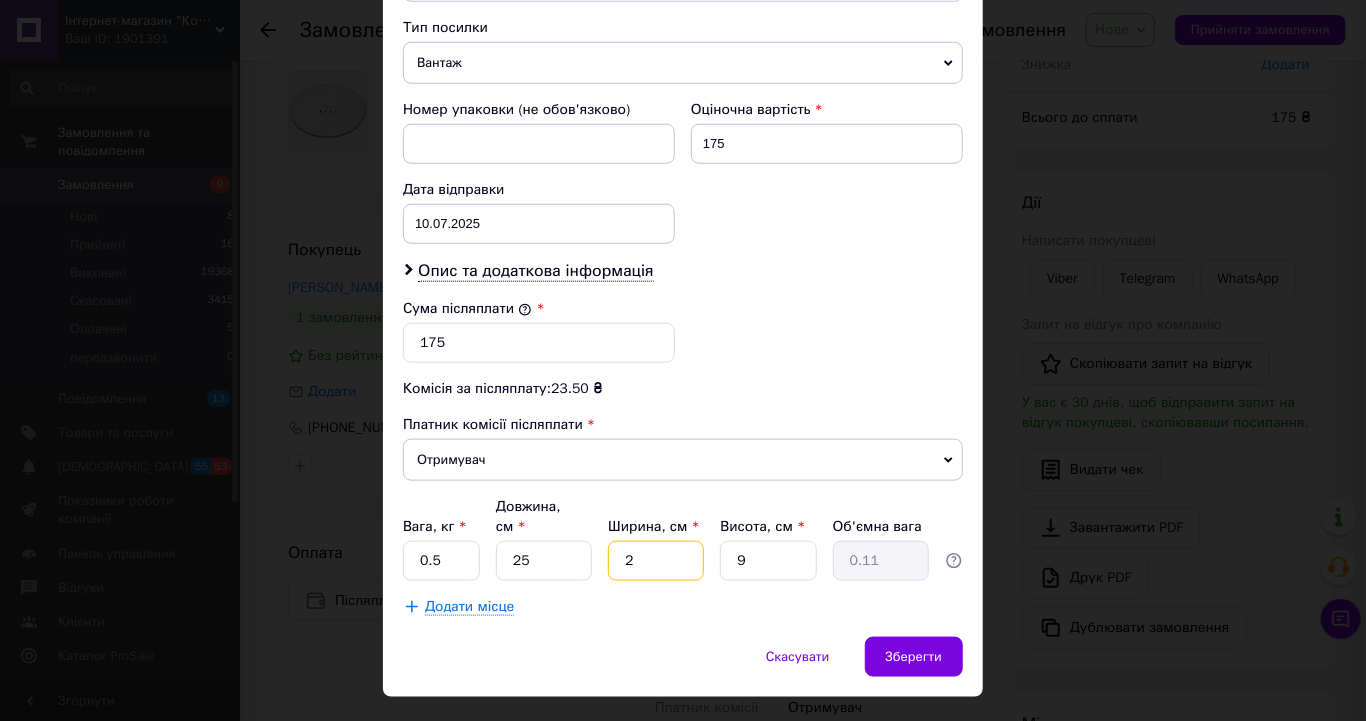 type on "25" 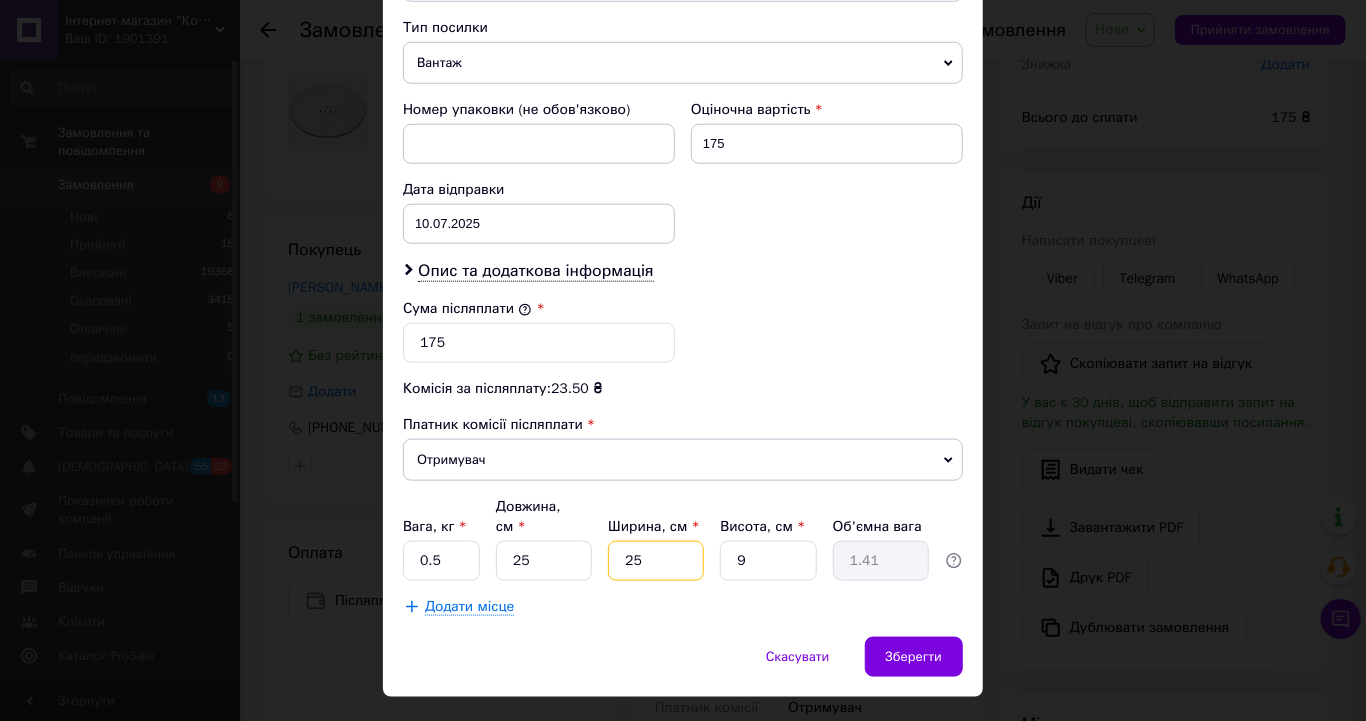 type on "25" 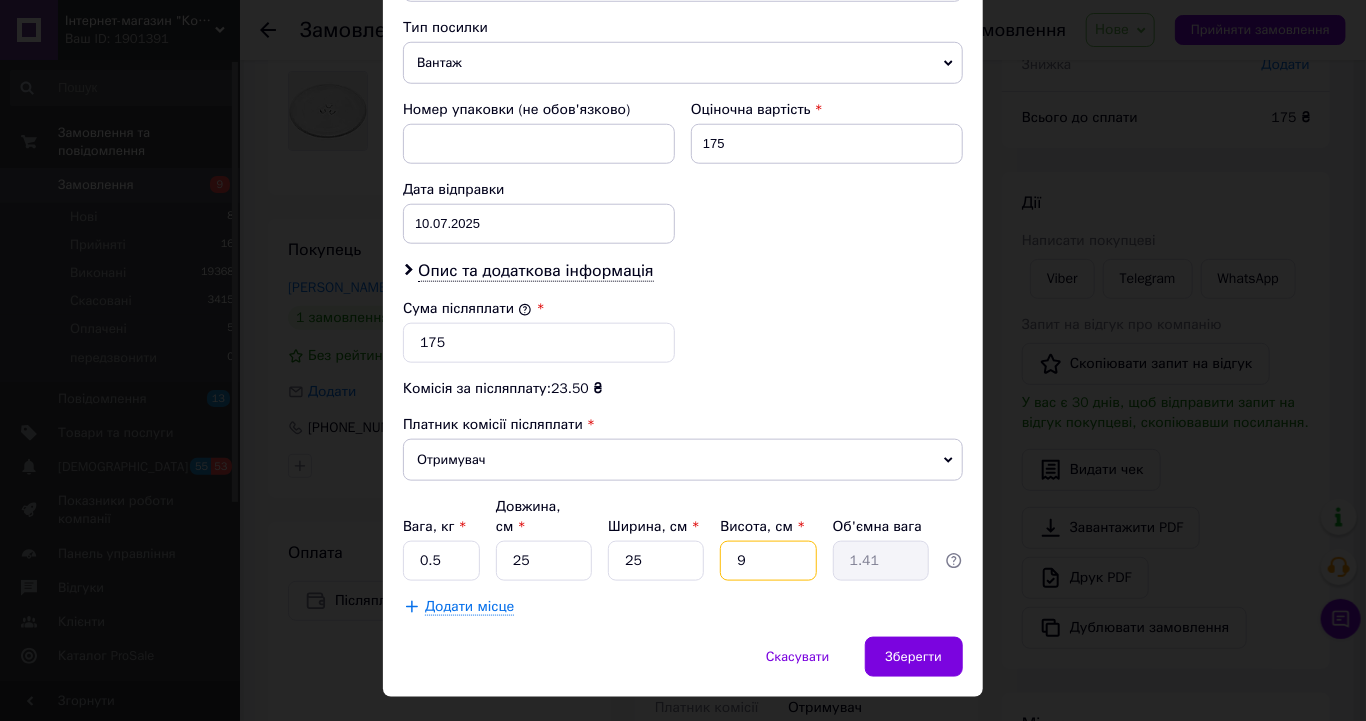 type on "4" 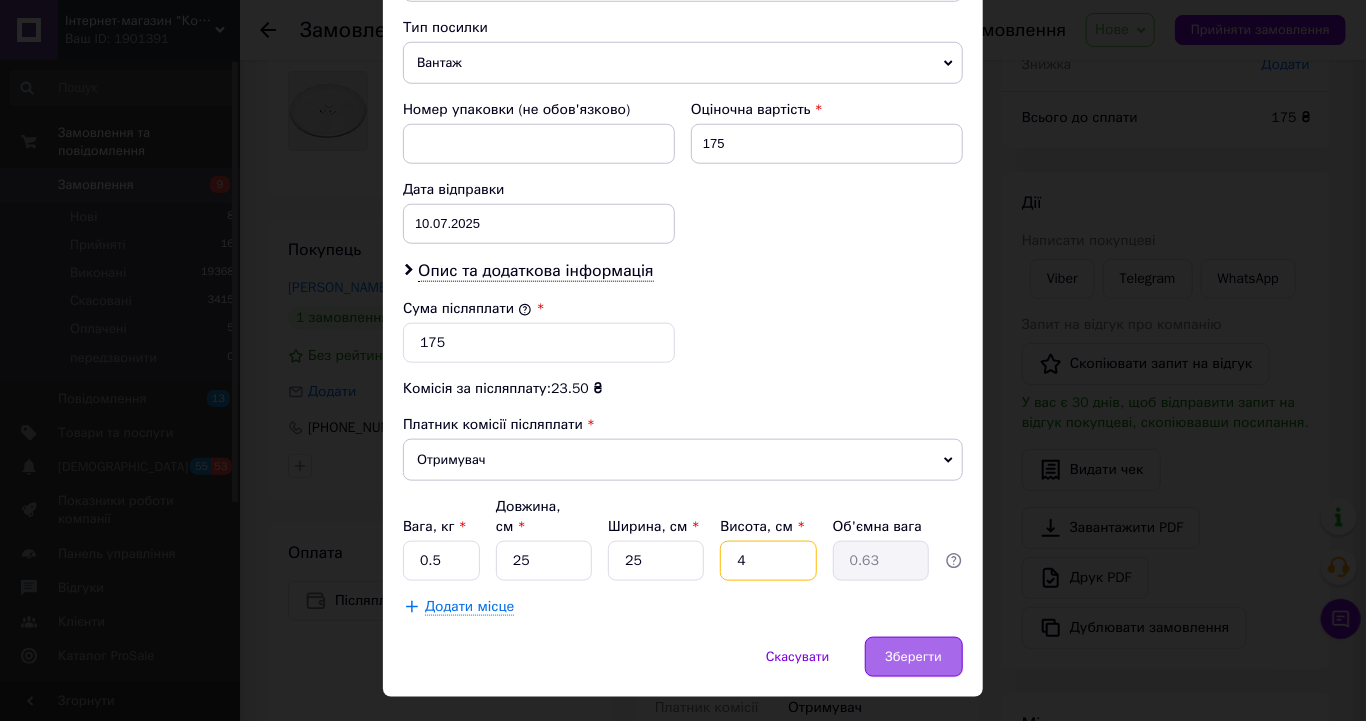type on "4" 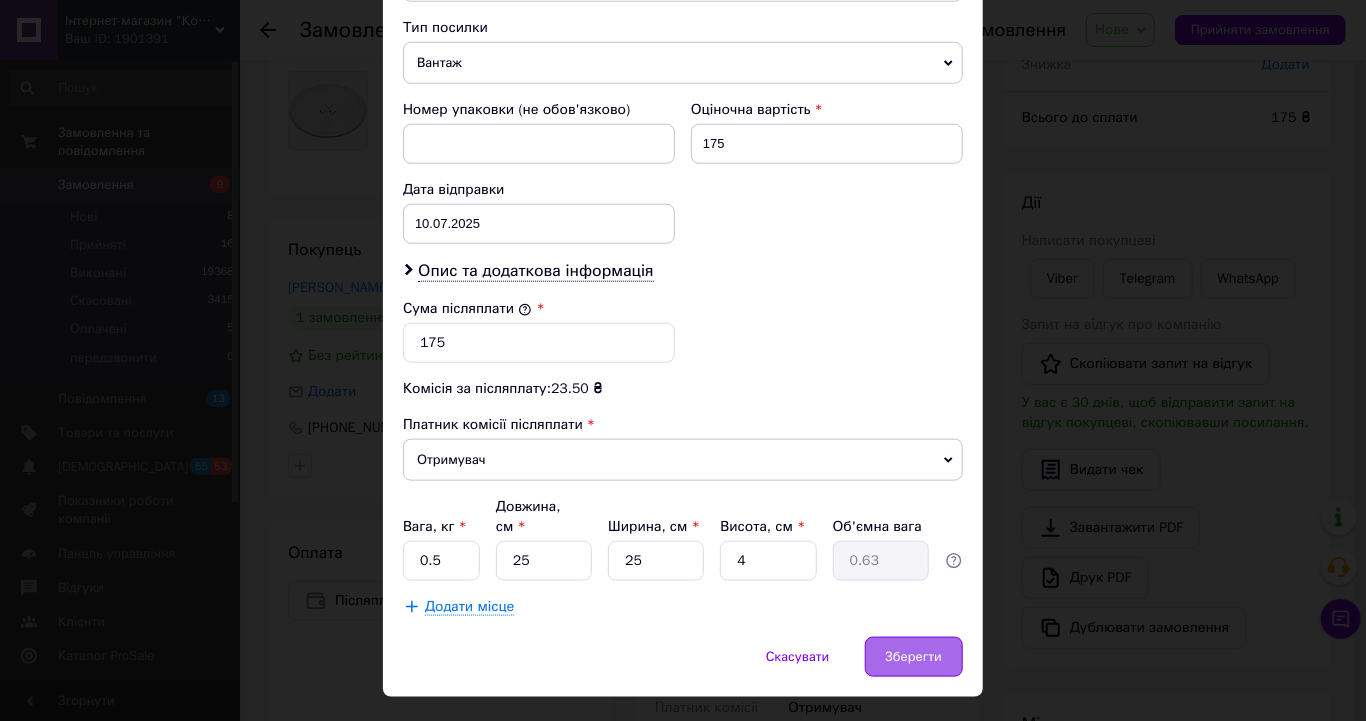 click on "Зберегти" at bounding box center [914, 657] 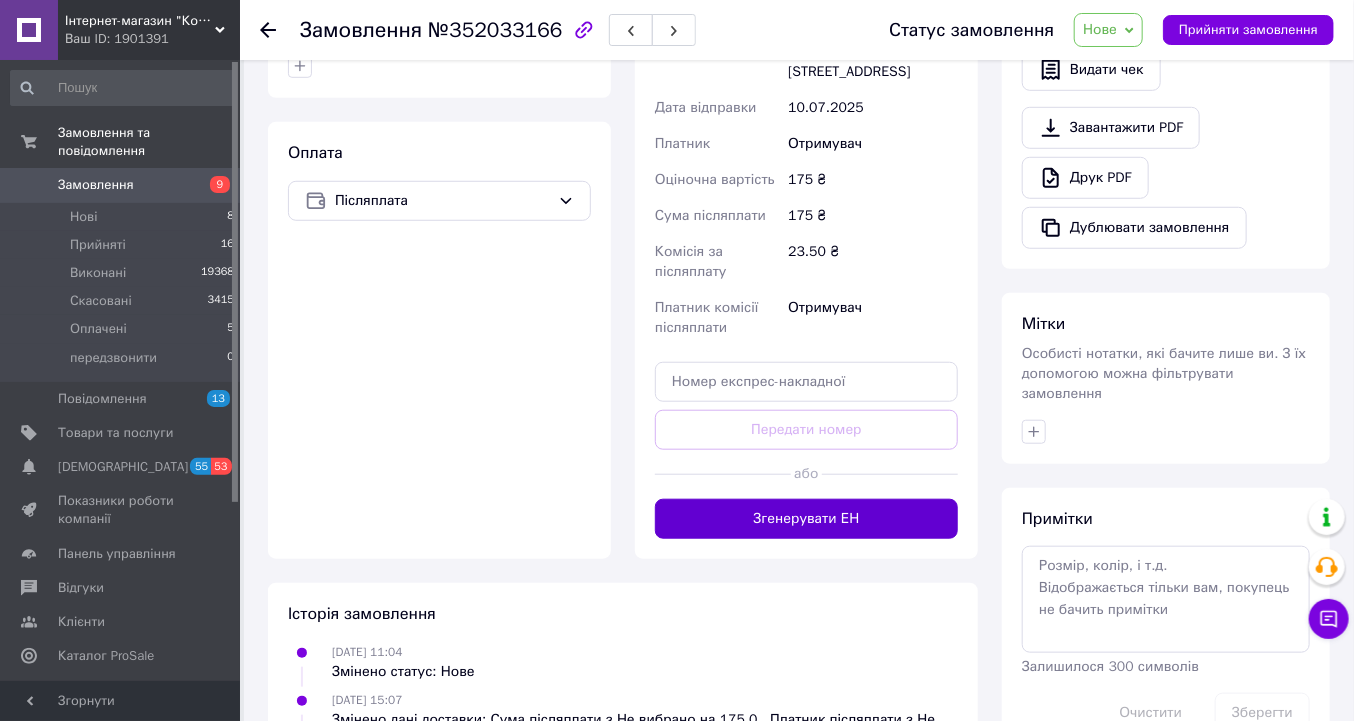 click on "Згенерувати ЕН" at bounding box center [806, 519] 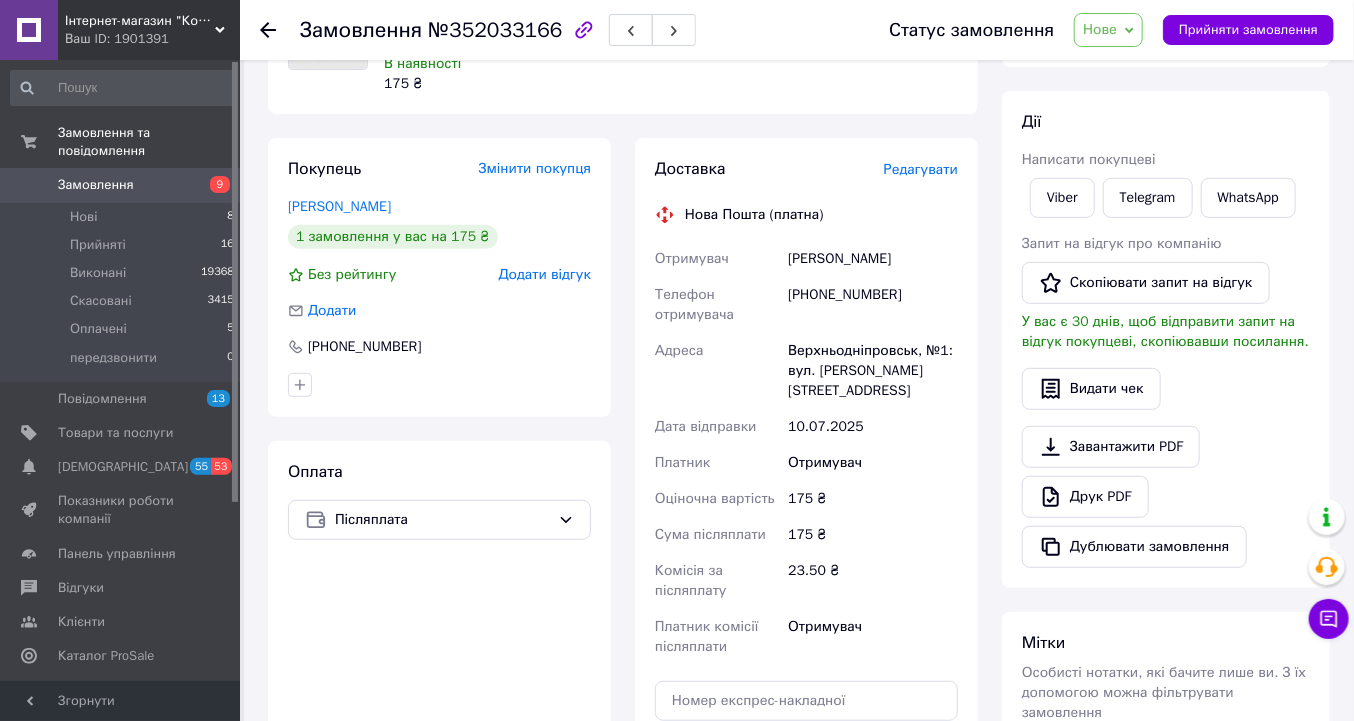 scroll, scrollTop: 80, scrollLeft: 0, axis: vertical 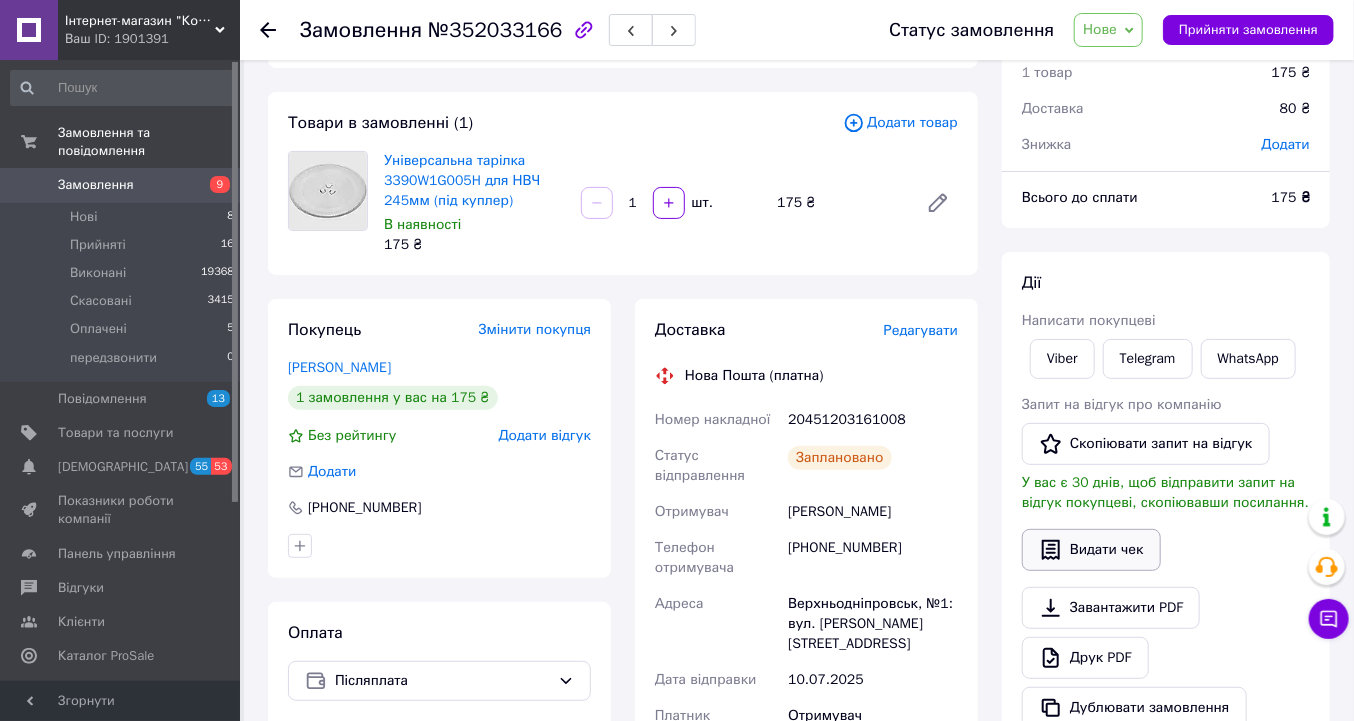click on "Видати чек" at bounding box center (1091, 550) 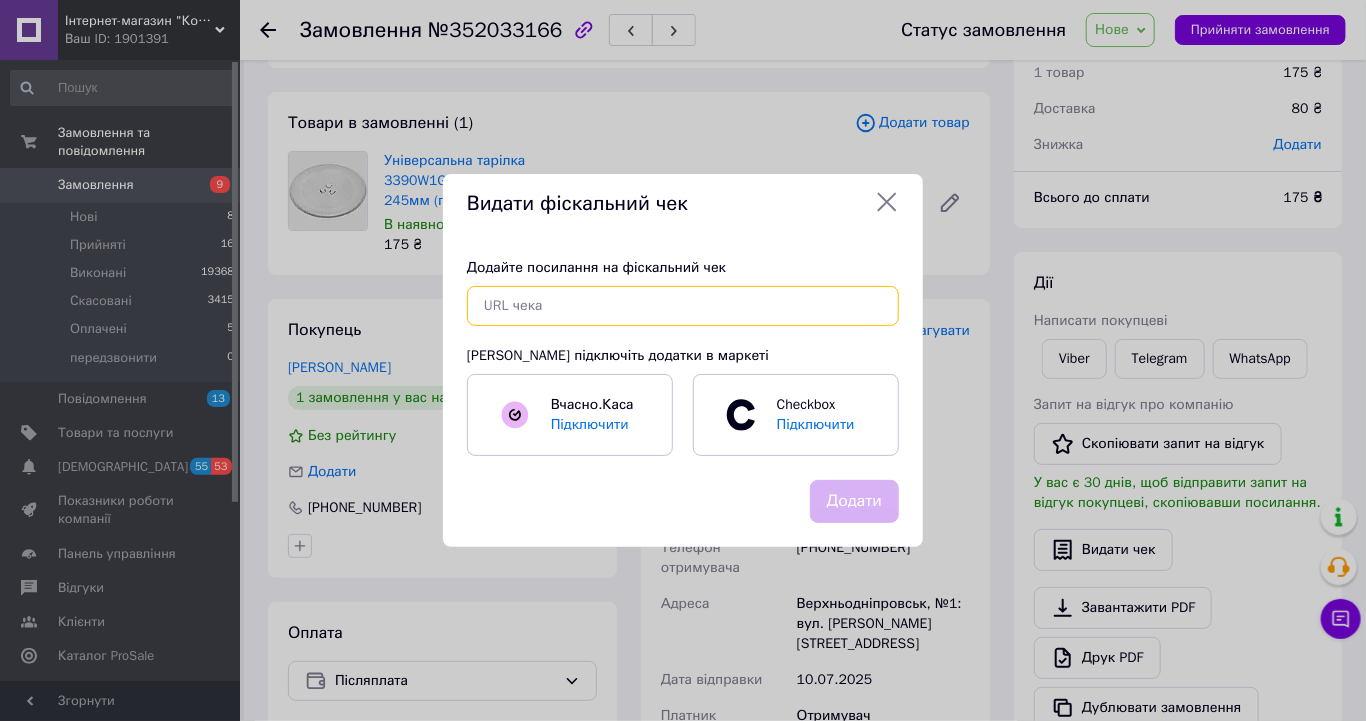 click at bounding box center [683, 306] 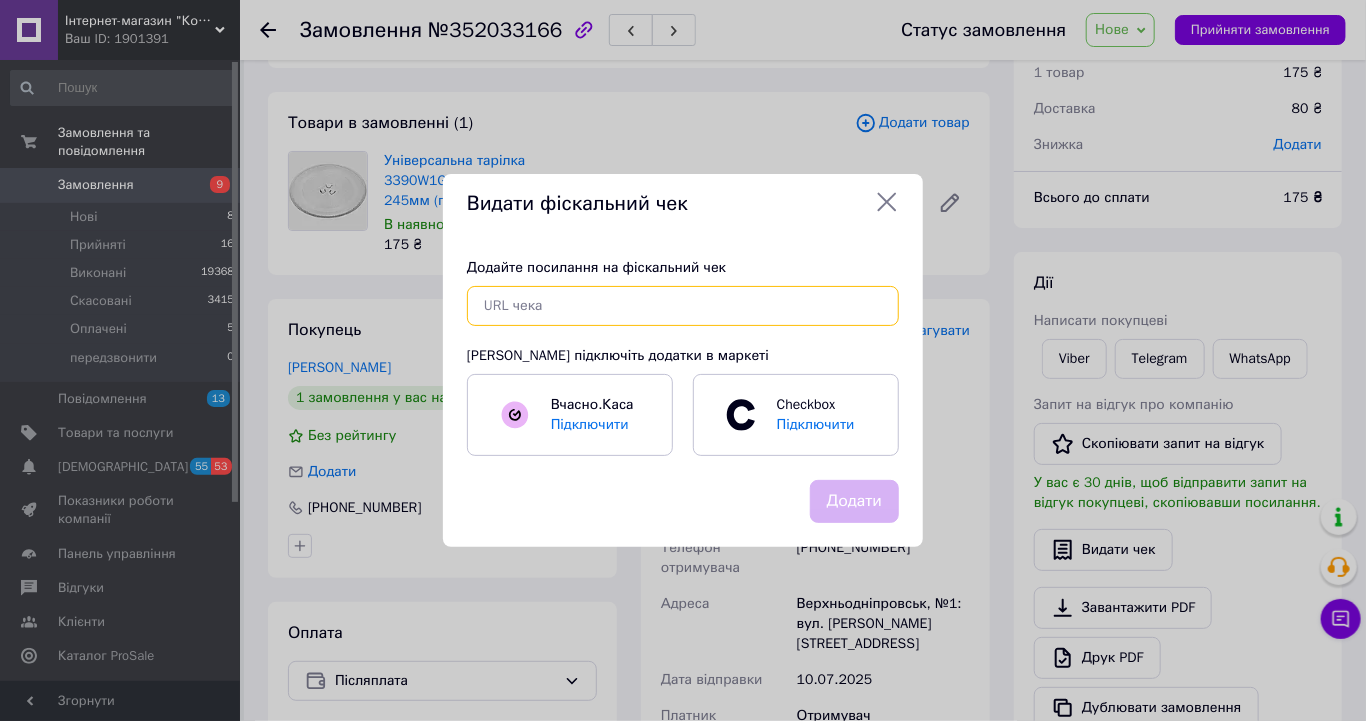 paste on "https://kasa.vchasno.ua/check-viewer/oJKJ_mIhdDM" 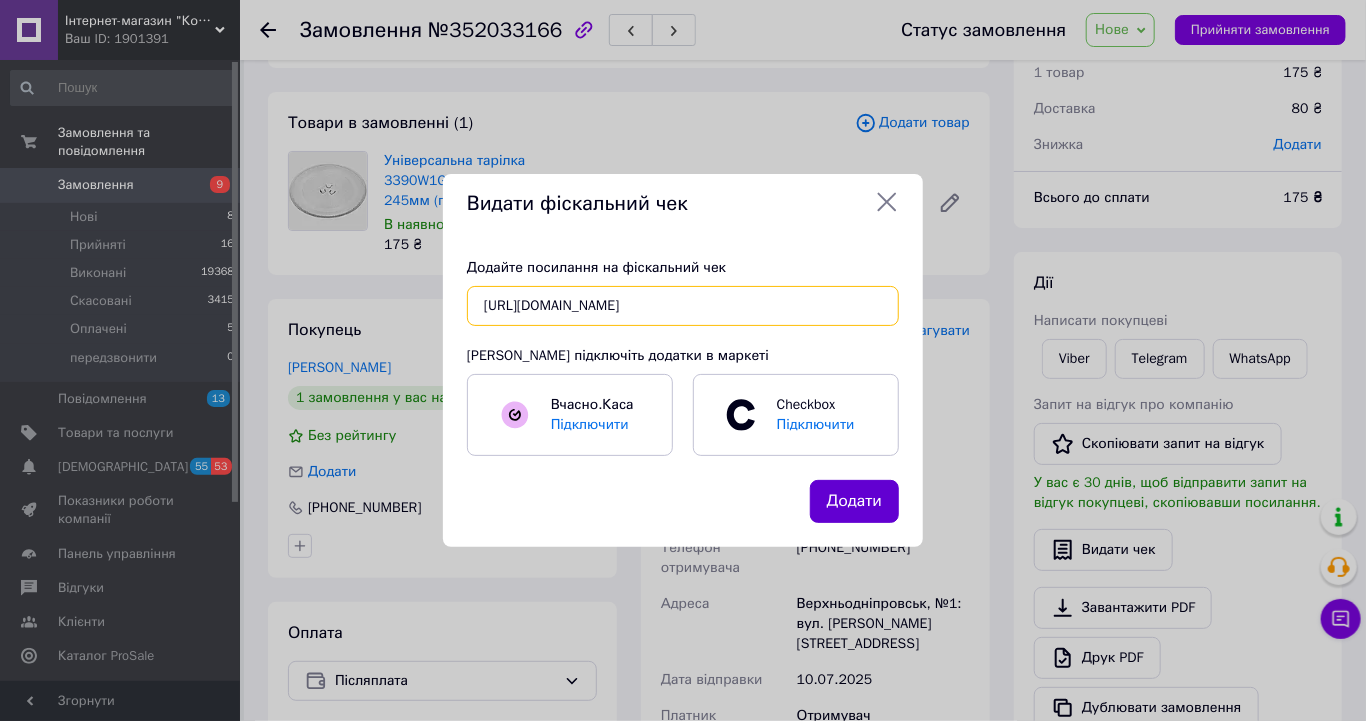 type on "https://kasa.vchasno.ua/check-viewer/oJKJ_mIhdDM" 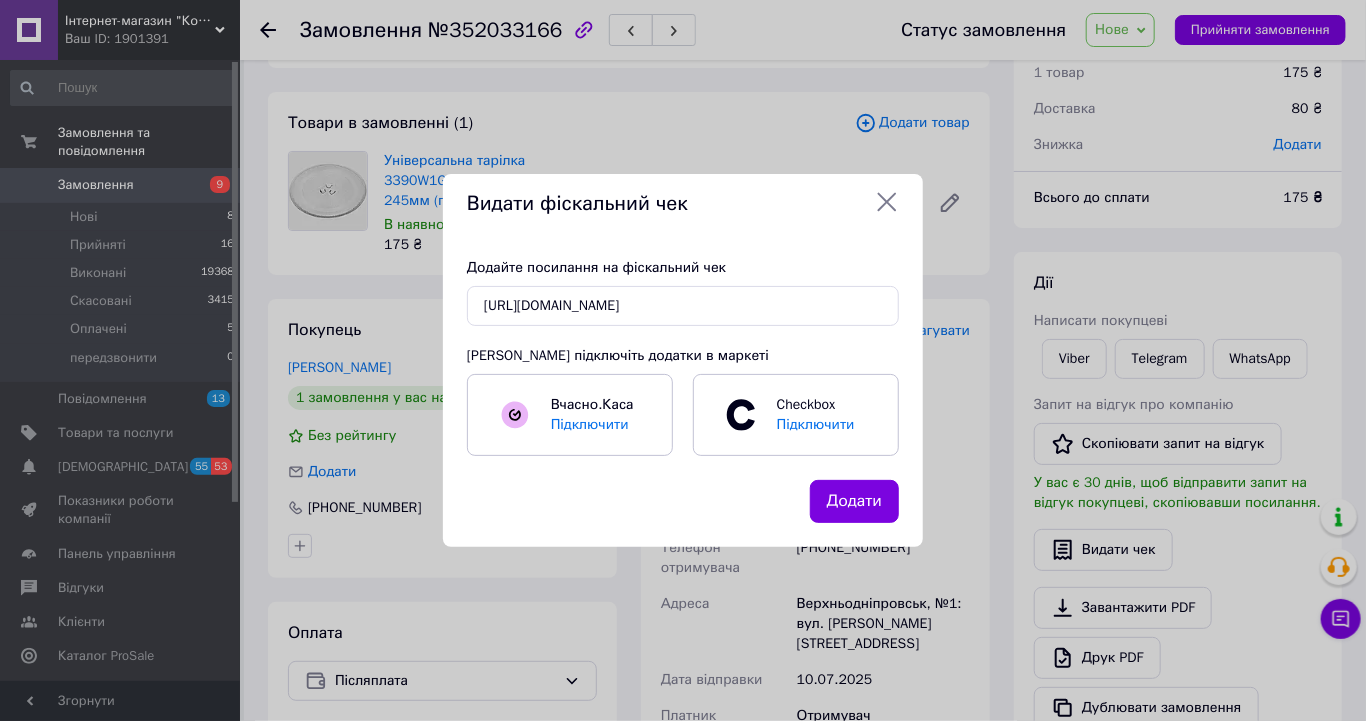click on "Додати" at bounding box center (854, 501) 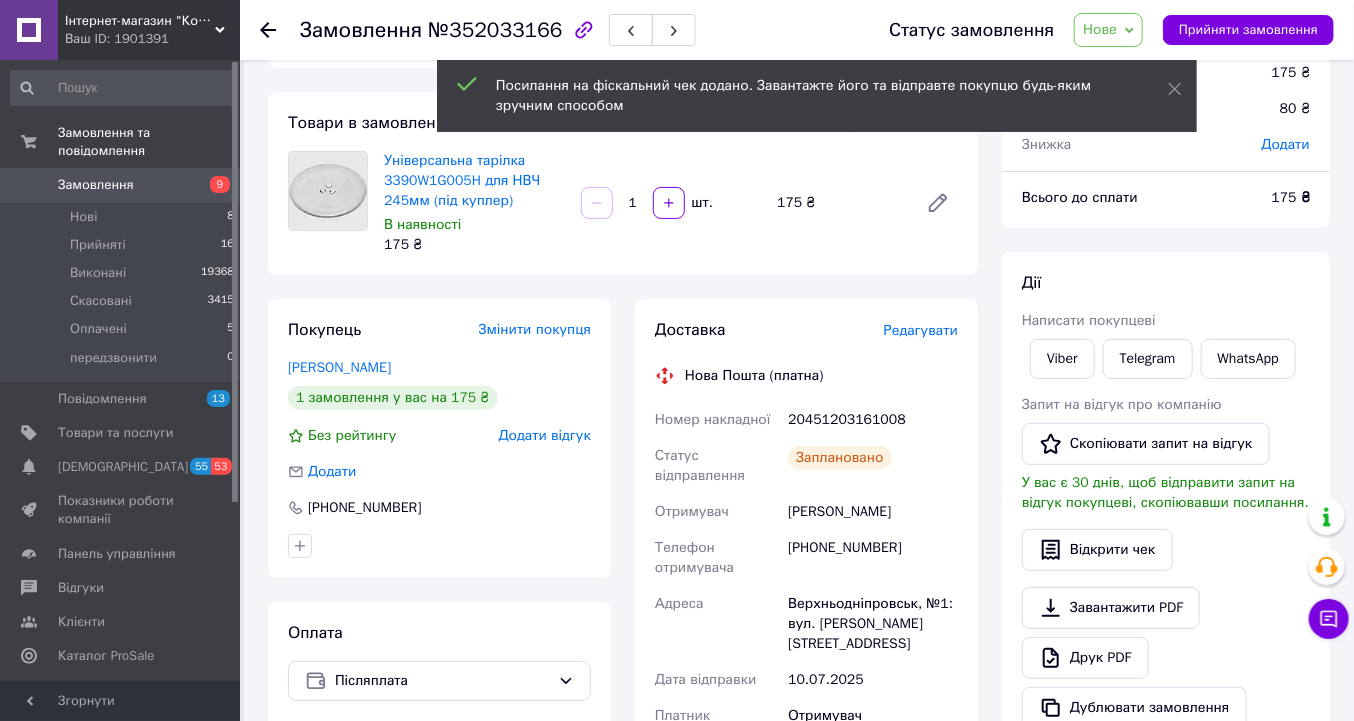 drag, startPoint x: 1176, startPoint y: 92, endPoint x: 1163, endPoint y: 76, distance: 20.615528 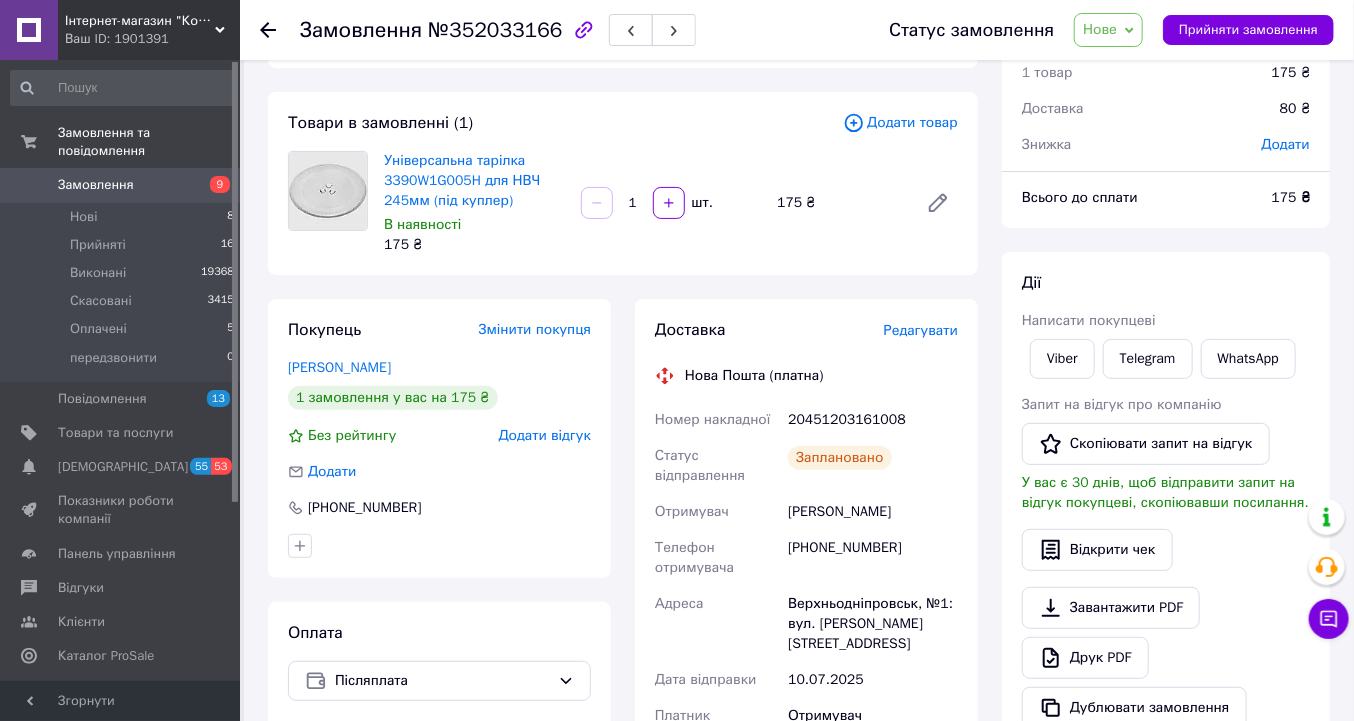click on "Нове" at bounding box center [1108, 30] 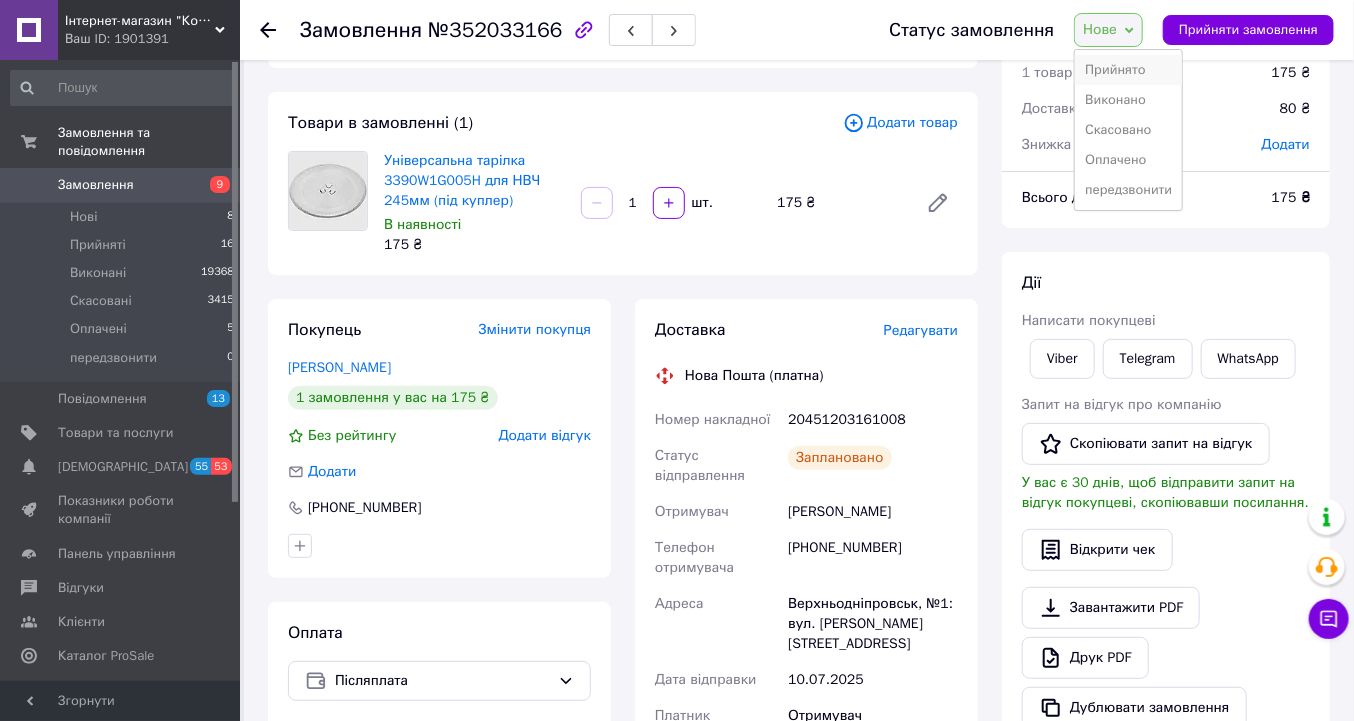 click on "Прийнято" at bounding box center (1128, 70) 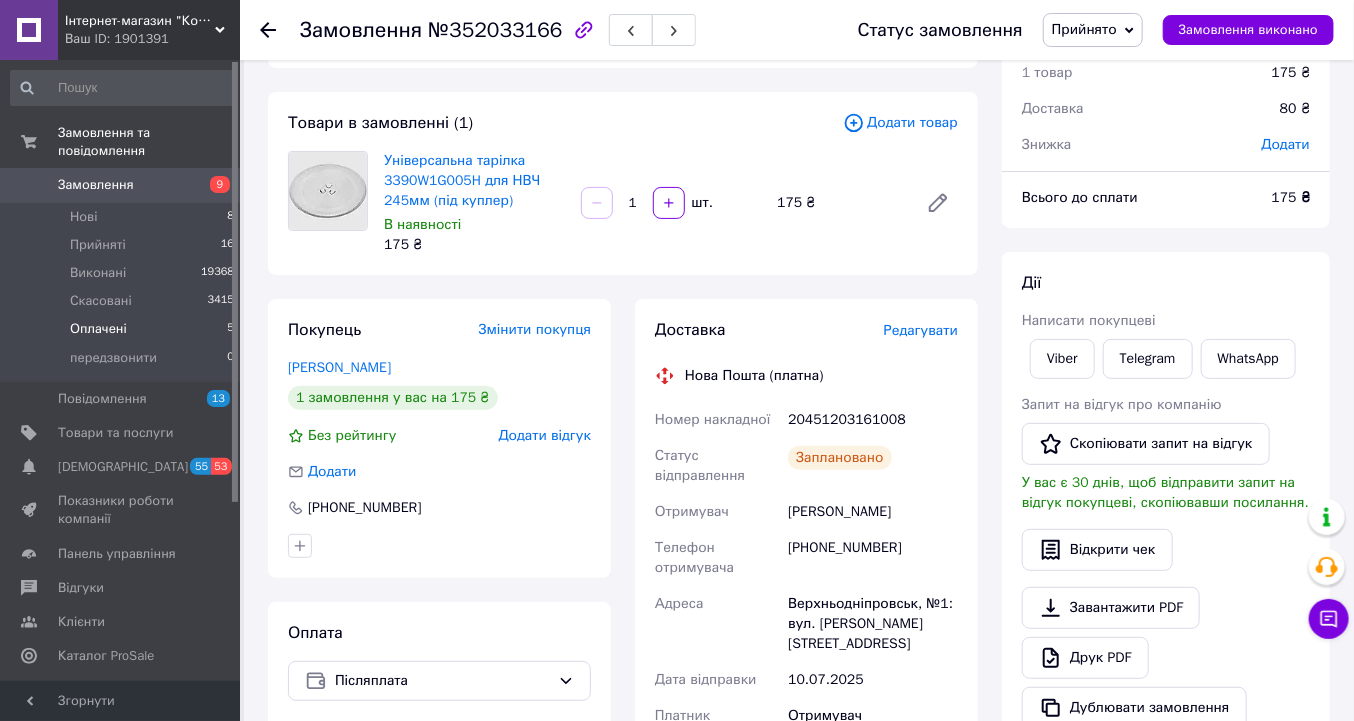 click on "Оплачені" at bounding box center (98, 329) 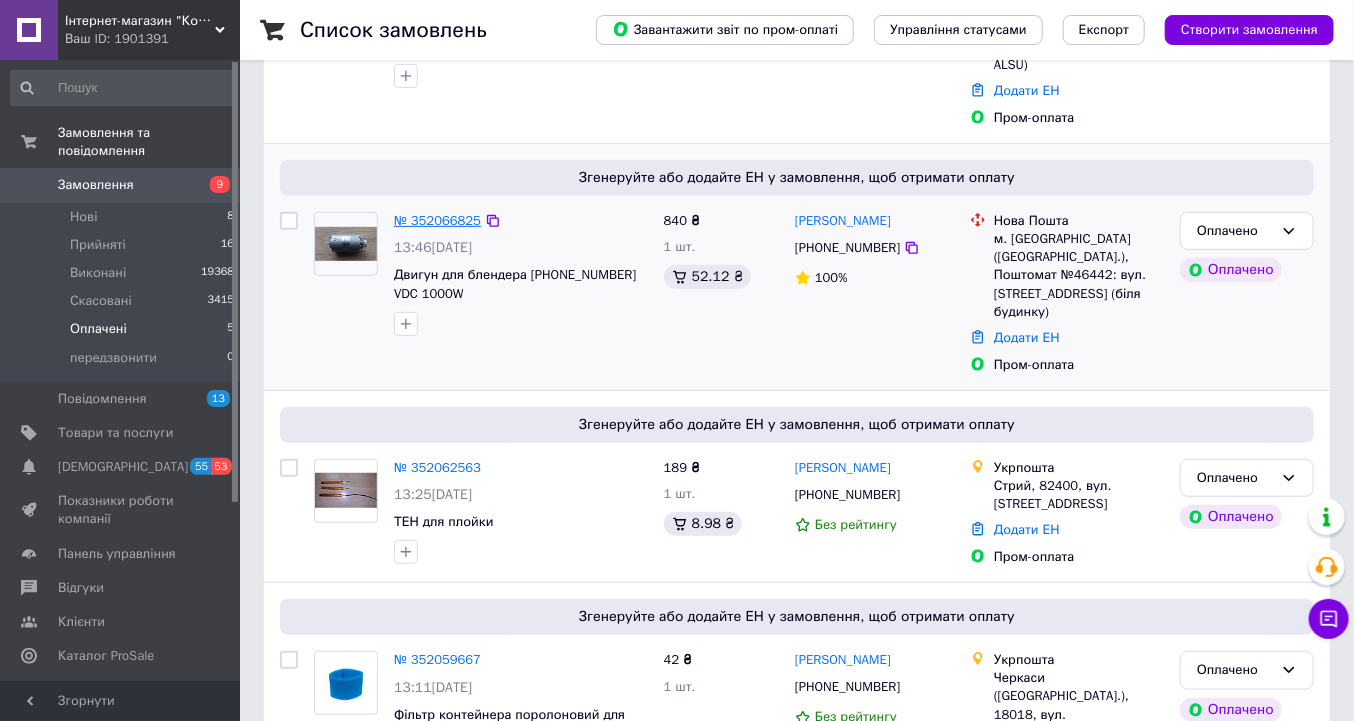 click on "№ 352066825" at bounding box center [437, 220] 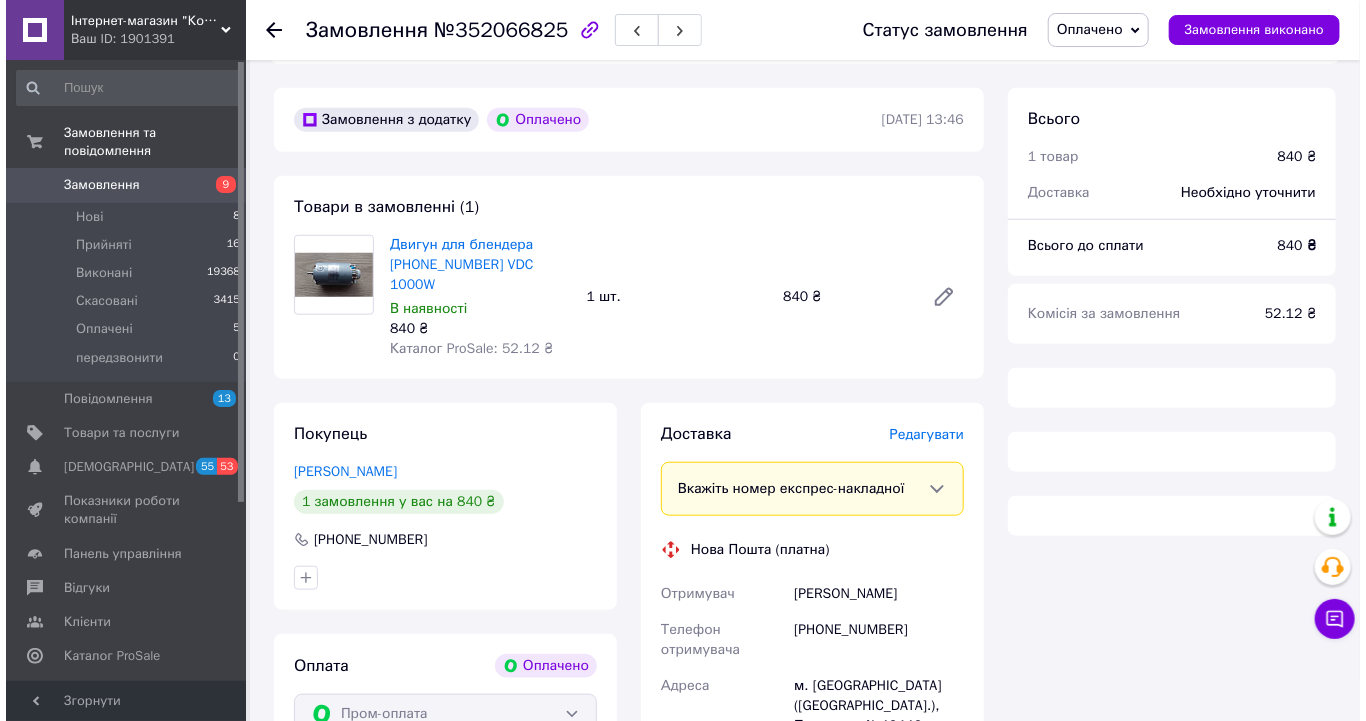 scroll, scrollTop: 720, scrollLeft: 0, axis: vertical 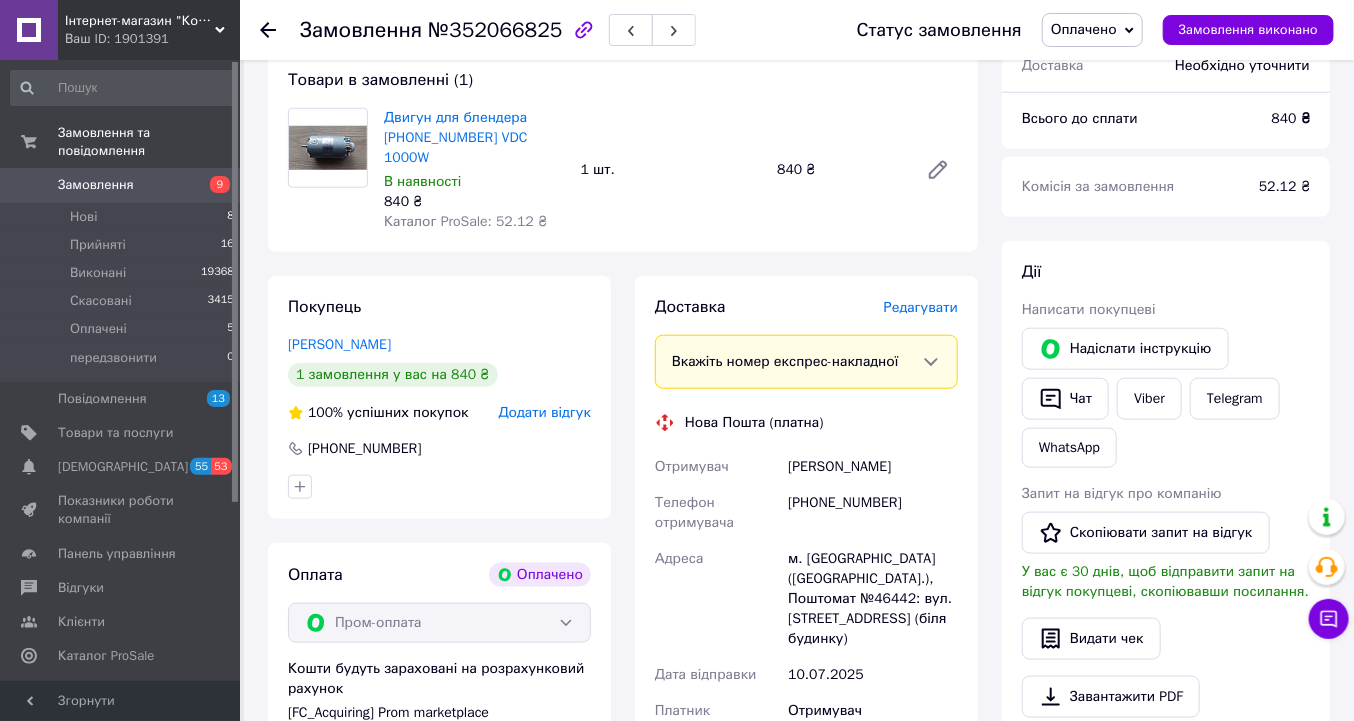 click on "Редагувати" at bounding box center [921, 307] 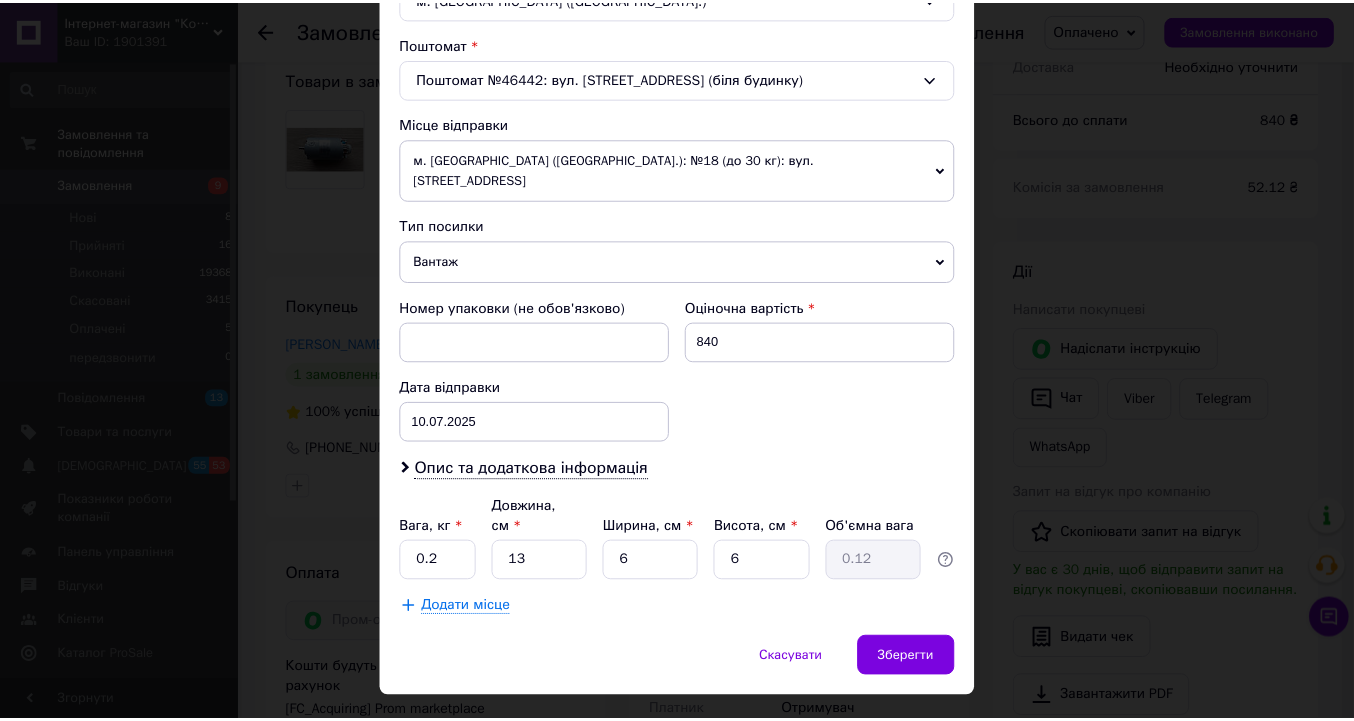 scroll, scrollTop: 601, scrollLeft: 0, axis: vertical 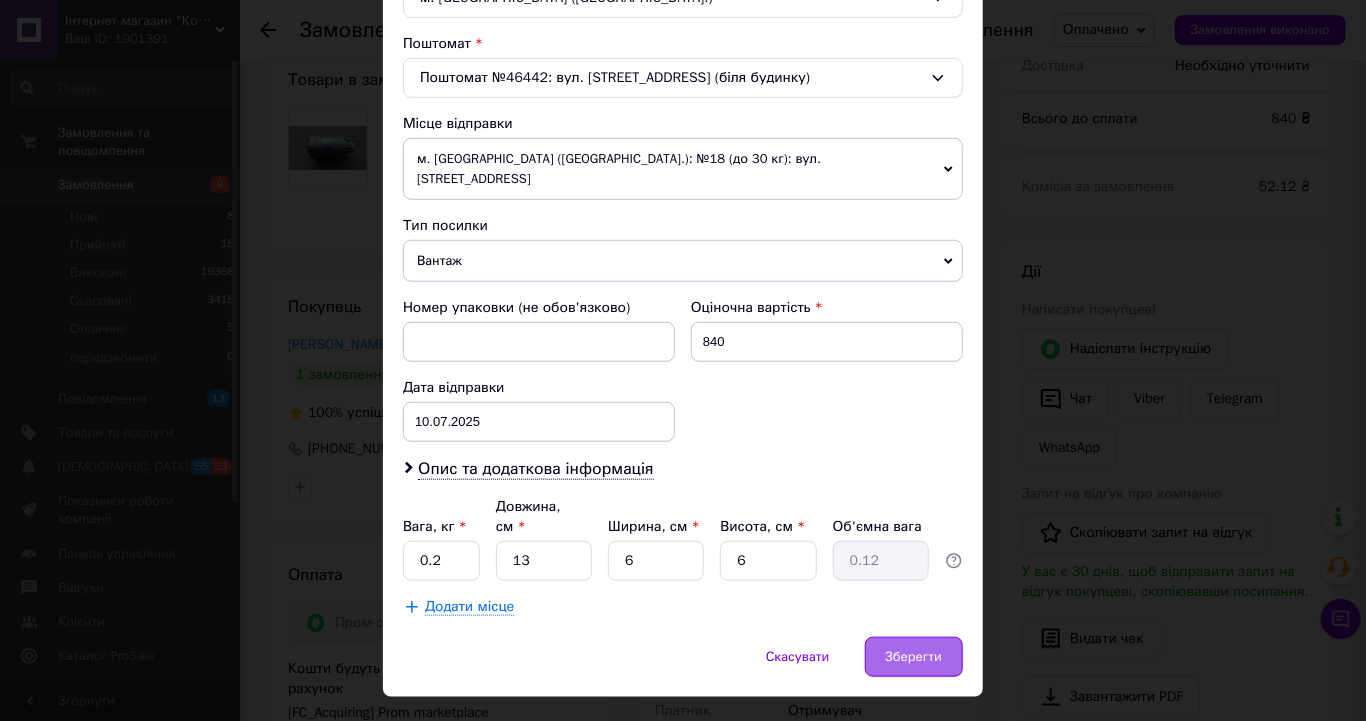 click on "Зберегти" at bounding box center [914, 657] 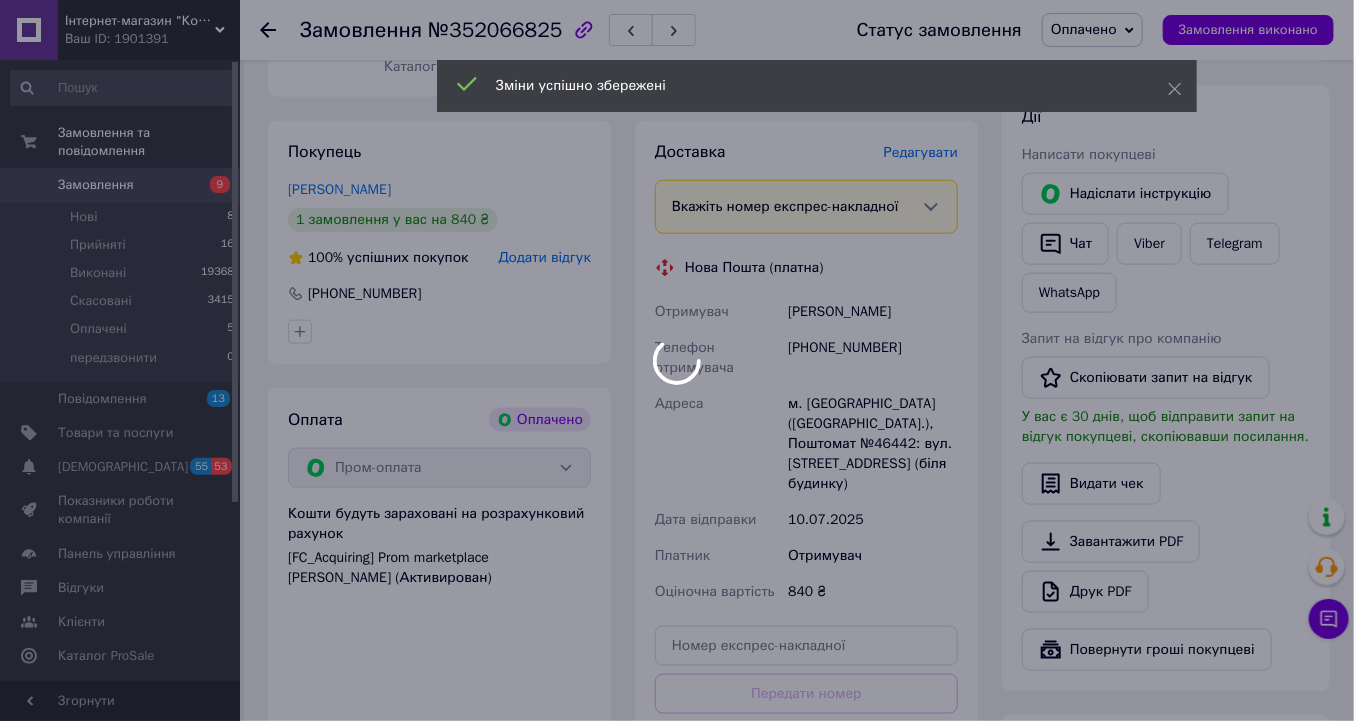 scroll, scrollTop: 1120, scrollLeft: 0, axis: vertical 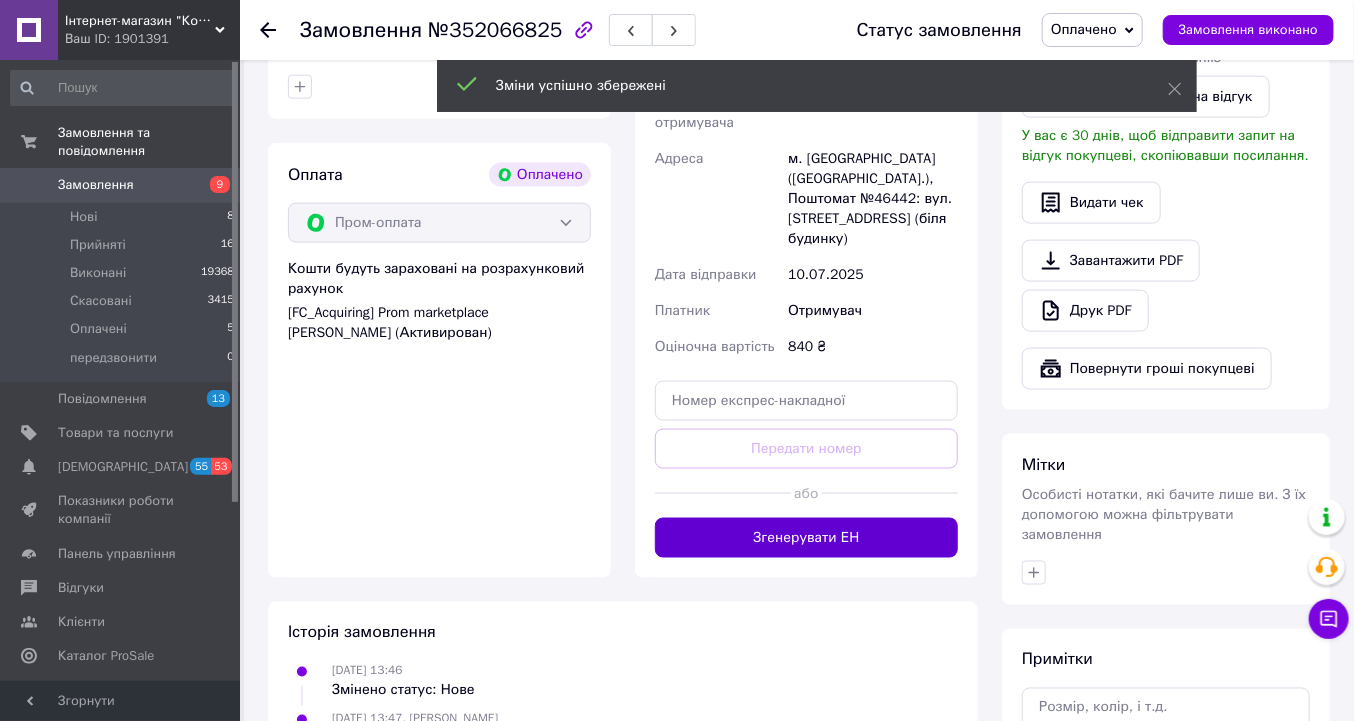 click on "Згенерувати ЕН" at bounding box center [806, 538] 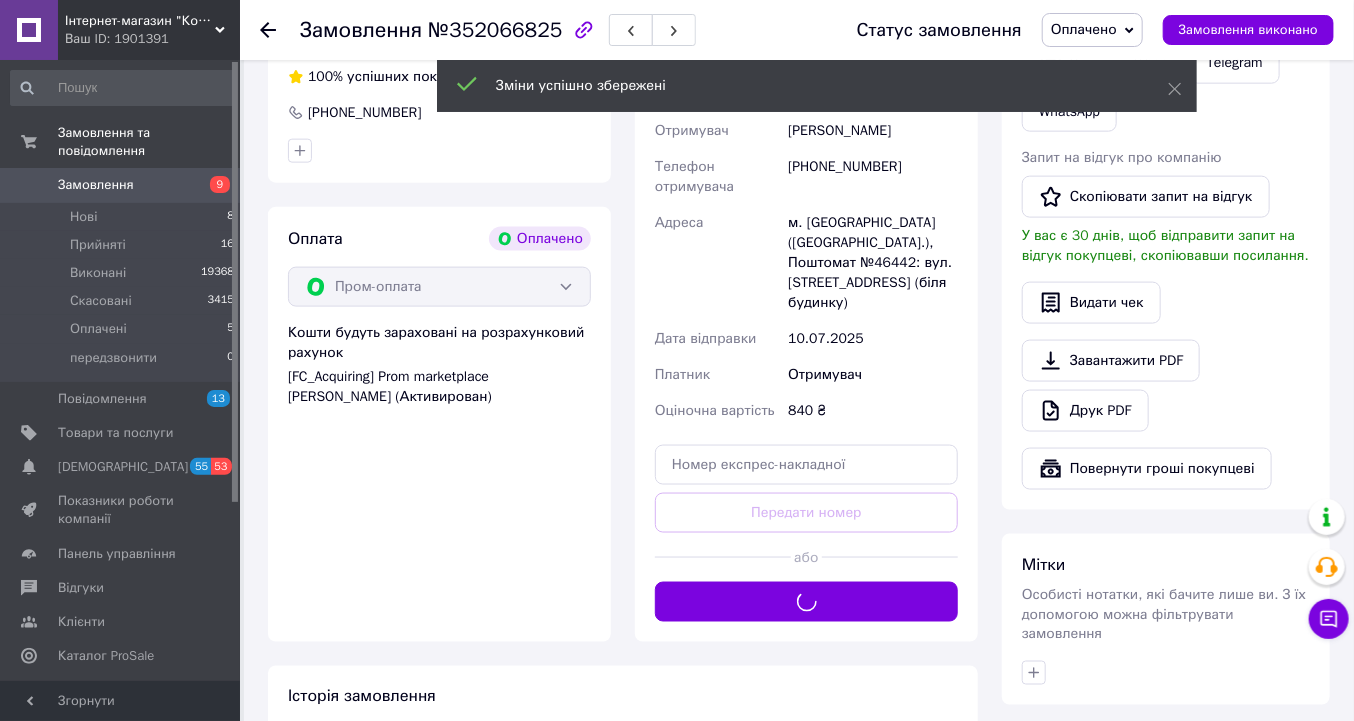 scroll, scrollTop: 800, scrollLeft: 0, axis: vertical 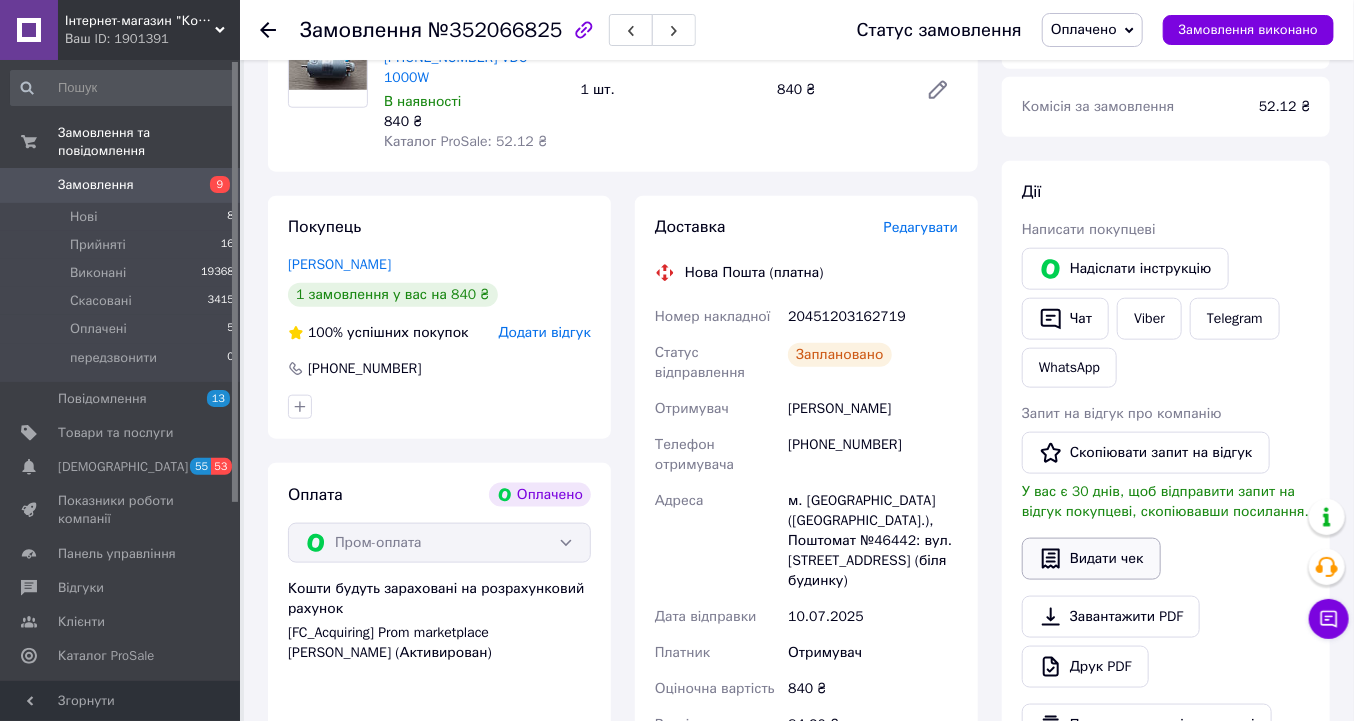 click on "Видати чек" at bounding box center (1091, 559) 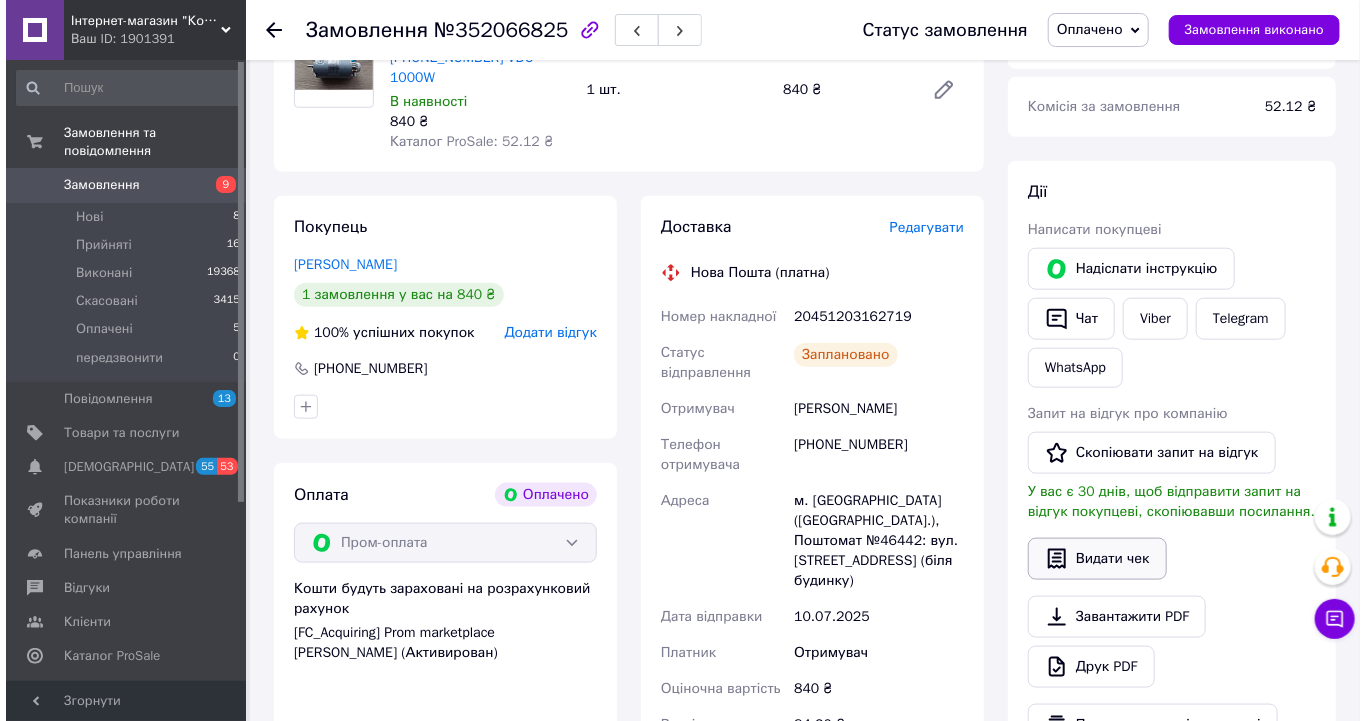 scroll, scrollTop: 780, scrollLeft: 0, axis: vertical 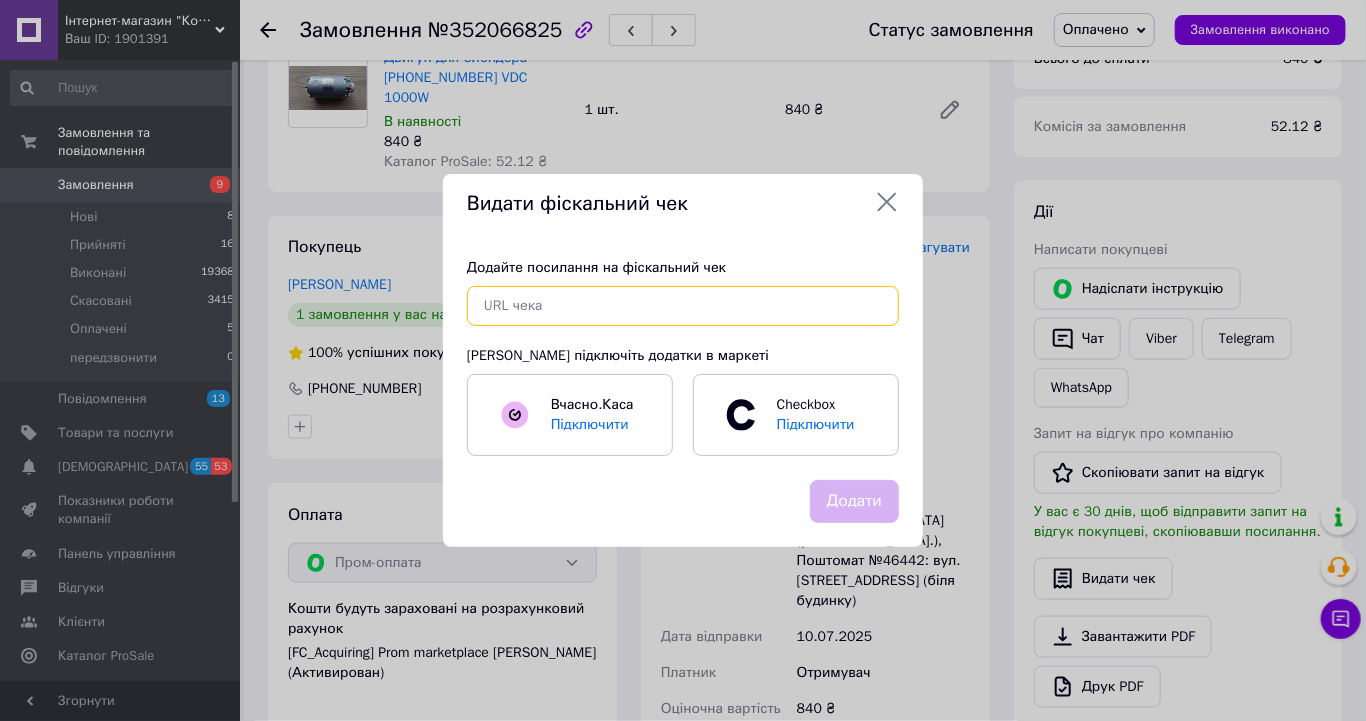 click at bounding box center (683, 306) 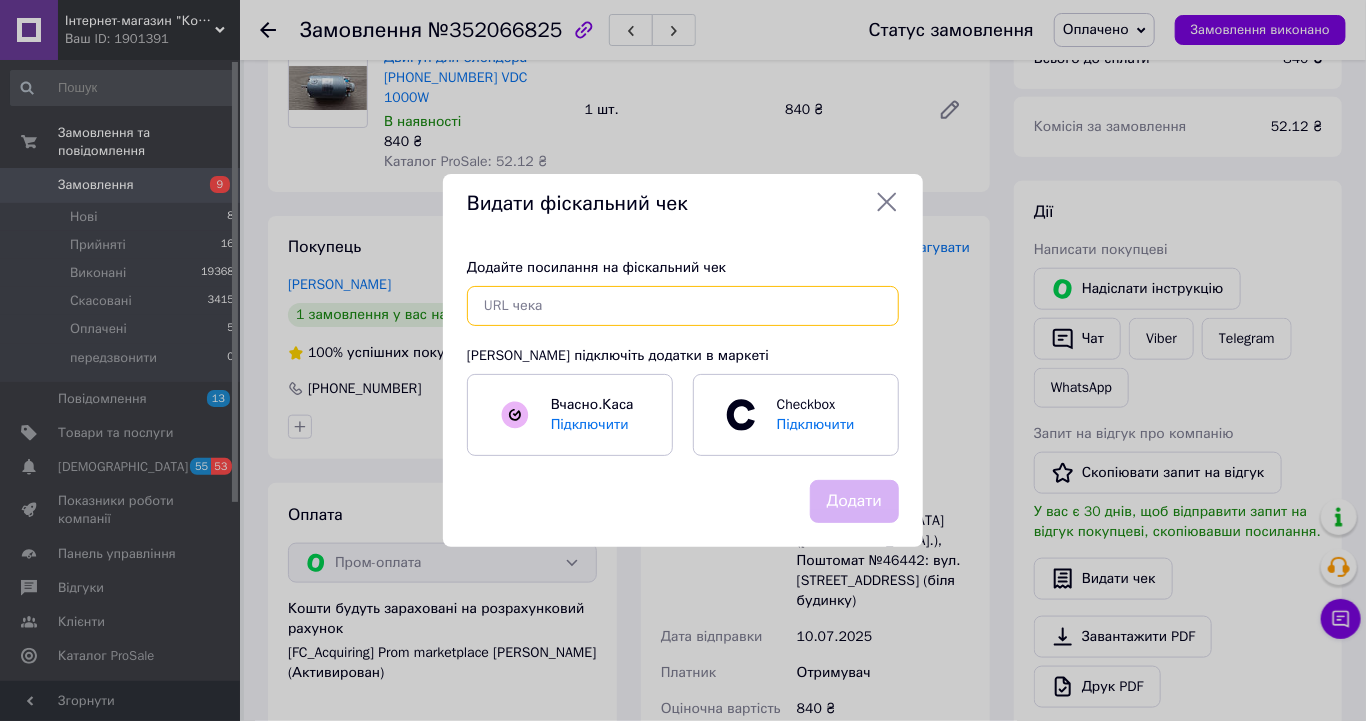 paste on "https://kasa.vchasno.ua/check-viewer/629Zlilhv8I" 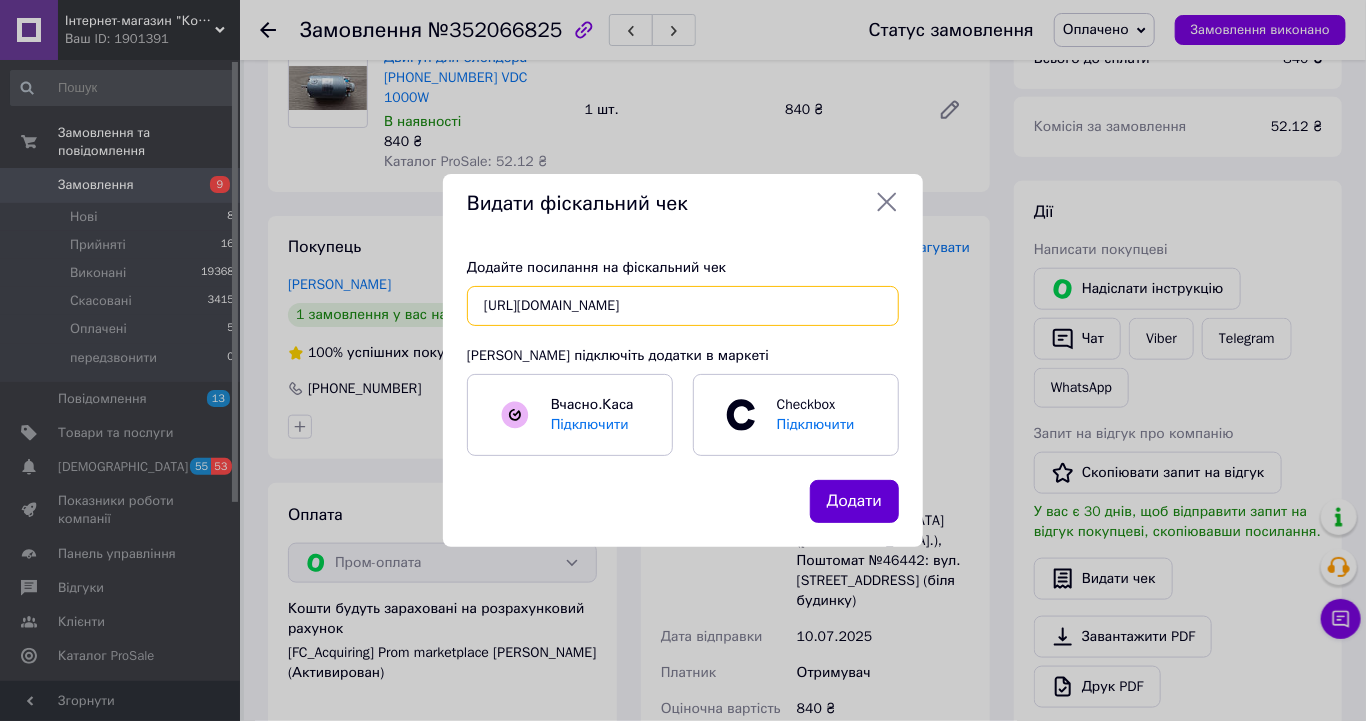 type on "https://kasa.vchasno.ua/check-viewer/629Zlilhv8I" 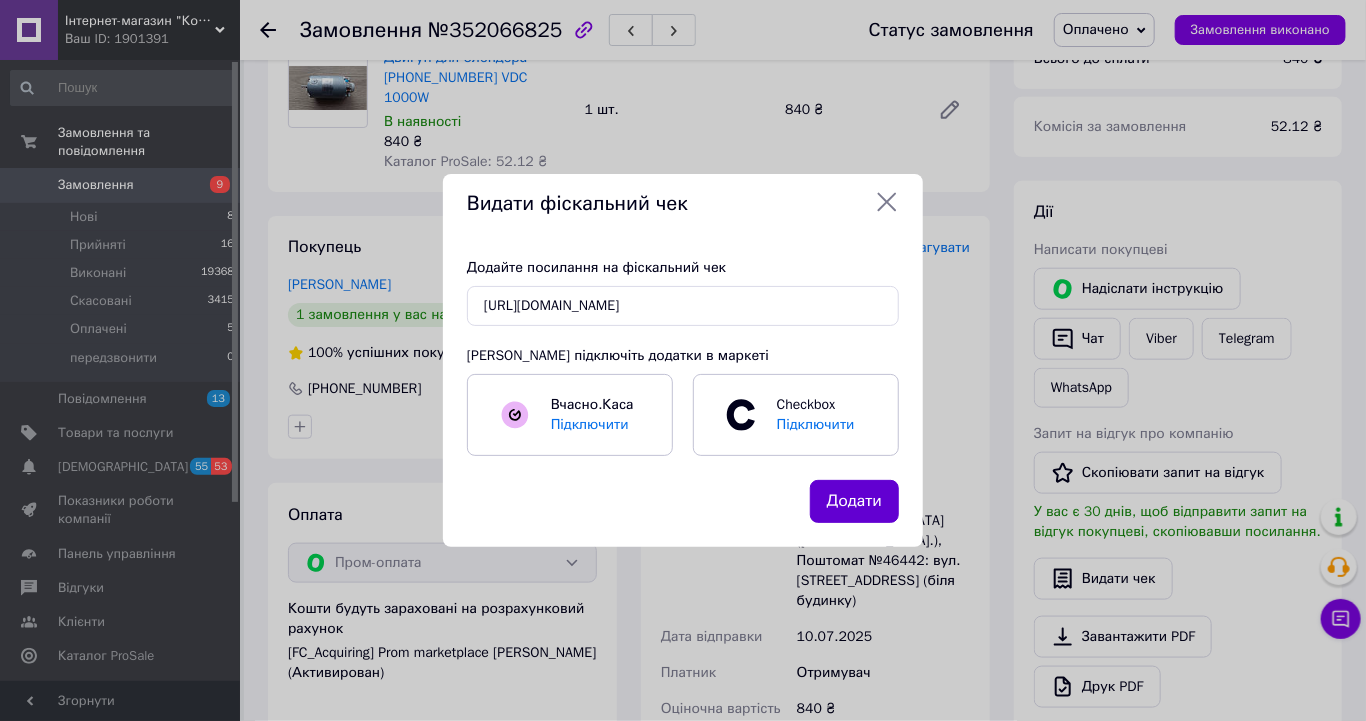 click on "Додати" at bounding box center (854, 501) 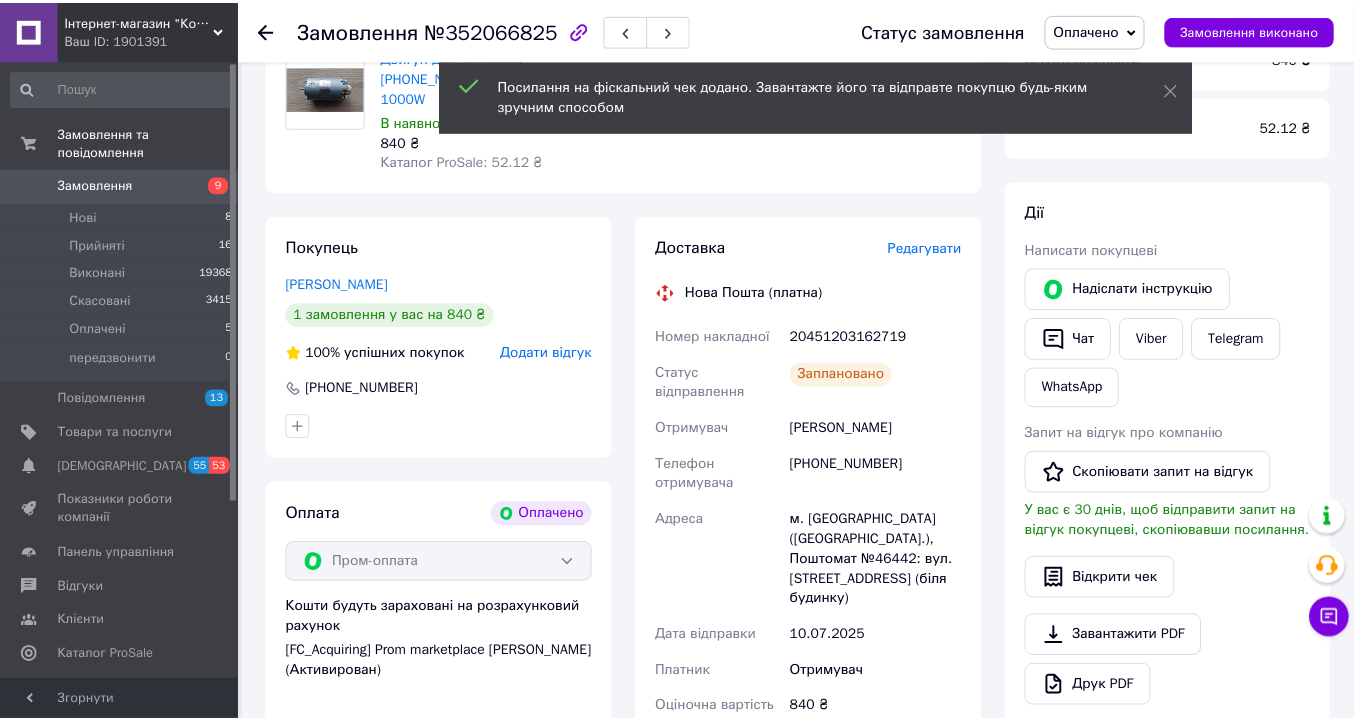 scroll, scrollTop: 800, scrollLeft: 0, axis: vertical 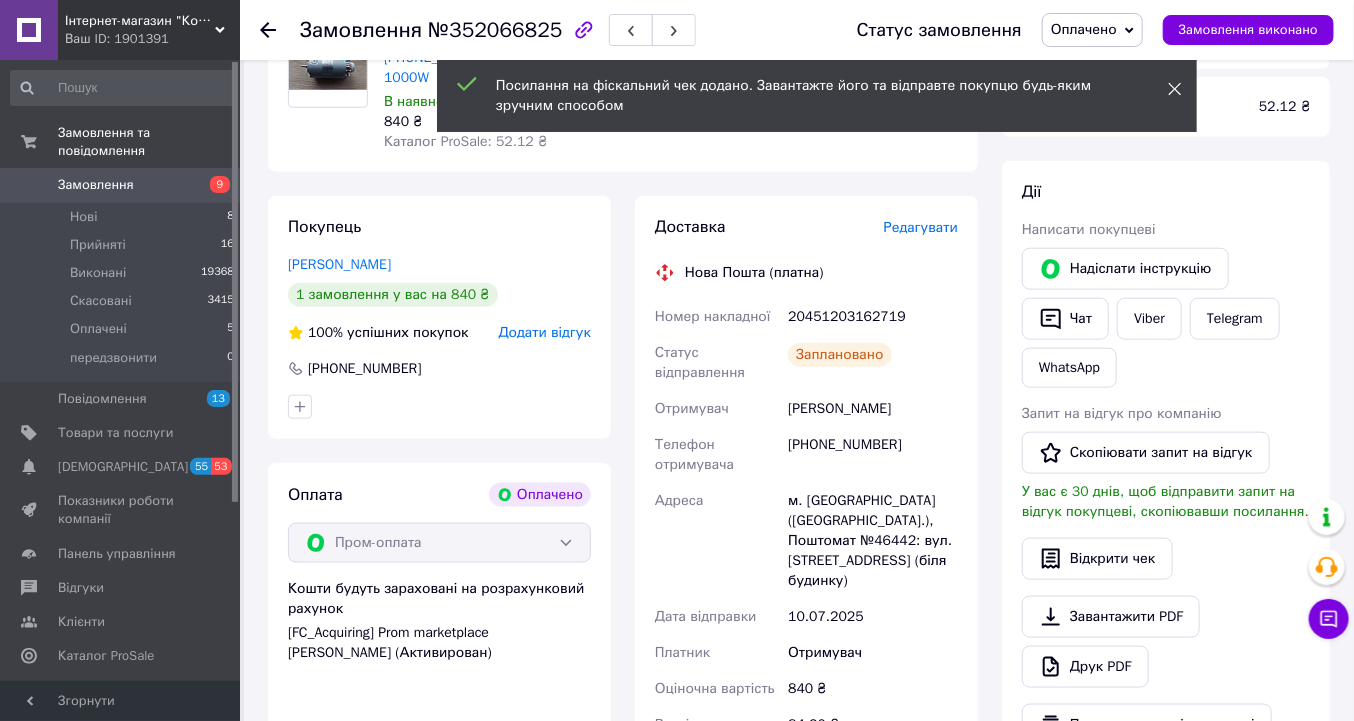click 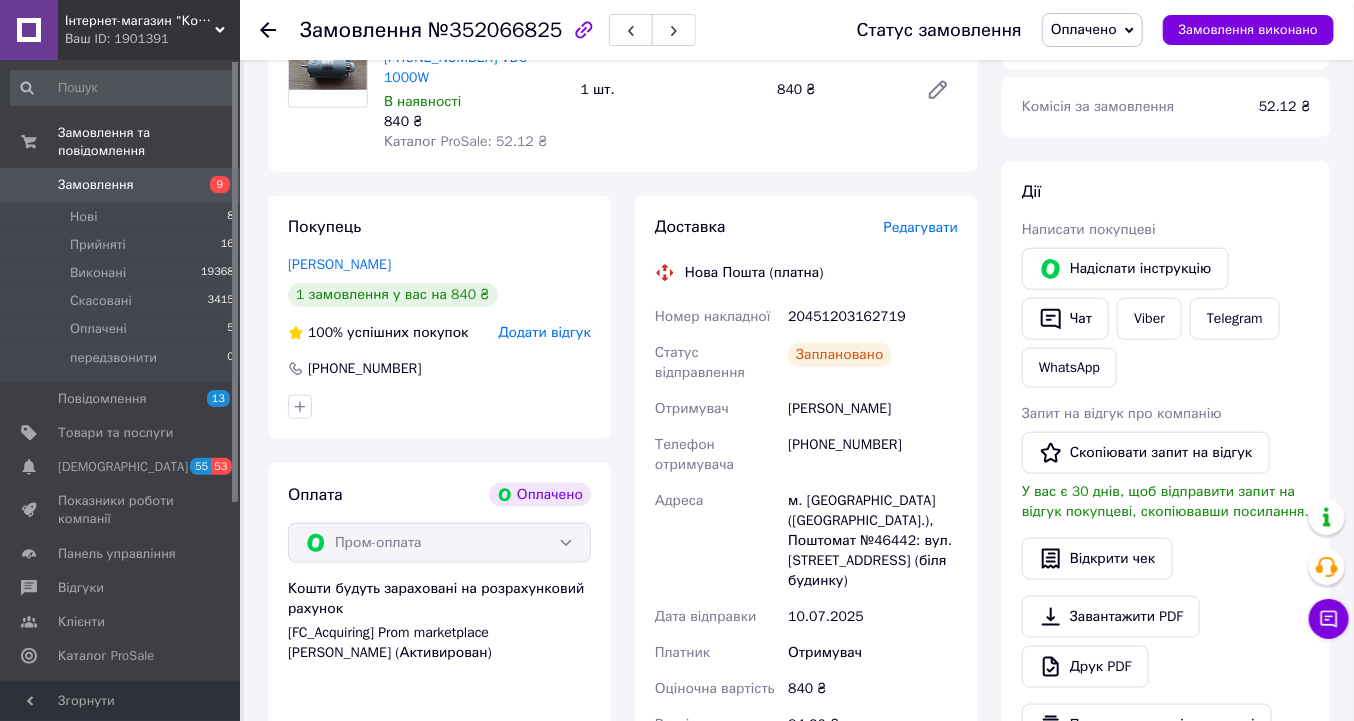 click on "Оплачено" at bounding box center [1092, 30] 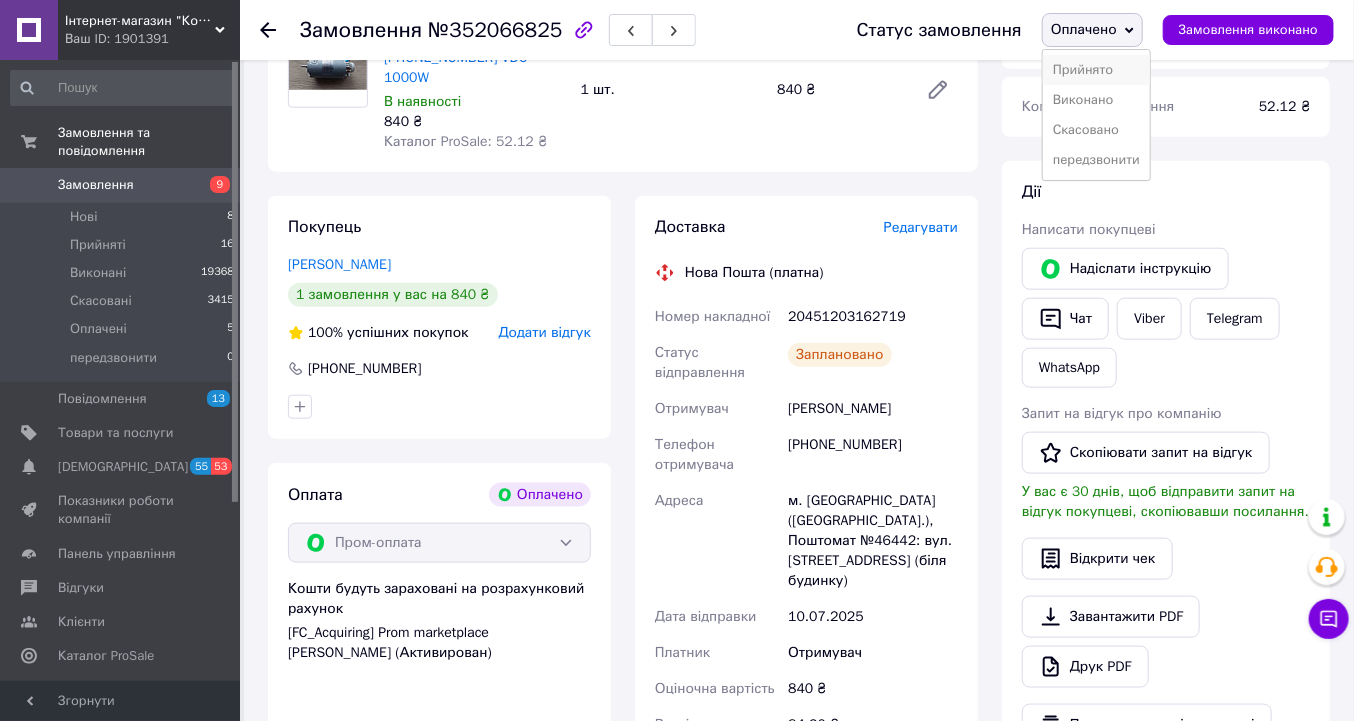 click on "Прийнято" at bounding box center [1096, 70] 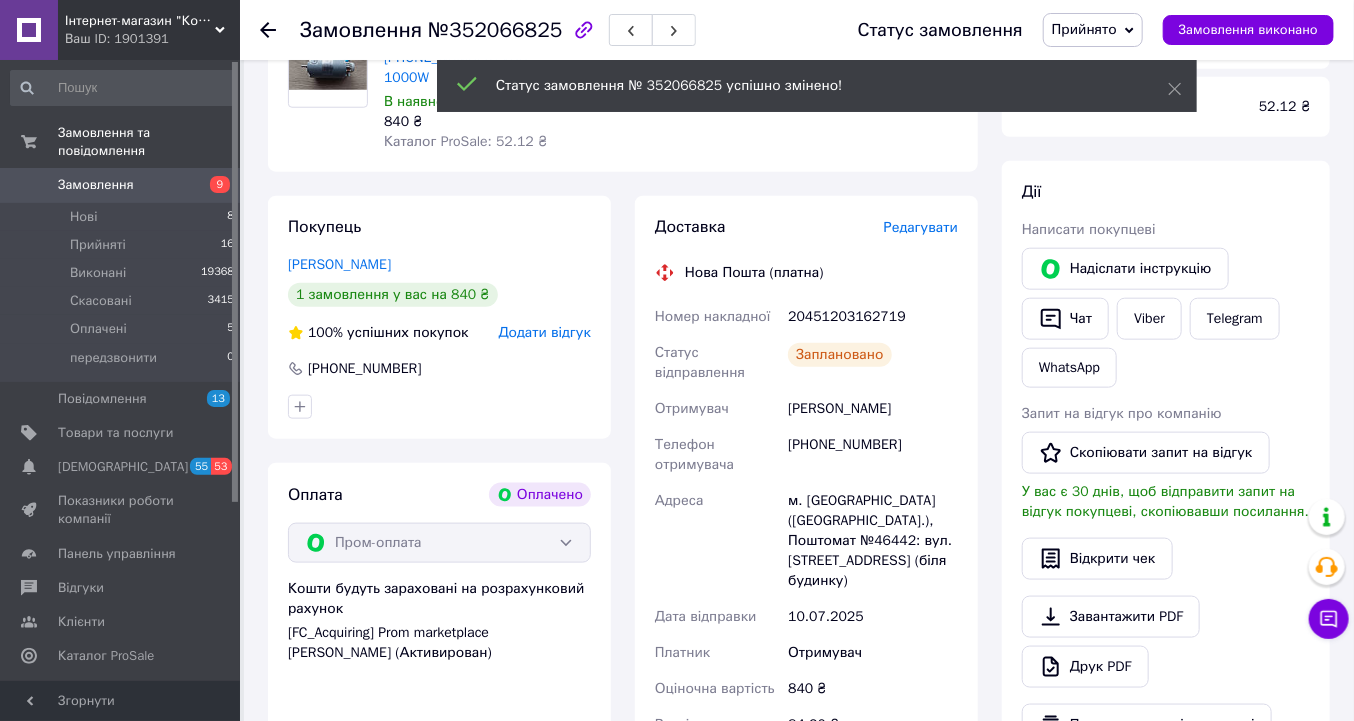 click 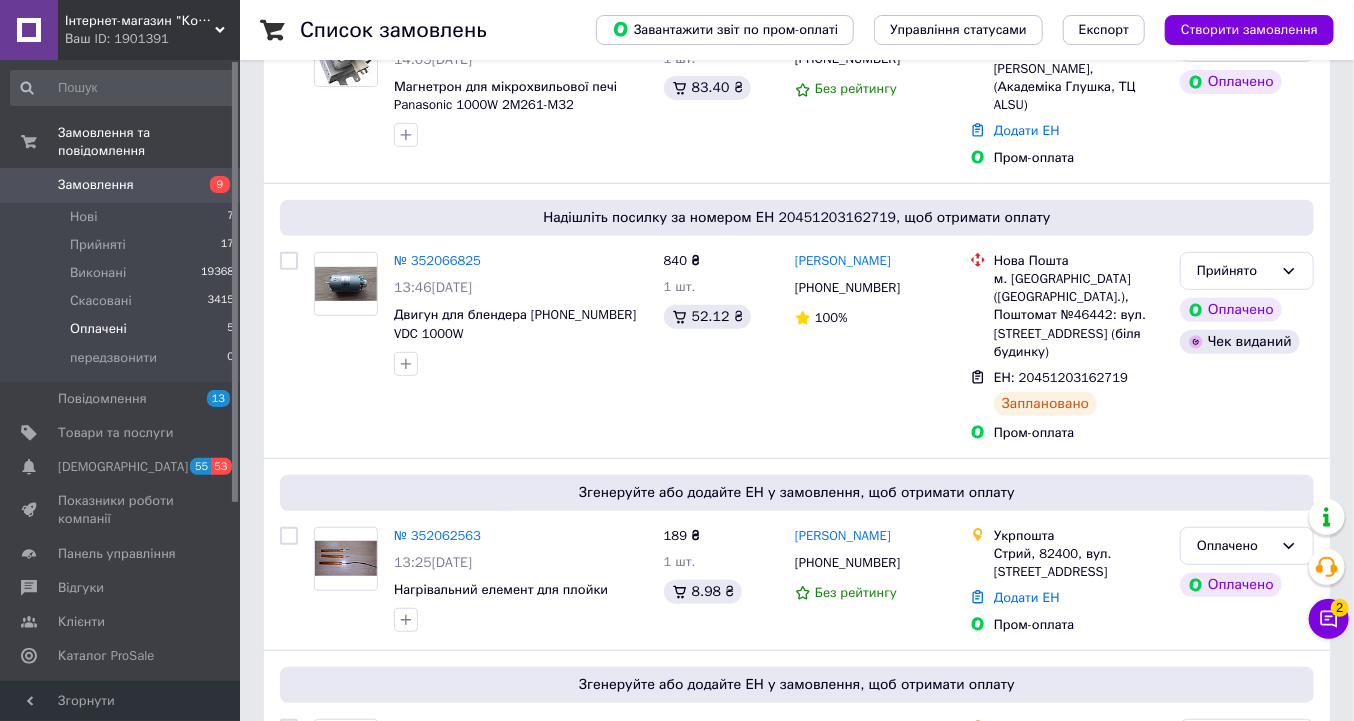 scroll, scrollTop: 320, scrollLeft: 0, axis: vertical 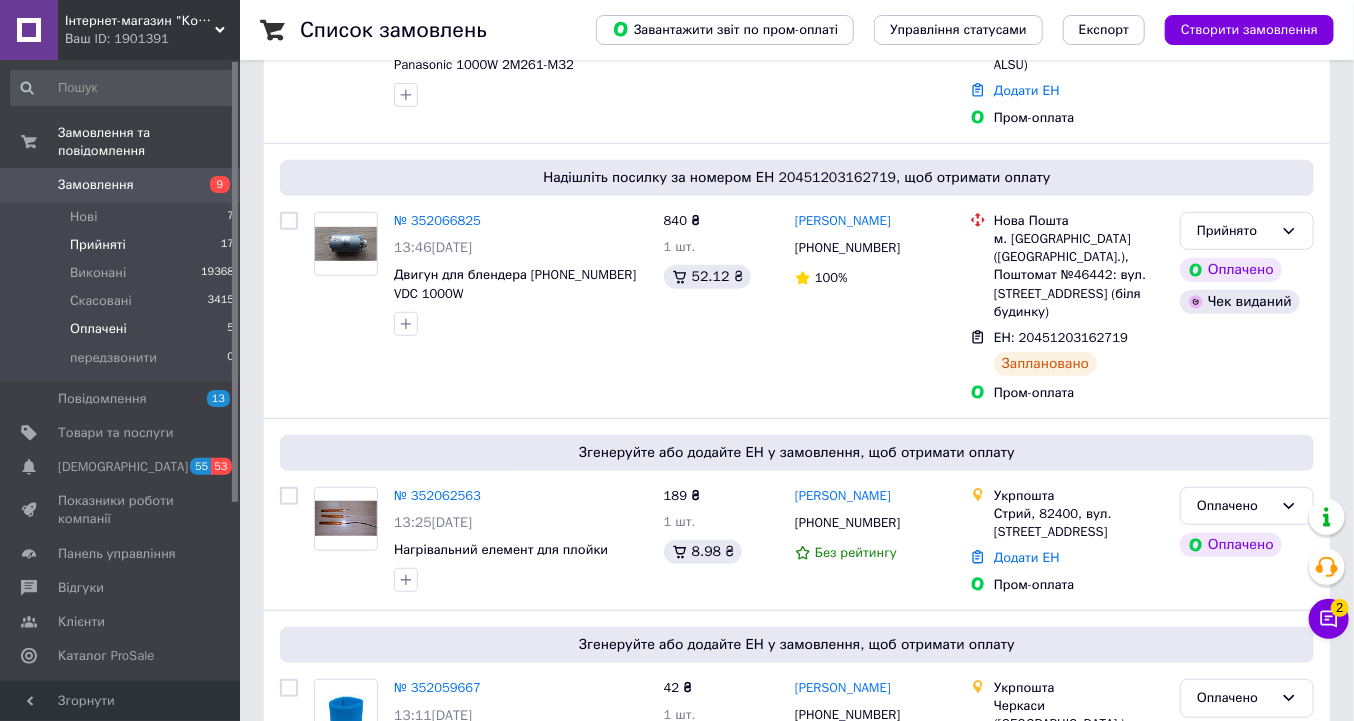 click on "Прийняті" at bounding box center (98, 245) 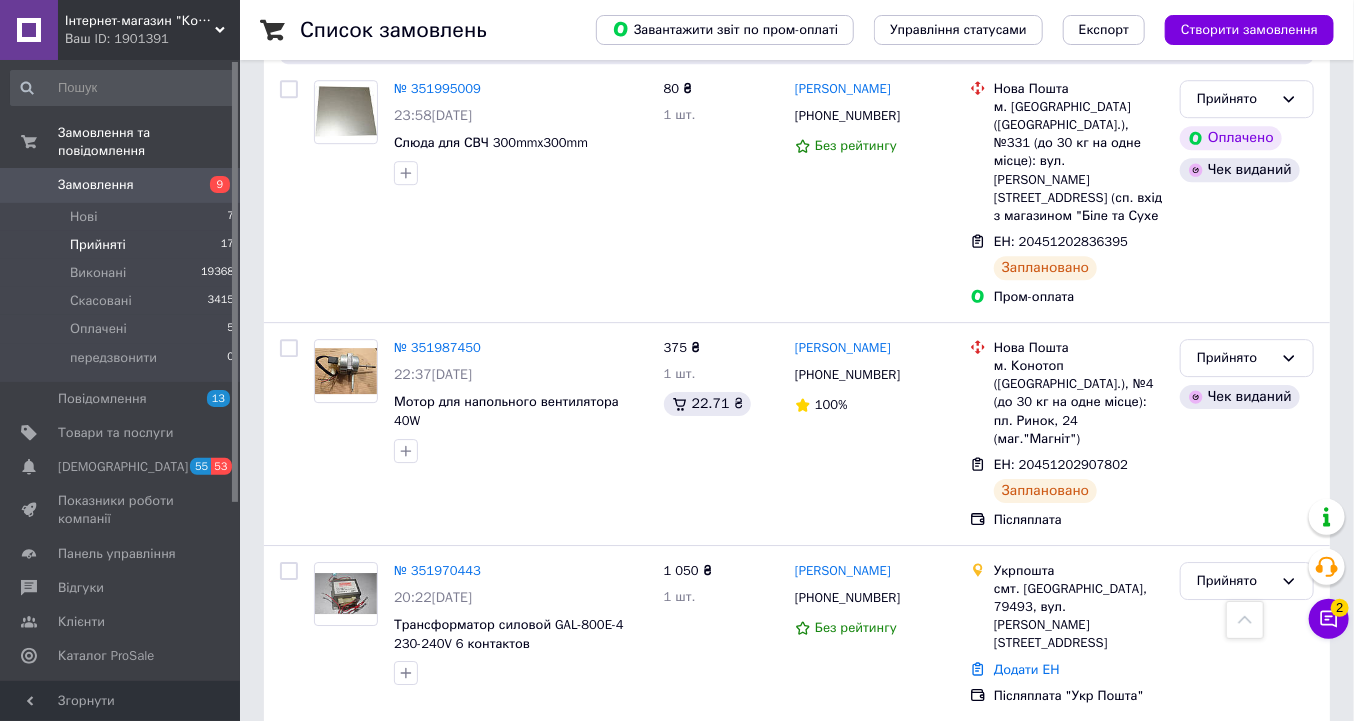 scroll, scrollTop: 2640, scrollLeft: 0, axis: vertical 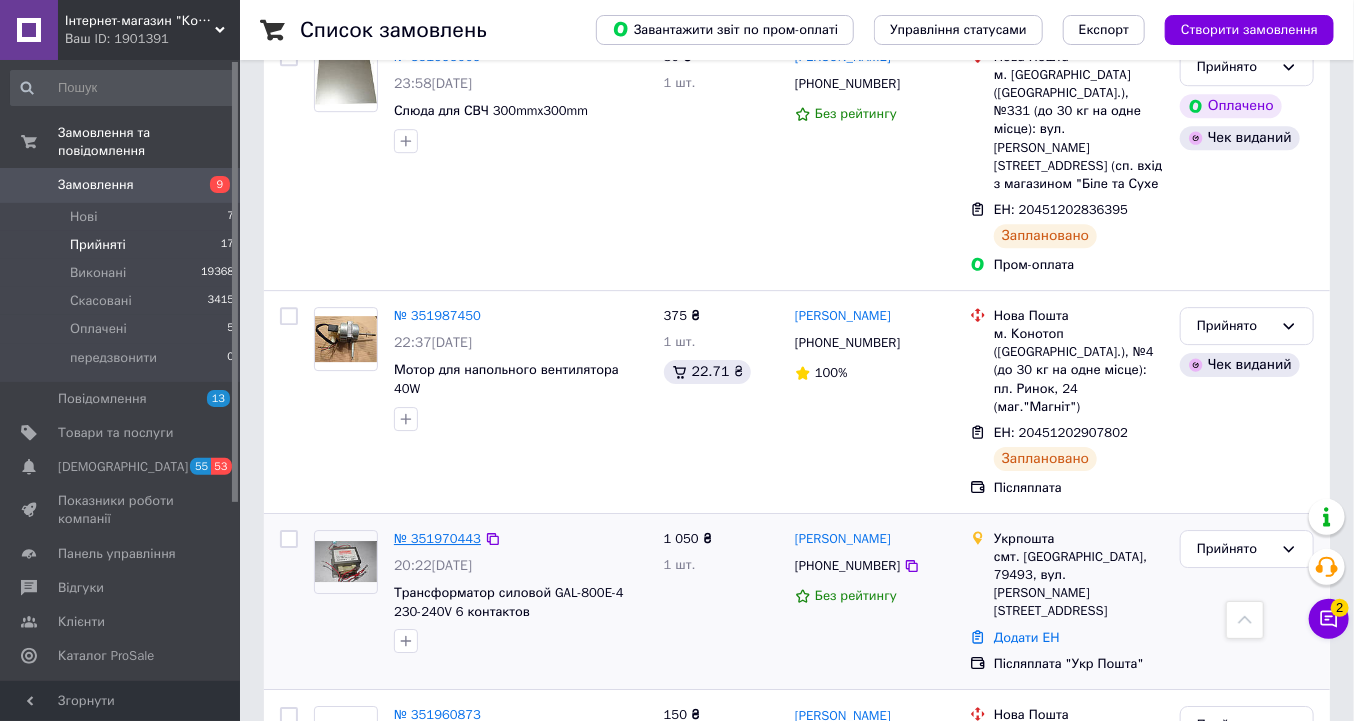 click on "№ 351970443" at bounding box center [437, 538] 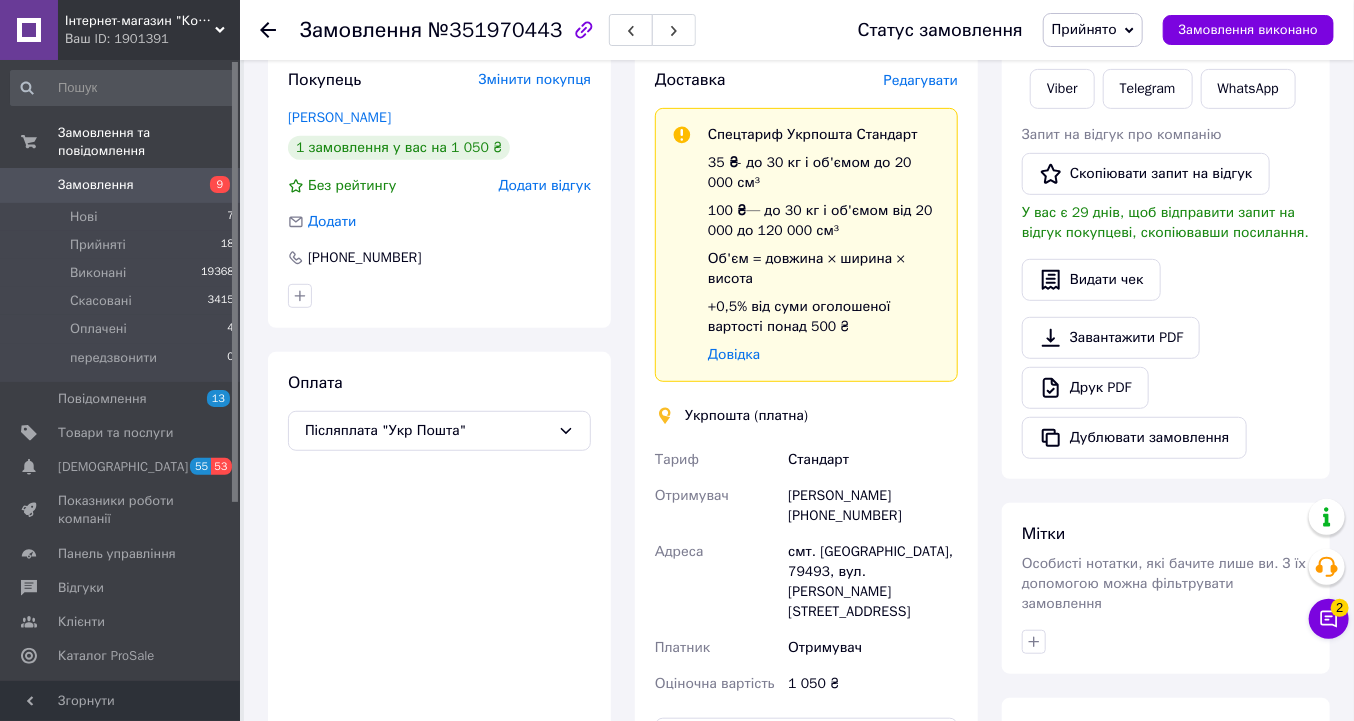 scroll, scrollTop: 318, scrollLeft: 0, axis: vertical 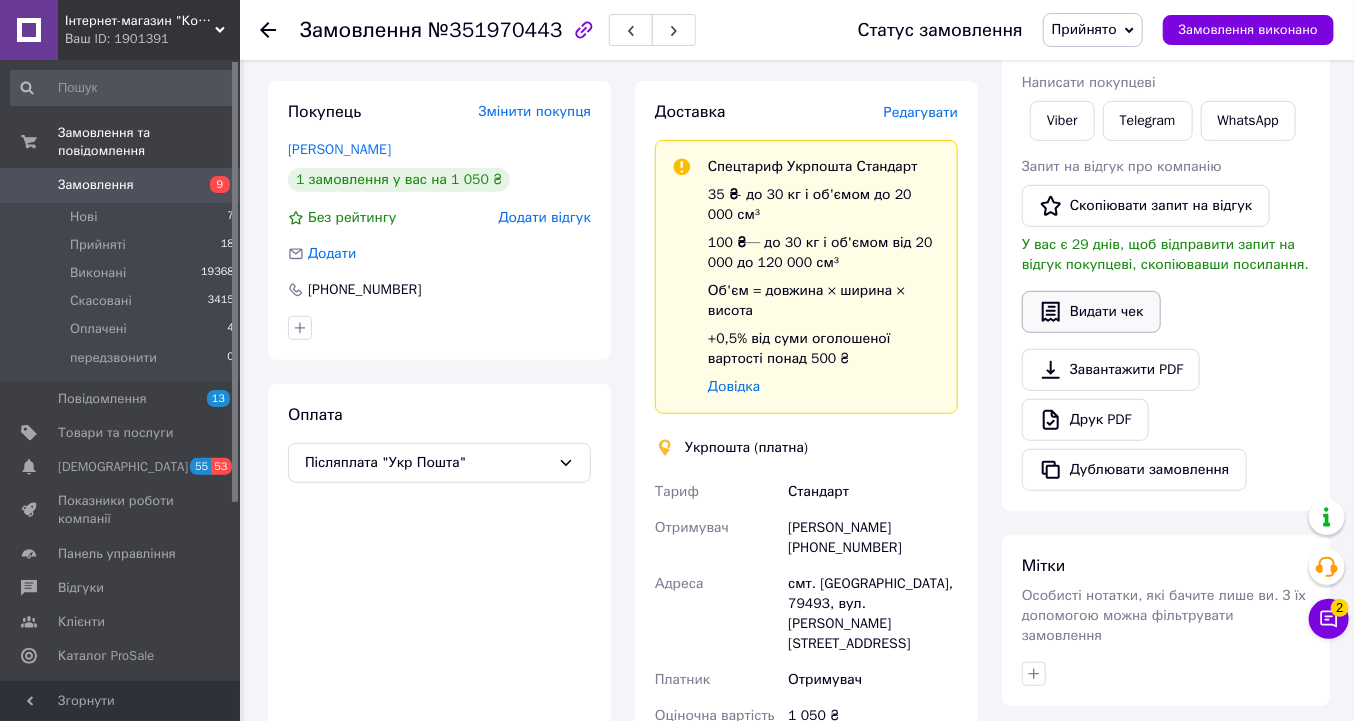 click on "Видати чек" at bounding box center [1091, 312] 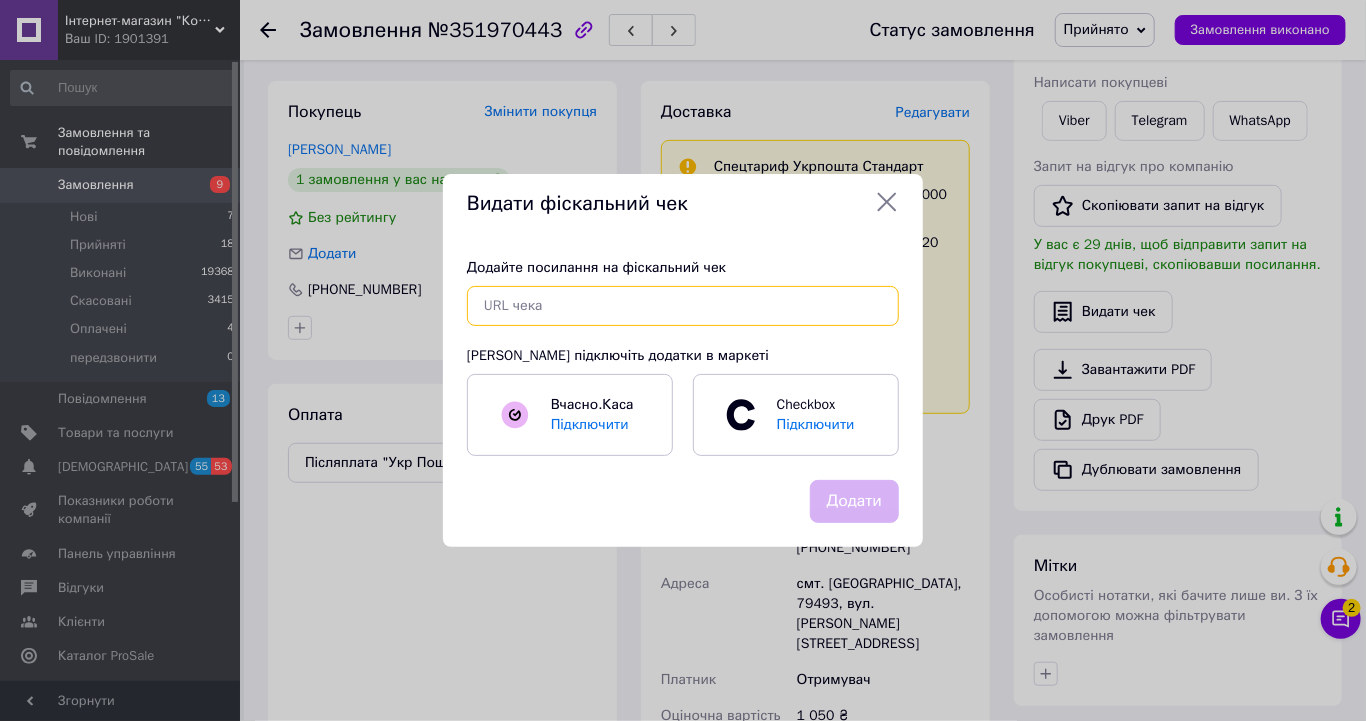 click at bounding box center [683, 306] 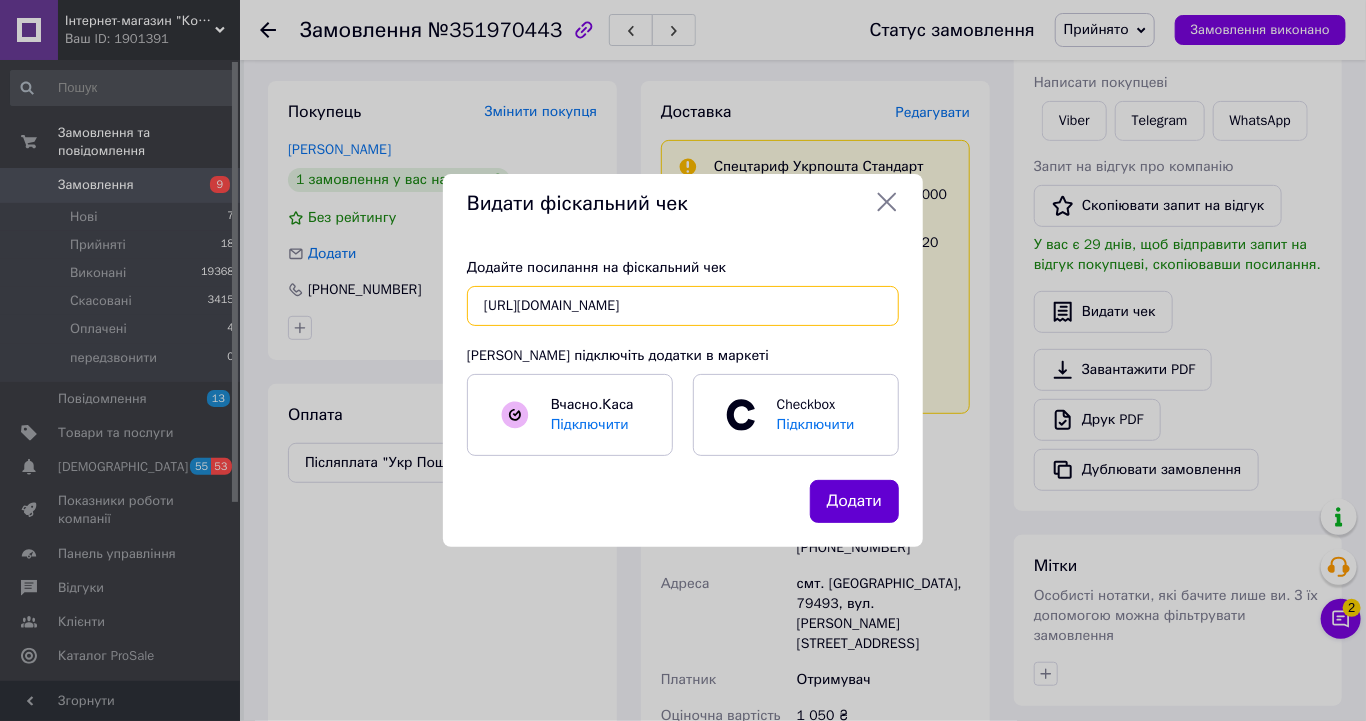 type on "https://kasa.vchasno.ua/check-viewer/BuKELxg3JZg" 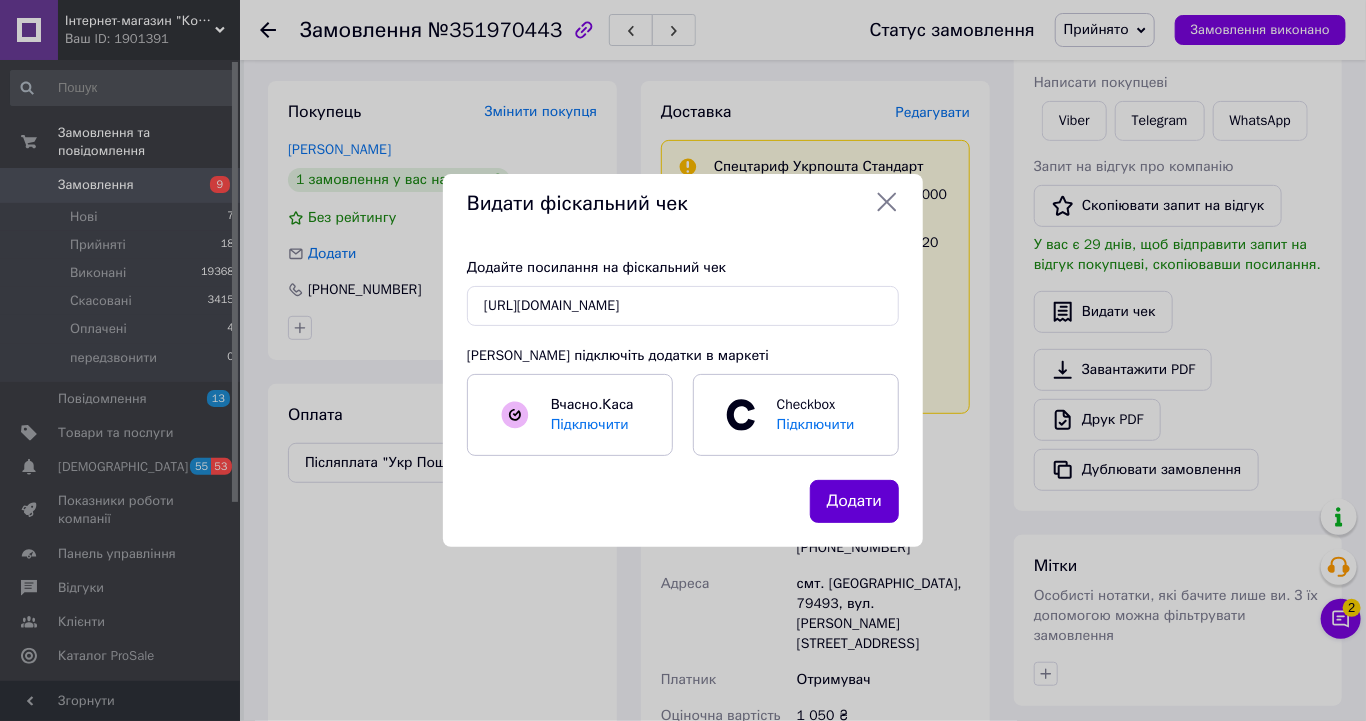 click on "Додати" at bounding box center [854, 501] 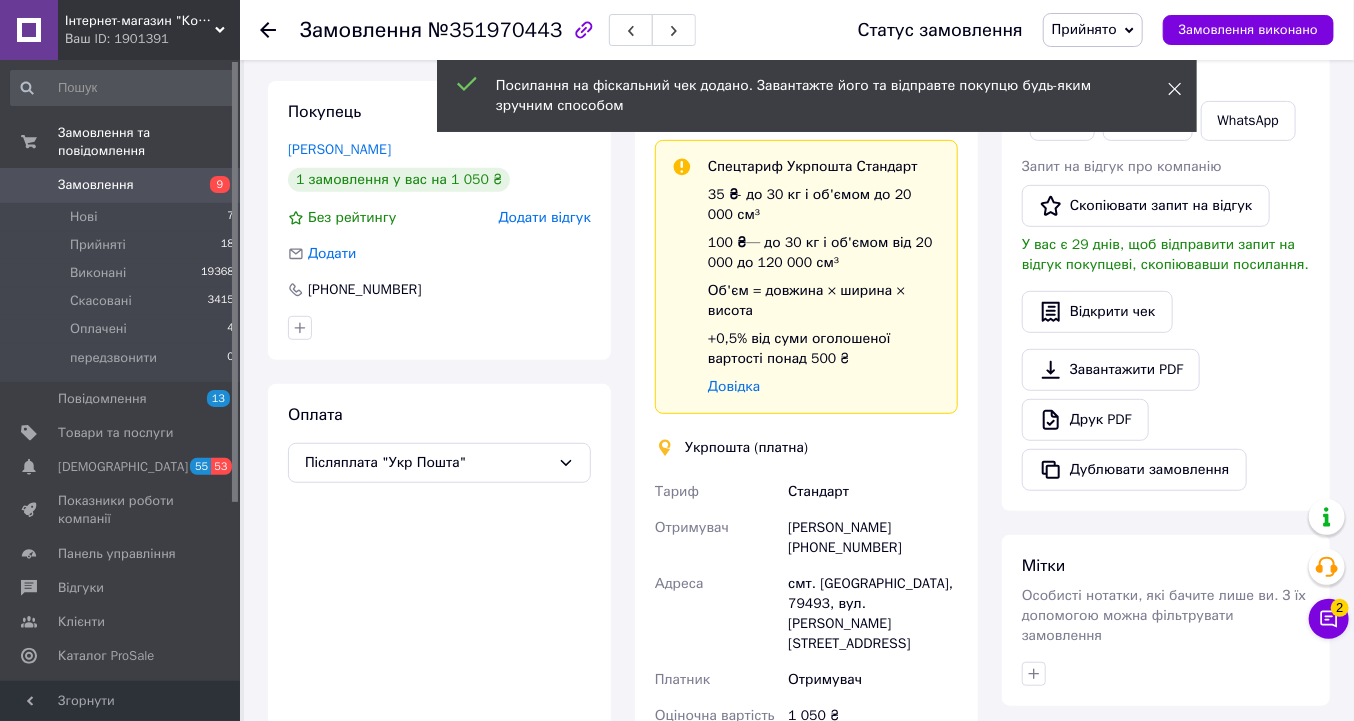 click 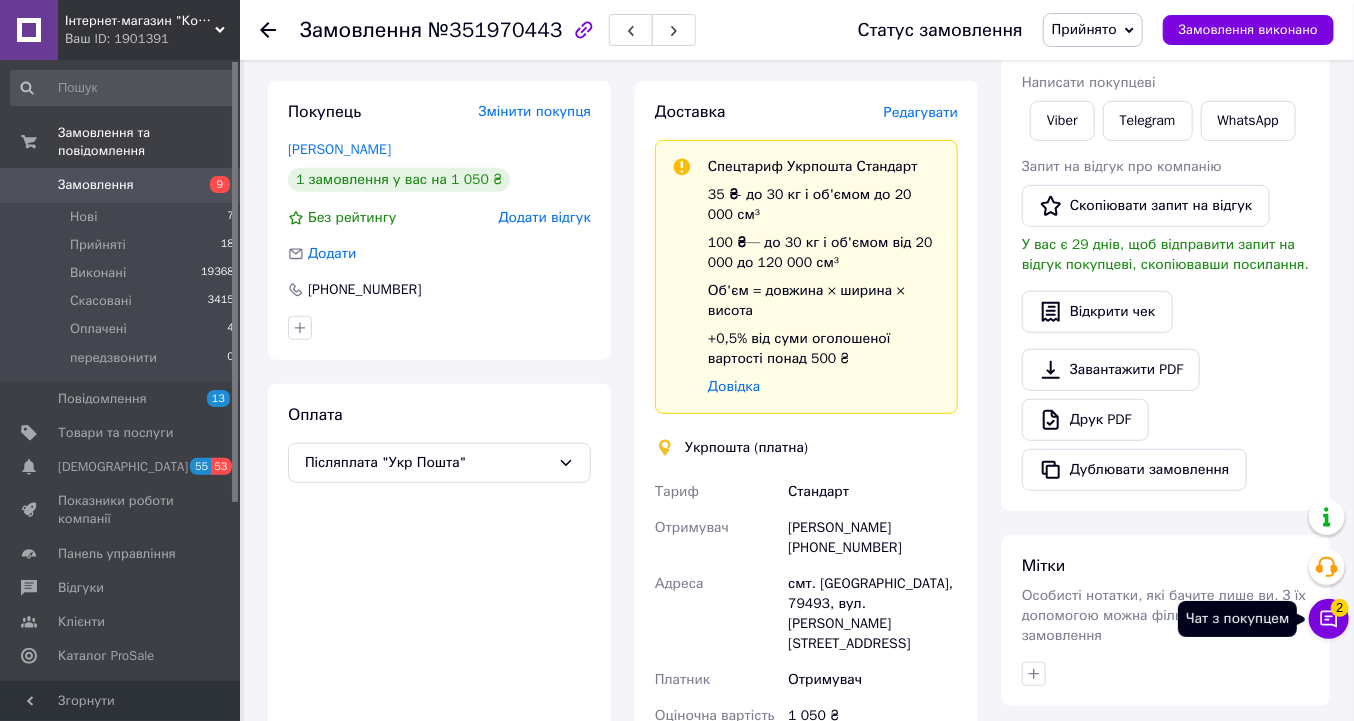 click 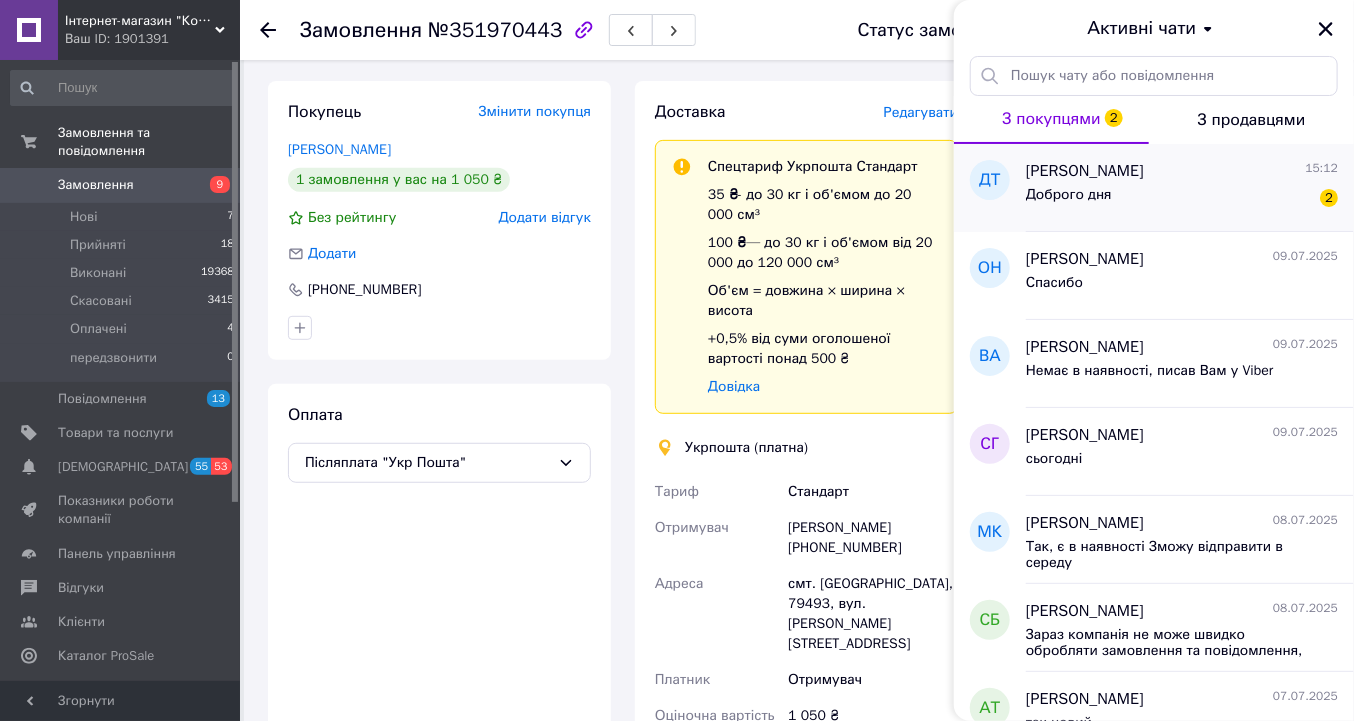 click on "Діана Тихонова" at bounding box center (1085, 171) 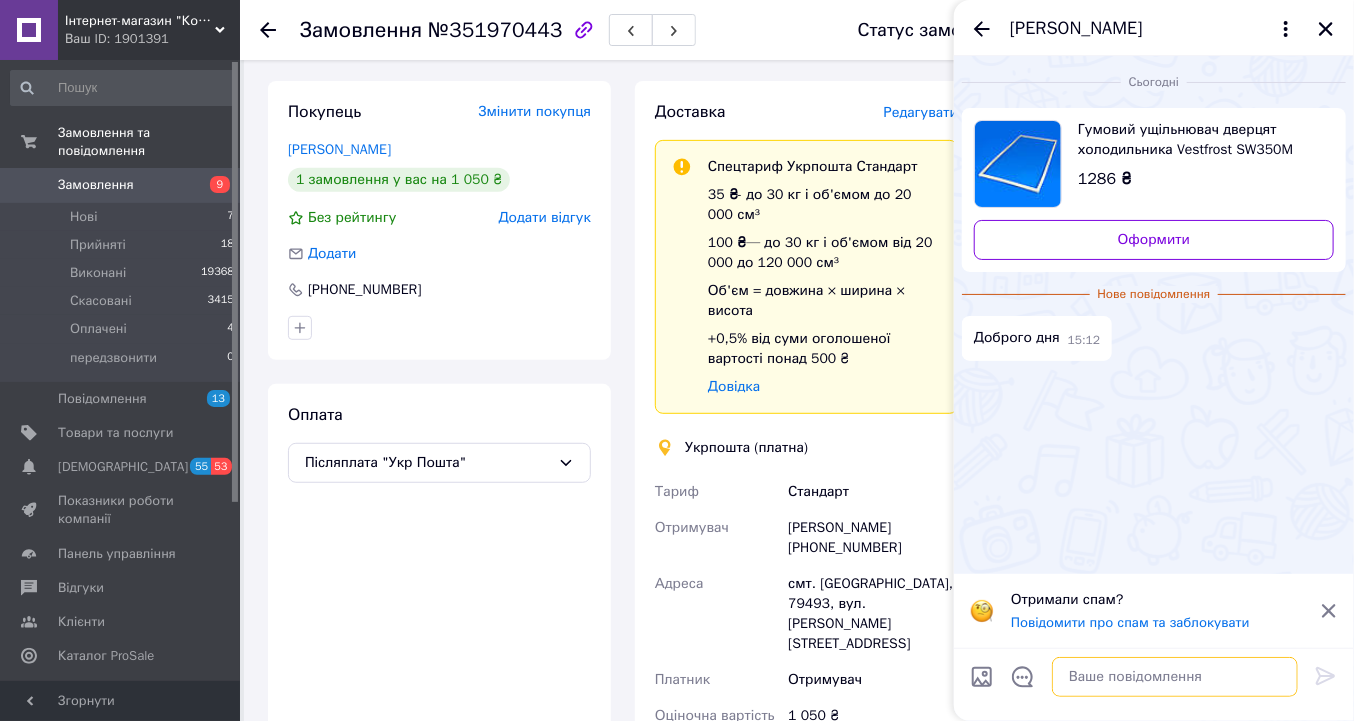 click at bounding box center [1175, 677] 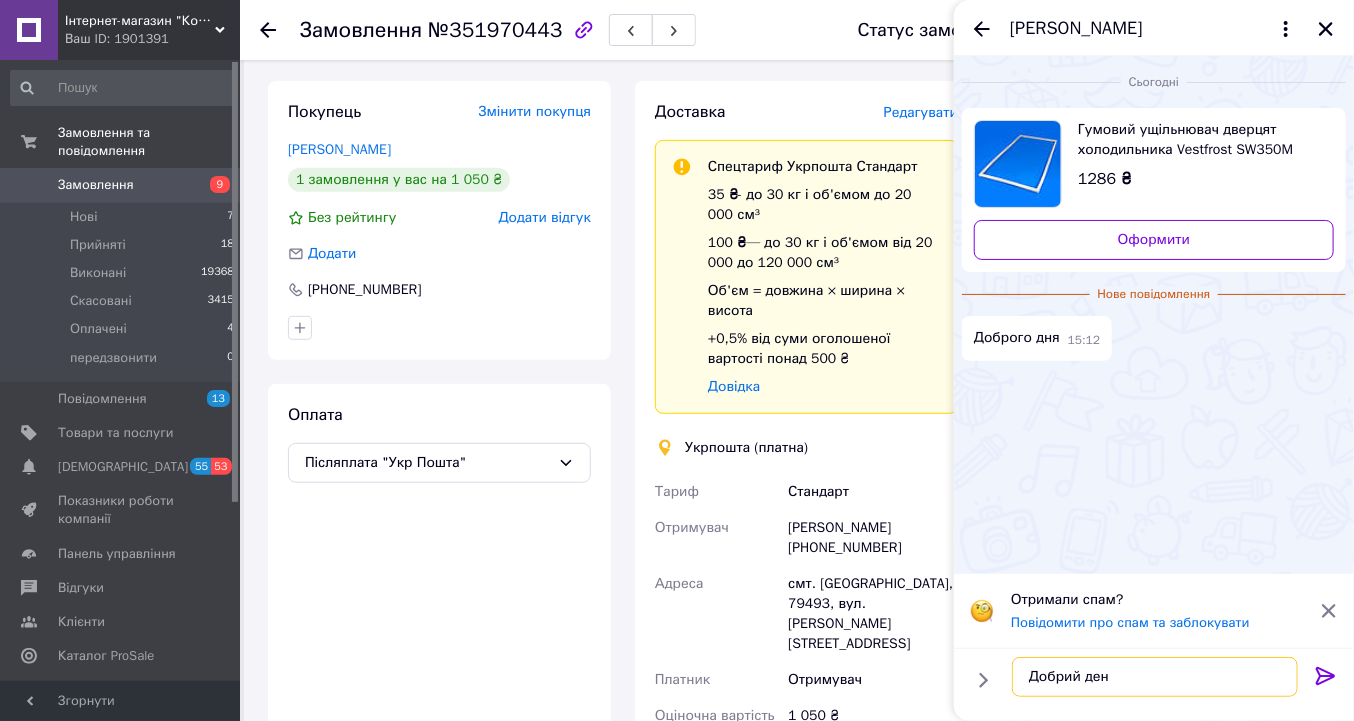 type on "Добрий день" 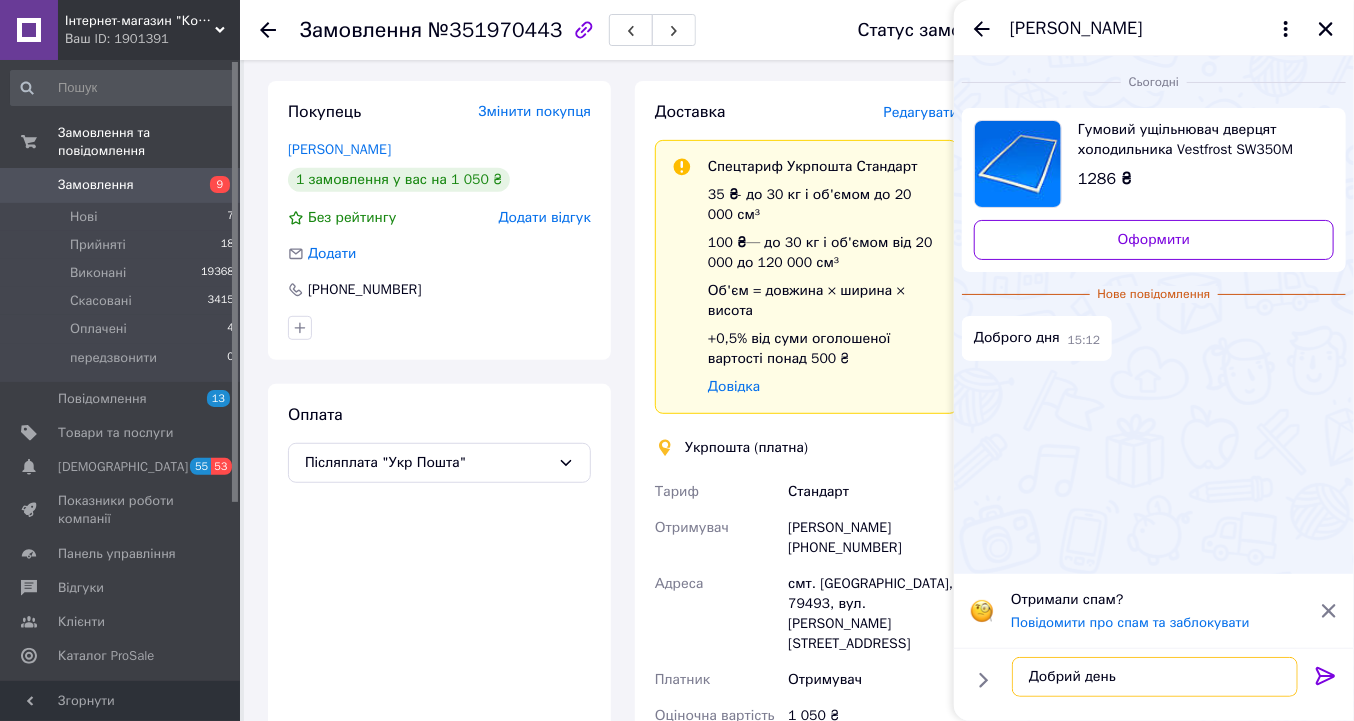type 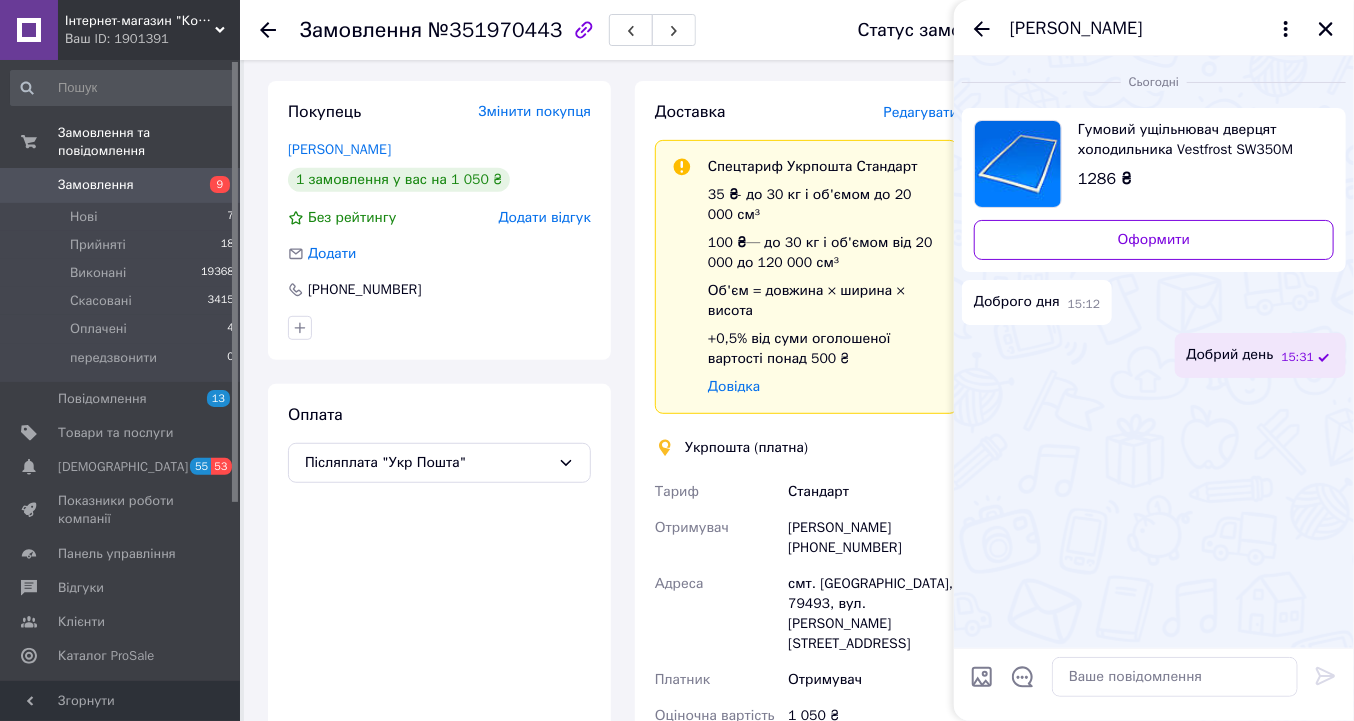 drag, startPoint x: 1323, startPoint y: 33, endPoint x: 1312, endPoint y: 26, distance: 13.038404 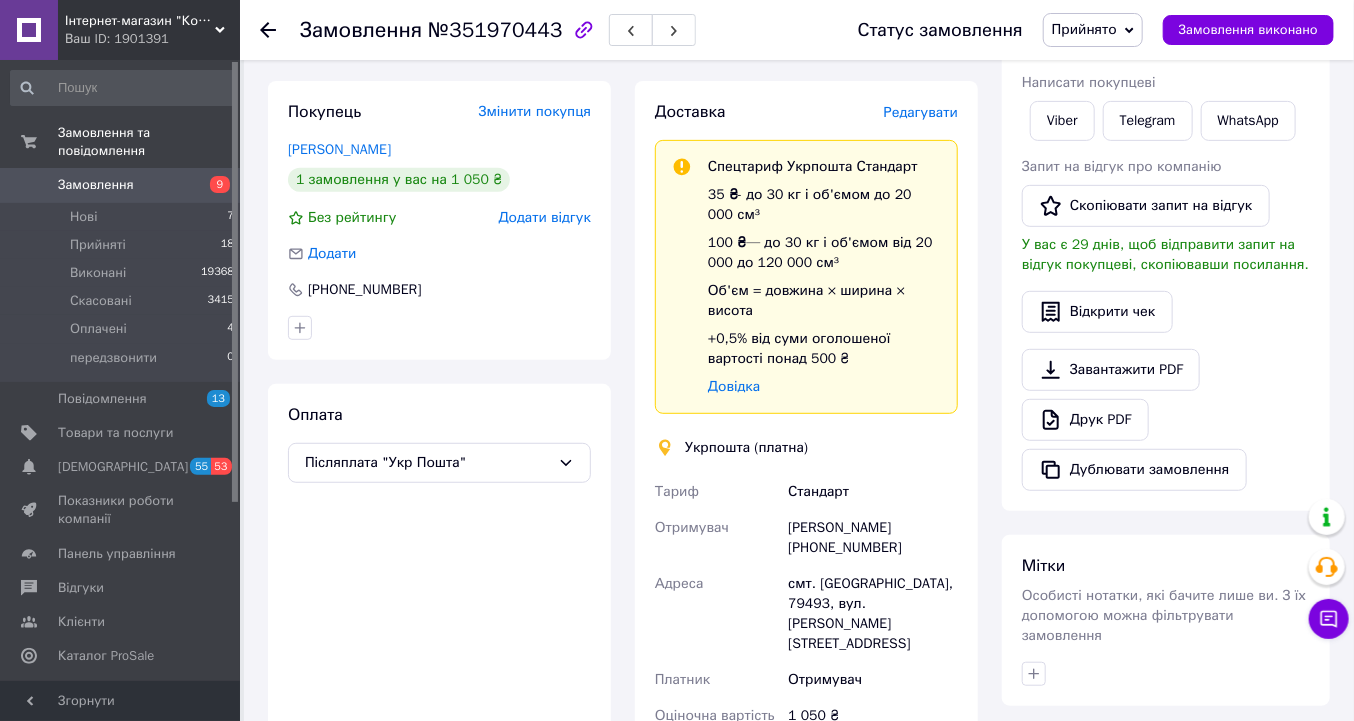 click at bounding box center (268, 30) 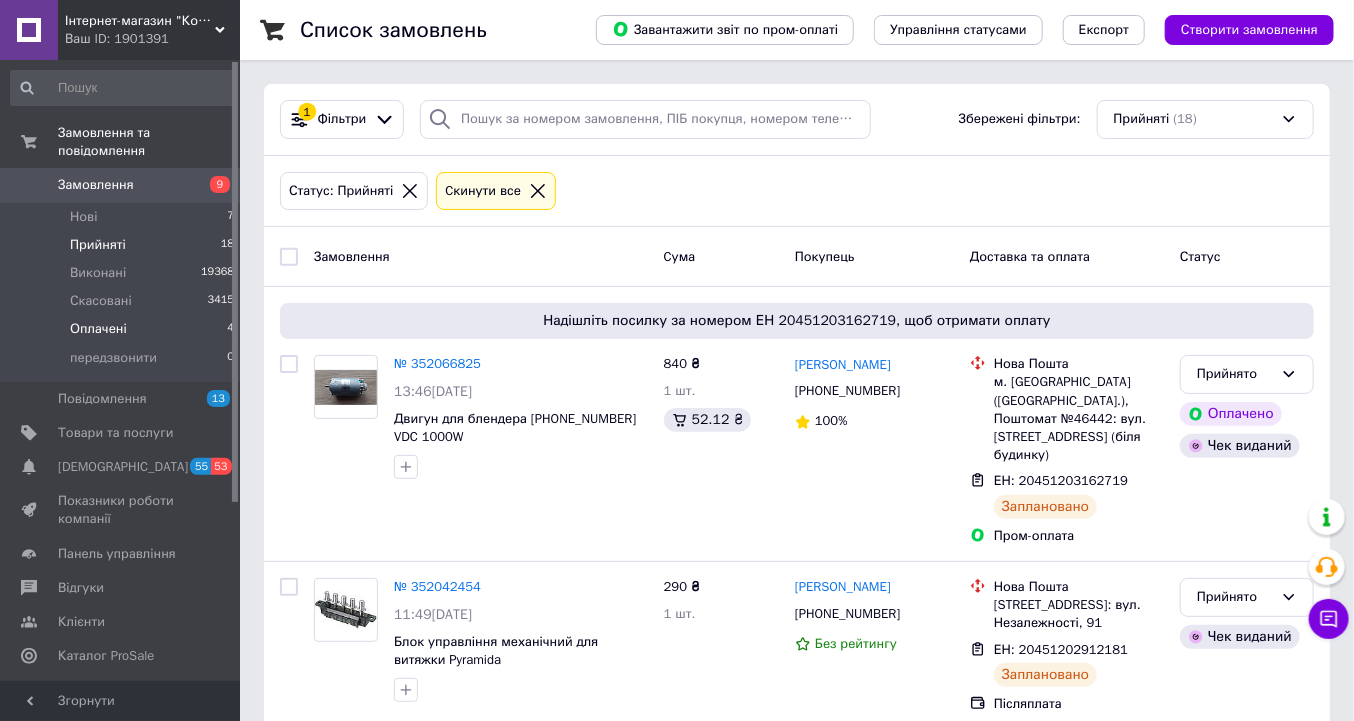 click on "Оплачені" at bounding box center [98, 329] 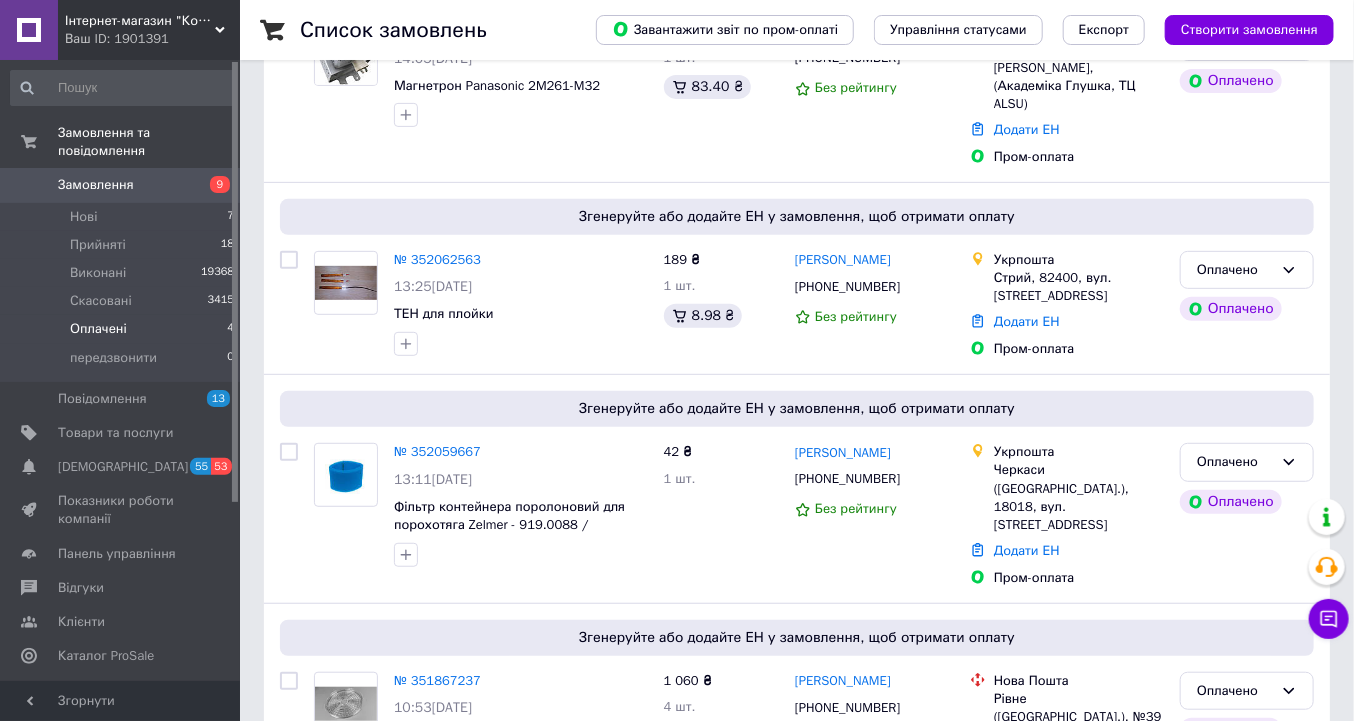 scroll, scrollTop: 320, scrollLeft: 0, axis: vertical 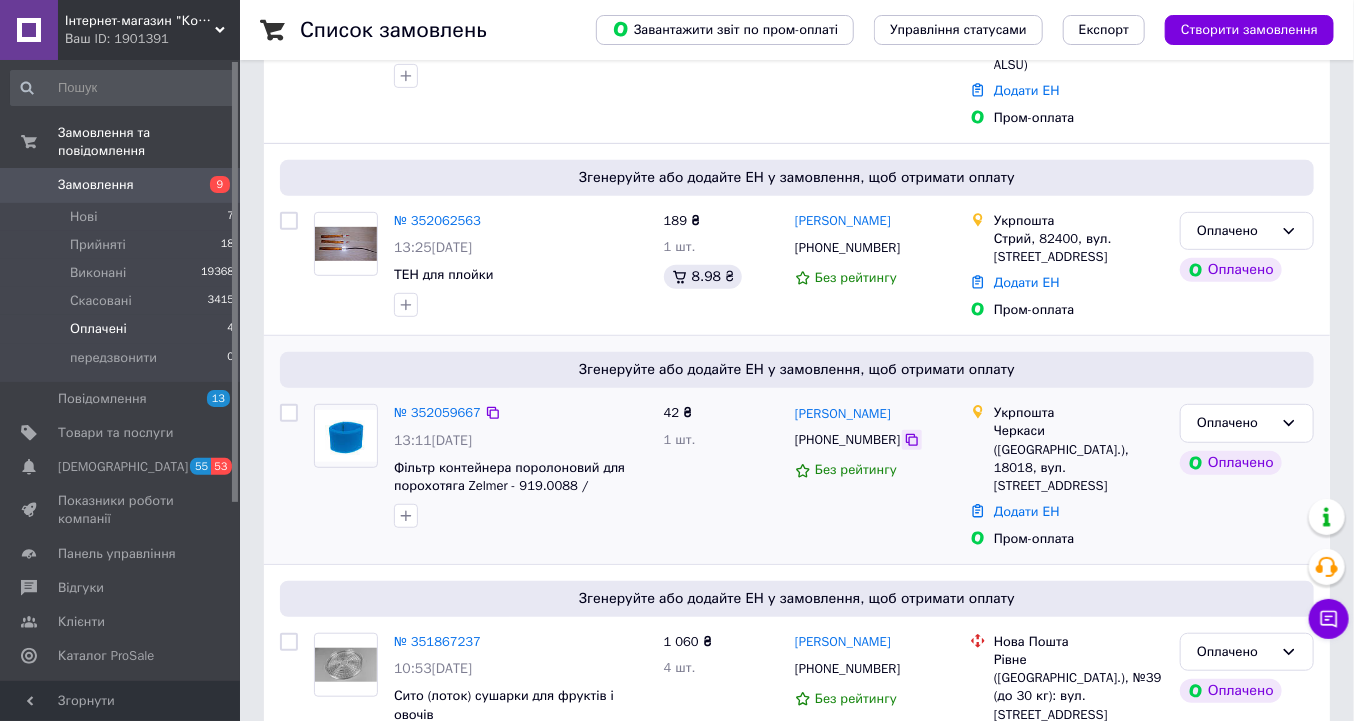 click 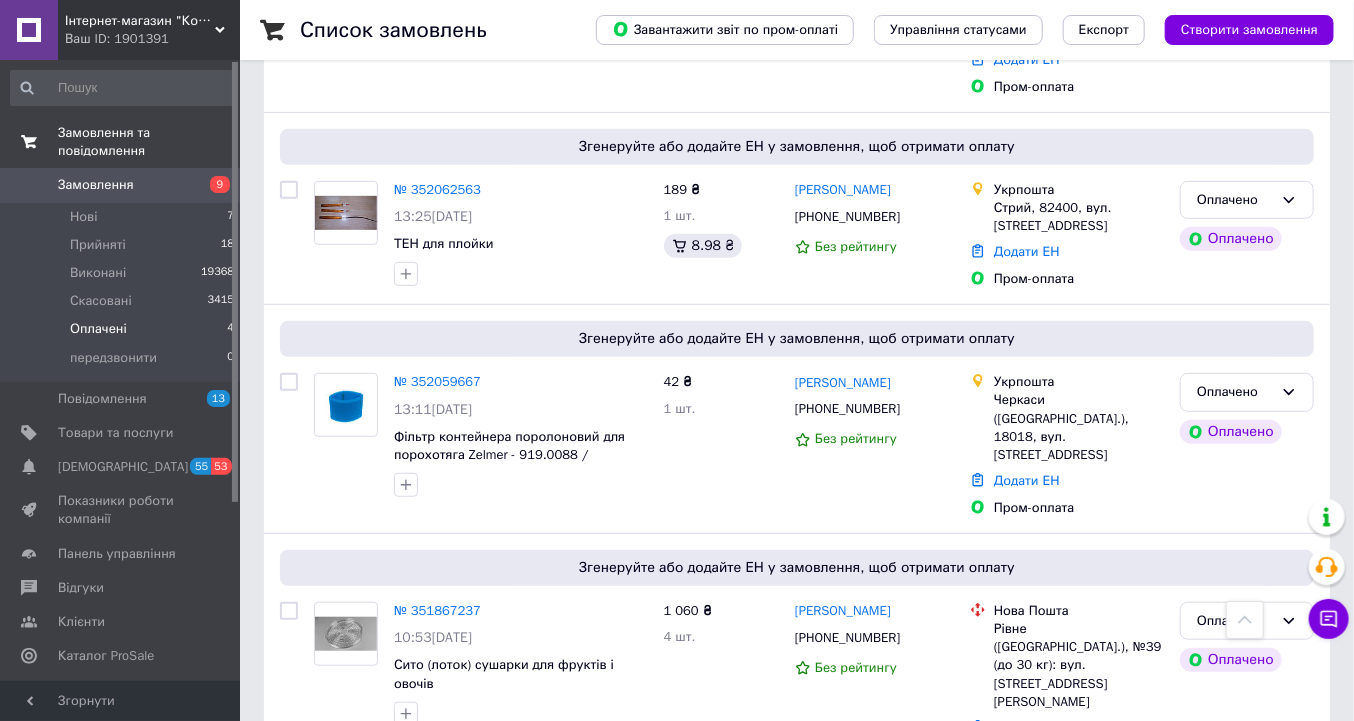 scroll, scrollTop: 296, scrollLeft: 0, axis: vertical 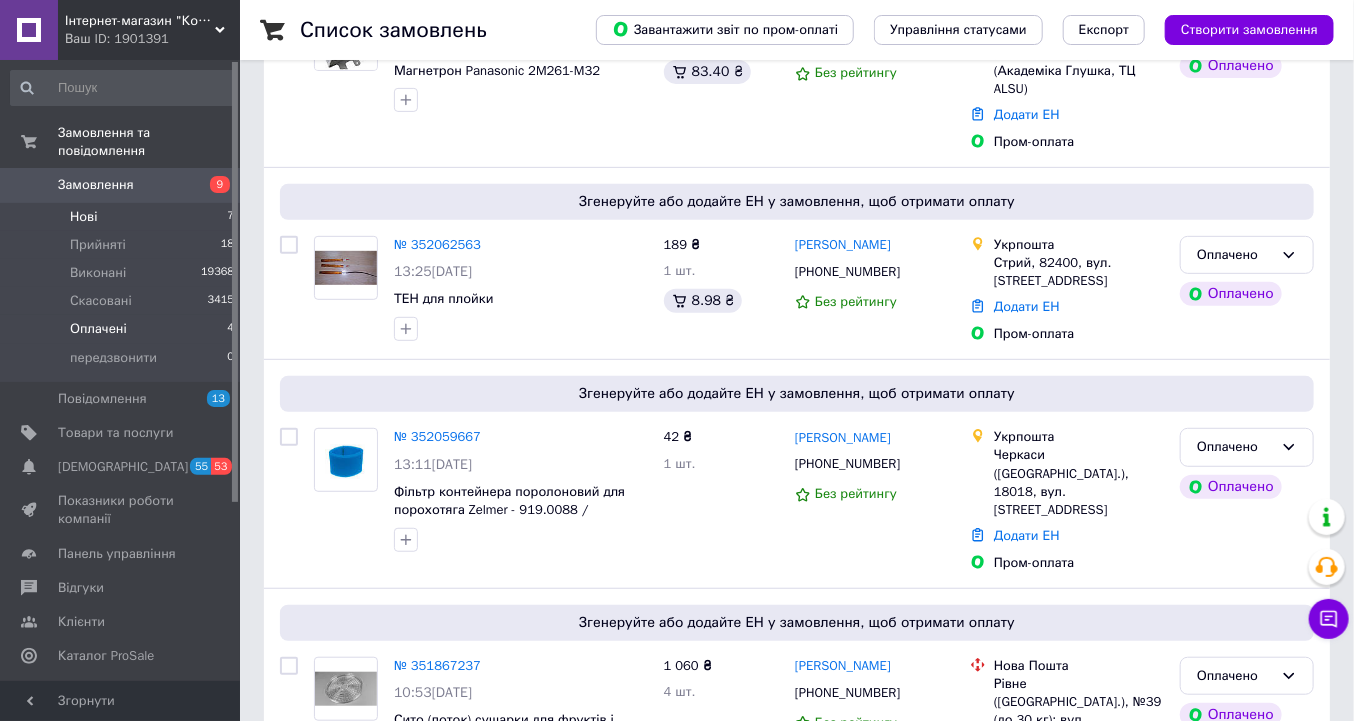 click on "Нові" at bounding box center [83, 217] 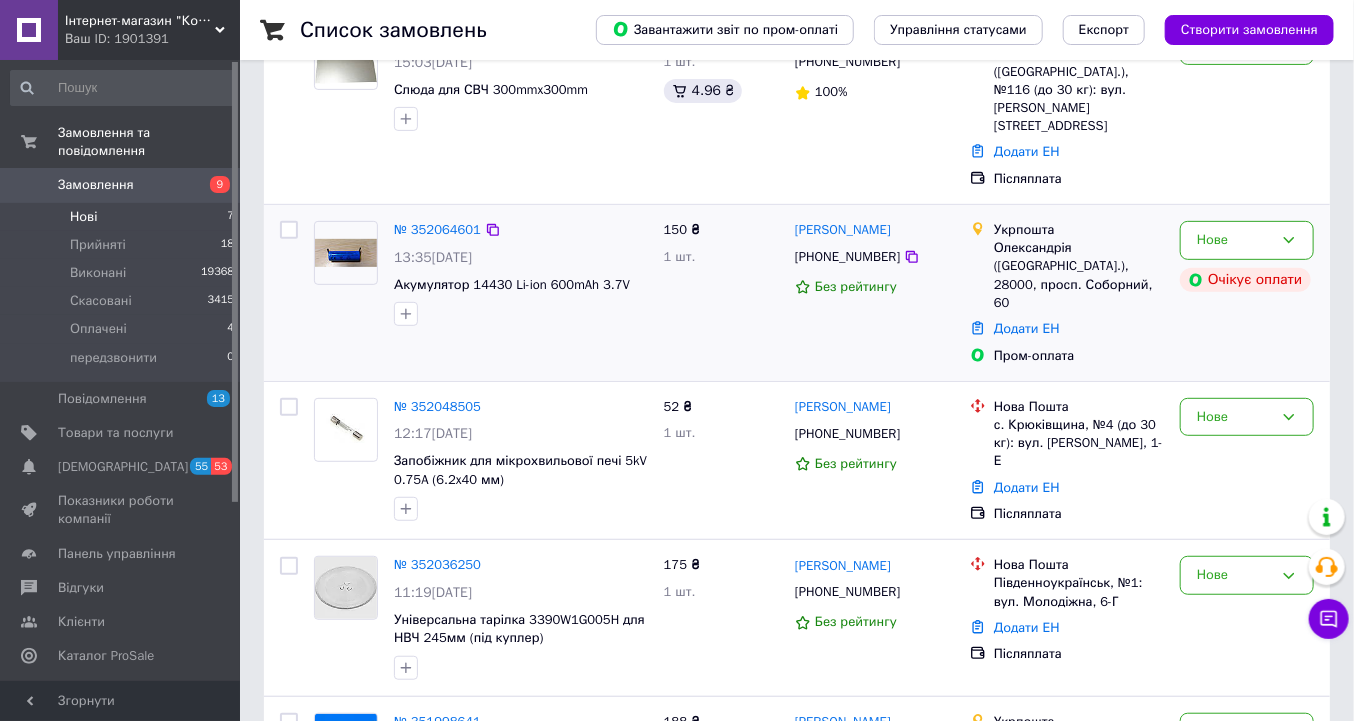 scroll, scrollTop: 282, scrollLeft: 0, axis: vertical 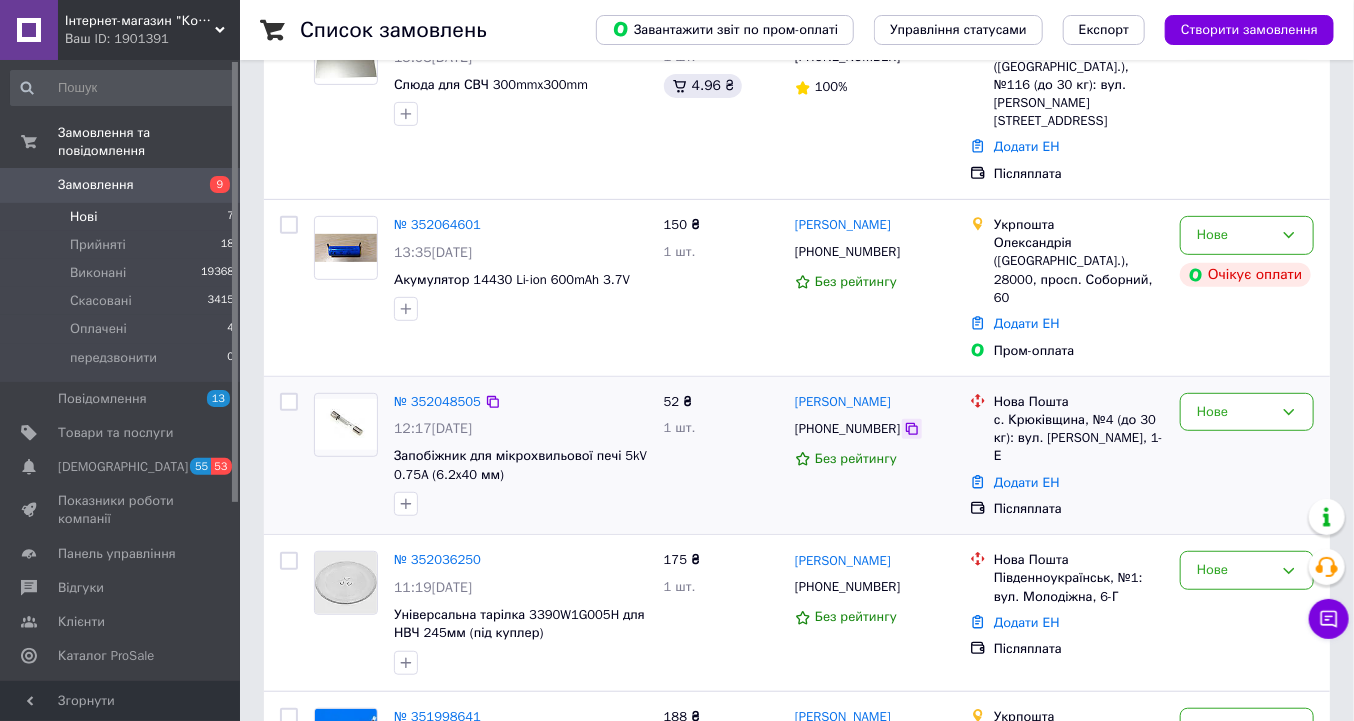 click 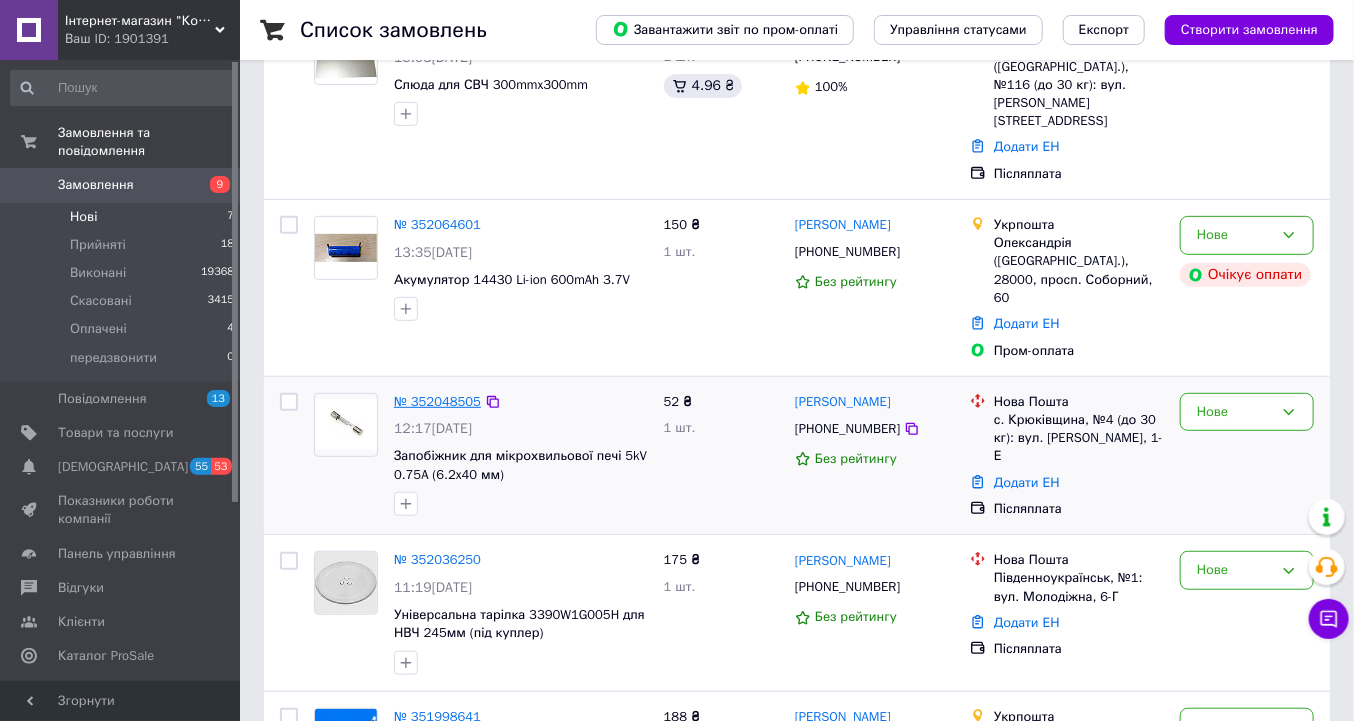 click on "№ 352048505" at bounding box center (437, 401) 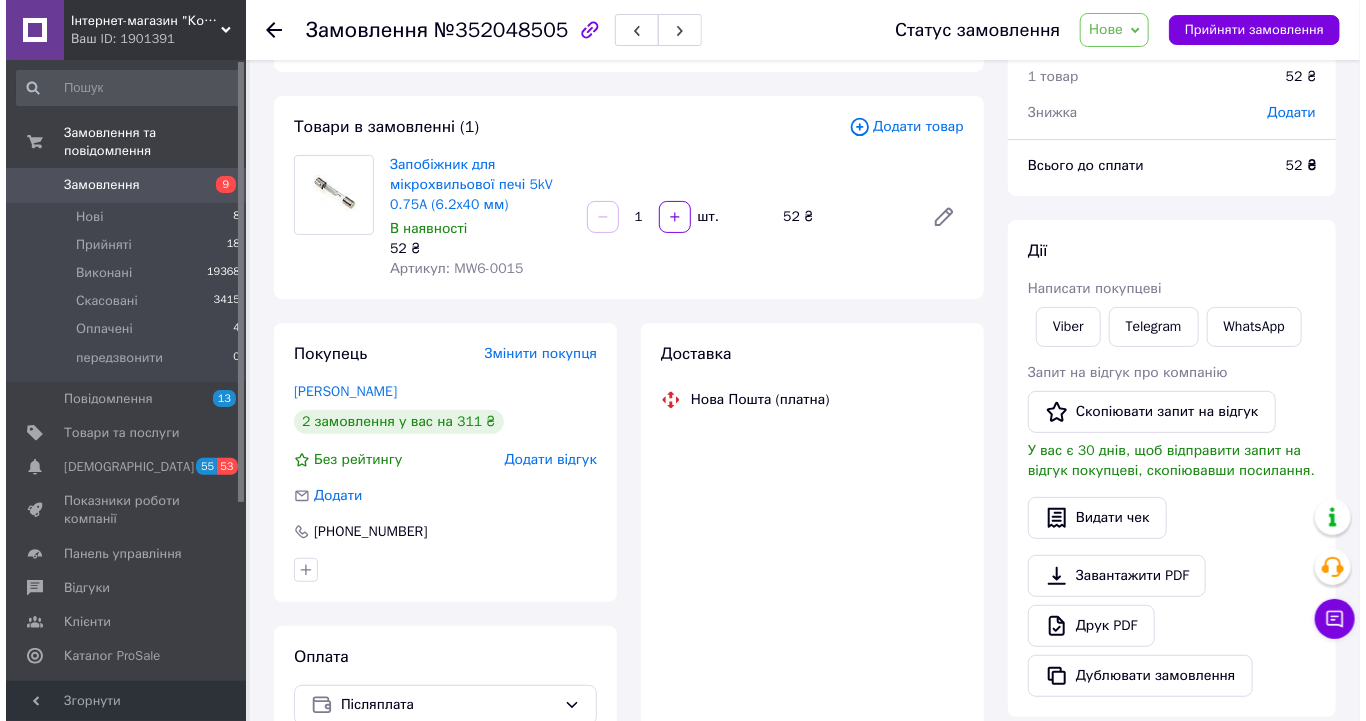 scroll, scrollTop: 0, scrollLeft: 0, axis: both 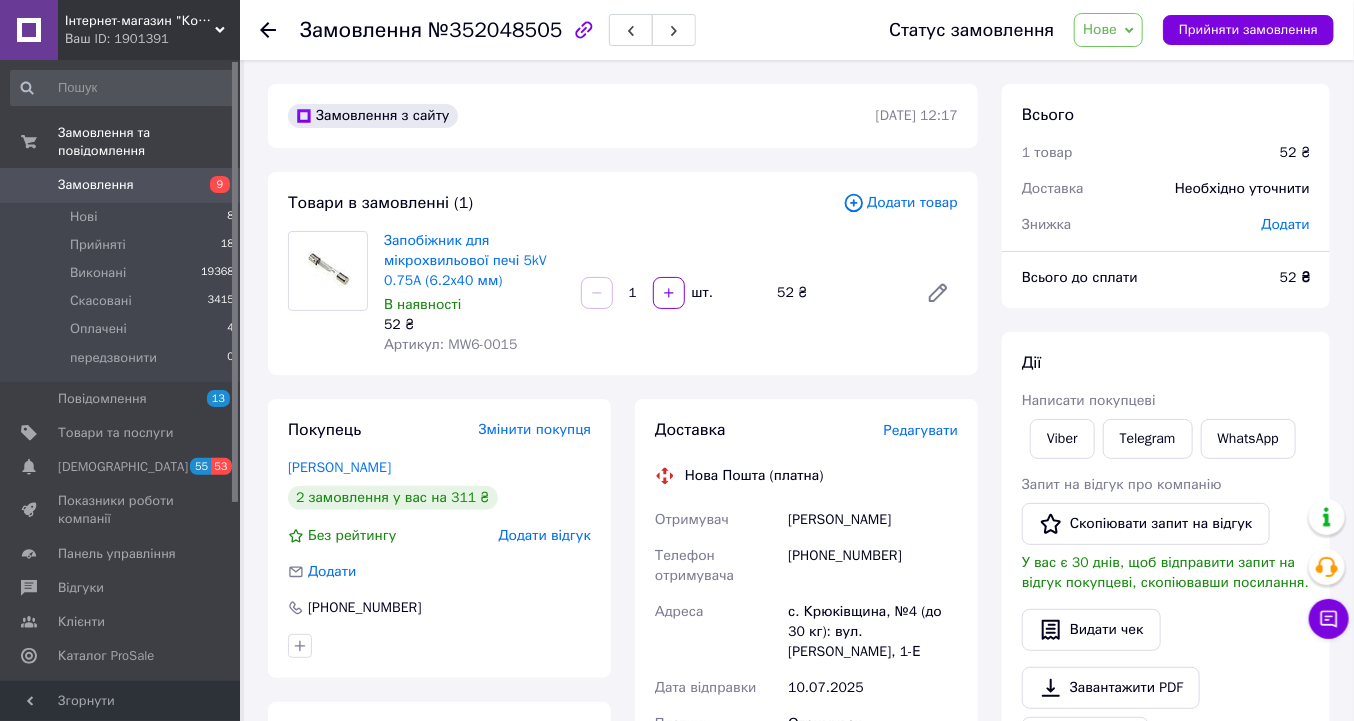 click on "Редагувати" at bounding box center [921, 430] 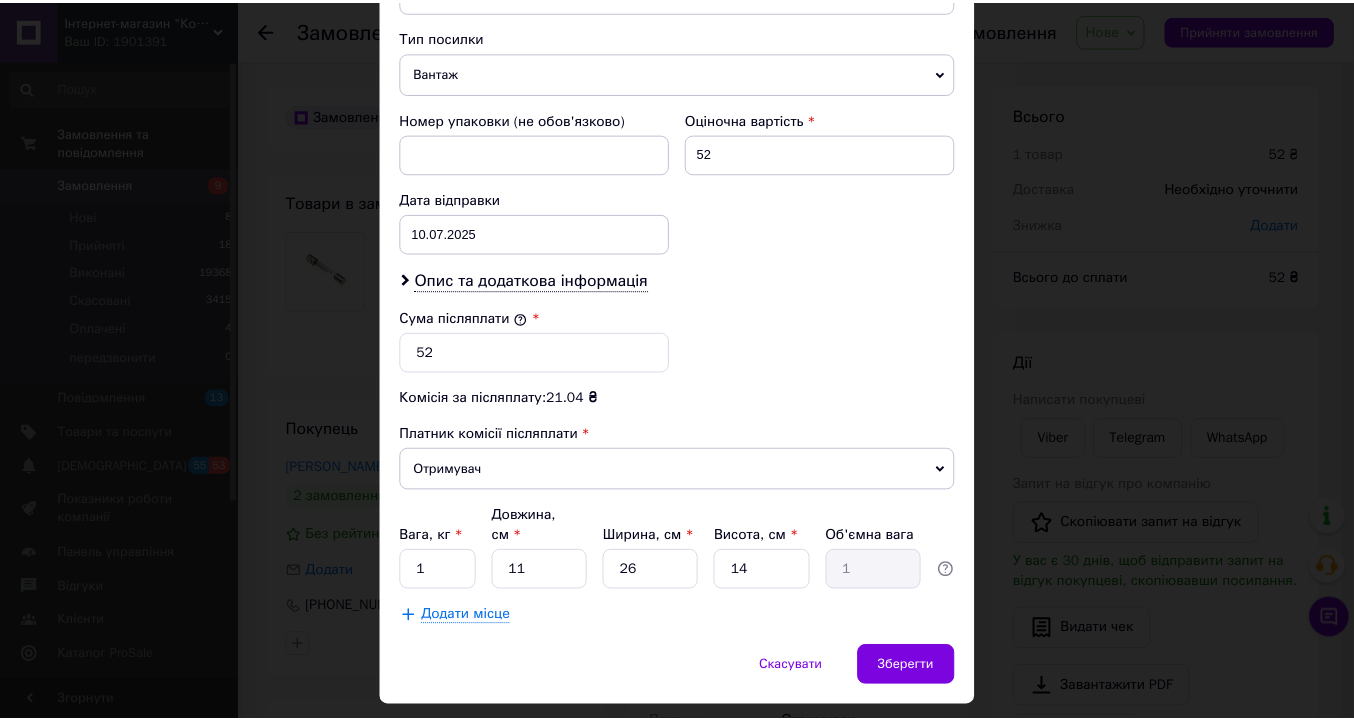 scroll, scrollTop: 799, scrollLeft: 0, axis: vertical 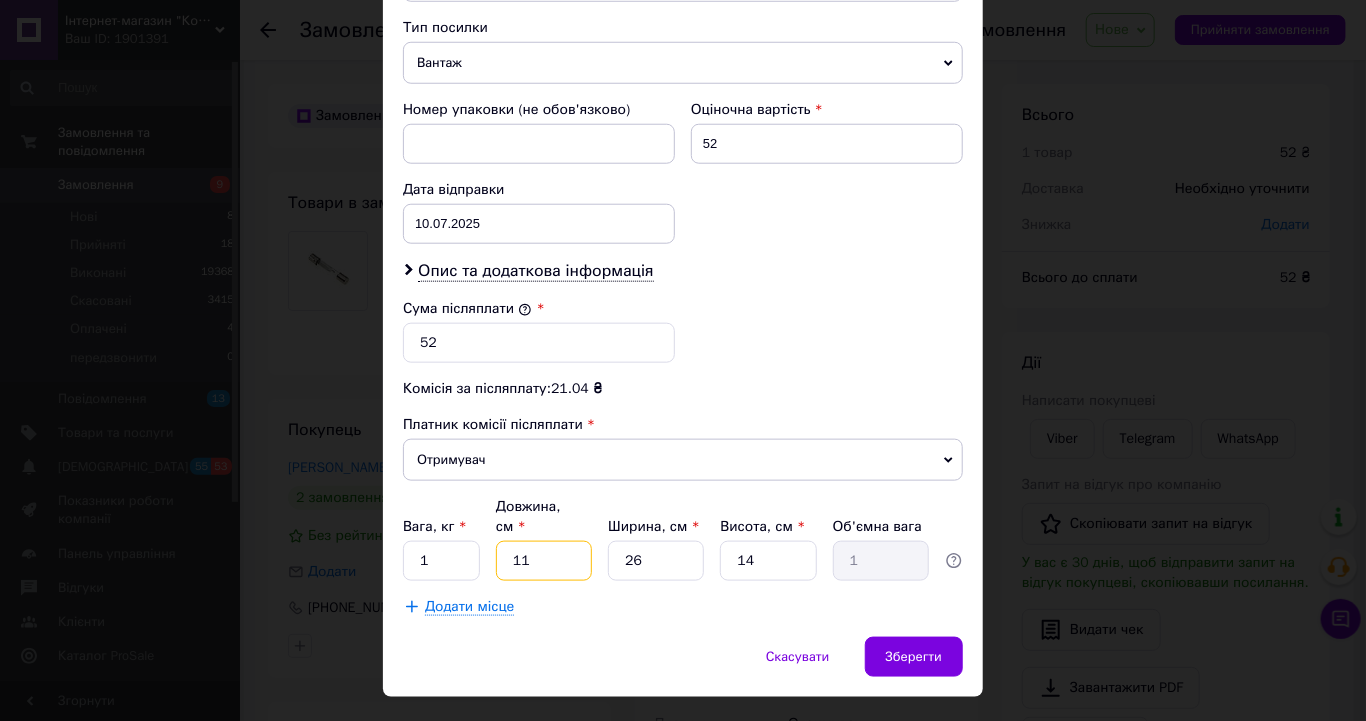 drag, startPoint x: 529, startPoint y: 513, endPoint x: 503, endPoint y: 507, distance: 26.683329 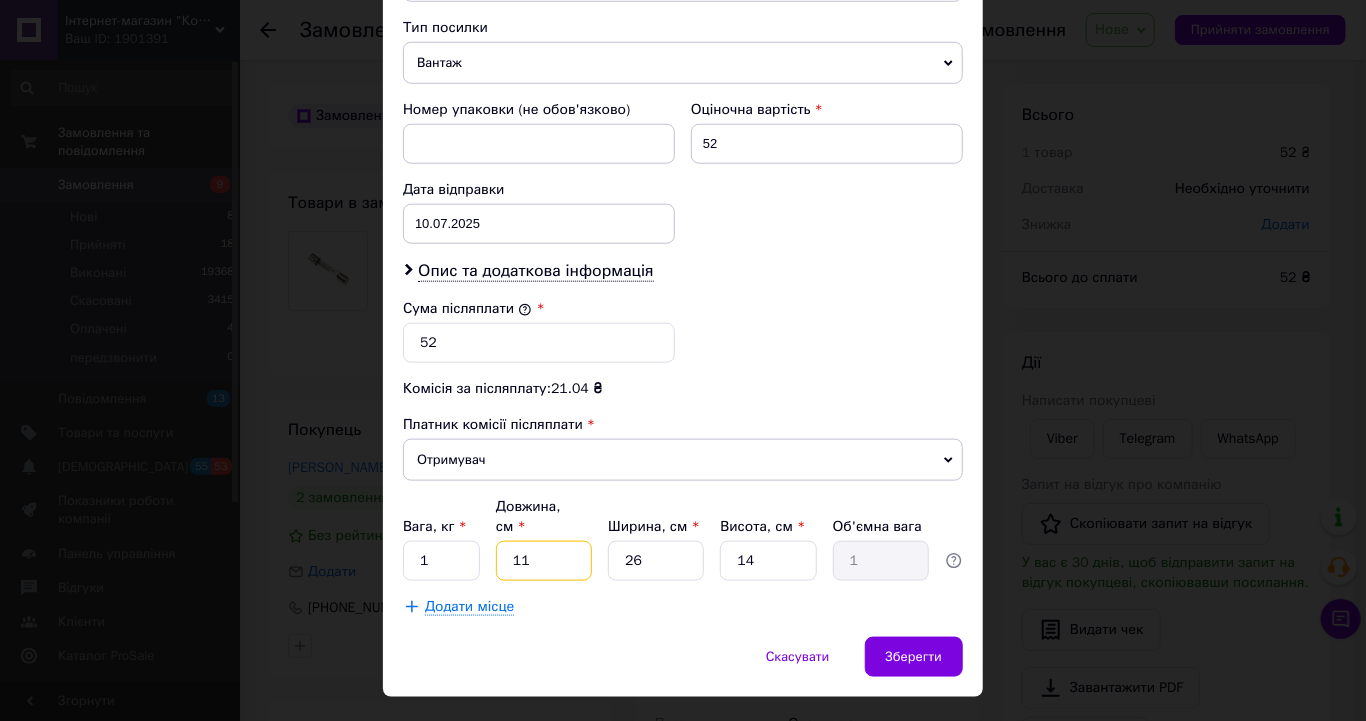 type on "5" 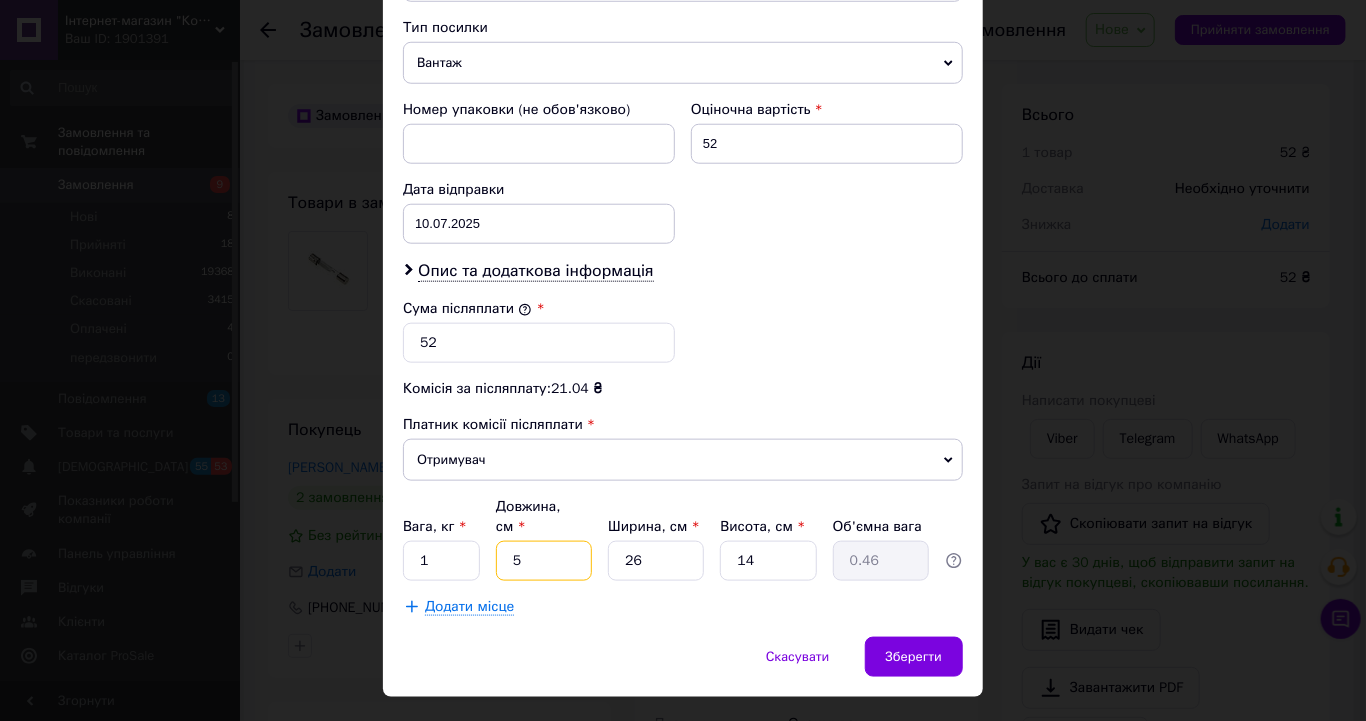 type on "5" 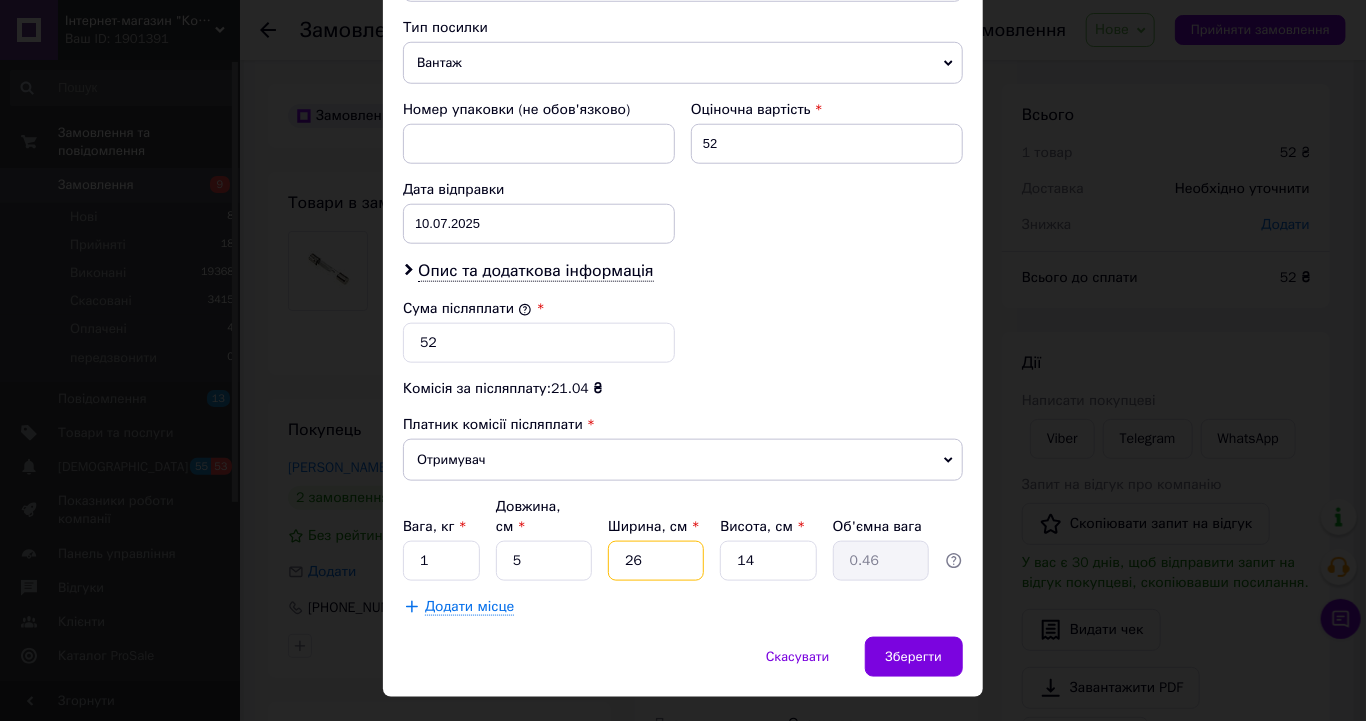 type on "3" 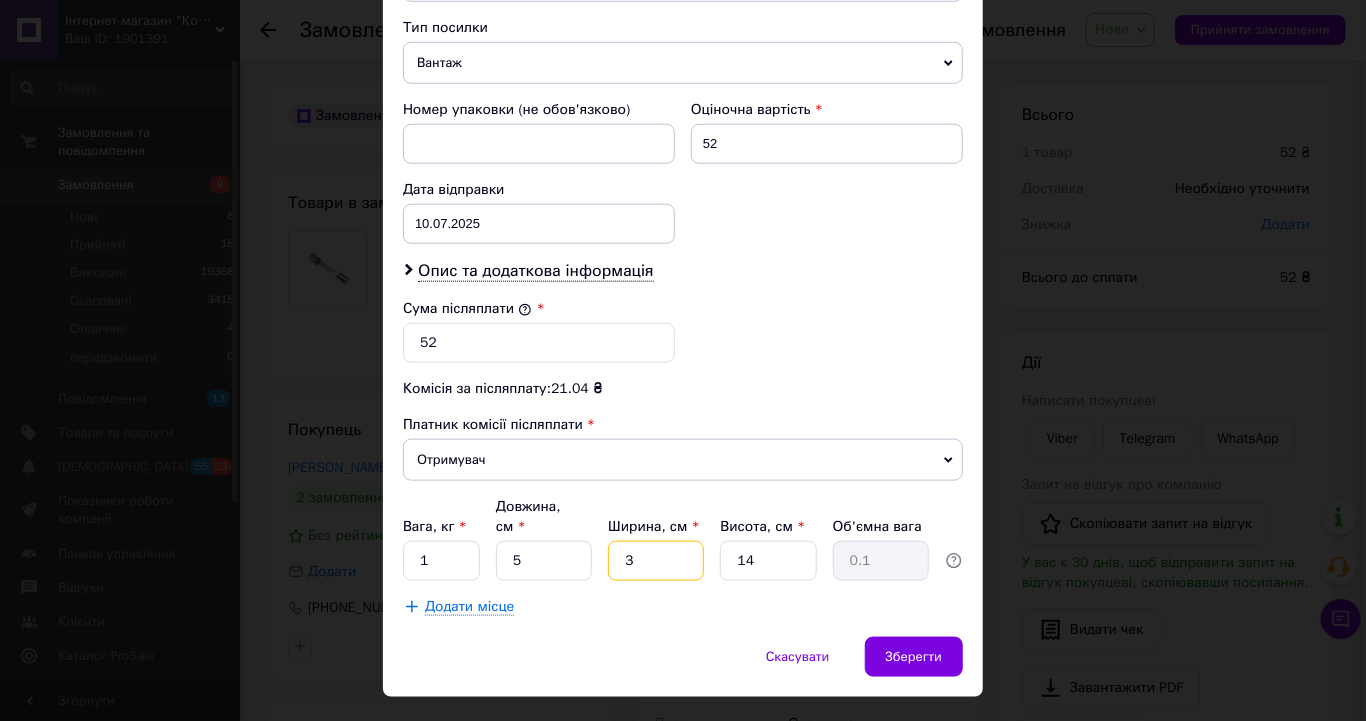 type on "3" 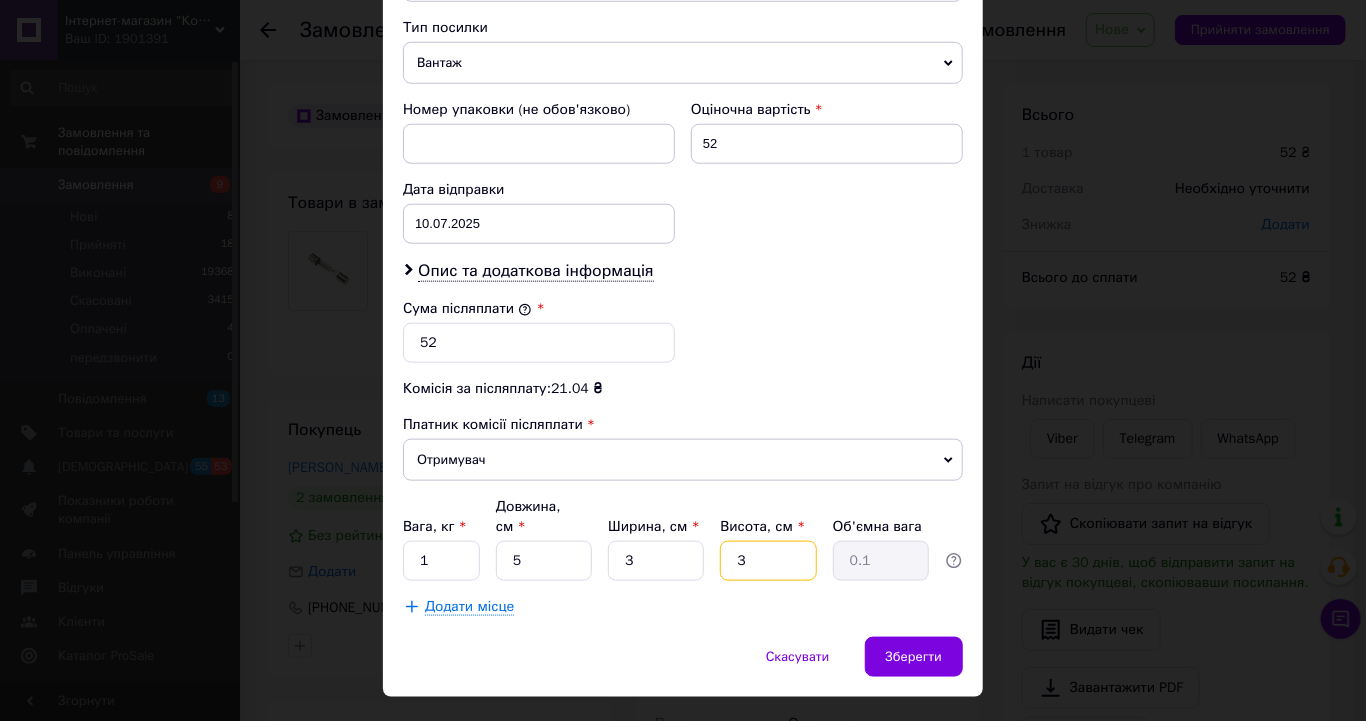 type on "3" 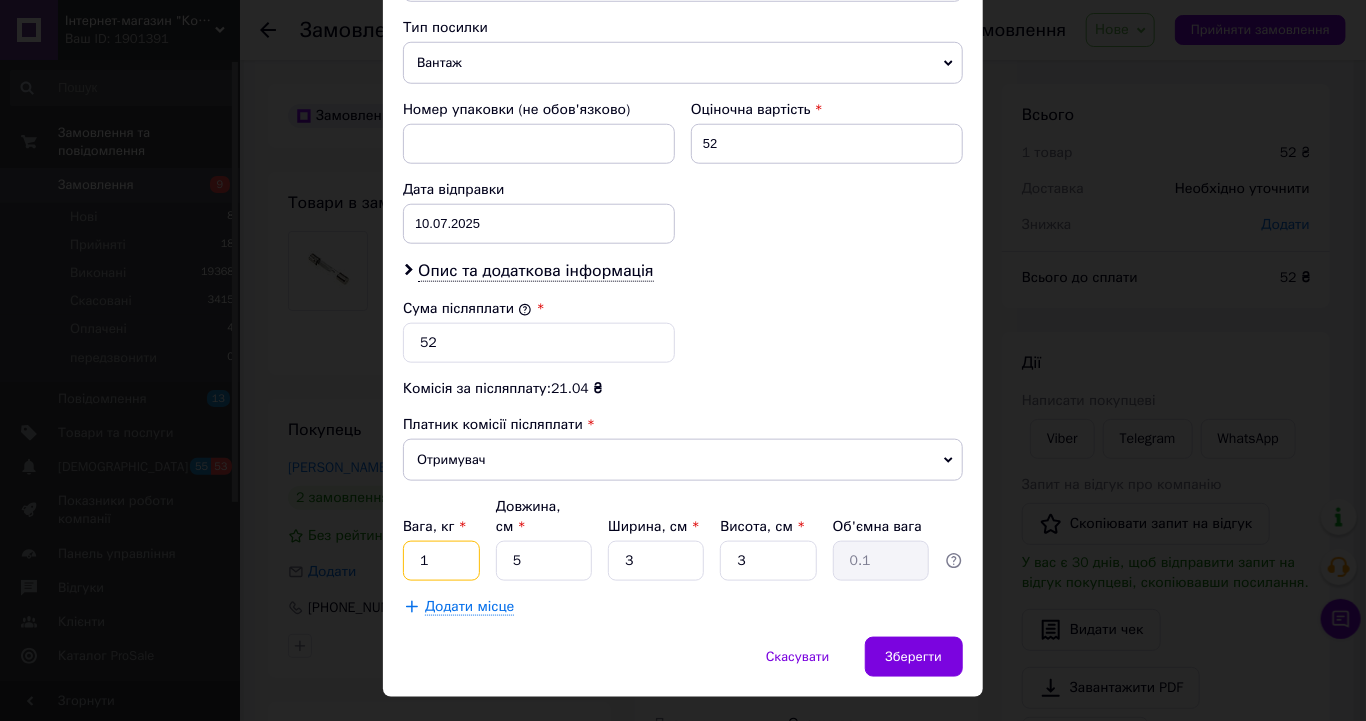 click on "1" at bounding box center [441, 561] 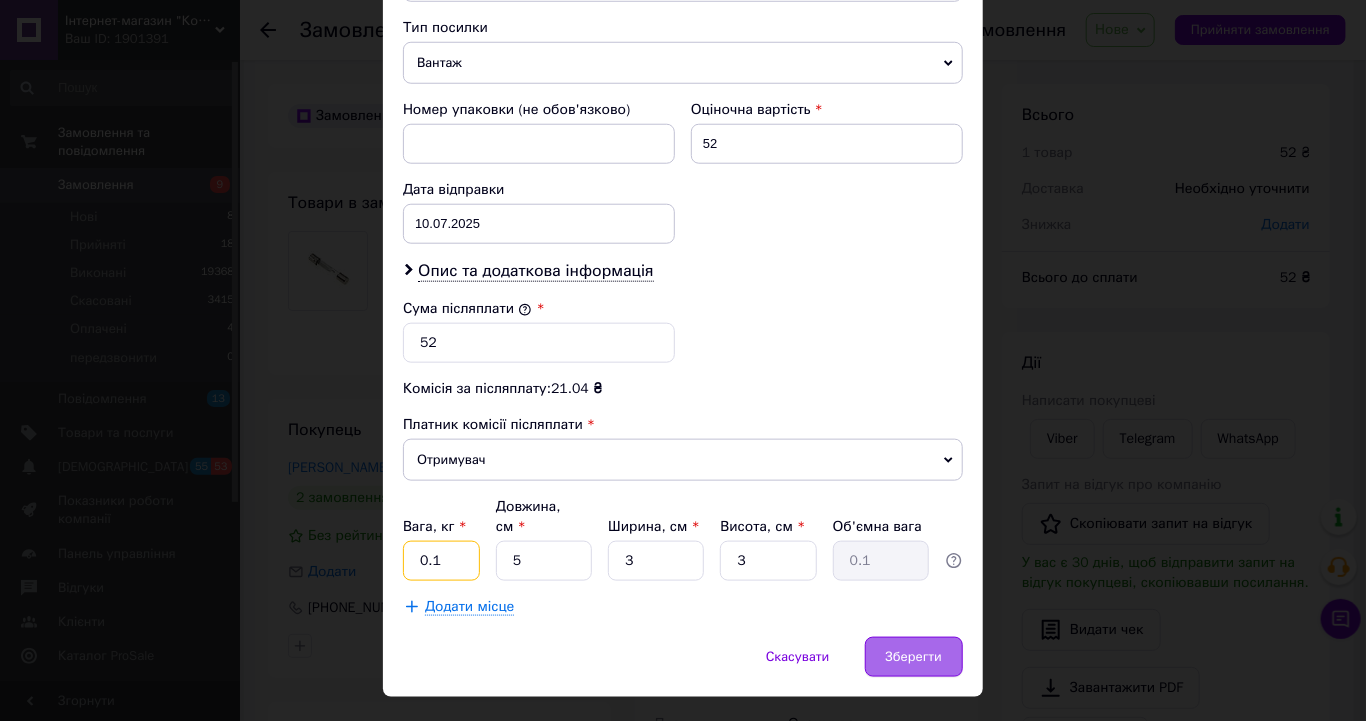 type on "0.1" 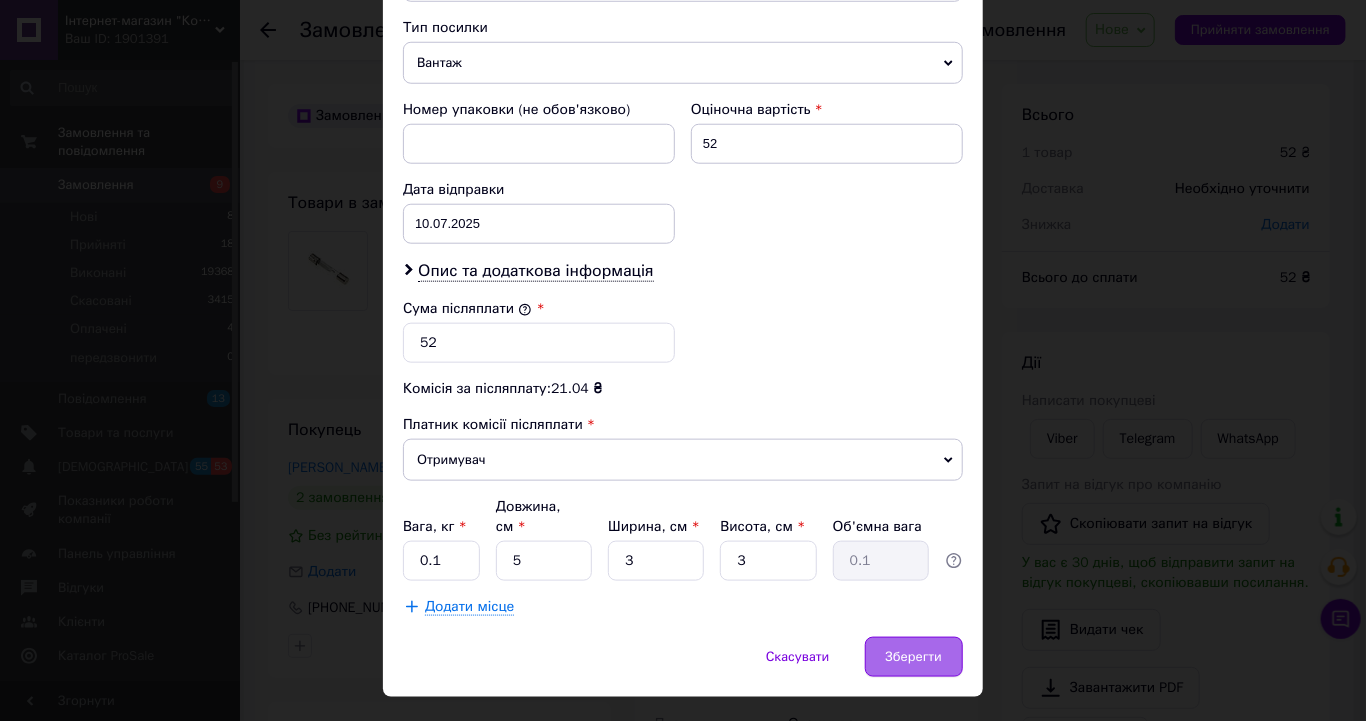 click on "Зберегти" at bounding box center [914, 657] 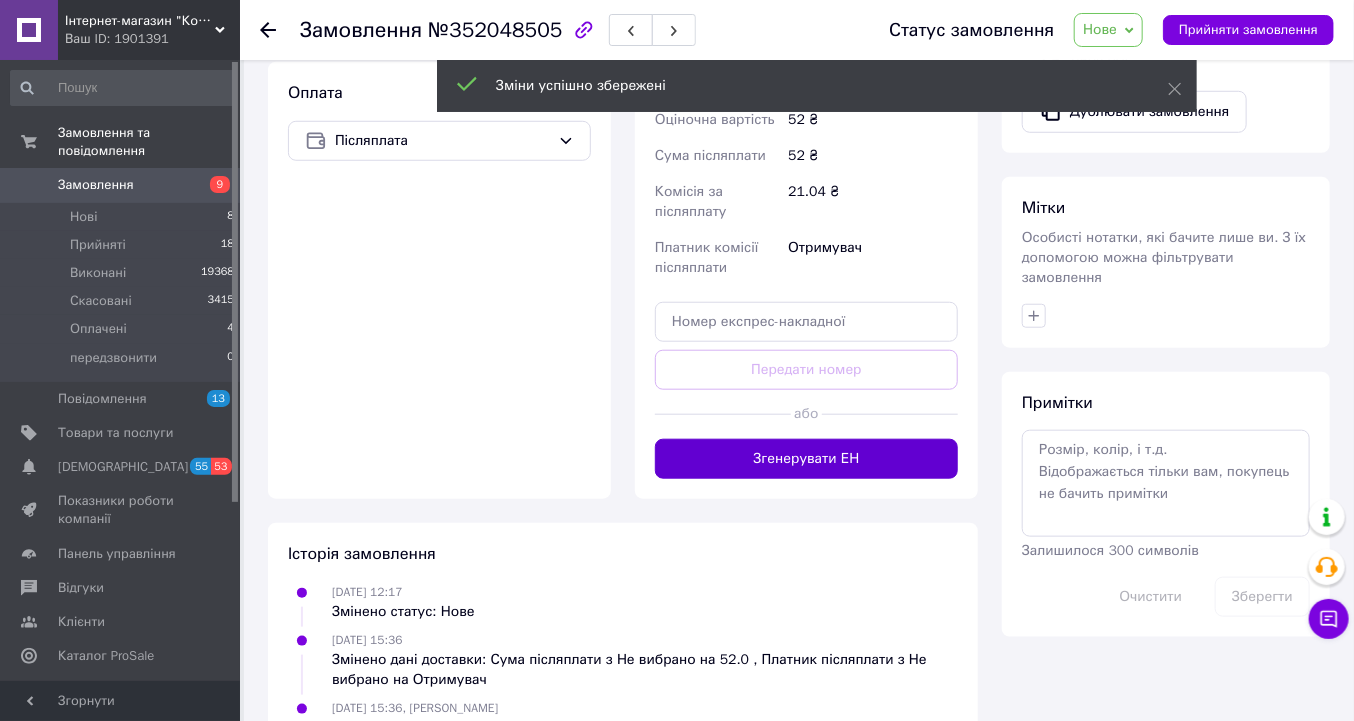 click on "Згенерувати ЕН" at bounding box center [806, 459] 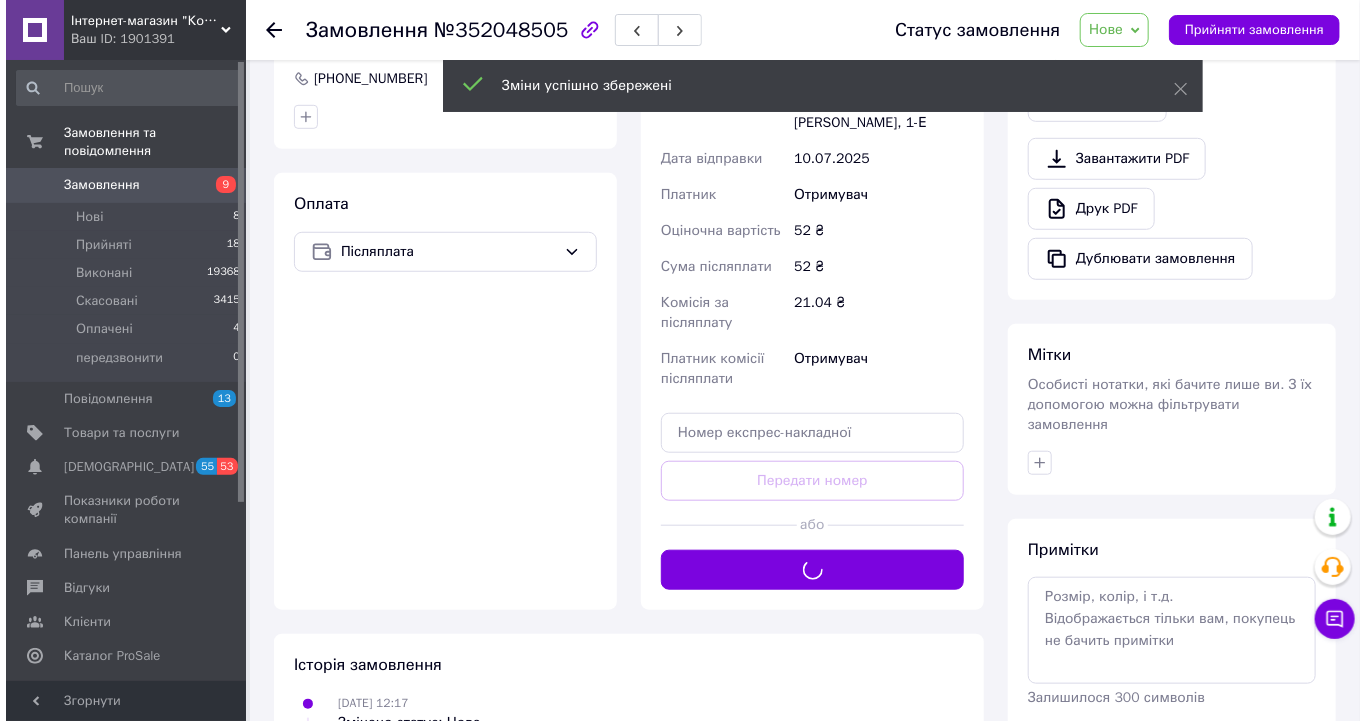 scroll, scrollTop: 0, scrollLeft: 0, axis: both 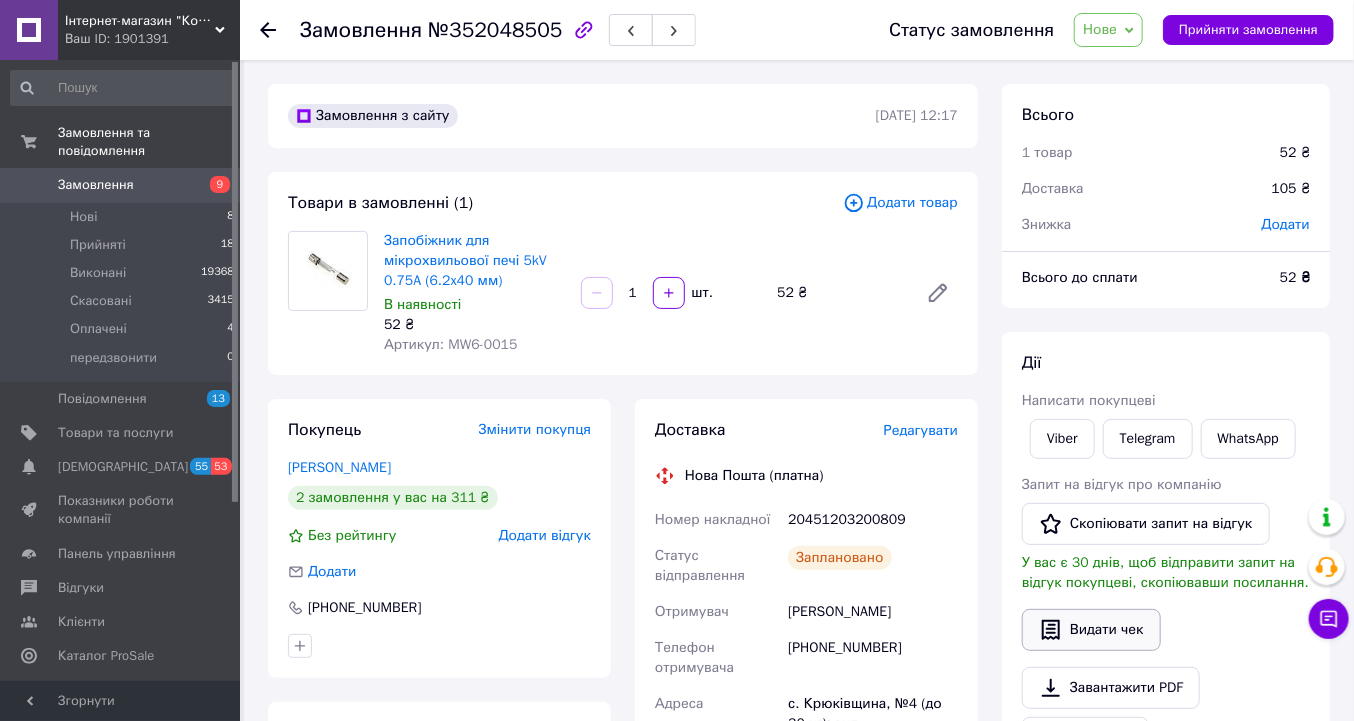 click on "Видати чек" at bounding box center (1091, 630) 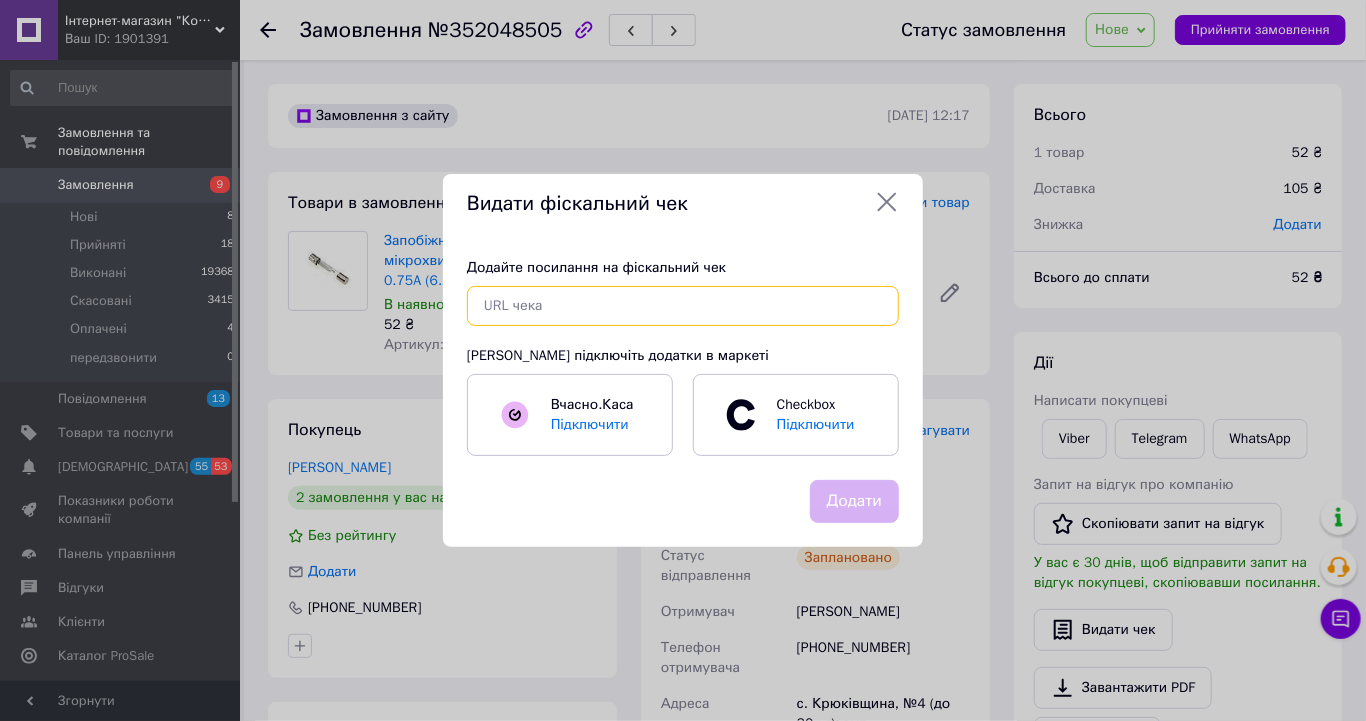 click at bounding box center (683, 306) 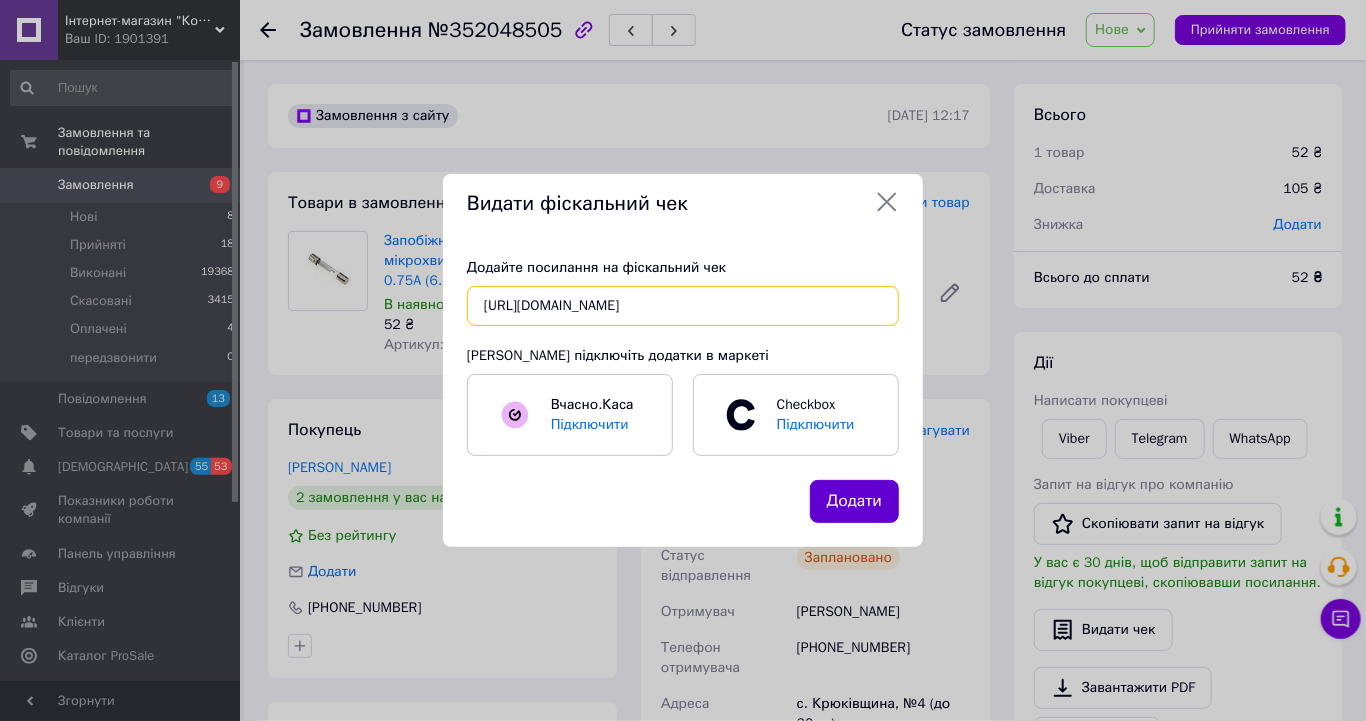 type on "https://kasa.vchasno.ua/check-viewer/vyR8fu8o9u4" 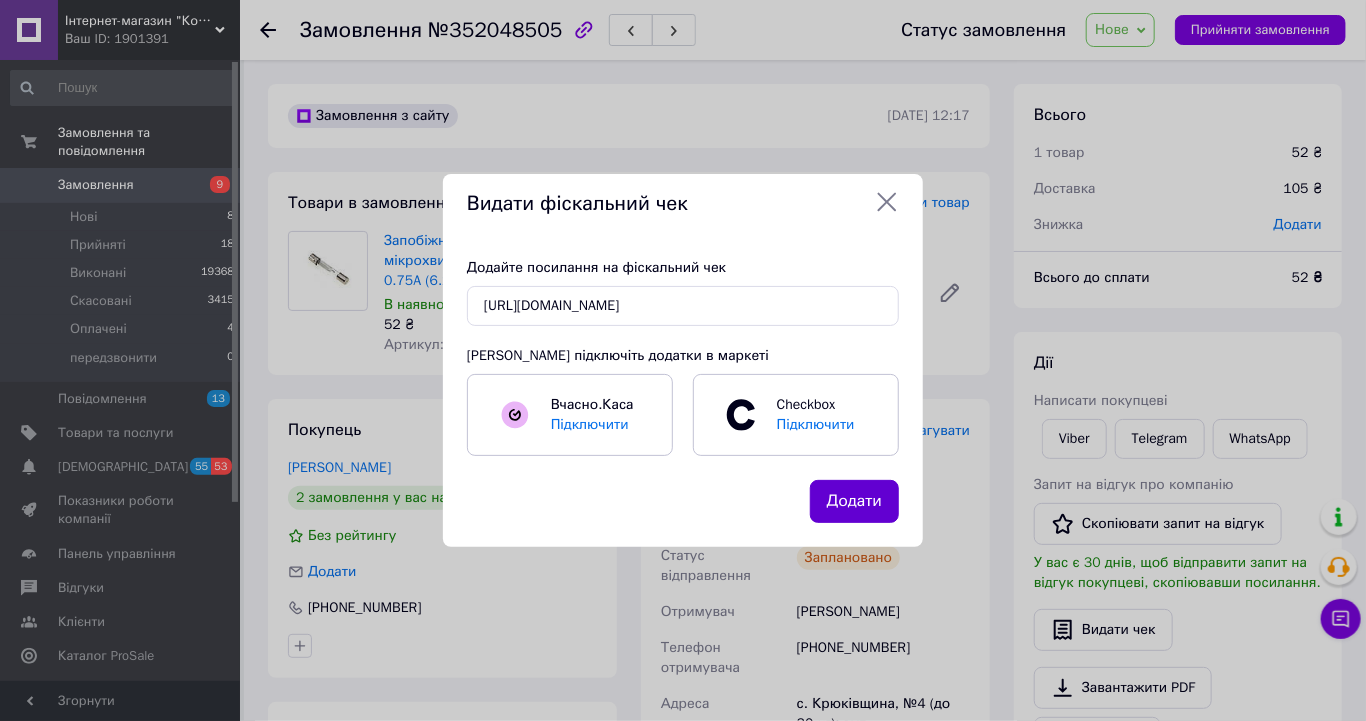 click on "Додати" at bounding box center (854, 501) 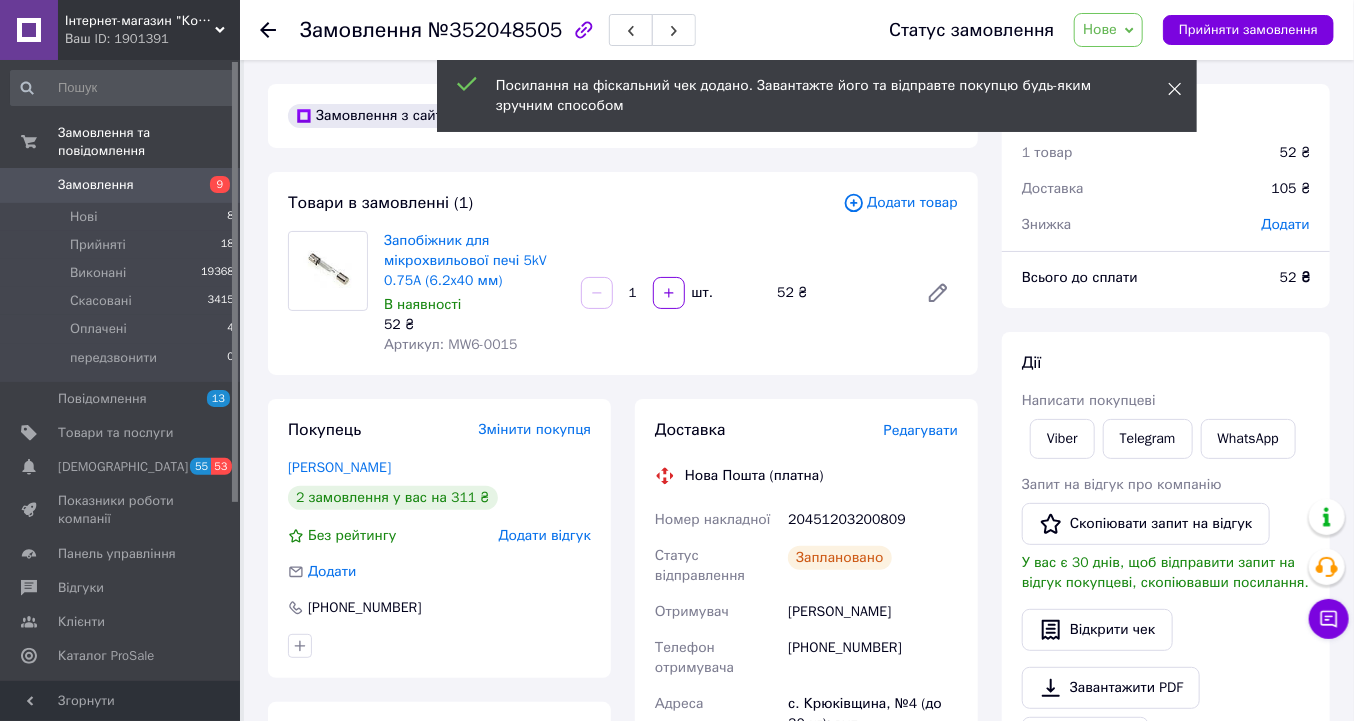 click 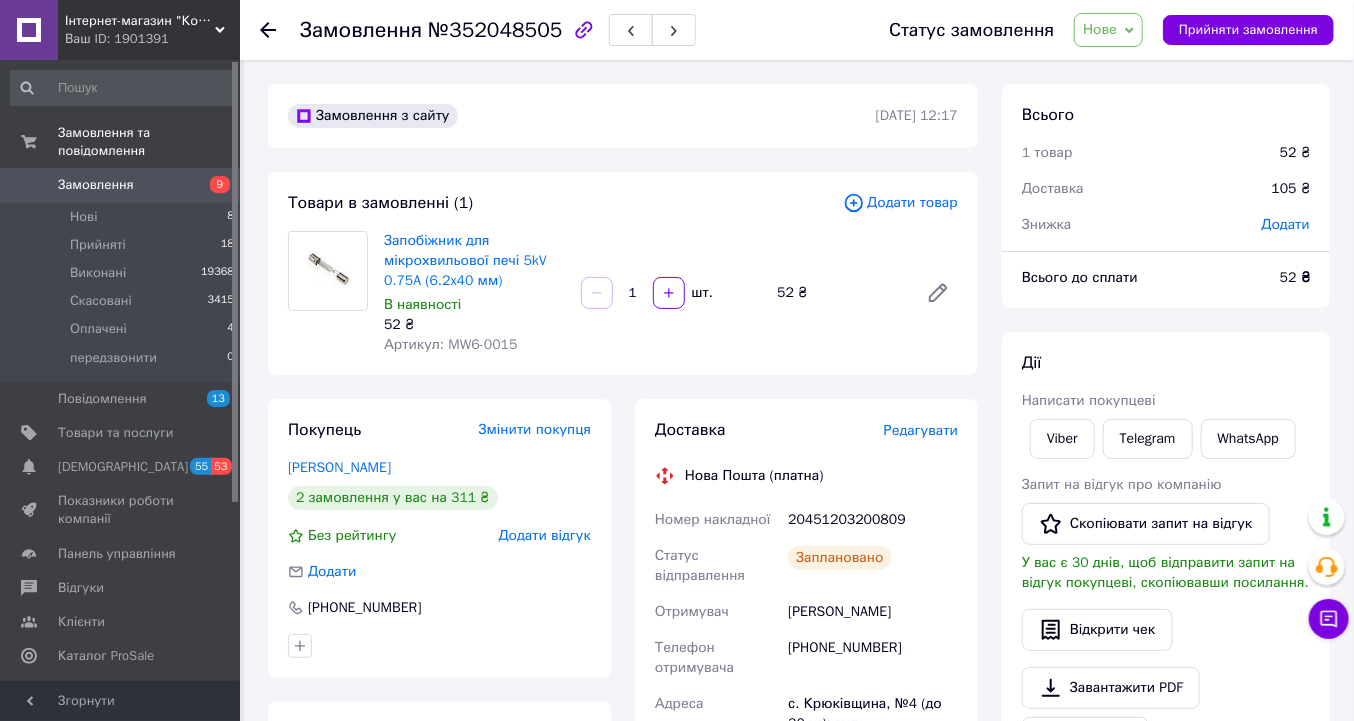 click 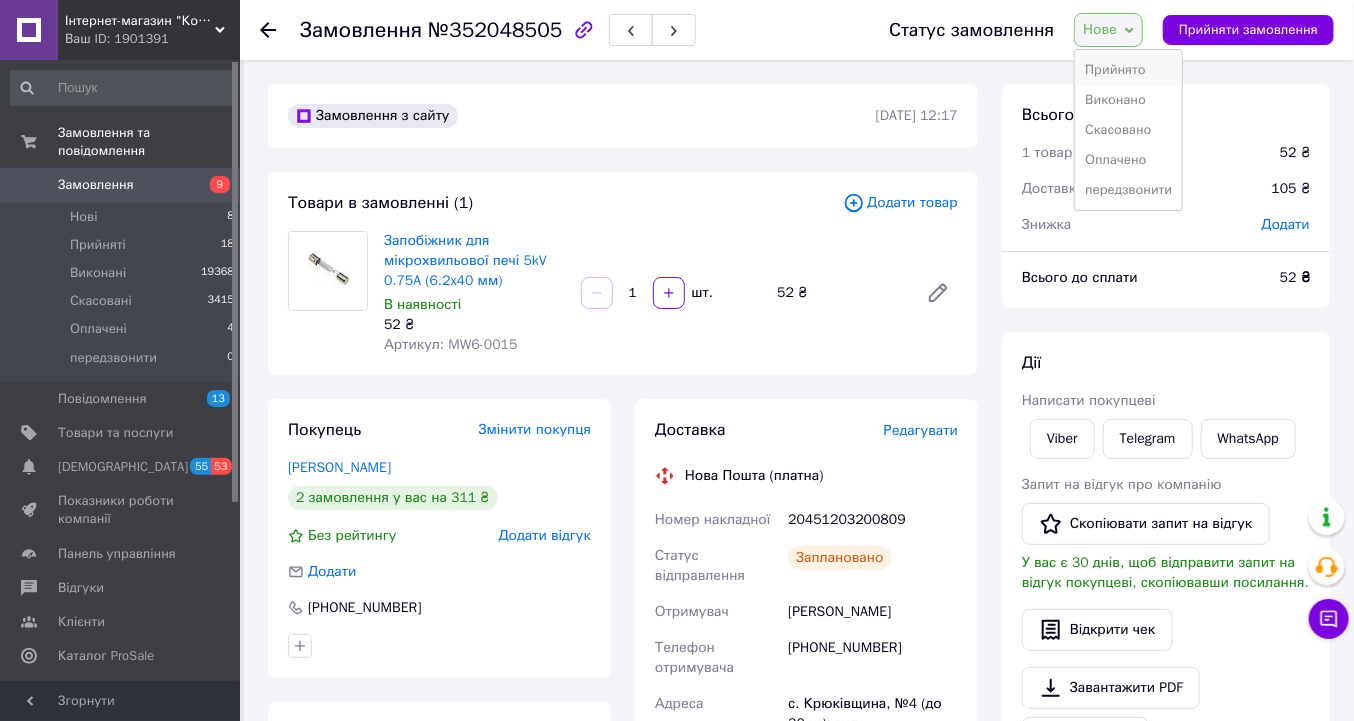 click on "Прийнято" at bounding box center [1128, 70] 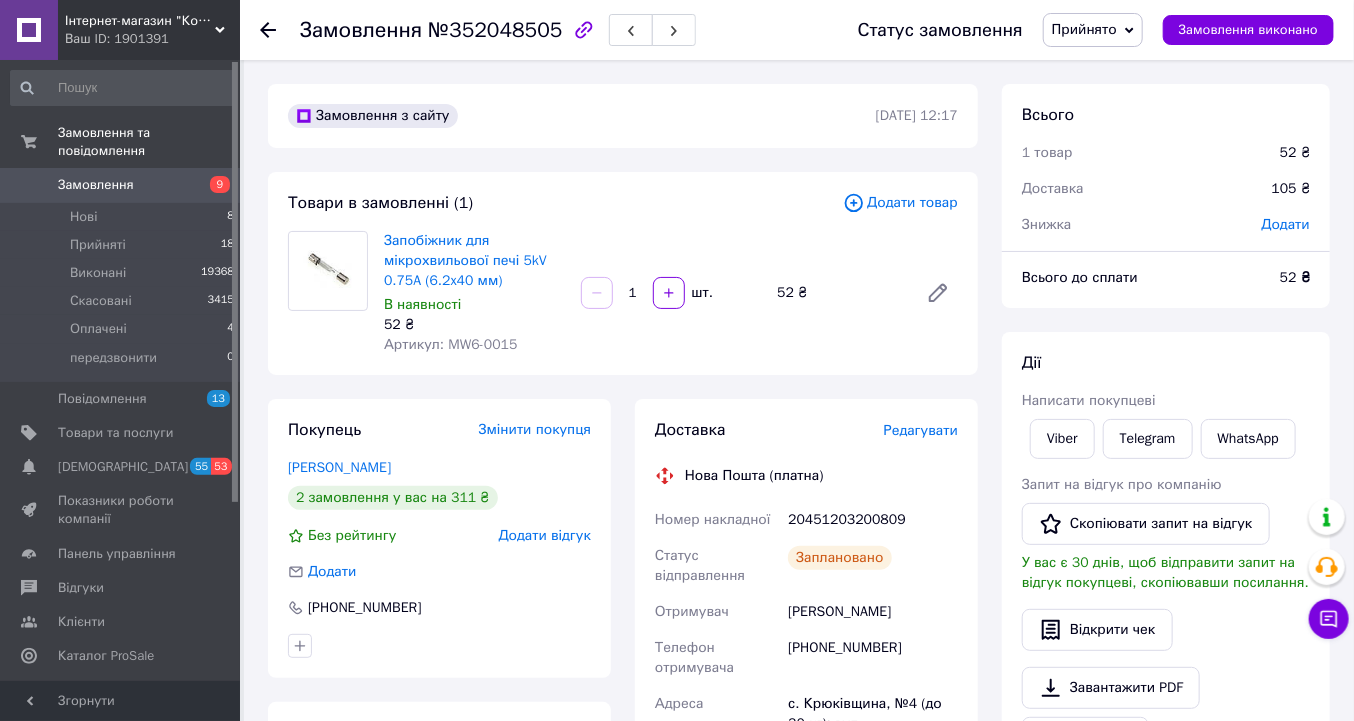 click 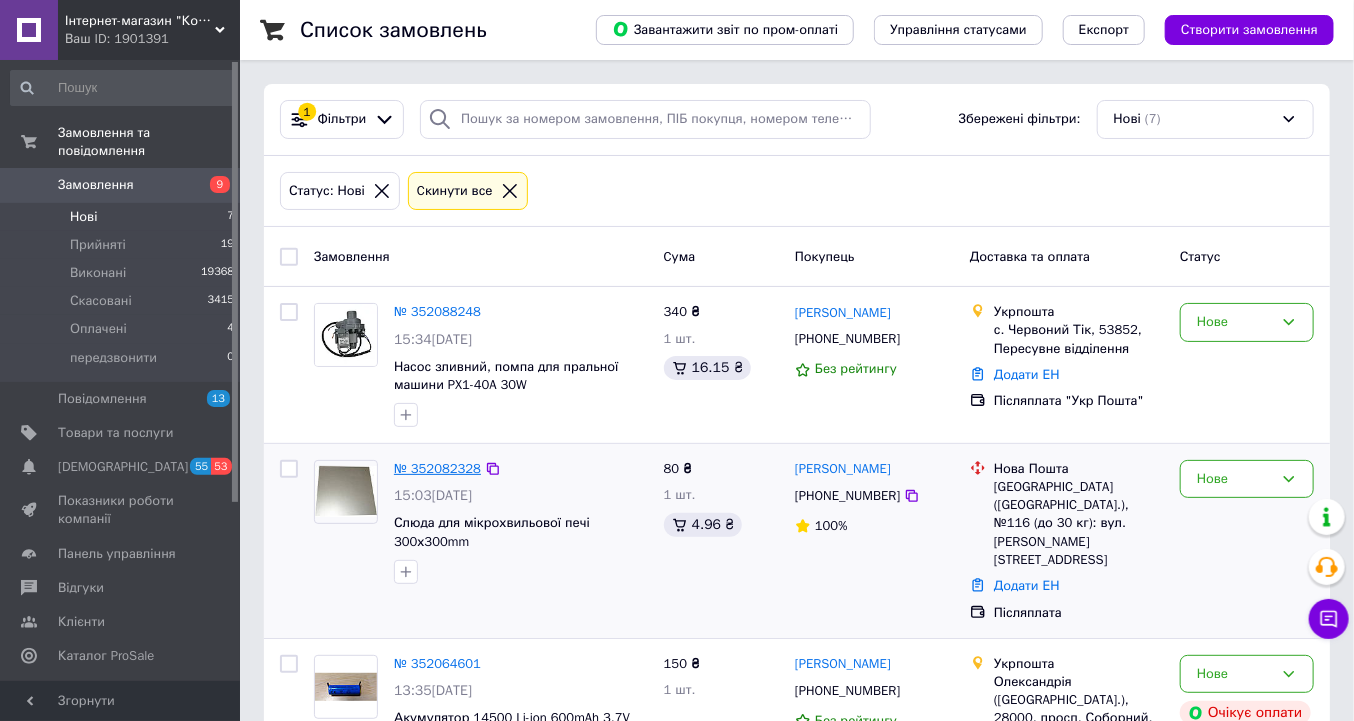 click on "№ 352082328" at bounding box center [437, 468] 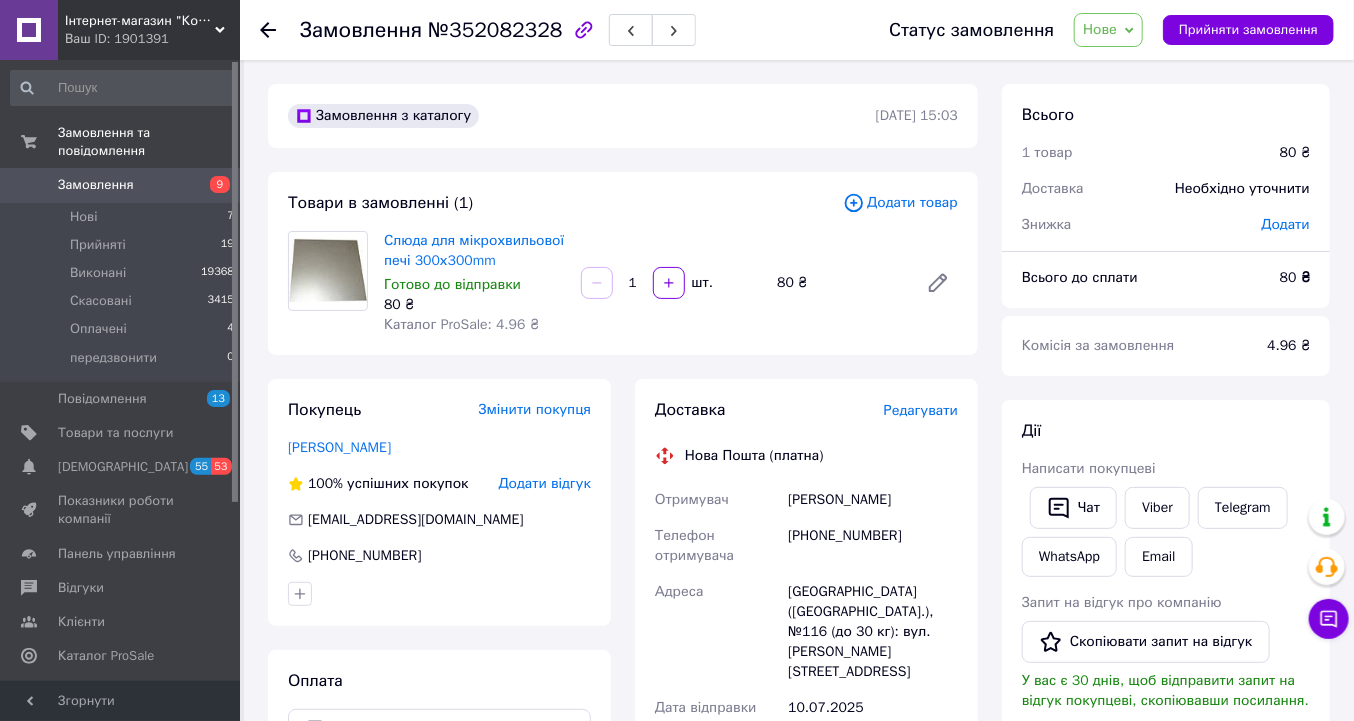 click on "Редагувати" at bounding box center (921, 410) 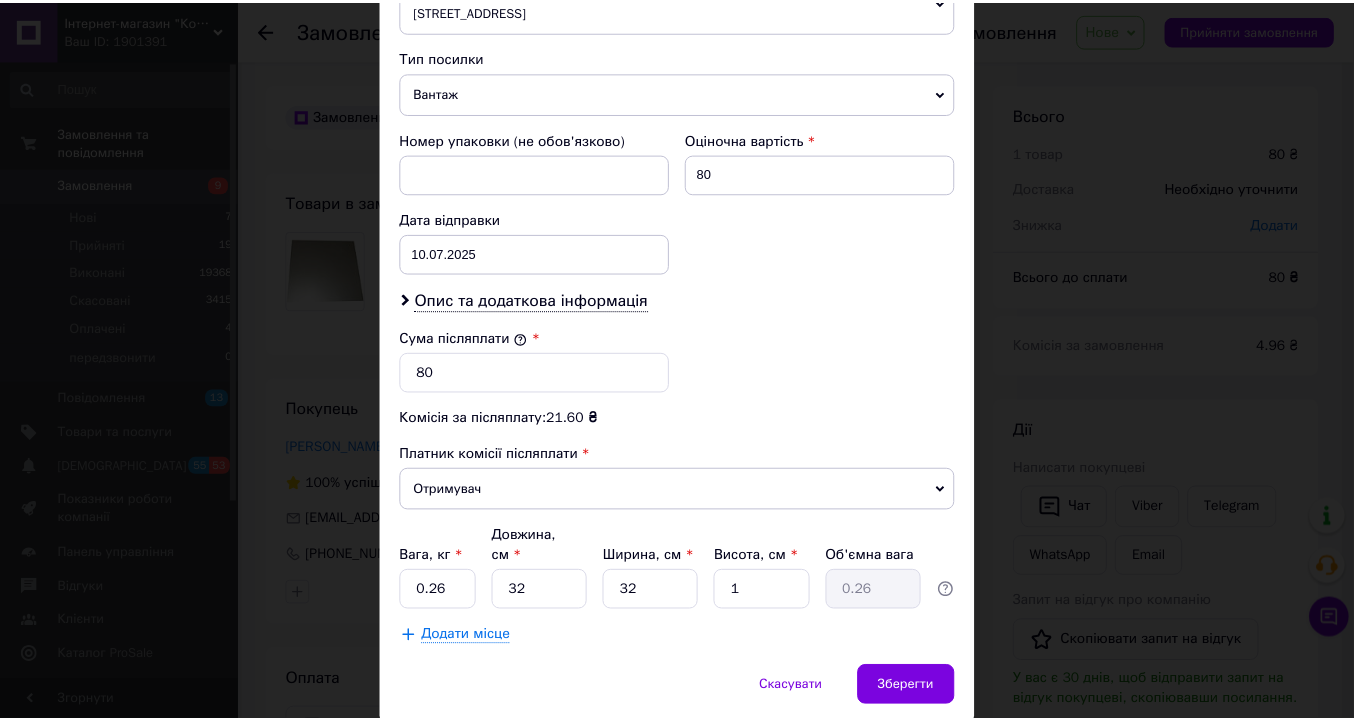 scroll, scrollTop: 799, scrollLeft: 0, axis: vertical 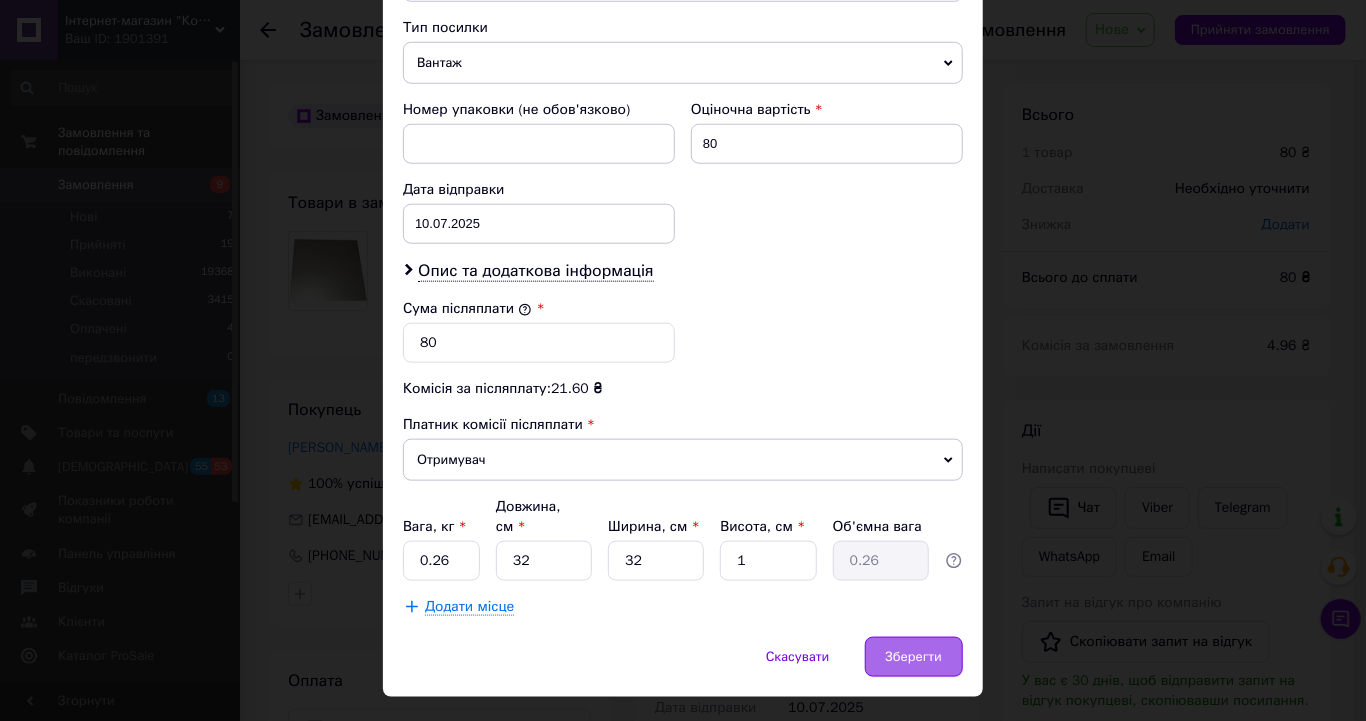 click on "Зберегти" at bounding box center (914, 657) 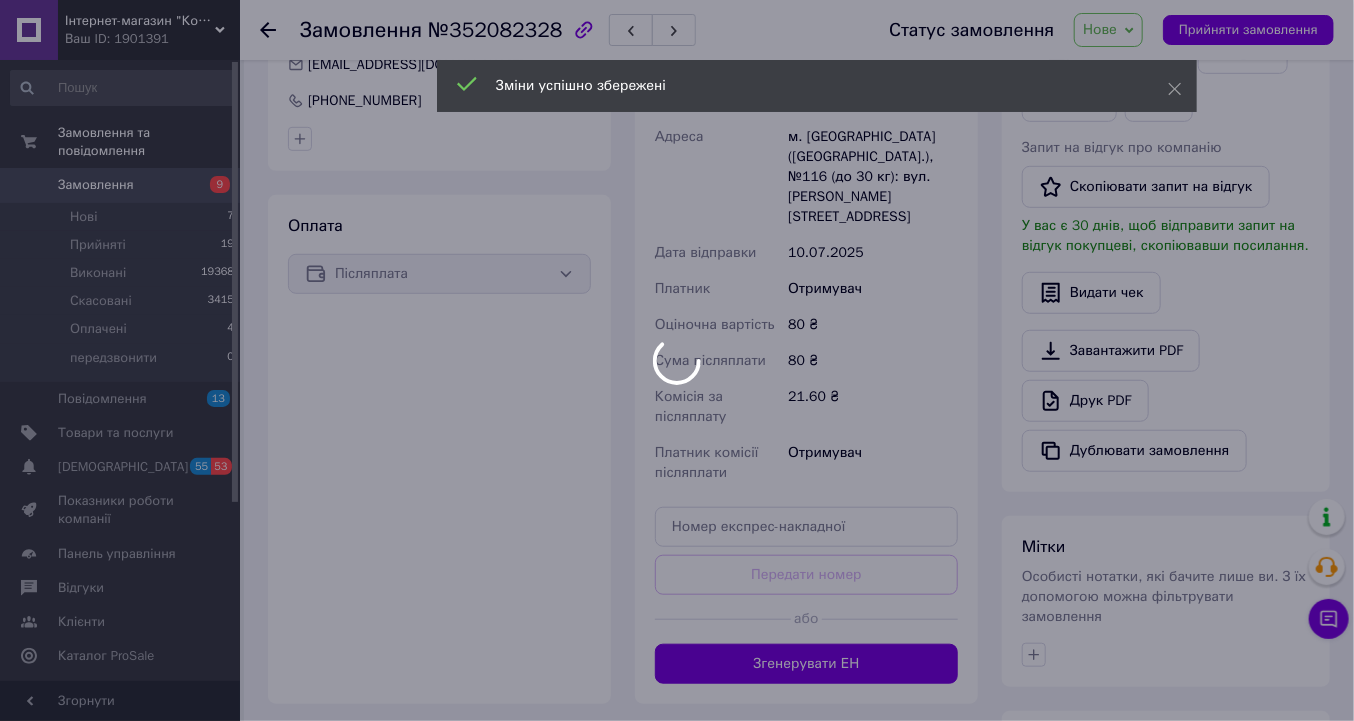 scroll, scrollTop: 480, scrollLeft: 0, axis: vertical 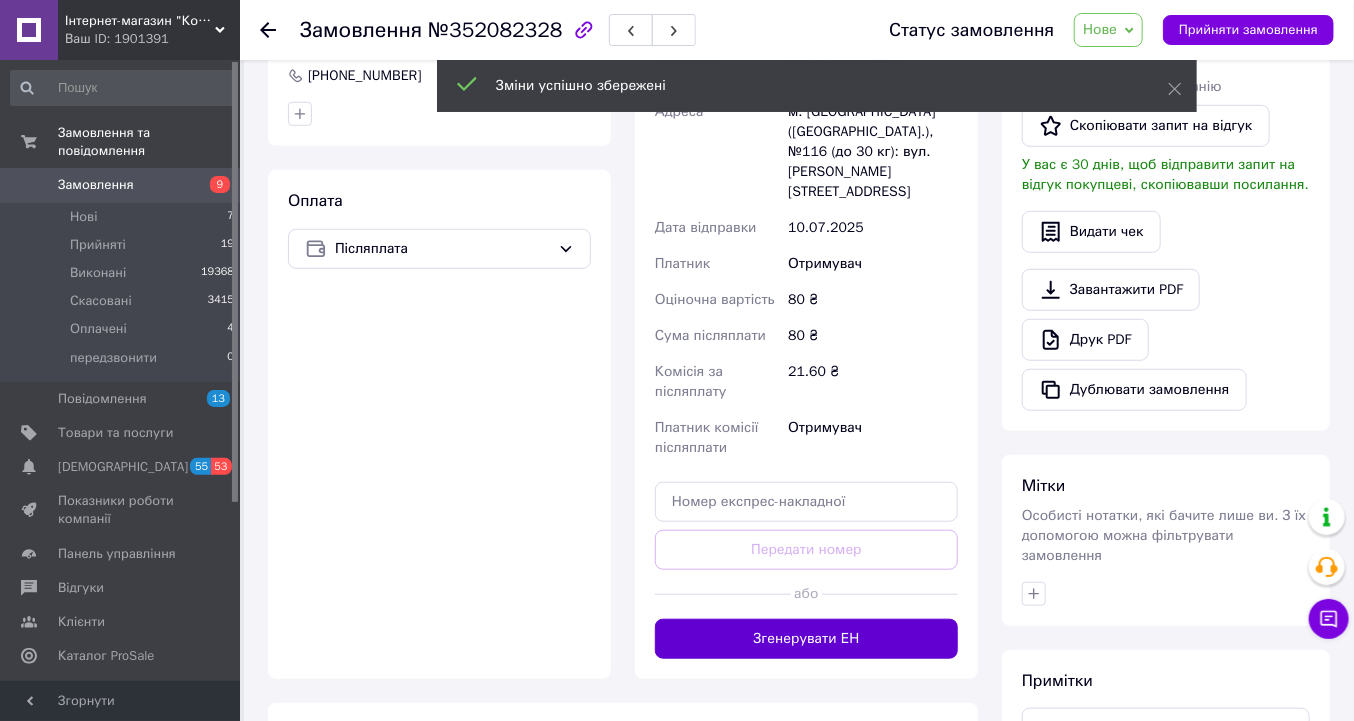 click on "Згенерувати ЕН" at bounding box center [806, 639] 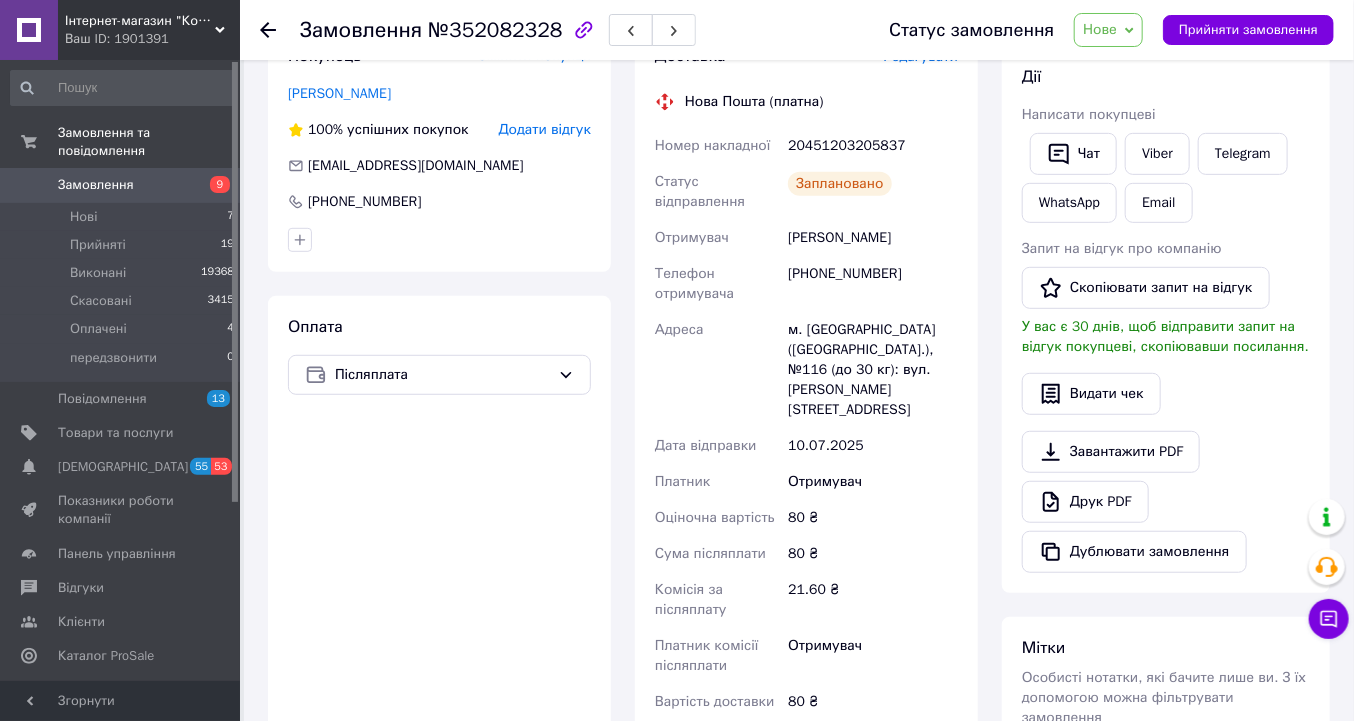 scroll, scrollTop: 320, scrollLeft: 0, axis: vertical 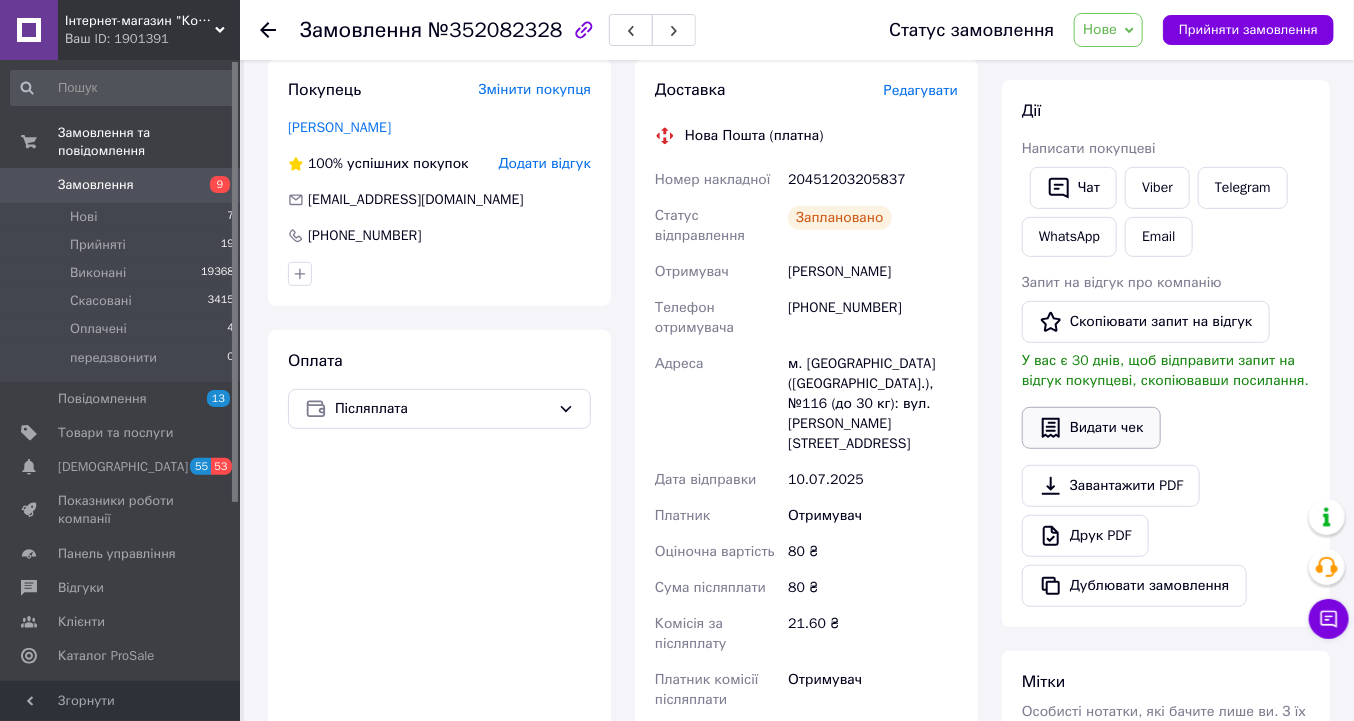 click on "Видати чек" at bounding box center [1091, 428] 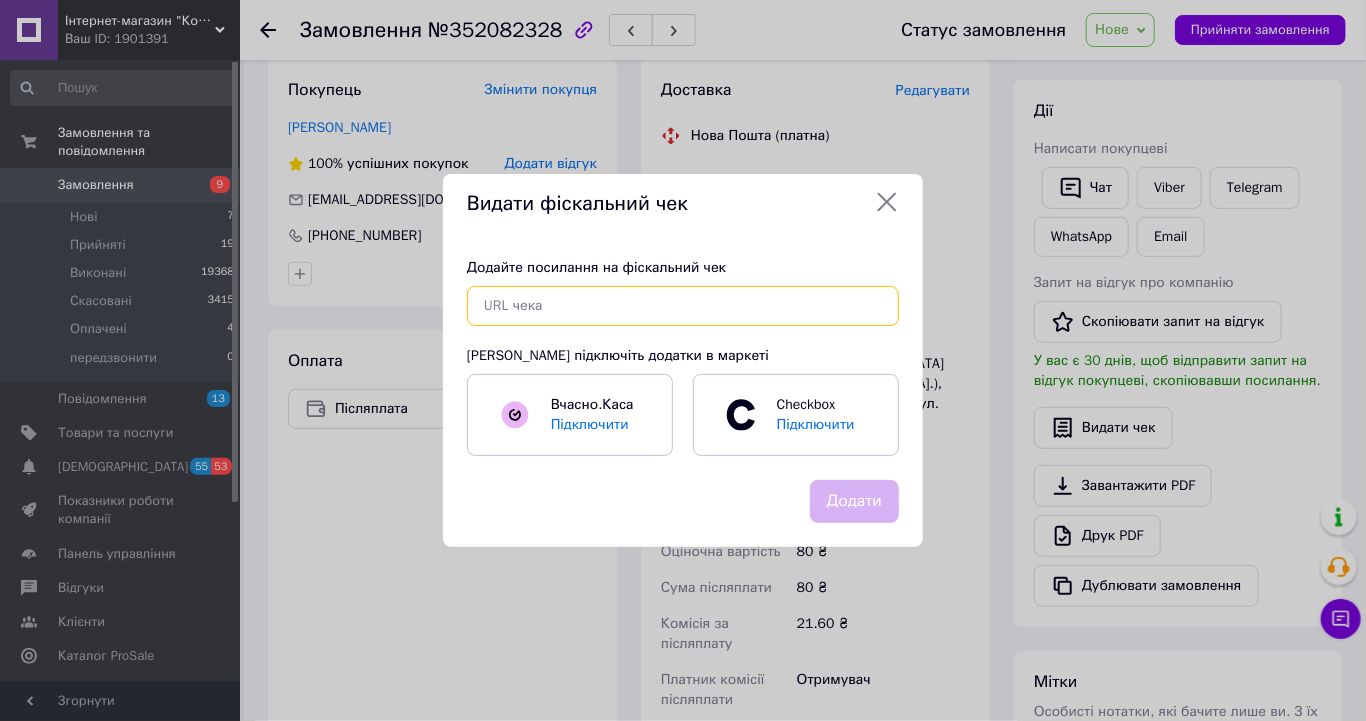 click at bounding box center (683, 306) 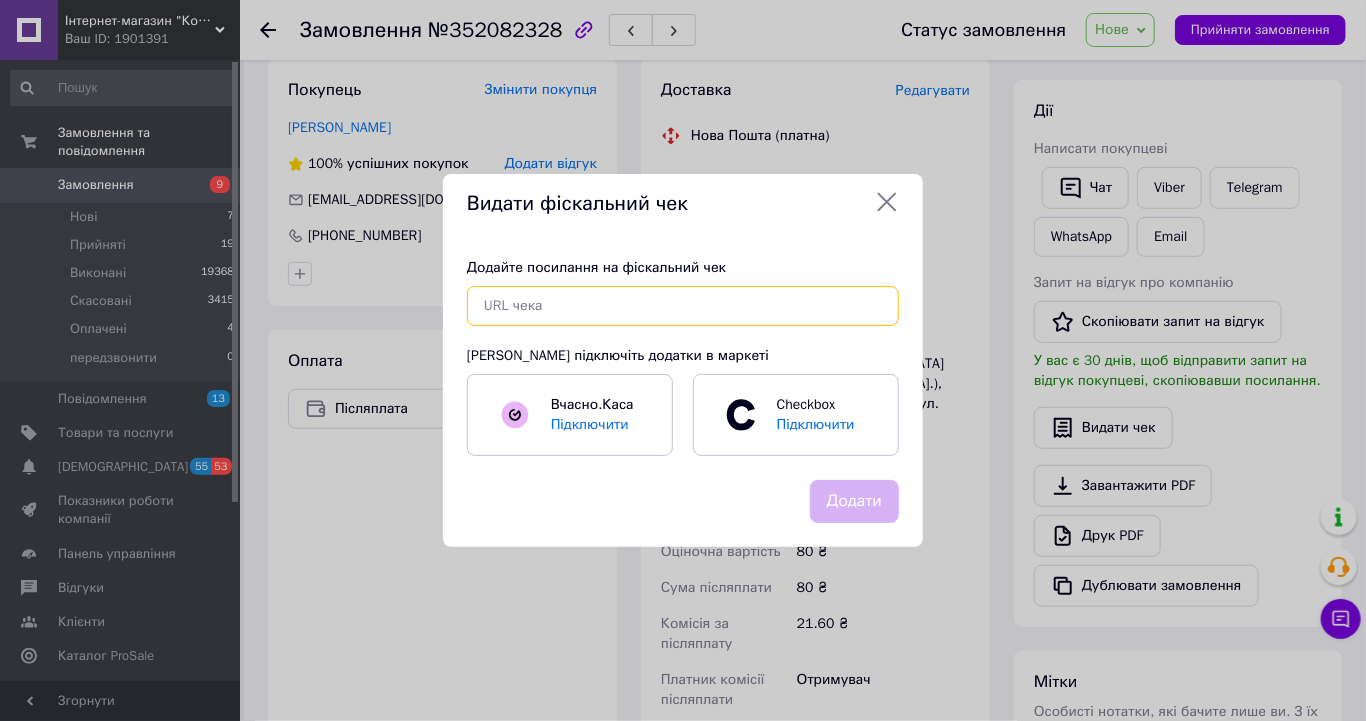 paste on "https://kasa.vchasno.ua/check-viewer/yQGQ3aHxkAo" 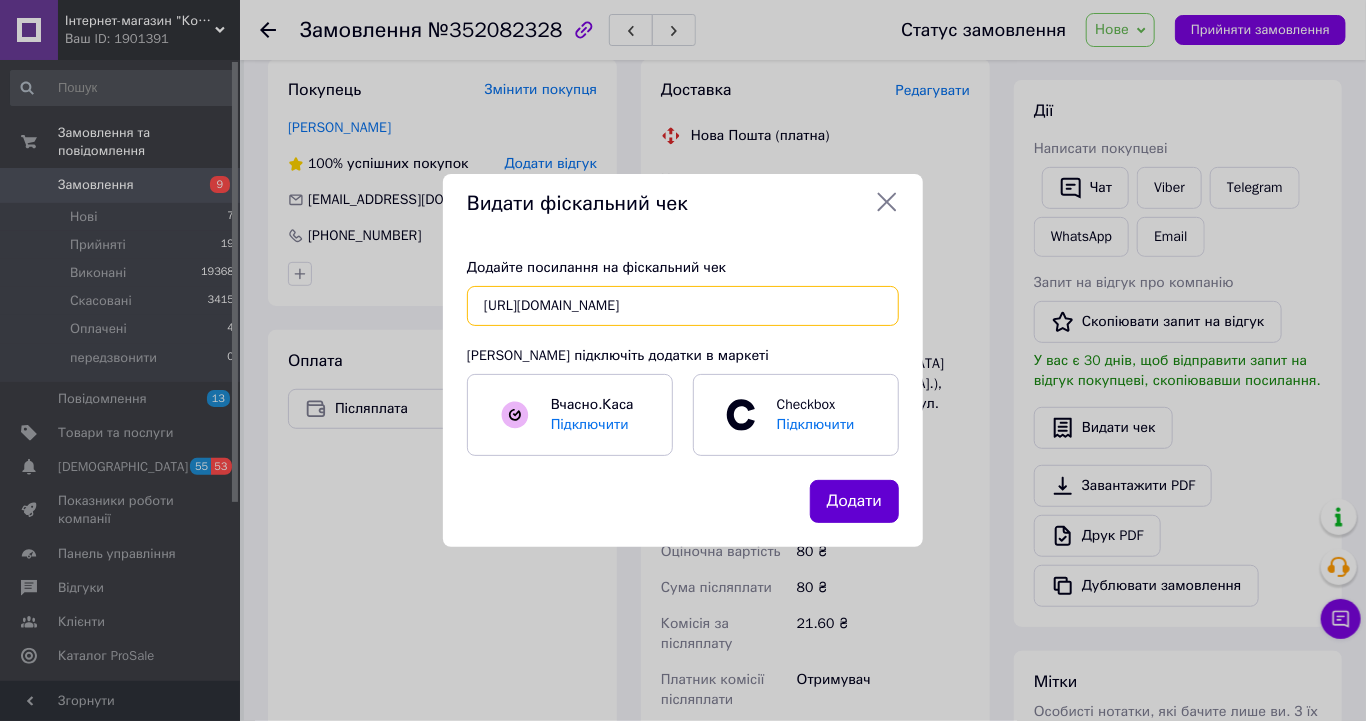 type on "https://kasa.vchasno.ua/check-viewer/yQGQ3aHxkAo" 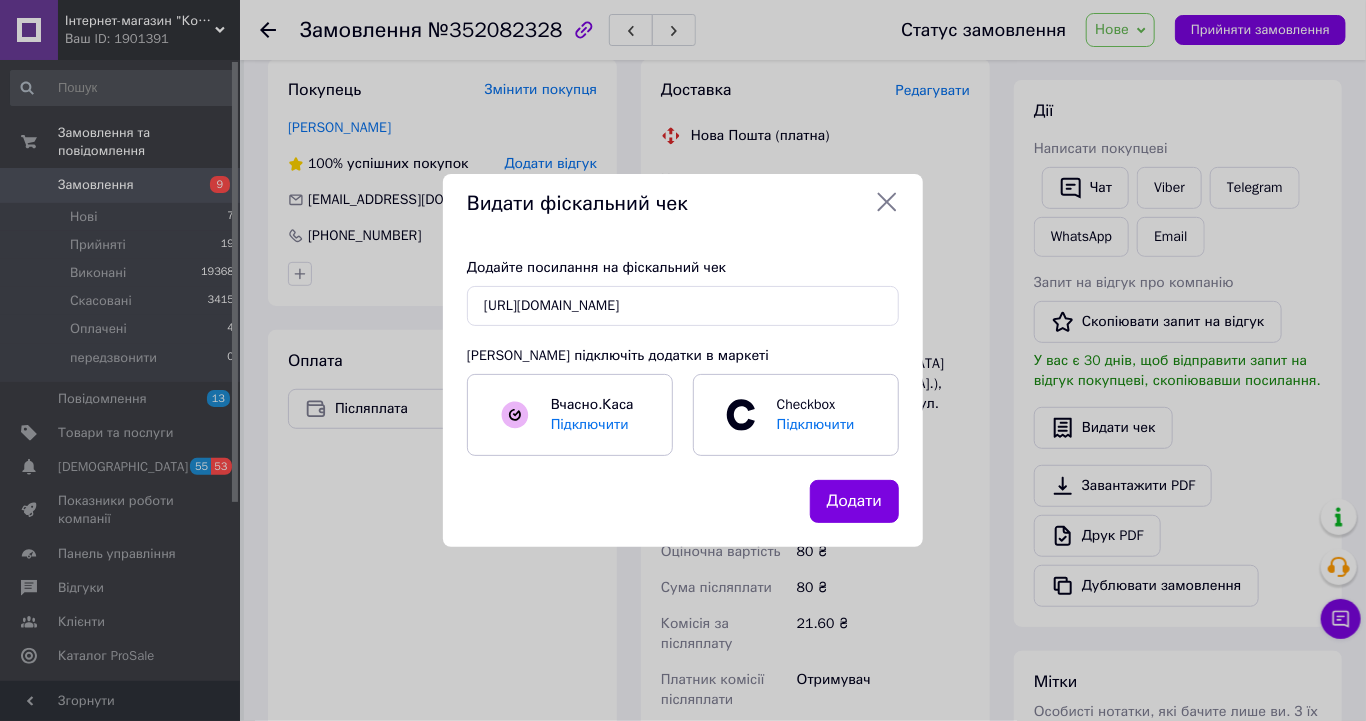 click on "Додати" at bounding box center (854, 501) 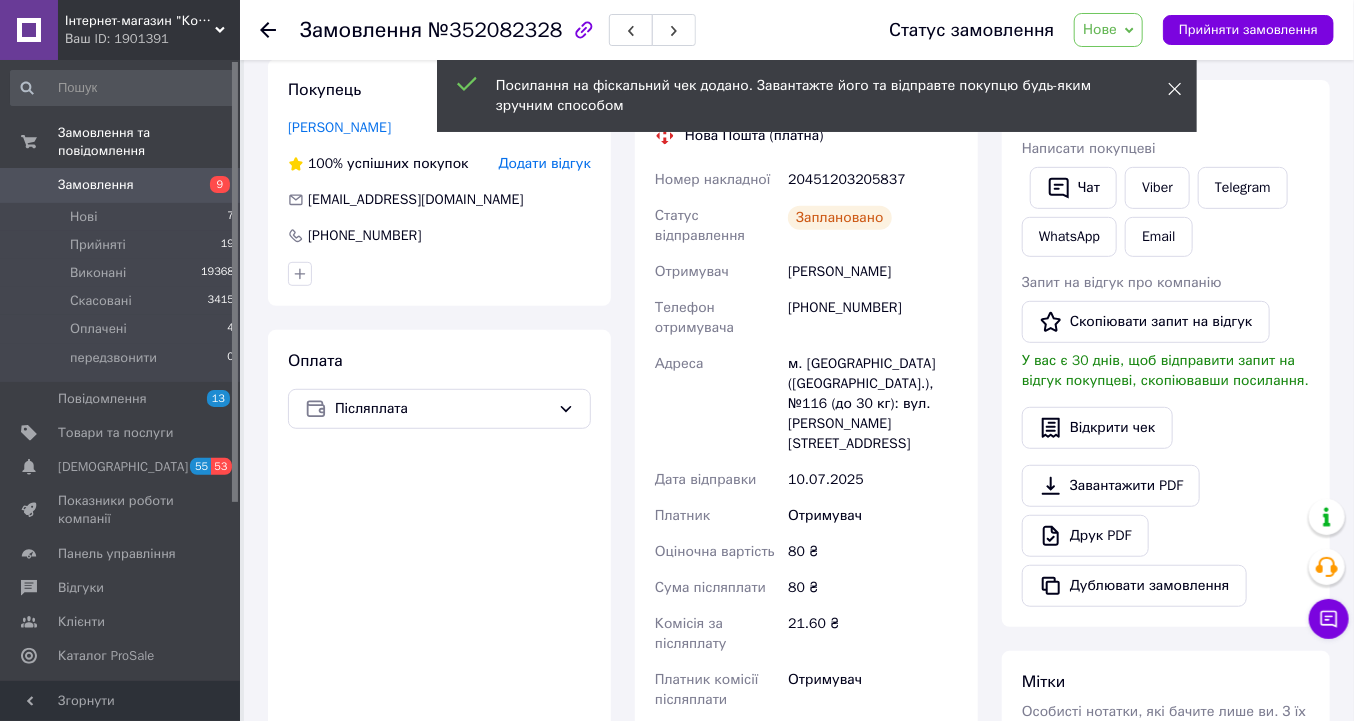 click 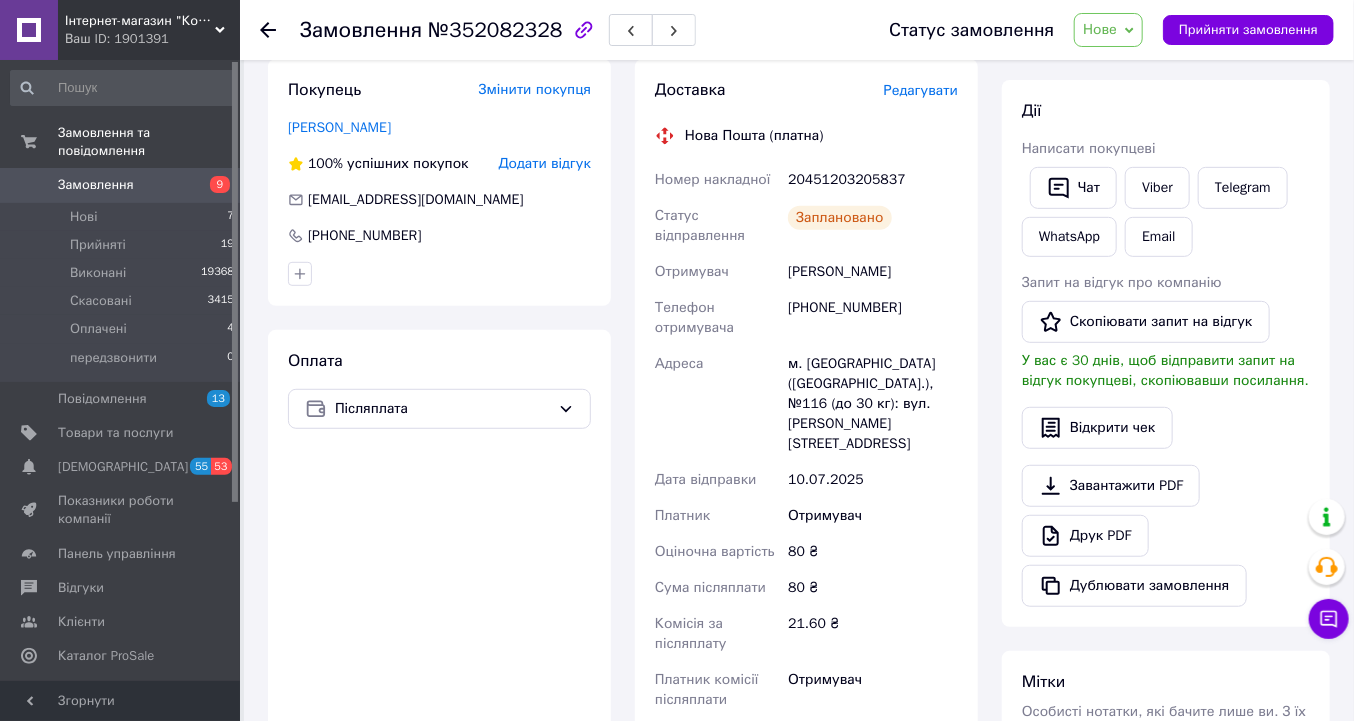 click 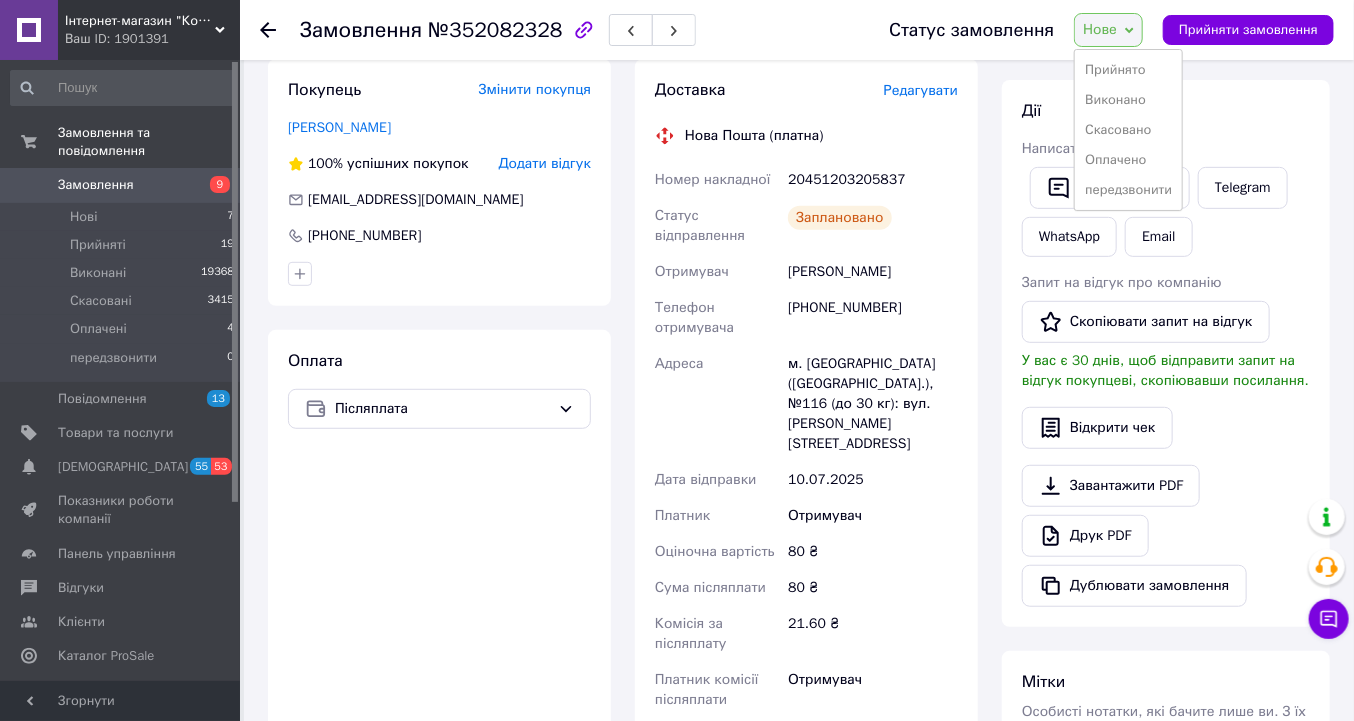 drag, startPoint x: 1118, startPoint y: 61, endPoint x: 1081, endPoint y: 75, distance: 39.56008 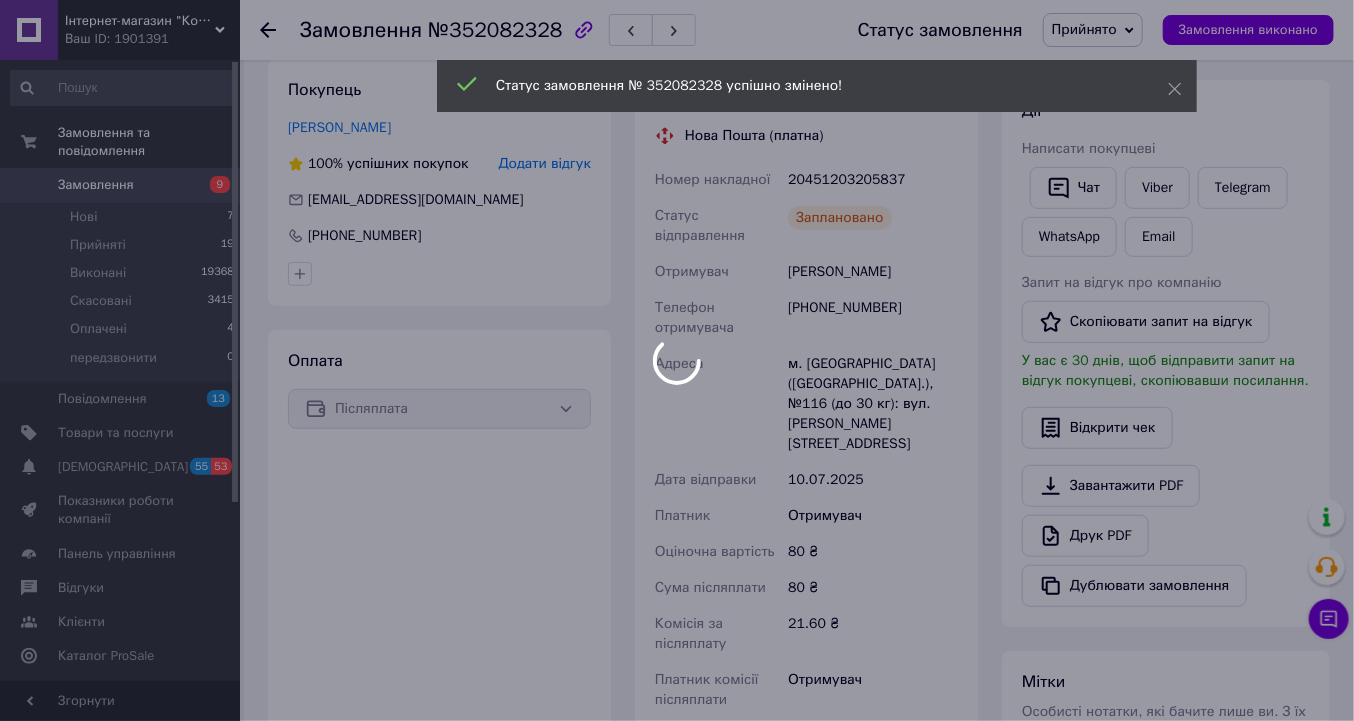 click on "Інтернет-магазин "Компоненти" Ваш ID: 1901391 Сайт Інтернет-магазин "Компоненти" Кабінет покупця Перевірити стан системи Сторінка на порталі Довідка Вийти Замовлення та повідомлення Замовлення 9 Нові 7 Прийняті 19 Виконані 19368 Скасовані 3415 Оплачені 4 передзвонити 0 Повідомлення 13 Товари та послуги Сповіщення 55 53 Показники роботи компанії Панель управління Відгуки Клієнти Каталог ProSale Аналітика Інструменти веб-майстра та SEO Управління сайтом Гаманець компанії Маркет Налаштування Тарифи та рахунки Prom топ №352082328" at bounding box center [677, 480] 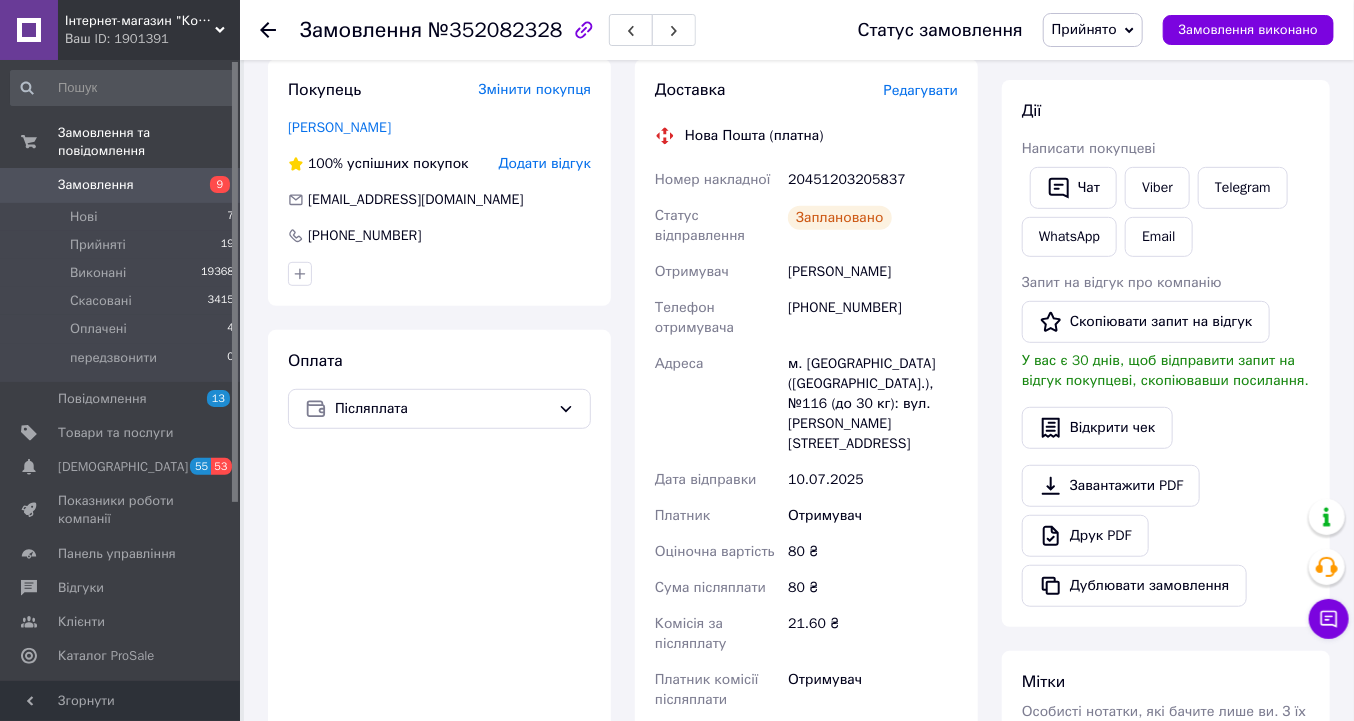 click 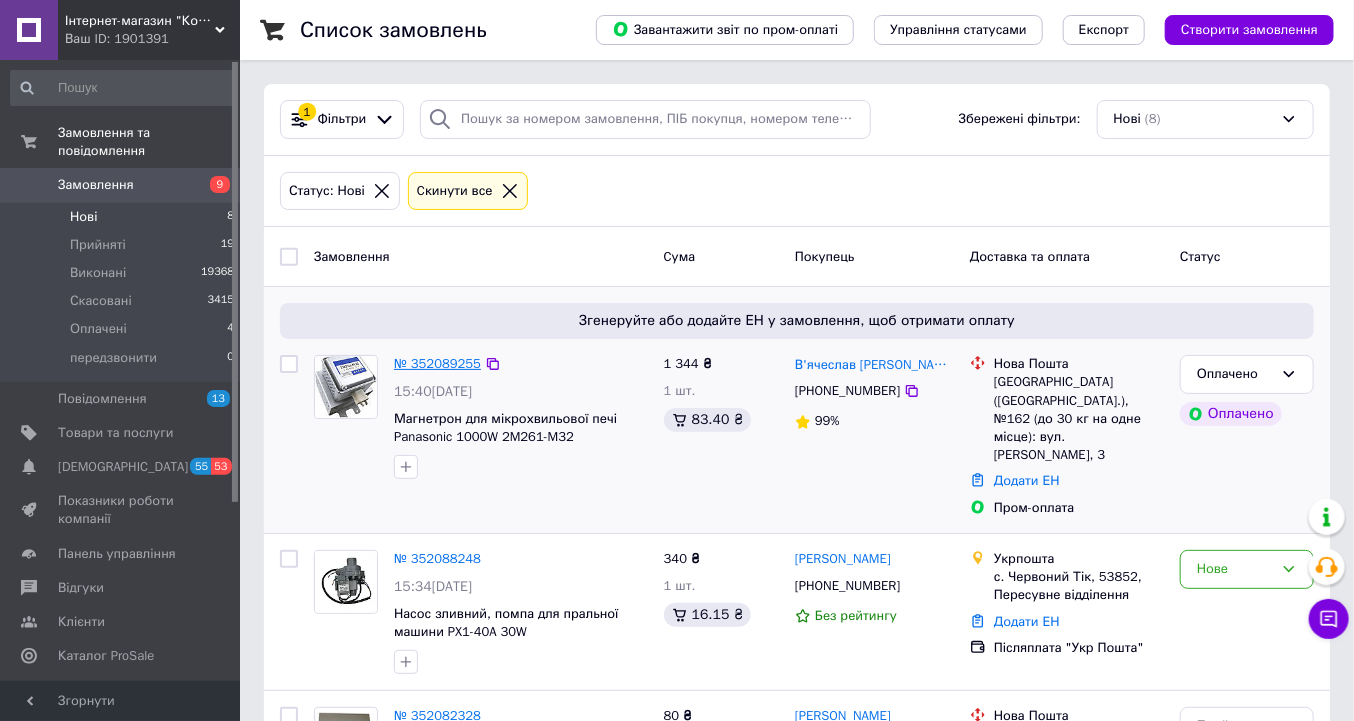 click on "№ 352089255" at bounding box center (437, 363) 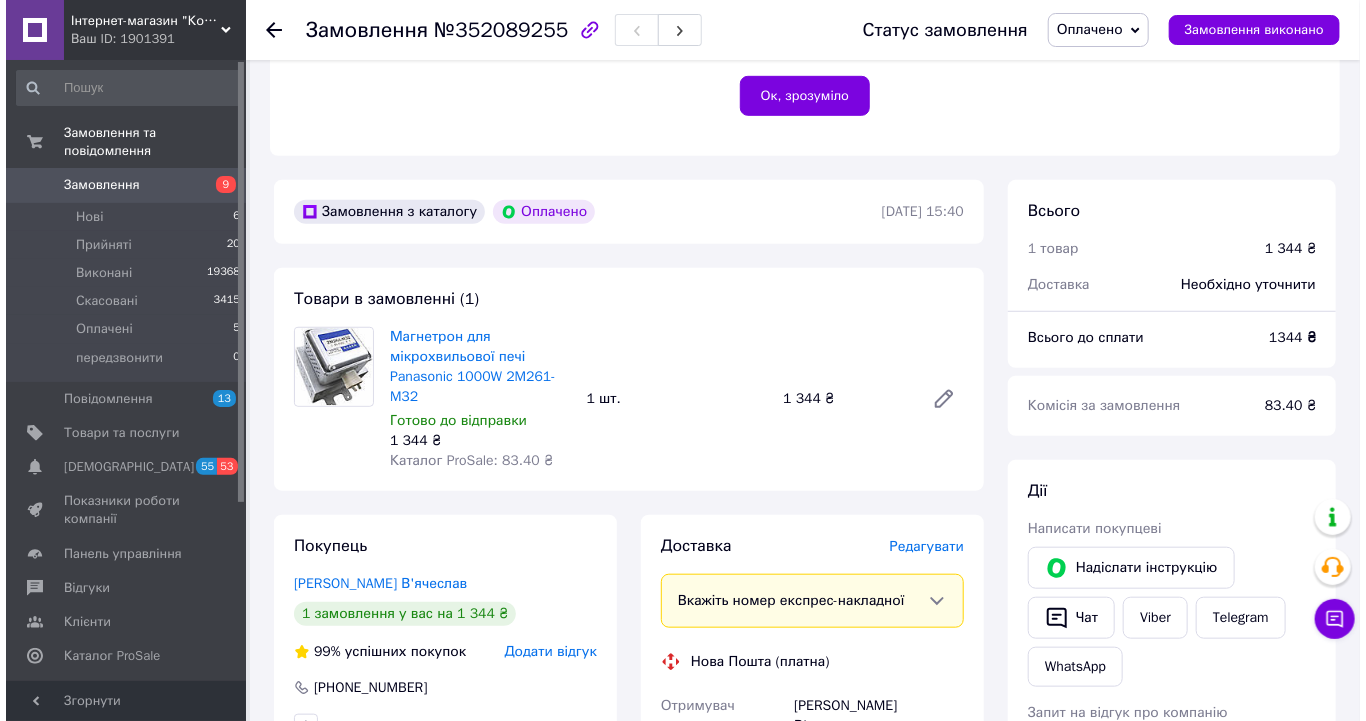 scroll, scrollTop: 560, scrollLeft: 0, axis: vertical 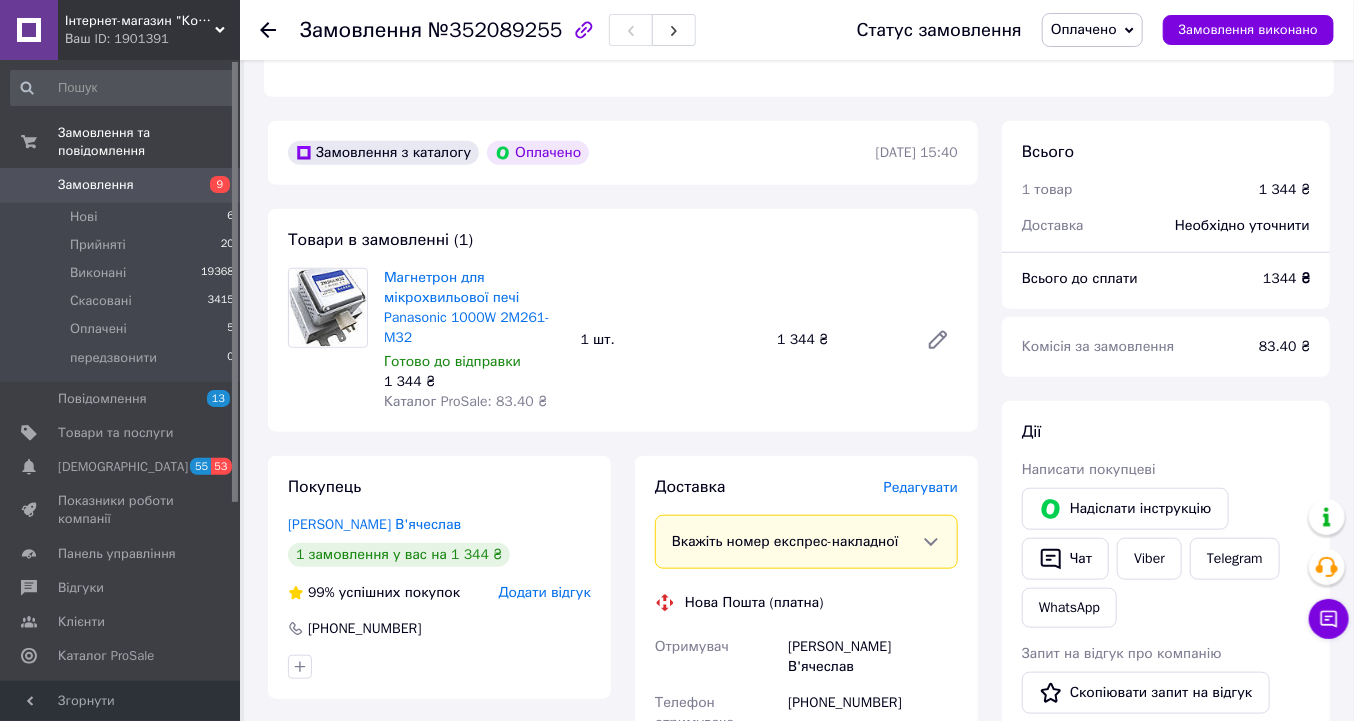 click on "Редагувати" at bounding box center (921, 487) 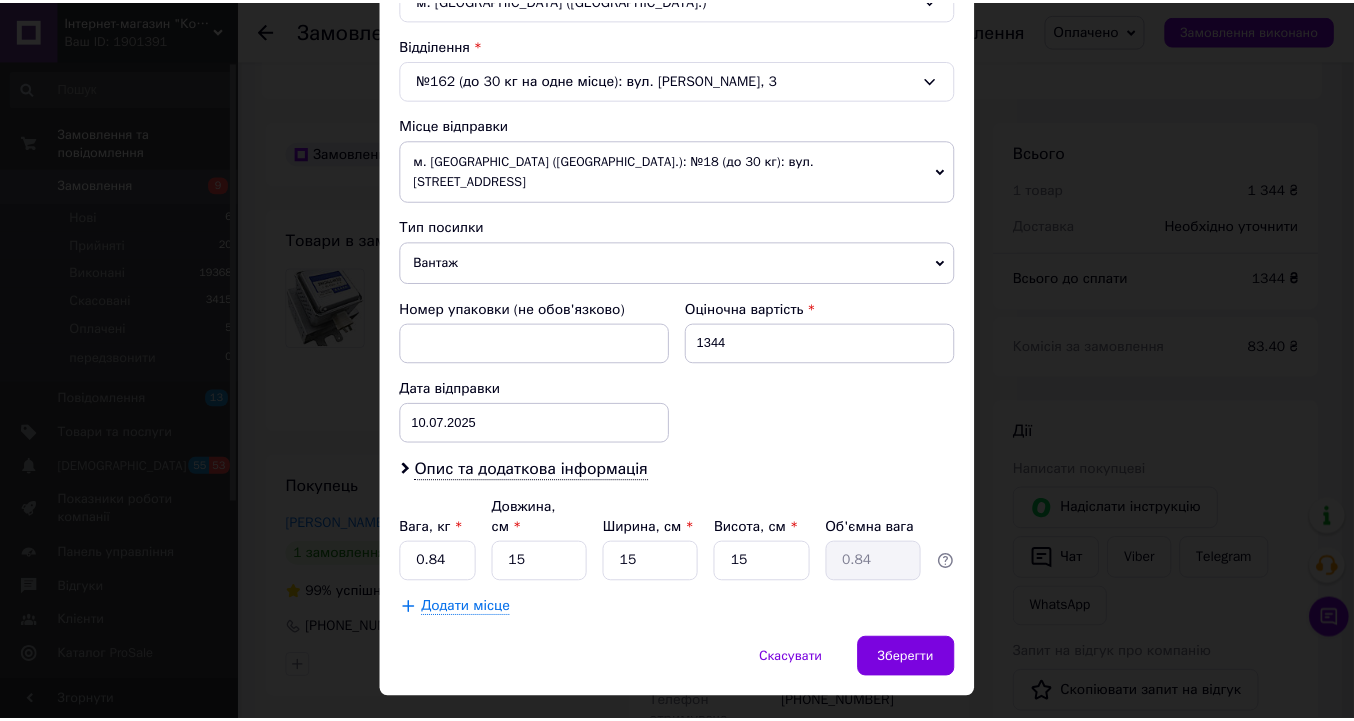 scroll, scrollTop: 601, scrollLeft: 0, axis: vertical 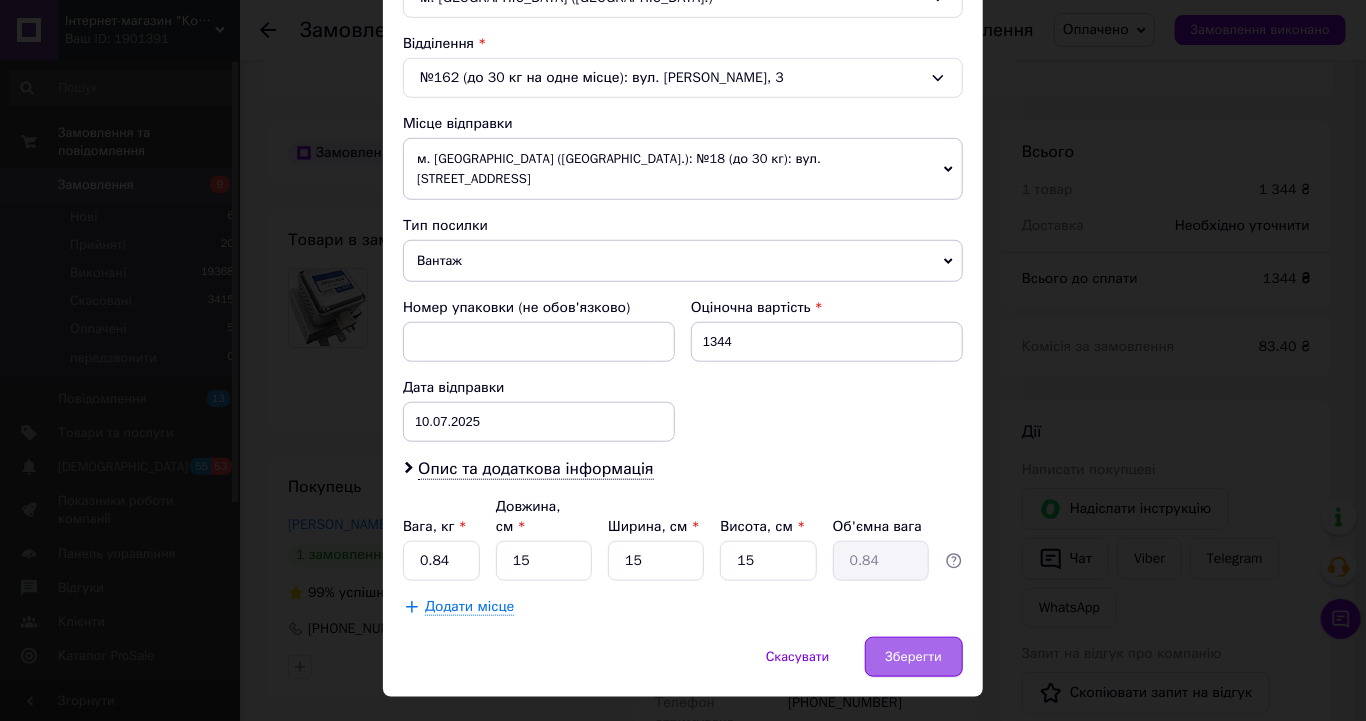 click on "Зберегти" at bounding box center (914, 657) 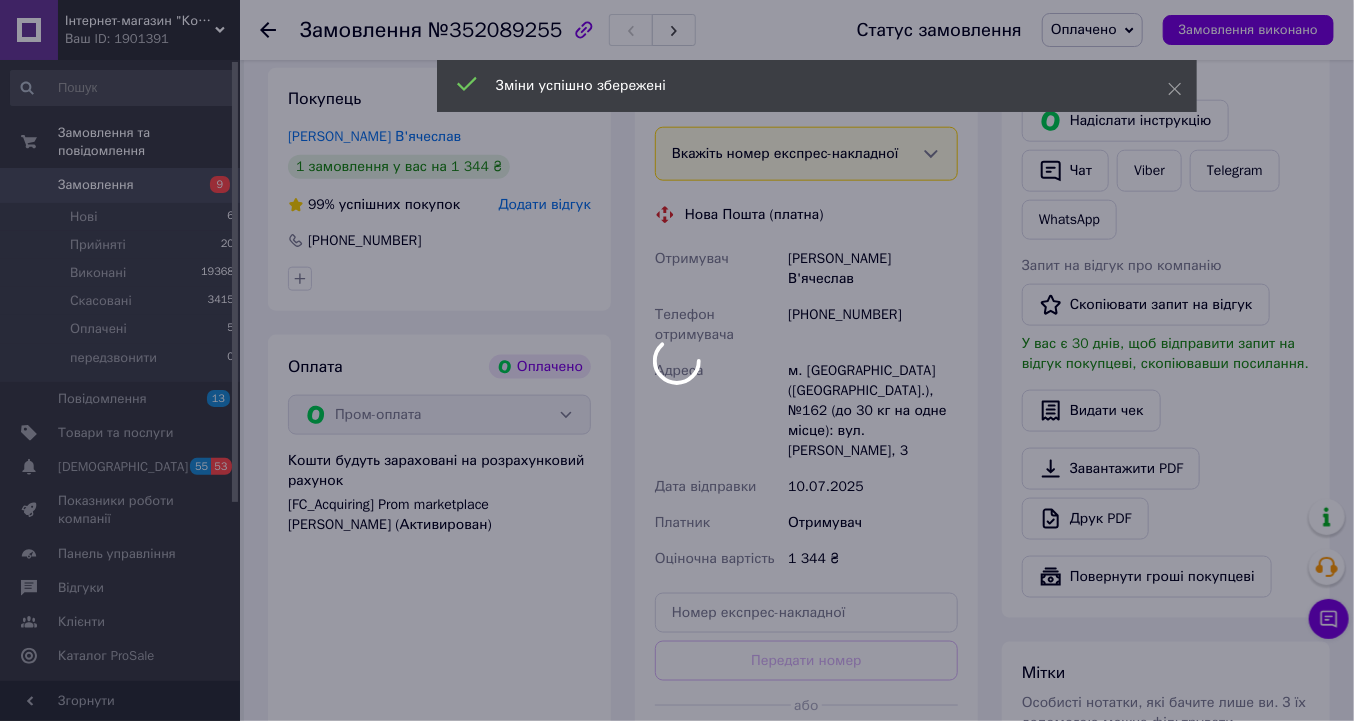 scroll, scrollTop: 960, scrollLeft: 0, axis: vertical 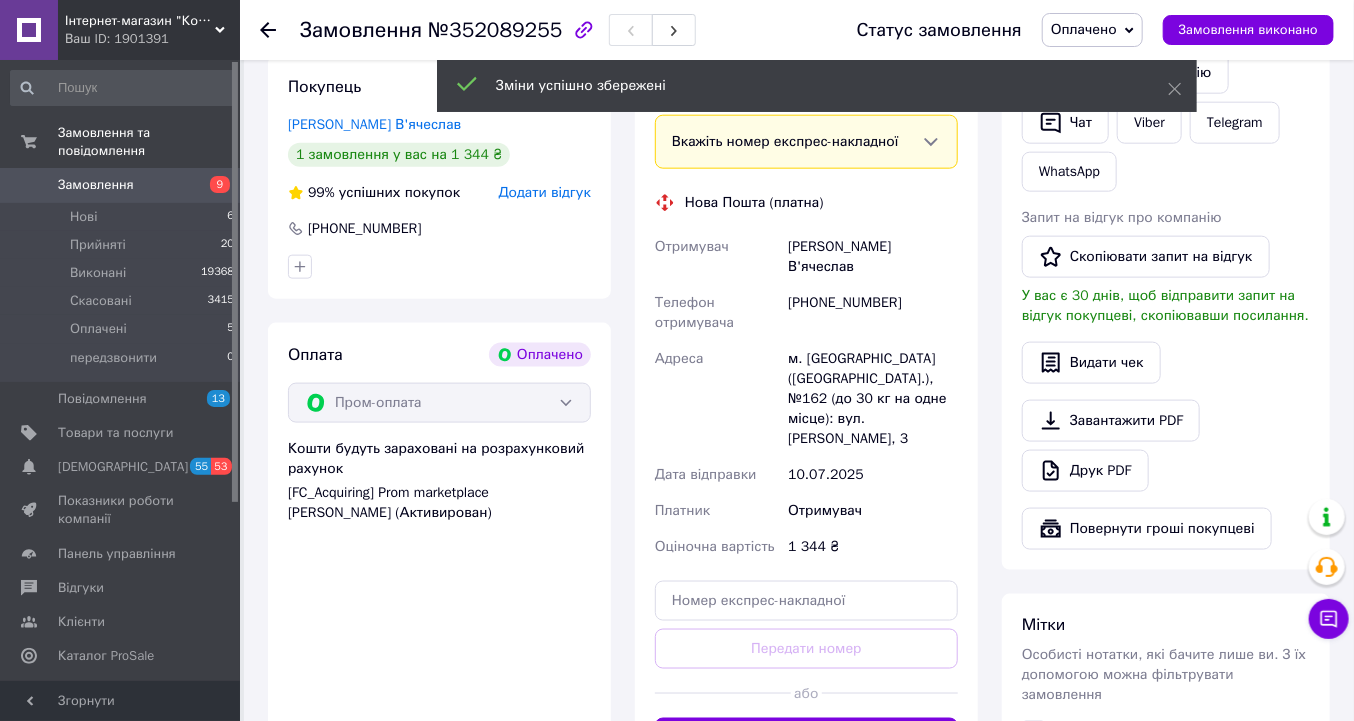 click on "Згенерувати ЕН" at bounding box center [806, 738] 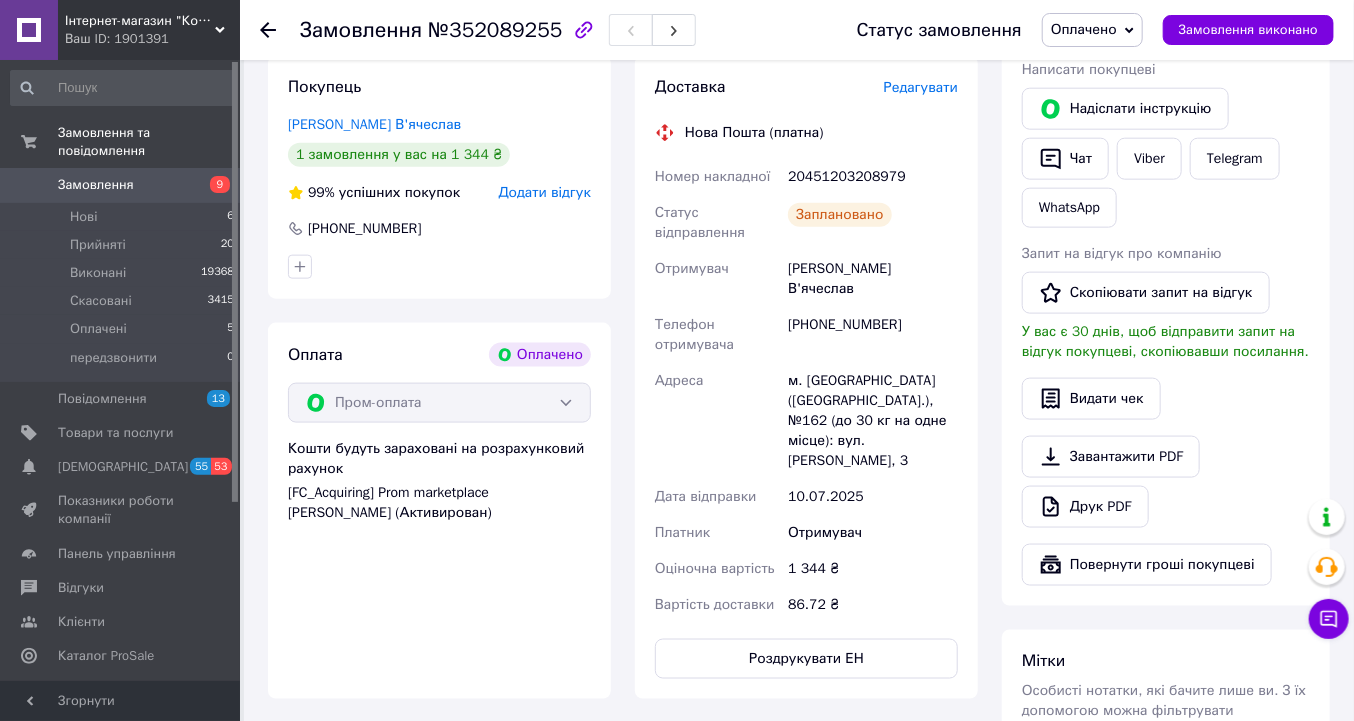 click 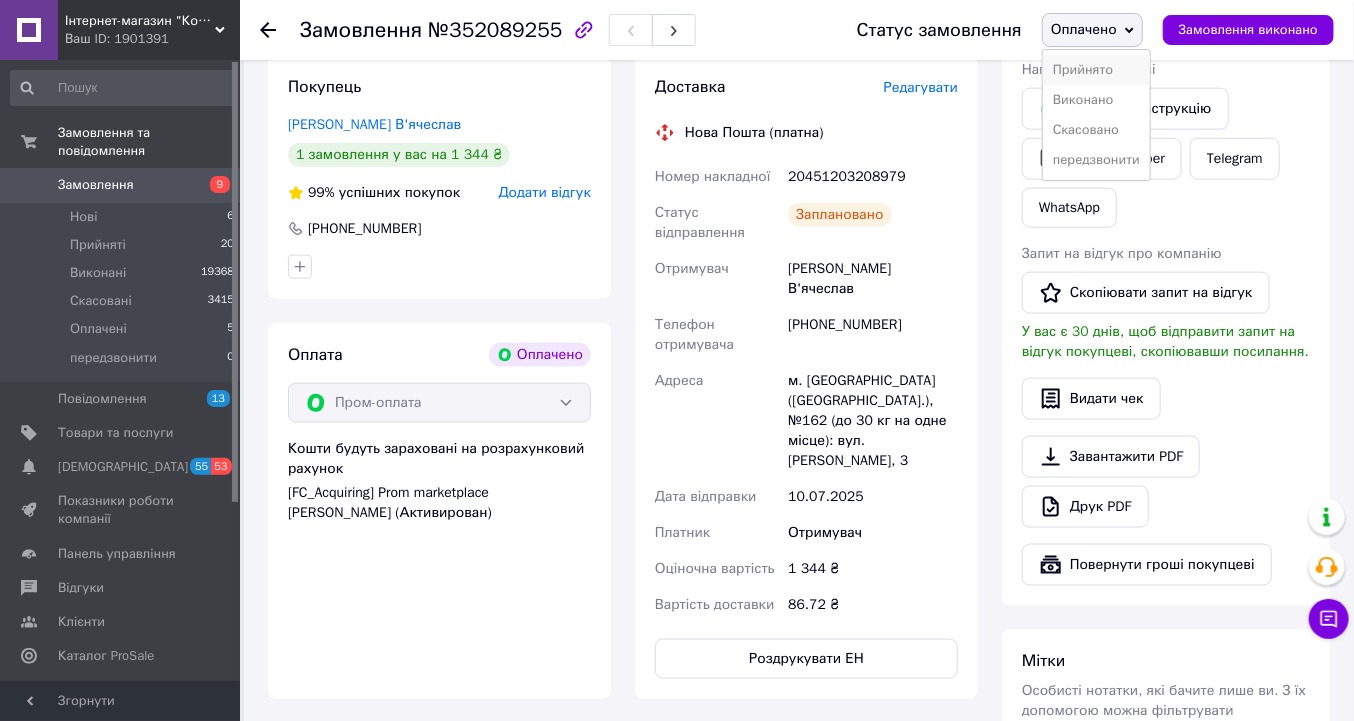click on "Прийнято" at bounding box center [1096, 70] 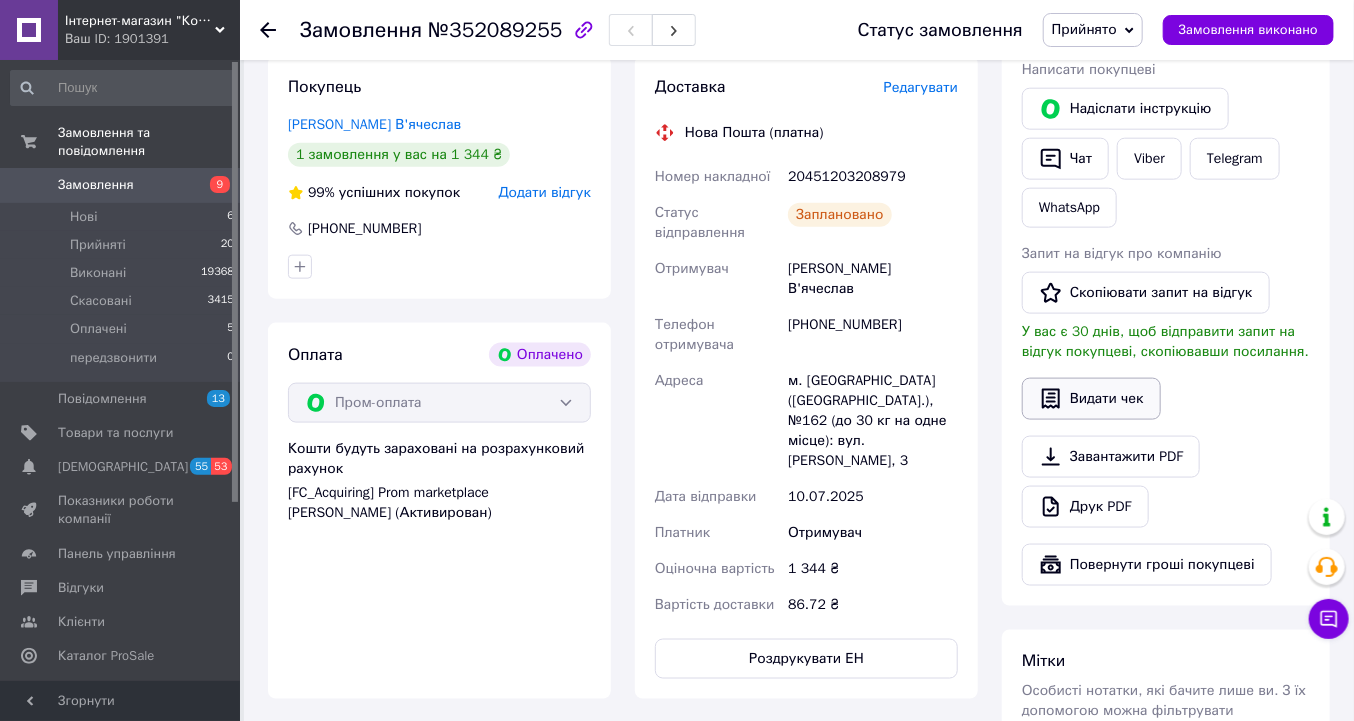 click on "Видати чек" at bounding box center (1091, 399) 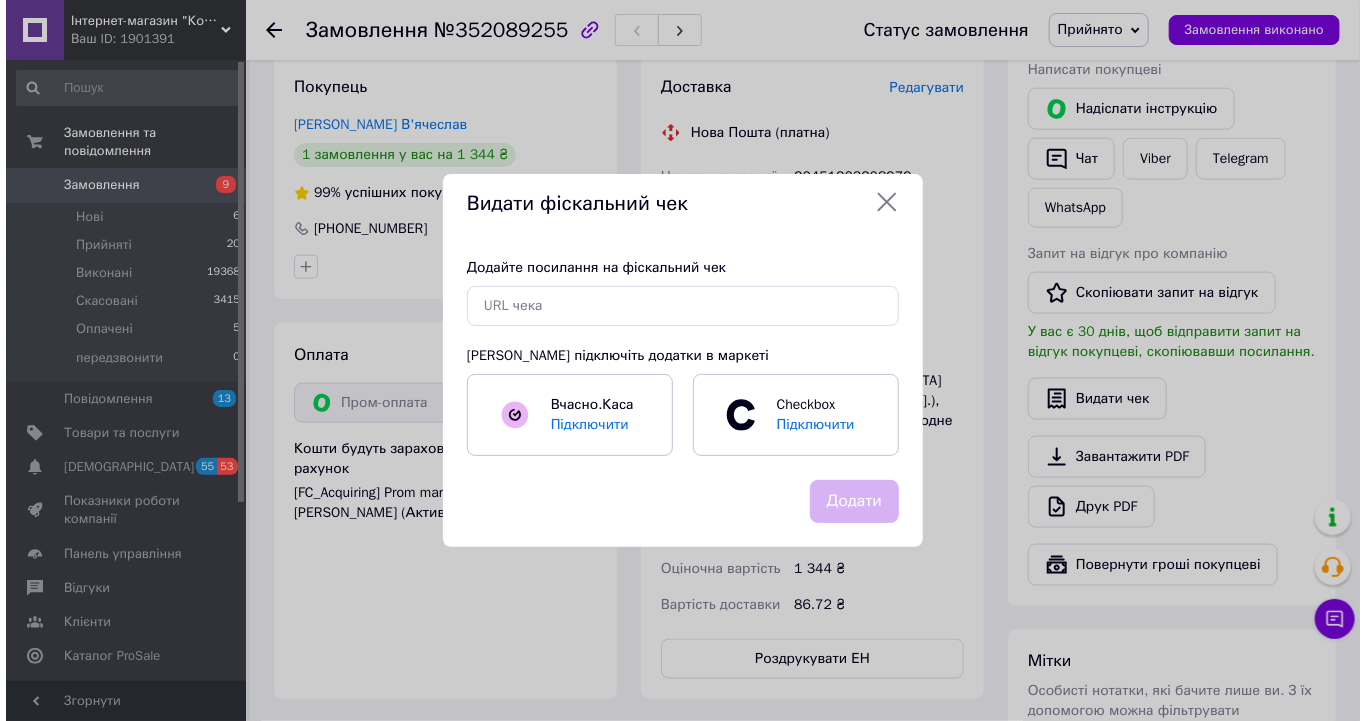 scroll, scrollTop: 940, scrollLeft: 0, axis: vertical 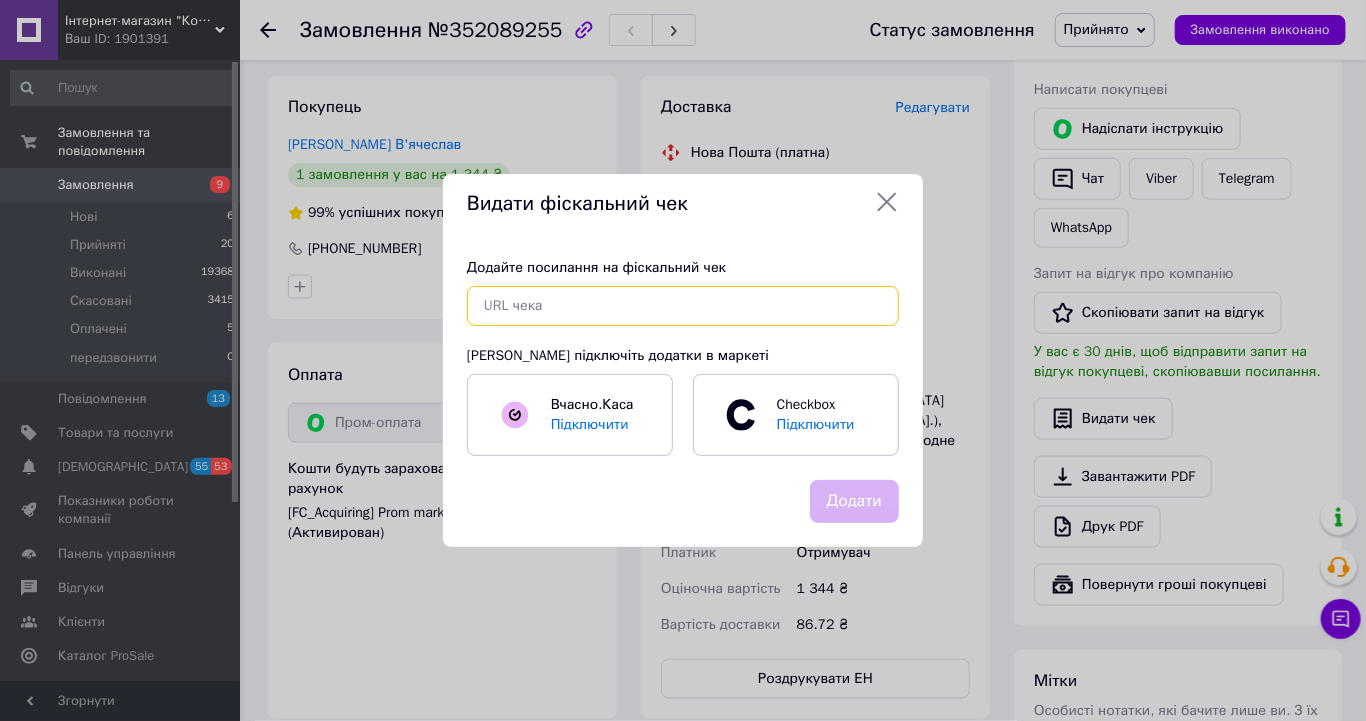 click at bounding box center [683, 306] 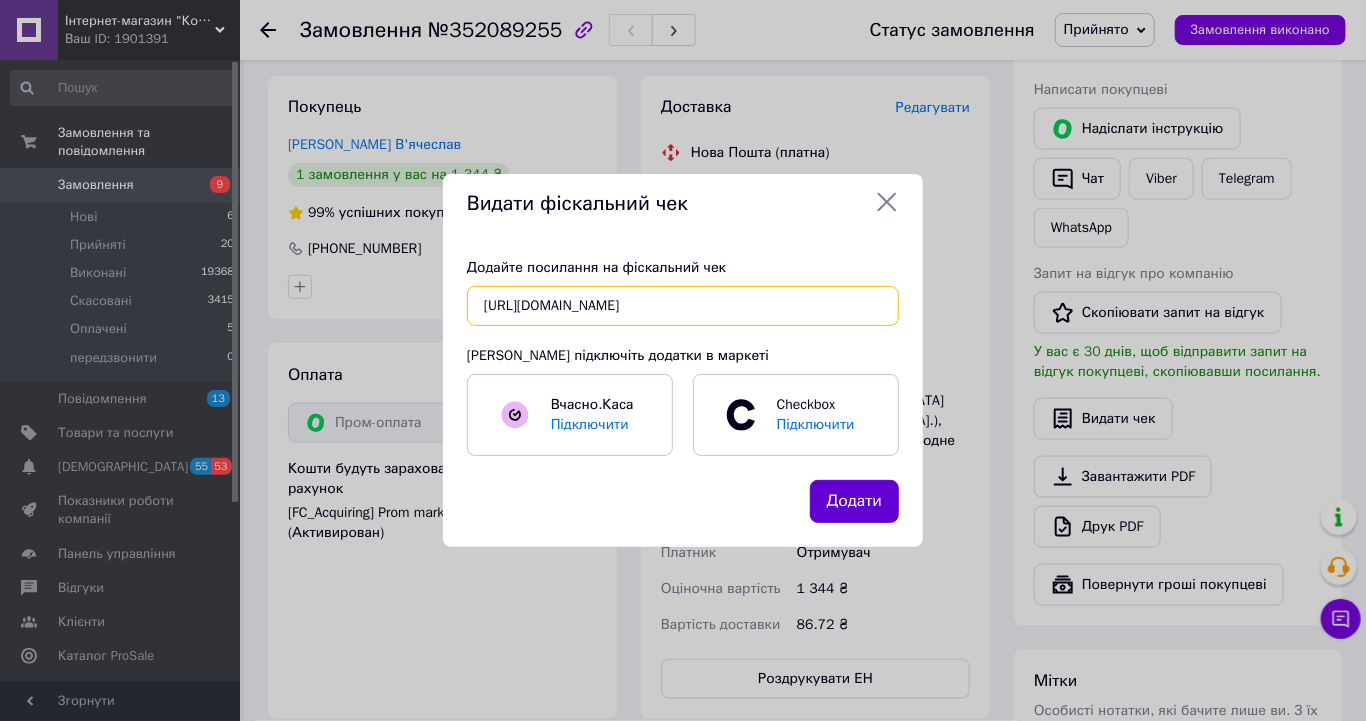 type on "https://kasa.vchasno.ua/check-viewer/DPlgOFbCRNM" 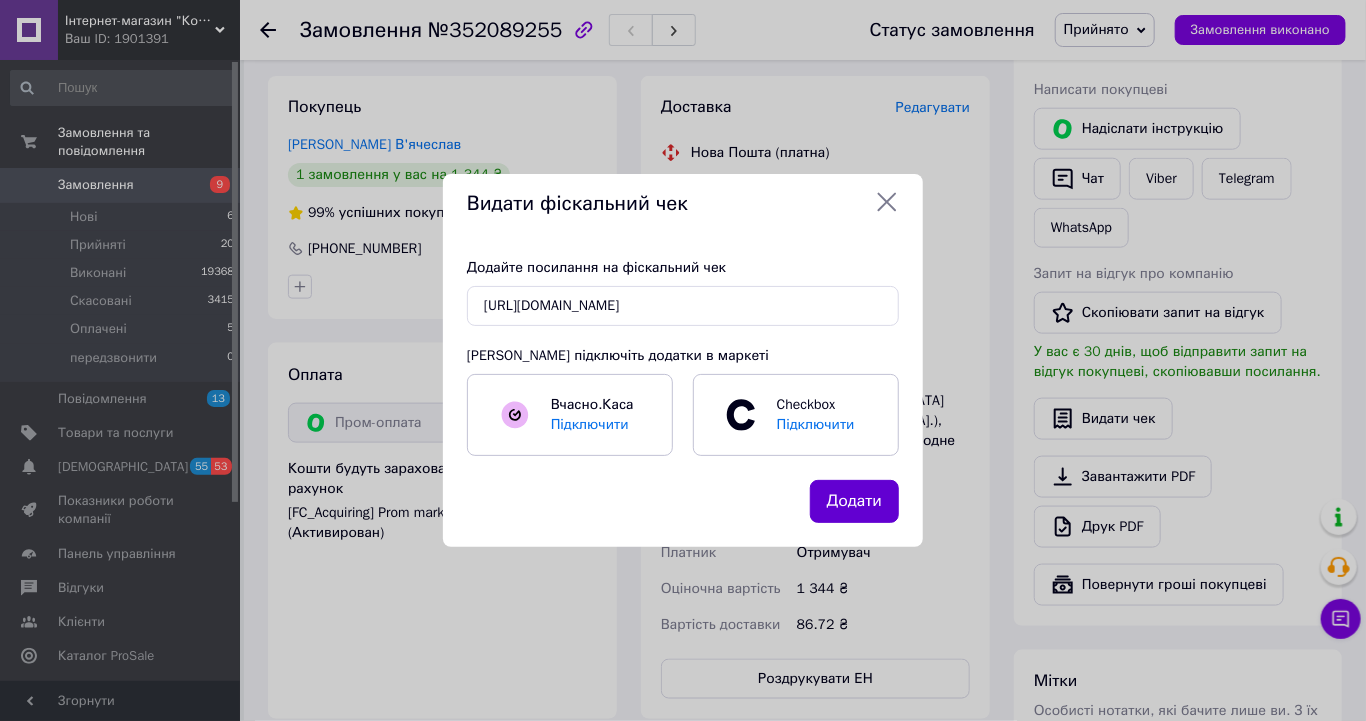 click on "Додати" at bounding box center [854, 501] 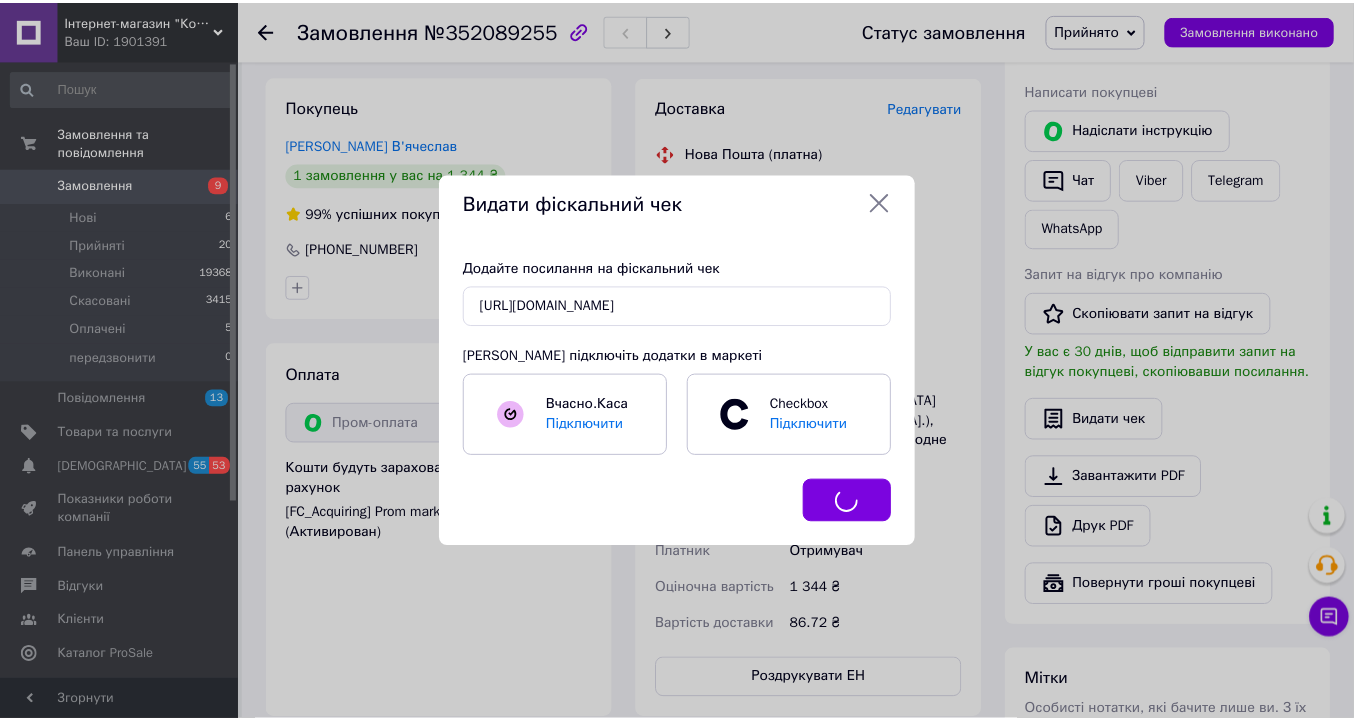 scroll, scrollTop: 960, scrollLeft: 0, axis: vertical 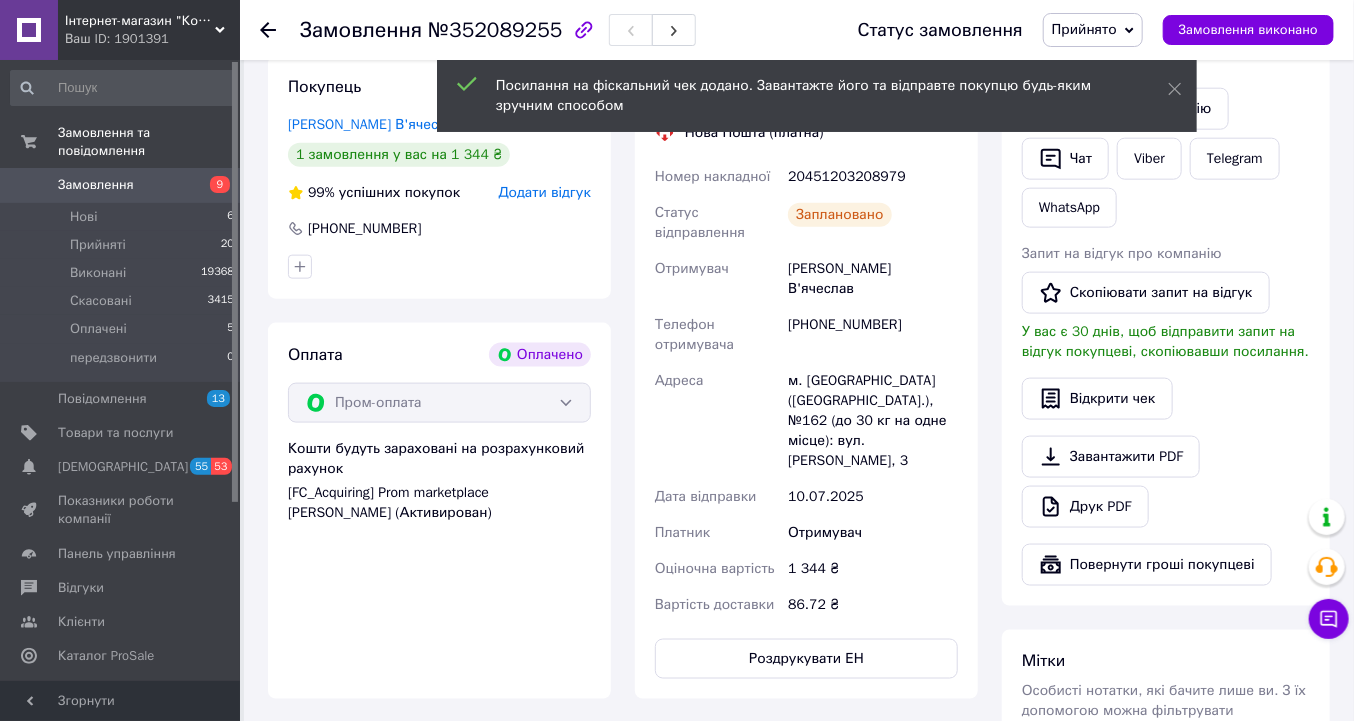 drag, startPoint x: 1177, startPoint y: 86, endPoint x: 1143, endPoint y: 78, distance: 34.928497 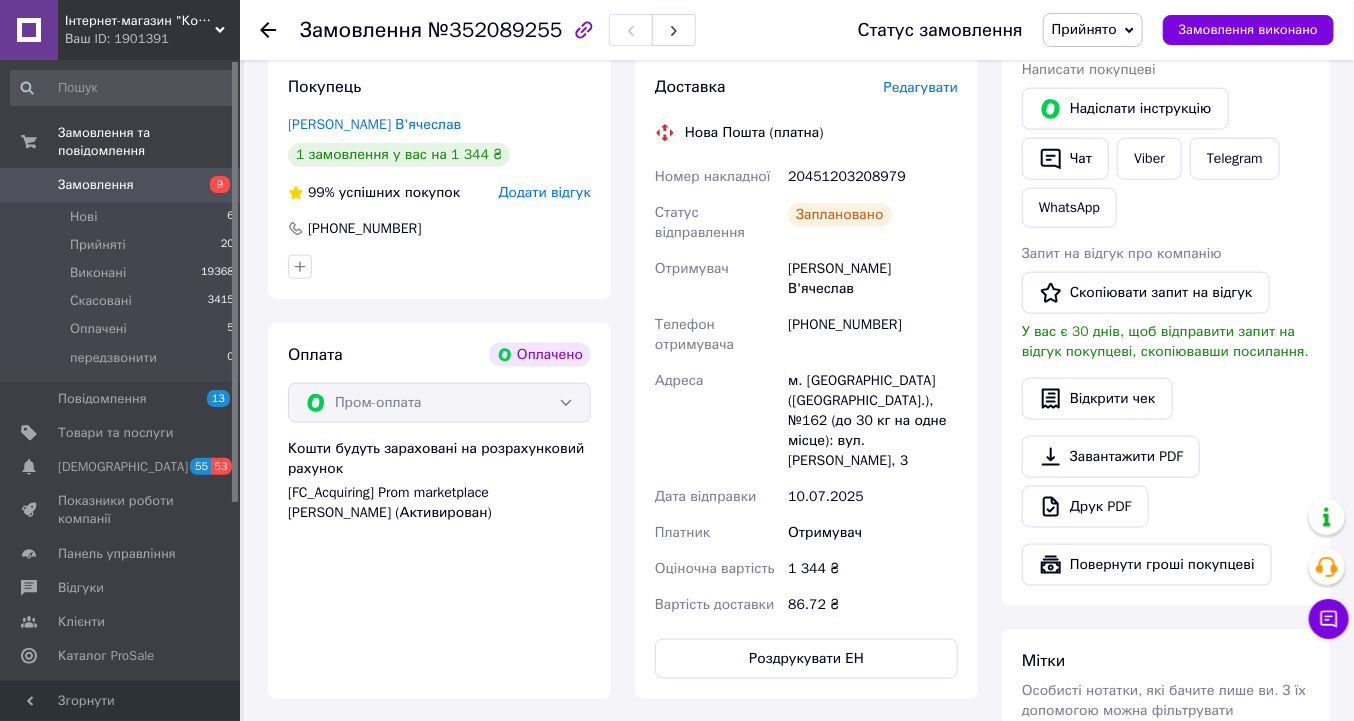 click 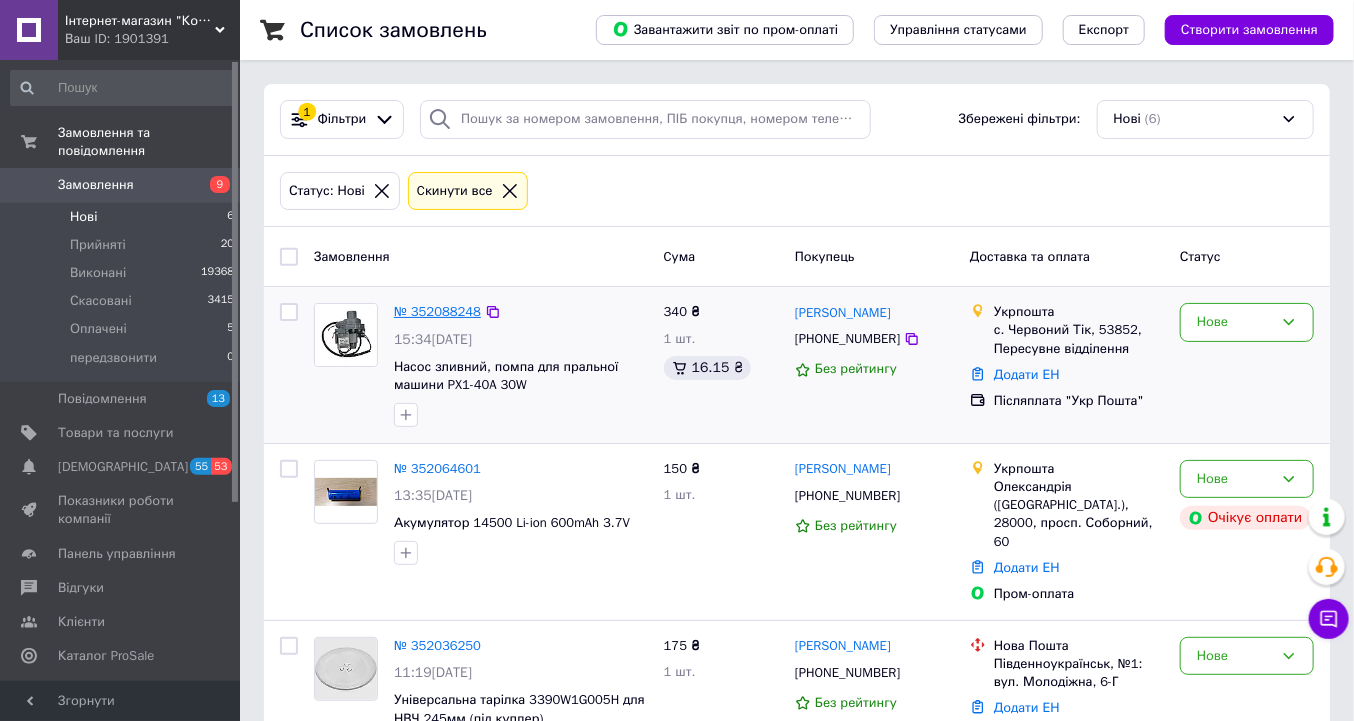 click on "№ 352088248" at bounding box center (437, 311) 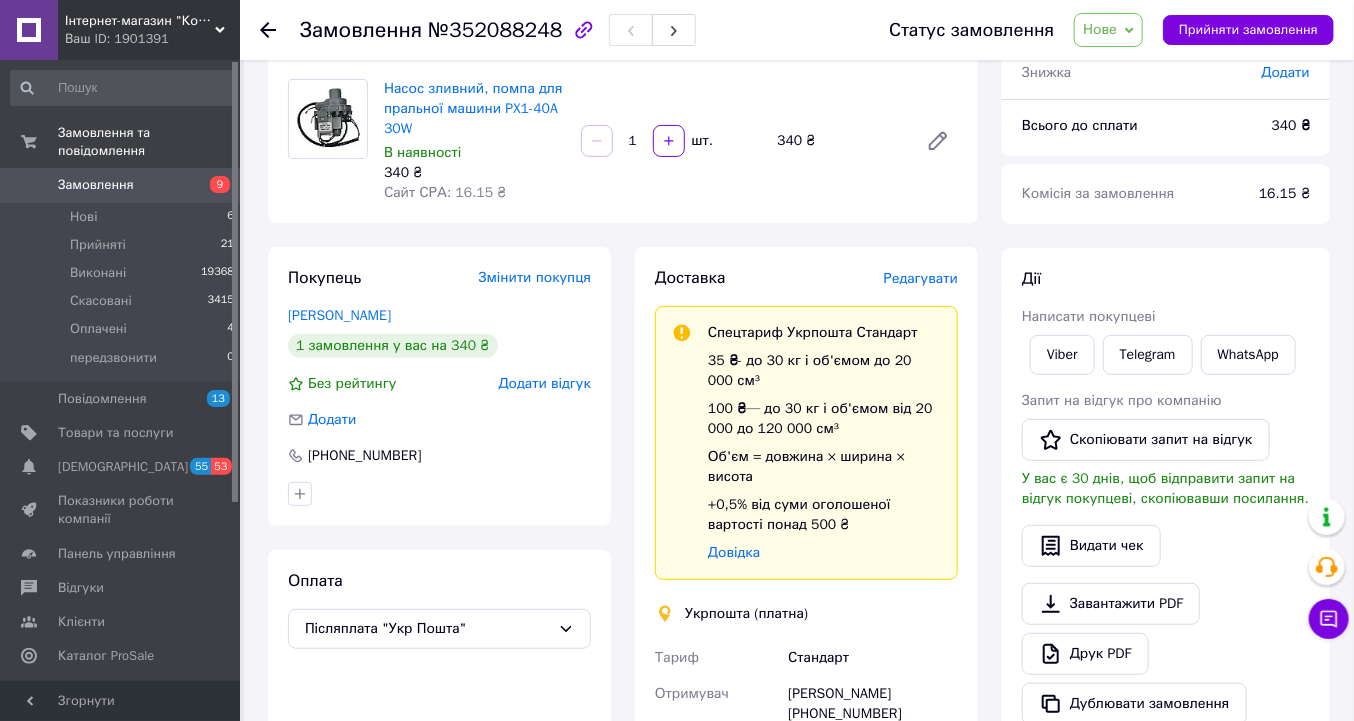 scroll, scrollTop: 240, scrollLeft: 0, axis: vertical 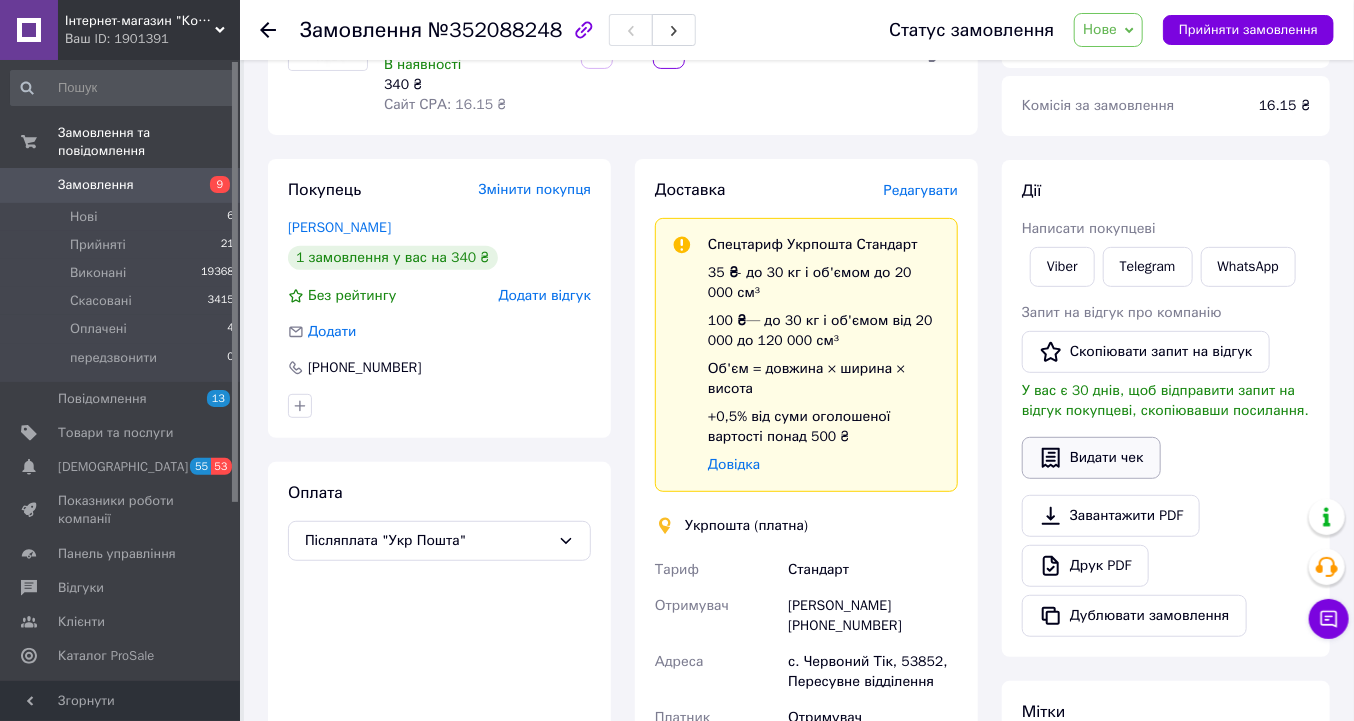 click on "Видати чек" at bounding box center [1091, 458] 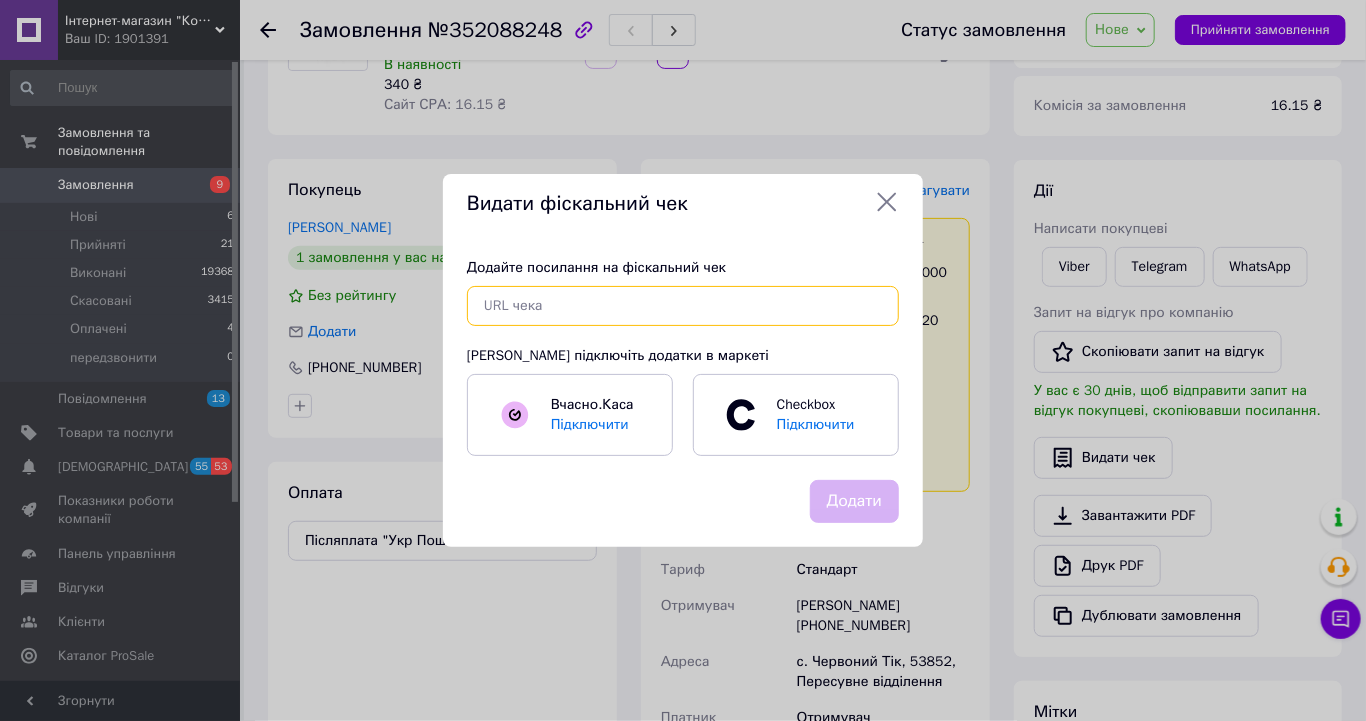 click at bounding box center [683, 306] 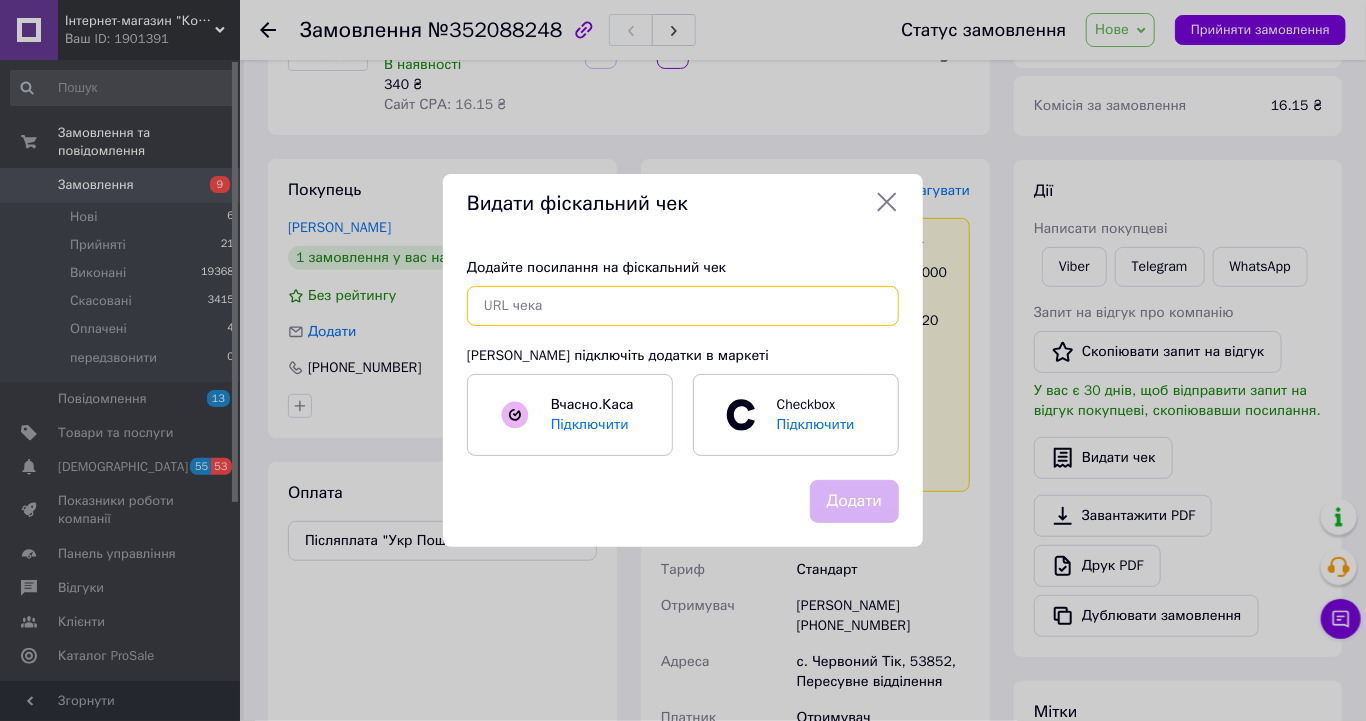 paste on "https://kasa.vchasno.ua/check-viewer/2nP4CckIPeo" 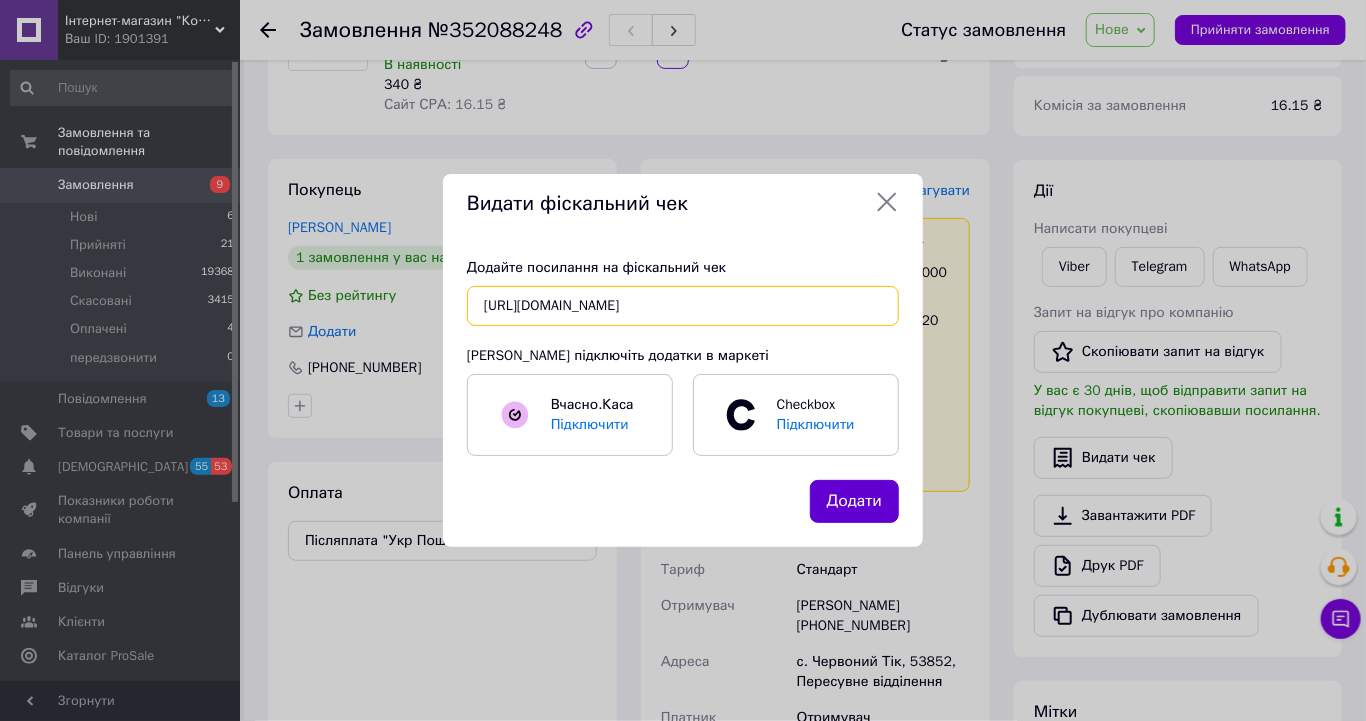 type on "https://kasa.vchasno.ua/check-viewer/2nP4CckIPeo" 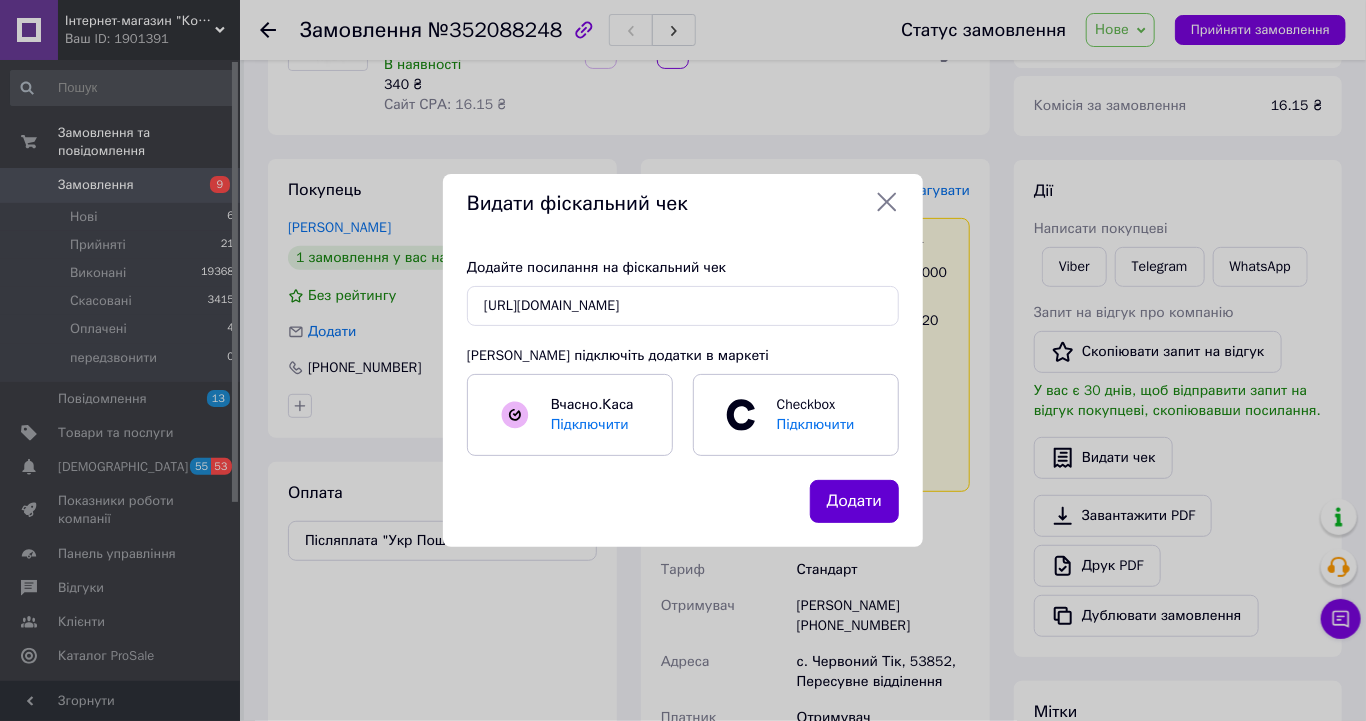 click on "Додати" at bounding box center [854, 501] 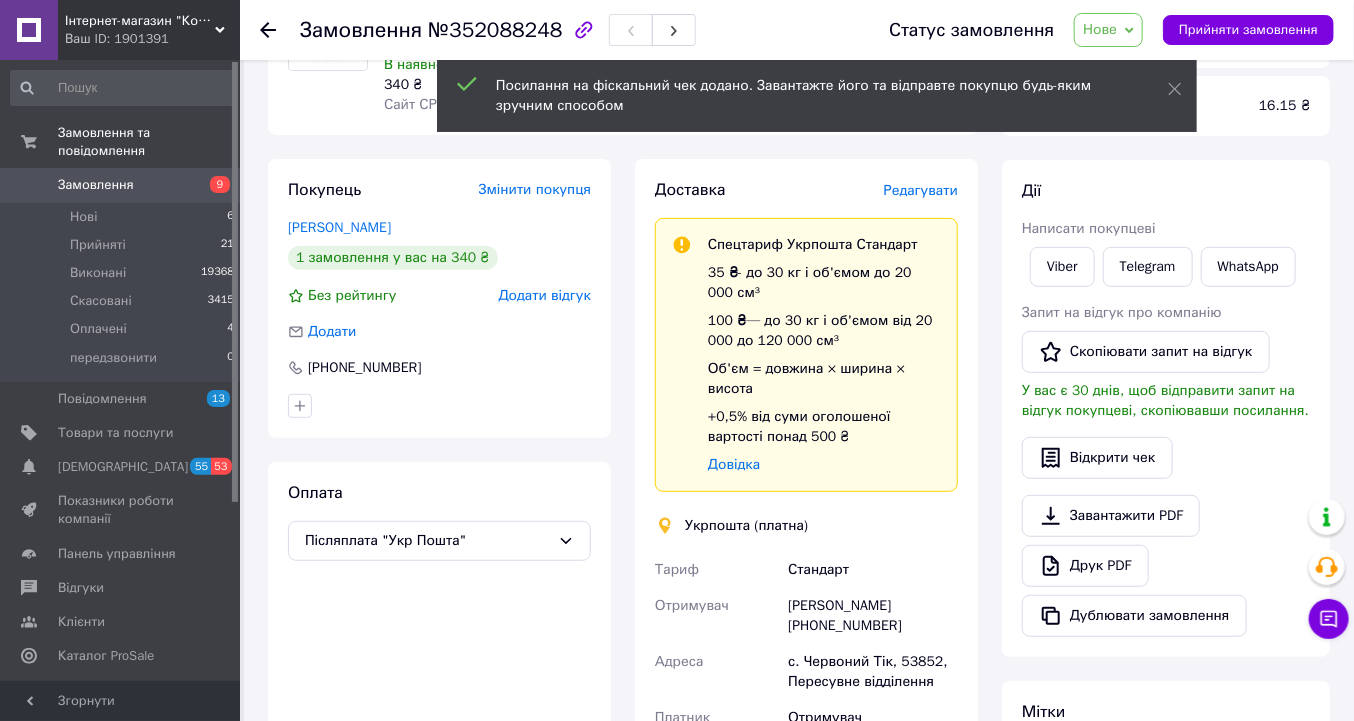 drag, startPoint x: 1177, startPoint y: 89, endPoint x: 1149, endPoint y: 46, distance: 51.312767 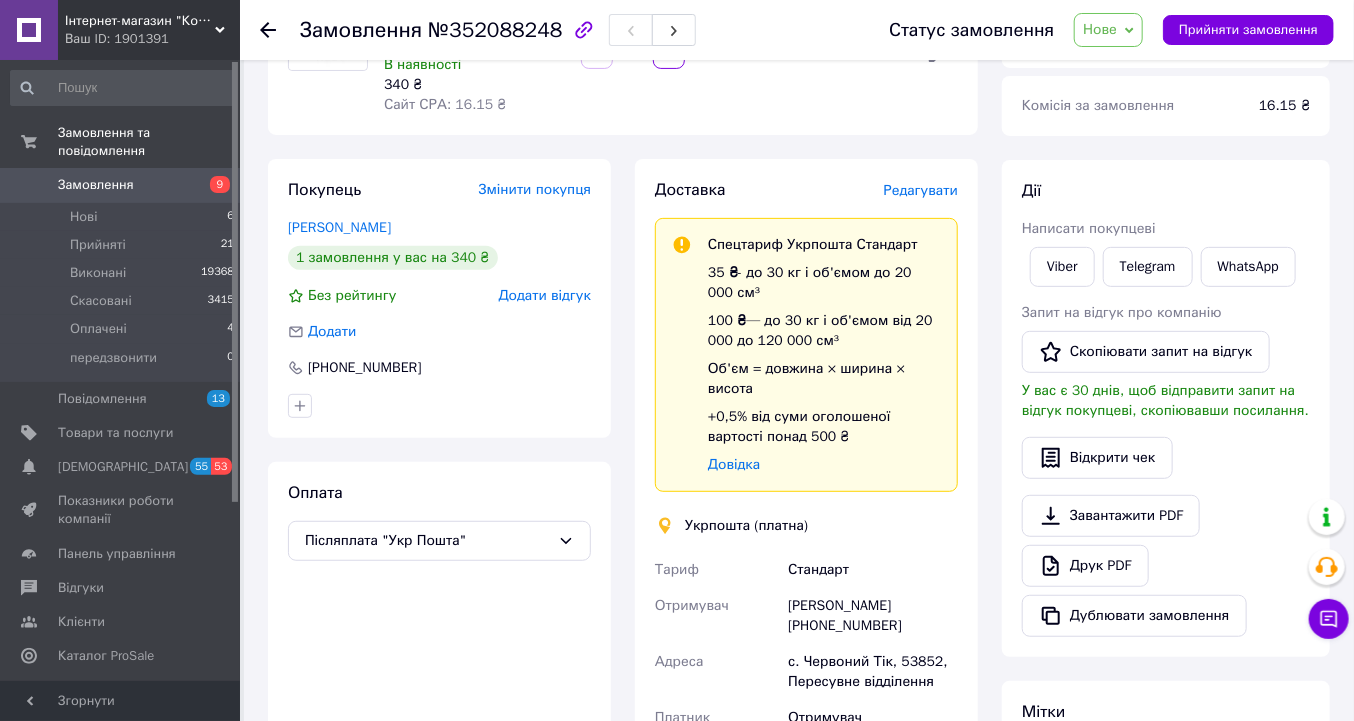 click on "Нове" at bounding box center (1108, 30) 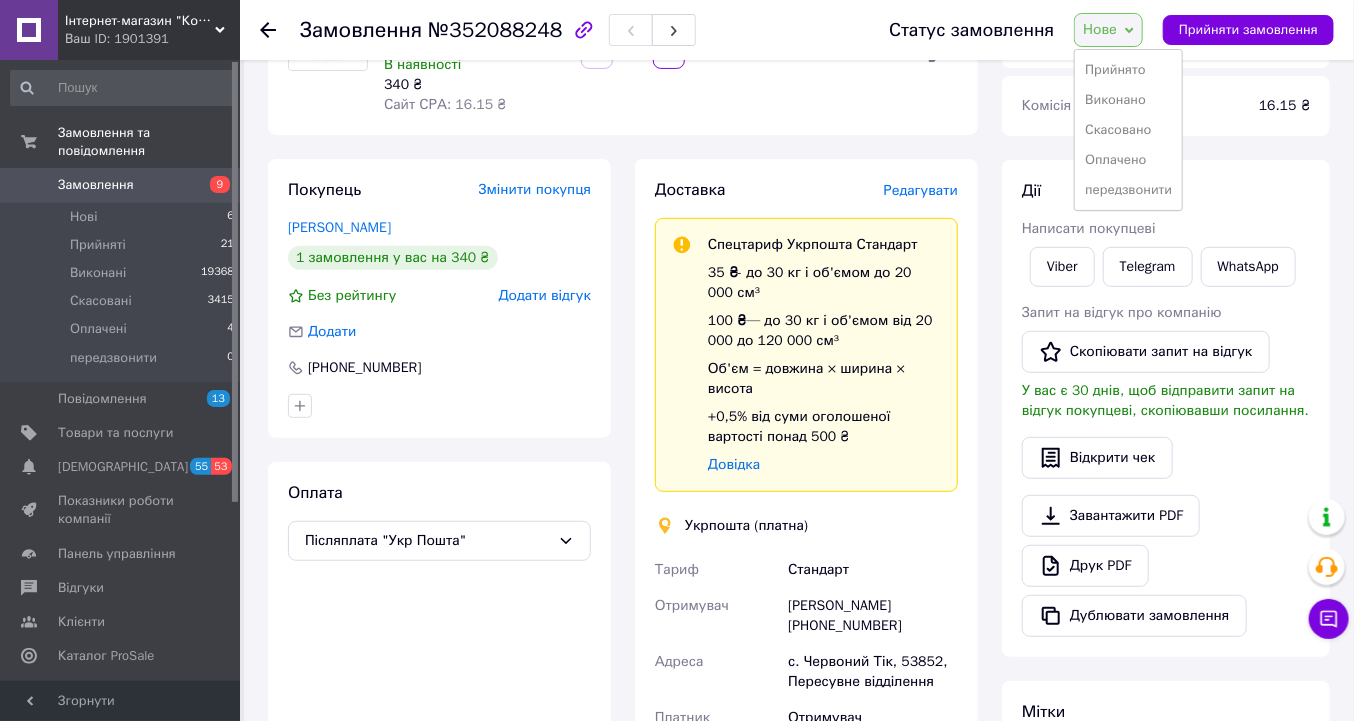 drag, startPoint x: 1124, startPoint y: 68, endPoint x: 1109, endPoint y: 66, distance: 15.132746 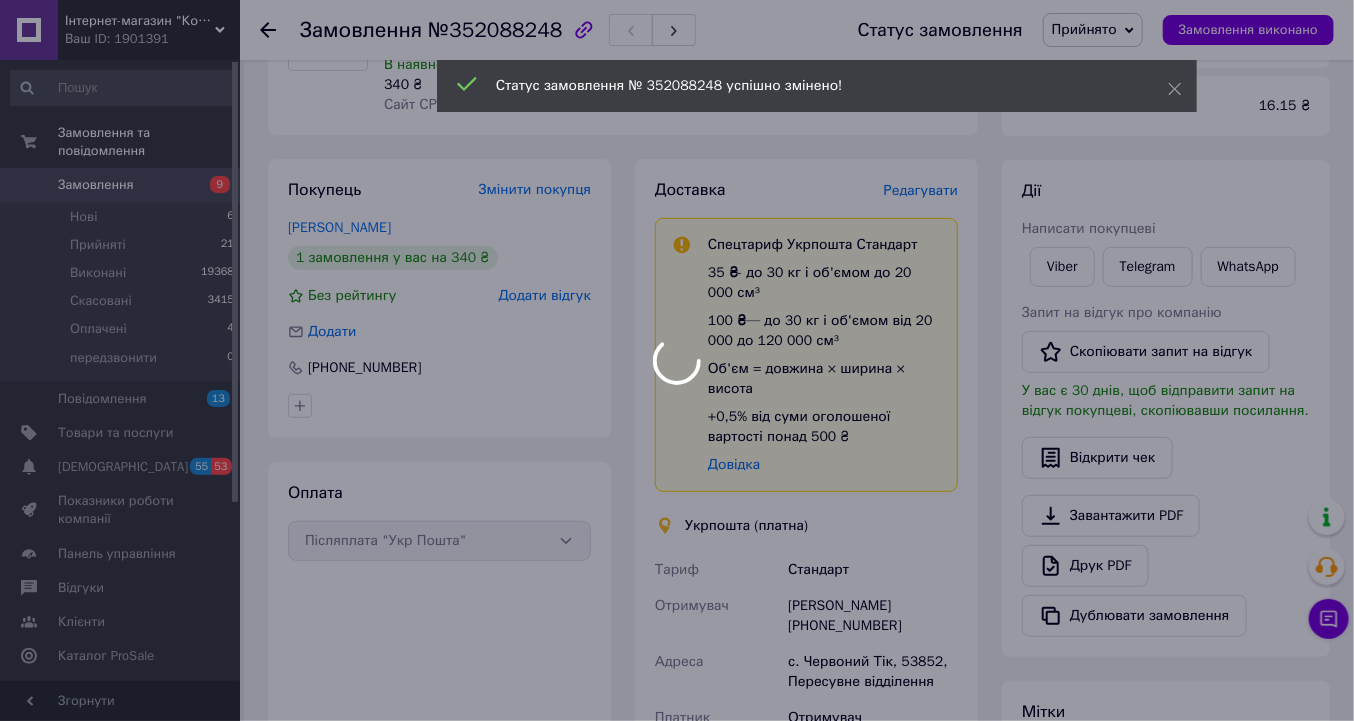 click at bounding box center (677, 360) 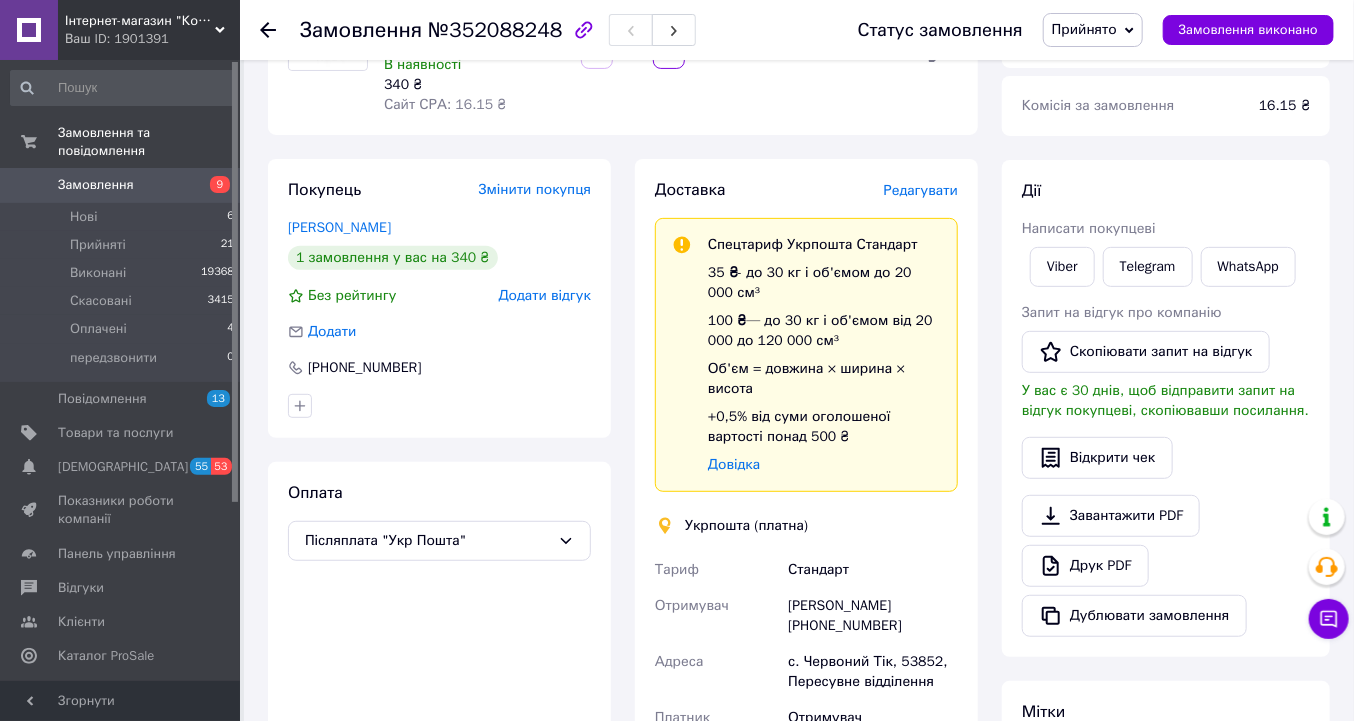 click 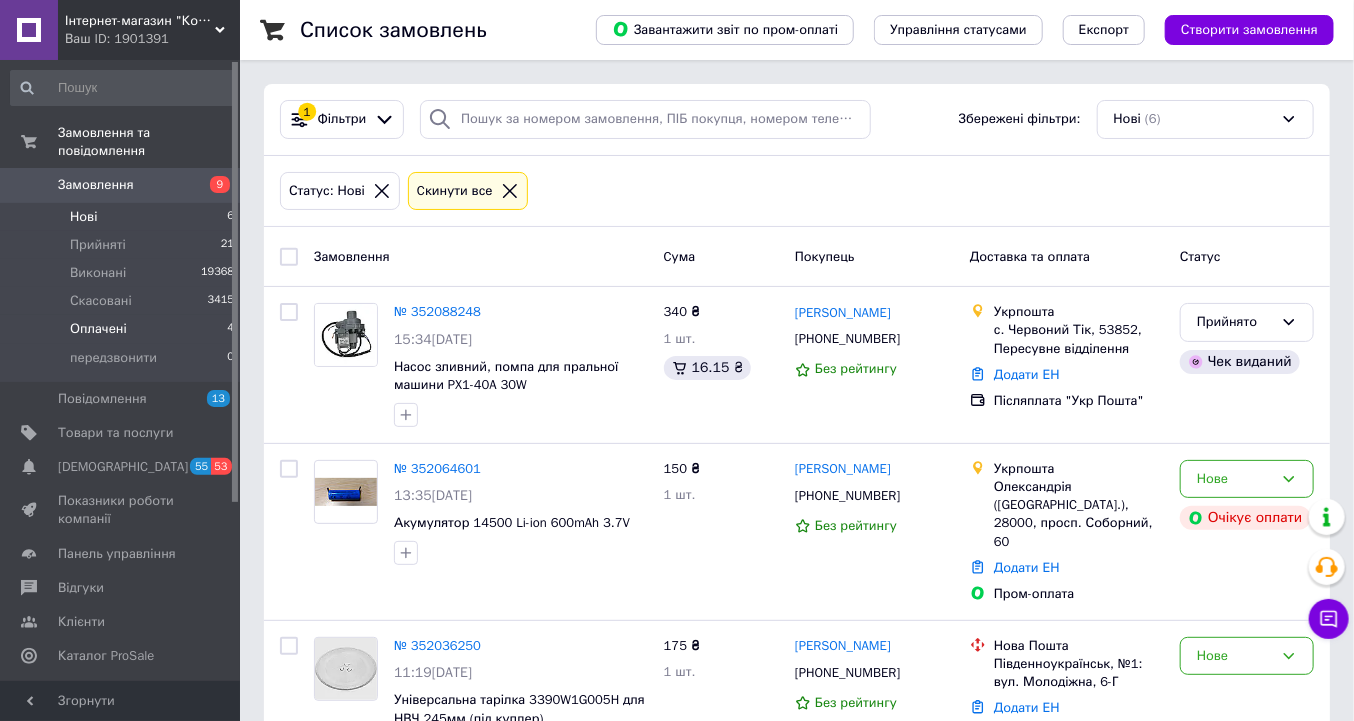 click on "Оплачені" at bounding box center [98, 329] 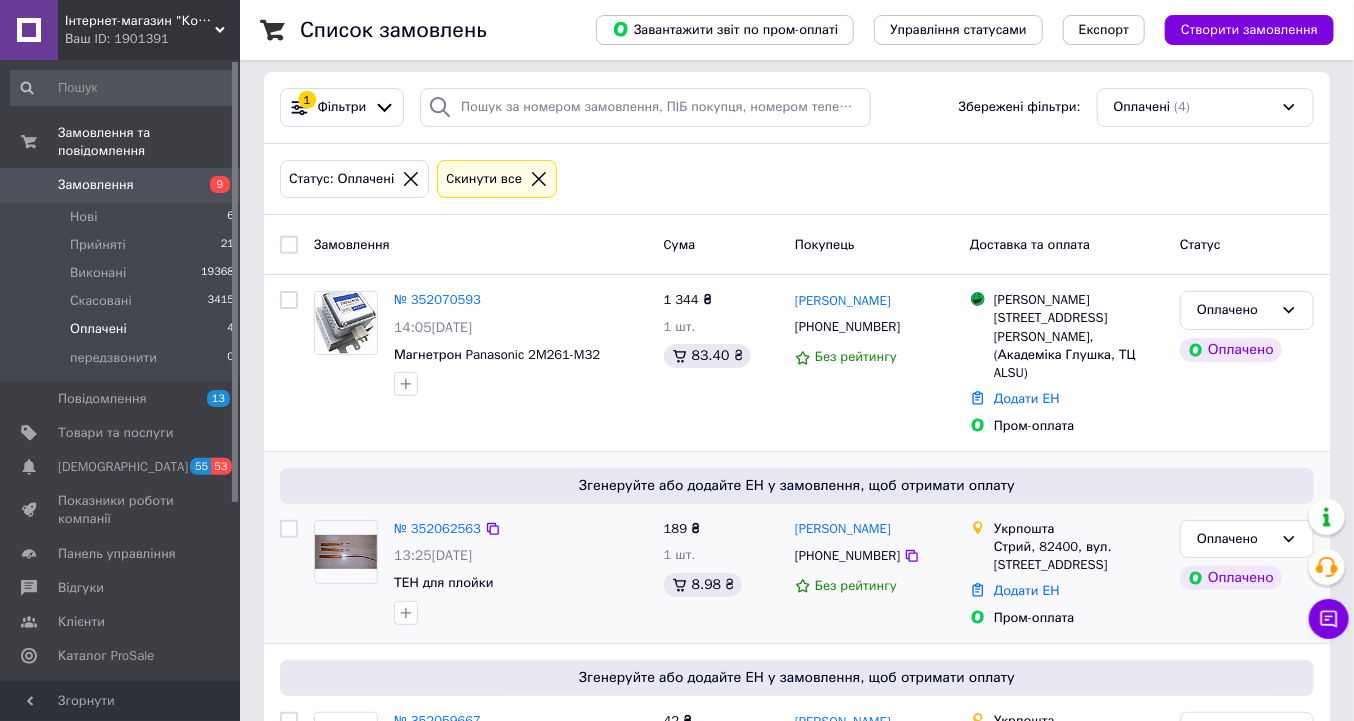 scroll, scrollTop: 0, scrollLeft: 0, axis: both 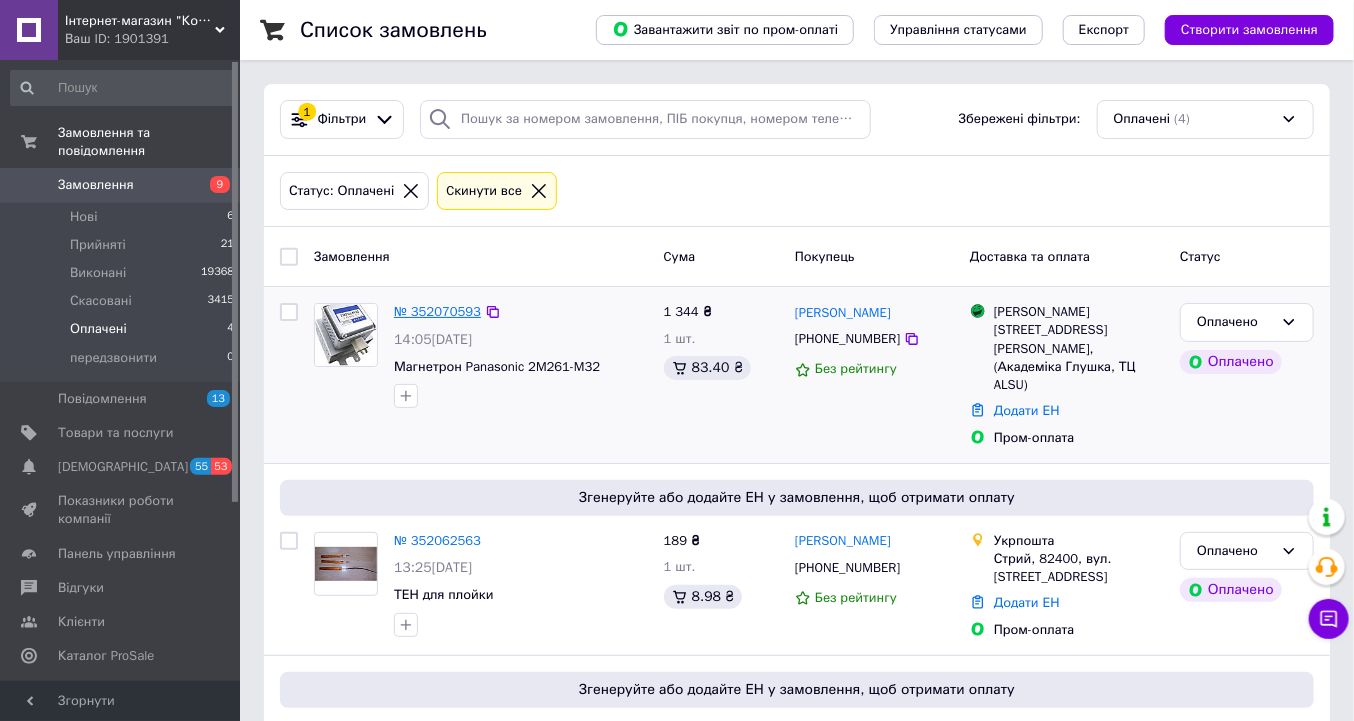 click on "№ 352070593" at bounding box center (437, 311) 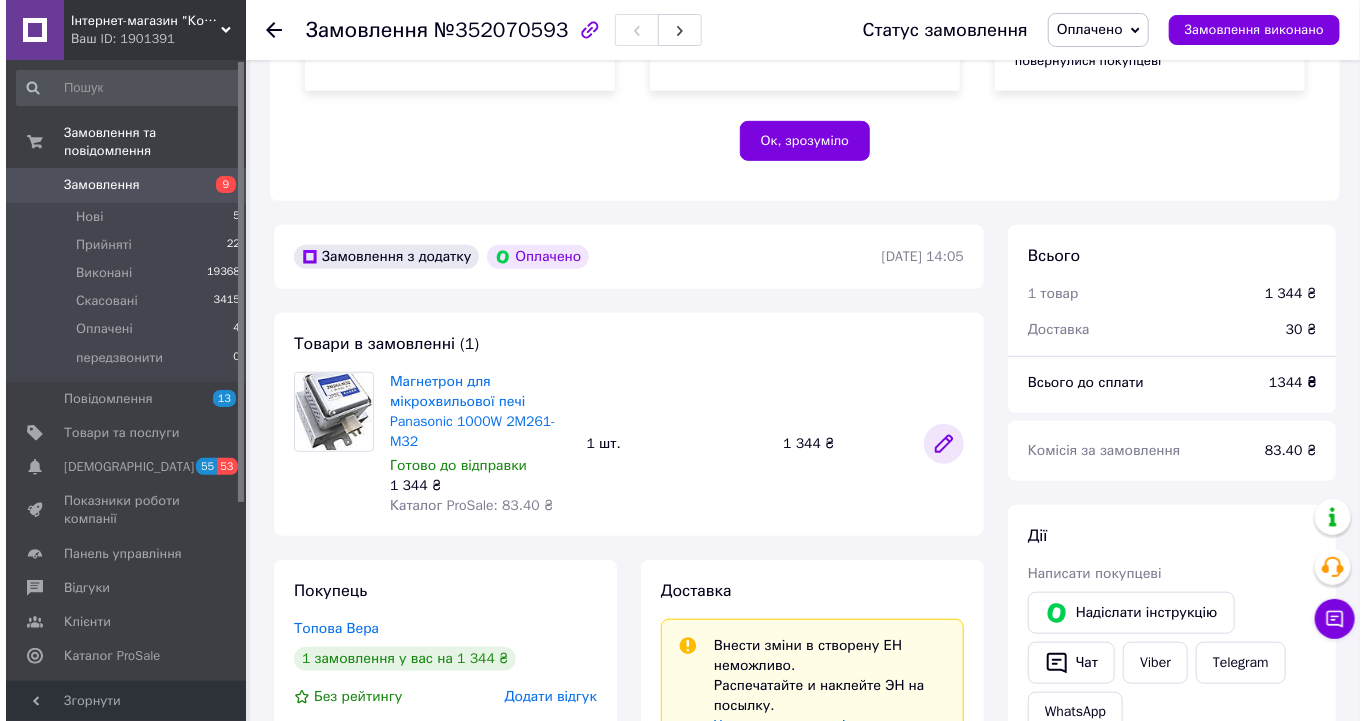 scroll, scrollTop: 480, scrollLeft: 0, axis: vertical 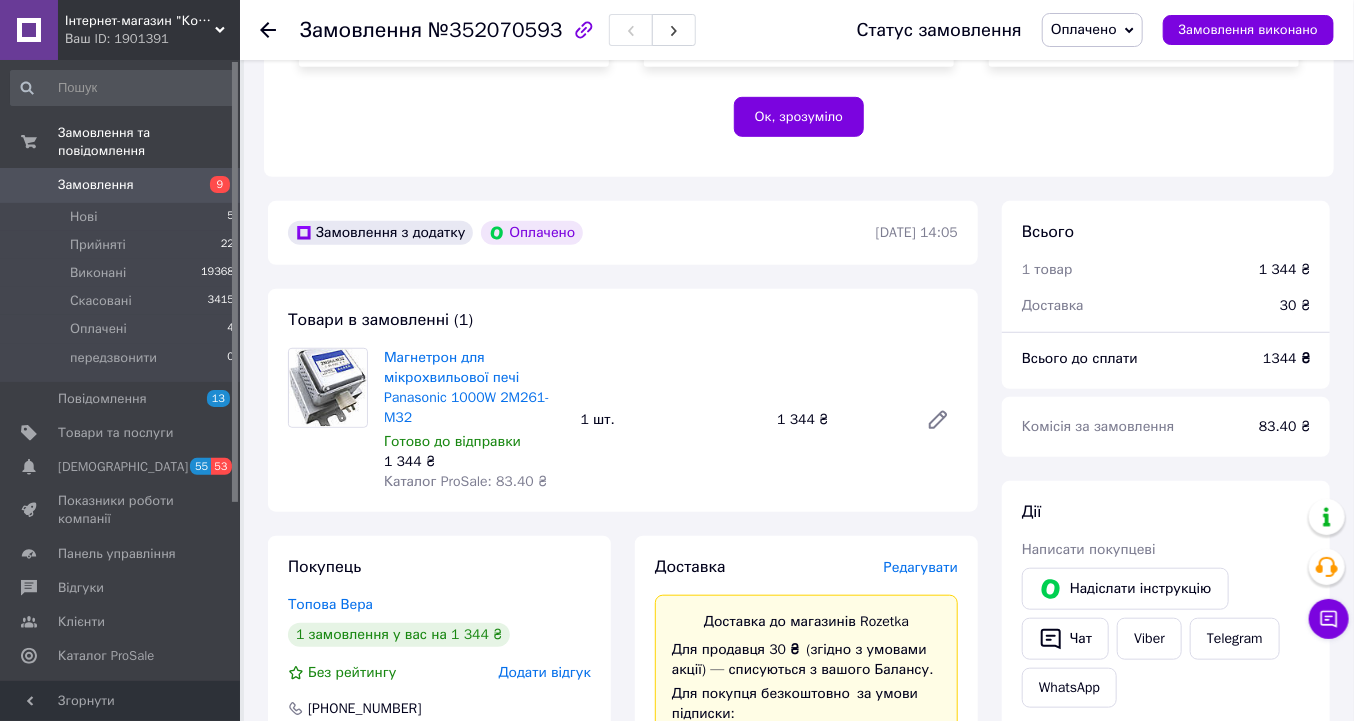 click on "Редагувати" at bounding box center [921, 567] 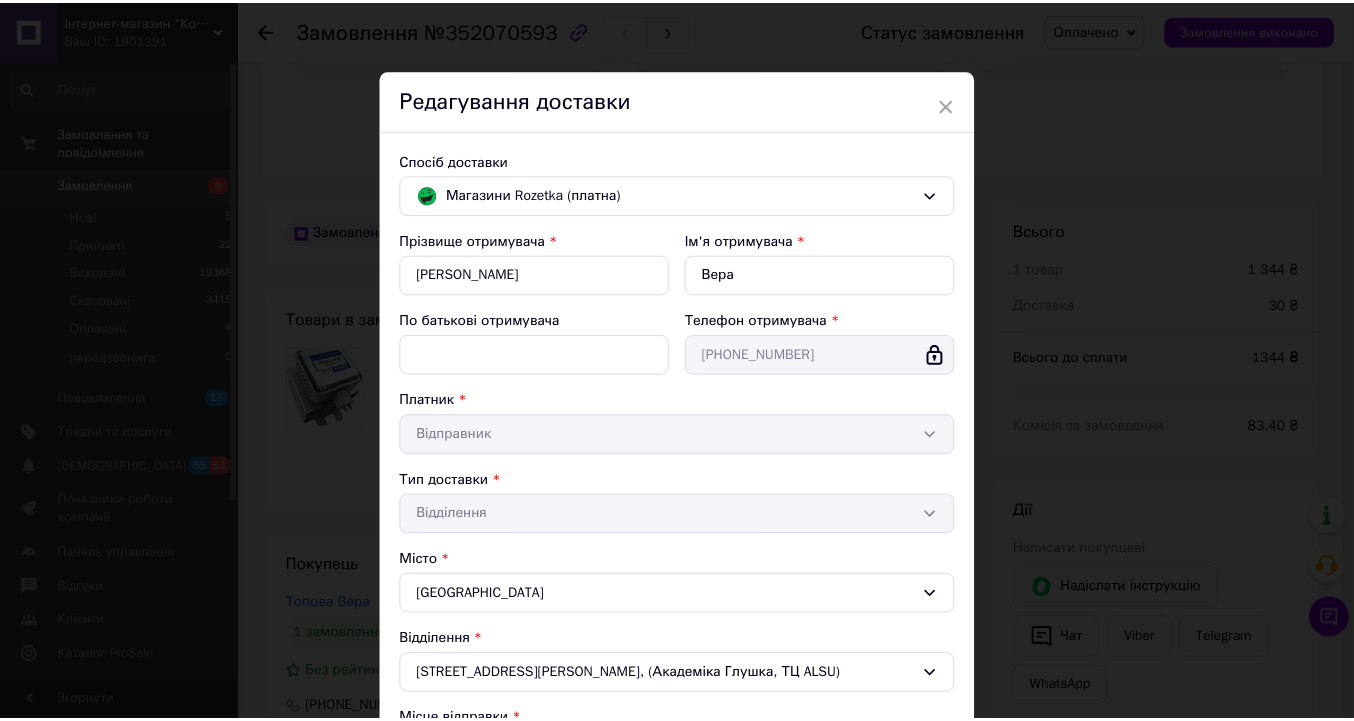 scroll, scrollTop: 398, scrollLeft: 0, axis: vertical 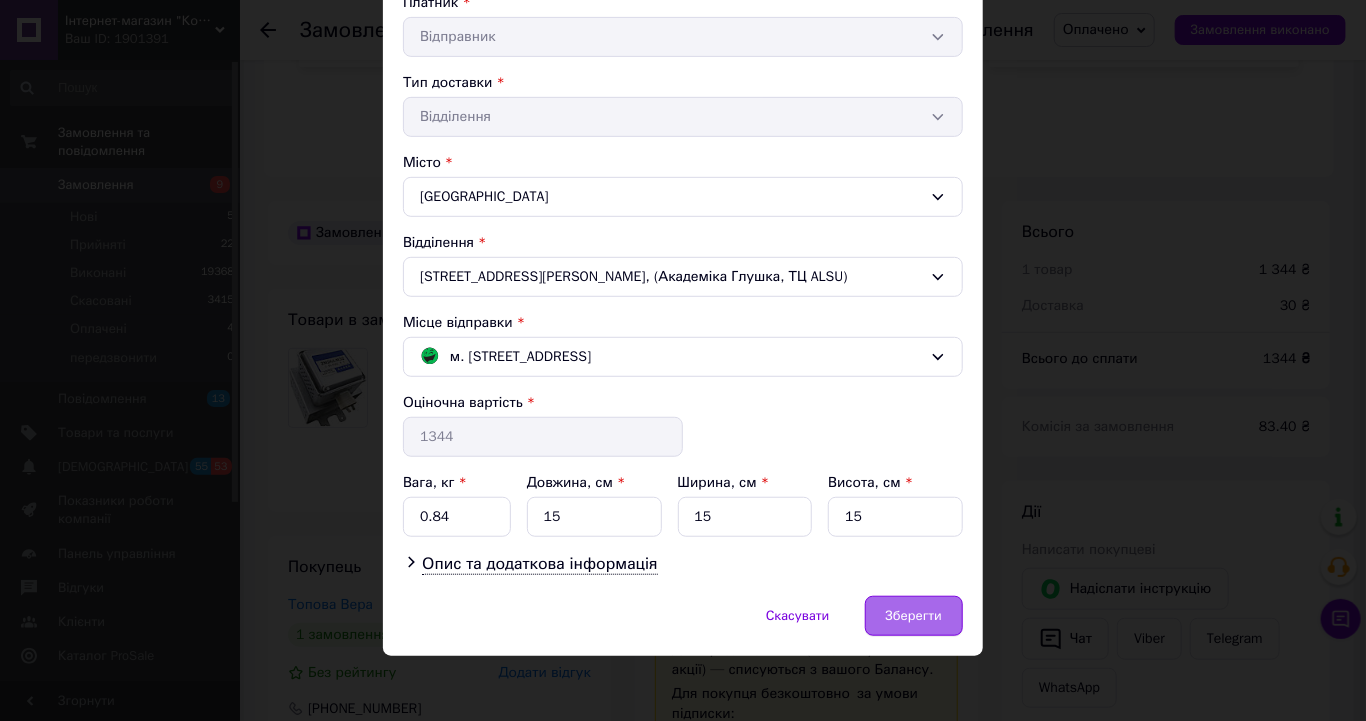 click on "Зберегти" at bounding box center (914, 616) 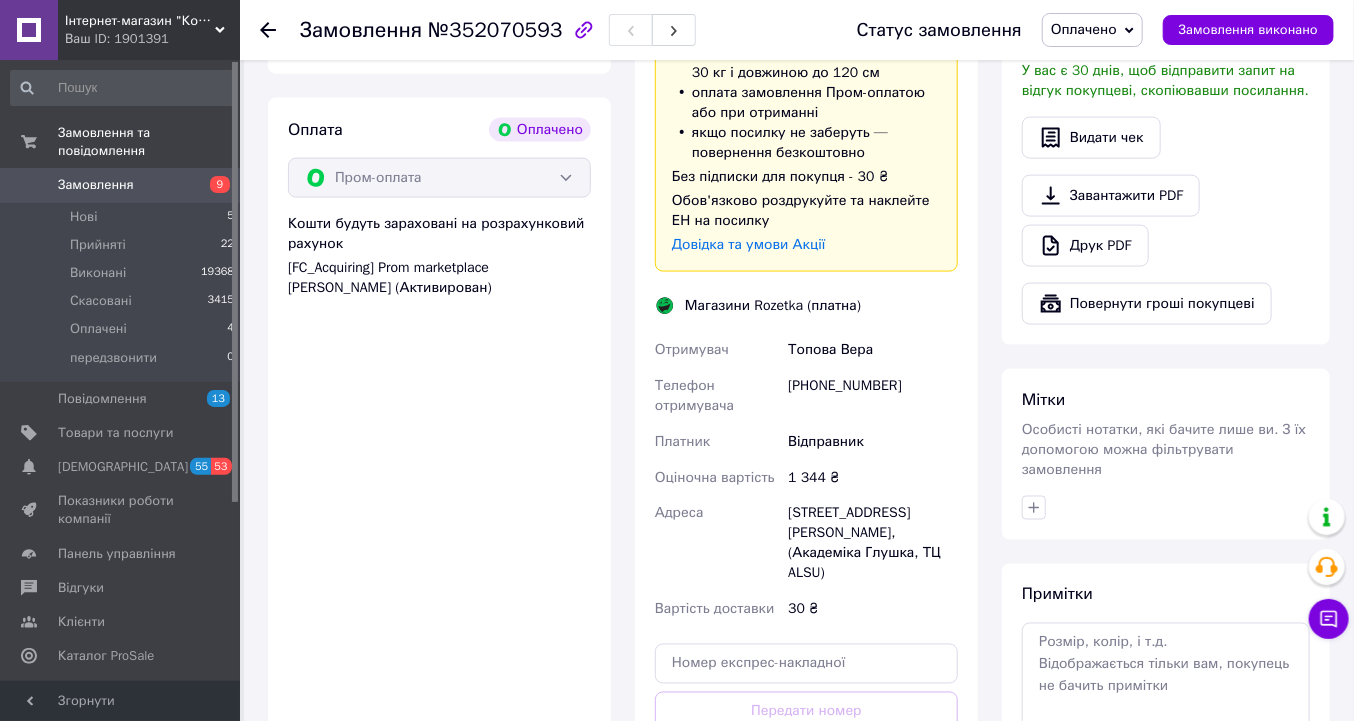 scroll, scrollTop: 1280, scrollLeft: 0, axis: vertical 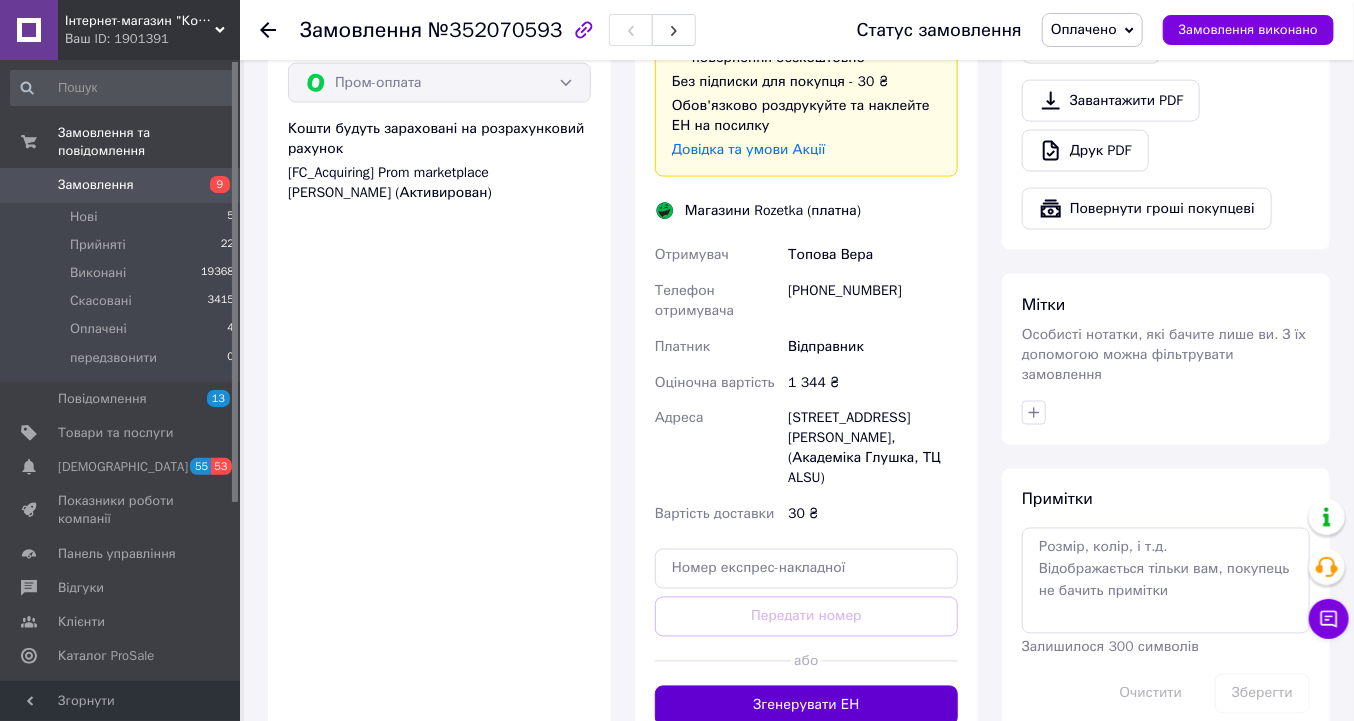 click on "Згенерувати ЕН" at bounding box center [806, 706] 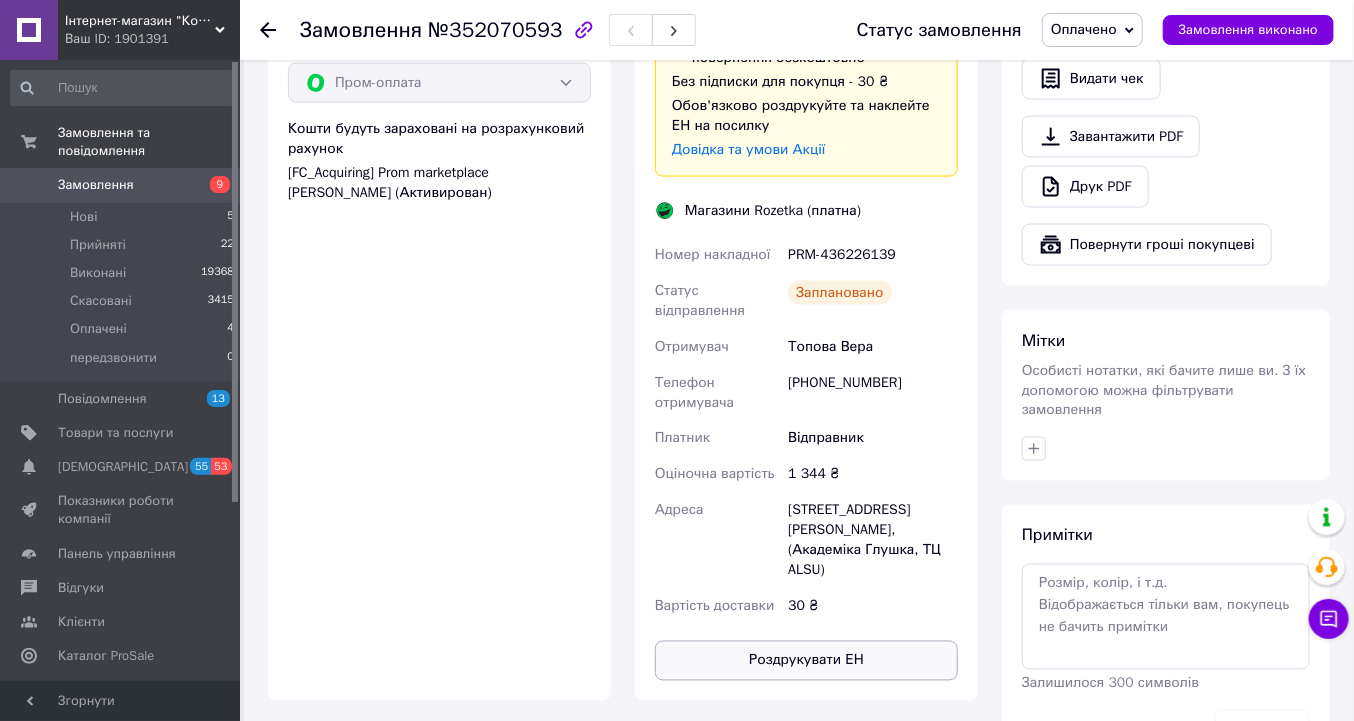 click on "Роздрукувати ЕН" at bounding box center [806, 661] 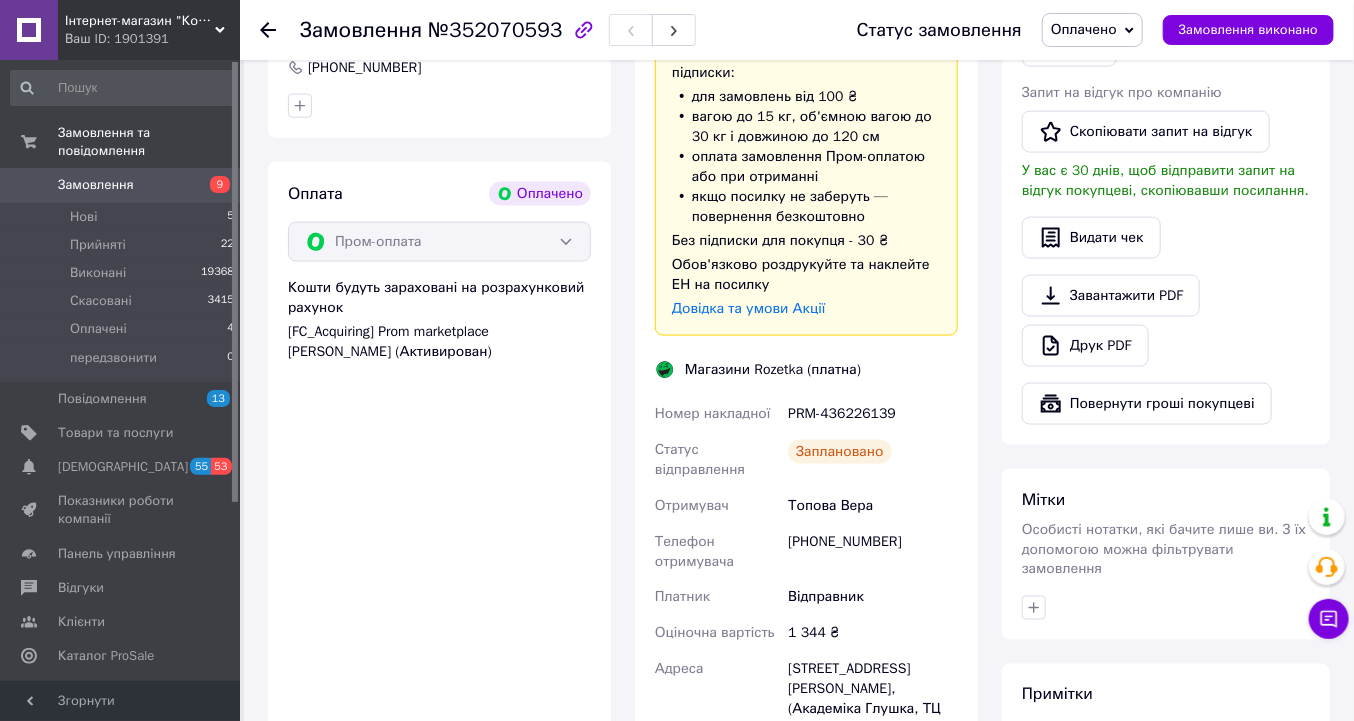 scroll, scrollTop: 1040, scrollLeft: 0, axis: vertical 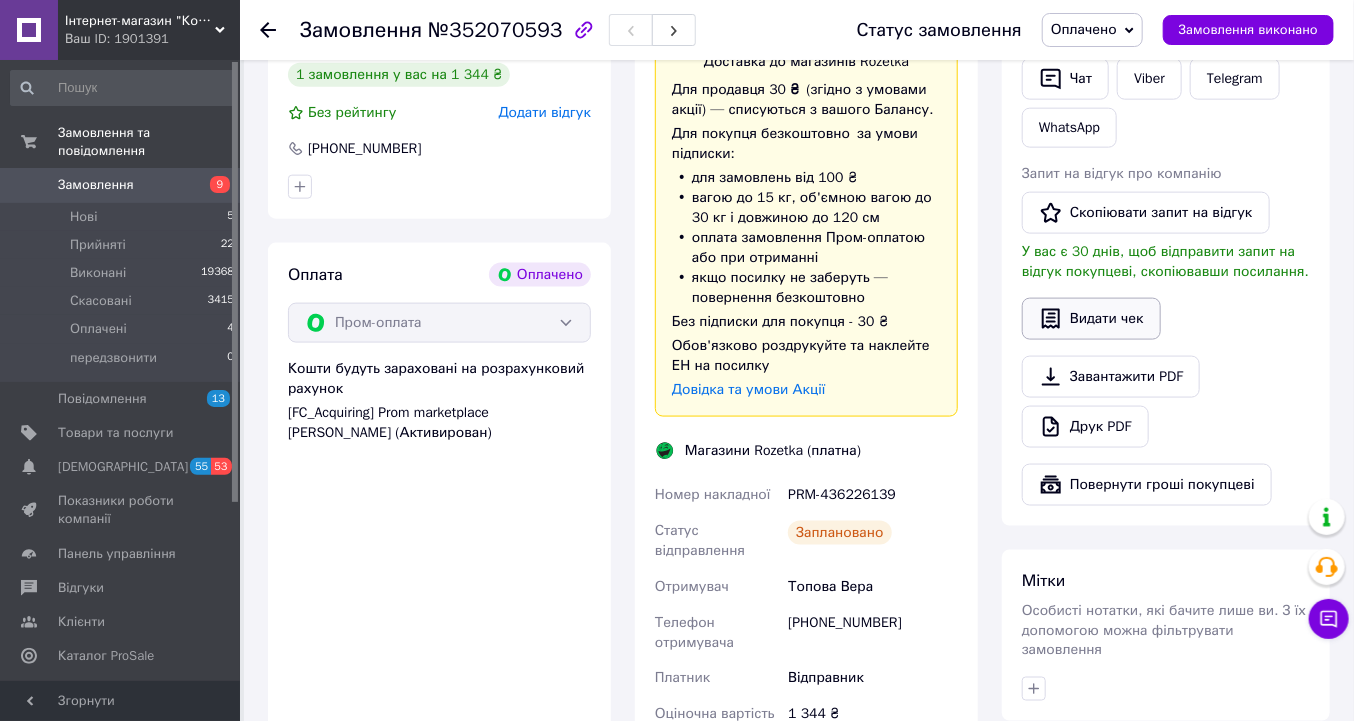 click on "Видати чек" at bounding box center (1091, 319) 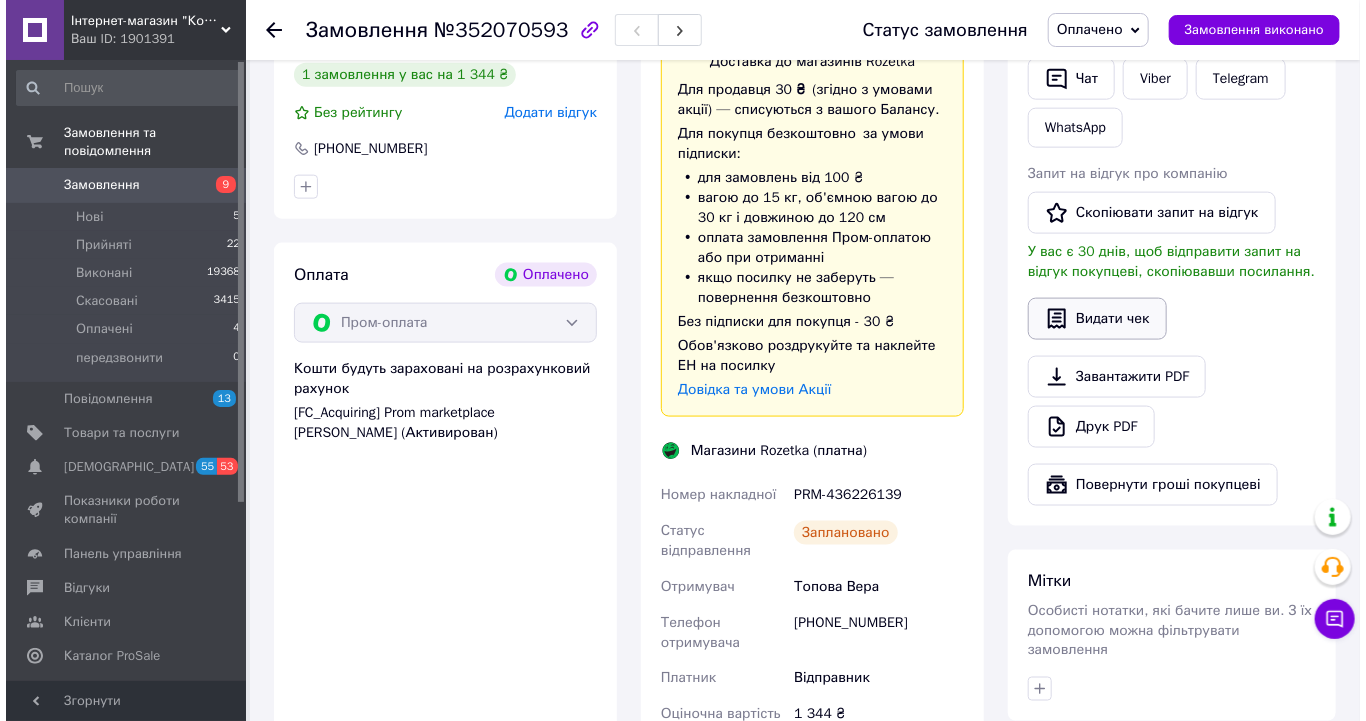 scroll, scrollTop: 1020, scrollLeft: 0, axis: vertical 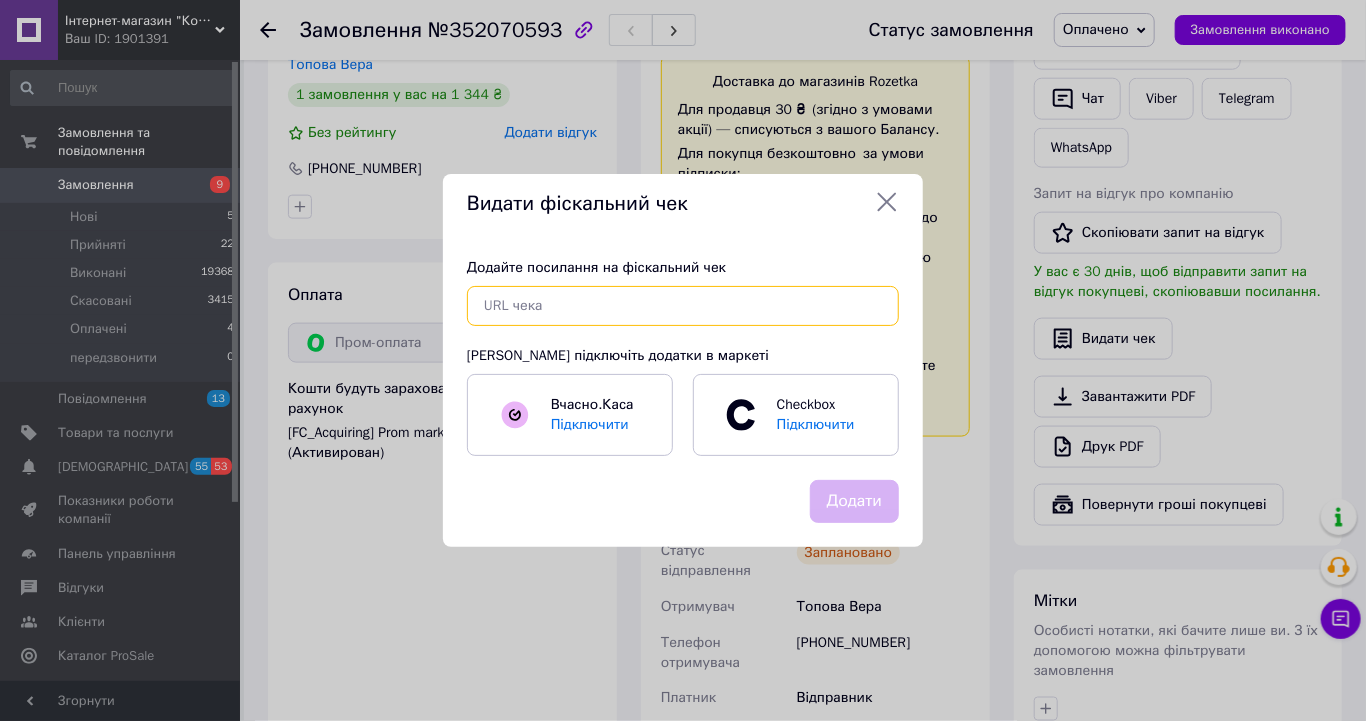 click at bounding box center [683, 306] 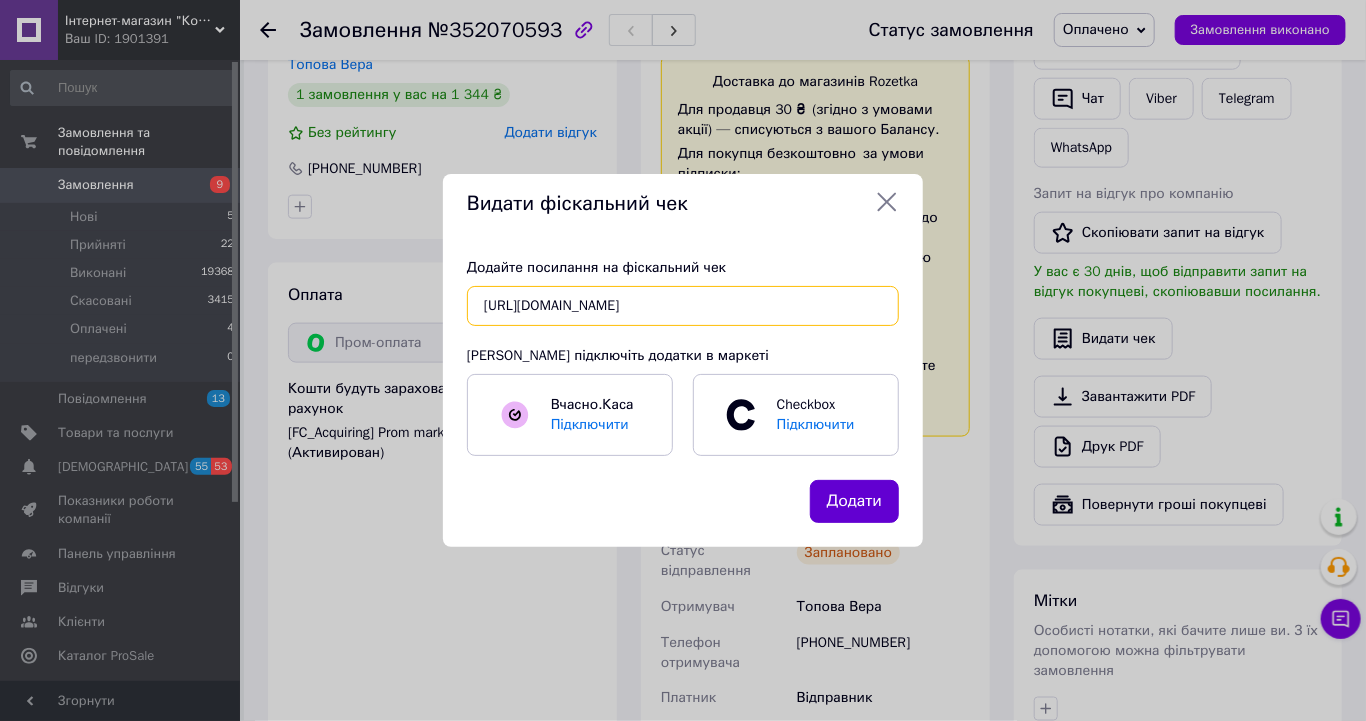 type on "https://kasa.vchasno.ua/check-viewer/uHS12tFpdeg" 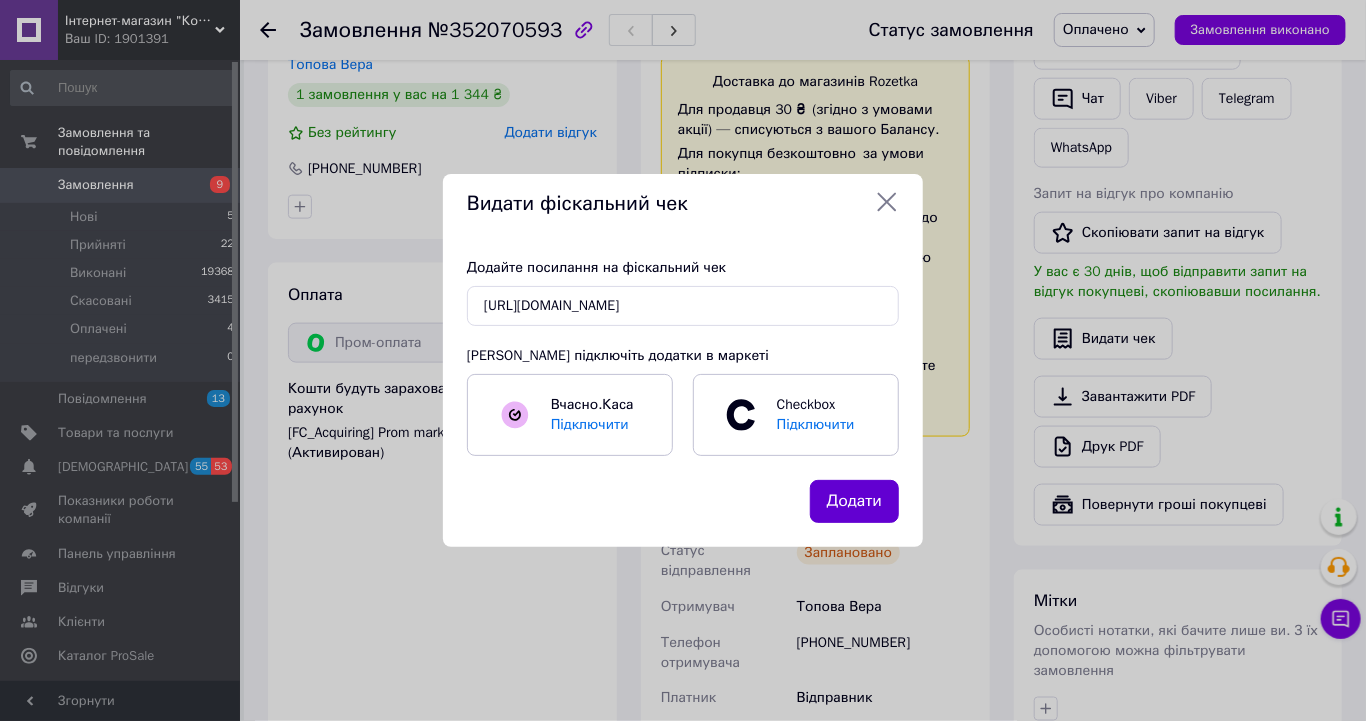 click on "Додати" at bounding box center (854, 501) 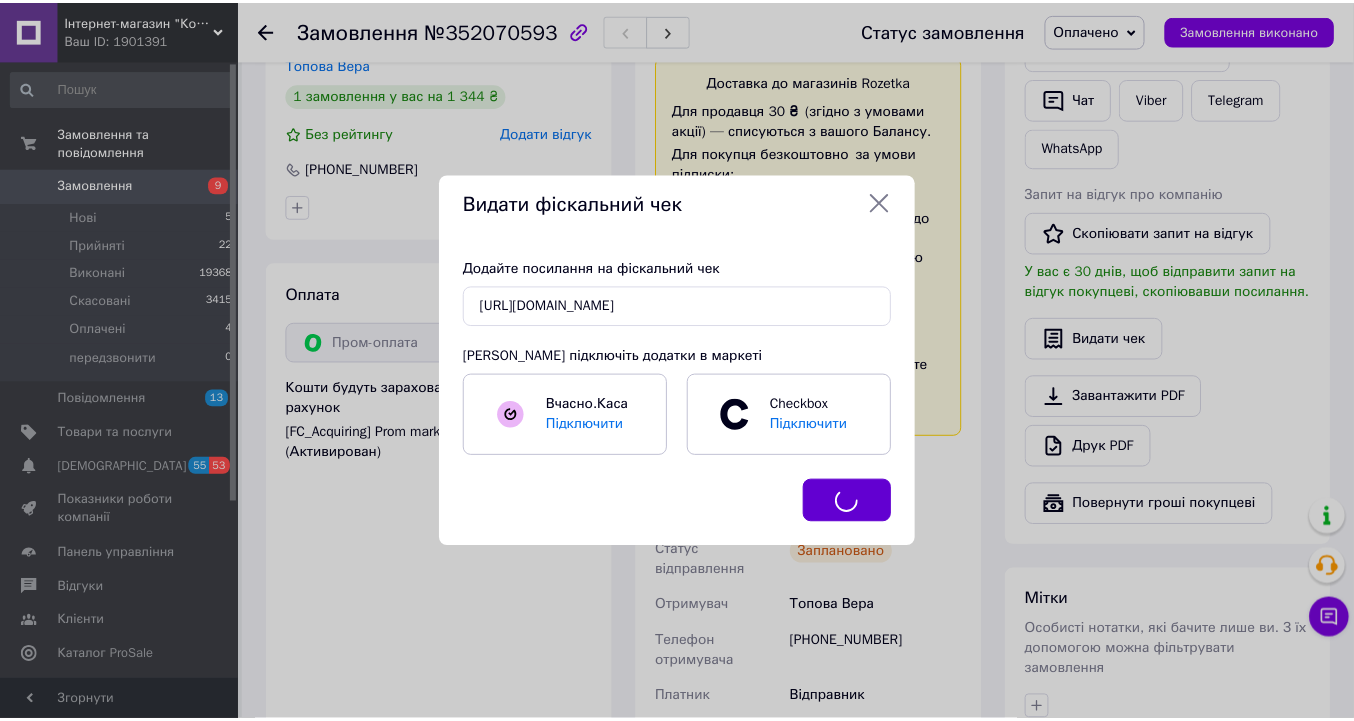 scroll, scrollTop: 1040, scrollLeft: 0, axis: vertical 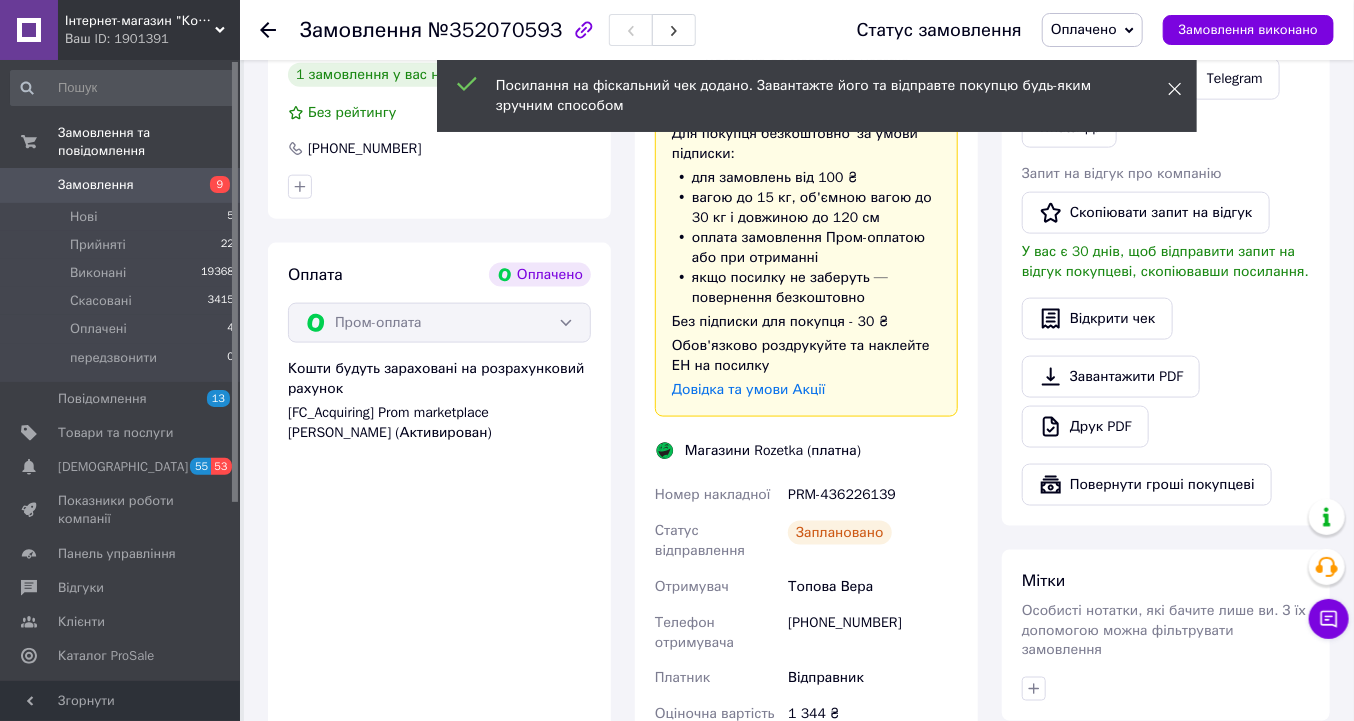 click 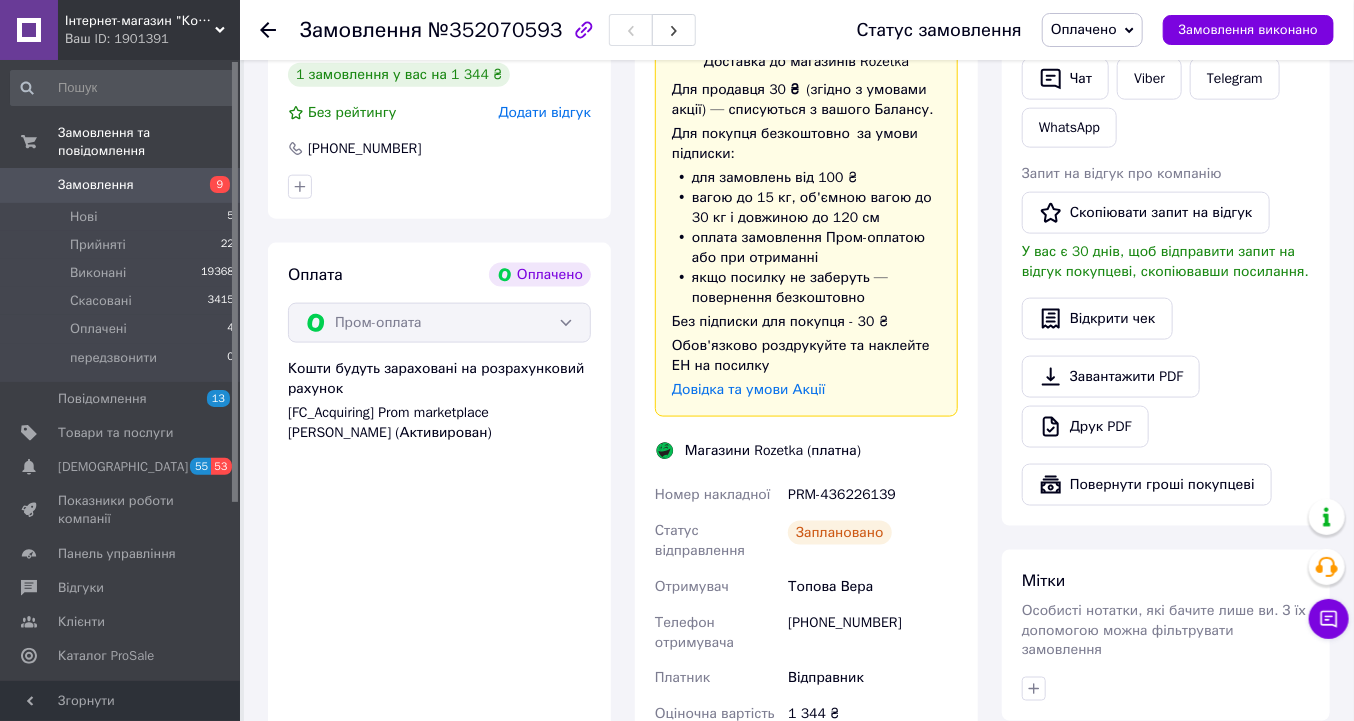 click 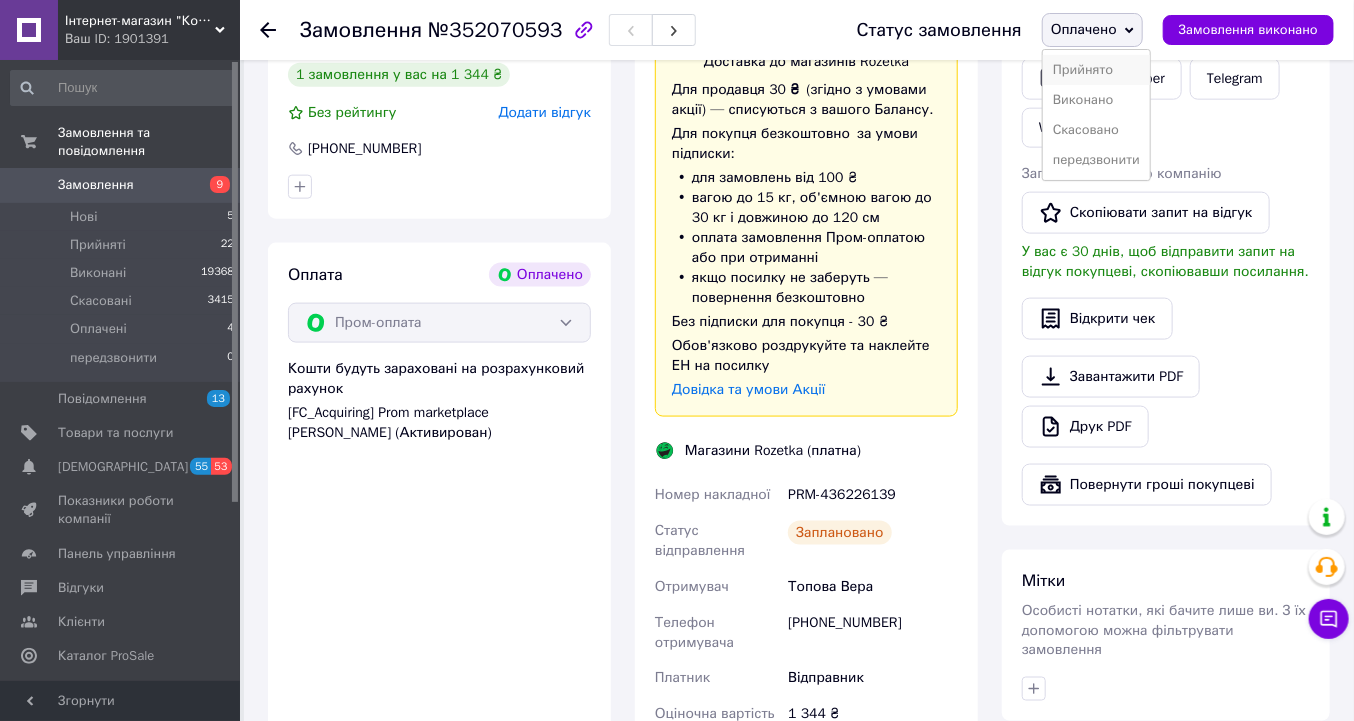 click on "Прийнято" at bounding box center (1096, 70) 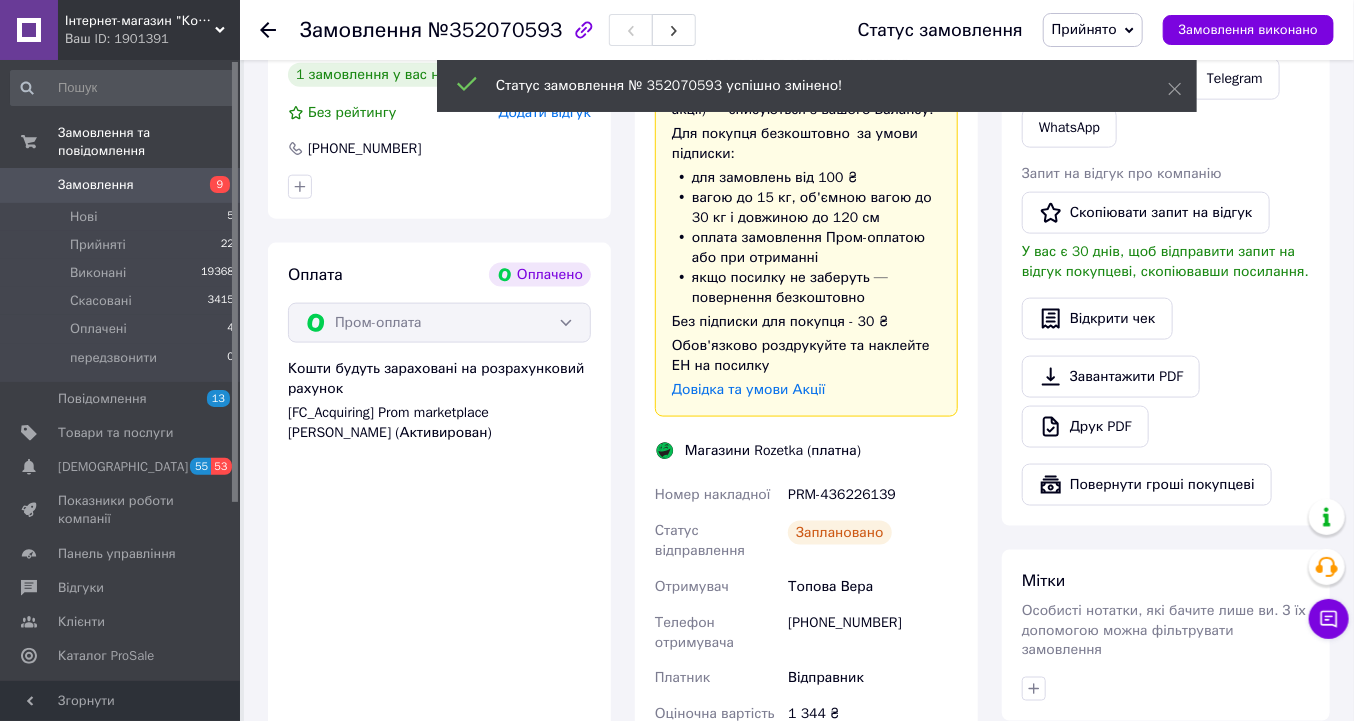 click 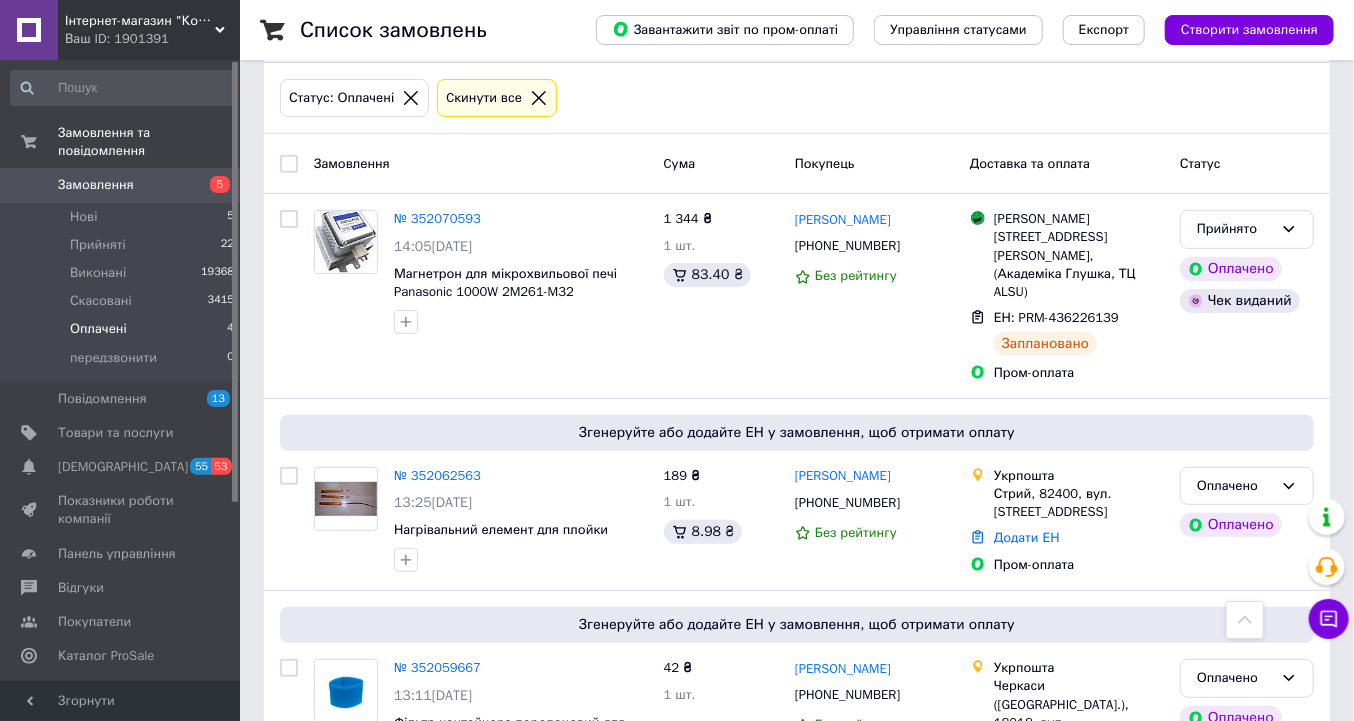 scroll, scrollTop: 0, scrollLeft: 0, axis: both 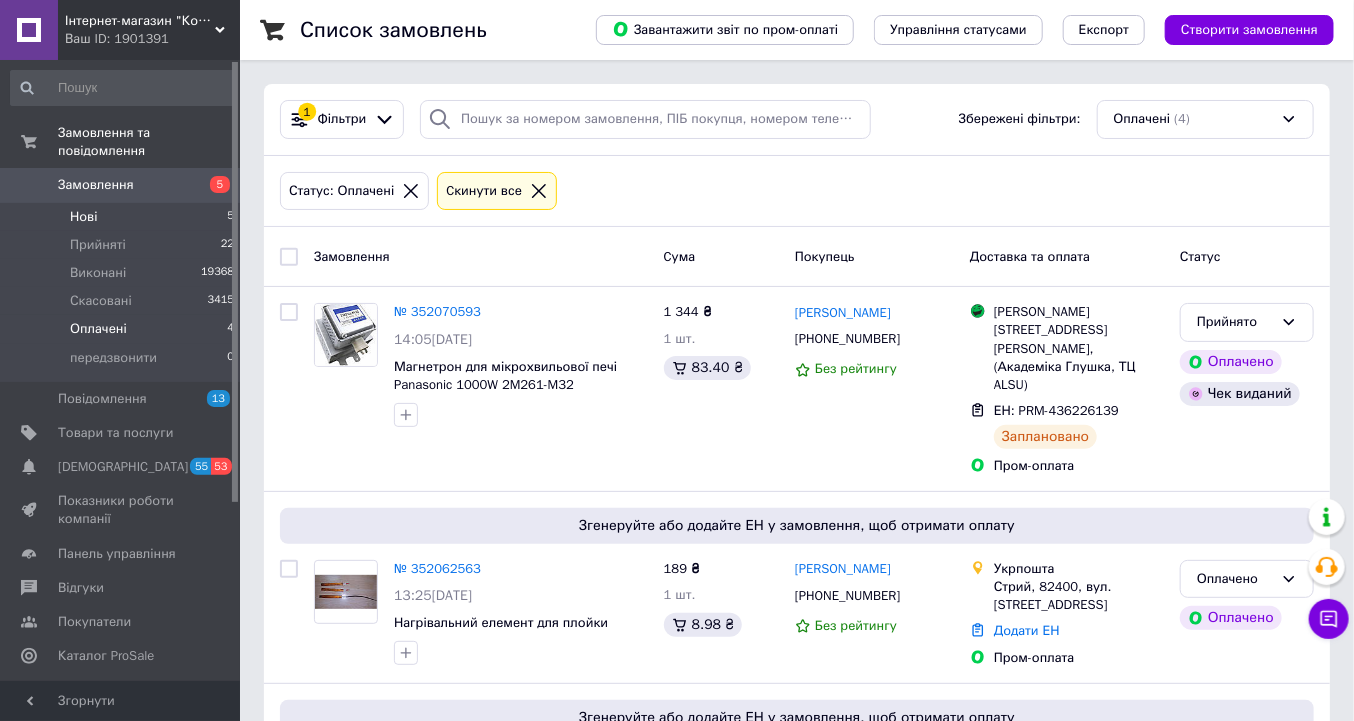 click on "Нові" at bounding box center [83, 217] 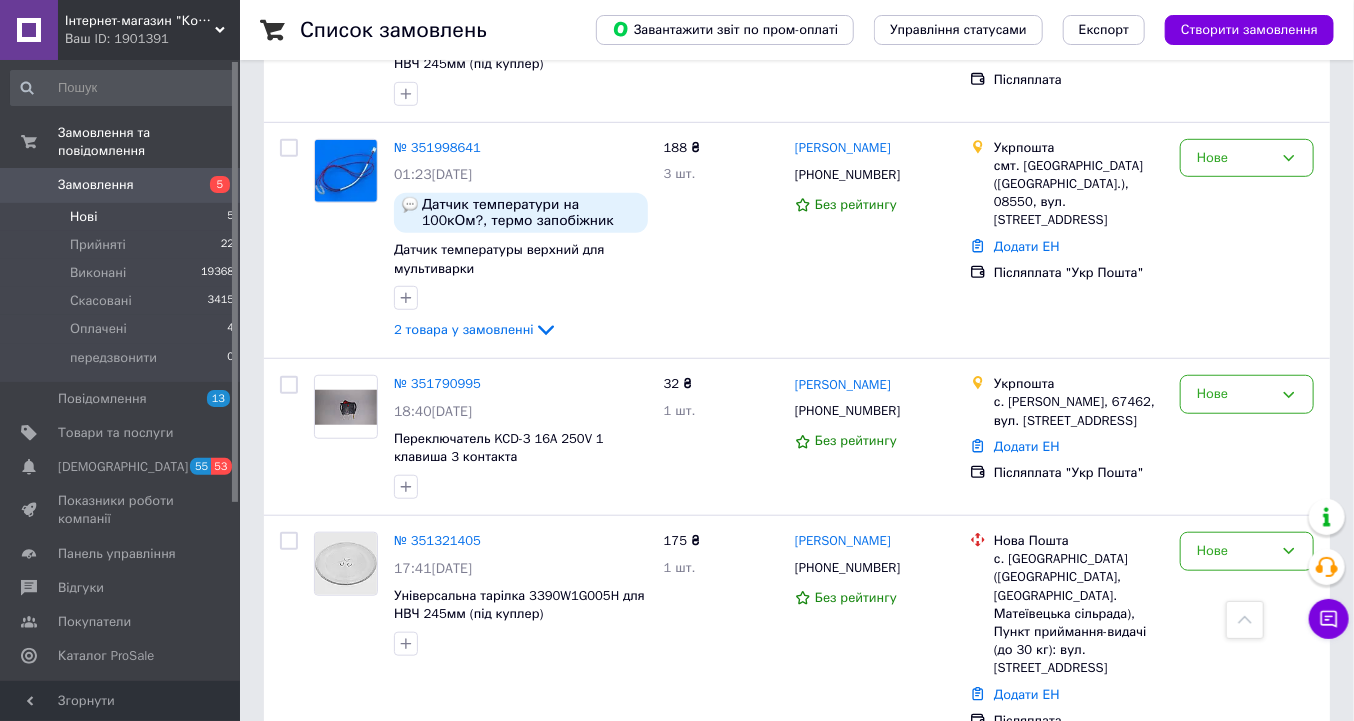 scroll, scrollTop: 447, scrollLeft: 0, axis: vertical 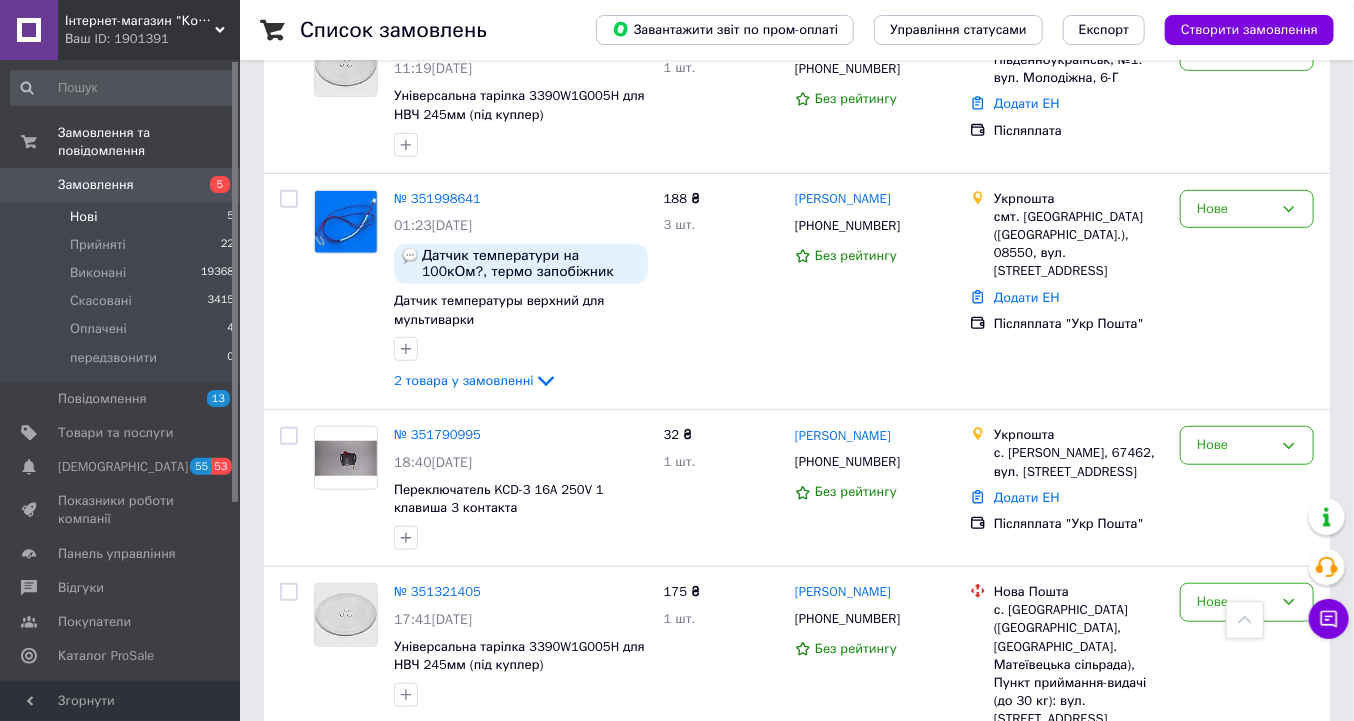 click on "Нові" at bounding box center [83, 217] 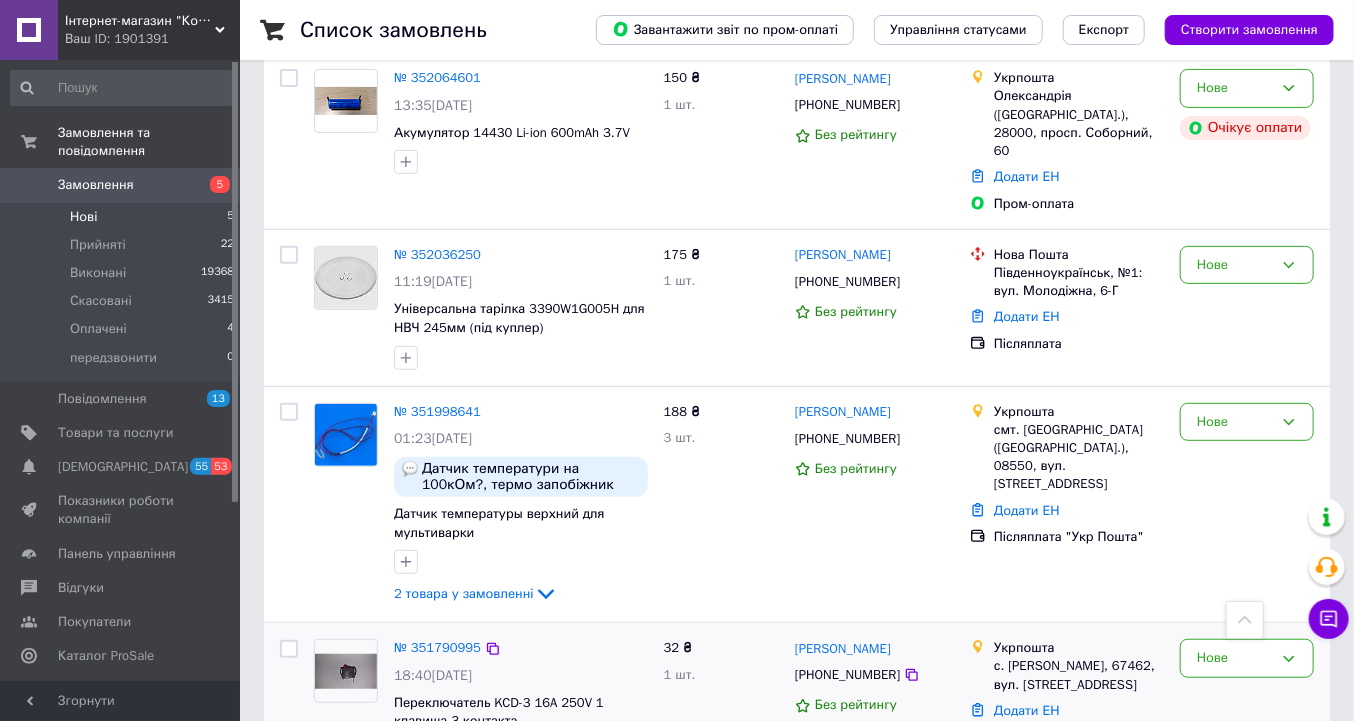 scroll, scrollTop: 127, scrollLeft: 0, axis: vertical 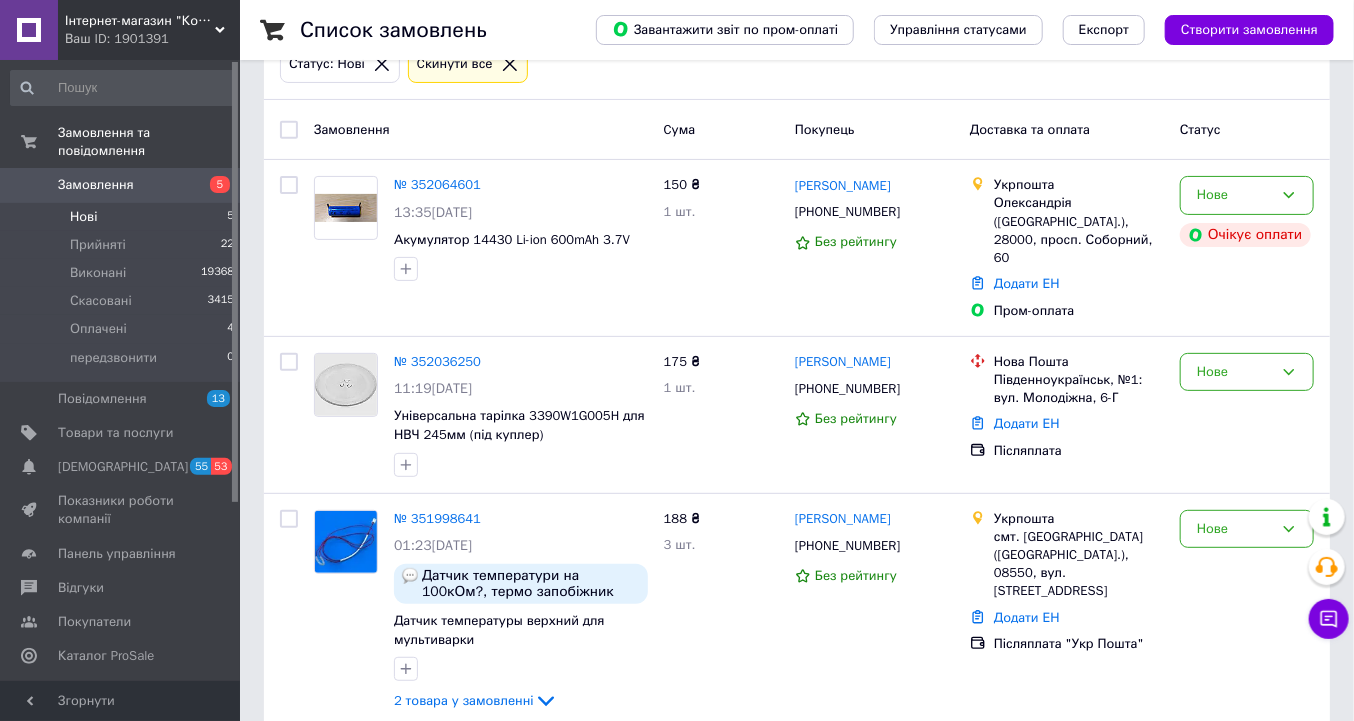 click on "№ 352064601" at bounding box center [437, 184] 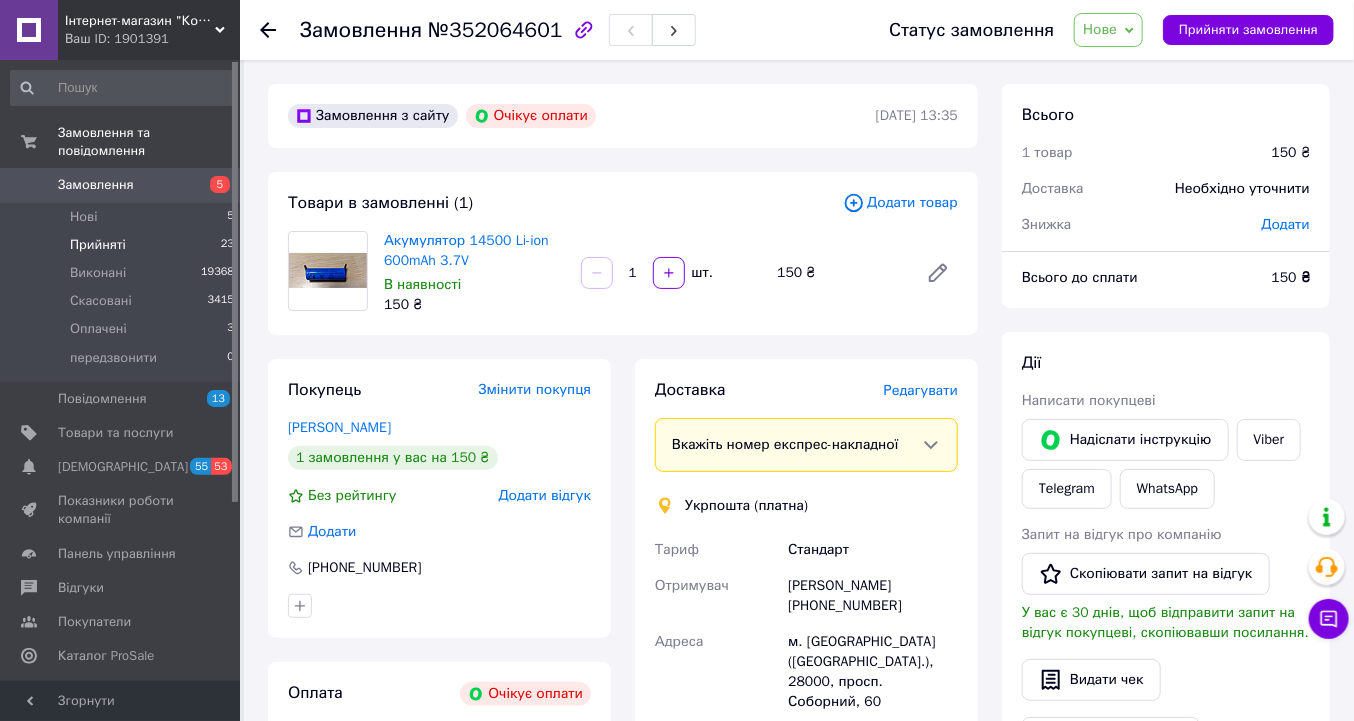 click on "Прийняті" at bounding box center (98, 245) 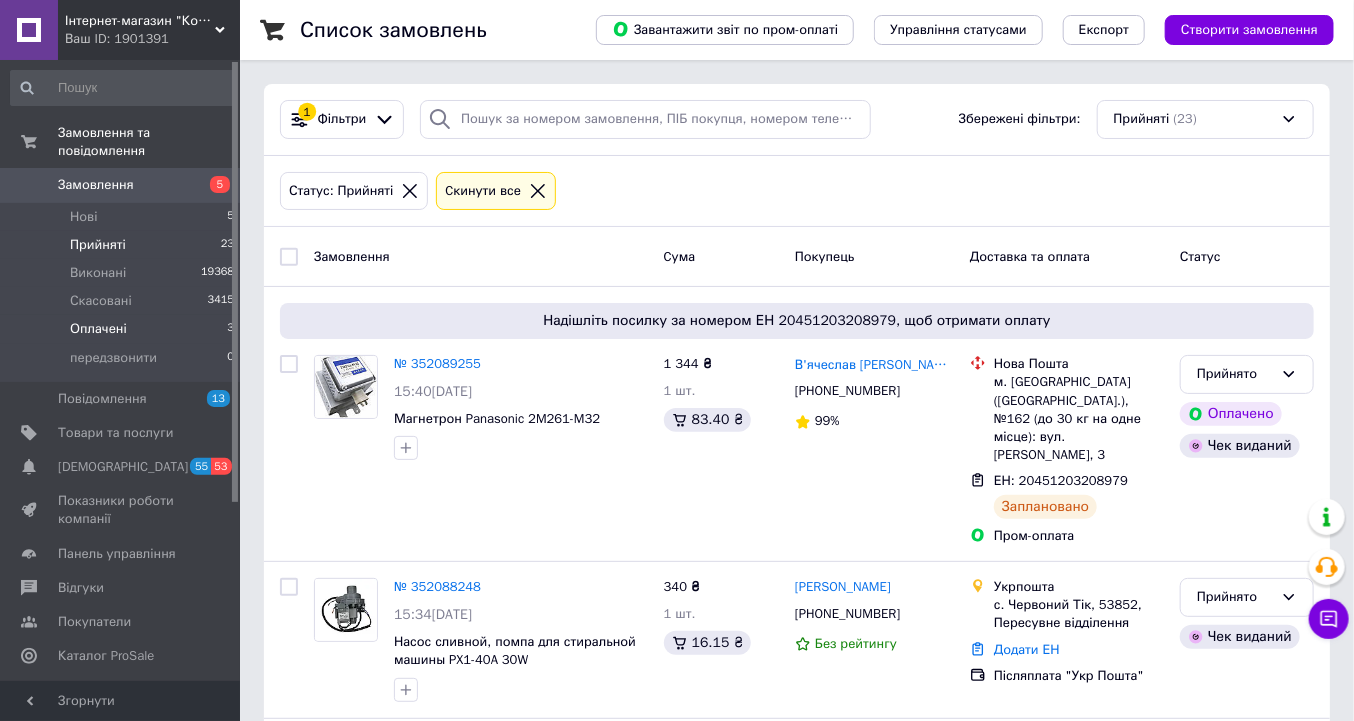 click on "Оплачені" at bounding box center (98, 329) 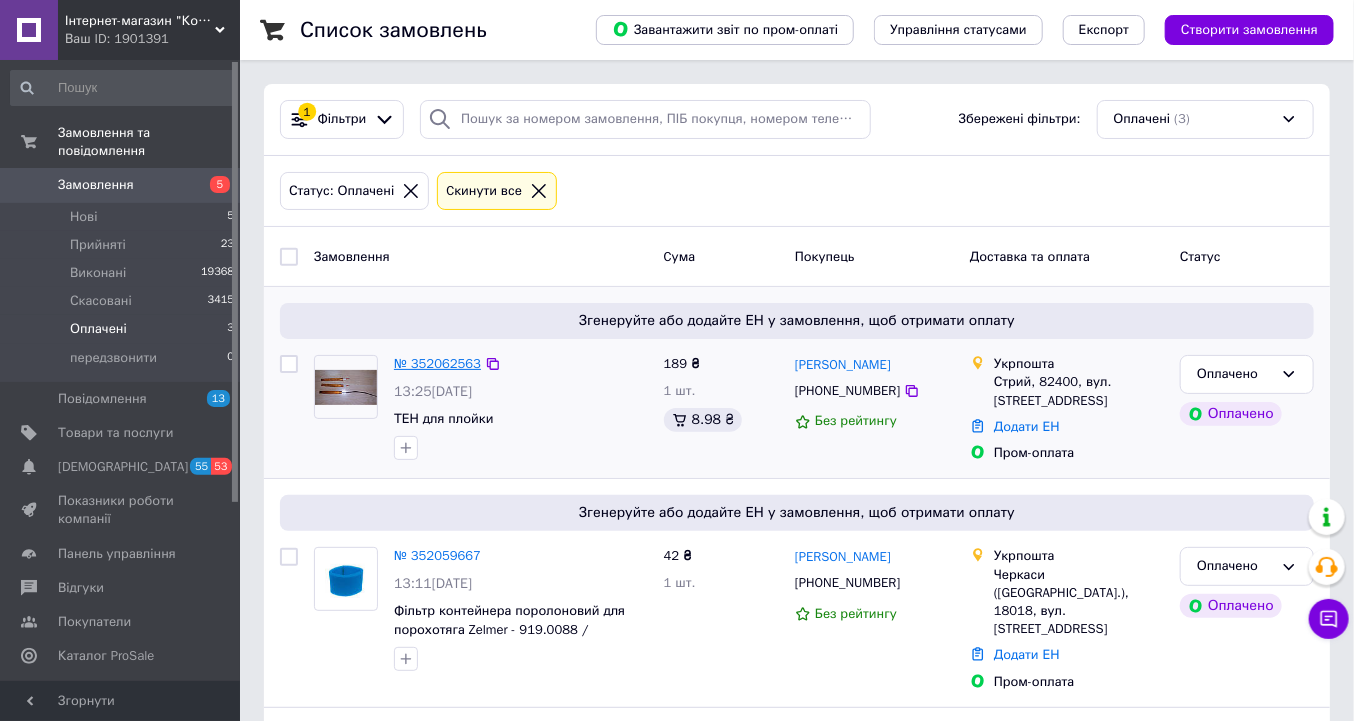 click on "№ 352062563" at bounding box center (437, 363) 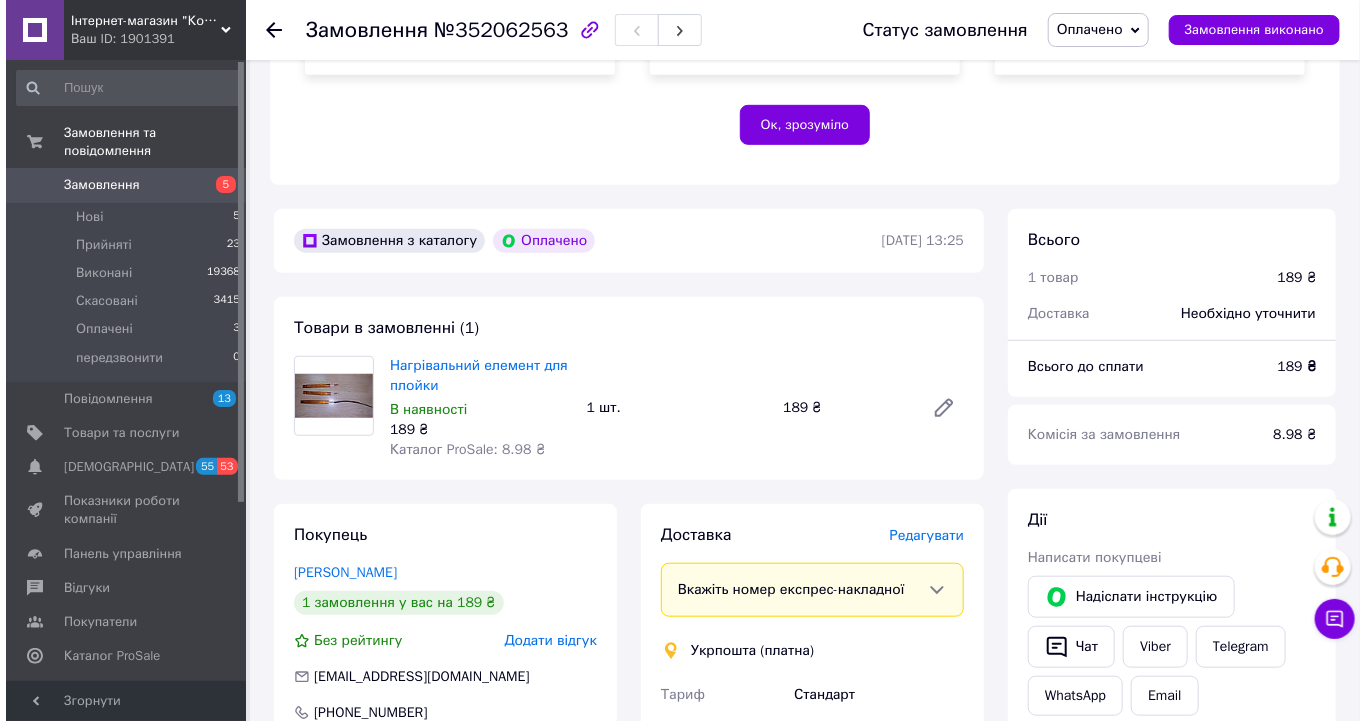 scroll, scrollTop: 480, scrollLeft: 0, axis: vertical 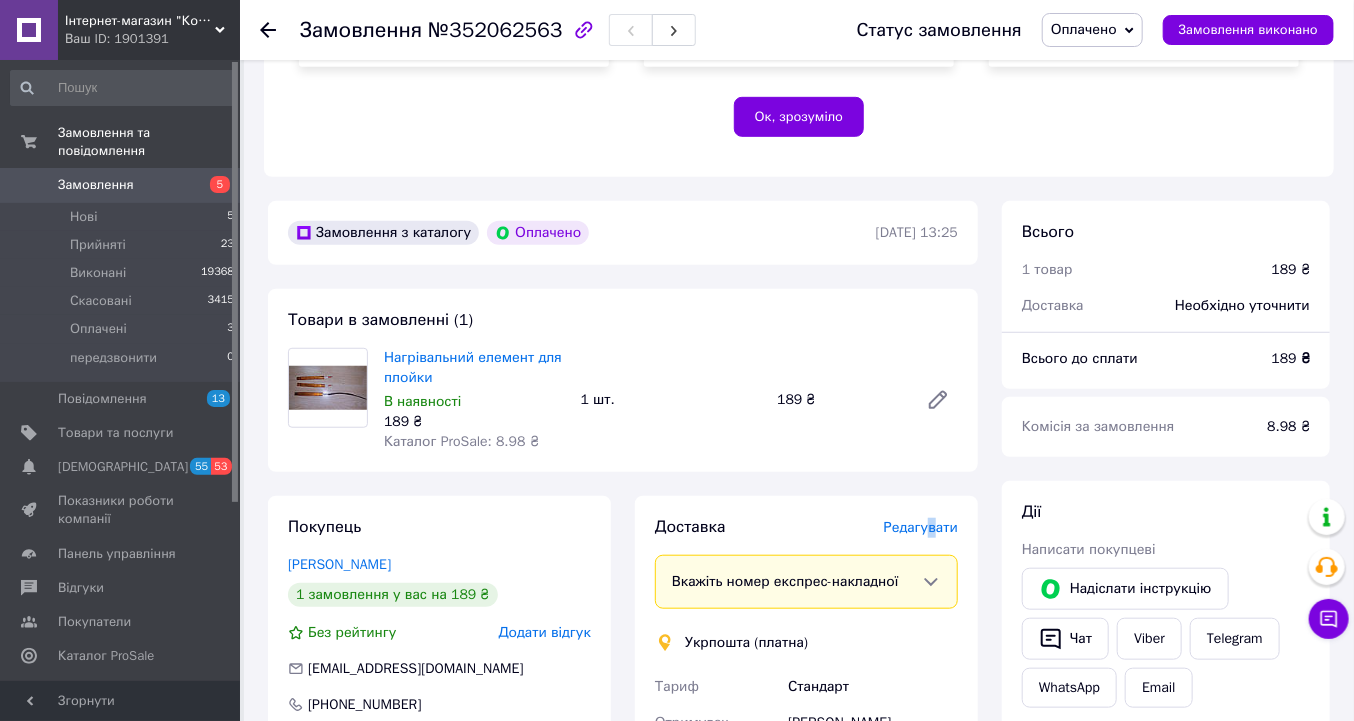click on "Редагувати" at bounding box center [921, 527] 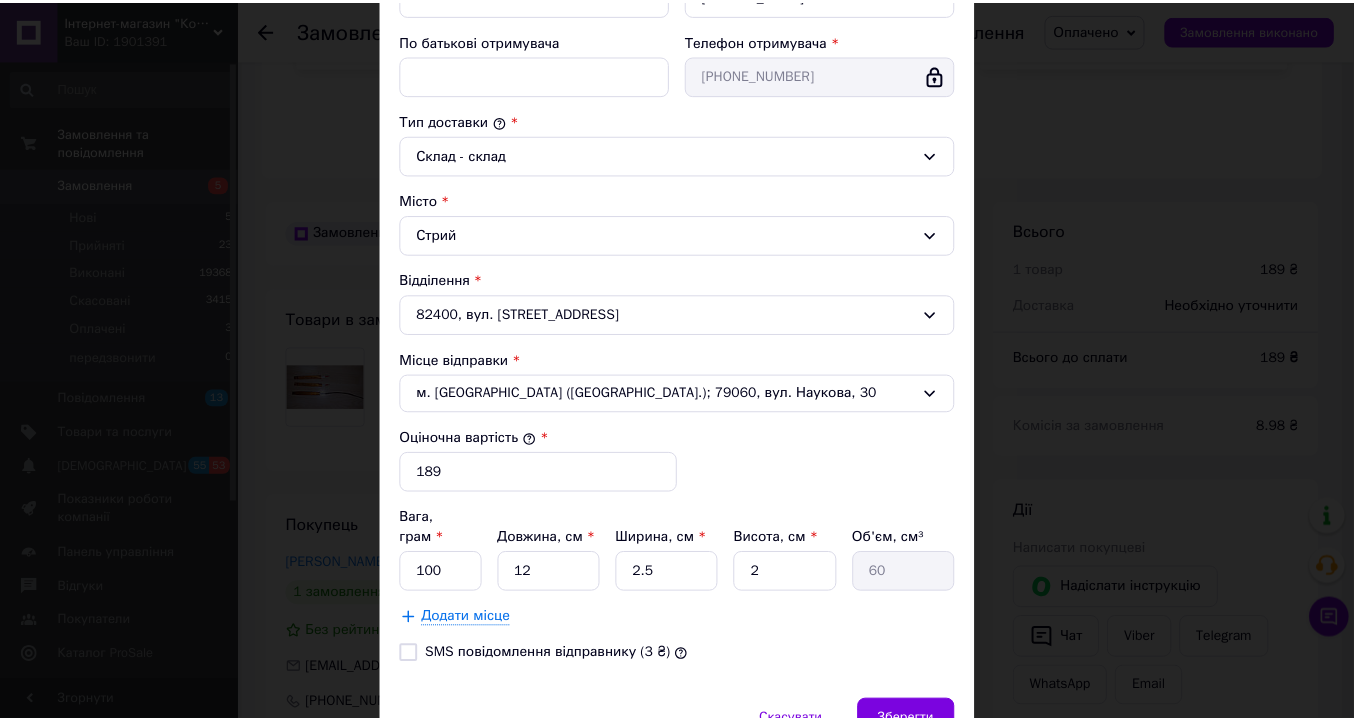 scroll, scrollTop: 525, scrollLeft: 0, axis: vertical 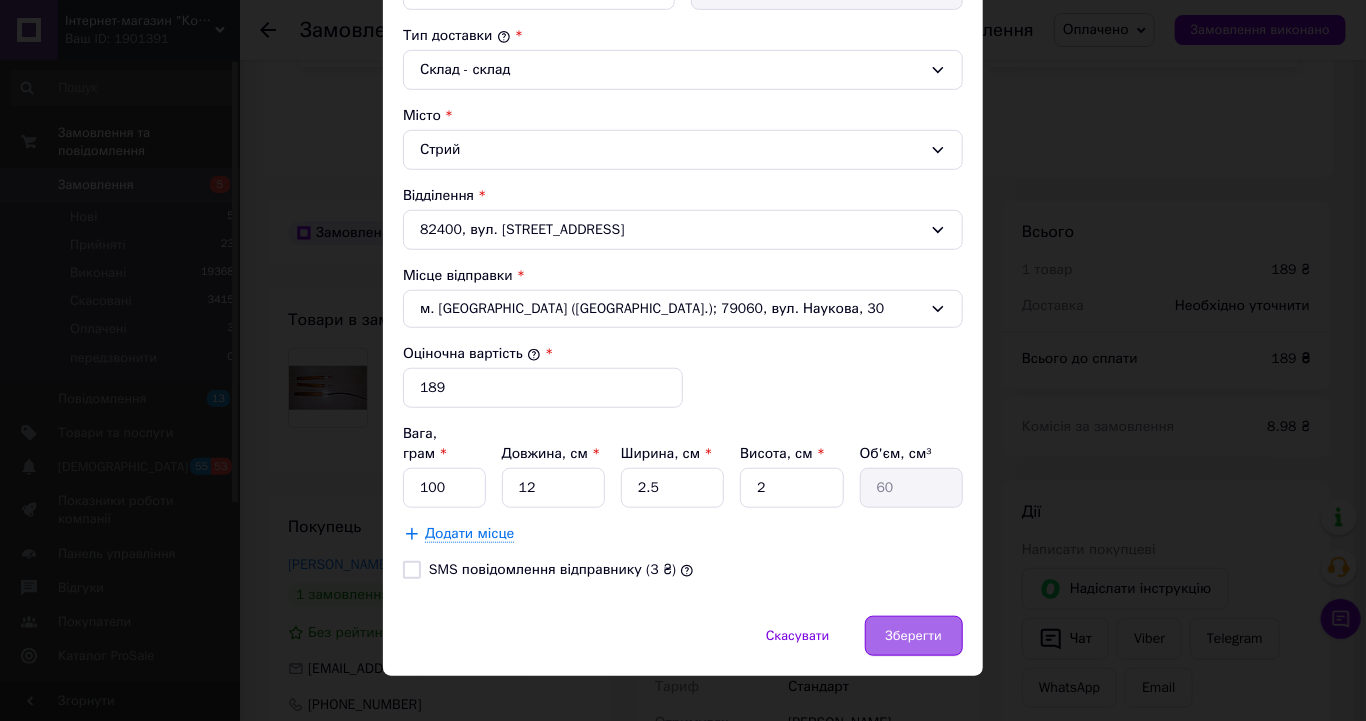 click on "Зберегти" at bounding box center [914, 636] 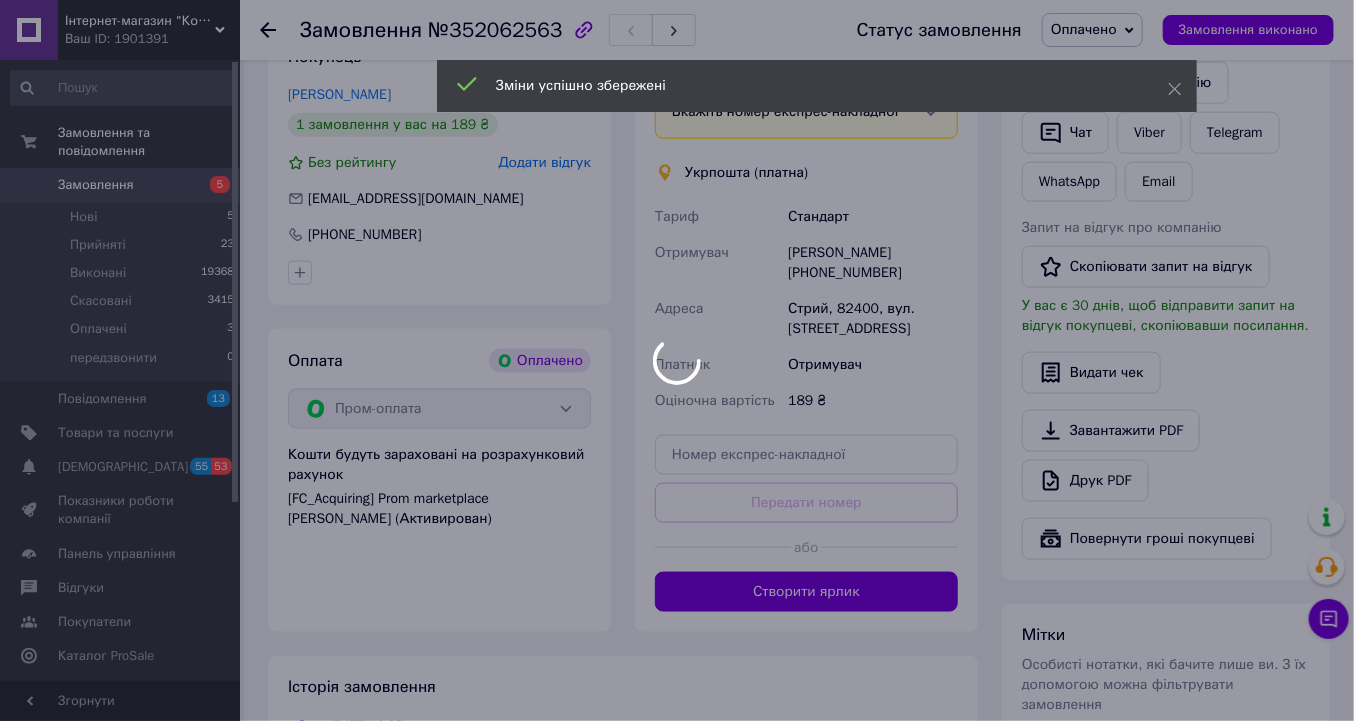 scroll, scrollTop: 1040, scrollLeft: 0, axis: vertical 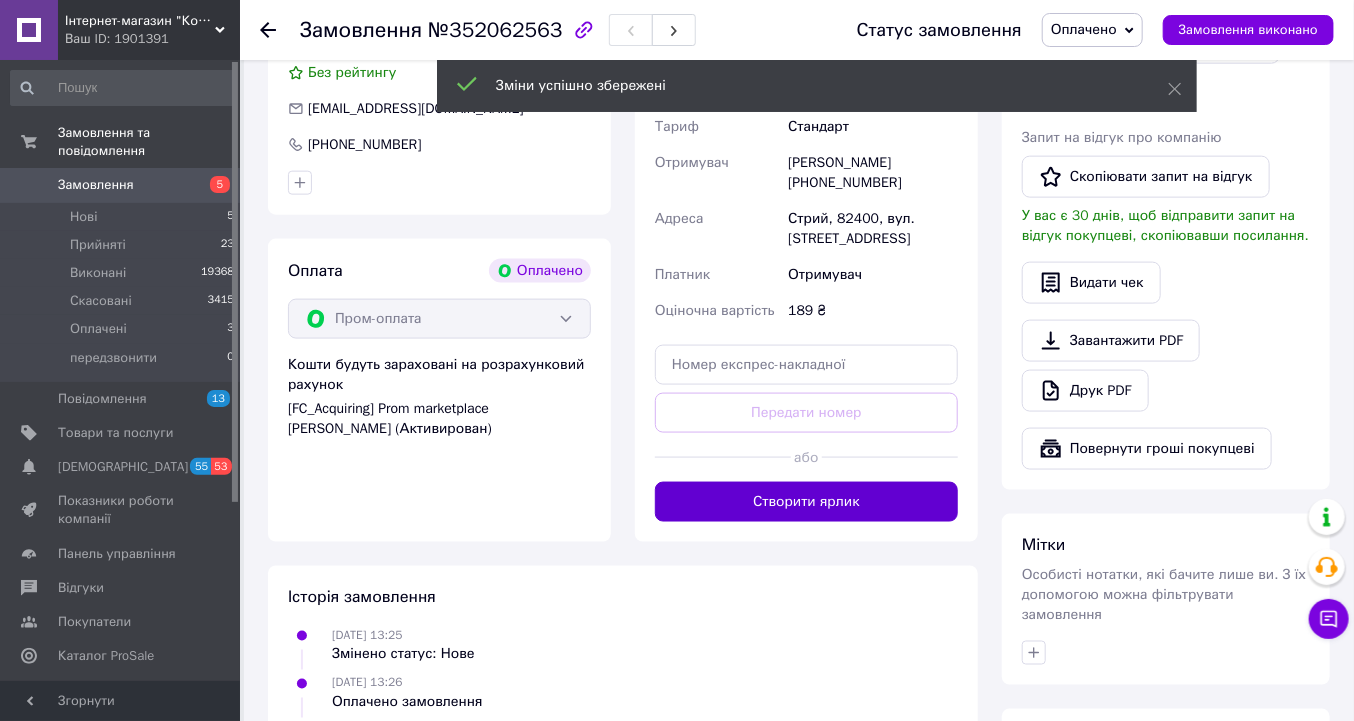 click on "Створити ярлик" at bounding box center (806, 502) 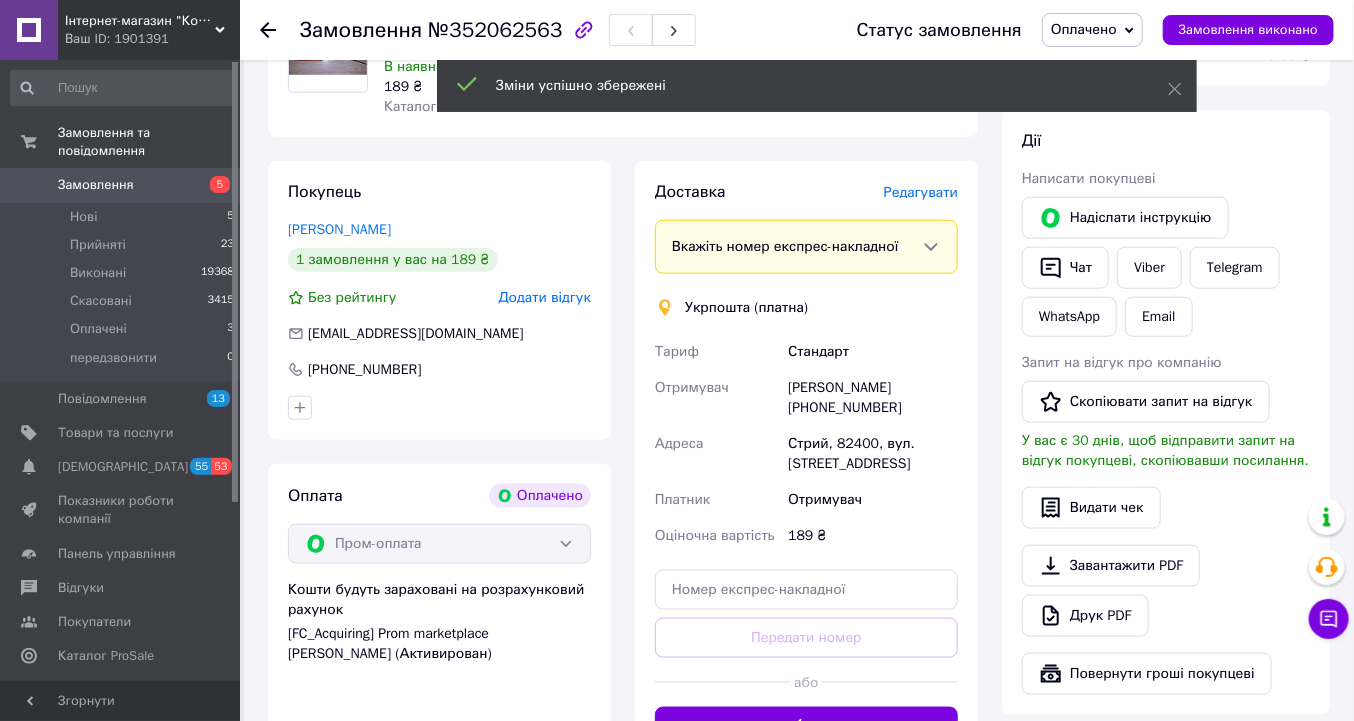 scroll, scrollTop: 720, scrollLeft: 0, axis: vertical 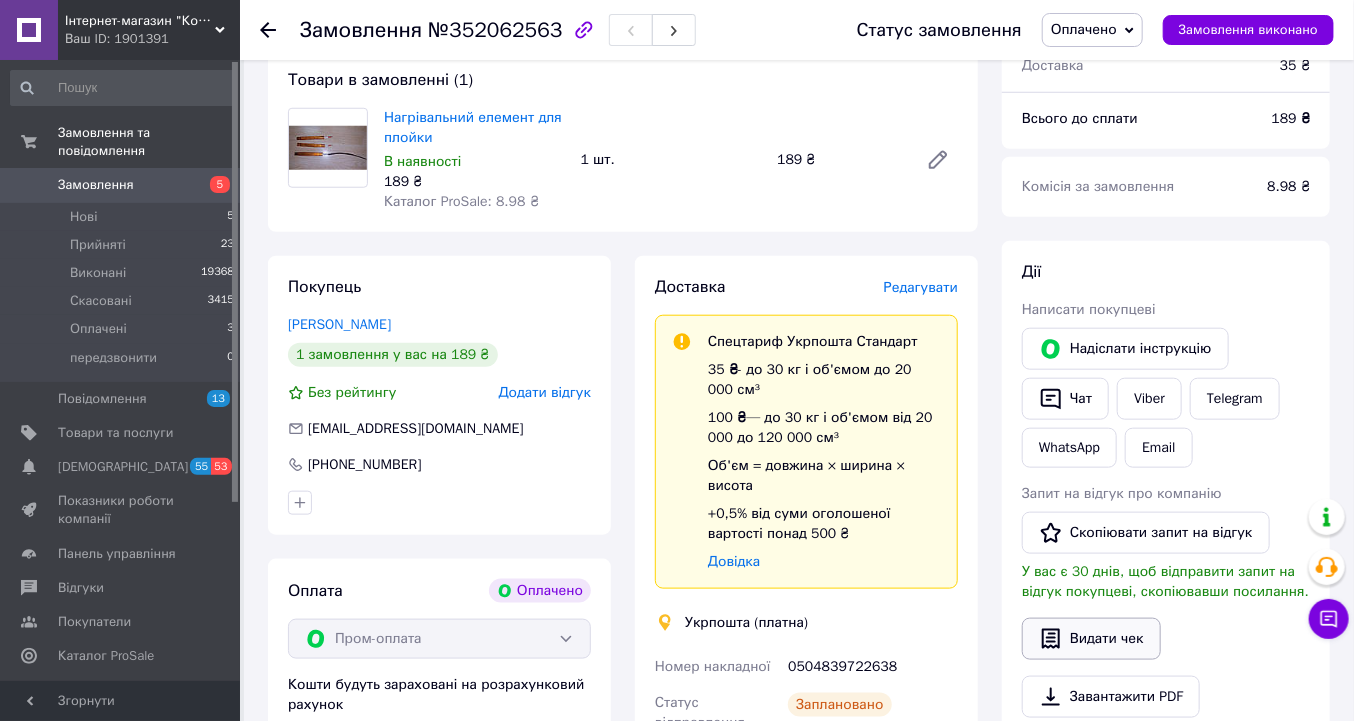 click on "Видати чек" at bounding box center (1091, 639) 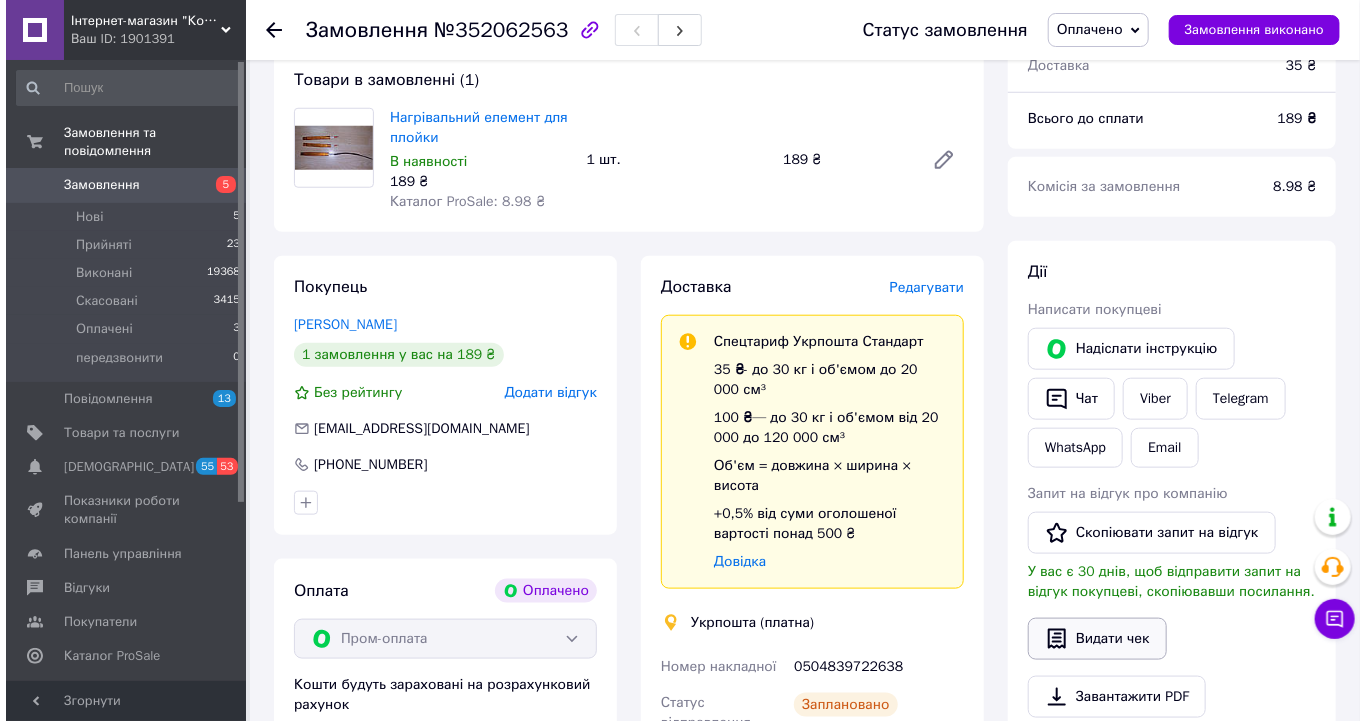 scroll, scrollTop: 700, scrollLeft: 0, axis: vertical 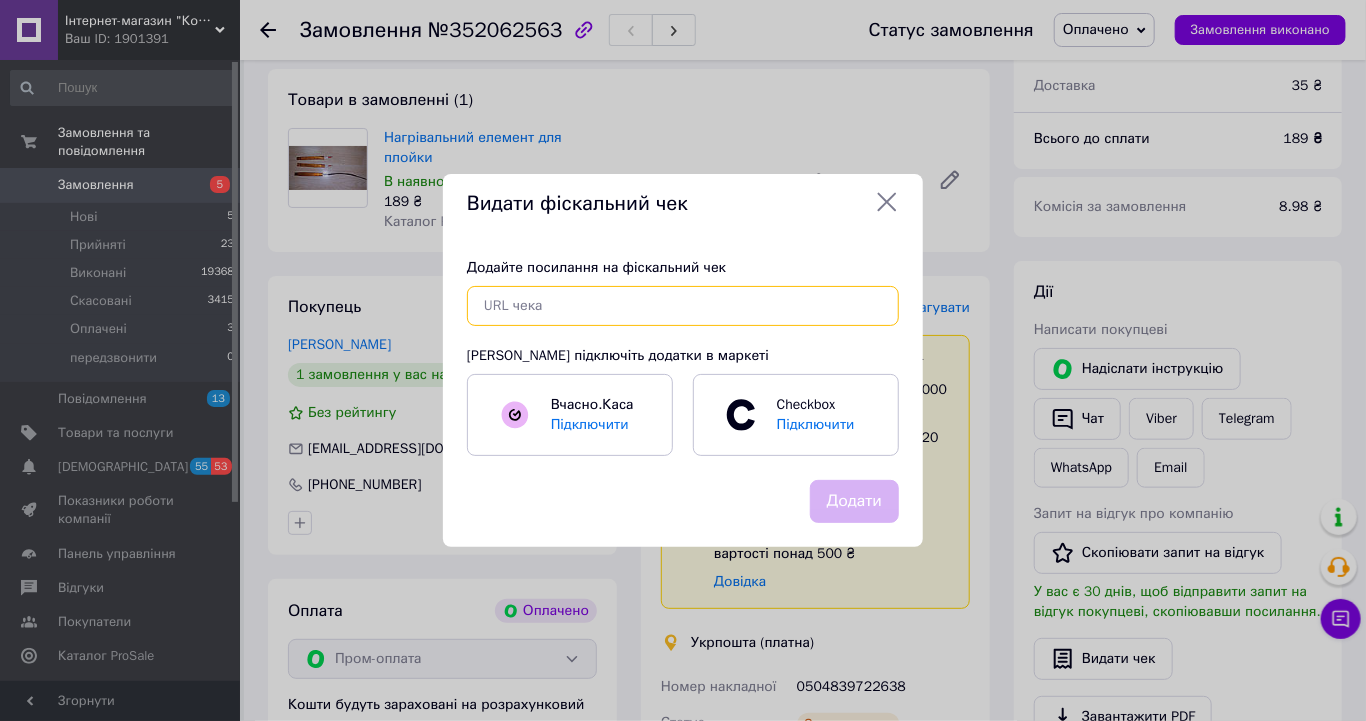 click at bounding box center [683, 306] 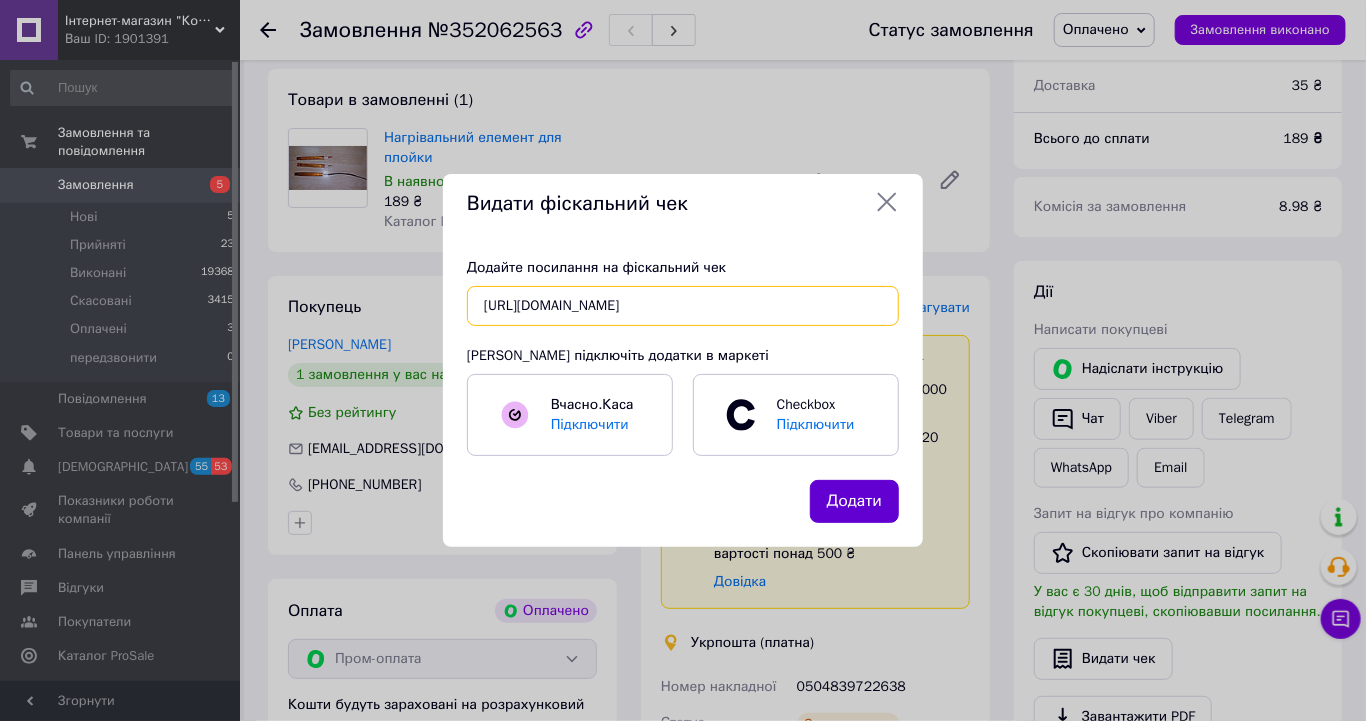 type on "https://kasa.vchasno.ua/check-viewer/iQ4spJ91cFg" 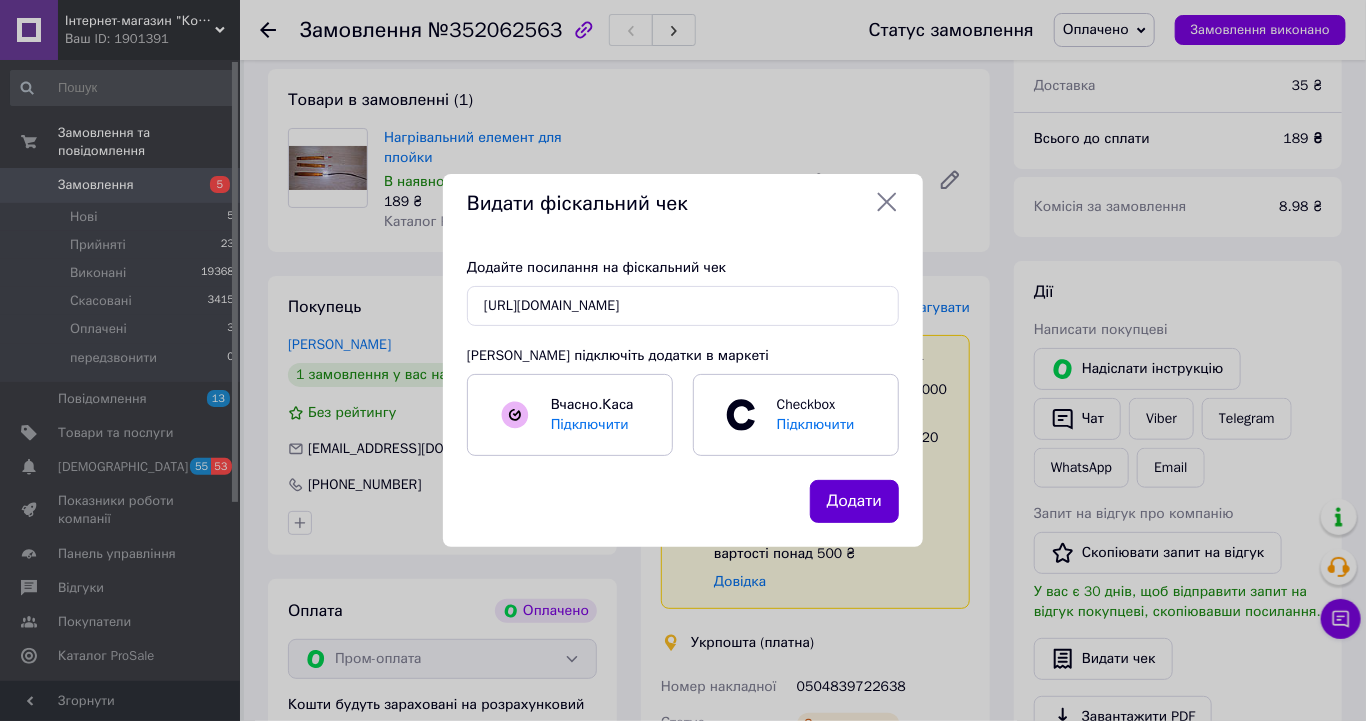 click on "Додати" at bounding box center (854, 501) 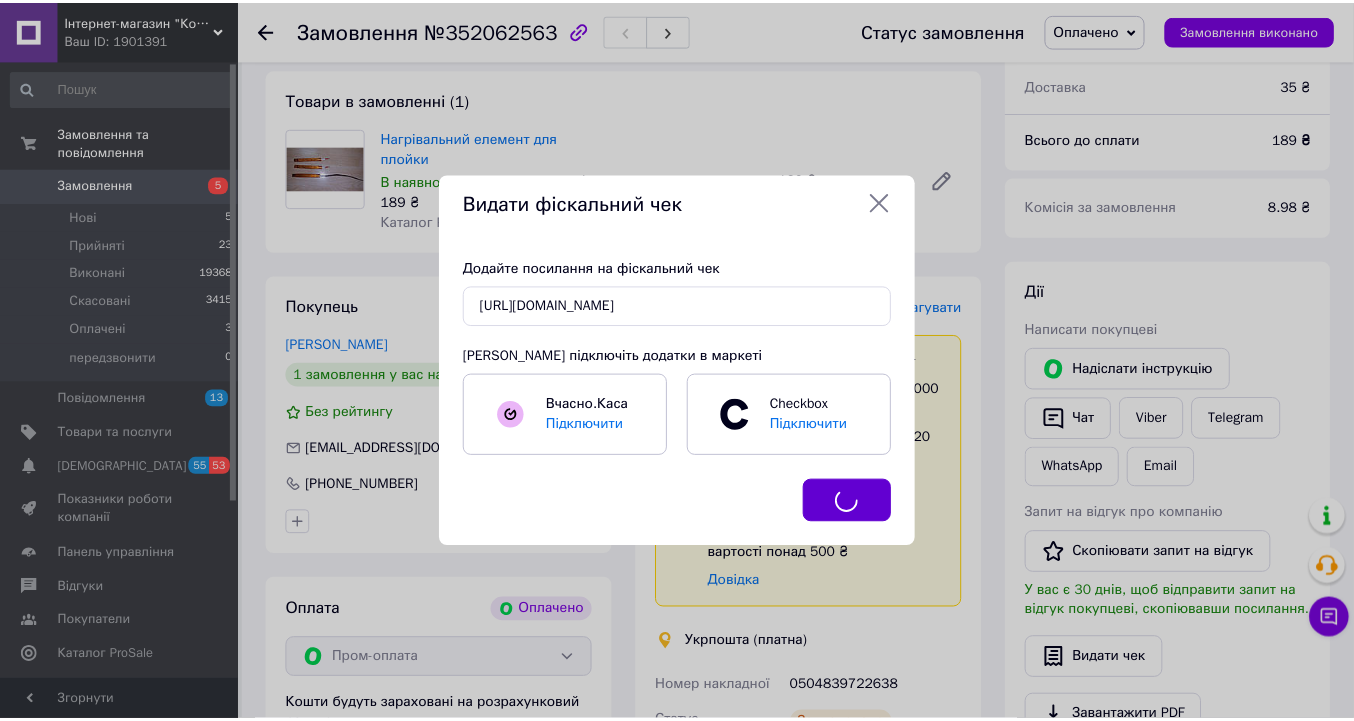 scroll, scrollTop: 720, scrollLeft: 0, axis: vertical 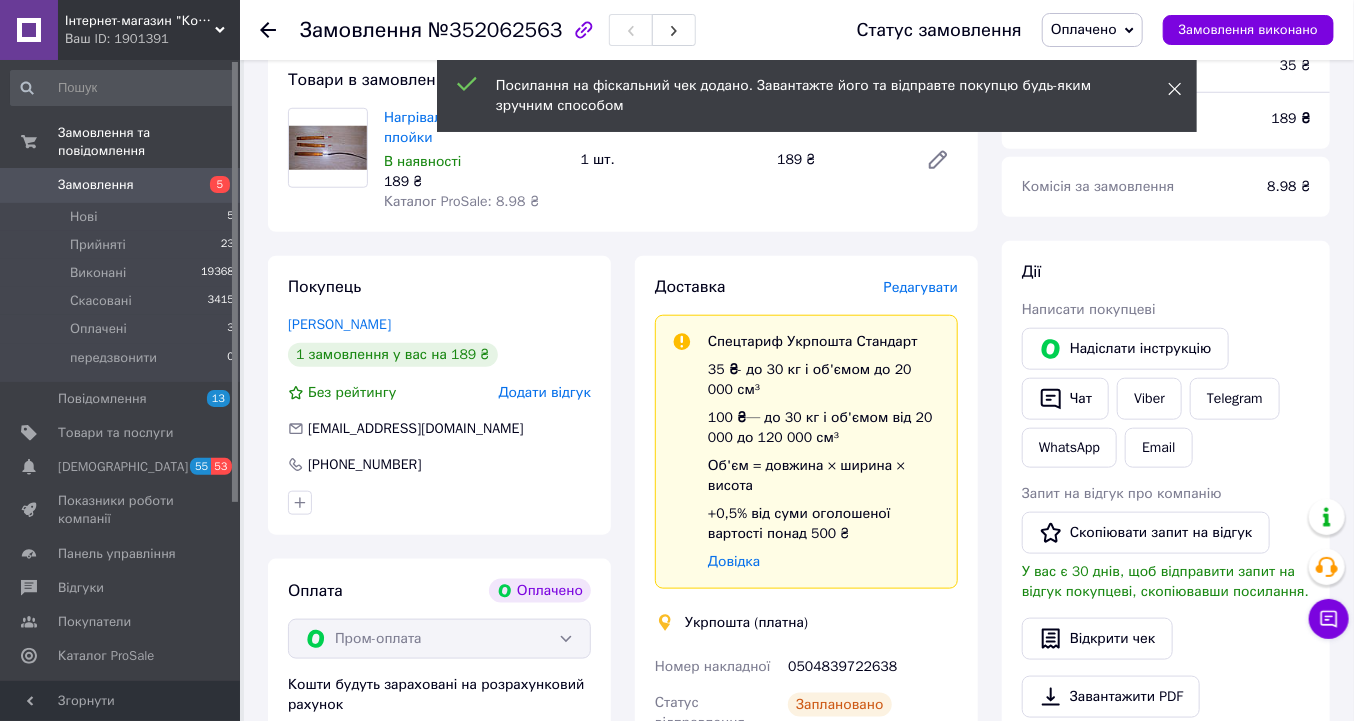 click 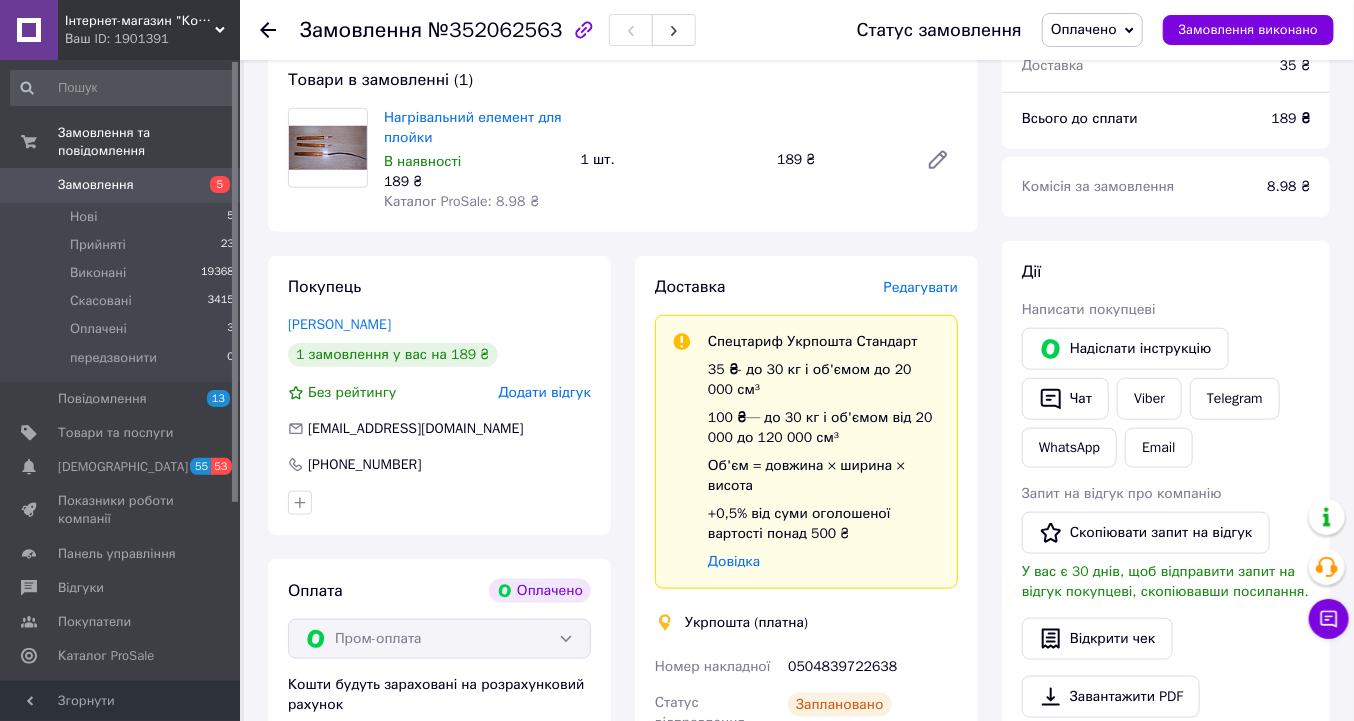 click 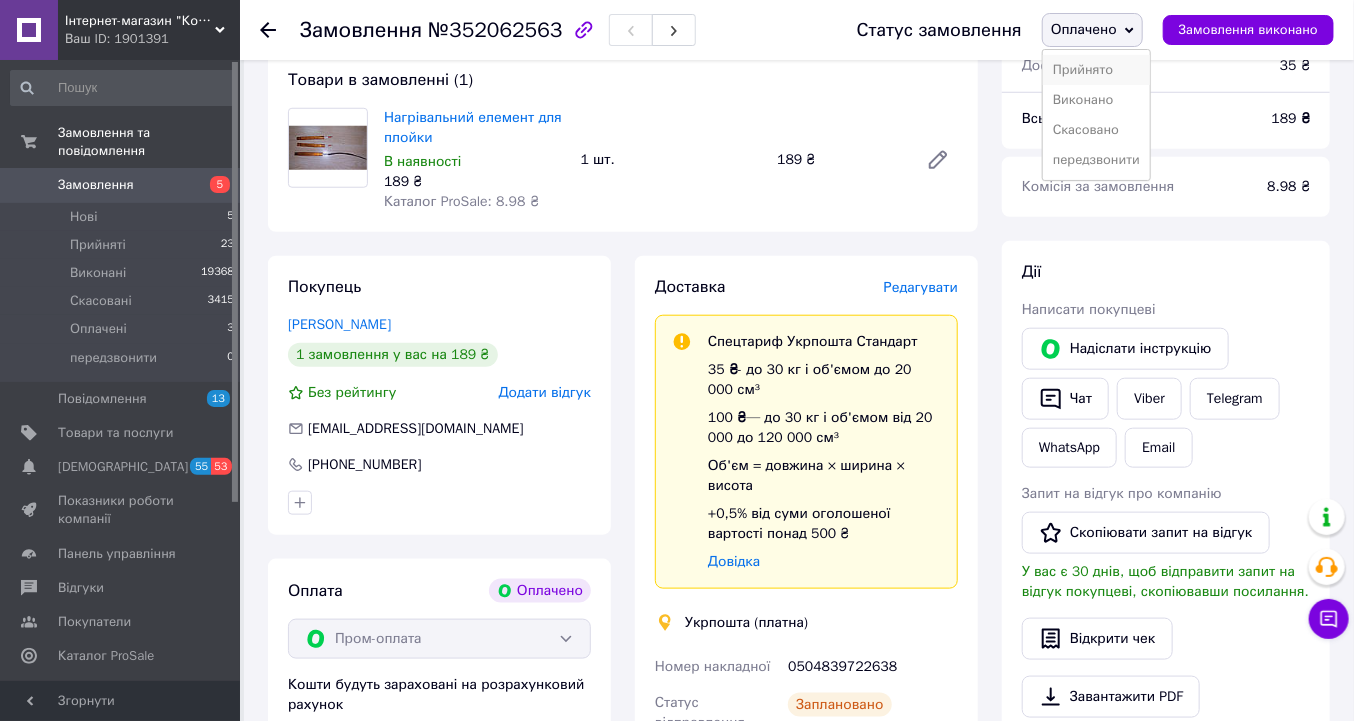click on "Прийнято" at bounding box center [1096, 70] 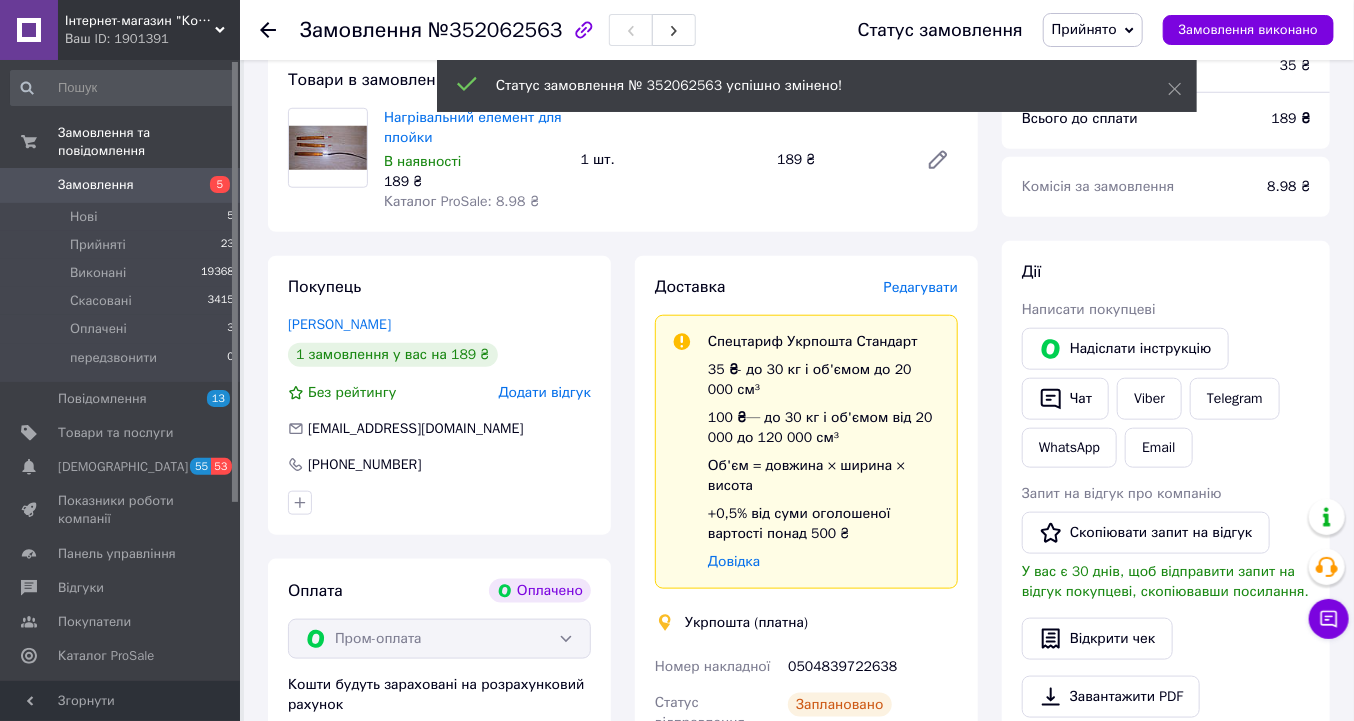 click 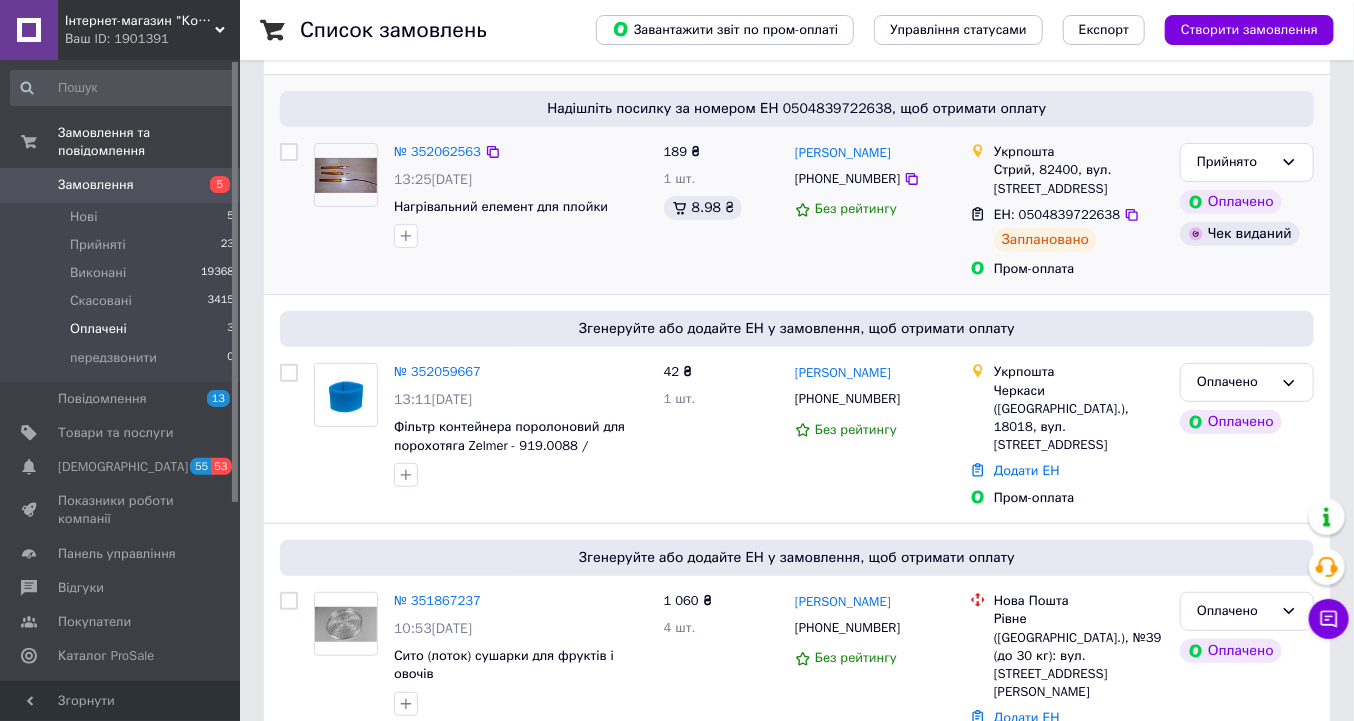 scroll, scrollTop: 227, scrollLeft: 0, axis: vertical 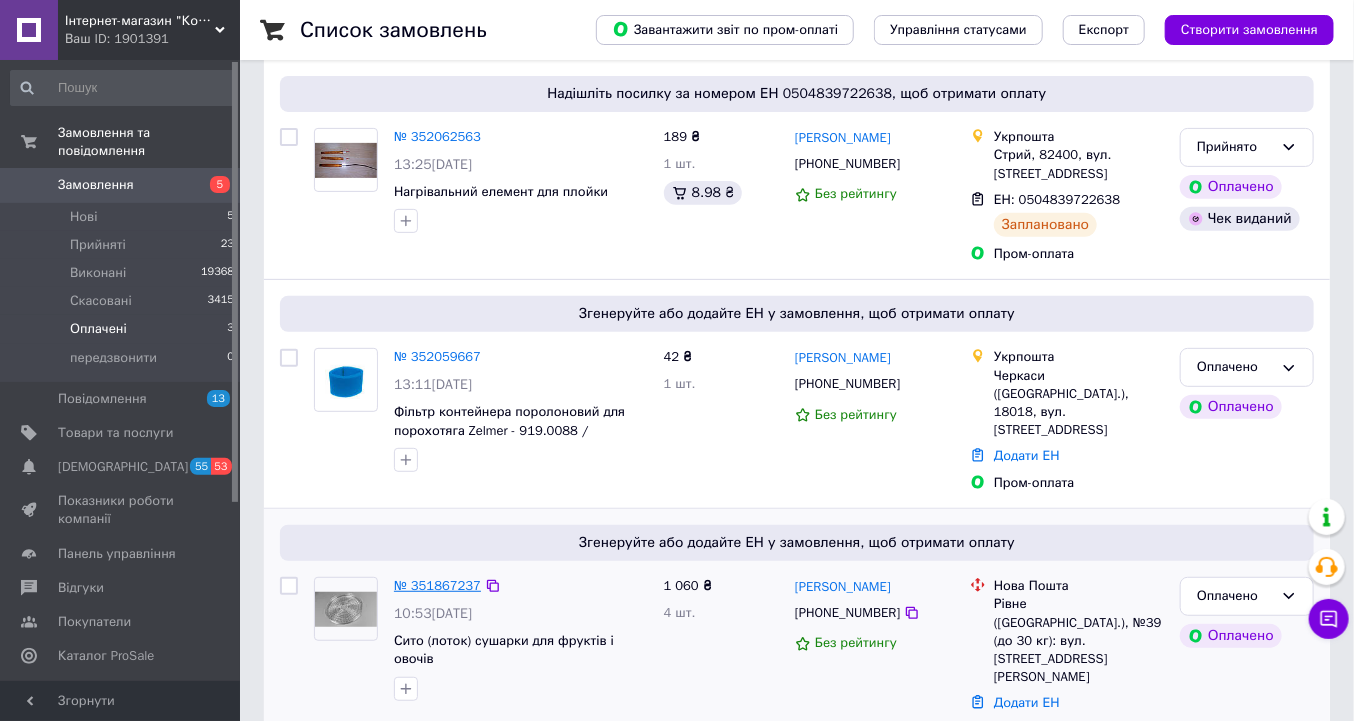 click on "№ 351867237" at bounding box center [437, 585] 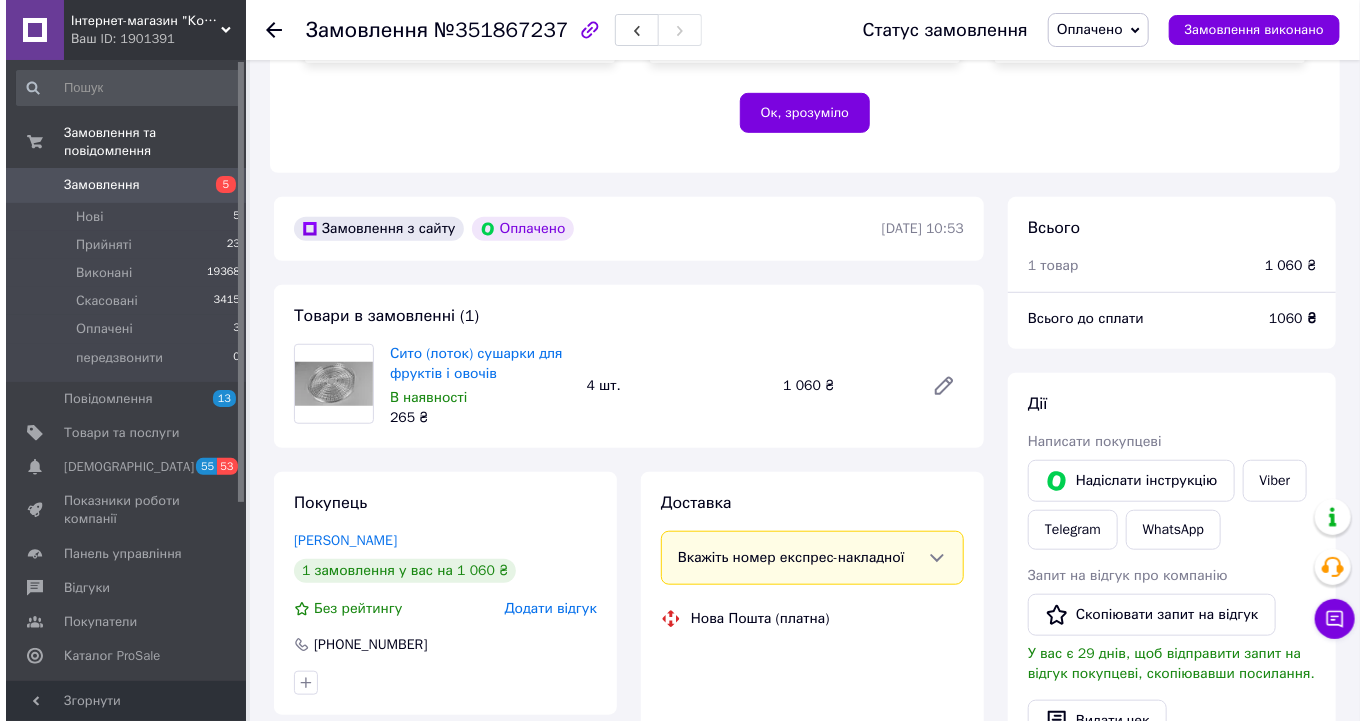scroll, scrollTop: 547, scrollLeft: 0, axis: vertical 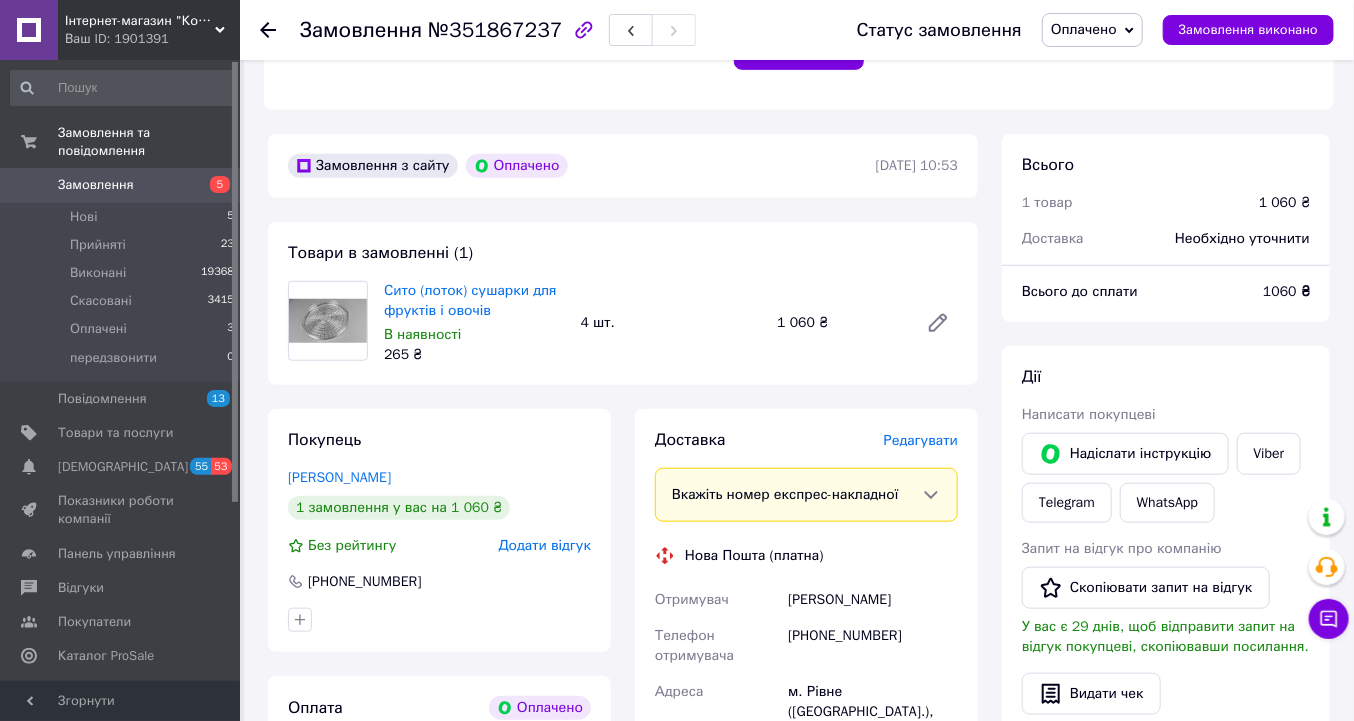 click on "Редагувати" at bounding box center (921, 440) 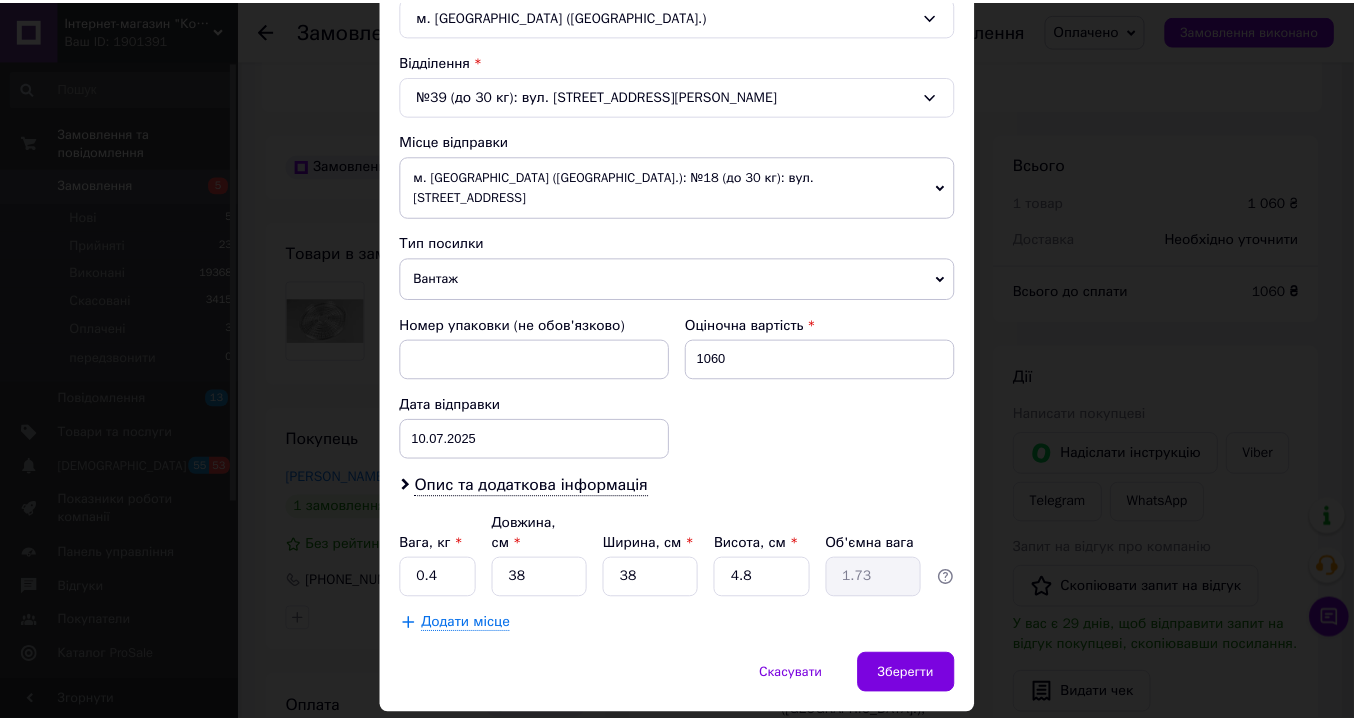 scroll, scrollTop: 601, scrollLeft: 0, axis: vertical 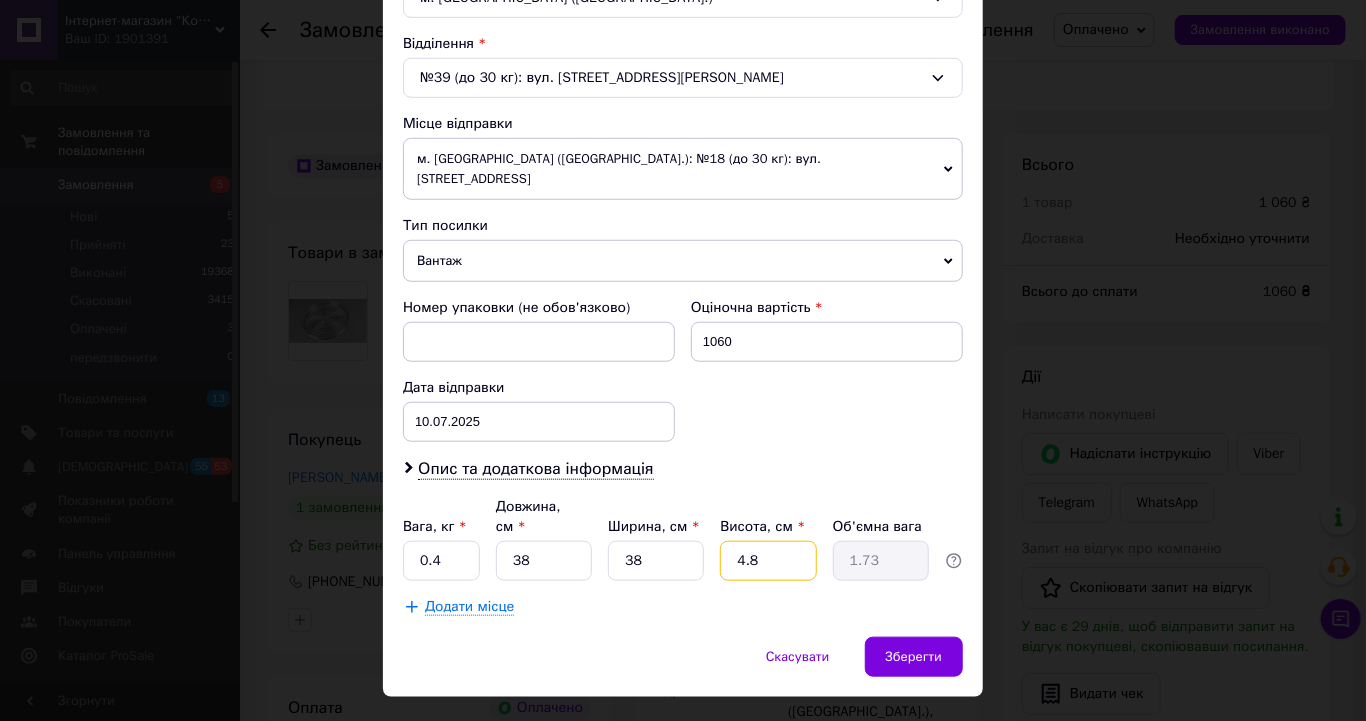 drag, startPoint x: 755, startPoint y: 518, endPoint x: 734, endPoint y: 514, distance: 21.377558 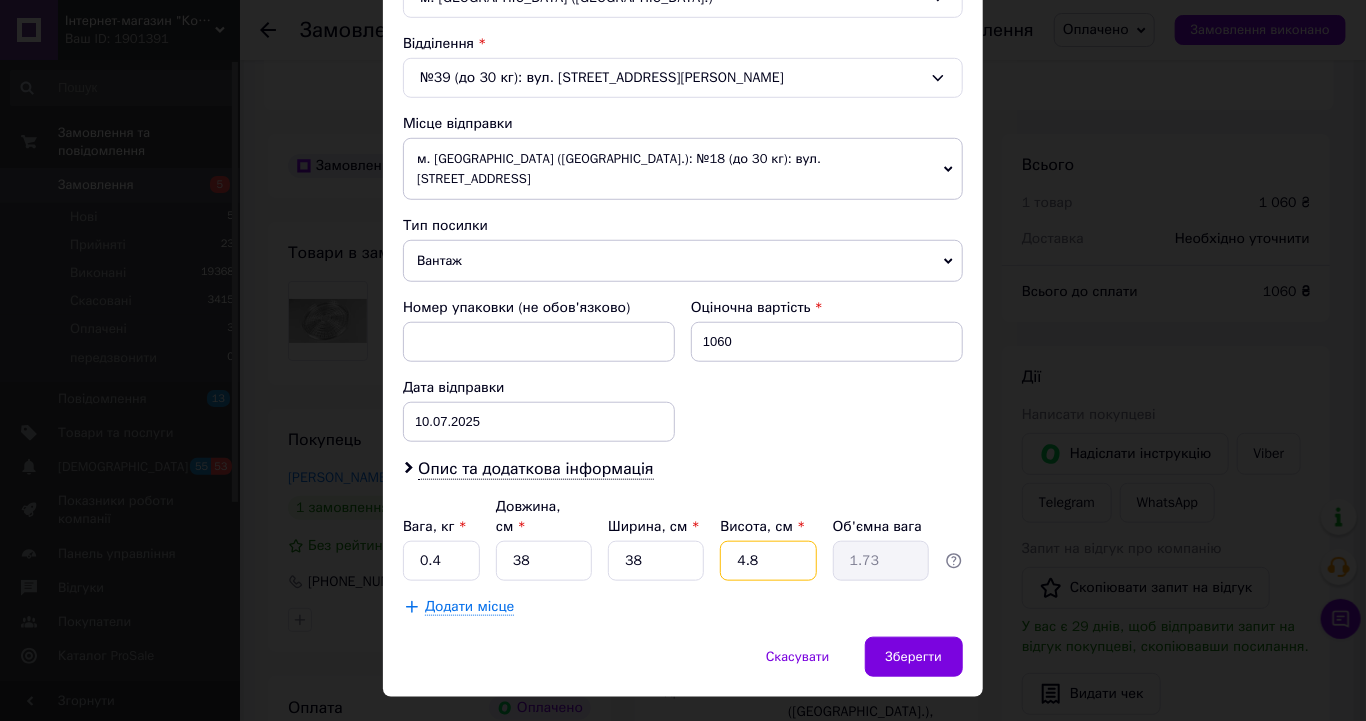 type on "1" 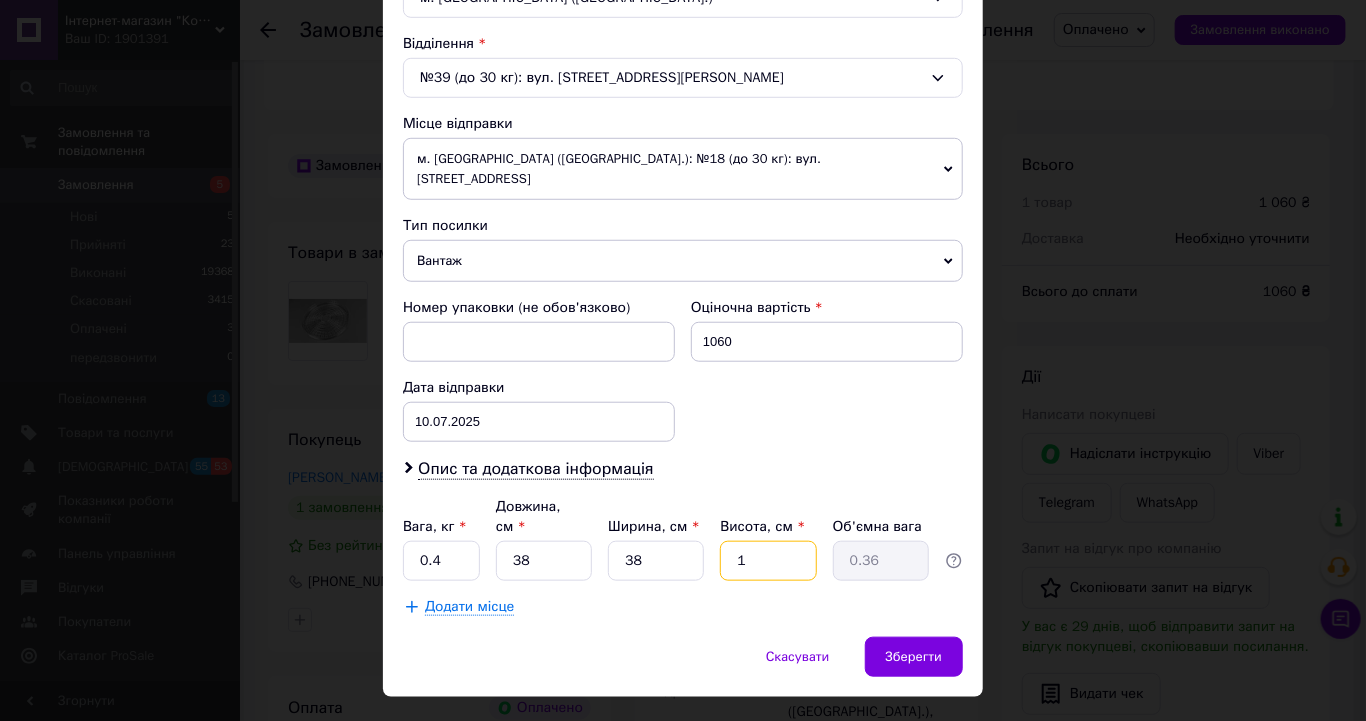 type on "15" 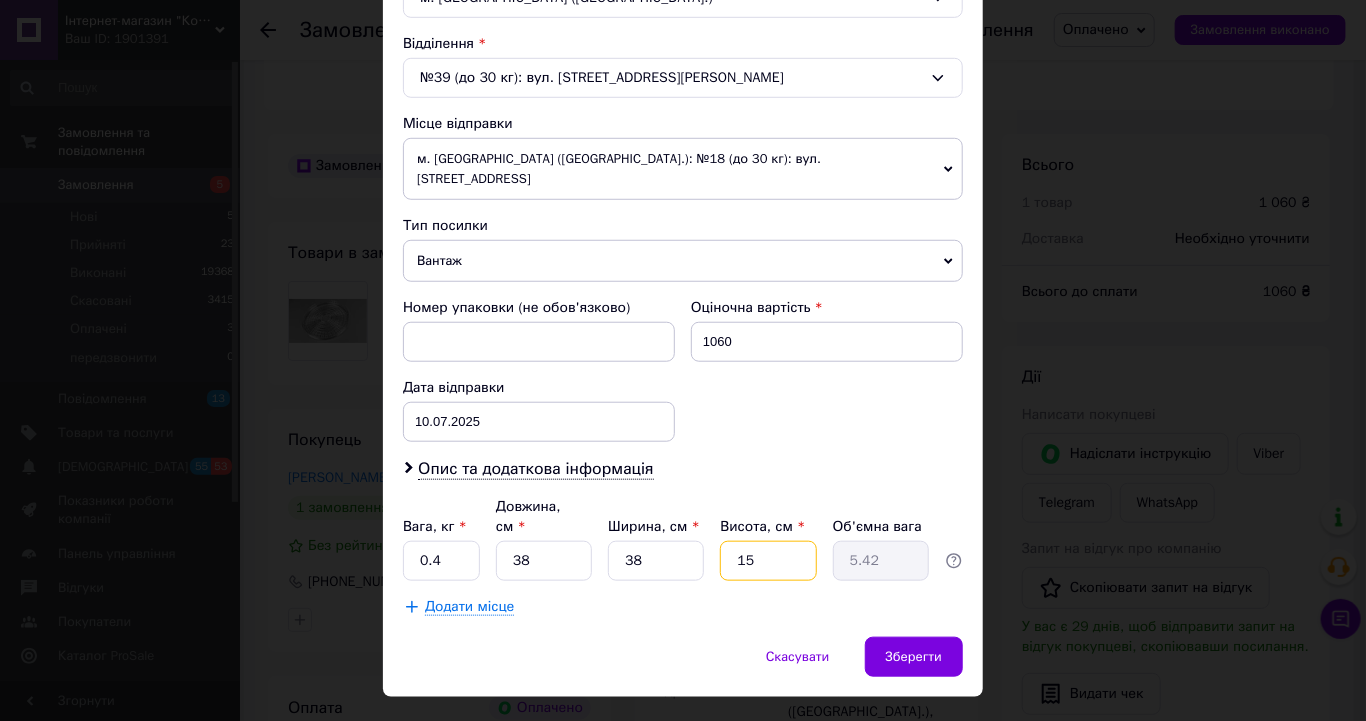 type on "1" 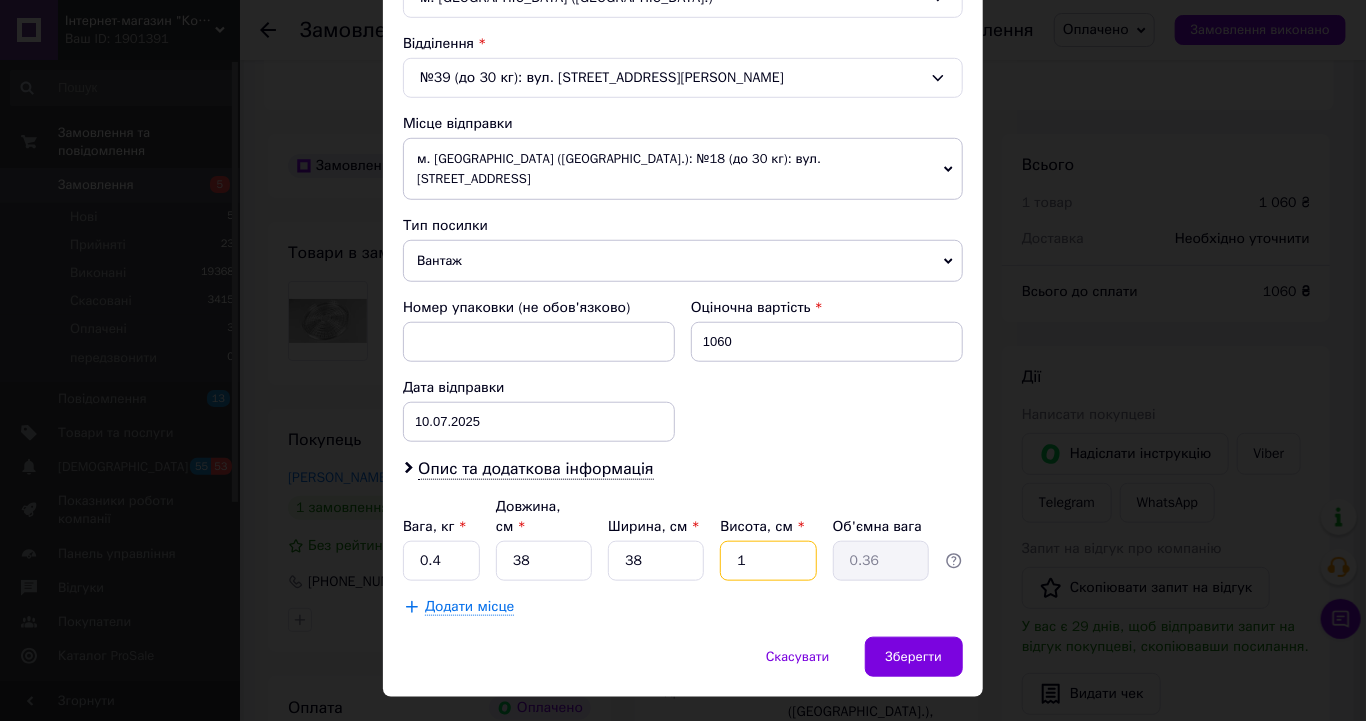 type 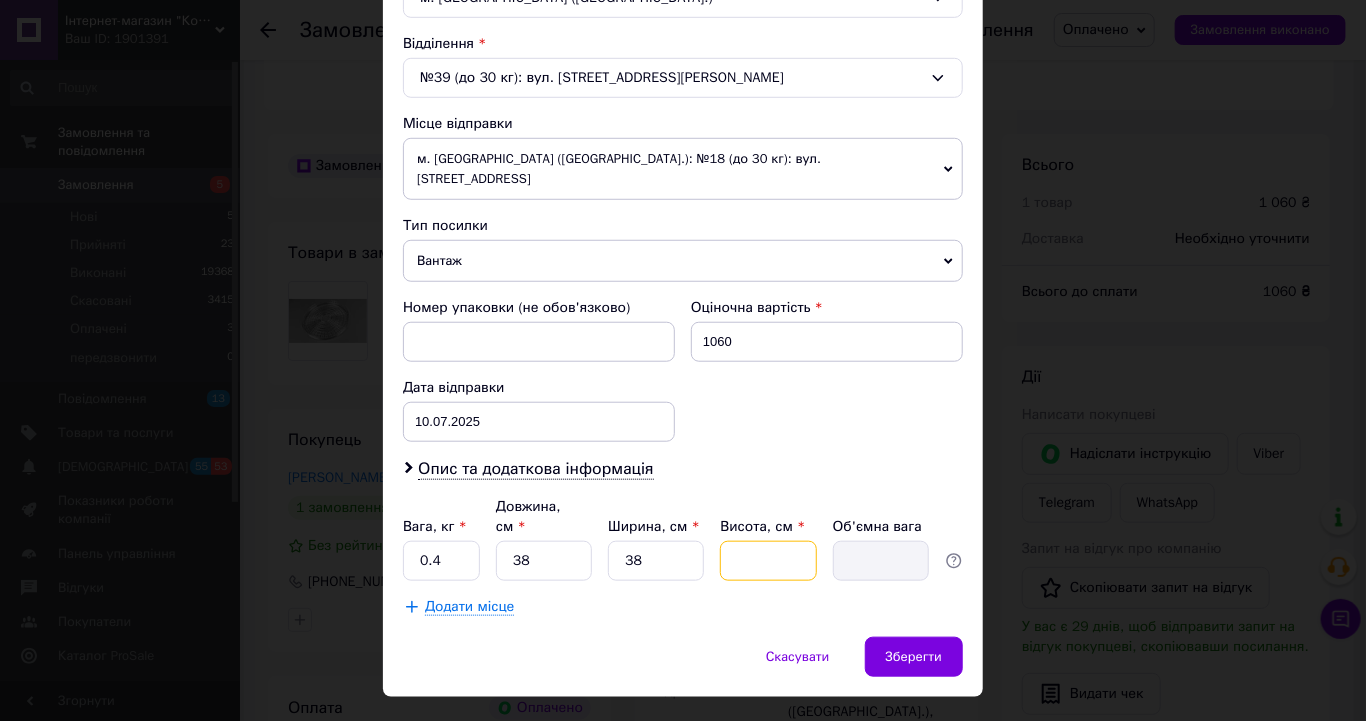 type on "1" 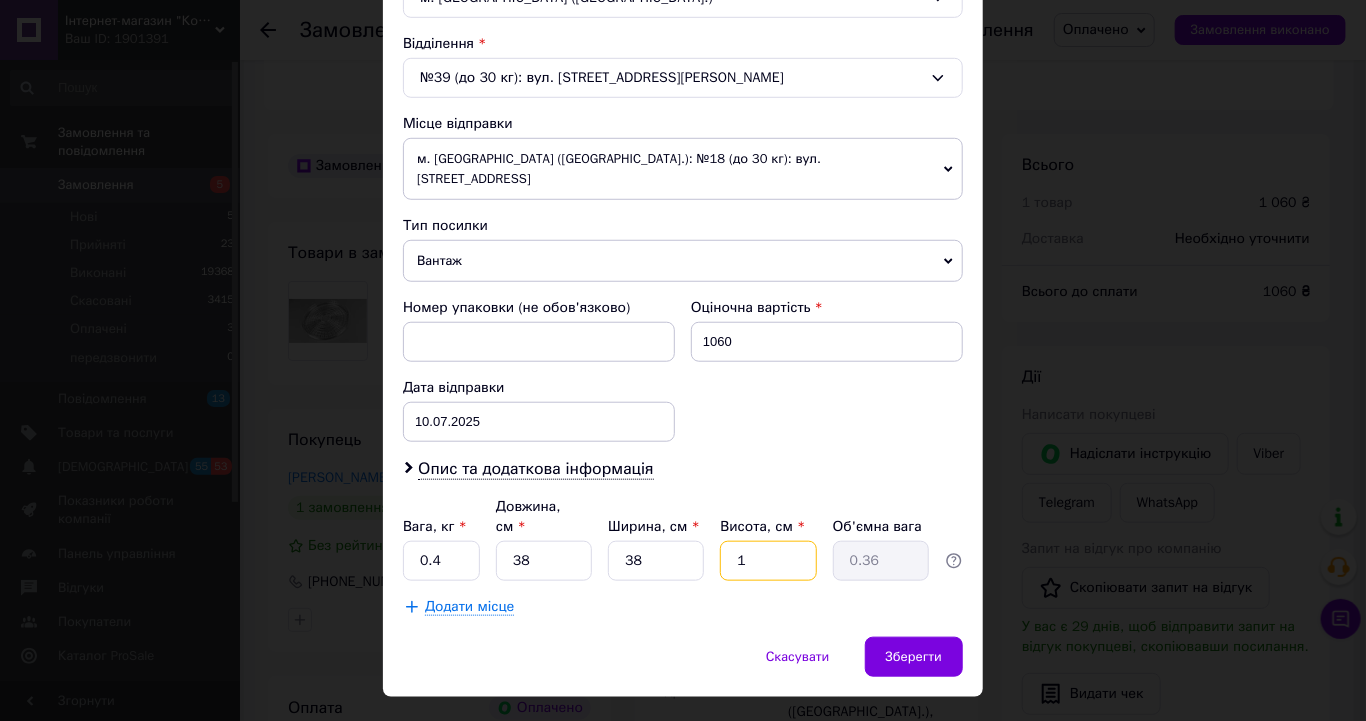 type on "10" 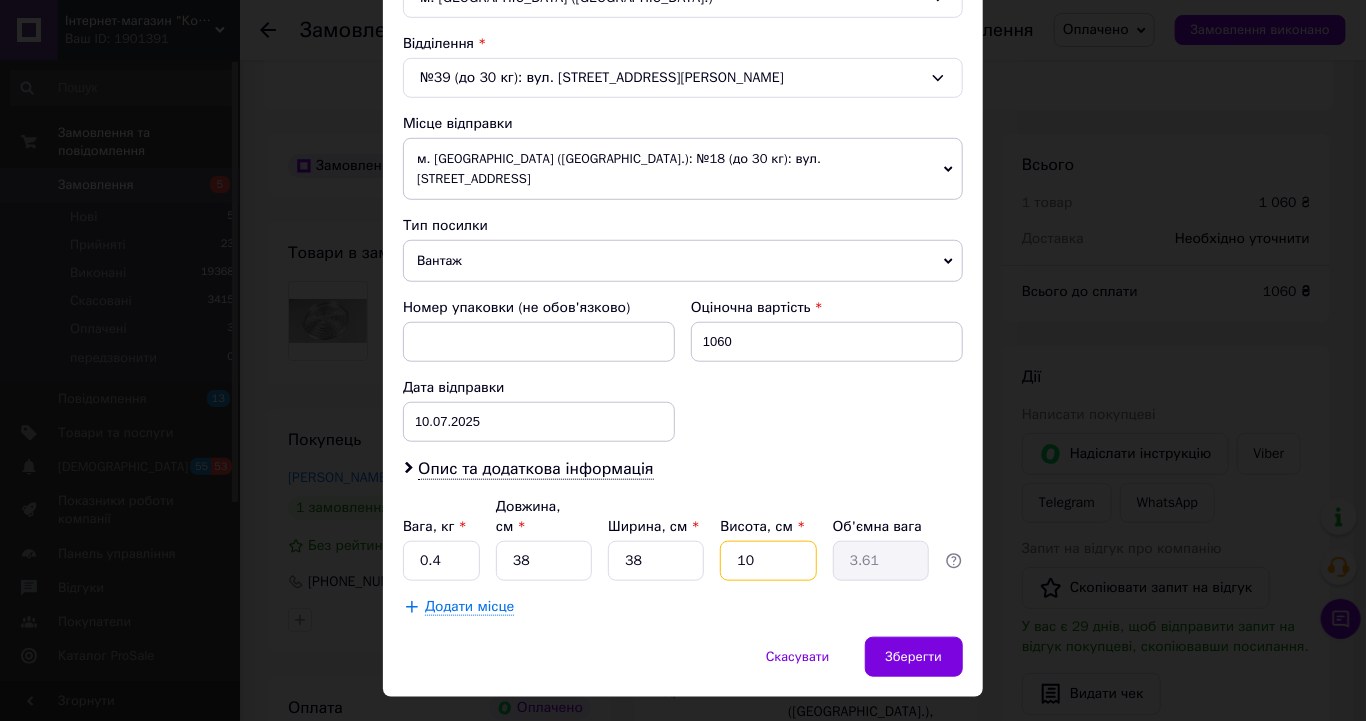type on "10" 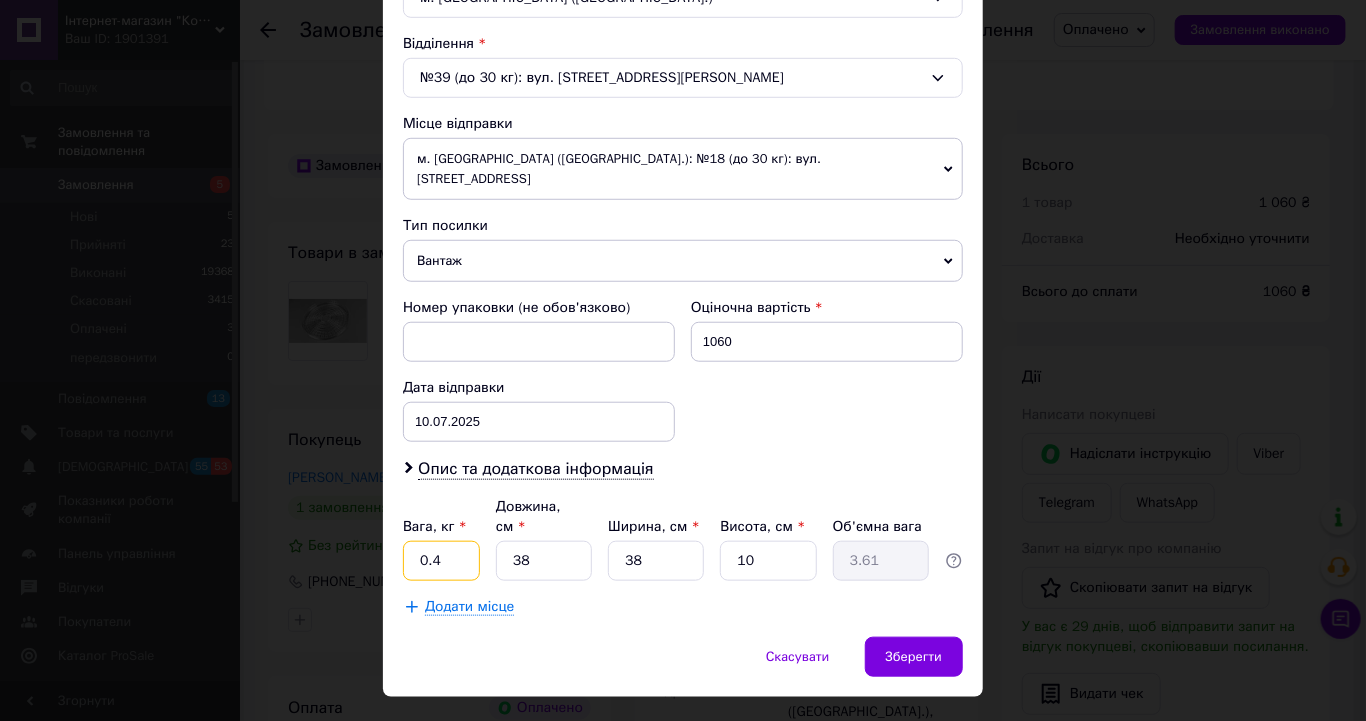 drag, startPoint x: 440, startPoint y: 516, endPoint x: 403, endPoint y: 520, distance: 37.215588 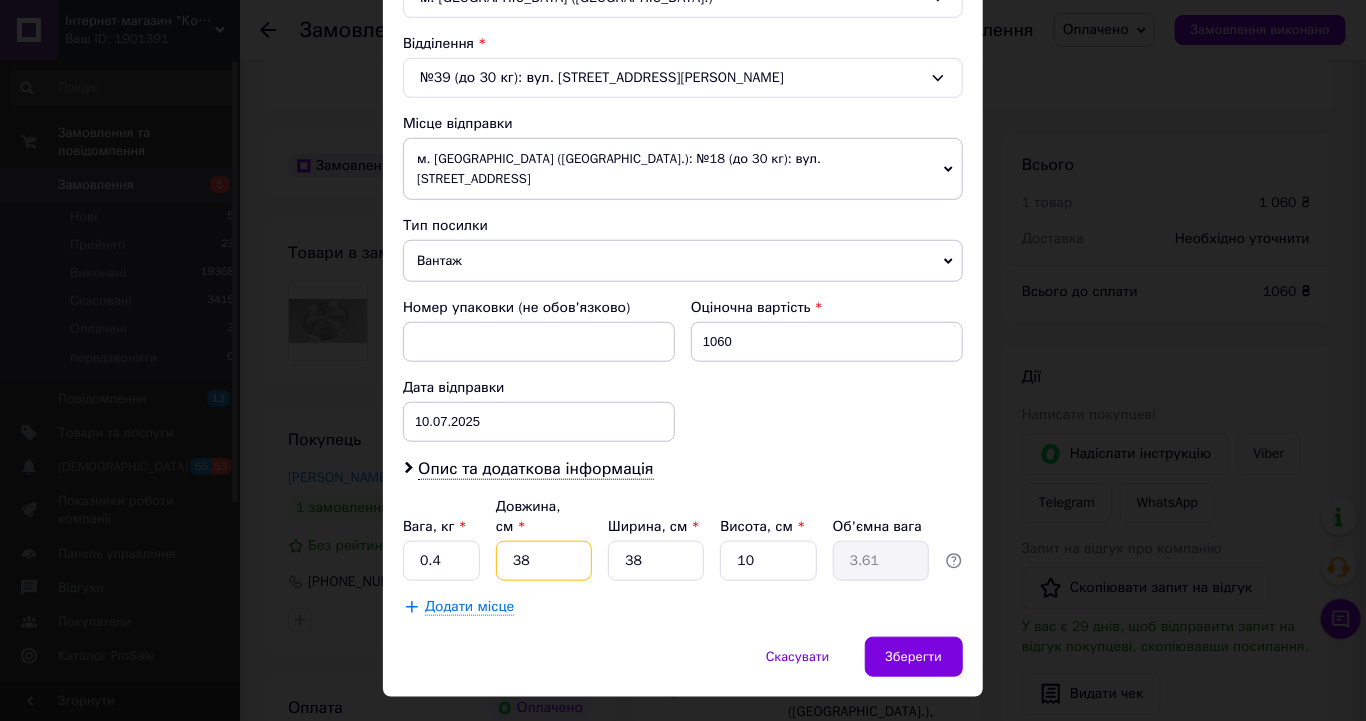 drag, startPoint x: 533, startPoint y: 517, endPoint x: 520, endPoint y: 518, distance: 13.038404 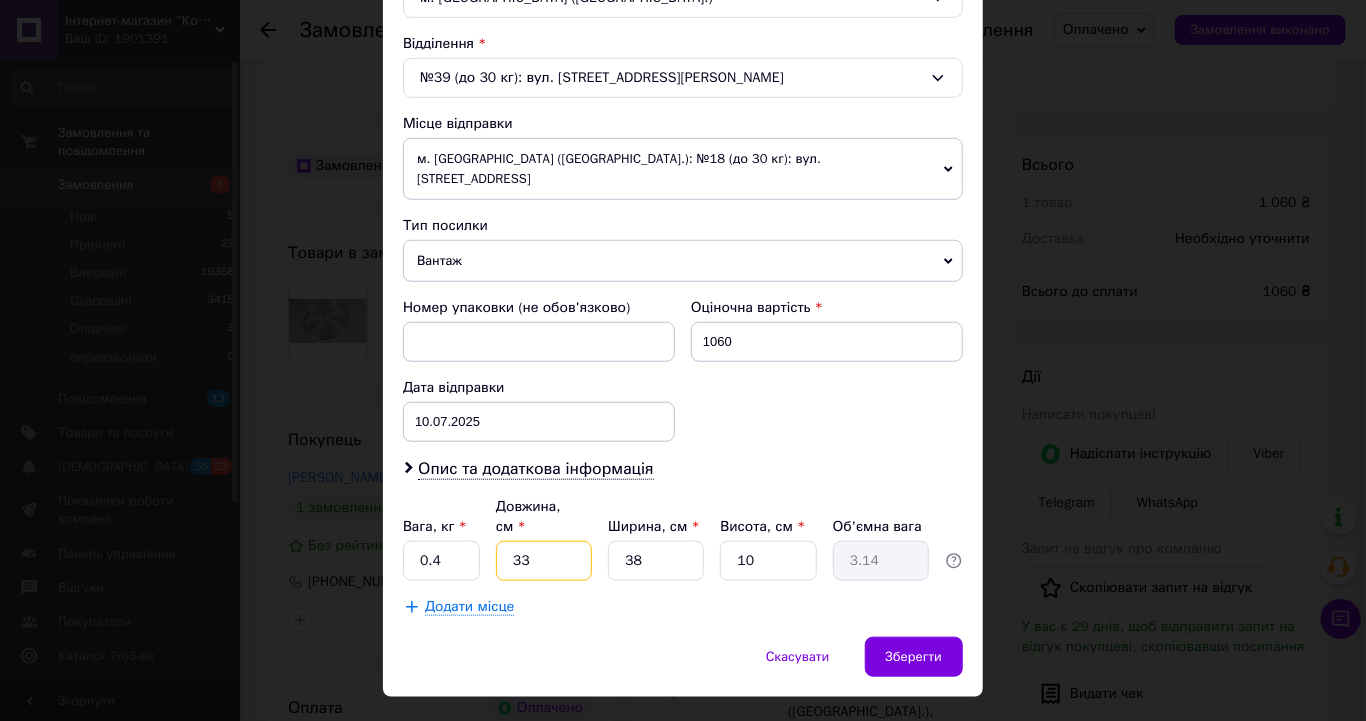 type on "33" 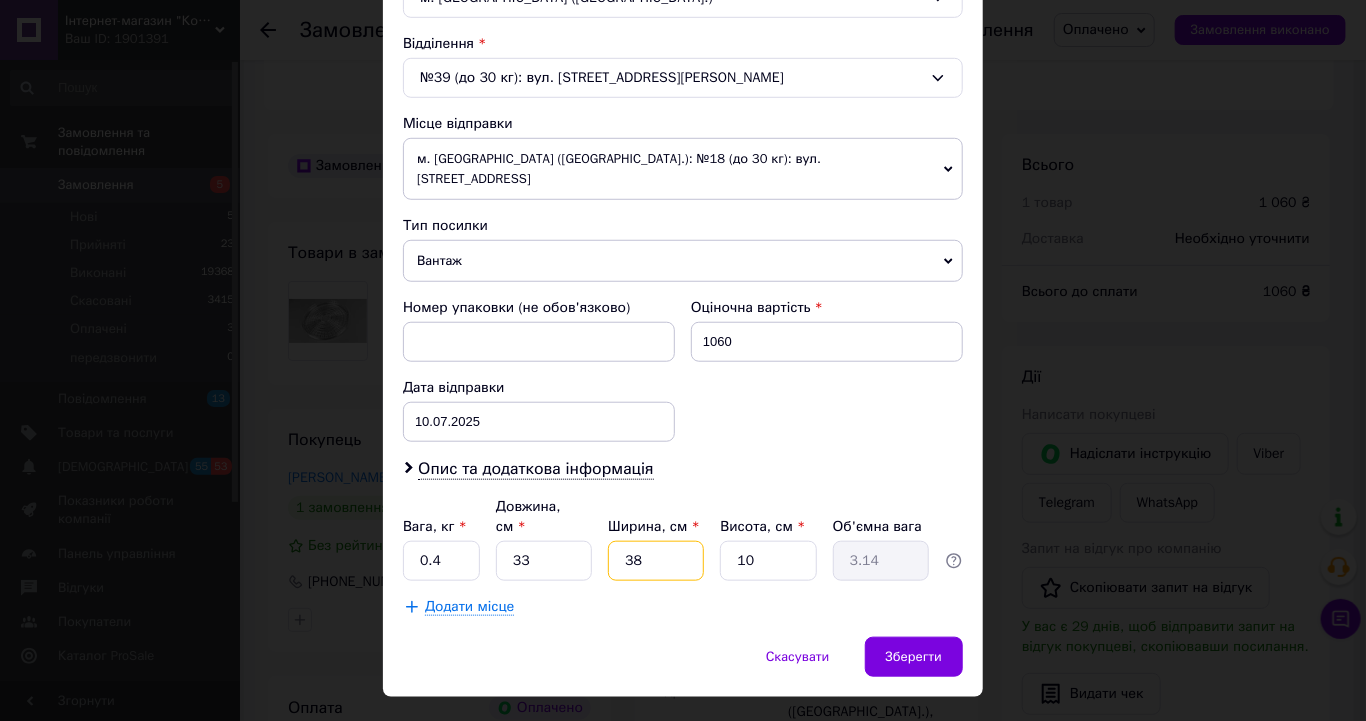 drag, startPoint x: 642, startPoint y: 516, endPoint x: 632, endPoint y: 517, distance: 10.049875 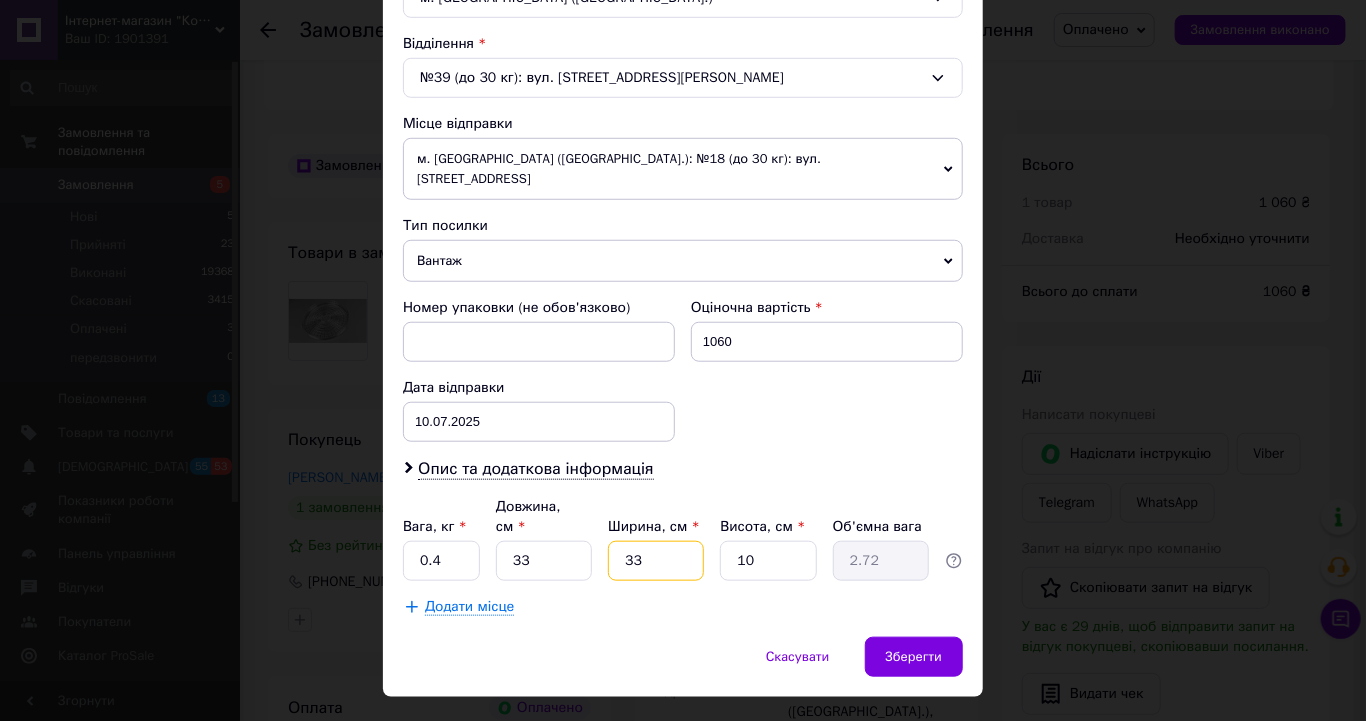 type on "33" 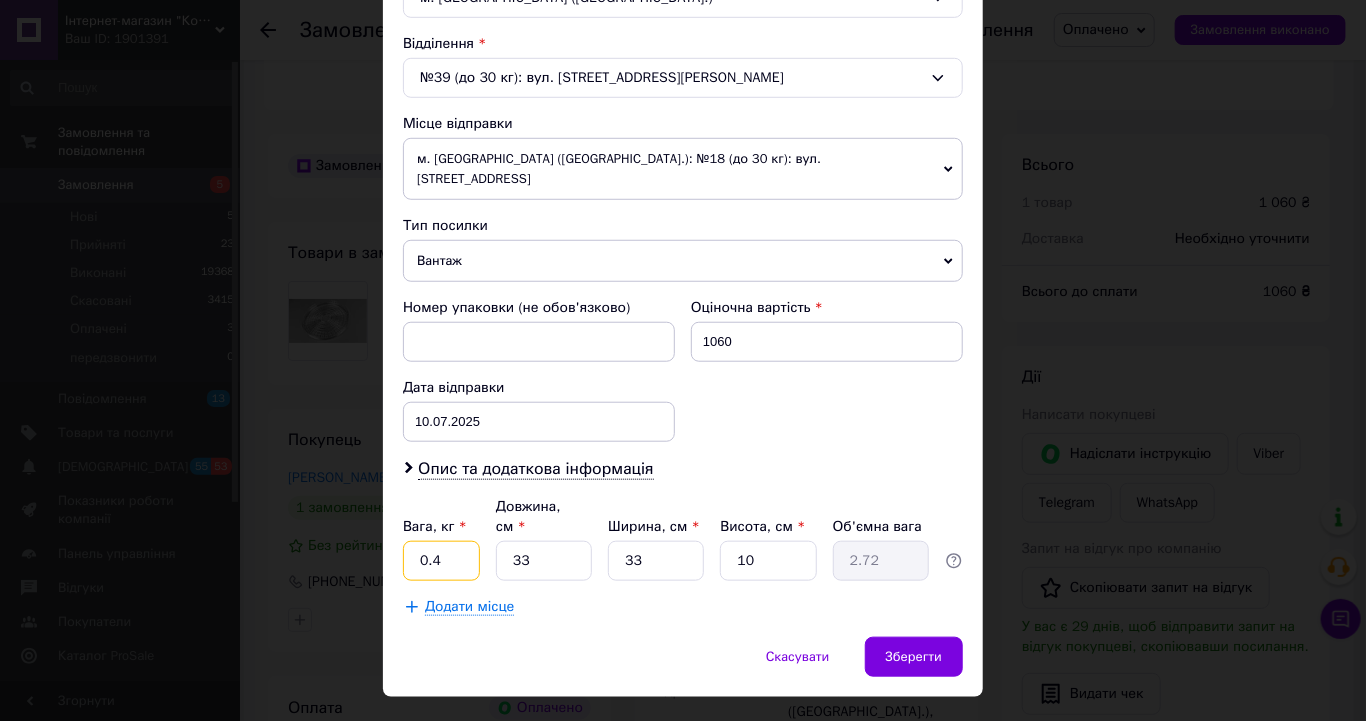 drag, startPoint x: 445, startPoint y: 516, endPoint x: 413, endPoint y: 514, distance: 32.06244 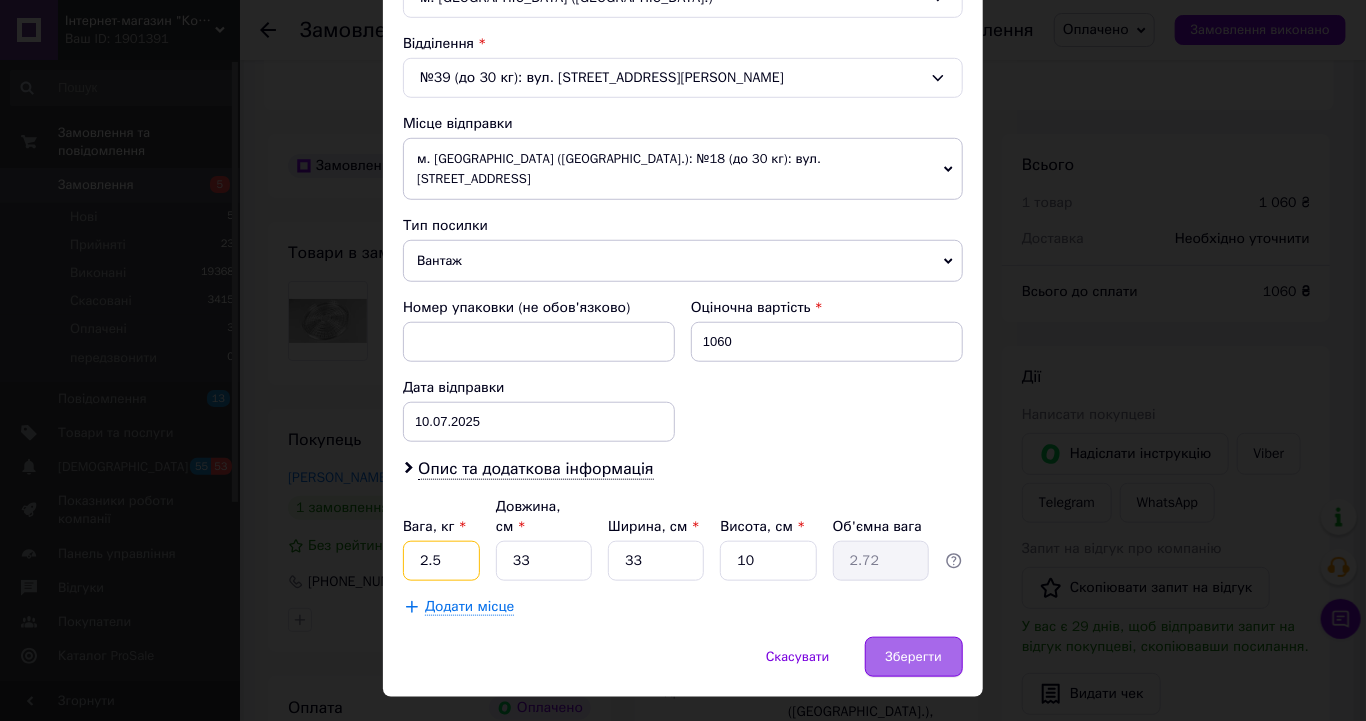 type on "2.5" 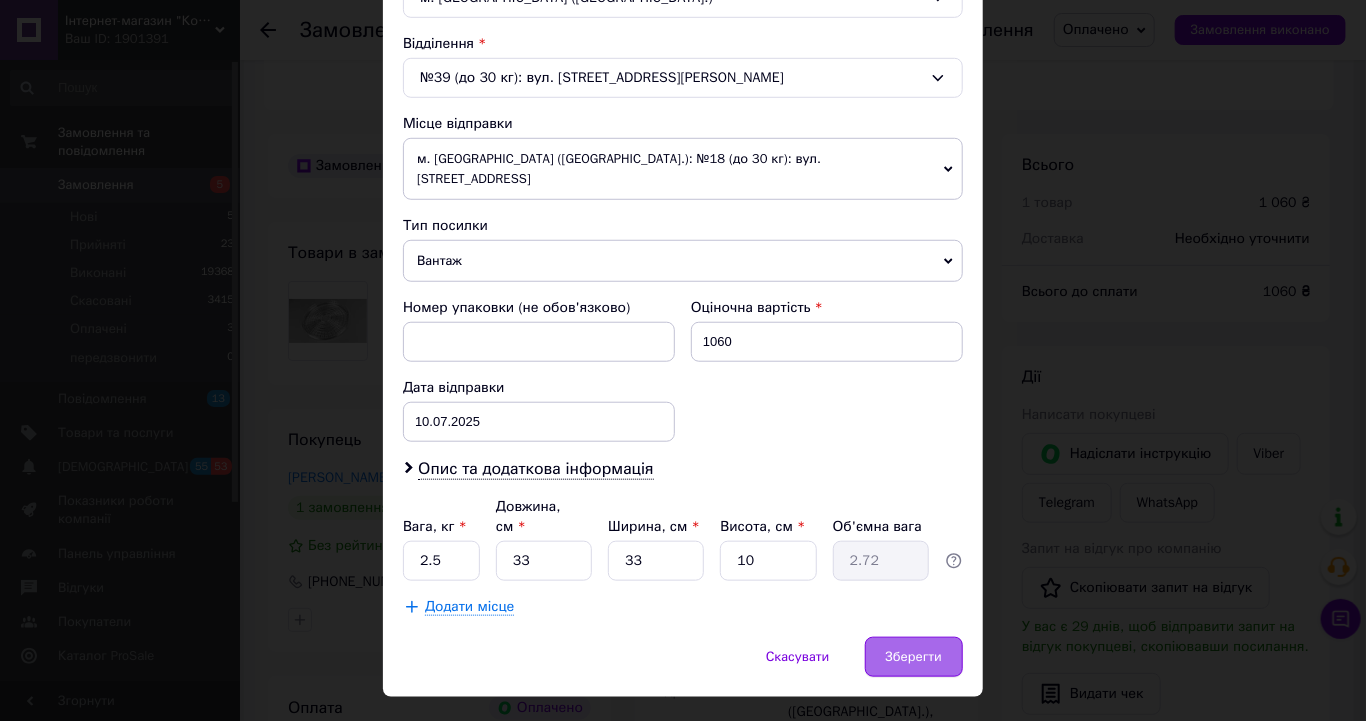 click on "Зберегти" at bounding box center [914, 657] 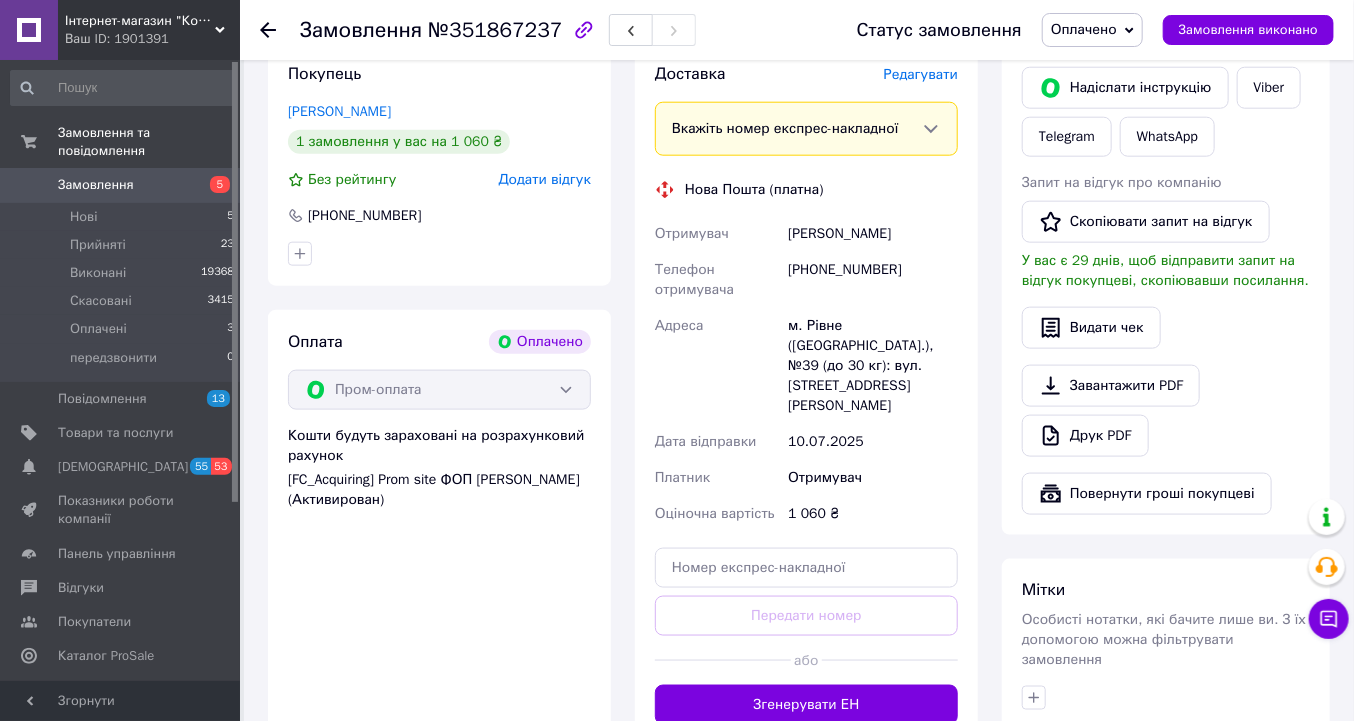 scroll, scrollTop: 947, scrollLeft: 0, axis: vertical 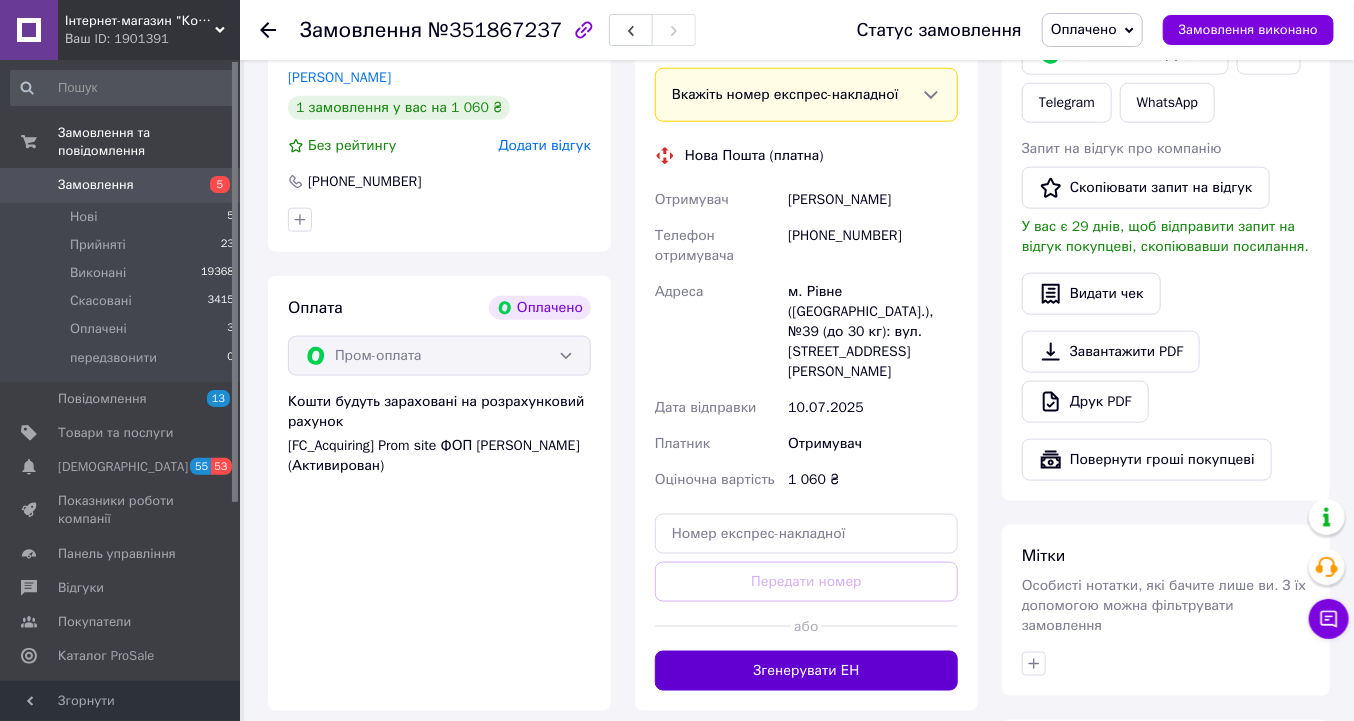 click on "Згенерувати ЕН" at bounding box center (806, 671) 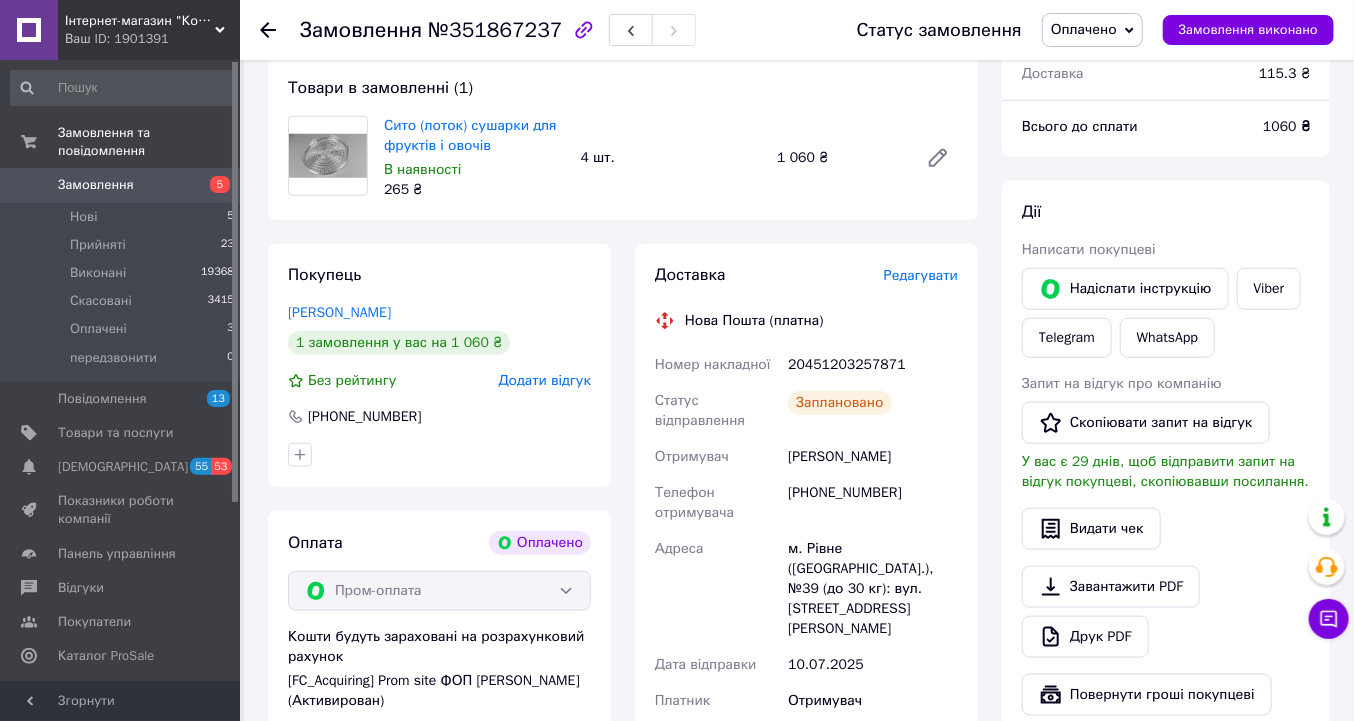 scroll, scrollTop: 707, scrollLeft: 0, axis: vertical 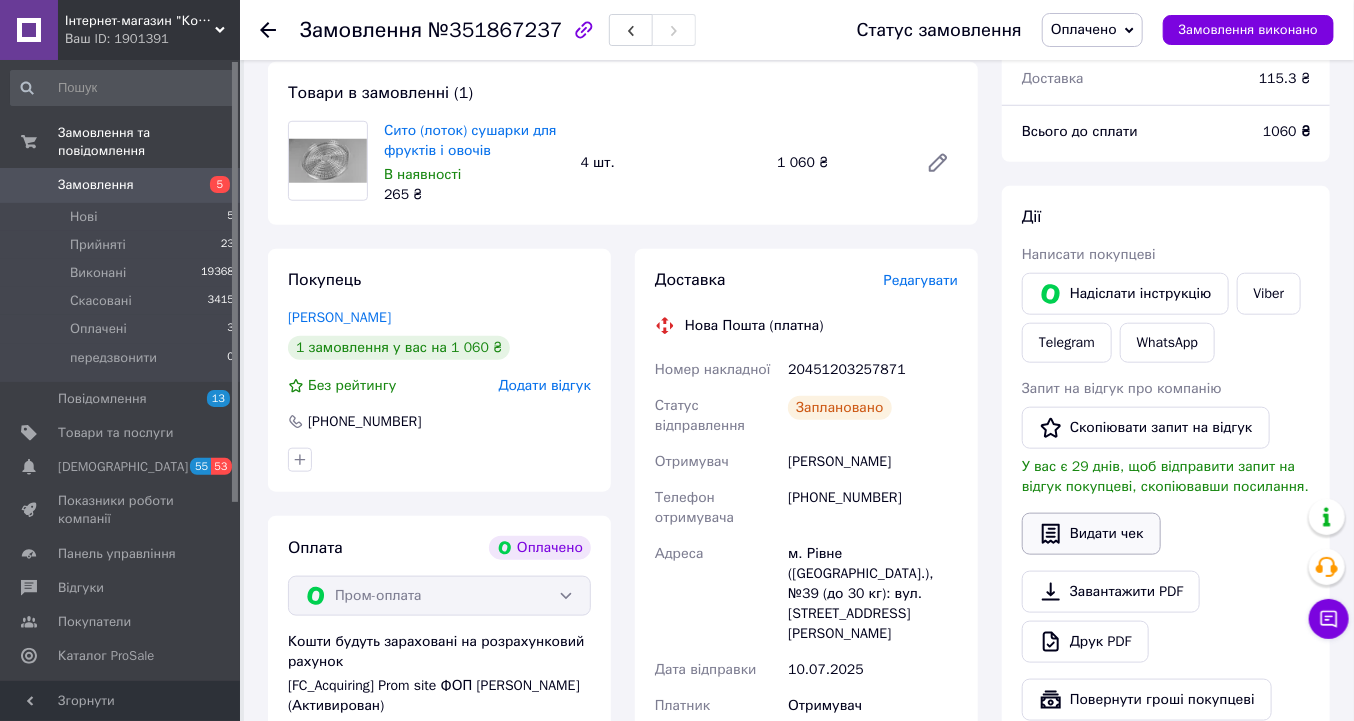 click on "Видати чек" at bounding box center (1091, 534) 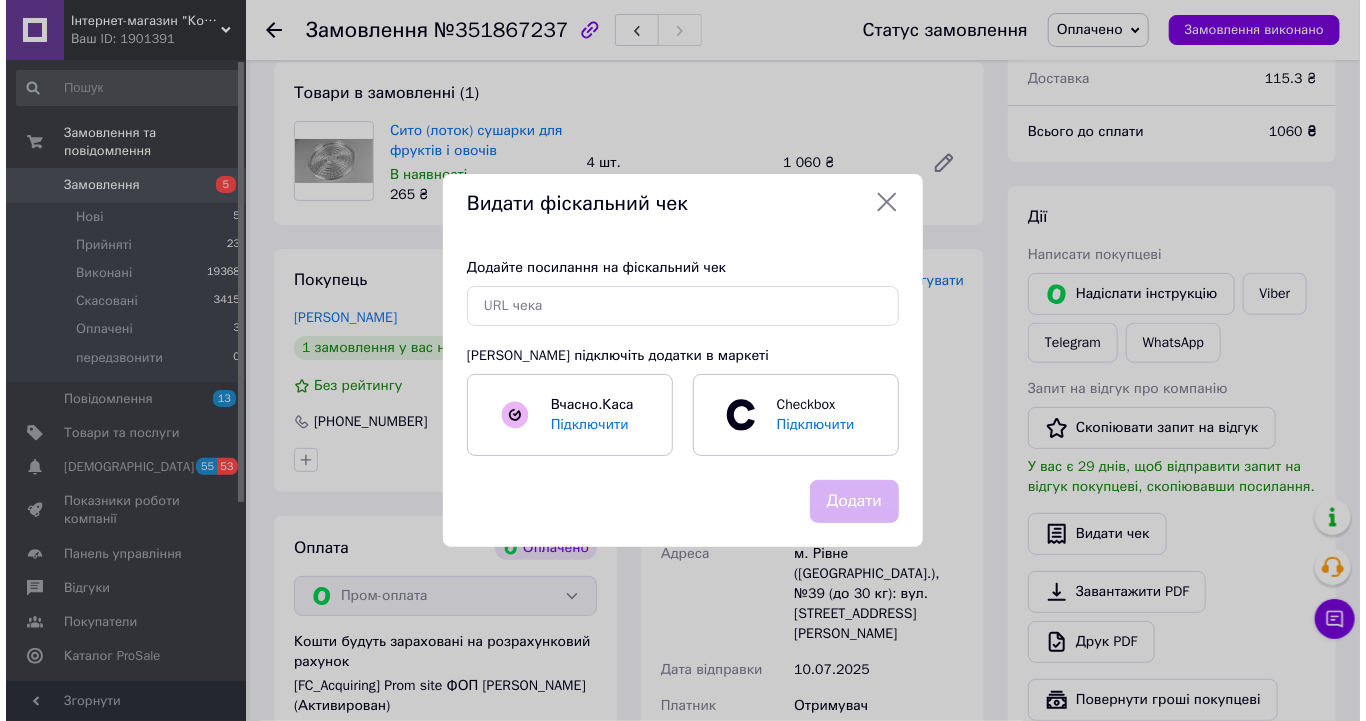 scroll, scrollTop: 687, scrollLeft: 0, axis: vertical 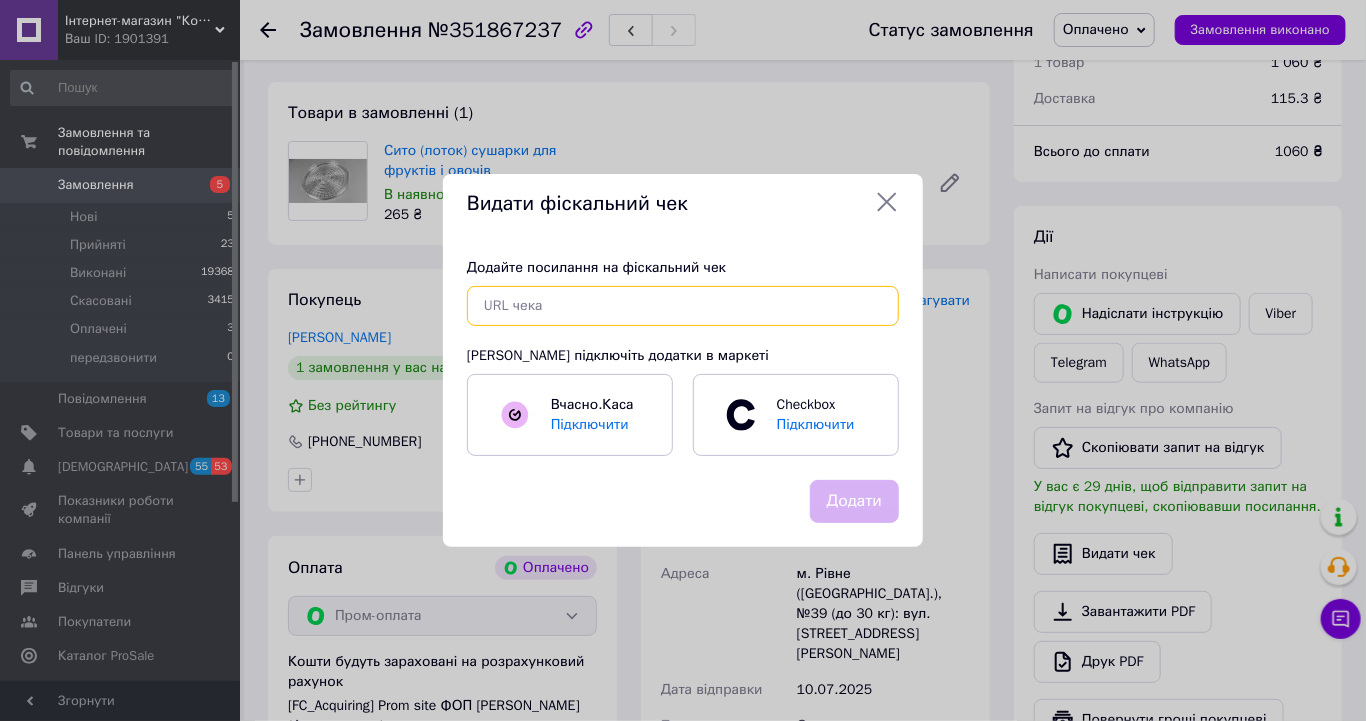 click at bounding box center (683, 306) 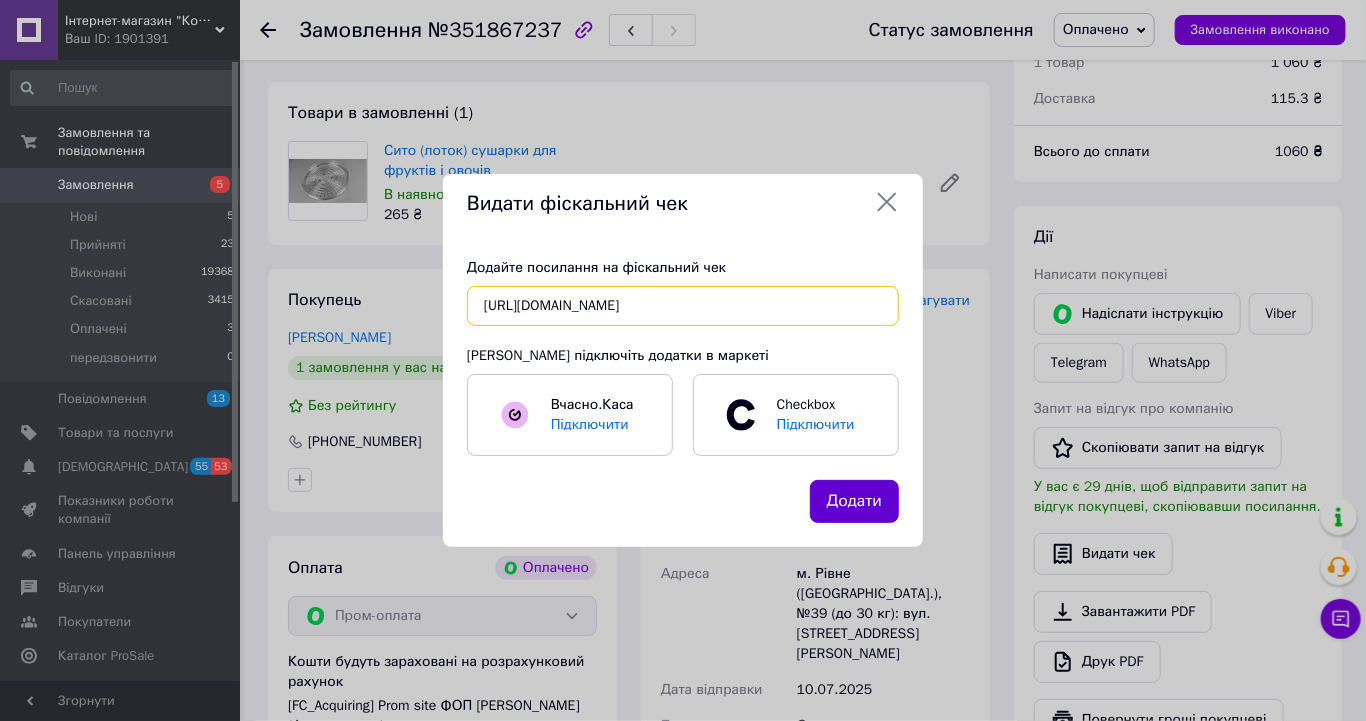 type on "https://kasa.vchasno.ua/check-viewer/7Uo0id4nT3M" 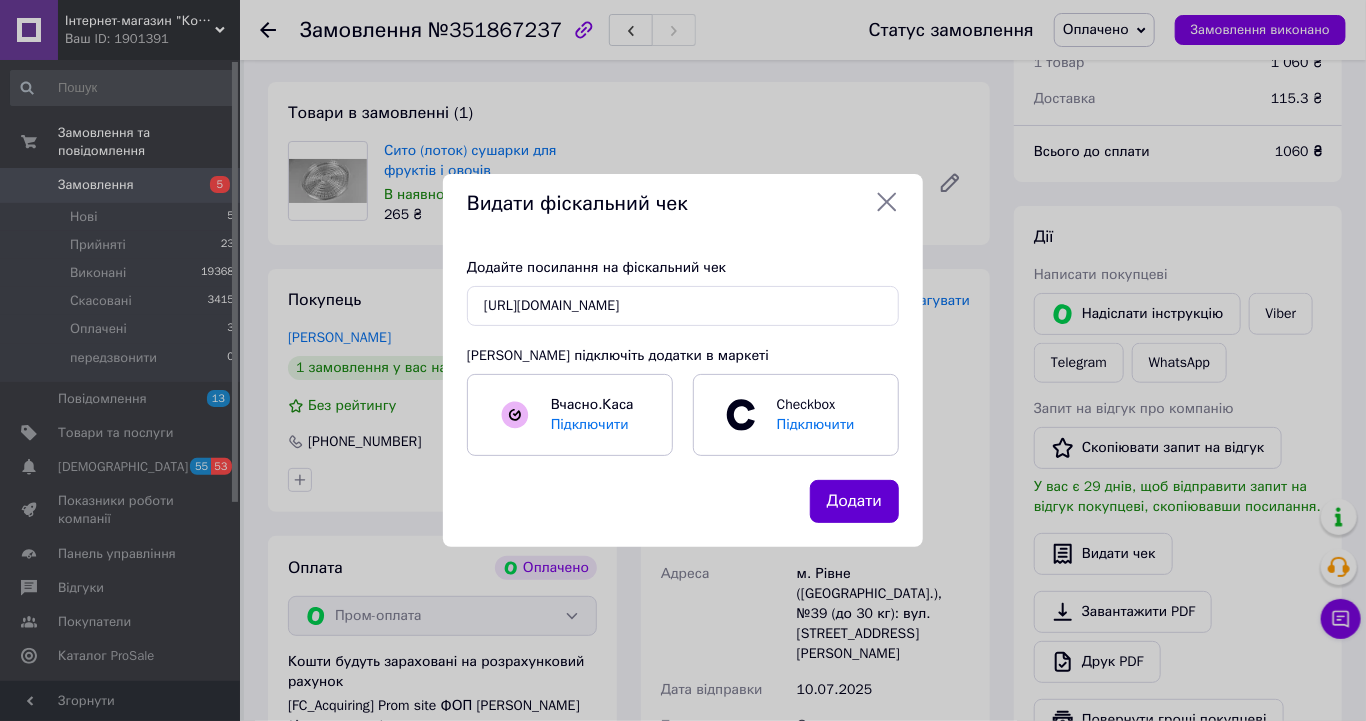 click on "Додати" at bounding box center [854, 501] 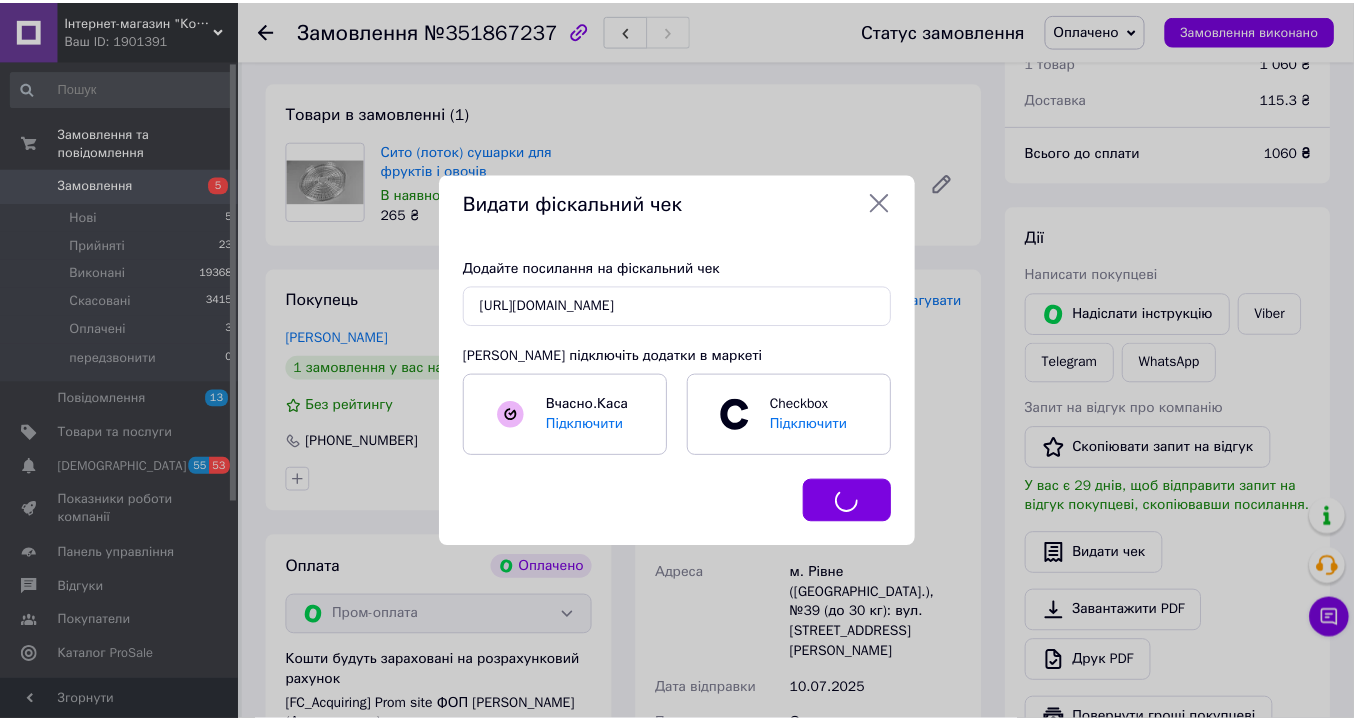 scroll, scrollTop: 707, scrollLeft: 0, axis: vertical 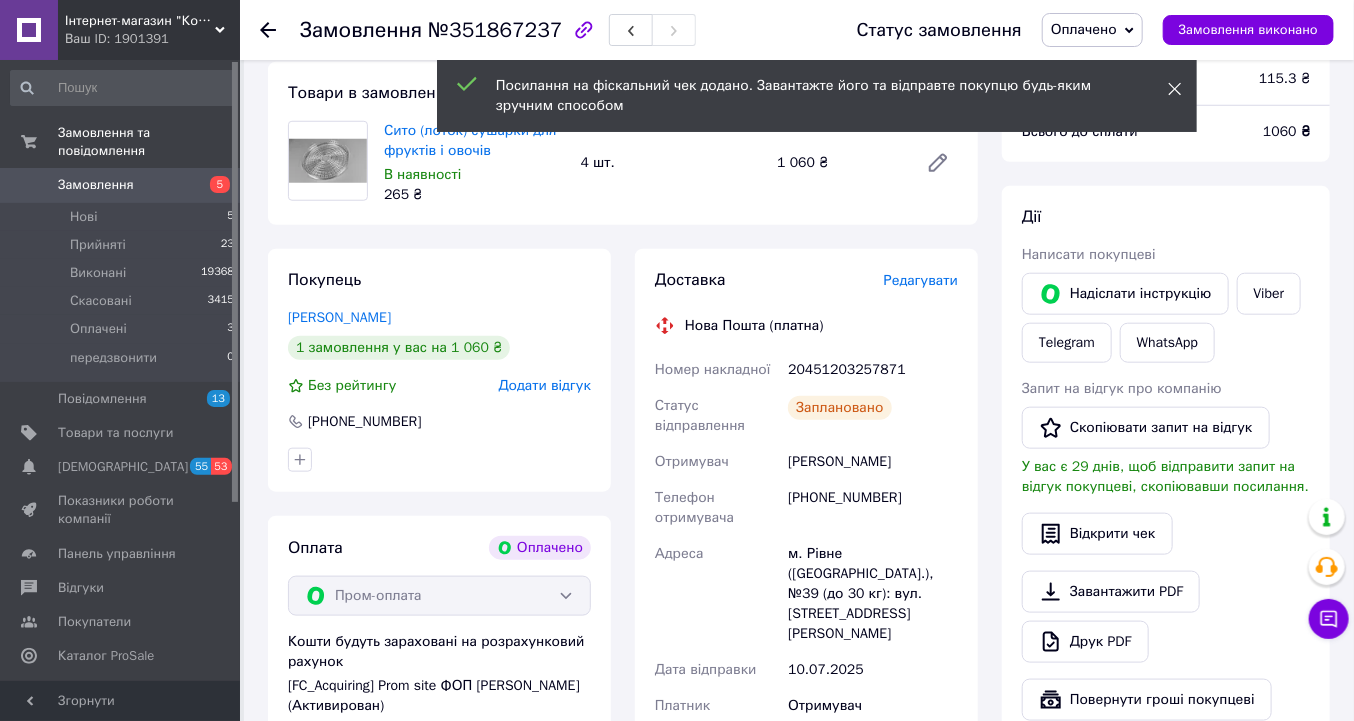 click 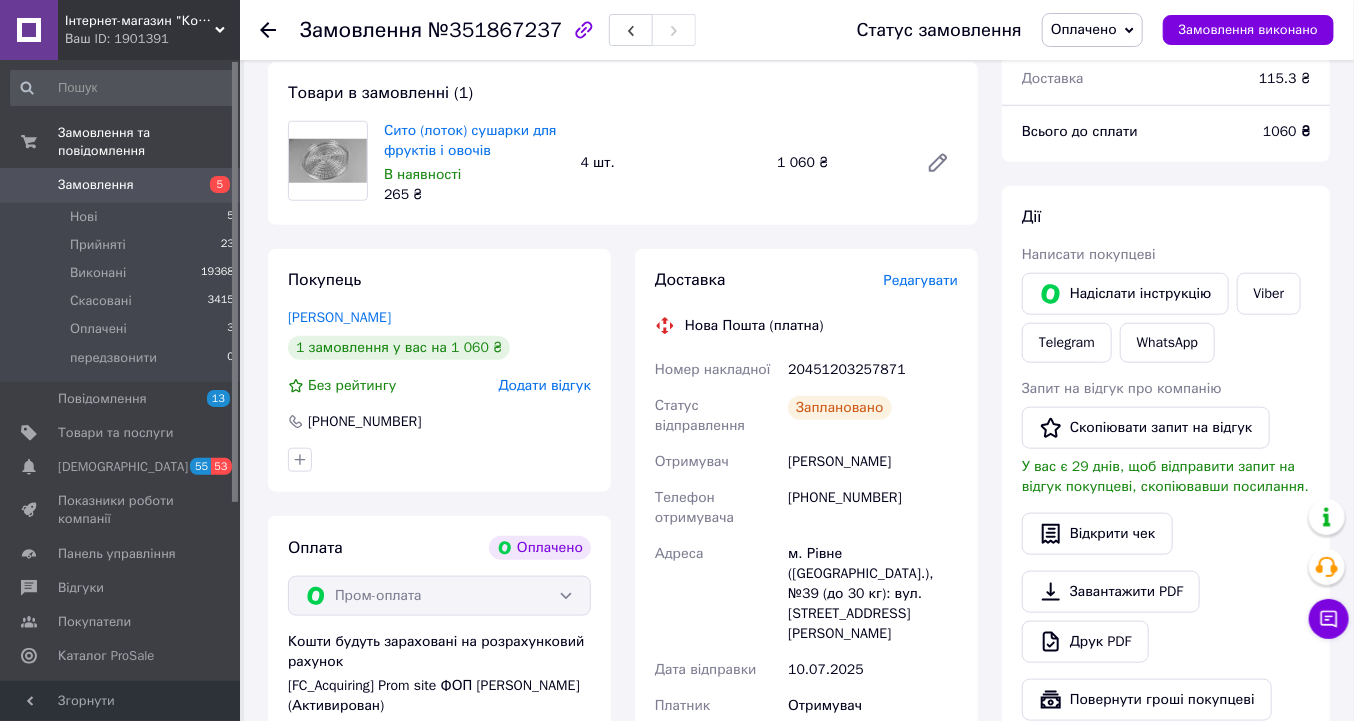 click 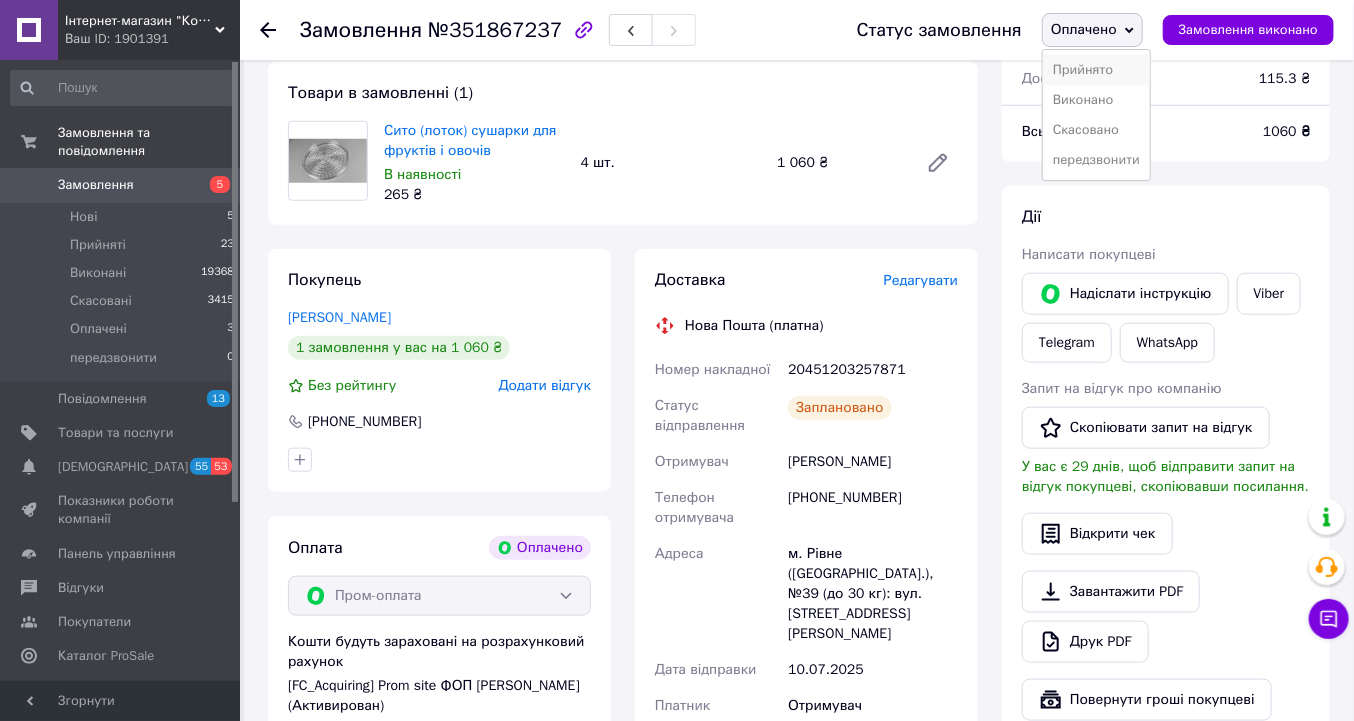 click on "Прийнято" at bounding box center (1096, 70) 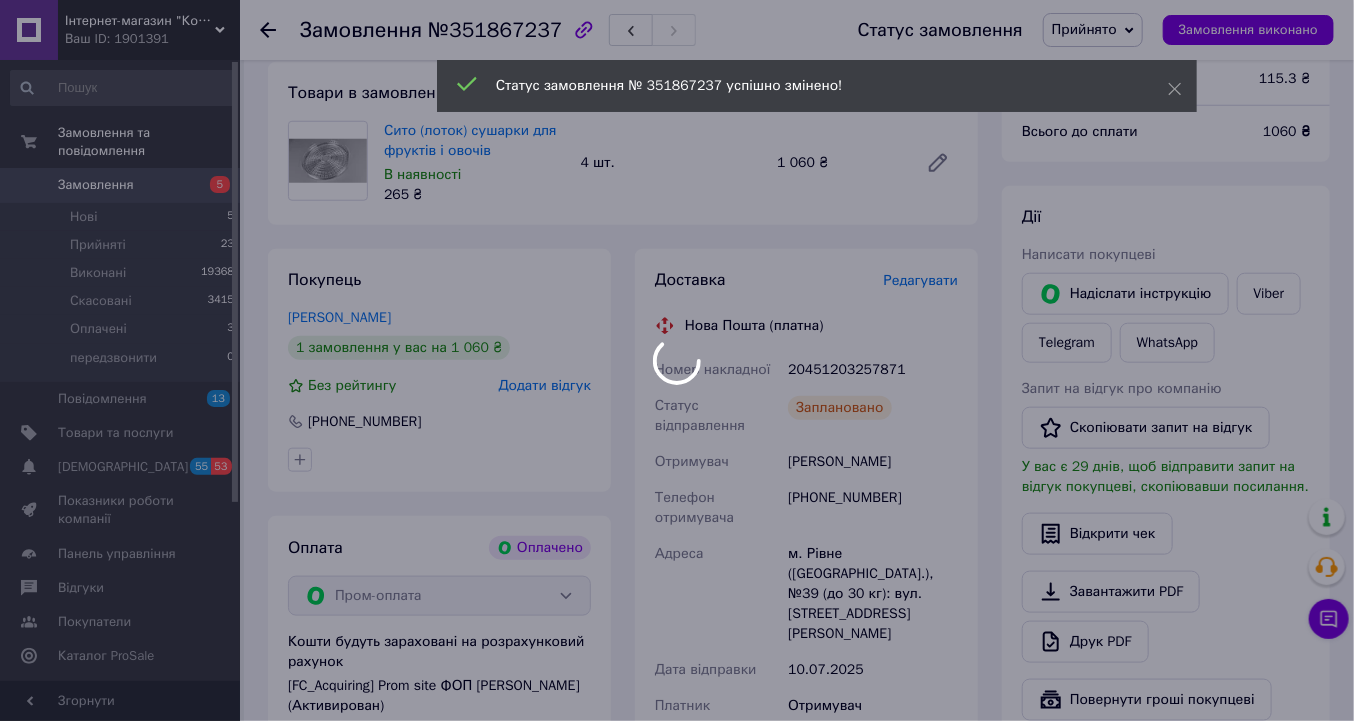 click at bounding box center (677, 360) 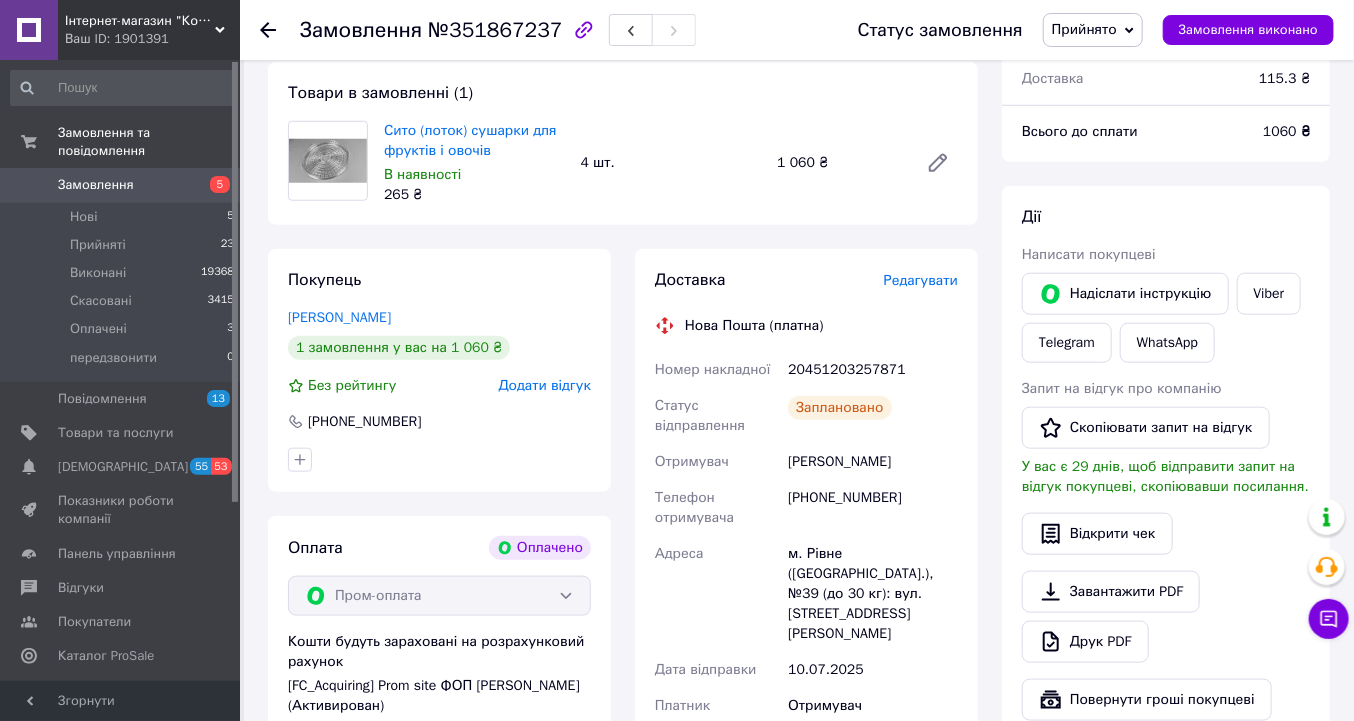 click 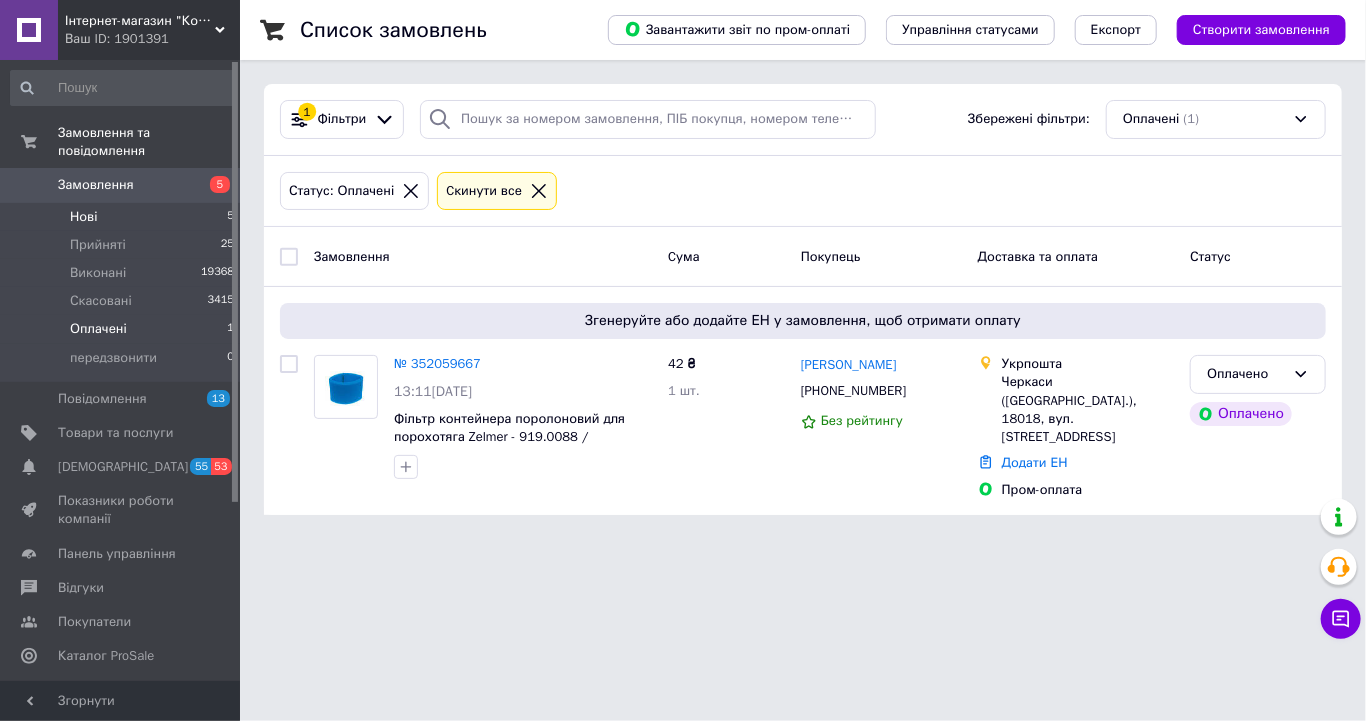 click on "Нові" at bounding box center [83, 217] 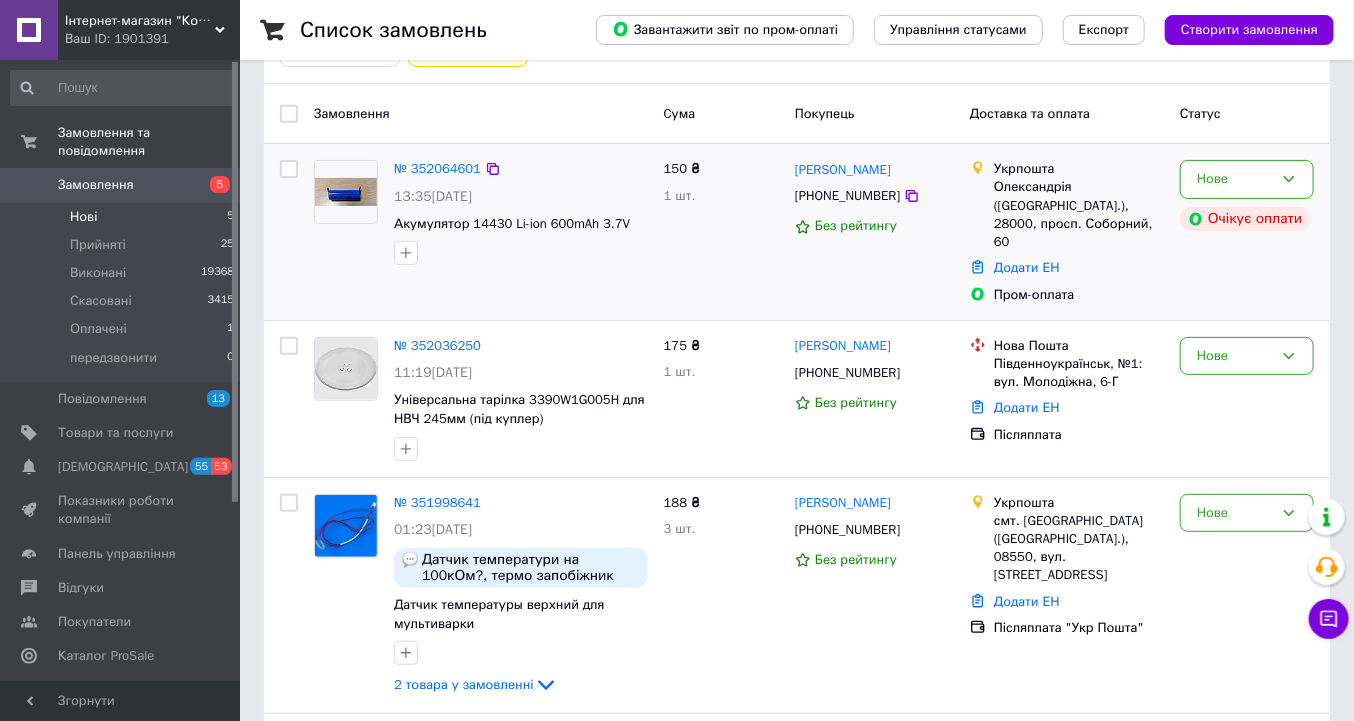 scroll, scrollTop: 80, scrollLeft: 0, axis: vertical 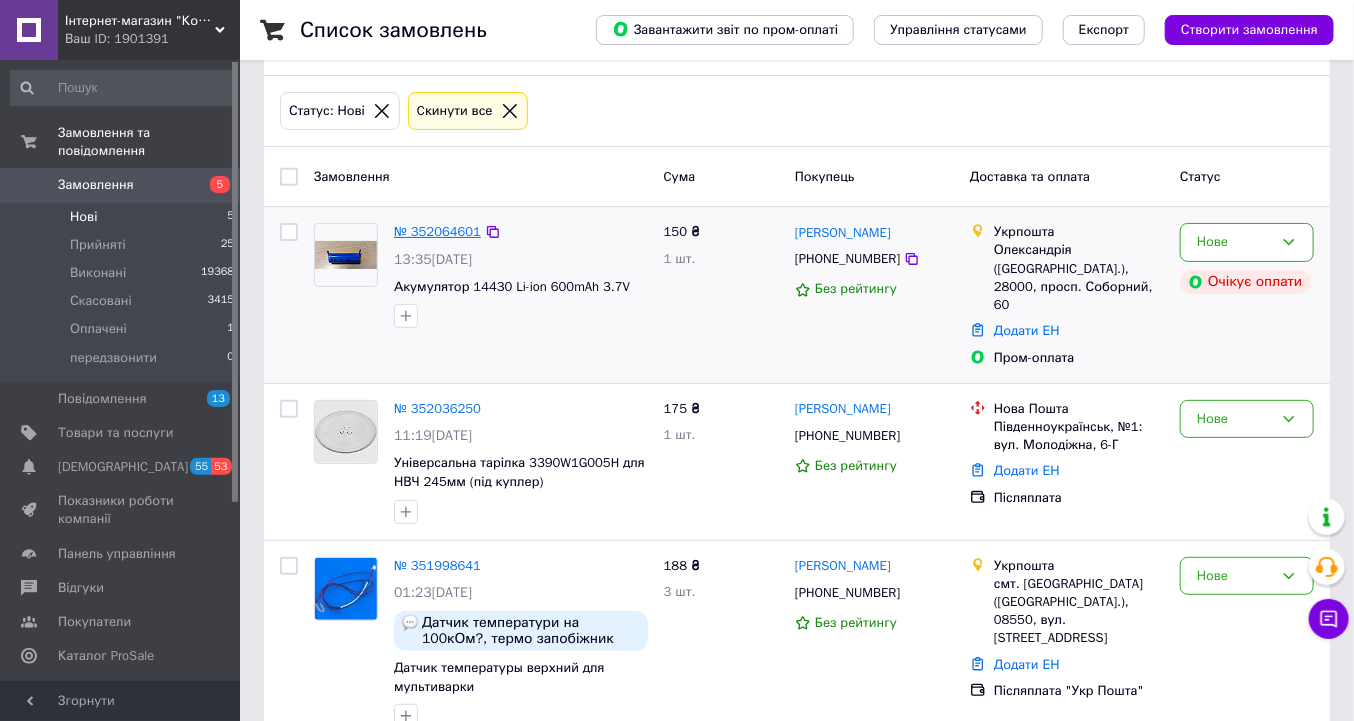 click on "№ 352064601" at bounding box center [437, 231] 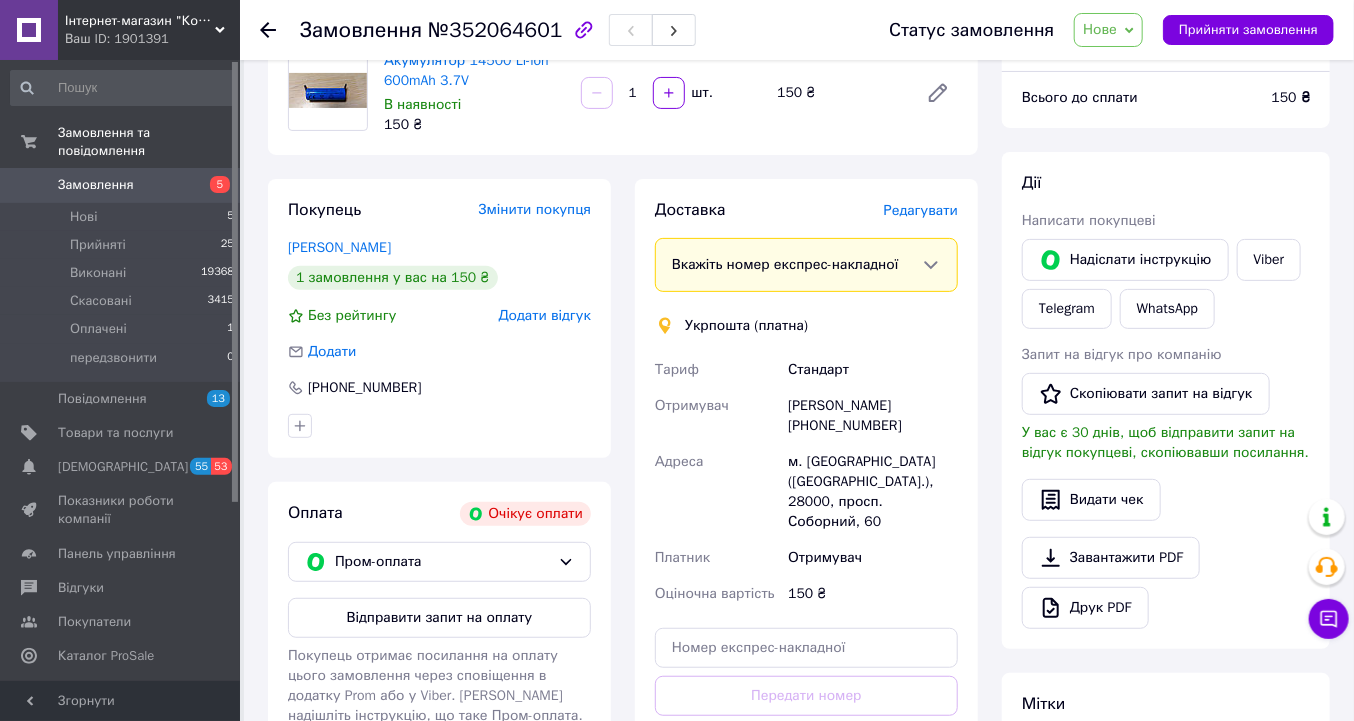 scroll, scrollTop: 240, scrollLeft: 0, axis: vertical 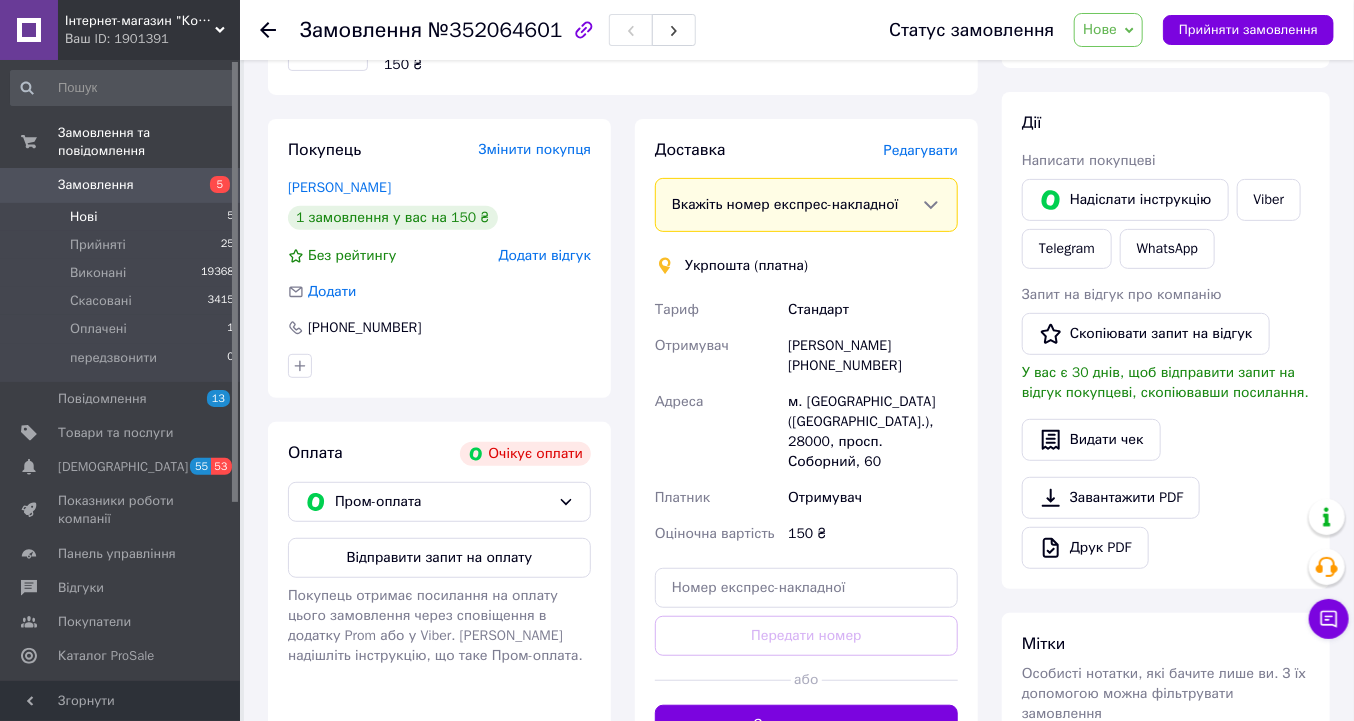 click on "Нові" at bounding box center (83, 217) 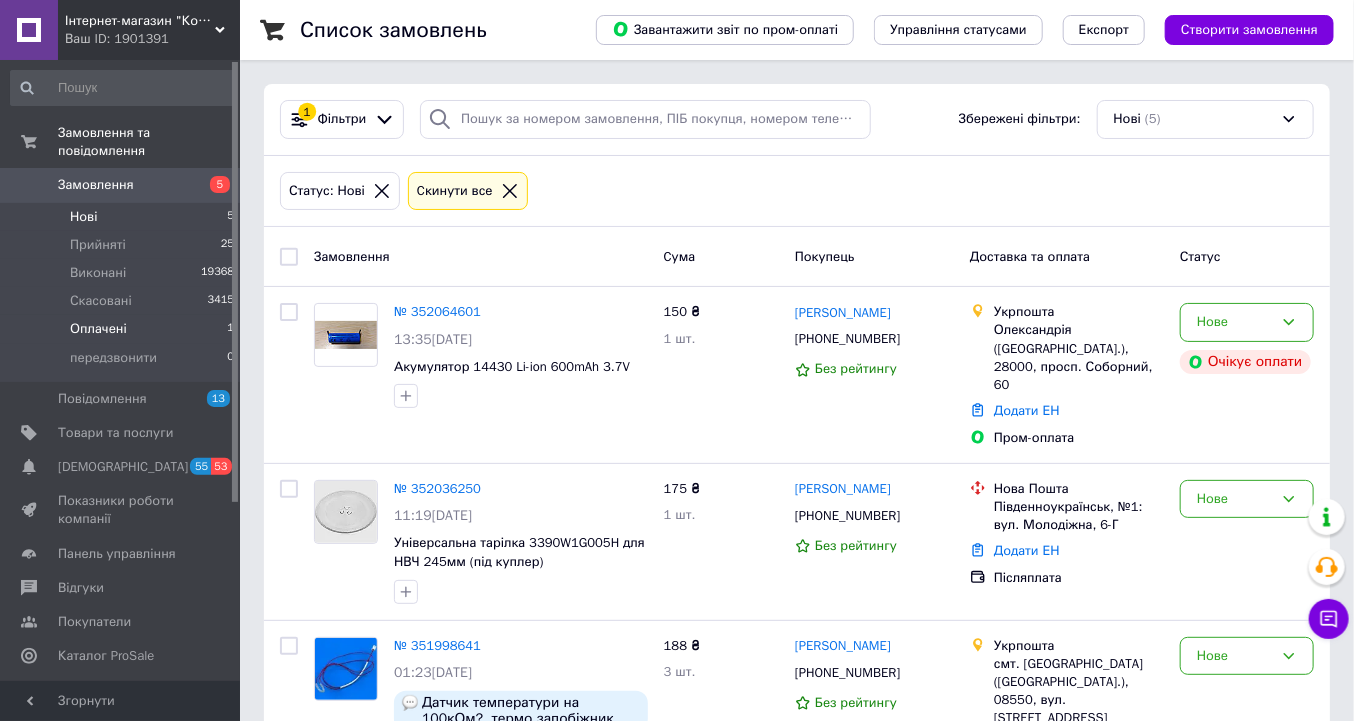 click on "Оплачені" at bounding box center [98, 329] 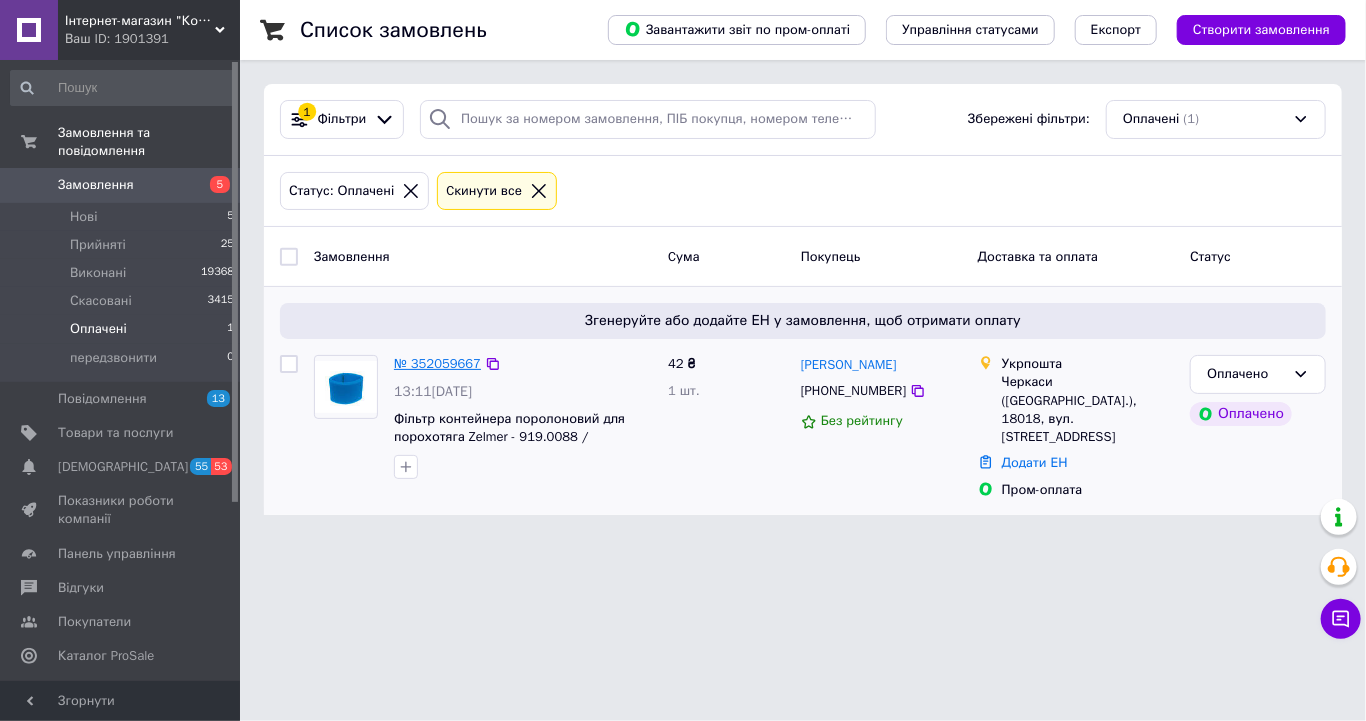 click on "№ 352059667" at bounding box center [437, 363] 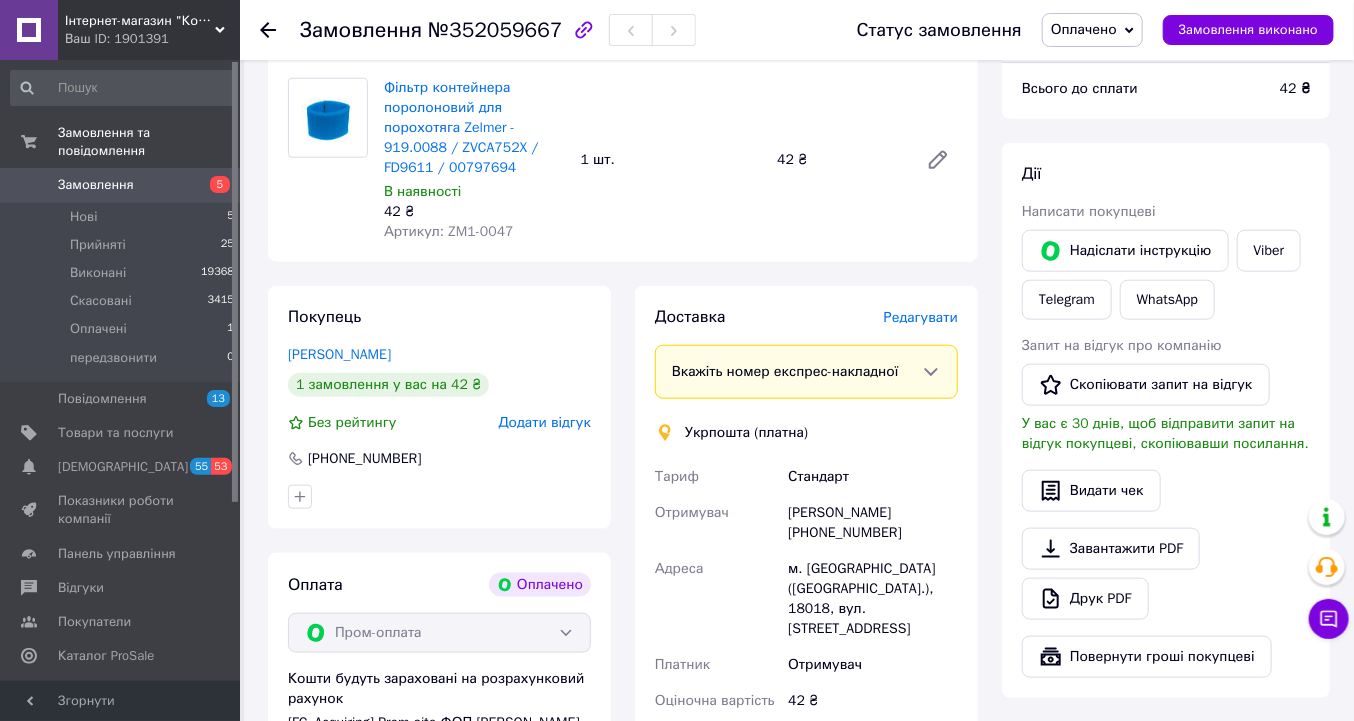 scroll, scrollTop: 880, scrollLeft: 0, axis: vertical 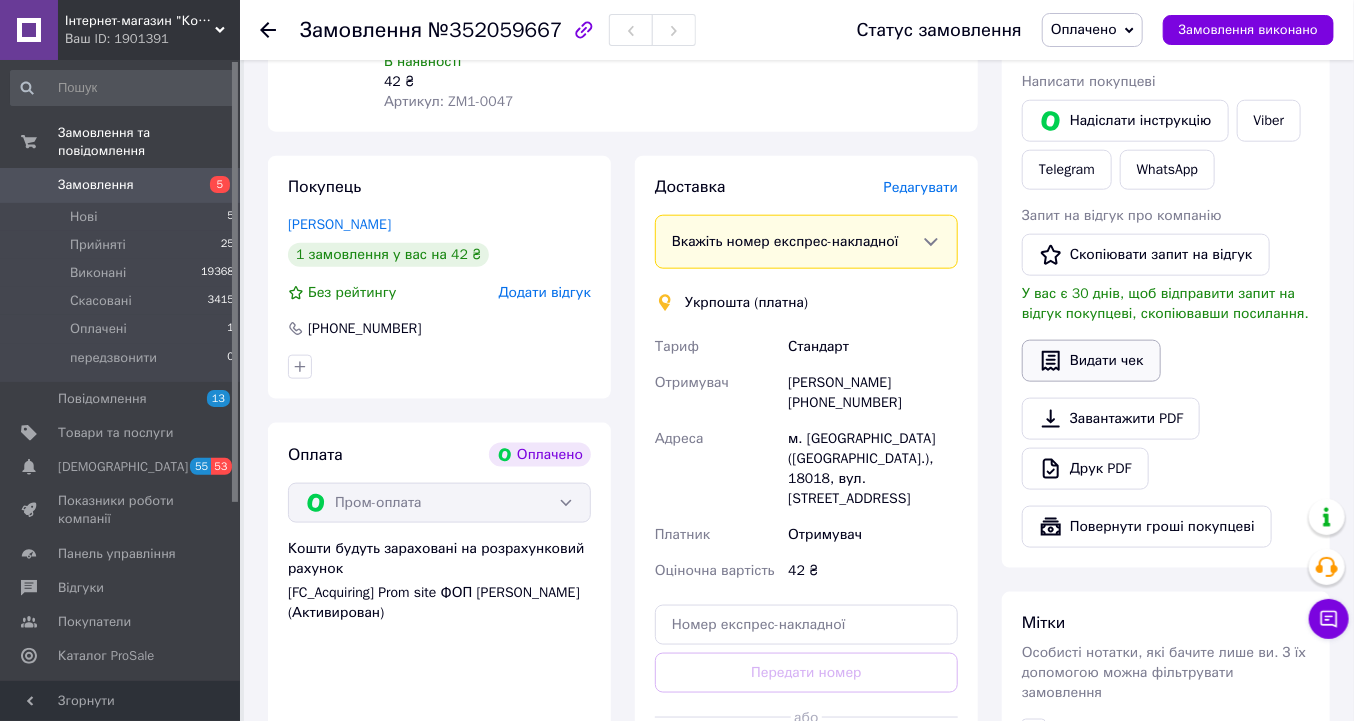 click on "Видати чек" at bounding box center (1091, 361) 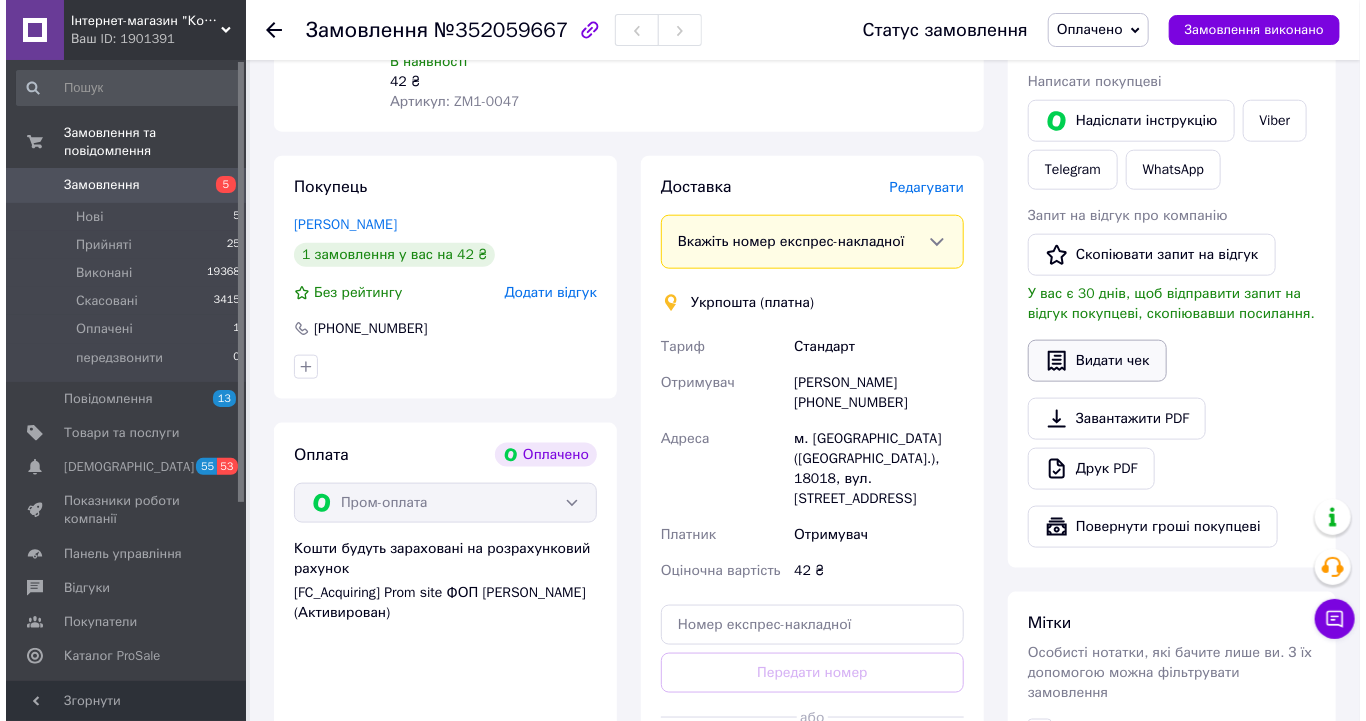 scroll, scrollTop: 860, scrollLeft: 0, axis: vertical 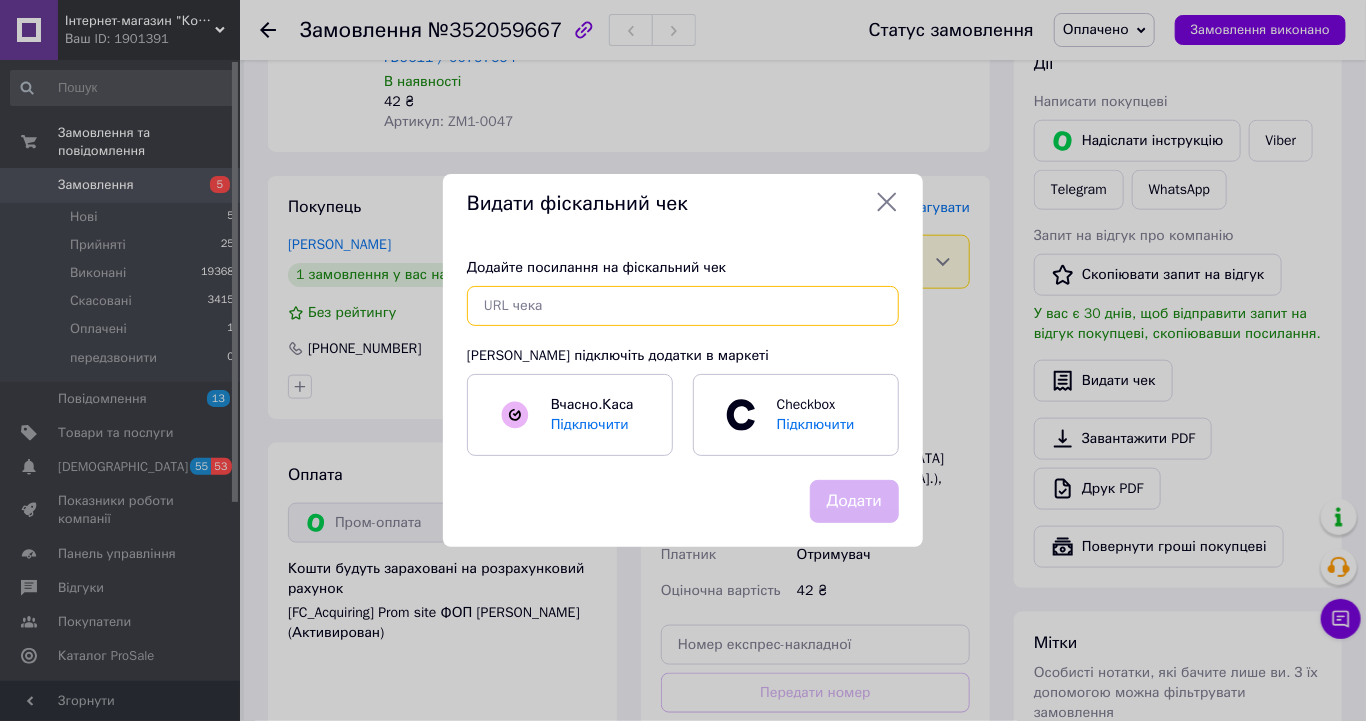 click at bounding box center [683, 306] 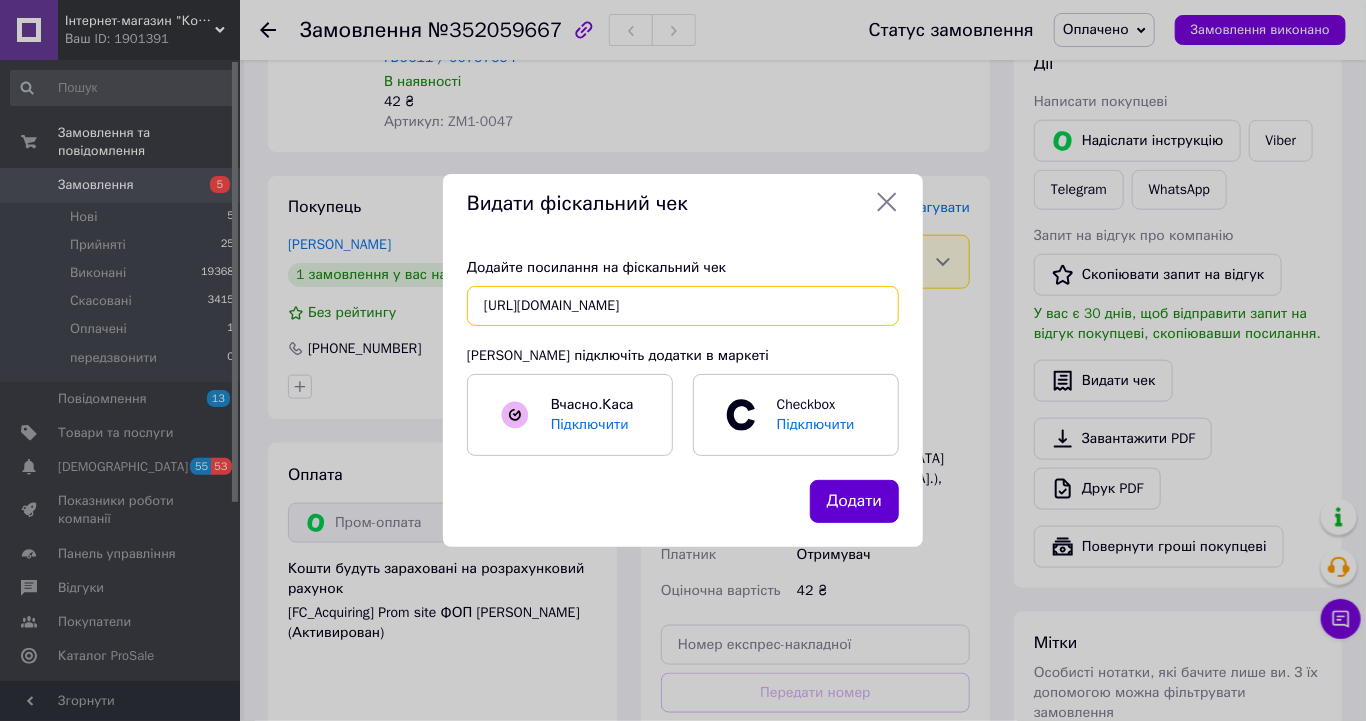 type on "https://kasa.vchasno.ua/check-viewer/pd_6EknRFvU" 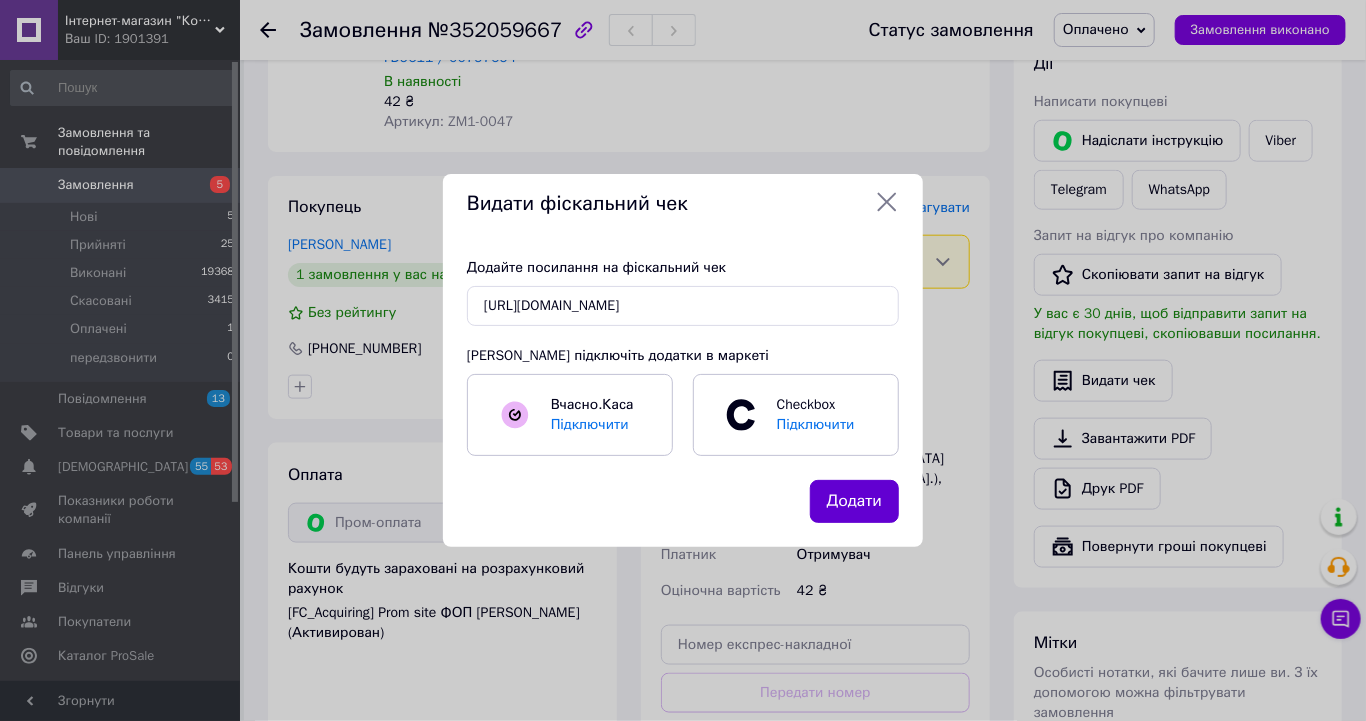 click on "Додати" at bounding box center [854, 501] 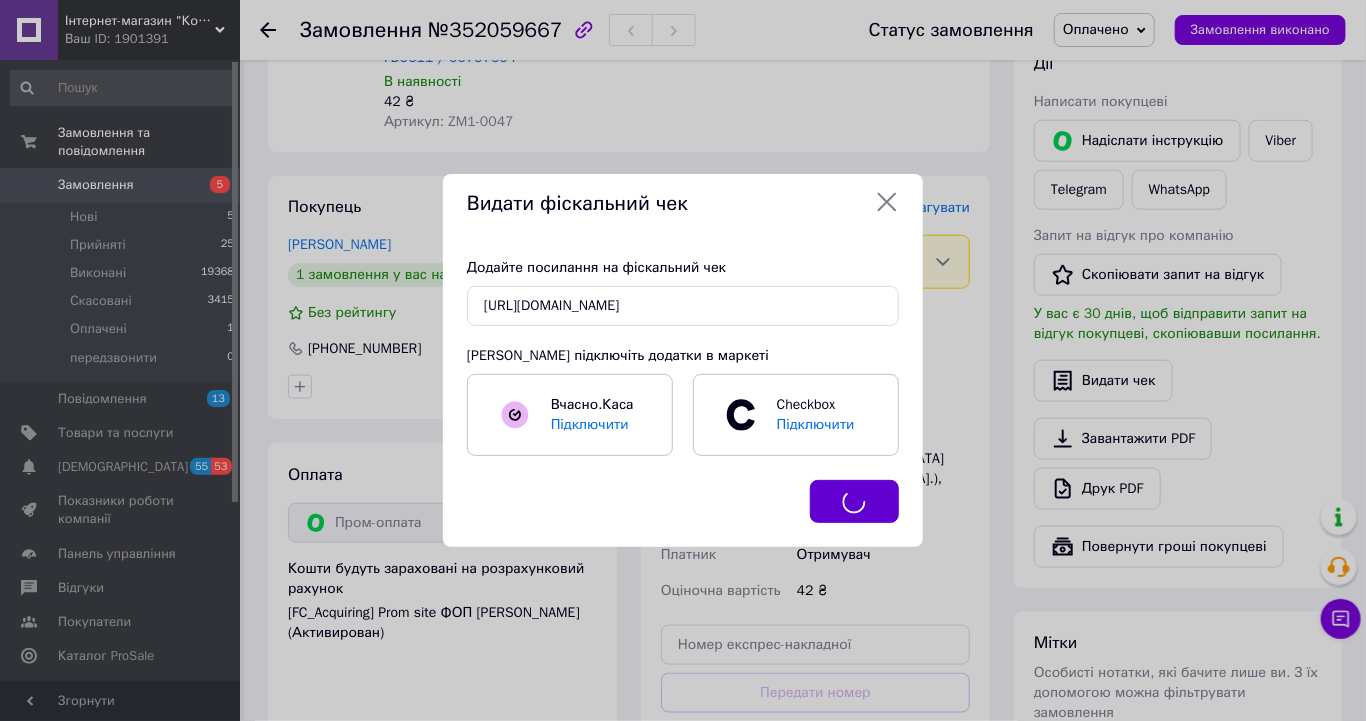 scroll, scrollTop: 880, scrollLeft: 0, axis: vertical 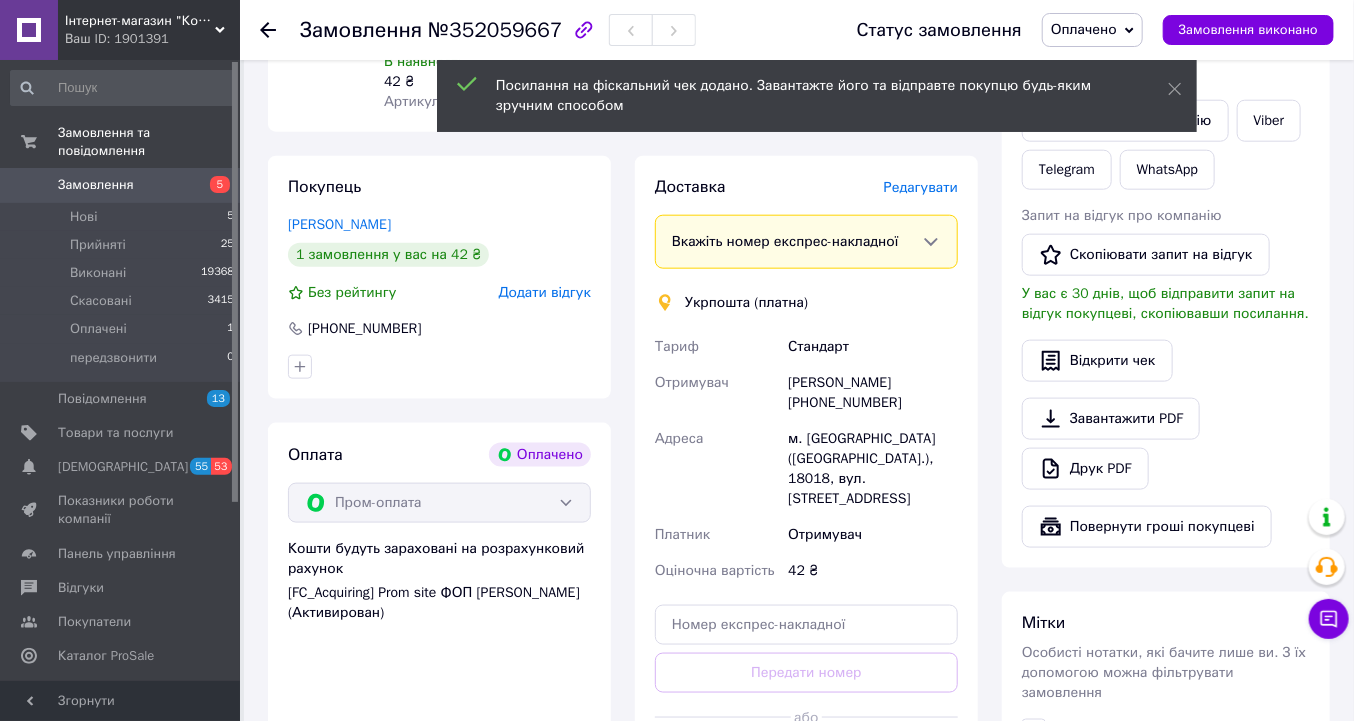 click on "Редагувати" at bounding box center [921, 187] 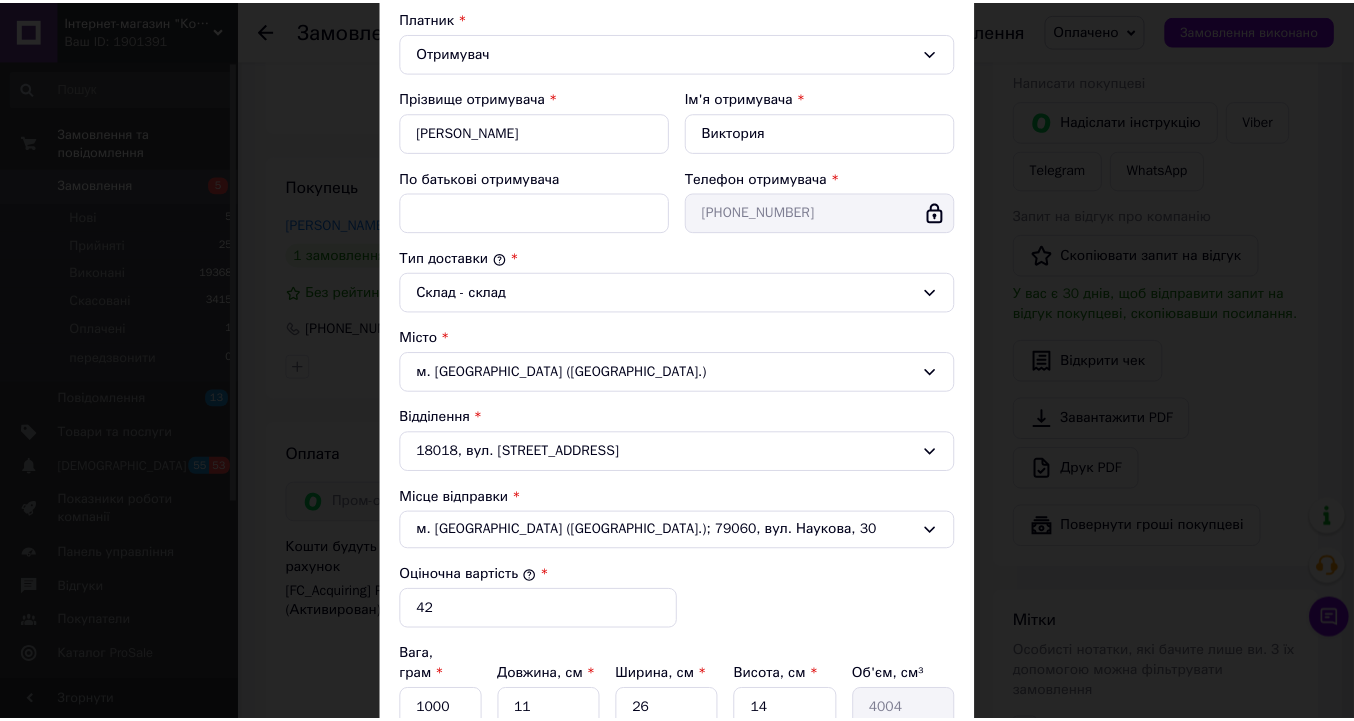 scroll, scrollTop: 525, scrollLeft: 0, axis: vertical 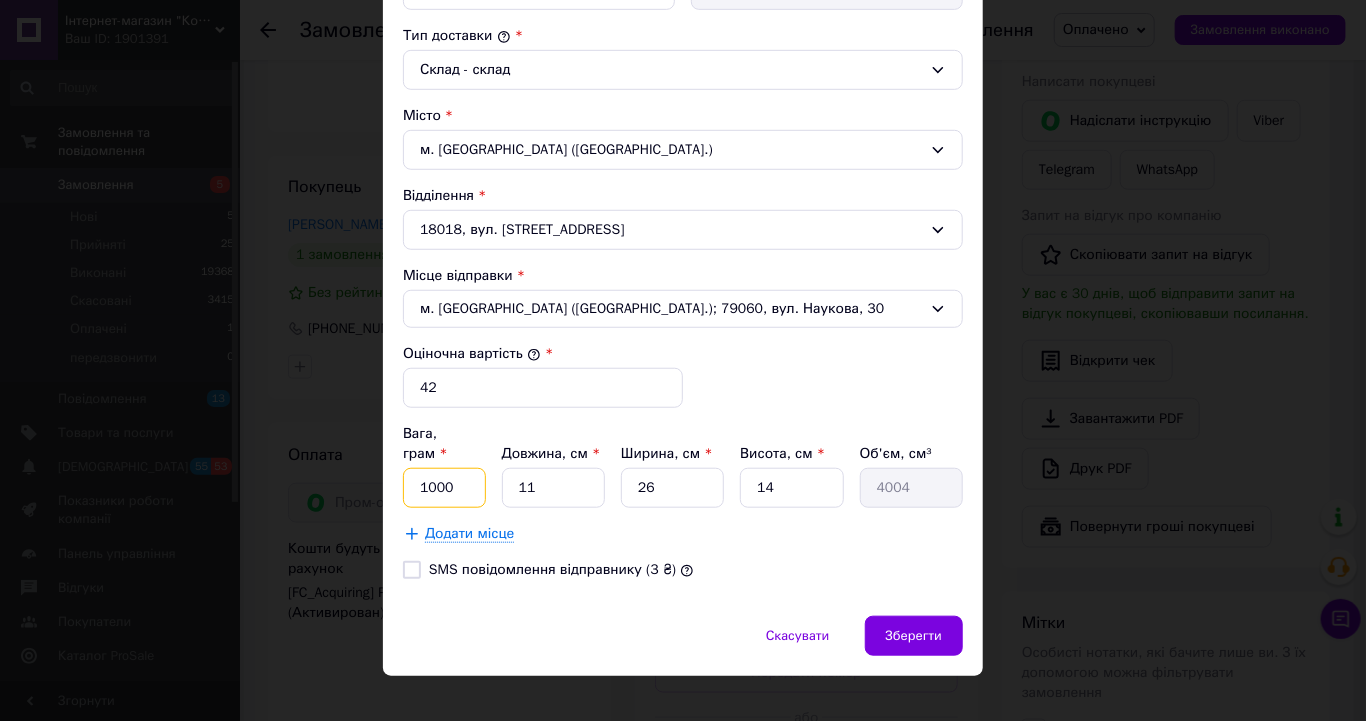 drag, startPoint x: 454, startPoint y: 464, endPoint x: 415, endPoint y: 456, distance: 39.812057 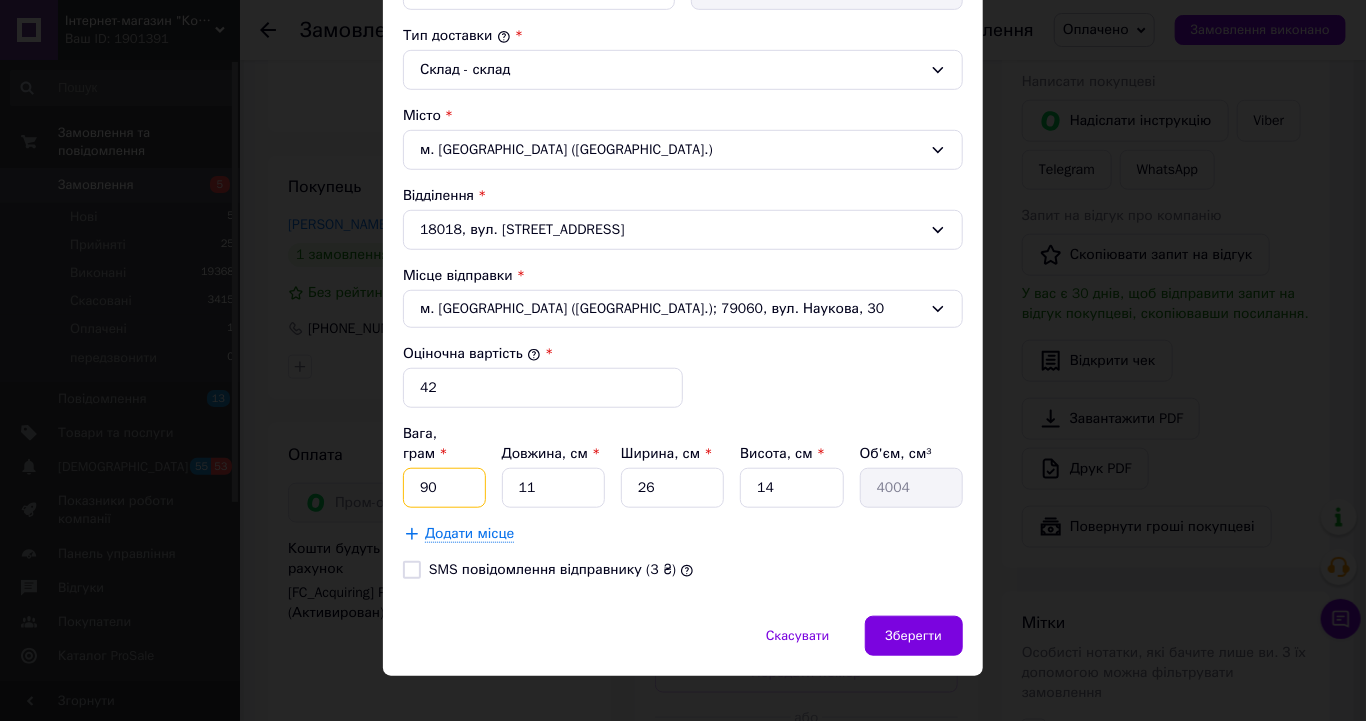 type on "90" 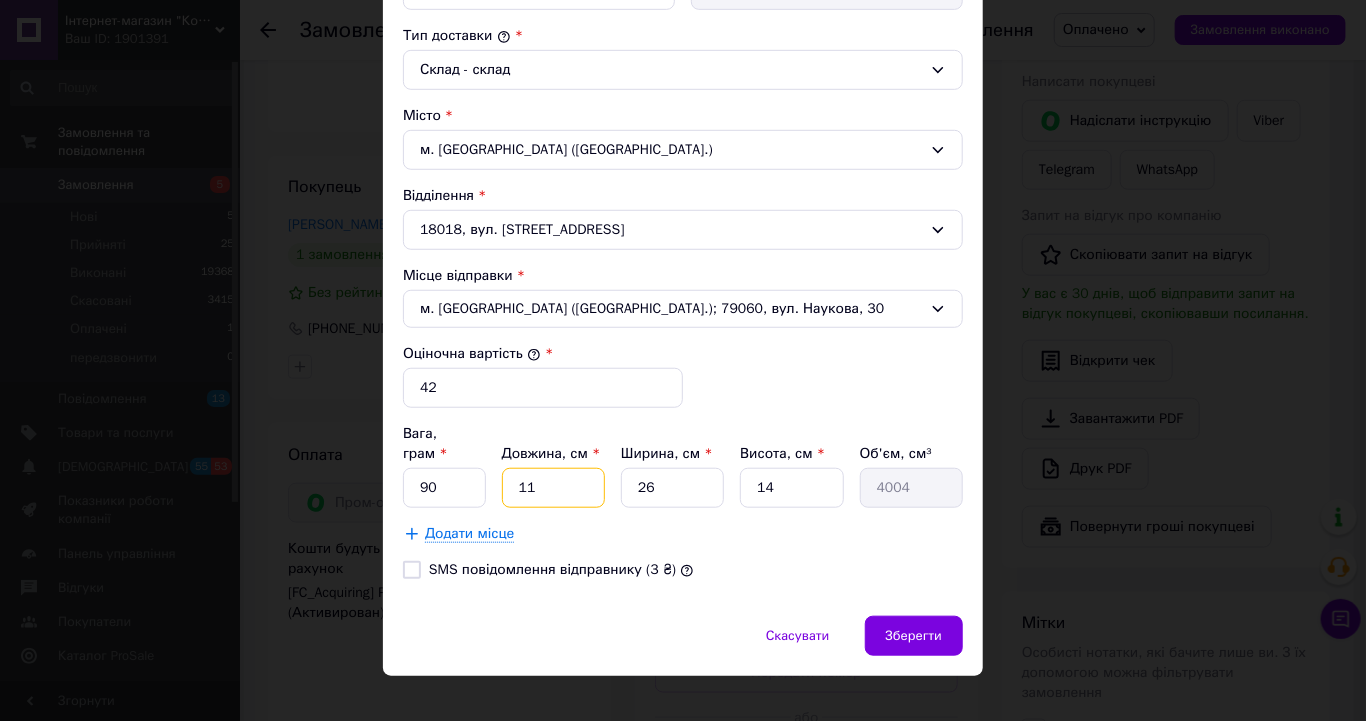 drag, startPoint x: 536, startPoint y: 466, endPoint x: 506, endPoint y: 461, distance: 30.413813 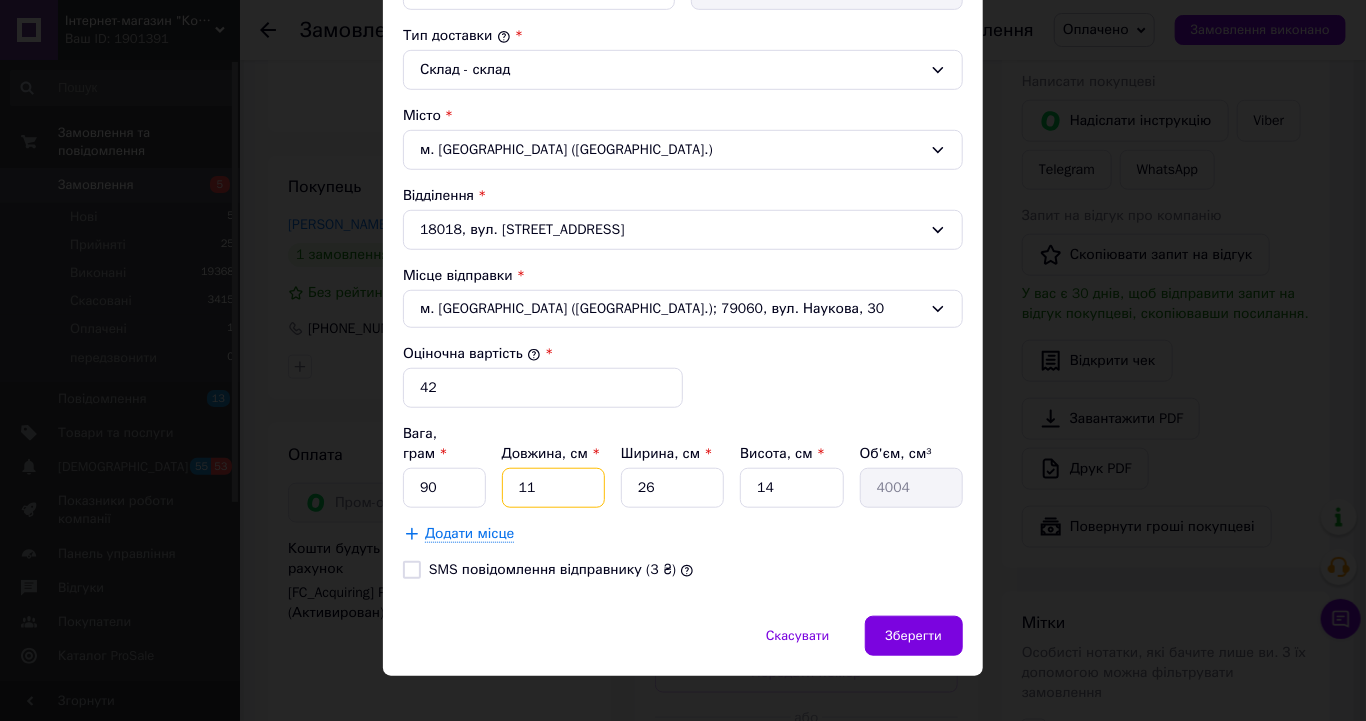 type on "1" 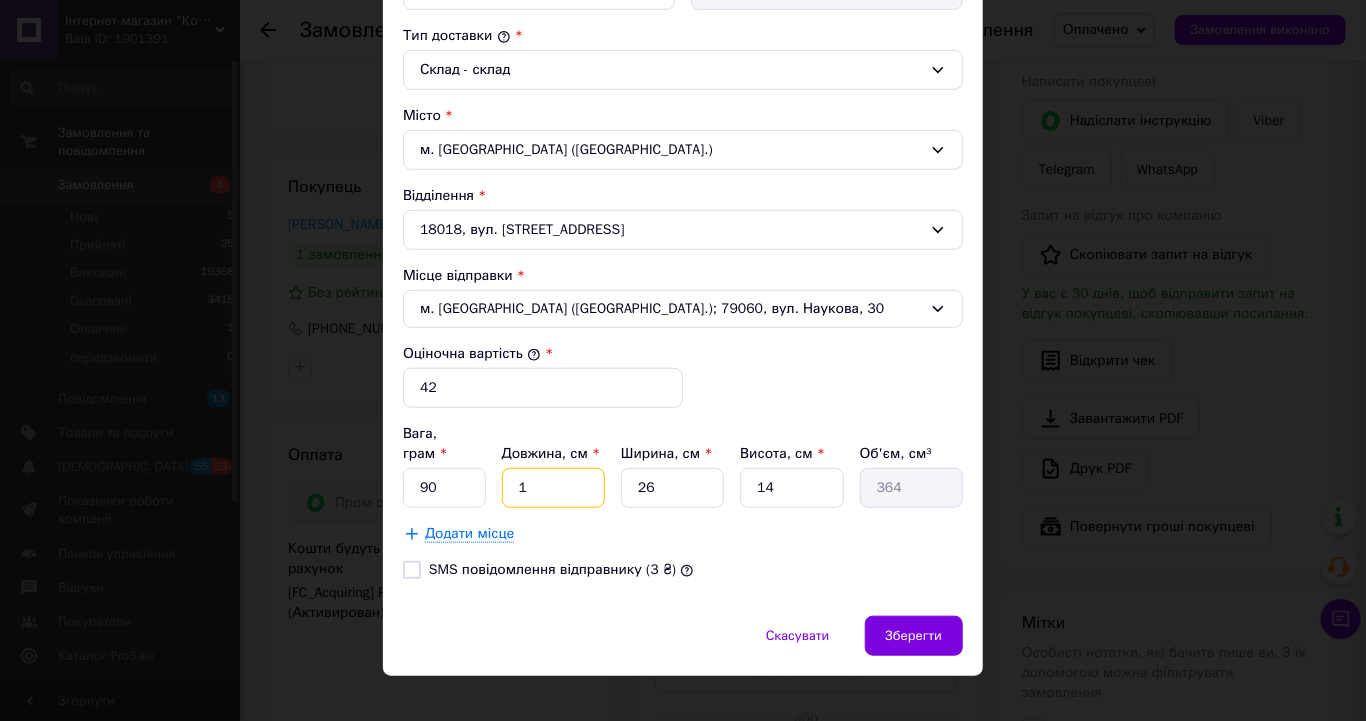 type on "12" 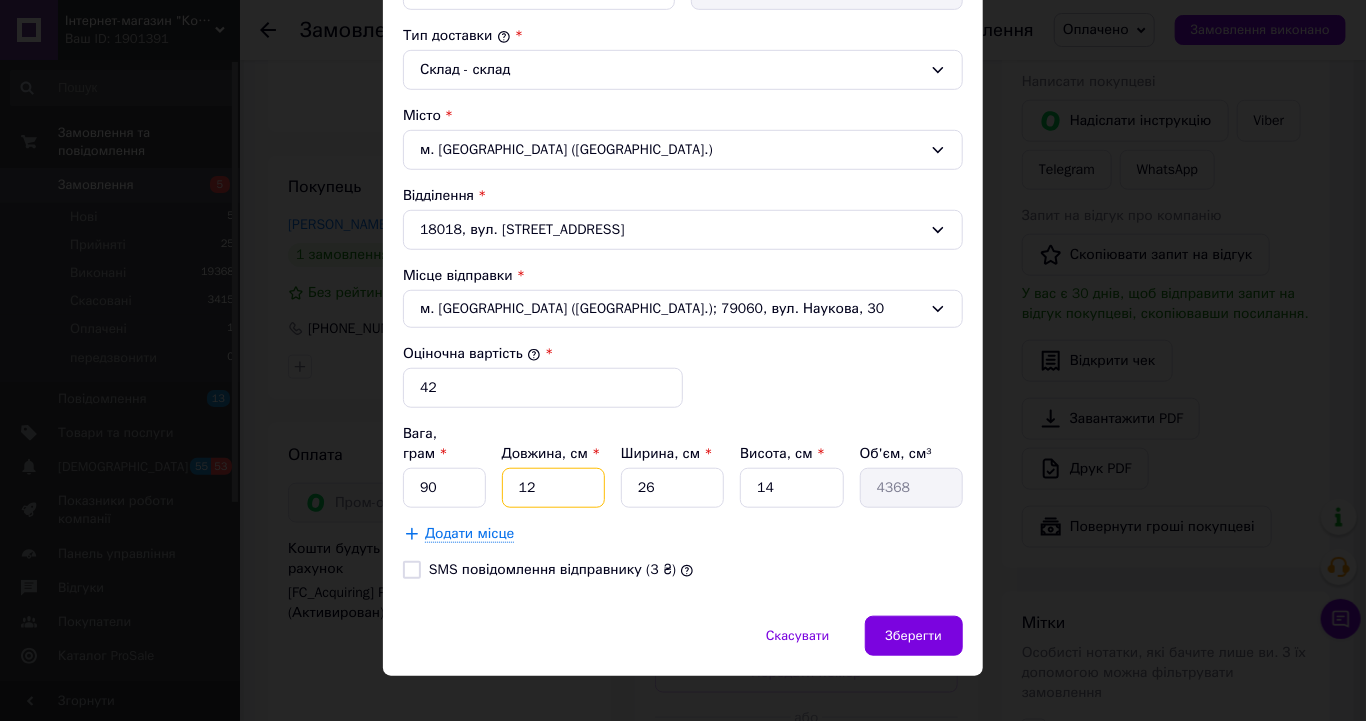 type on "12" 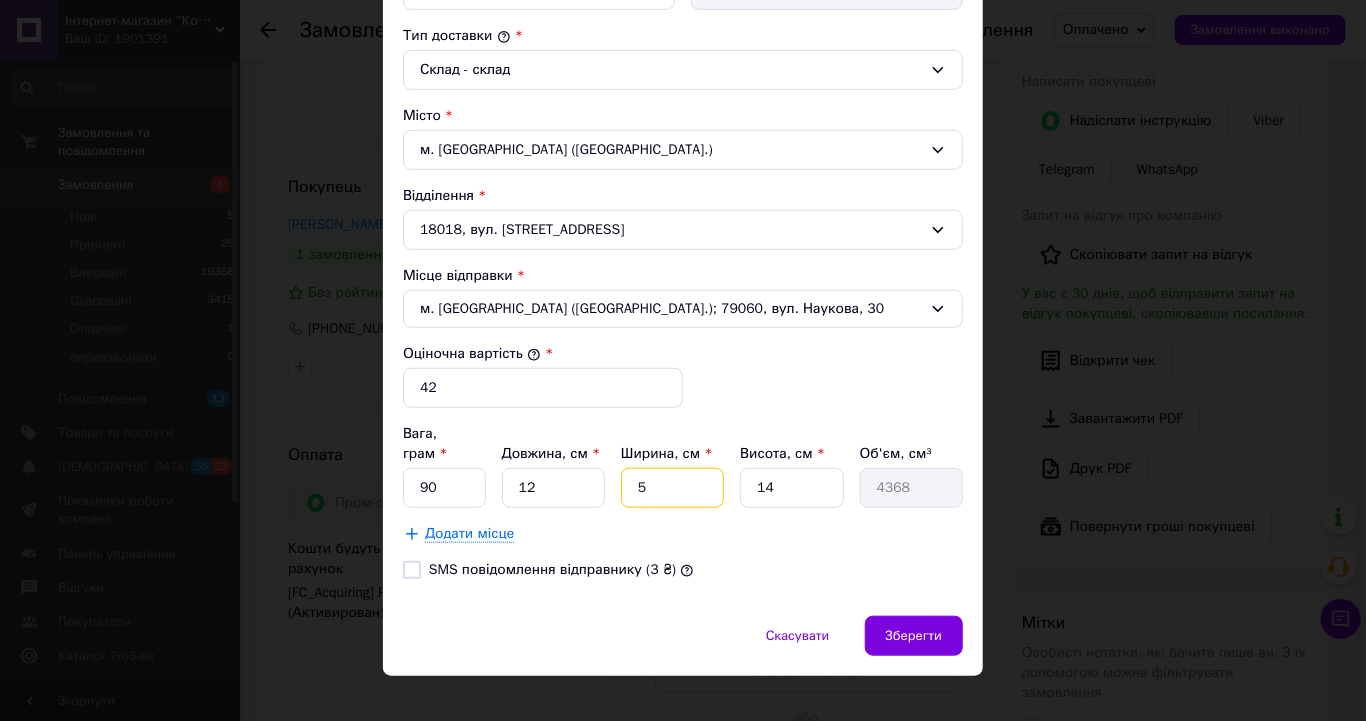 type on "5" 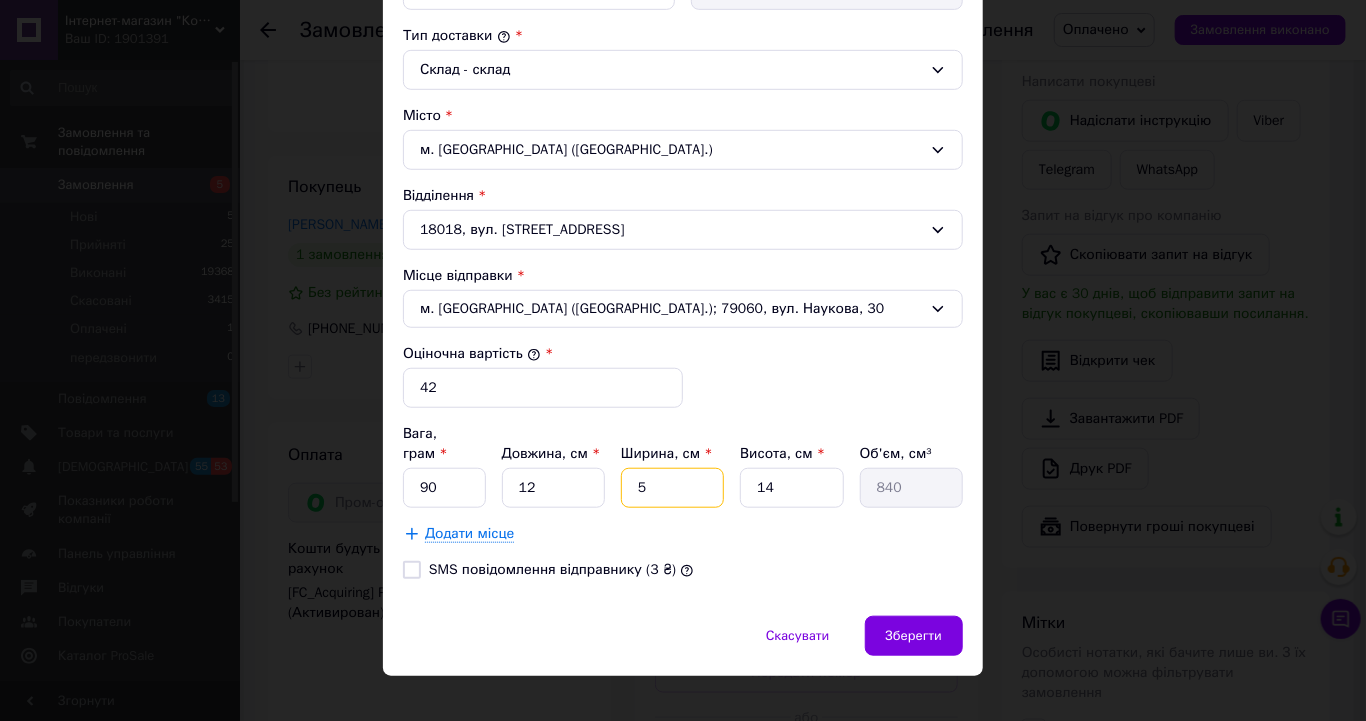 type on "5" 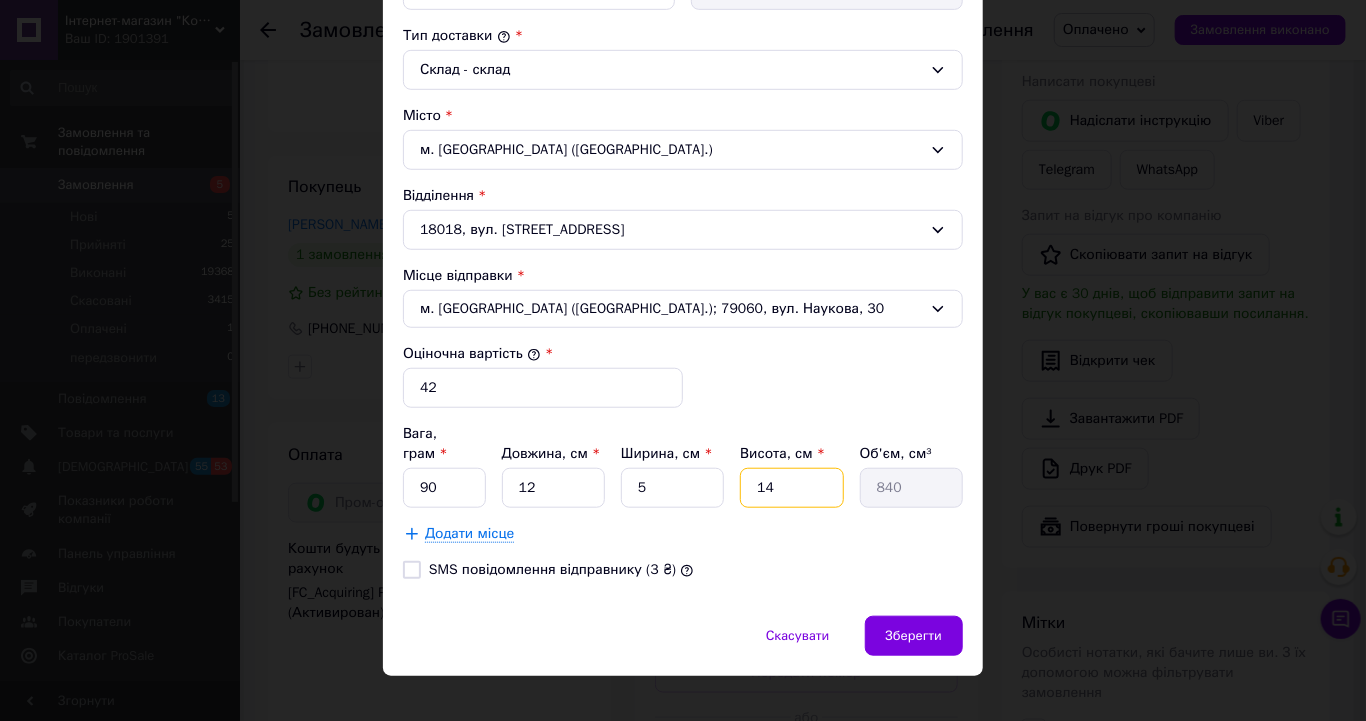 type on "8" 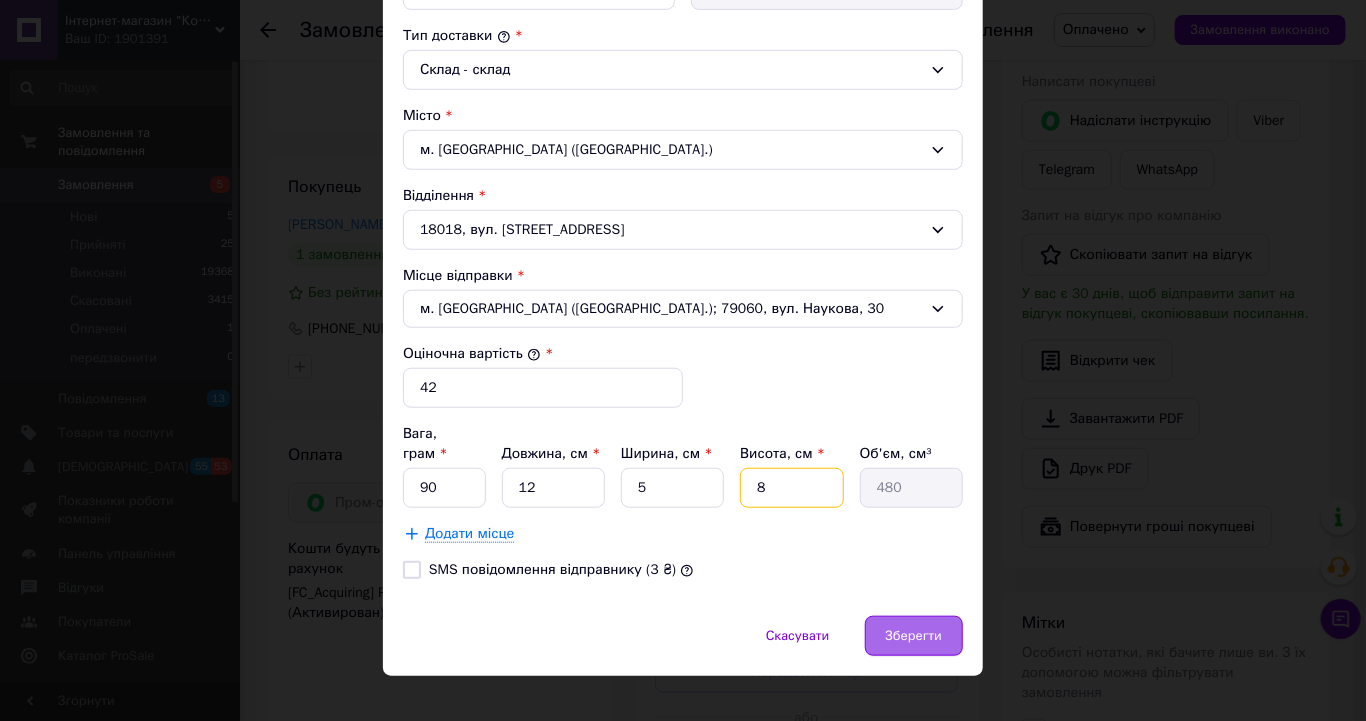 type on "8" 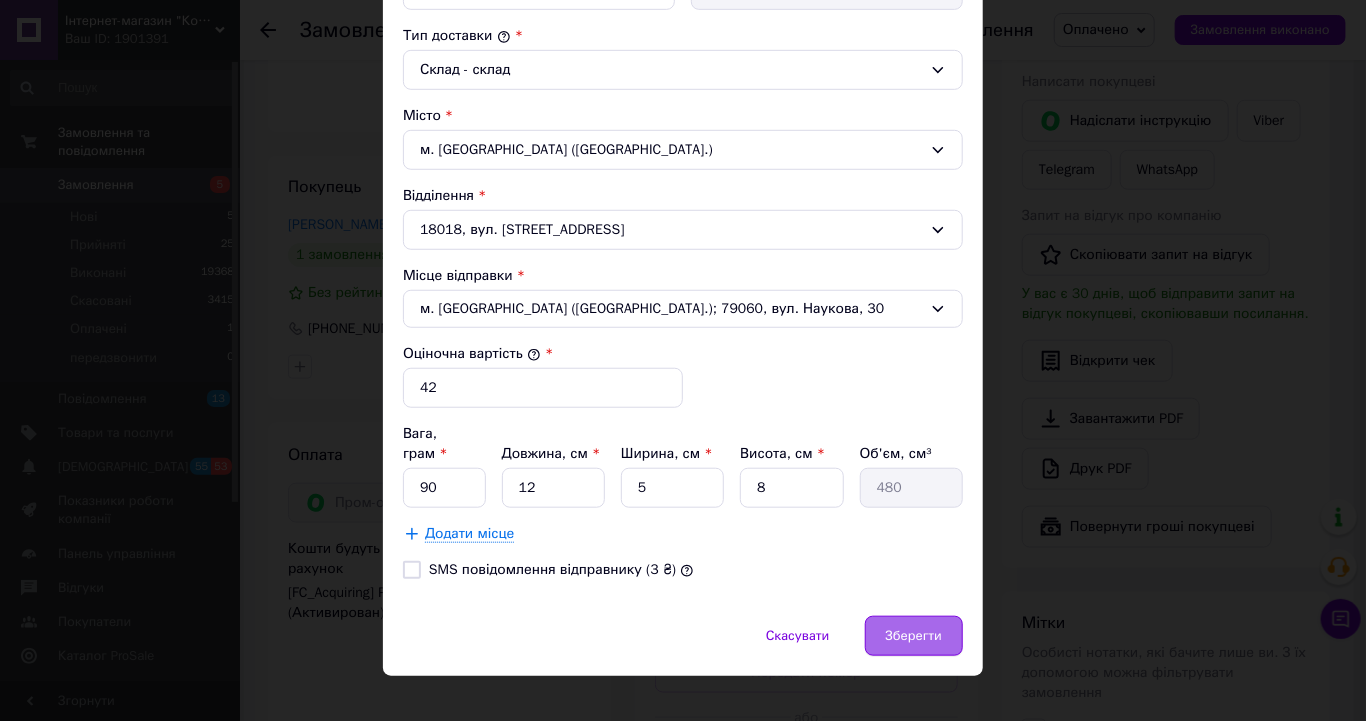 click on "Зберегти" at bounding box center (914, 636) 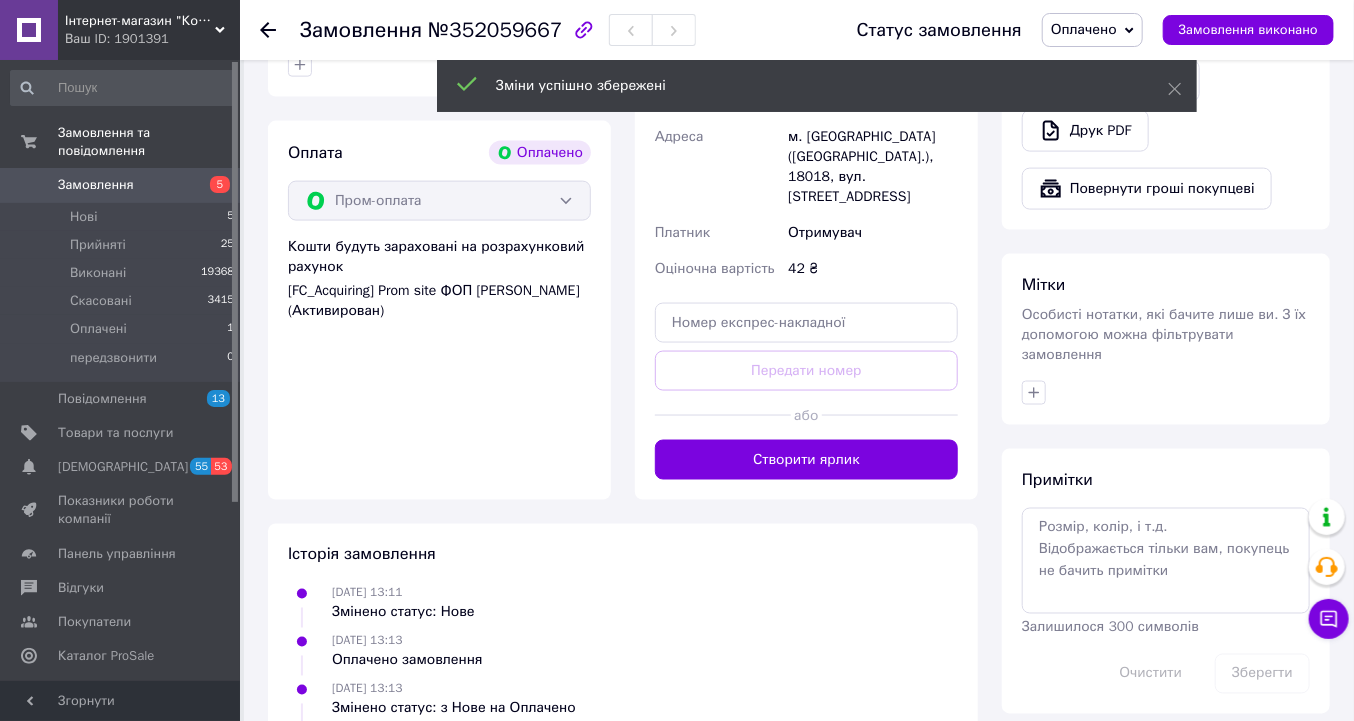 scroll, scrollTop: 1200, scrollLeft: 0, axis: vertical 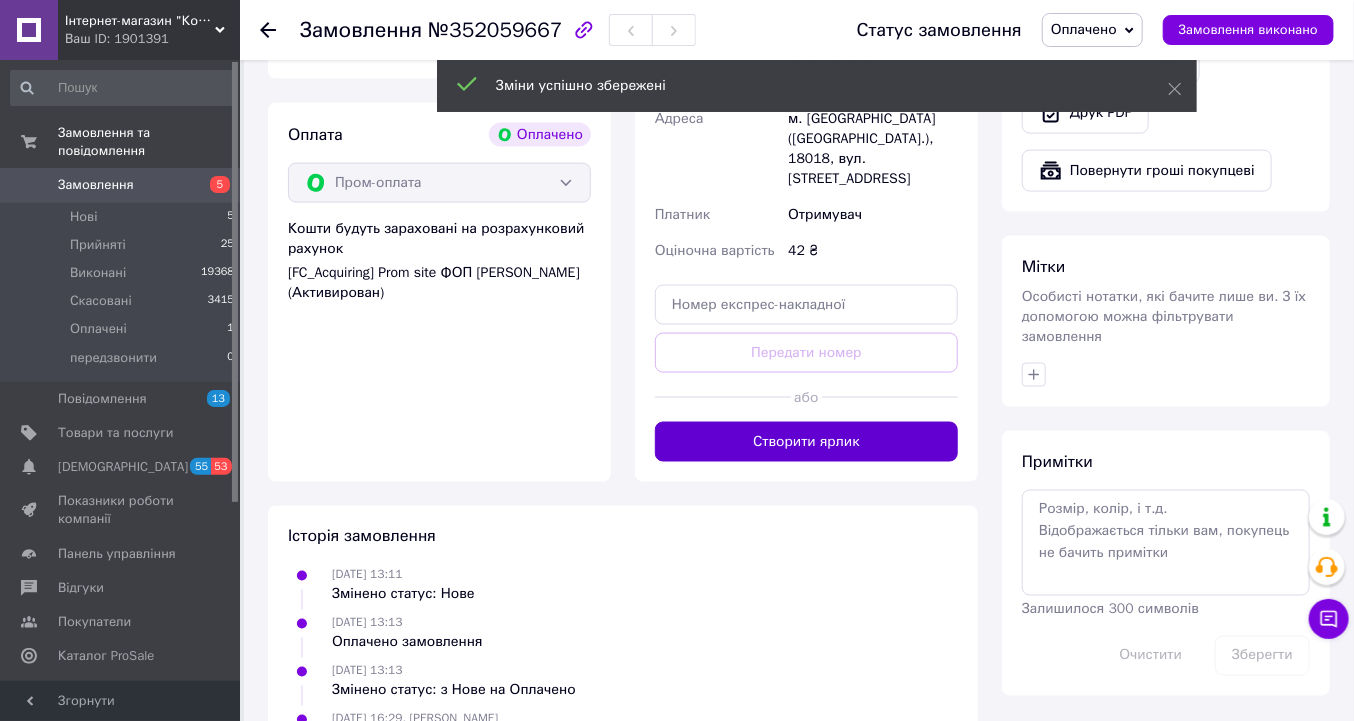 click on "Створити ярлик" at bounding box center (806, 442) 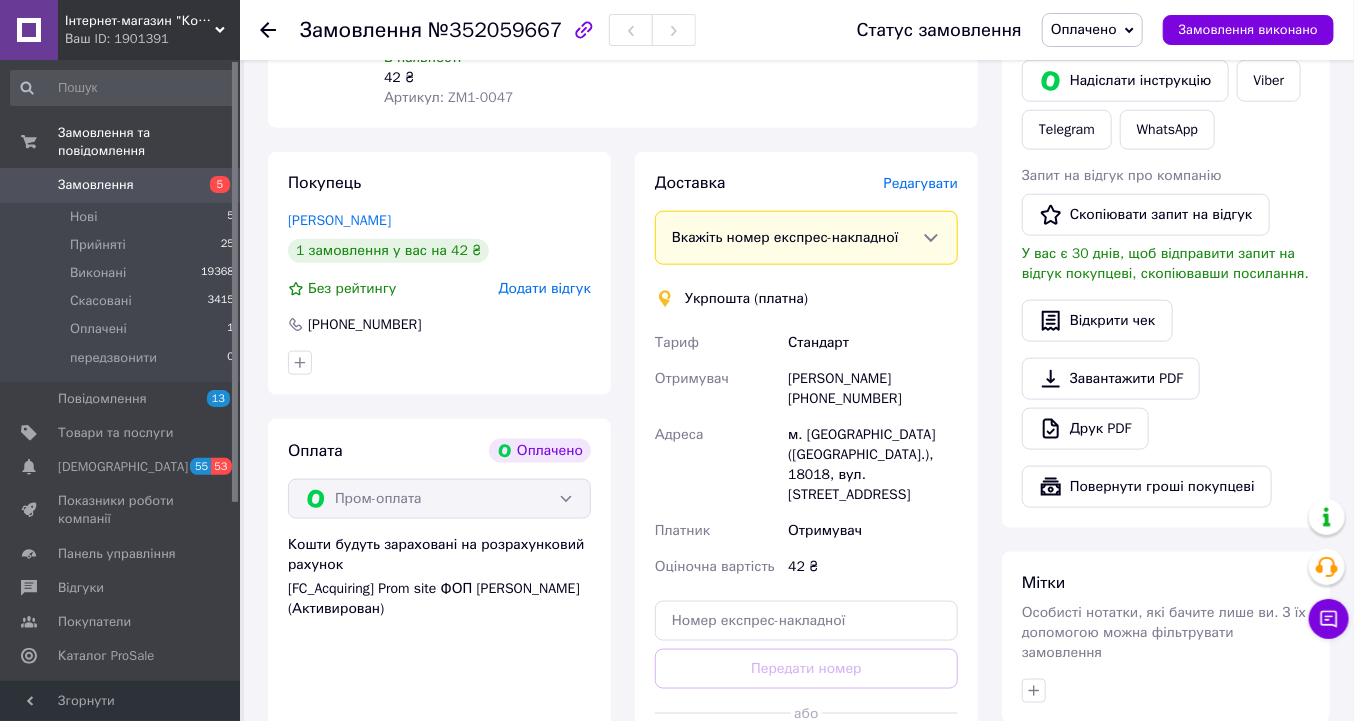 scroll, scrollTop: 880, scrollLeft: 0, axis: vertical 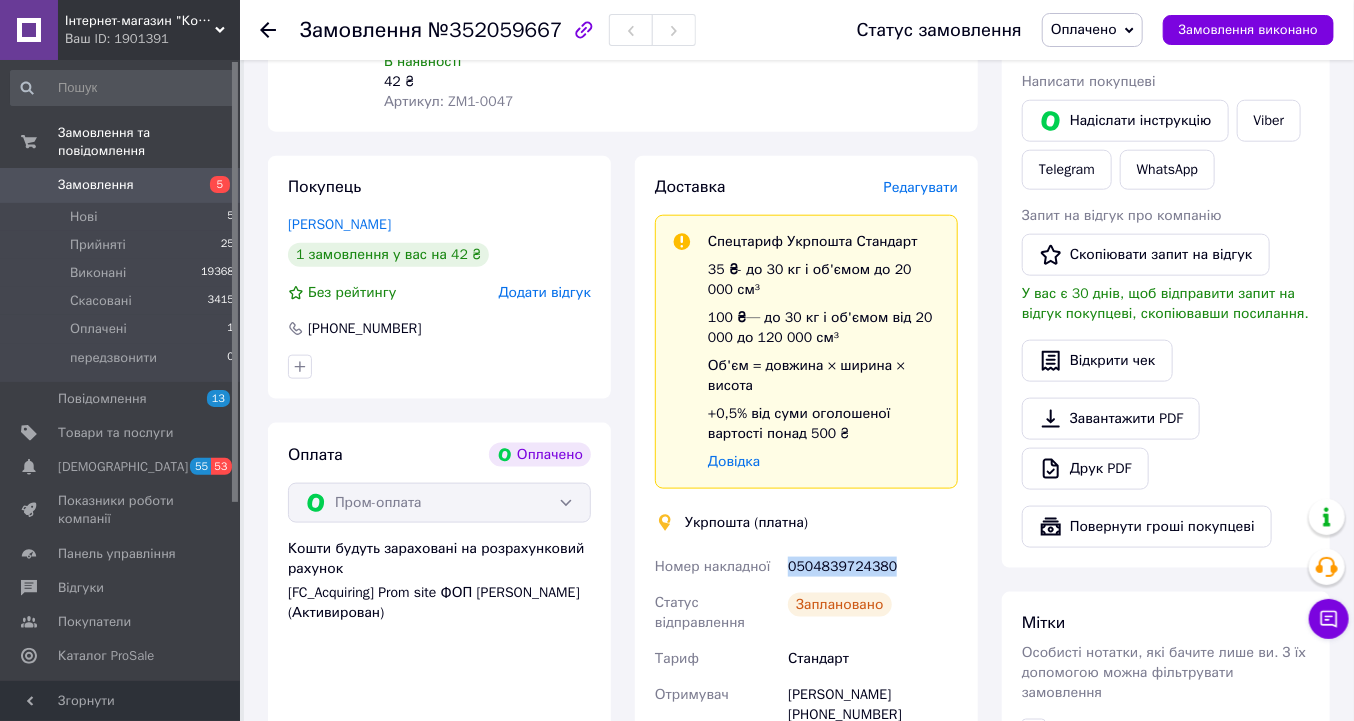 drag, startPoint x: 893, startPoint y: 546, endPoint x: 789, endPoint y: 554, distance: 104.307236 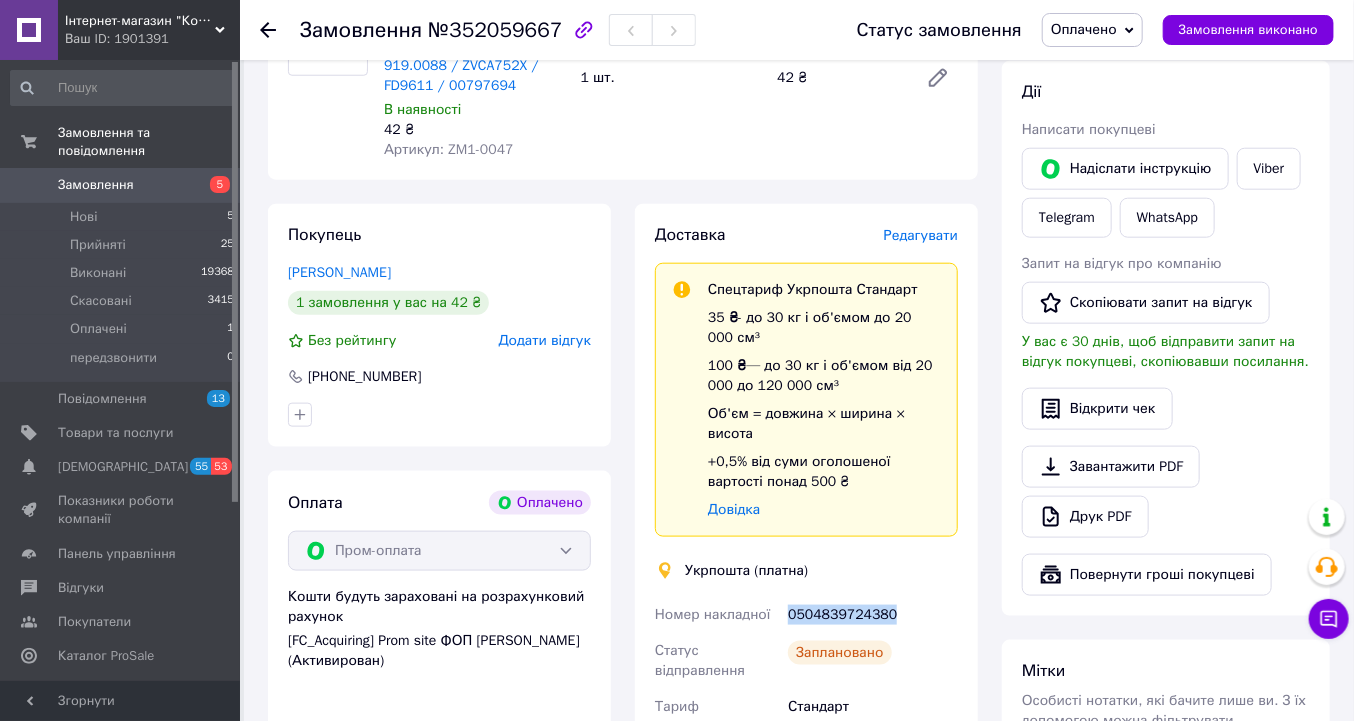 scroll, scrollTop: 640, scrollLeft: 0, axis: vertical 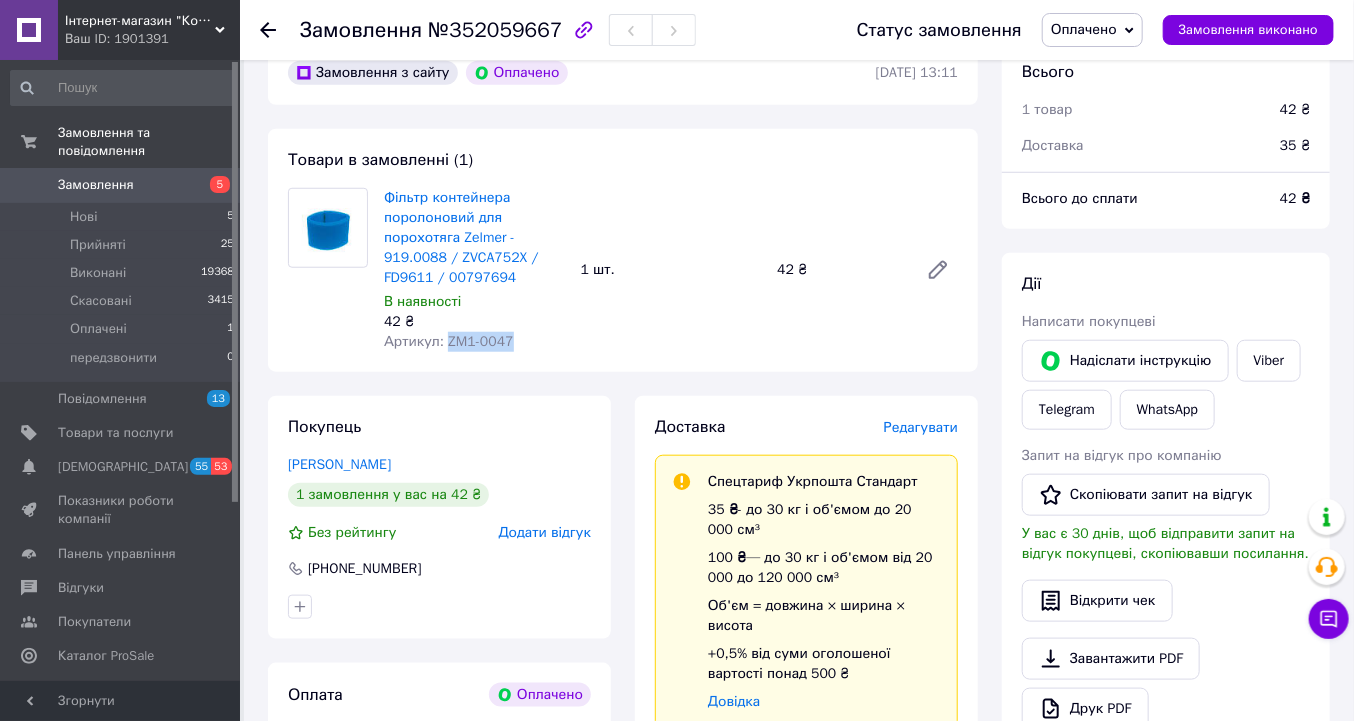 drag, startPoint x: 510, startPoint y: 326, endPoint x: 445, endPoint y: 328, distance: 65.03076 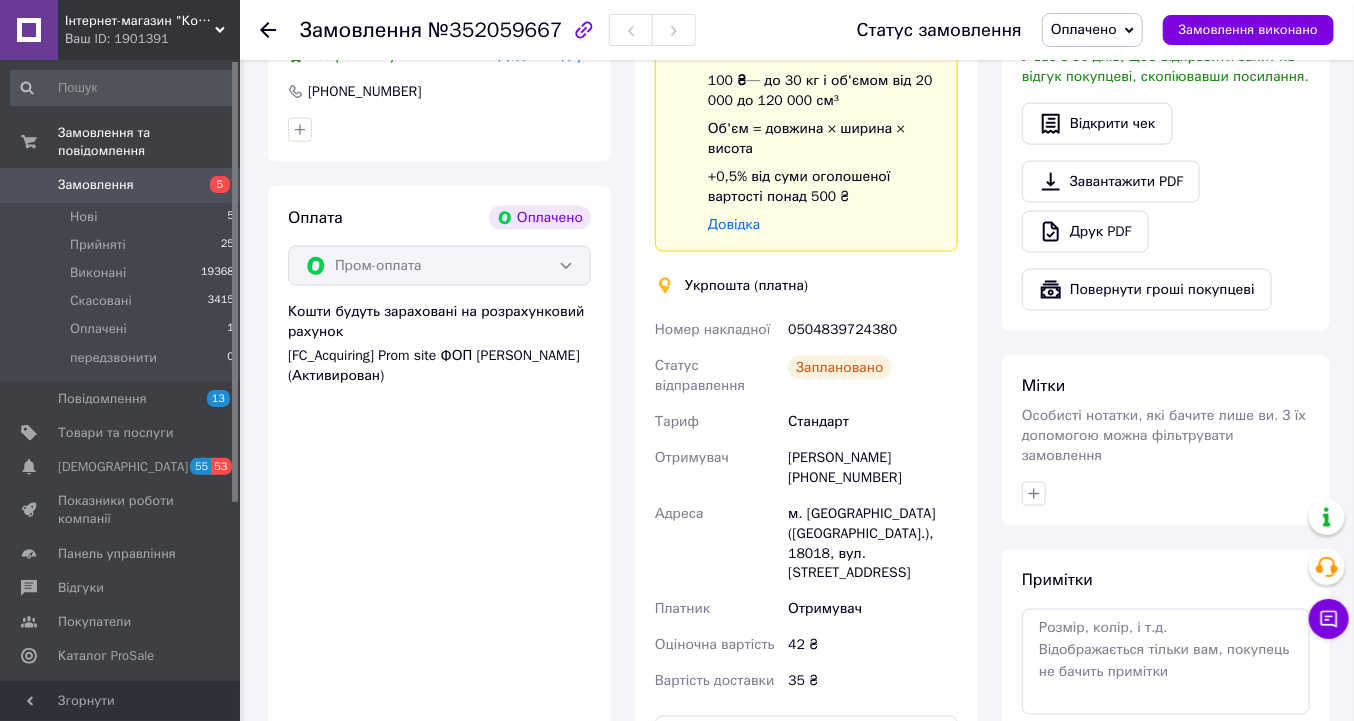 scroll, scrollTop: 1120, scrollLeft: 0, axis: vertical 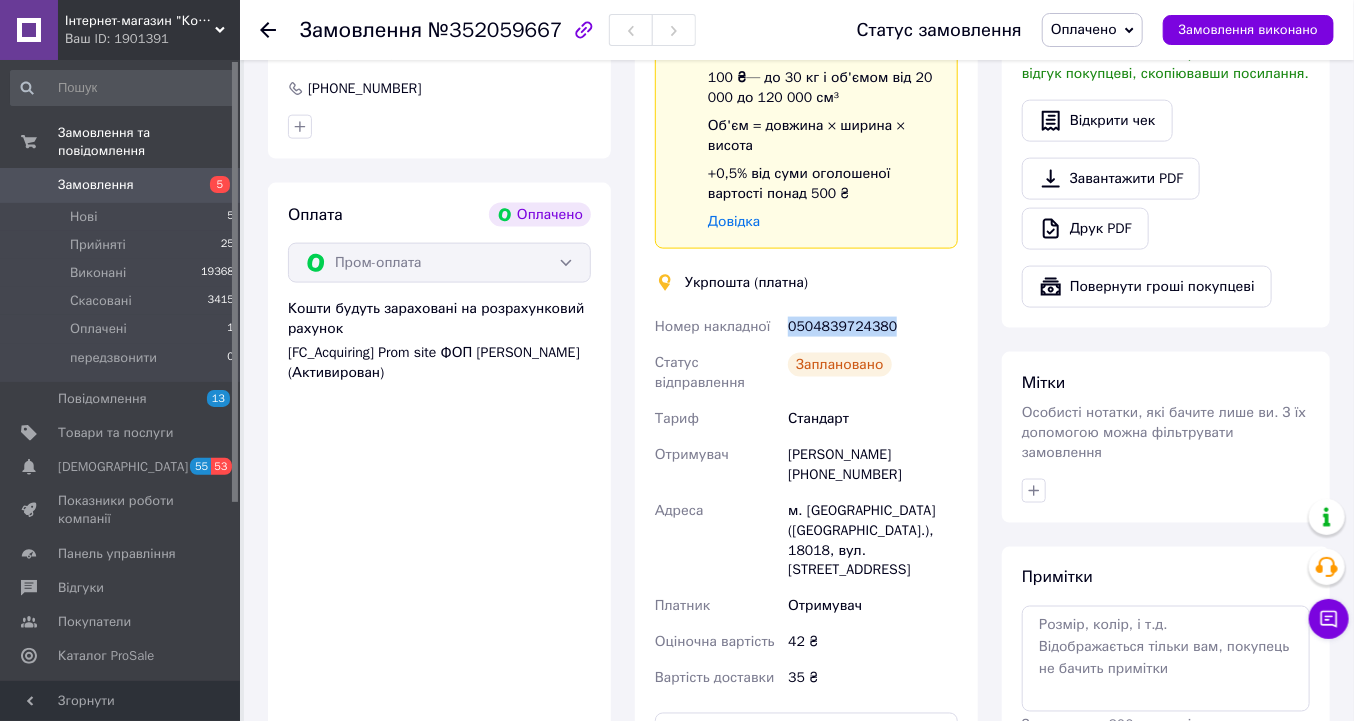 drag, startPoint x: 889, startPoint y: 307, endPoint x: 786, endPoint y: 304, distance: 103.04368 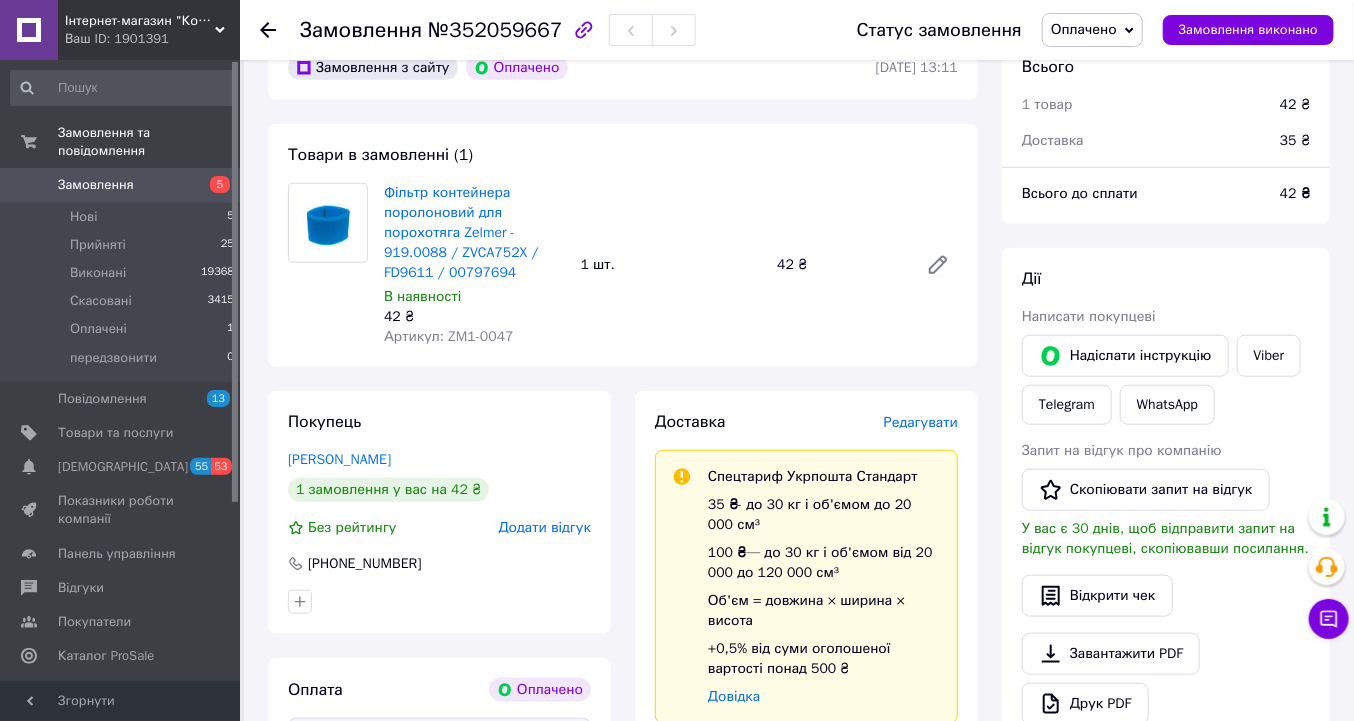 scroll, scrollTop: 640, scrollLeft: 0, axis: vertical 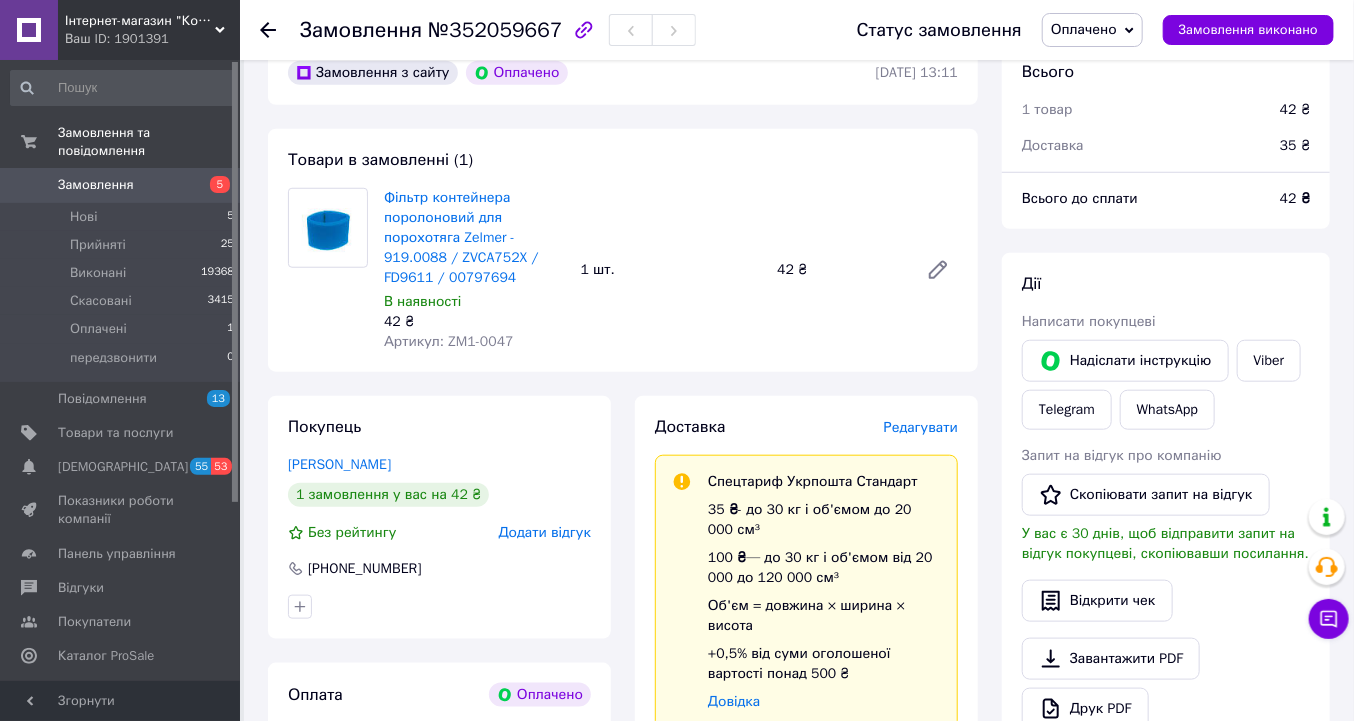 click 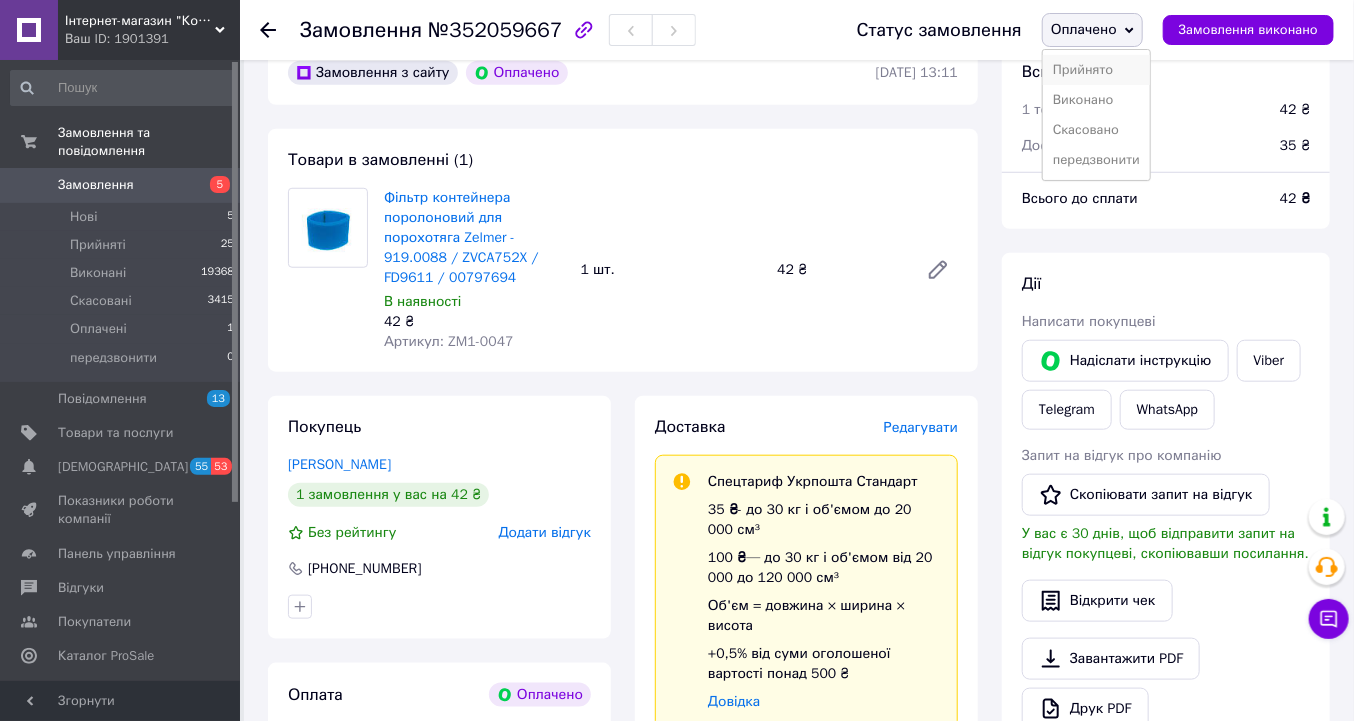 click on "Прийнято" at bounding box center [1096, 70] 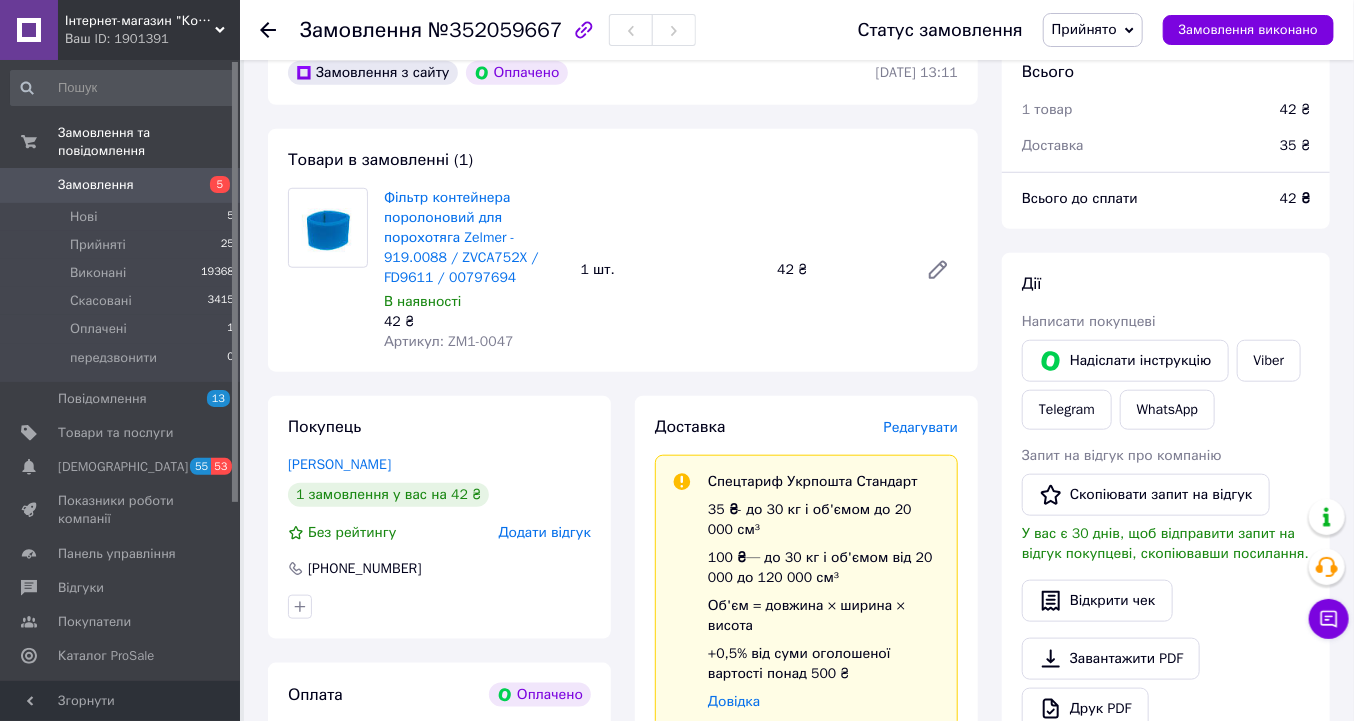 click 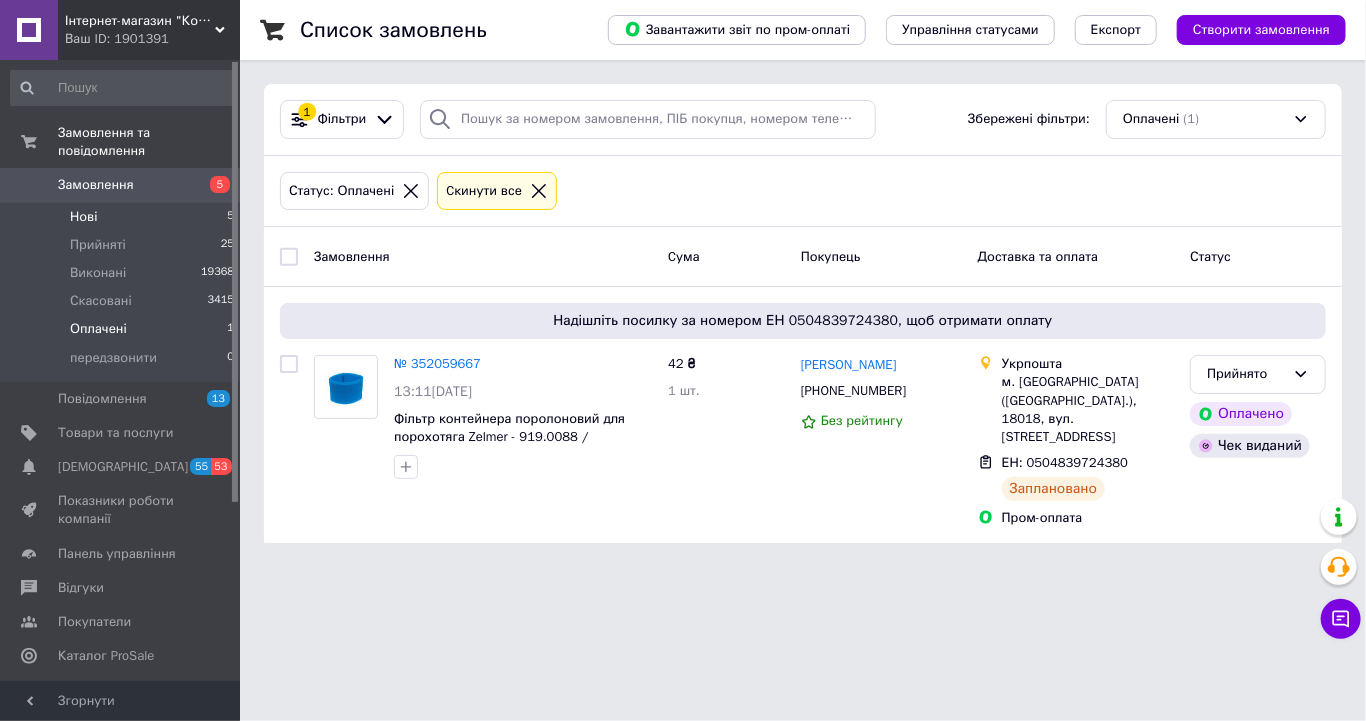 click on "Нові 5" at bounding box center [123, 217] 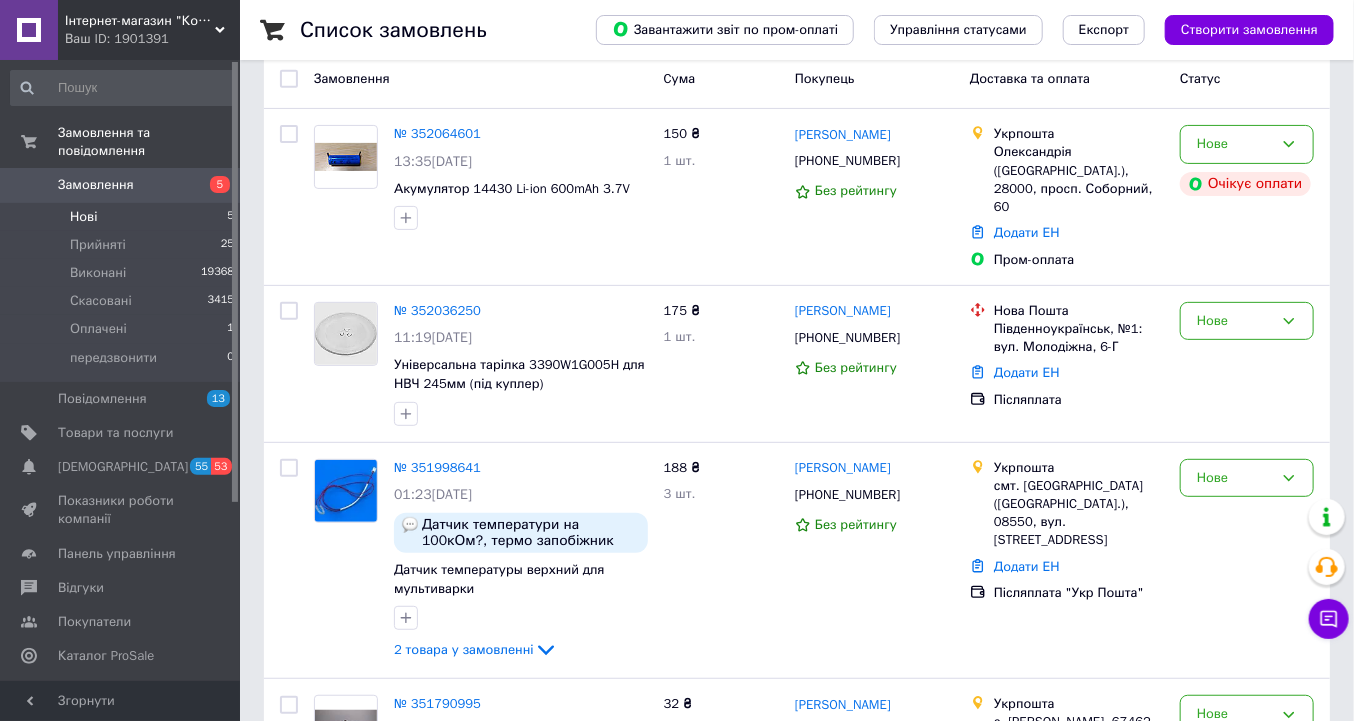 scroll, scrollTop: 240, scrollLeft: 0, axis: vertical 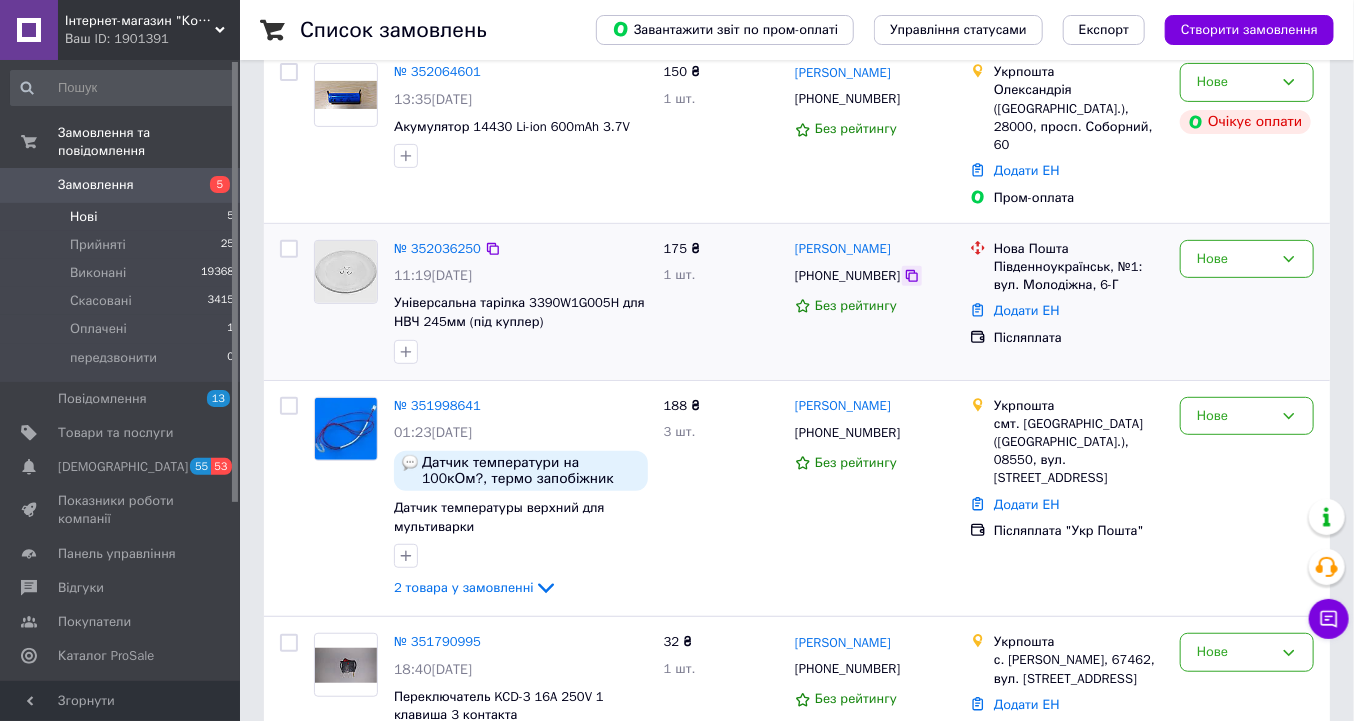 click 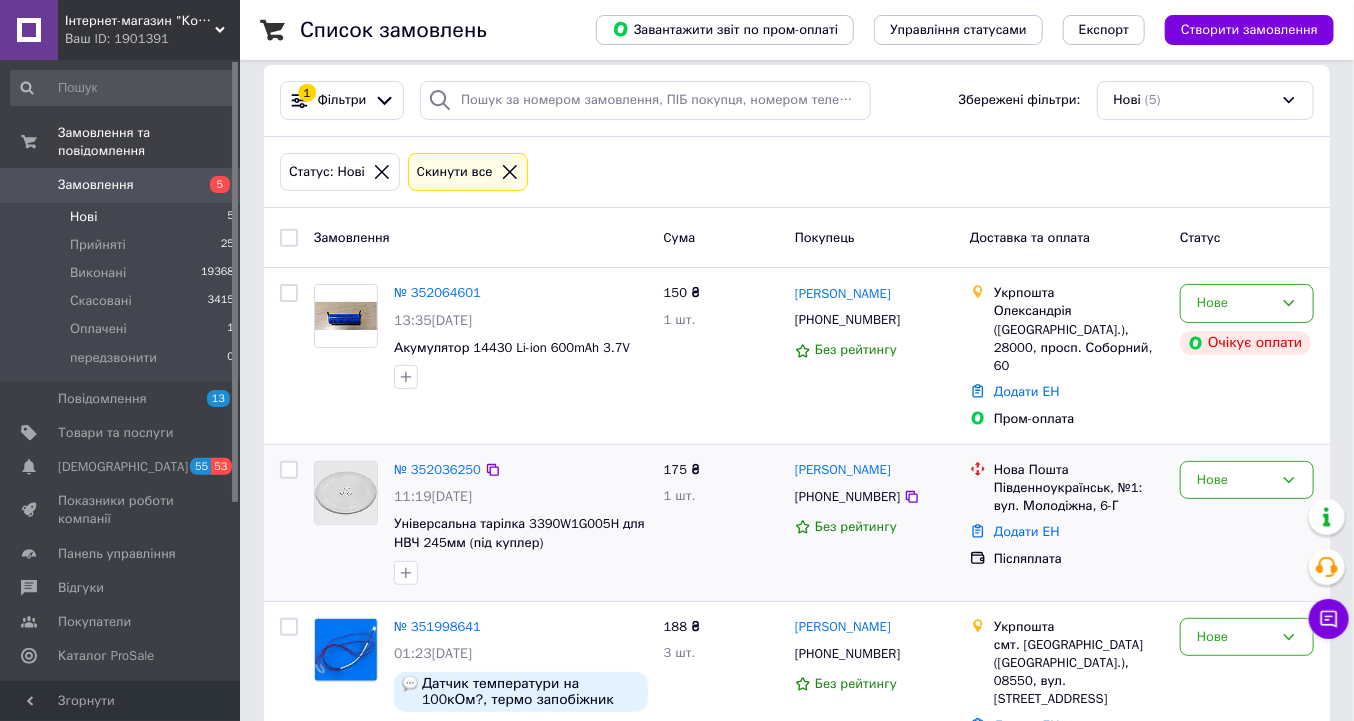 scroll, scrollTop: 0, scrollLeft: 0, axis: both 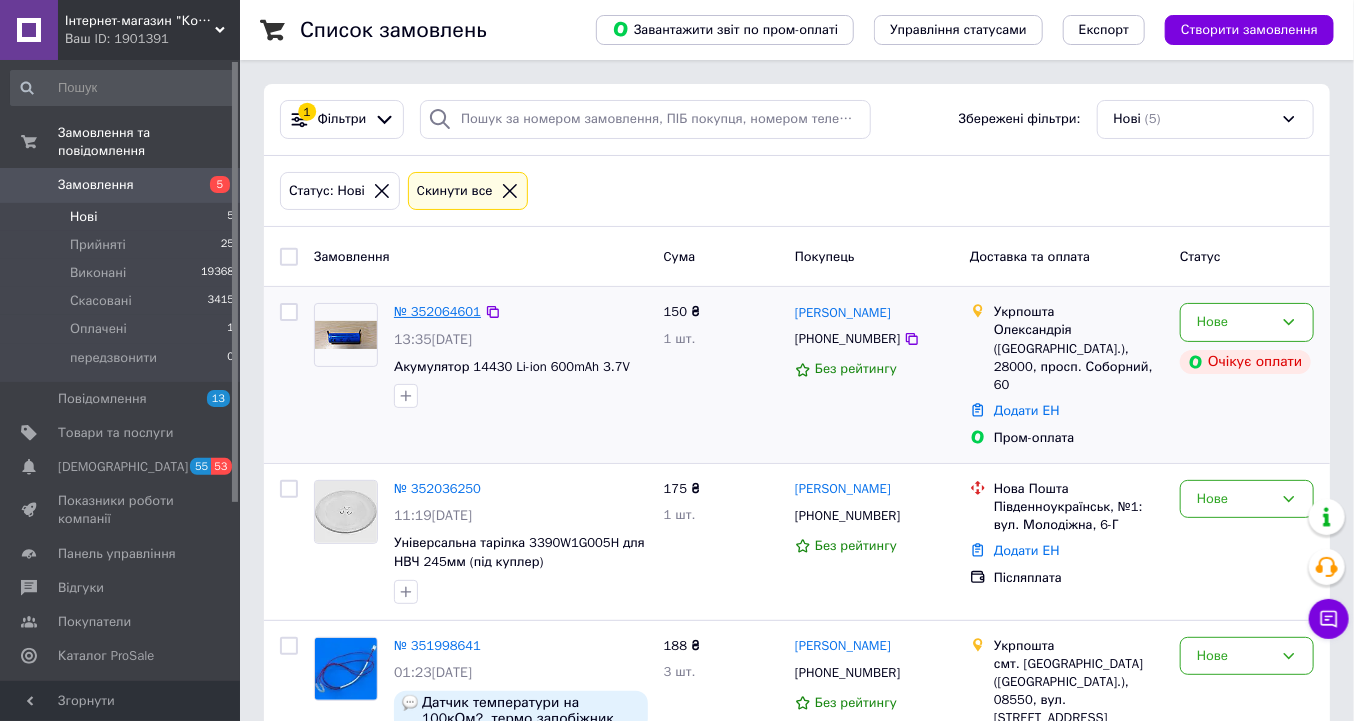 click on "№ 352064601" at bounding box center [437, 311] 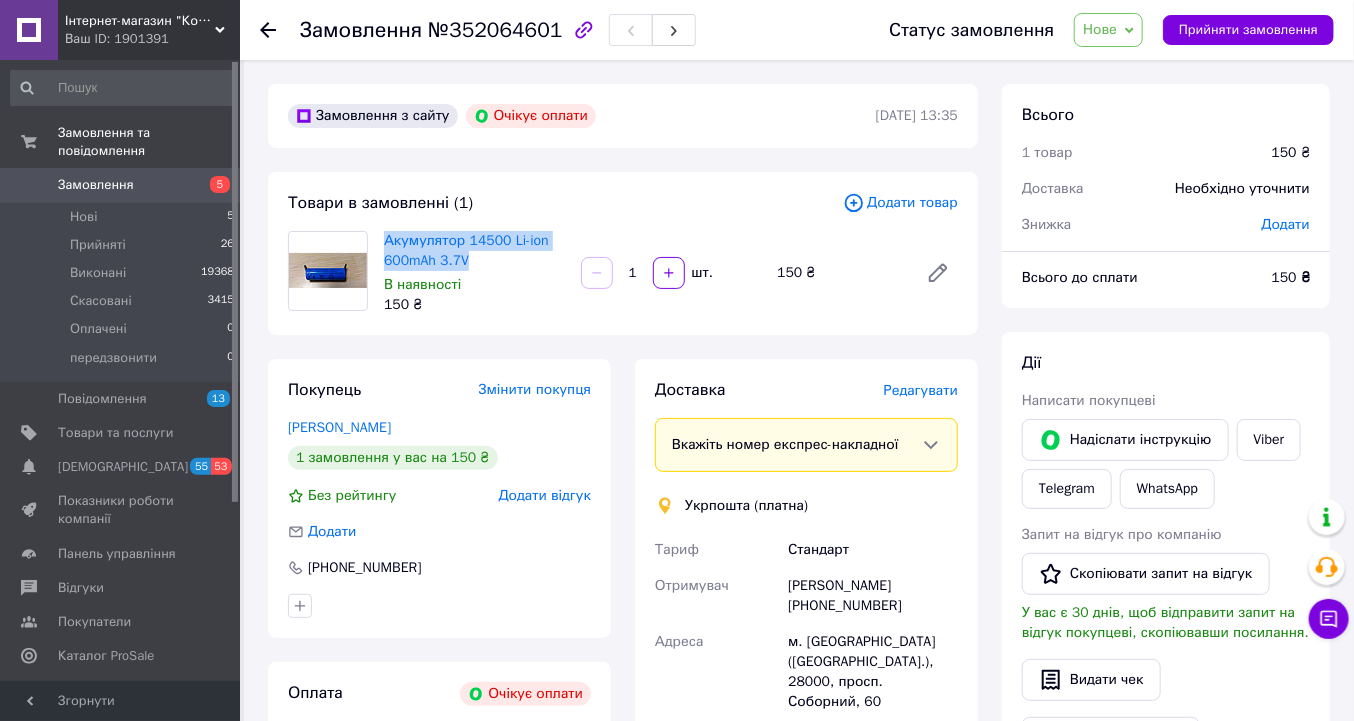 drag, startPoint x: 378, startPoint y: 240, endPoint x: 468, endPoint y: 262, distance: 92.64988 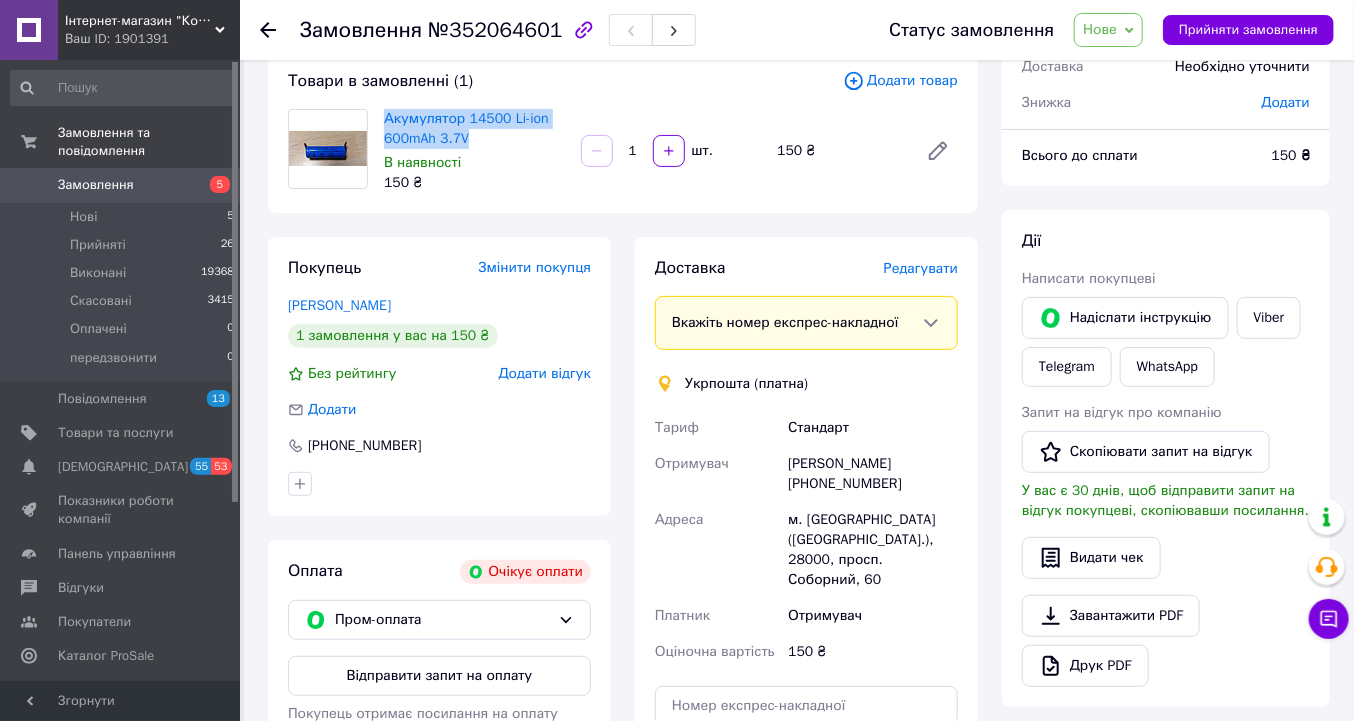scroll, scrollTop: 160, scrollLeft: 0, axis: vertical 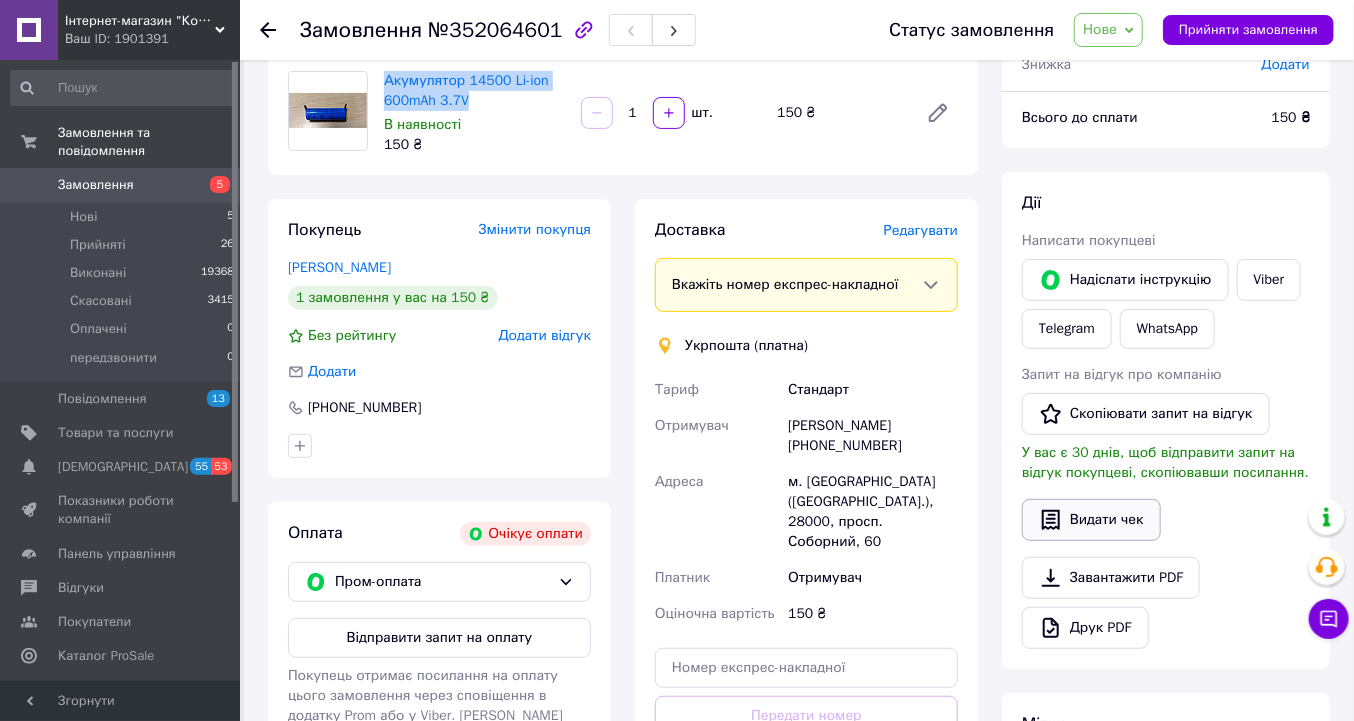 click on "Видати чек" at bounding box center (1091, 520) 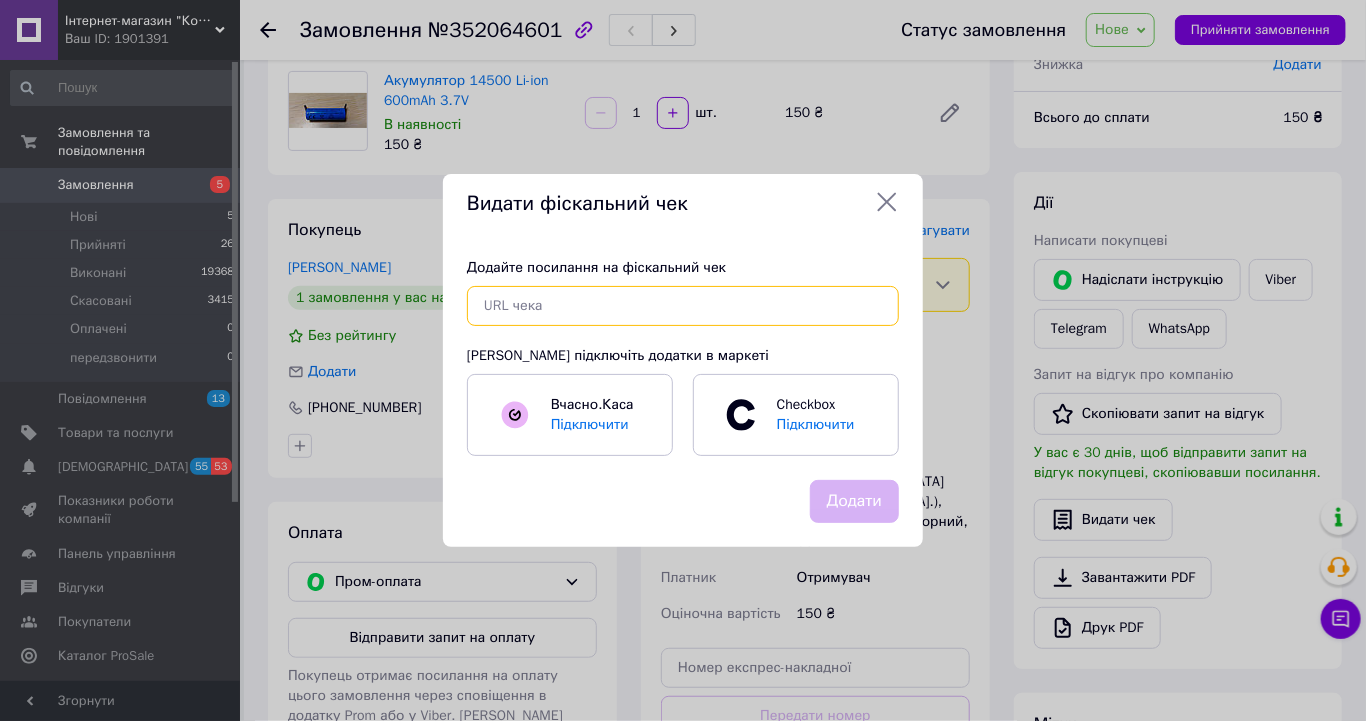 click at bounding box center [683, 306] 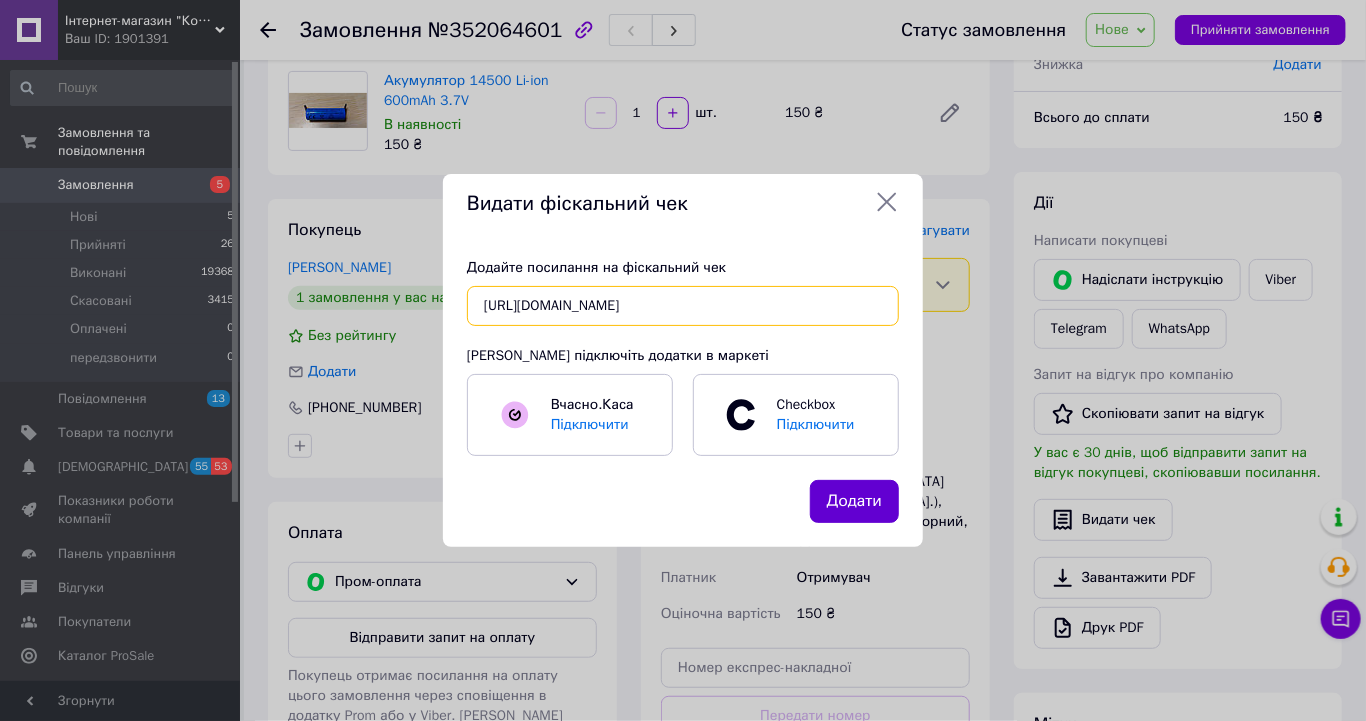 type on "https://kasa.vchasno.ua/check-viewer/kkfvqOeiDsI" 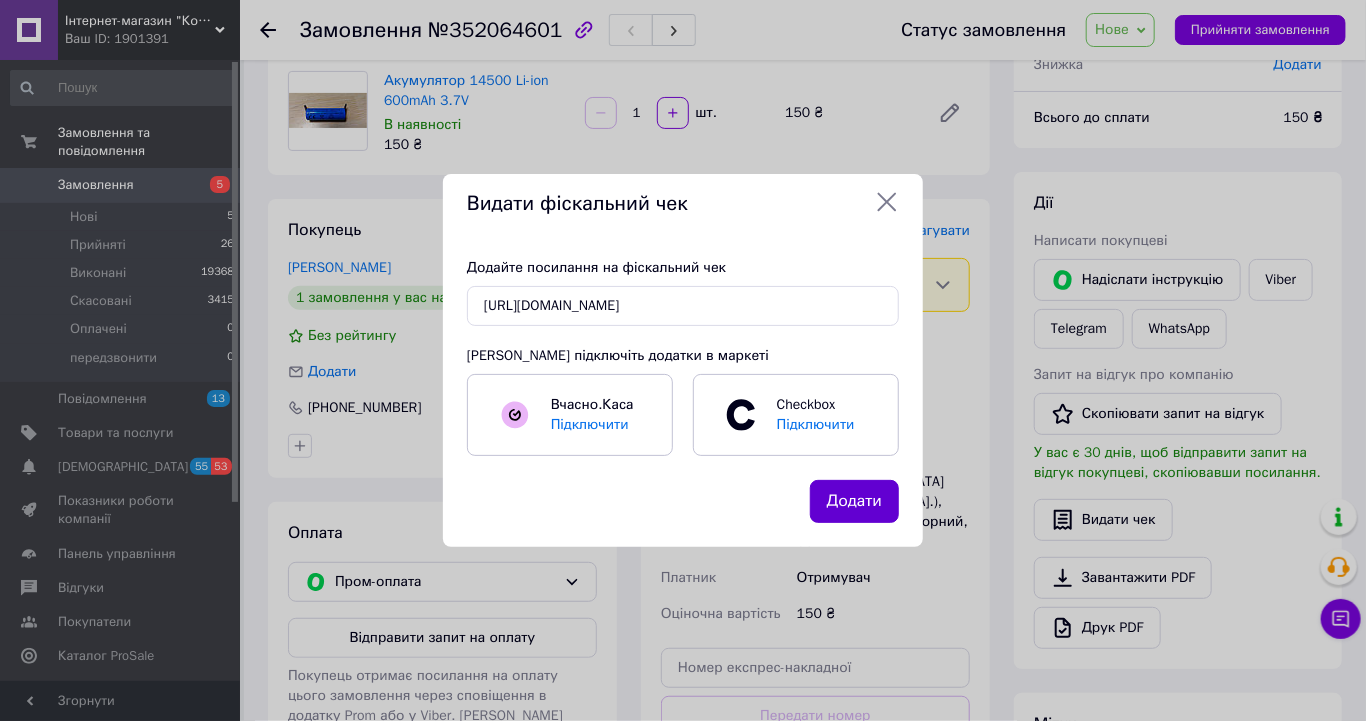click on "Додати" at bounding box center (854, 501) 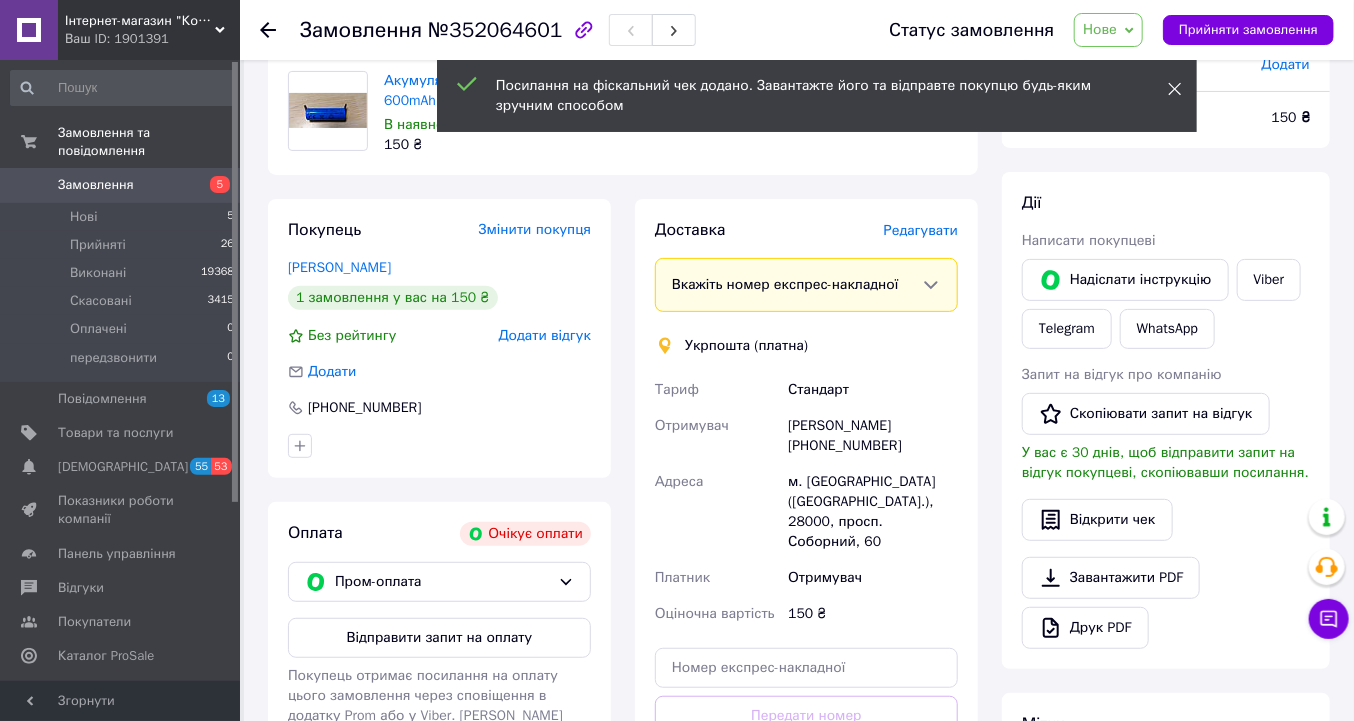 click 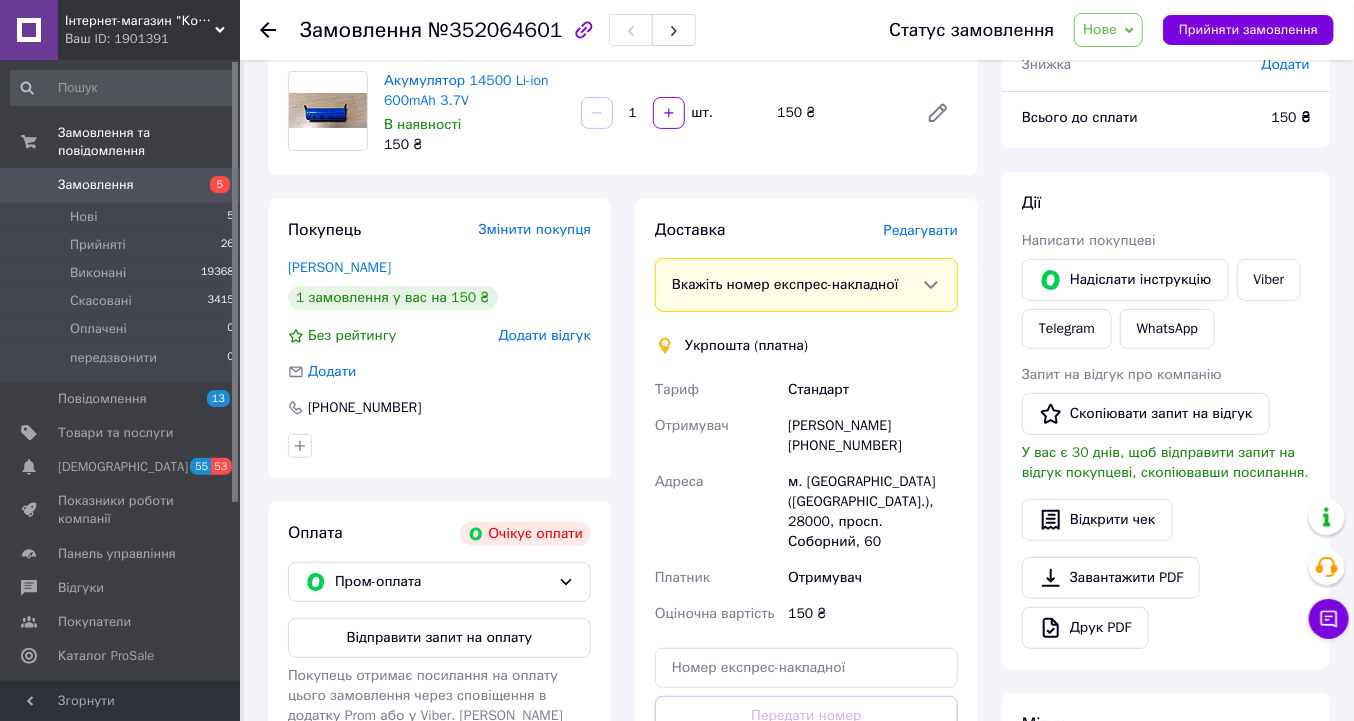 click 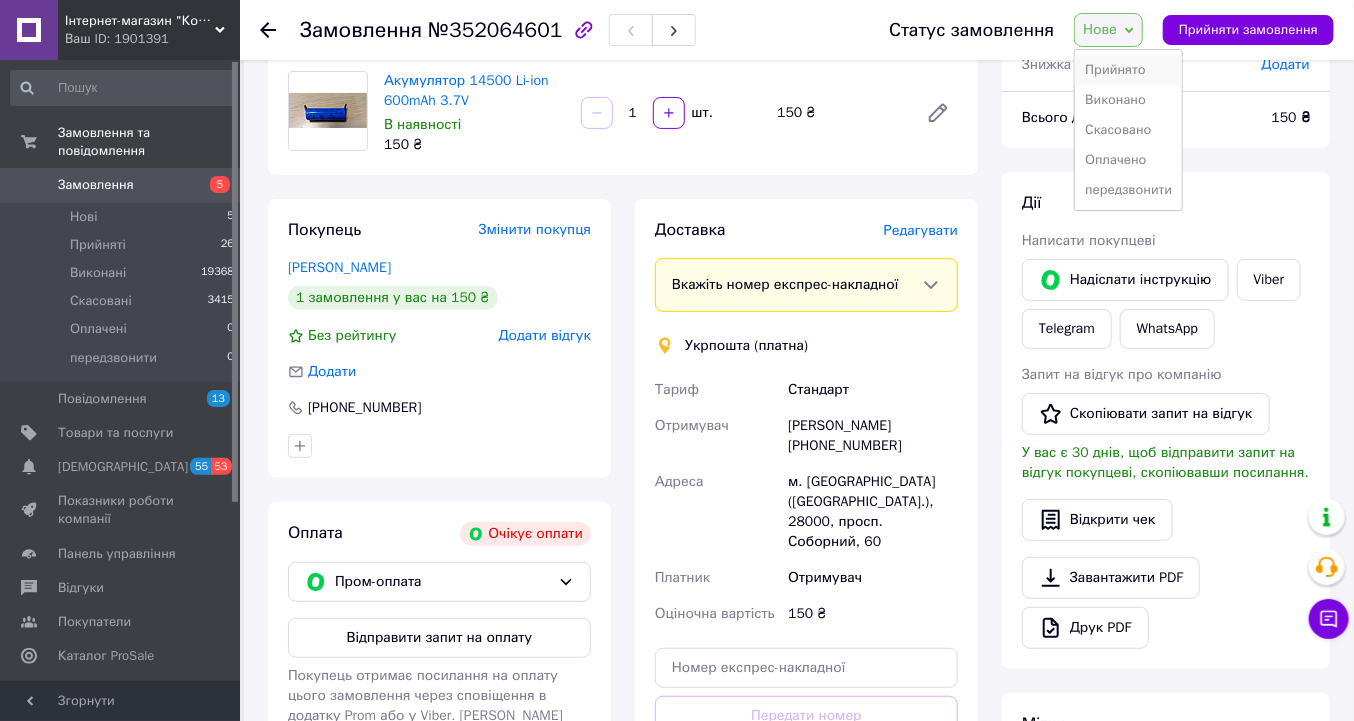 click on "Прийнято" at bounding box center [1128, 70] 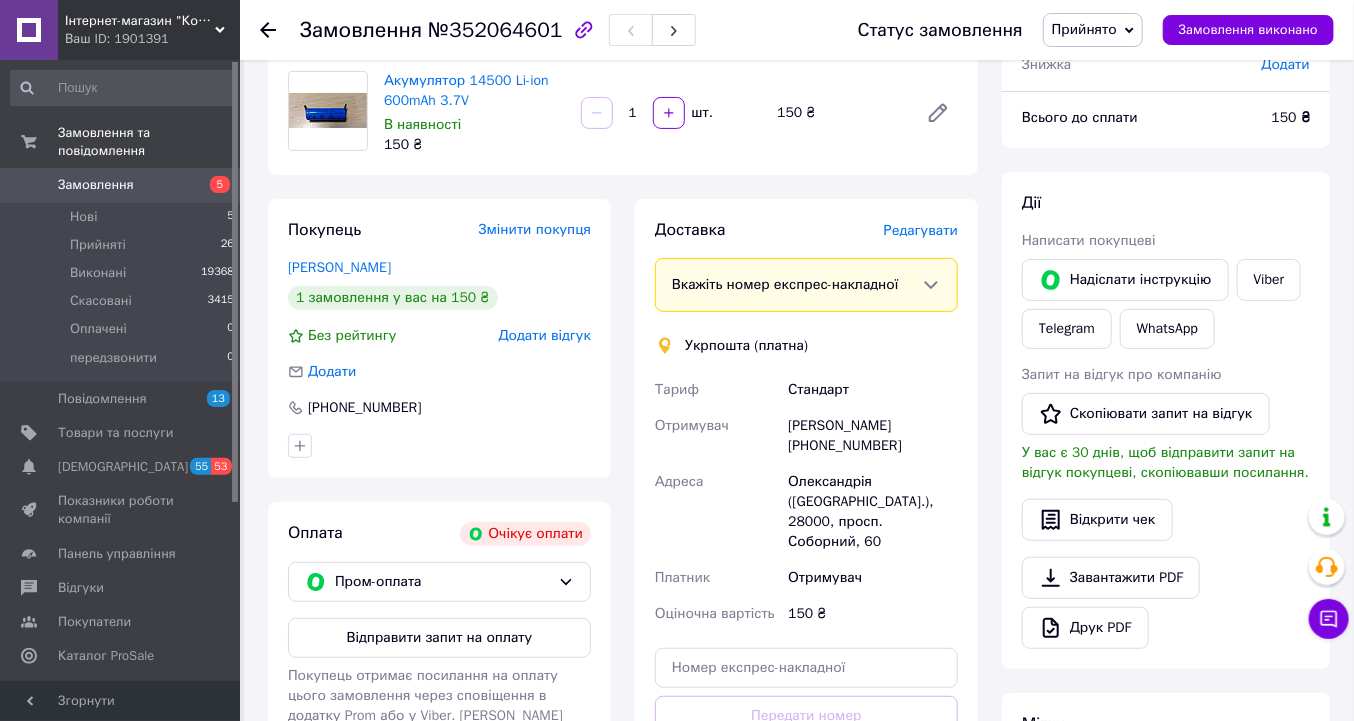 click 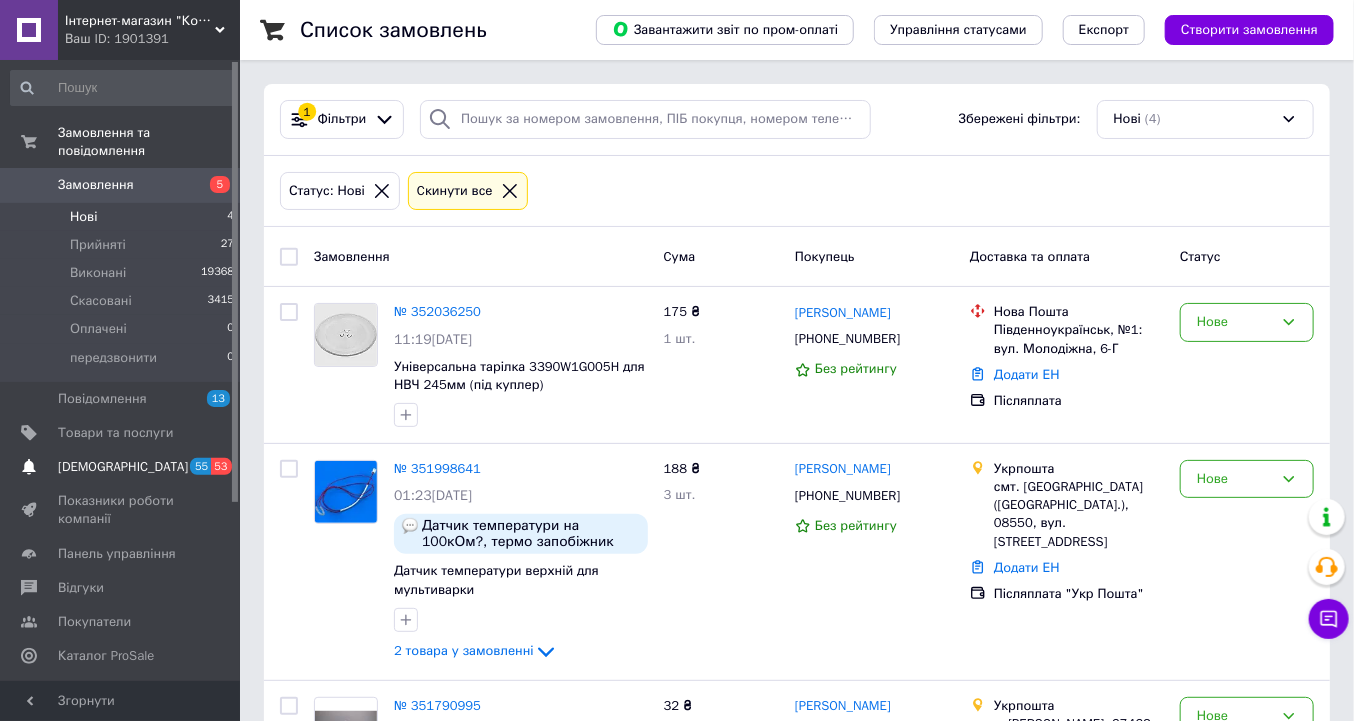scroll, scrollTop: 0, scrollLeft: 0, axis: both 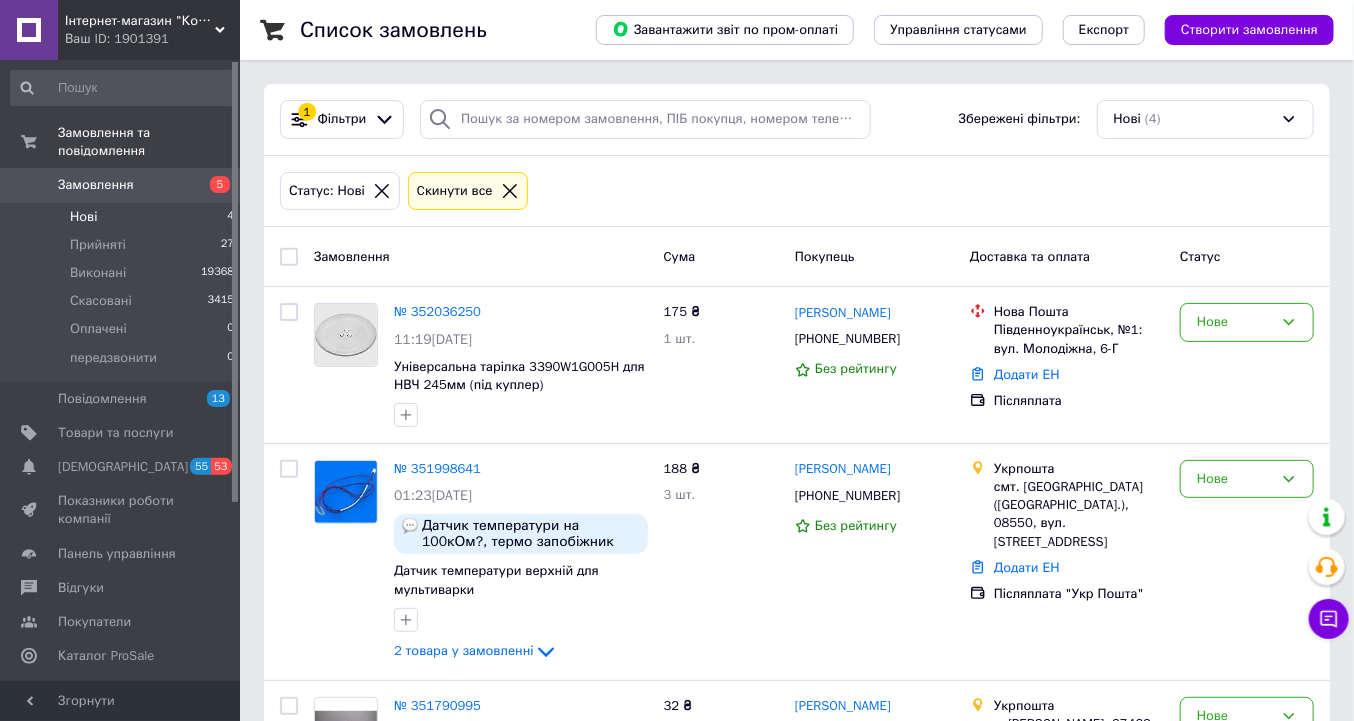 click on "Замовлення" at bounding box center (96, 185) 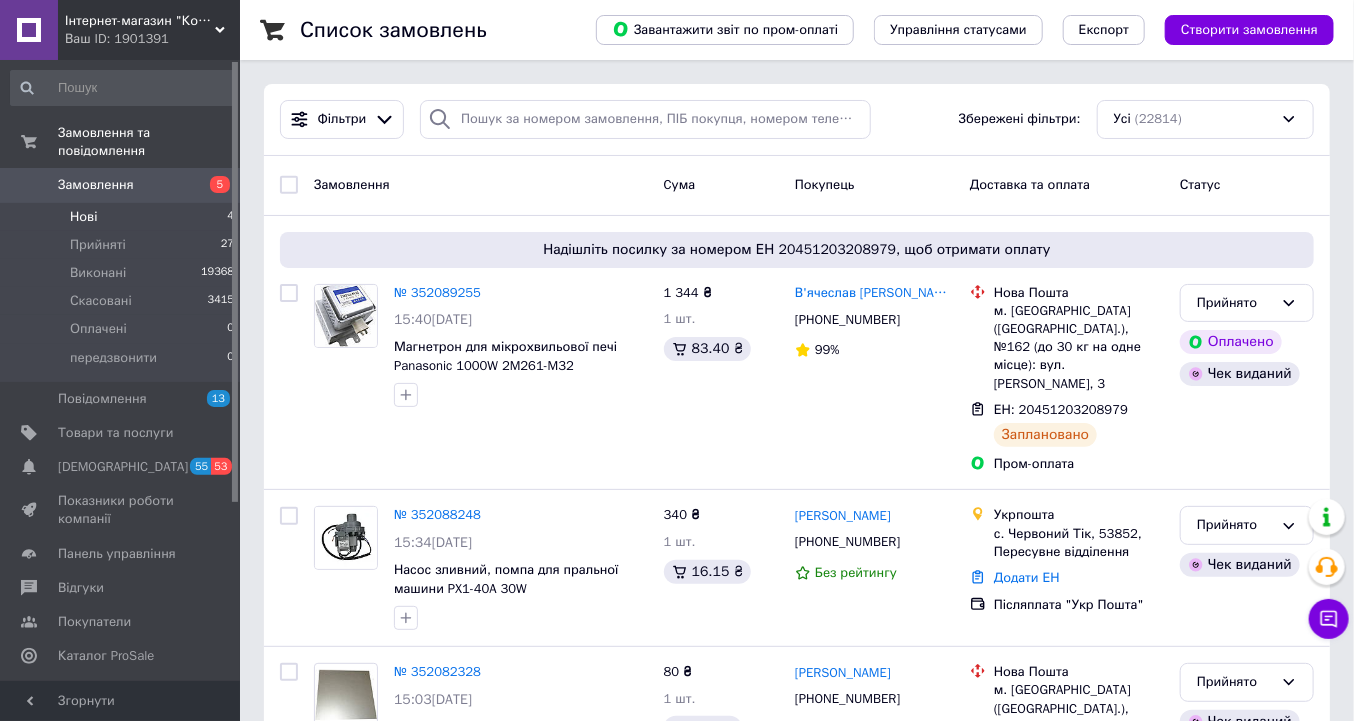 click on "Нові 4" at bounding box center [123, 217] 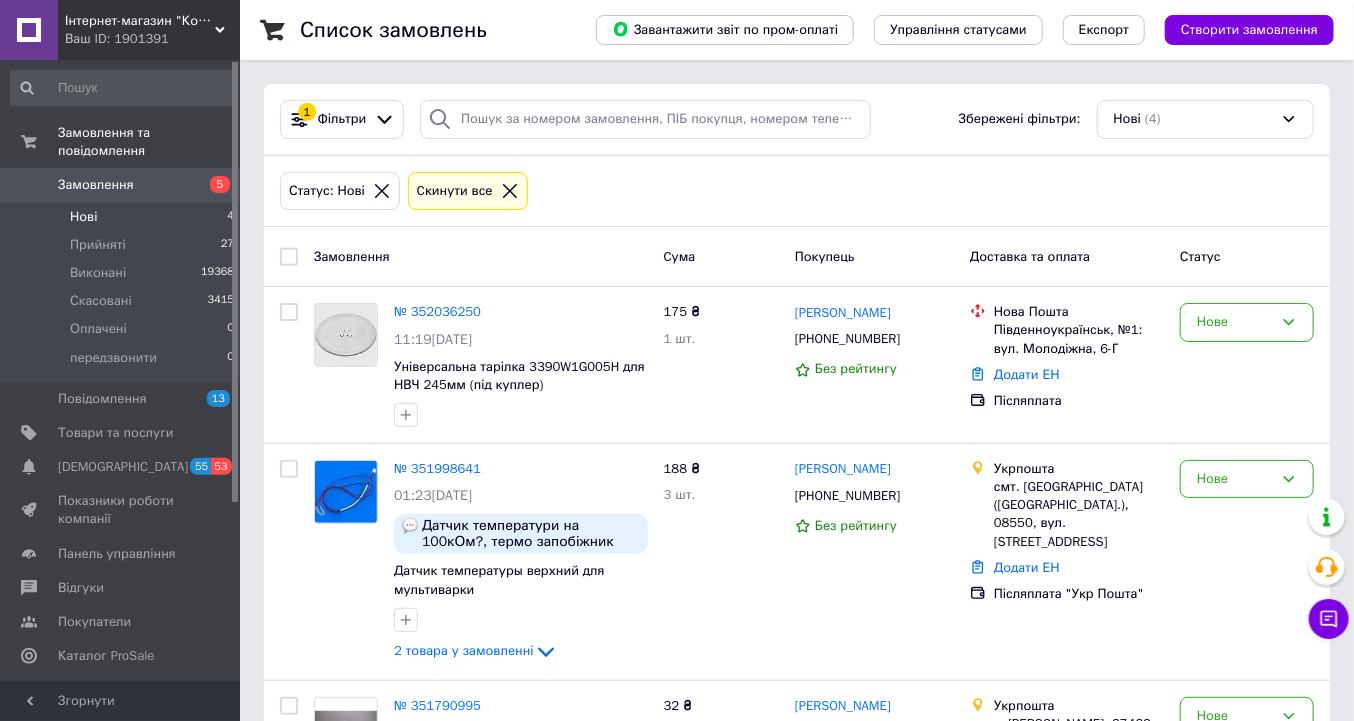click on "Нові" at bounding box center [83, 217] 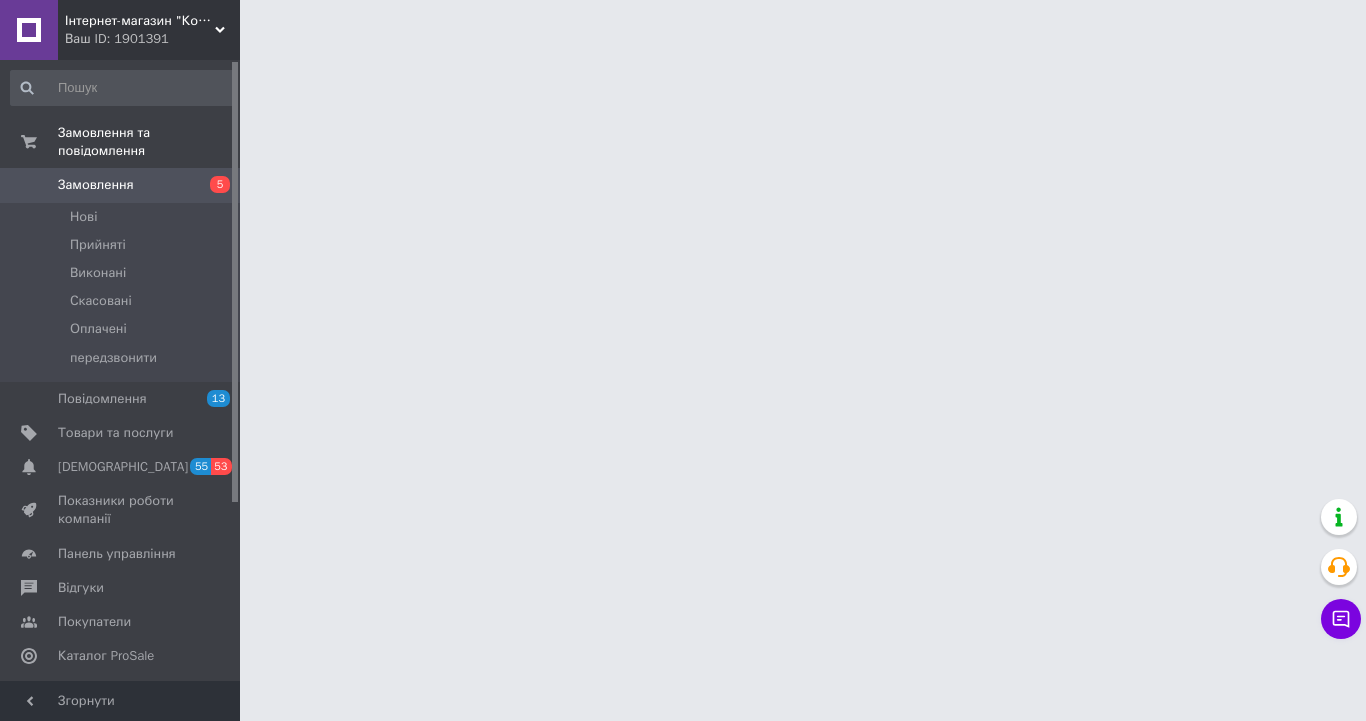 scroll, scrollTop: 0, scrollLeft: 0, axis: both 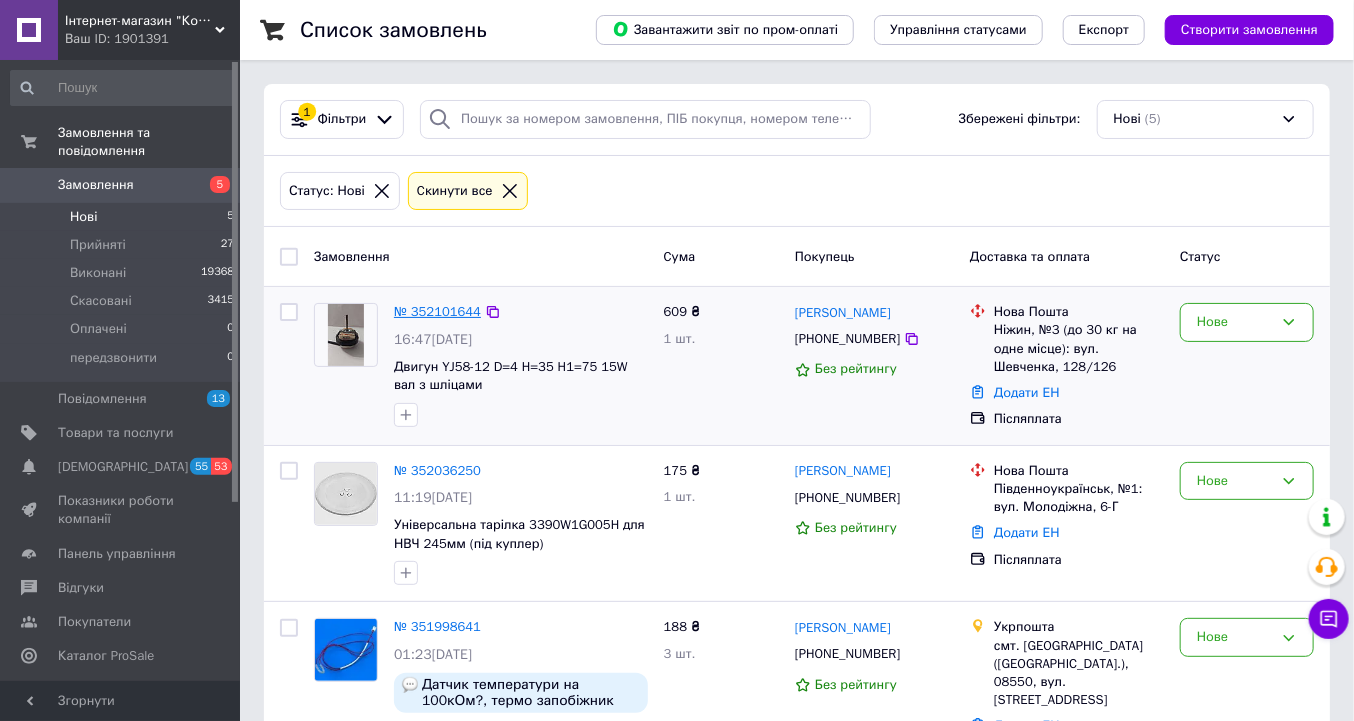 click on "№ 352101644" at bounding box center (437, 311) 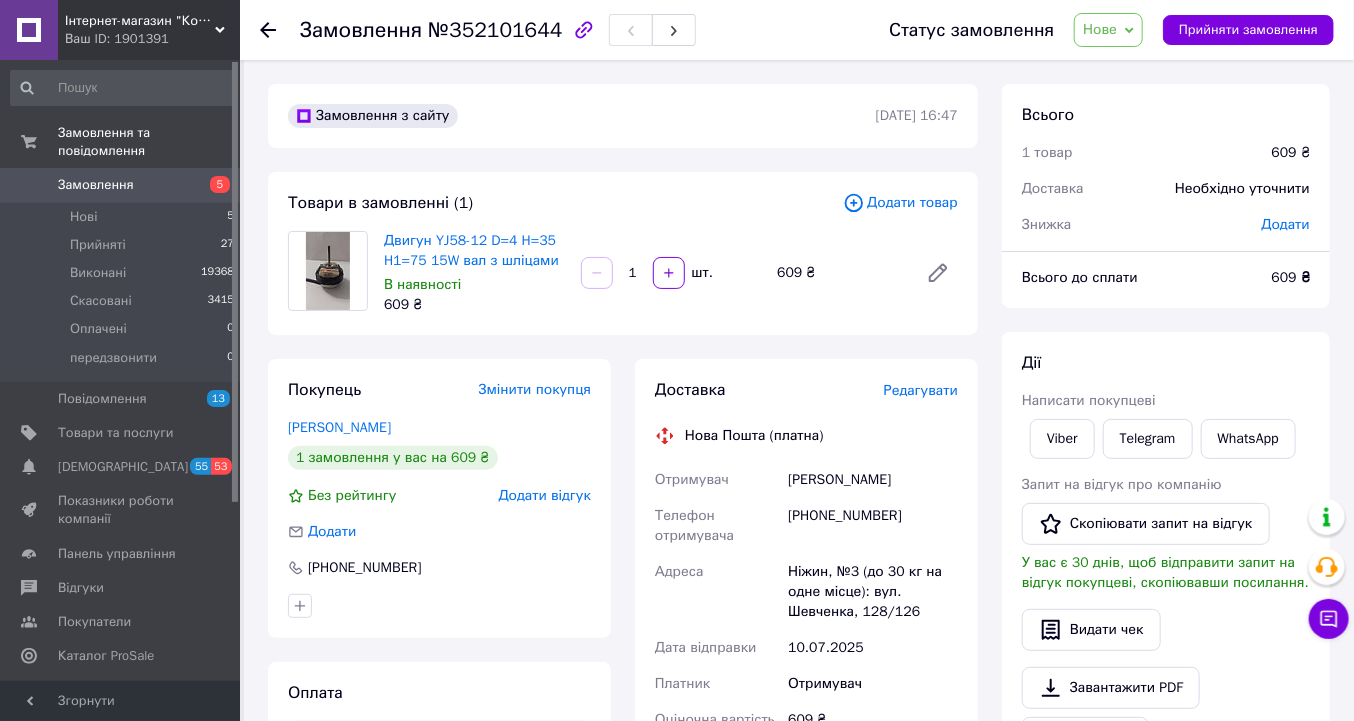 click on "Редагувати" at bounding box center (921, 390) 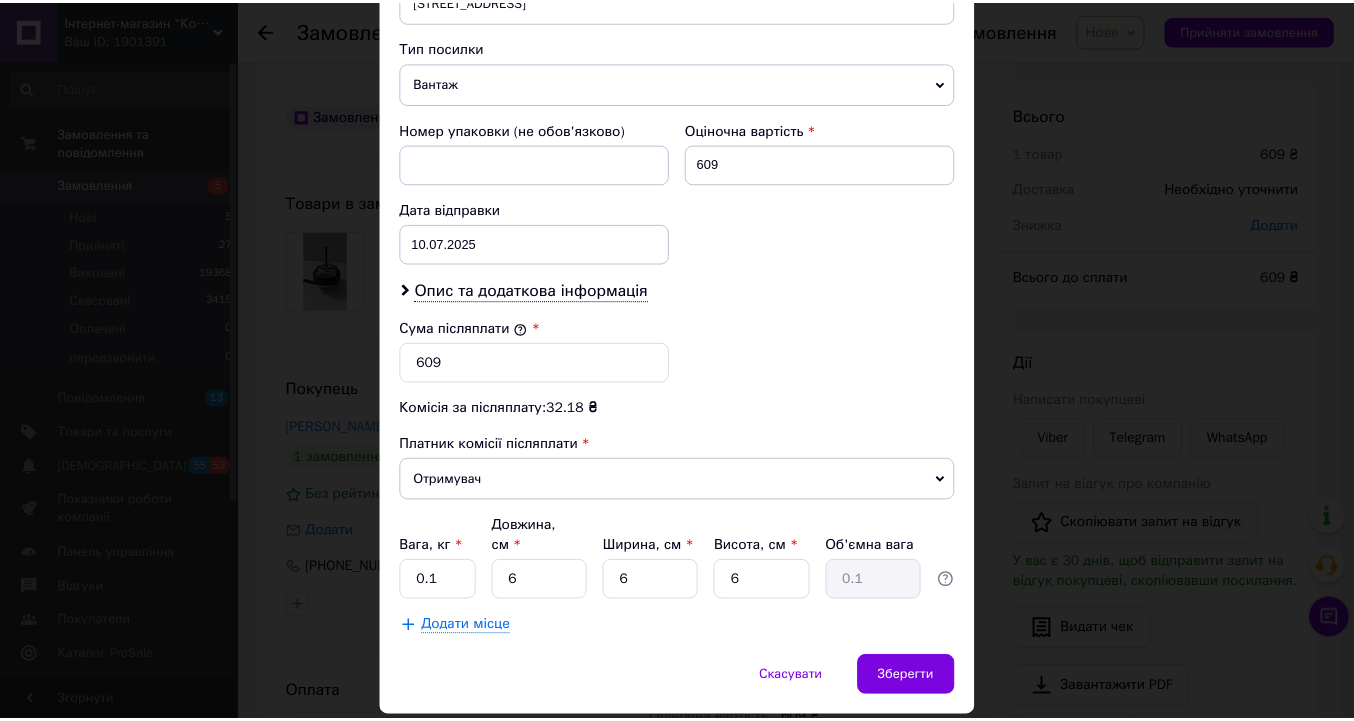 scroll, scrollTop: 799, scrollLeft: 0, axis: vertical 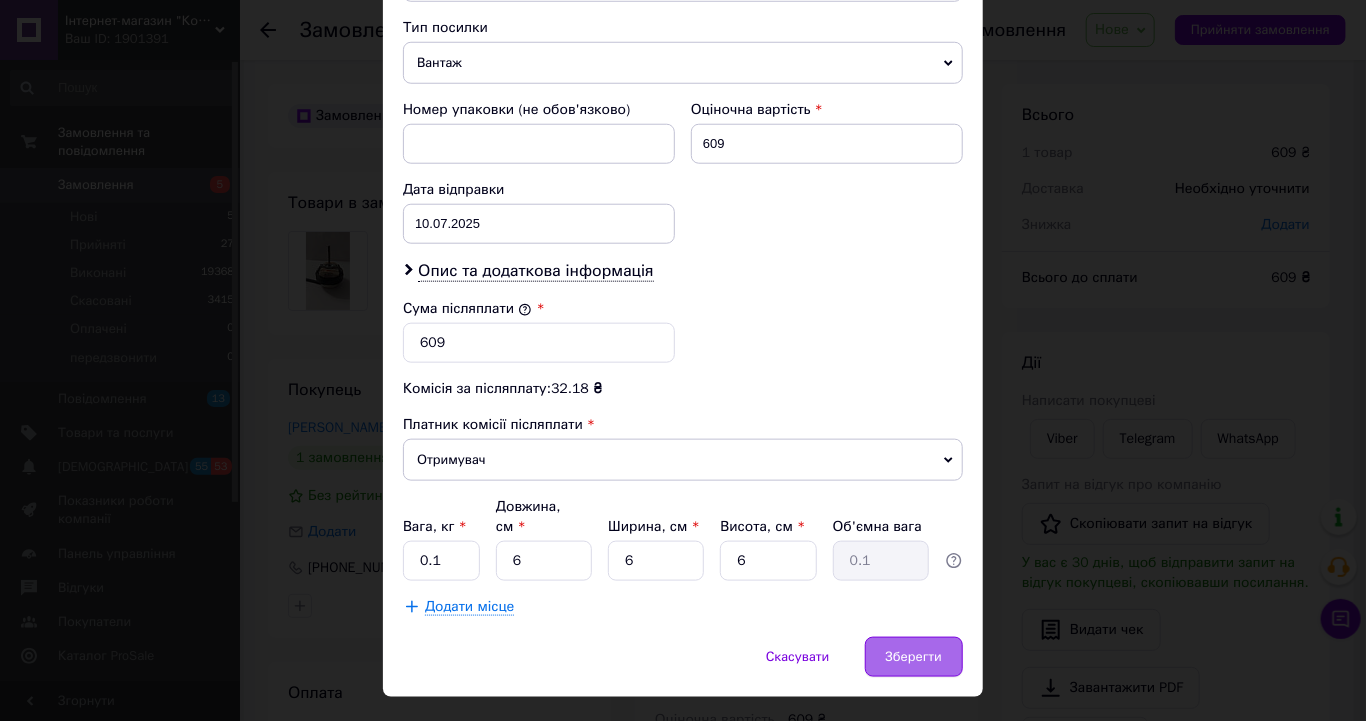 click on "Зберегти" at bounding box center [914, 657] 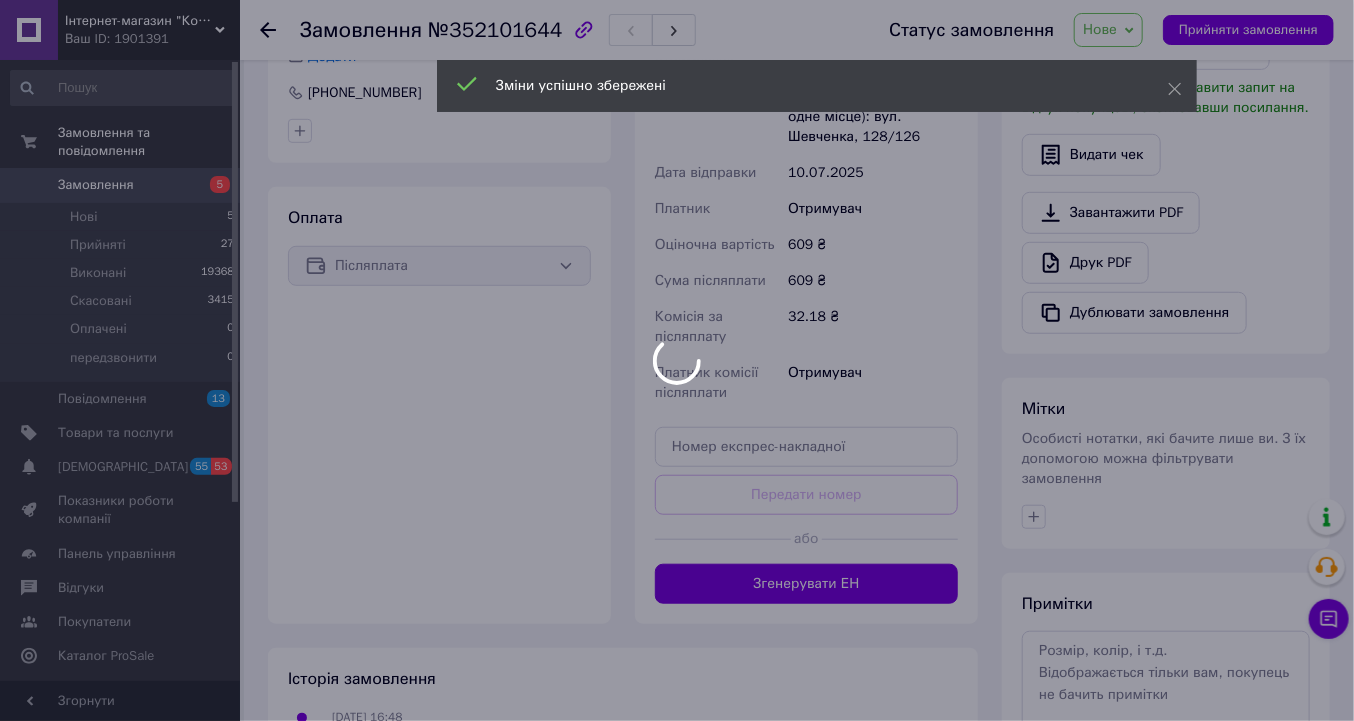 scroll, scrollTop: 480, scrollLeft: 0, axis: vertical 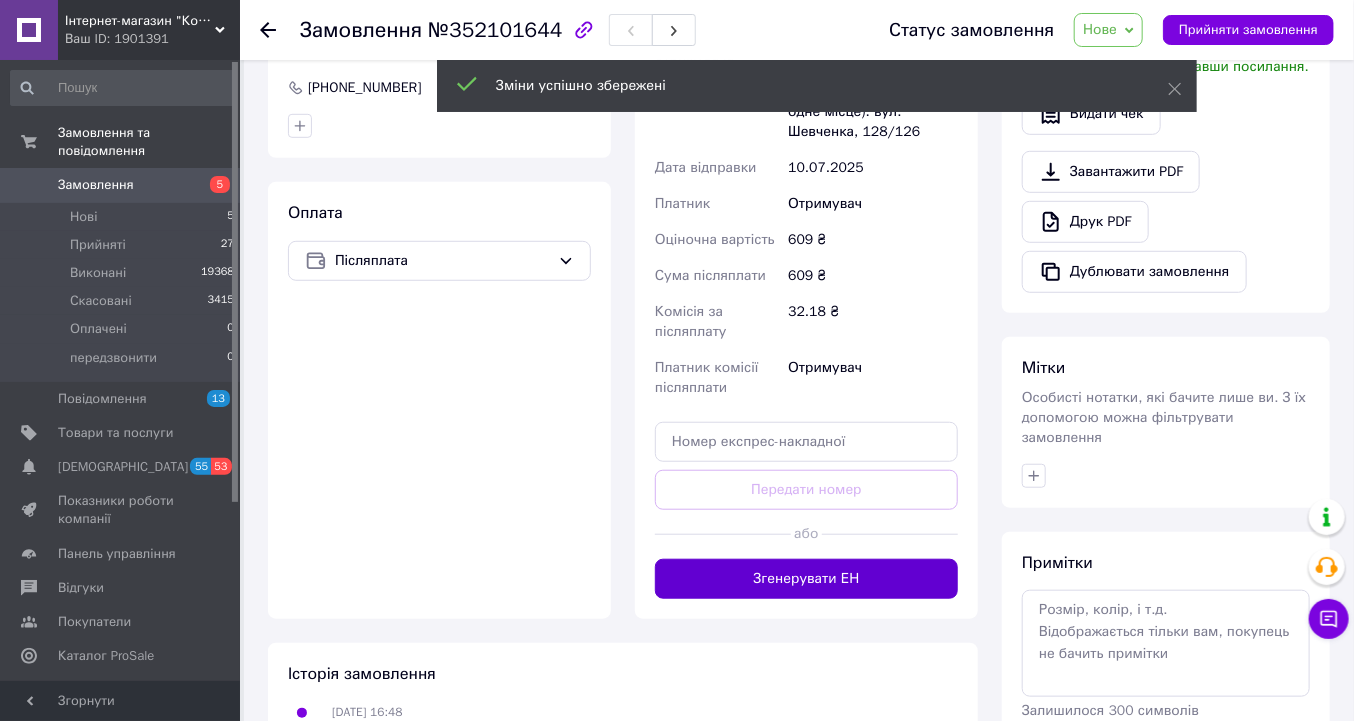 click on "Згенерувати ЕН" at bounding box center [806, 579] 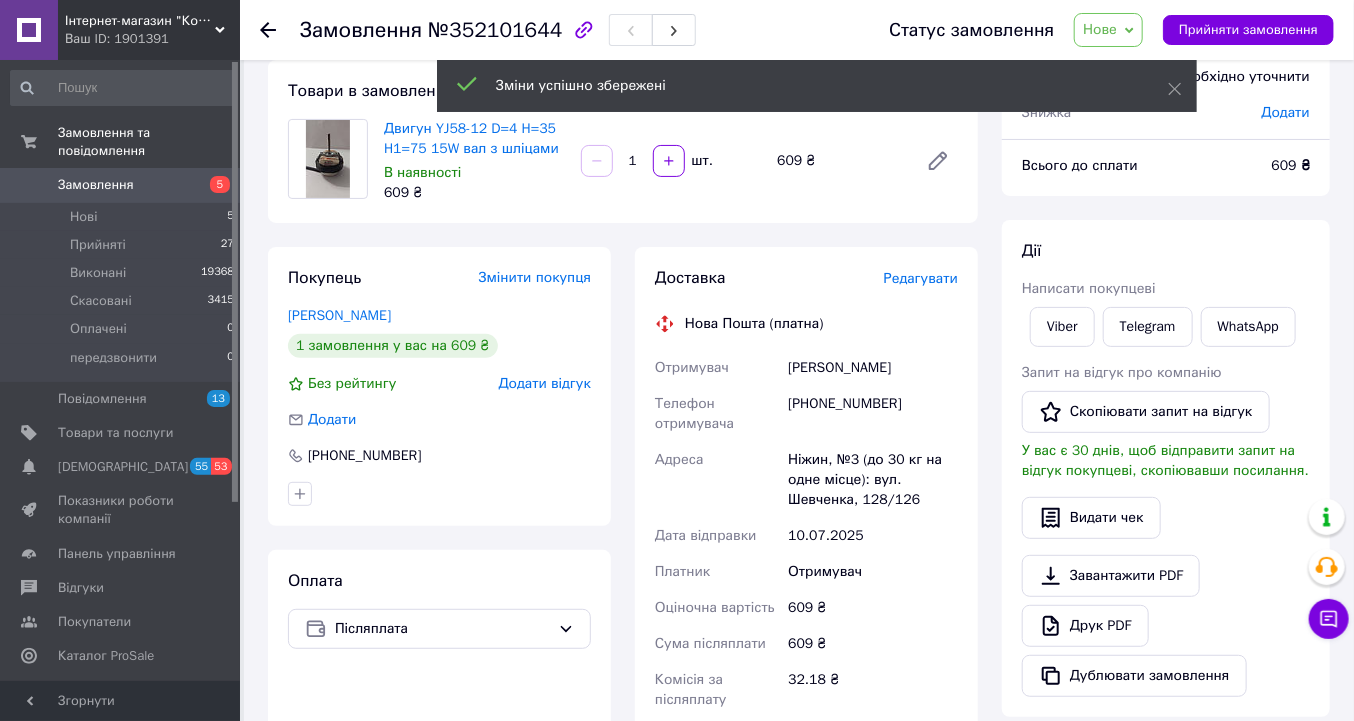 scroll, scrollTop: 80, scrollLeft: 0, axis: vertical 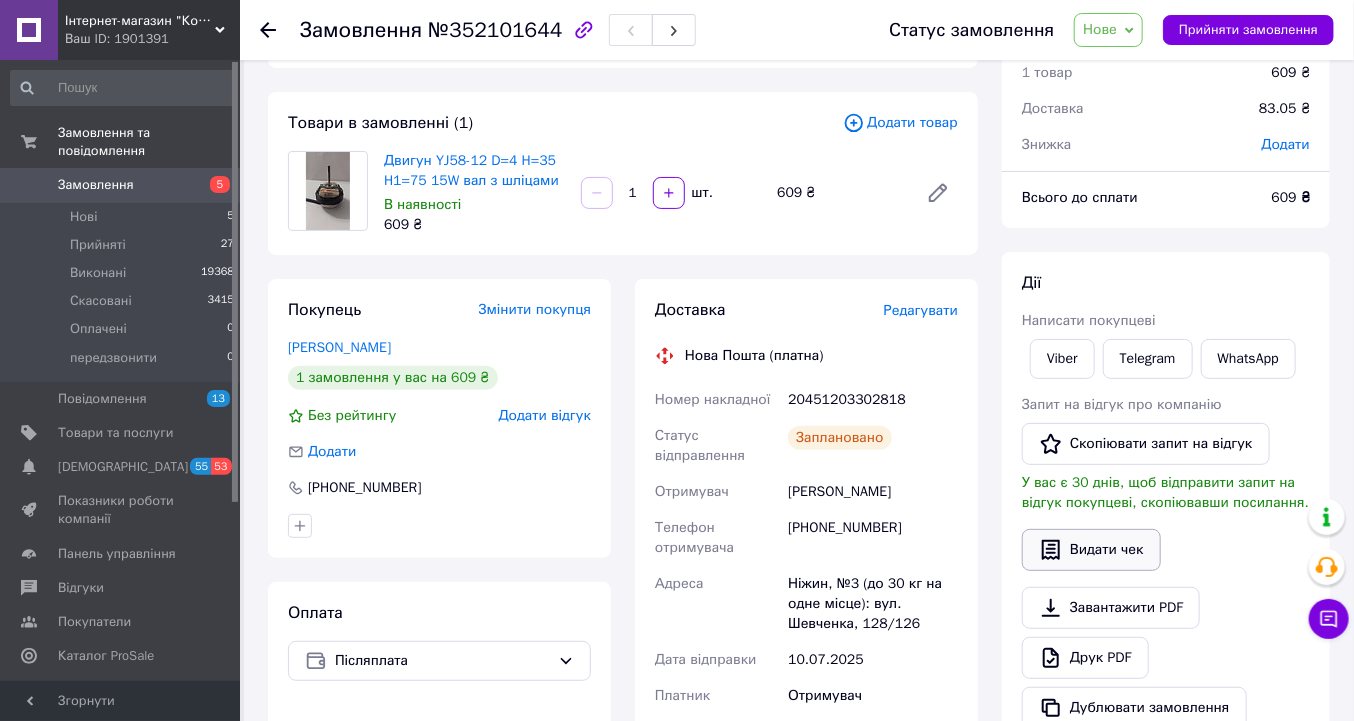 click on "Видати чек" at bounding box center (1091, 550) 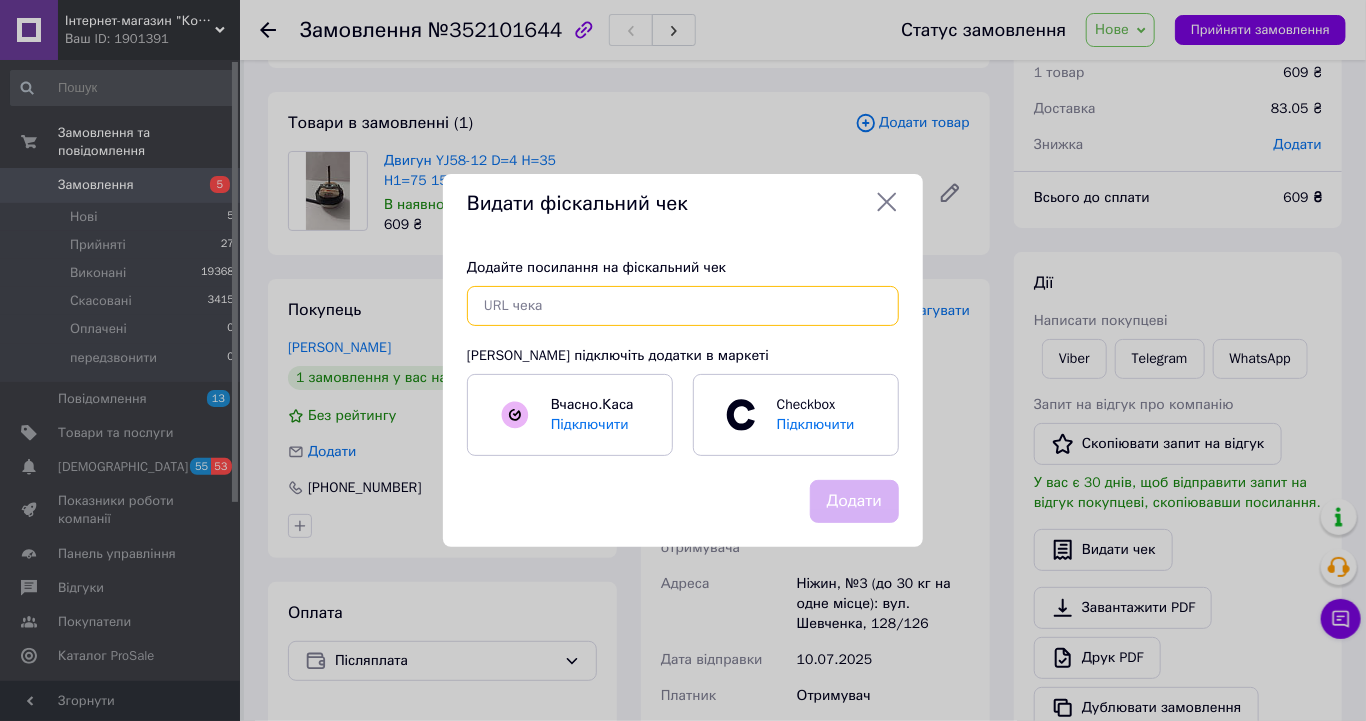 click at bounding box center [683, 306] 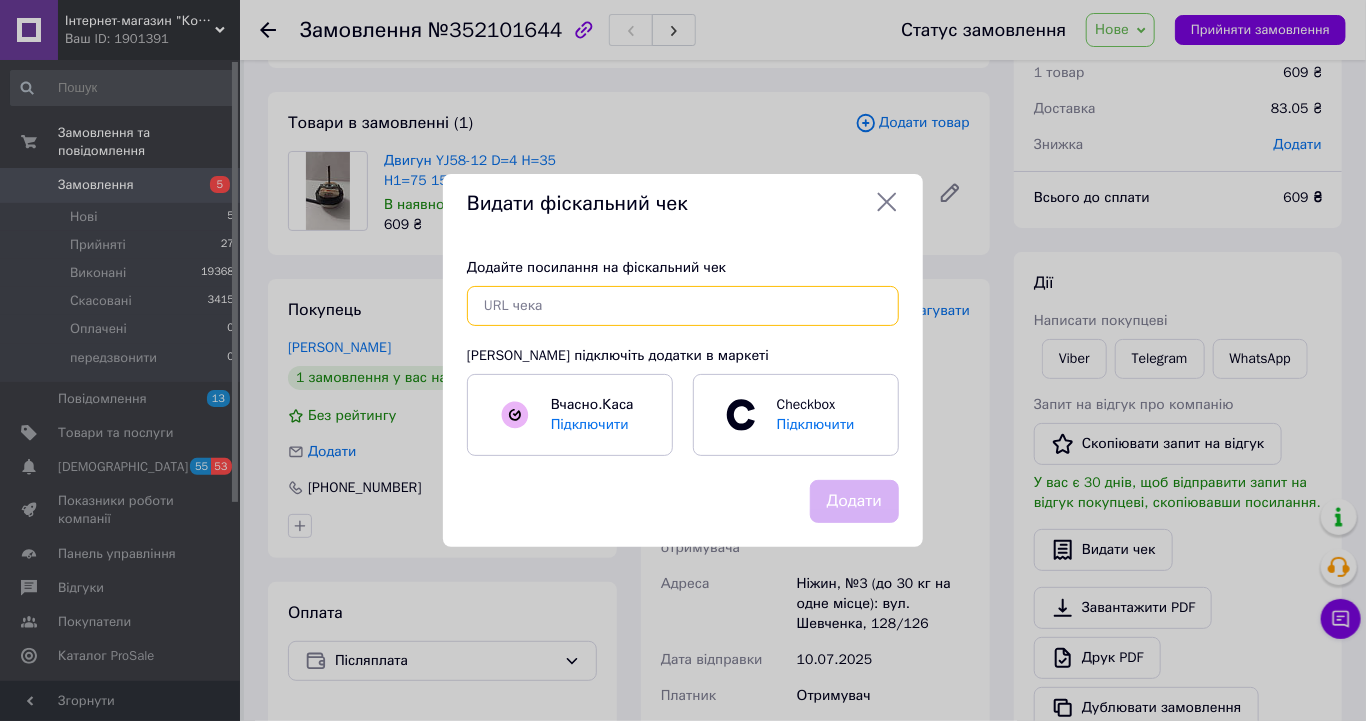 paste on "[URL][DOMAIN_NAME]" 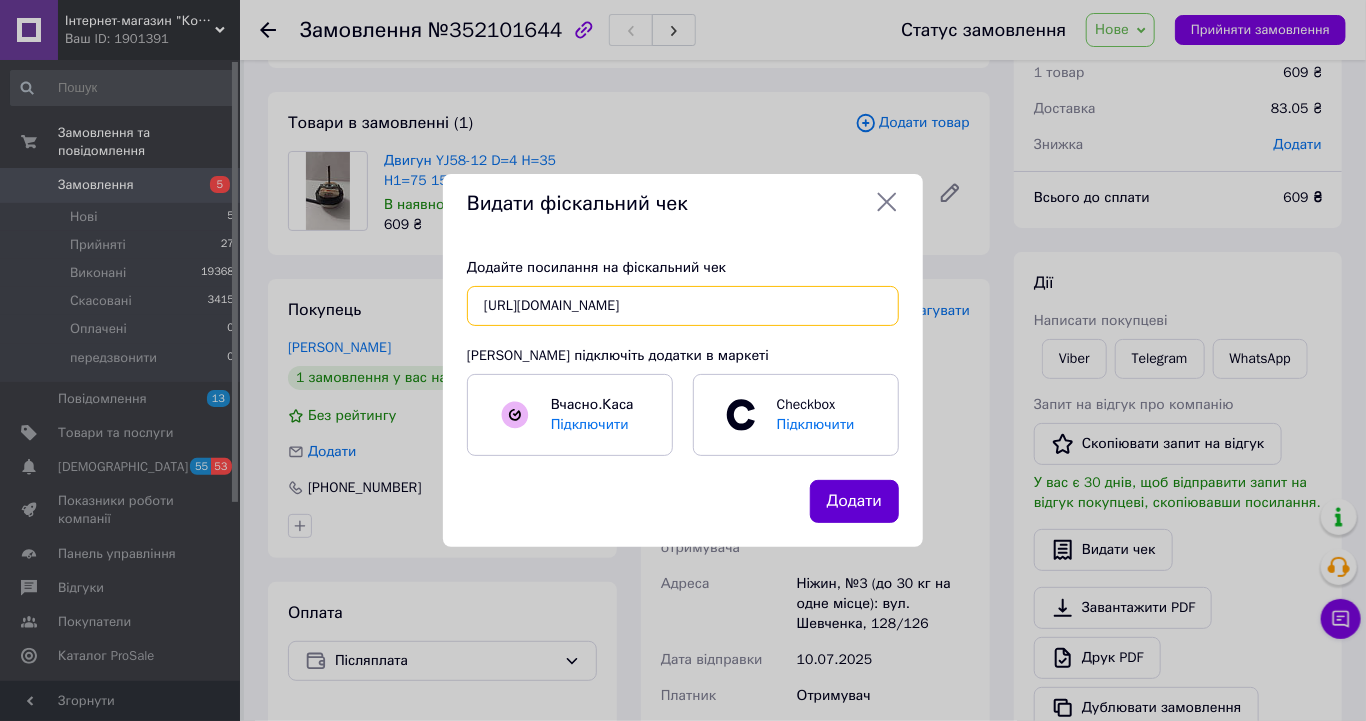 type on "[URL][DOMAIN_NAME]" 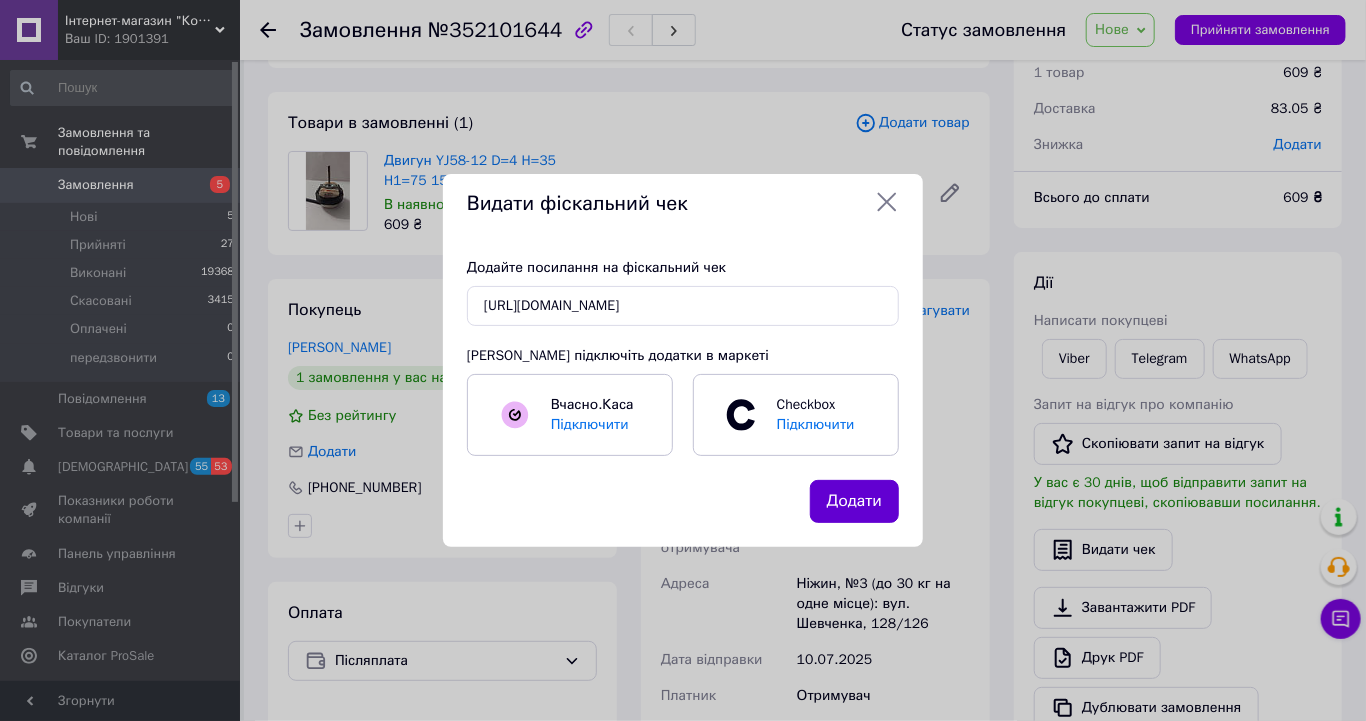 click on "Додати" at bounding box center (854, 501) 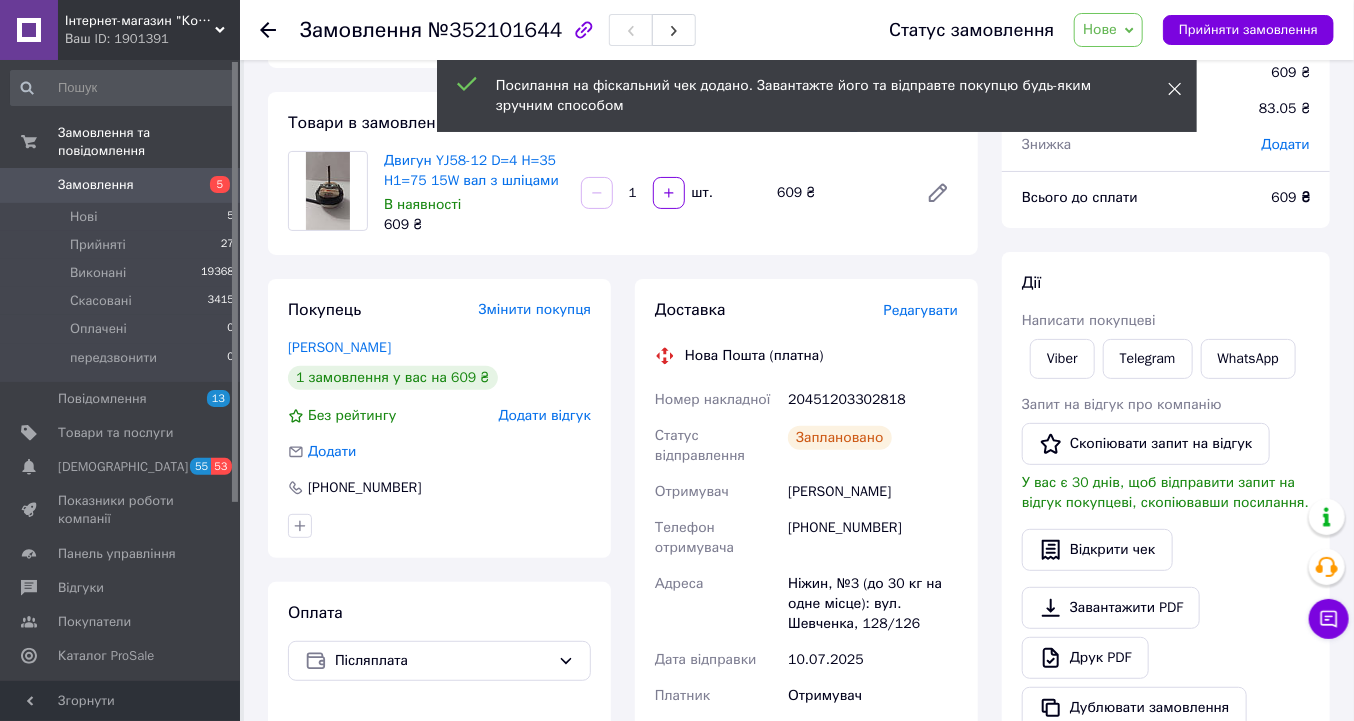click 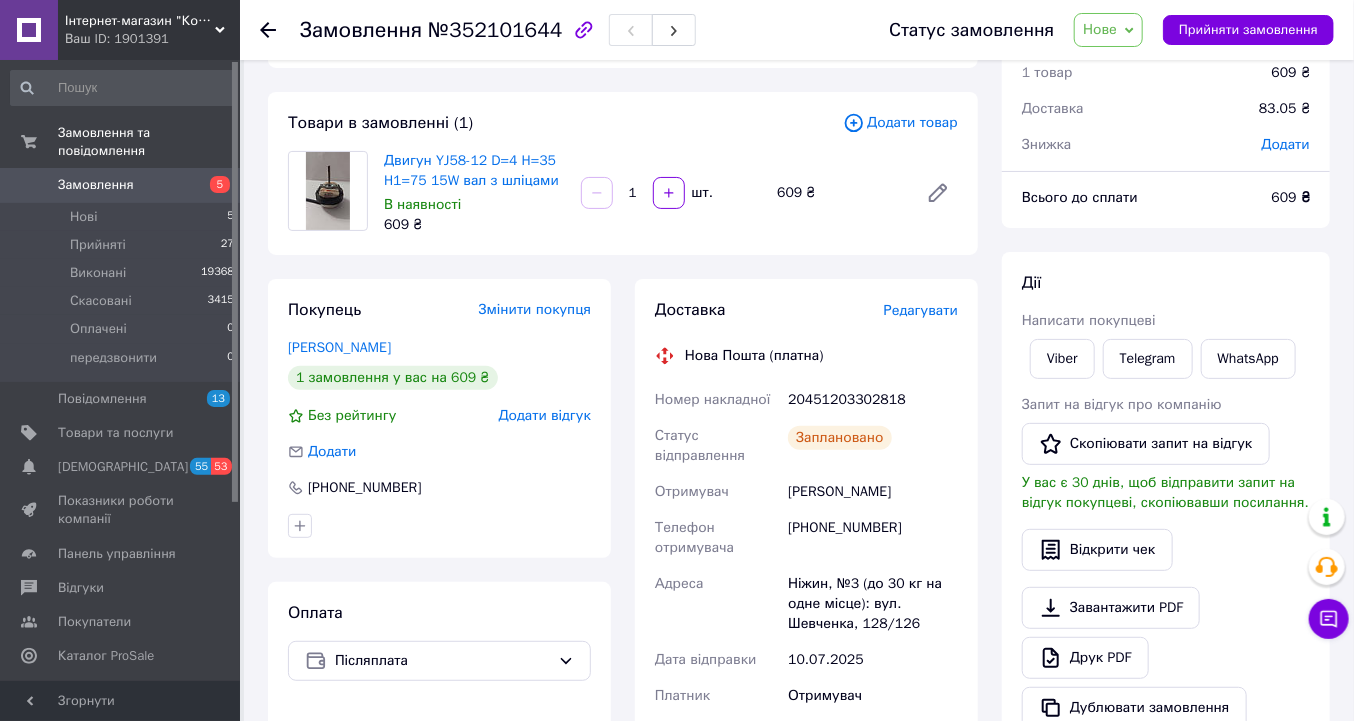 click 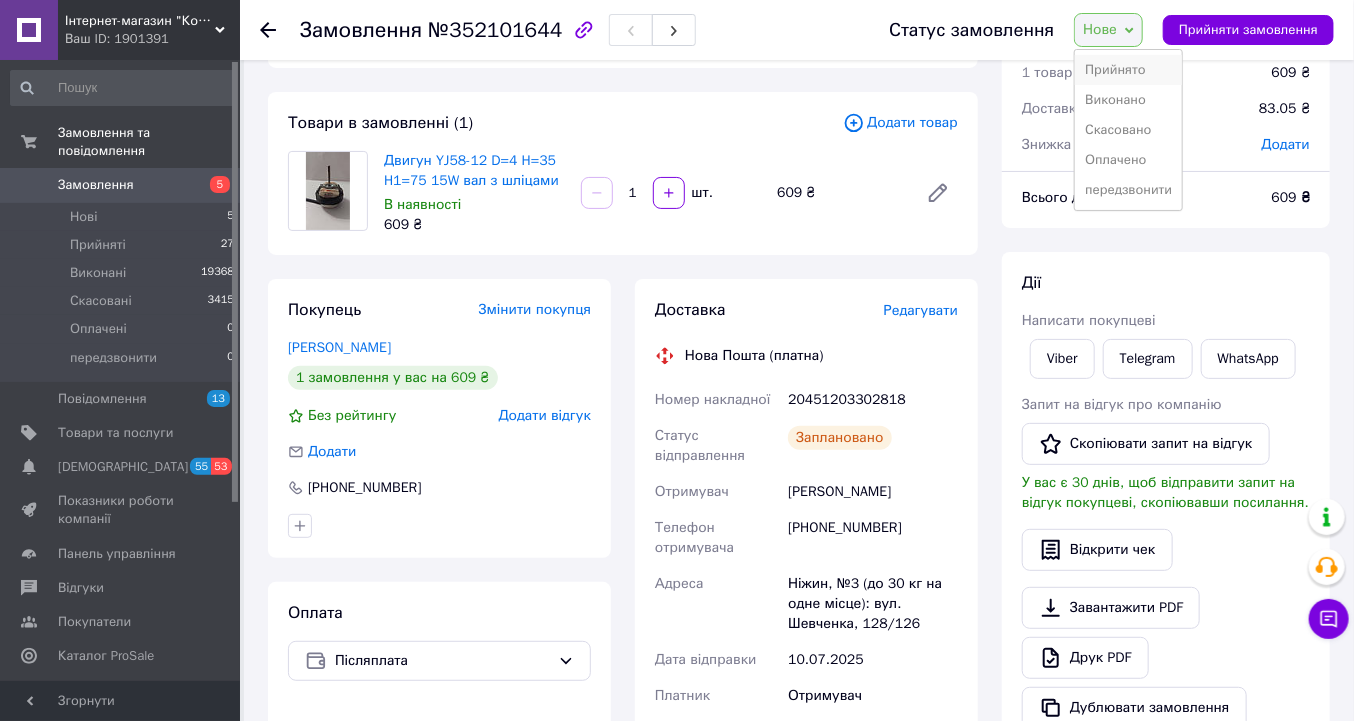 click on "Прийнято" at bounding box center [1128, 70] 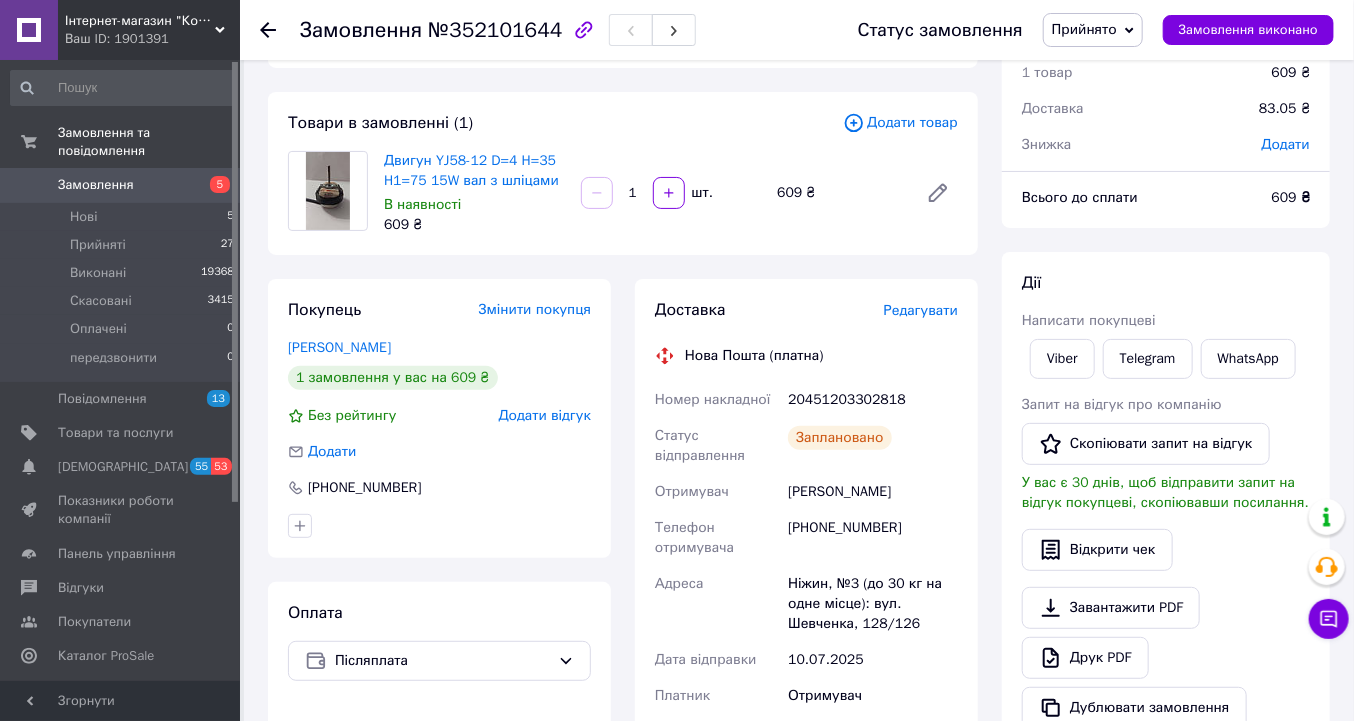 click 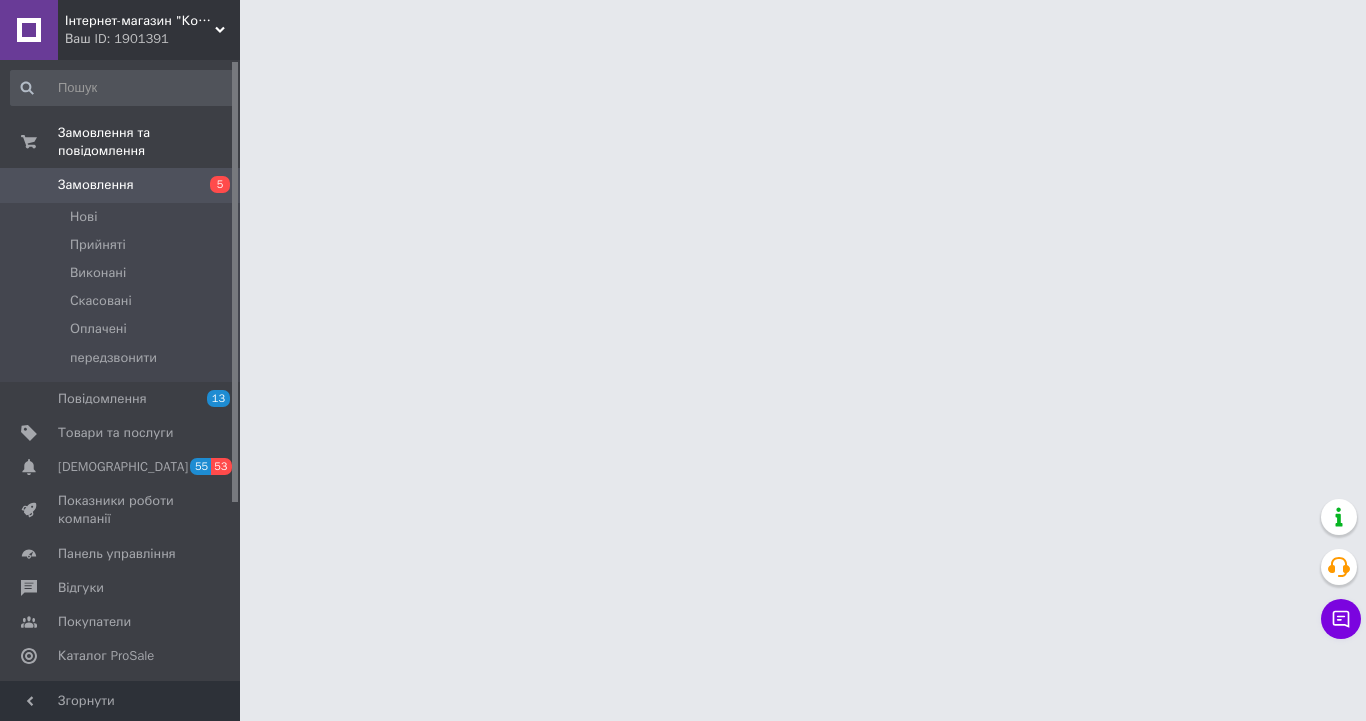 scroll, scrollTop: 0, scrollLeft: 0, axis: both 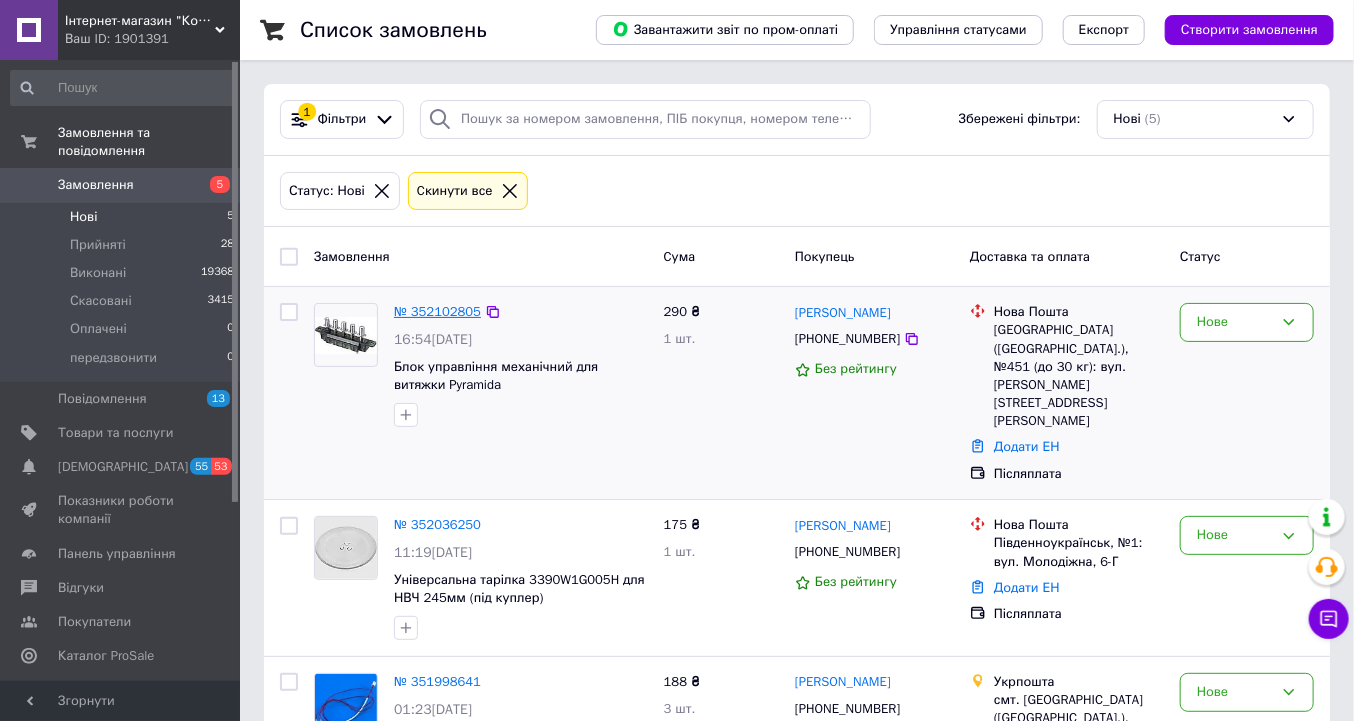 click on "№ 352102805" at bounding box center [437, 311] 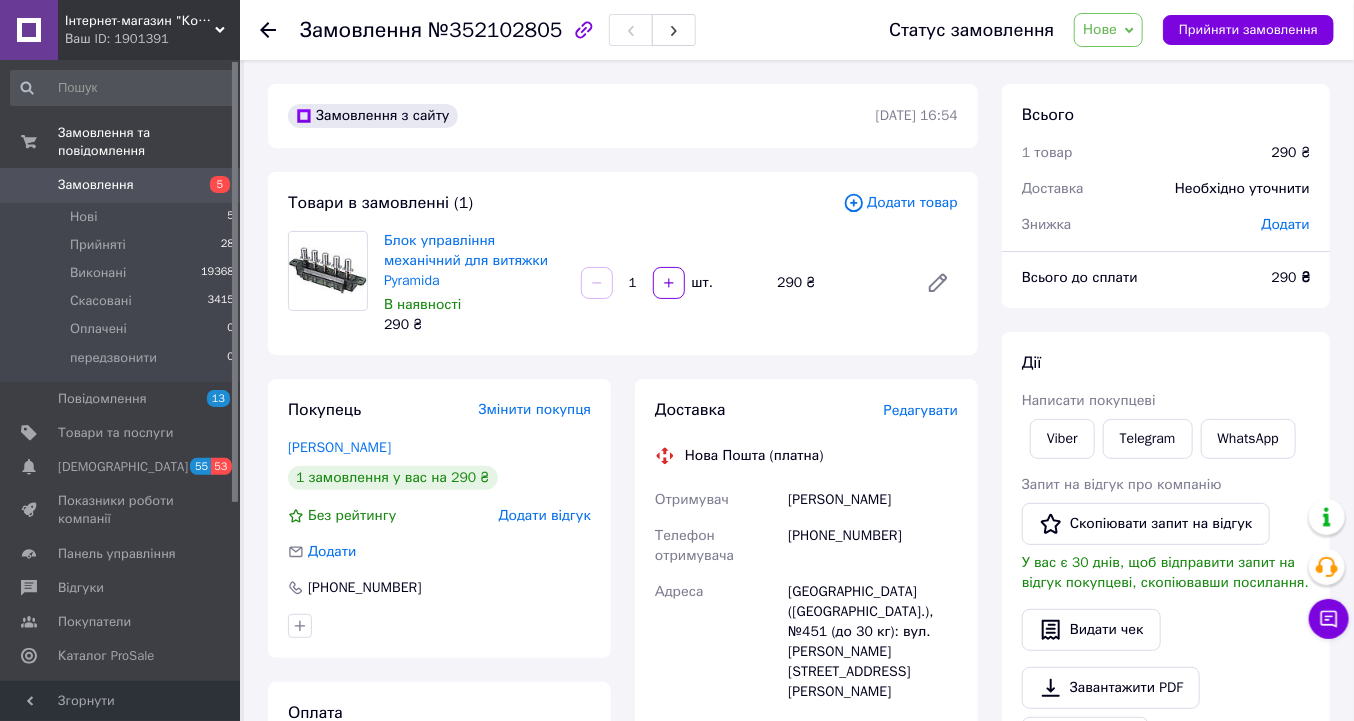 click on "Редагувати" at bounding box center [921, 410] 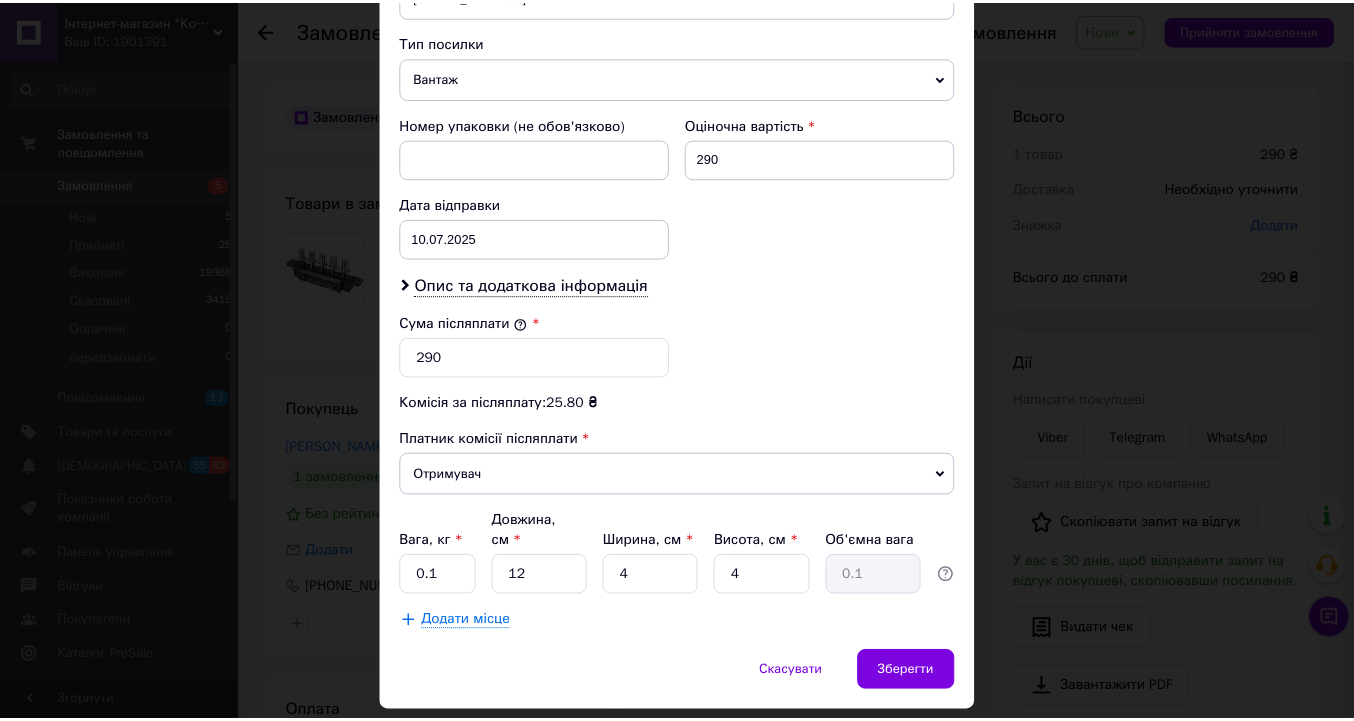scroll, scrollTop: 799, scrollLeft: 0, axis: vertical 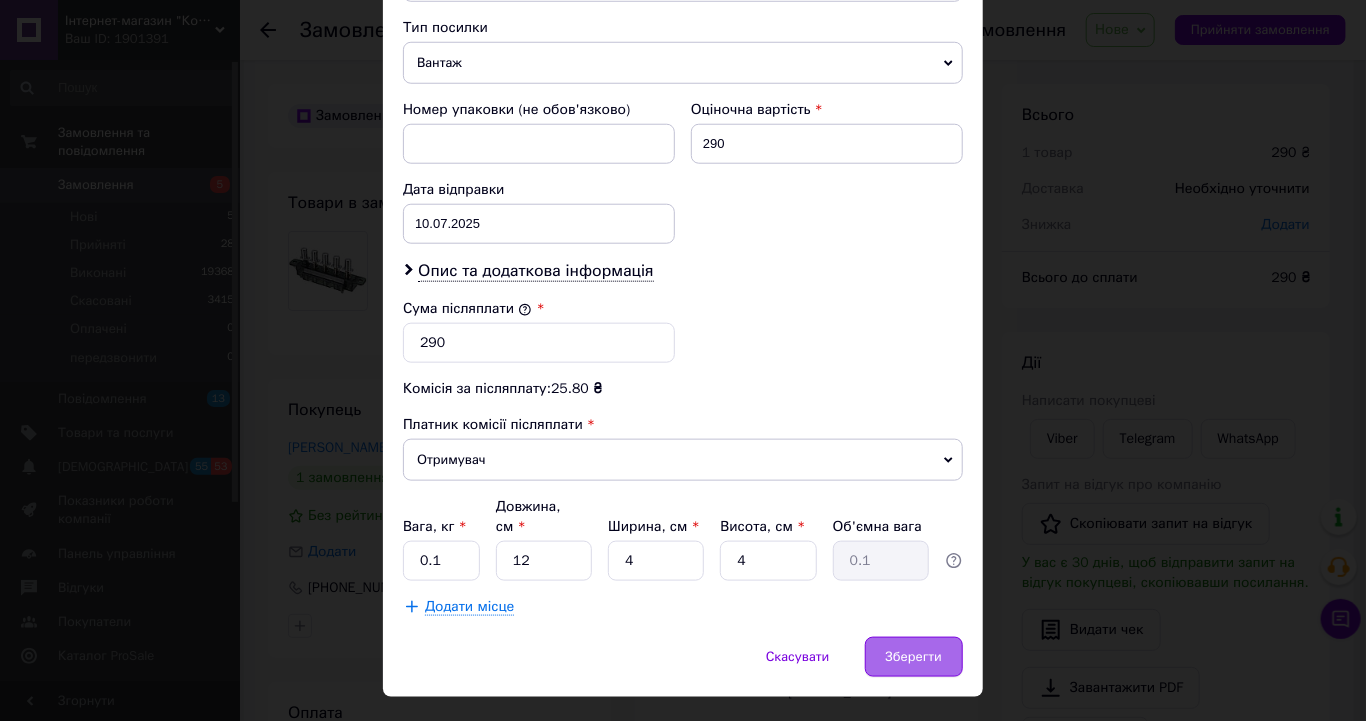 click on "Зберегти" at bounding box center [914, 657] 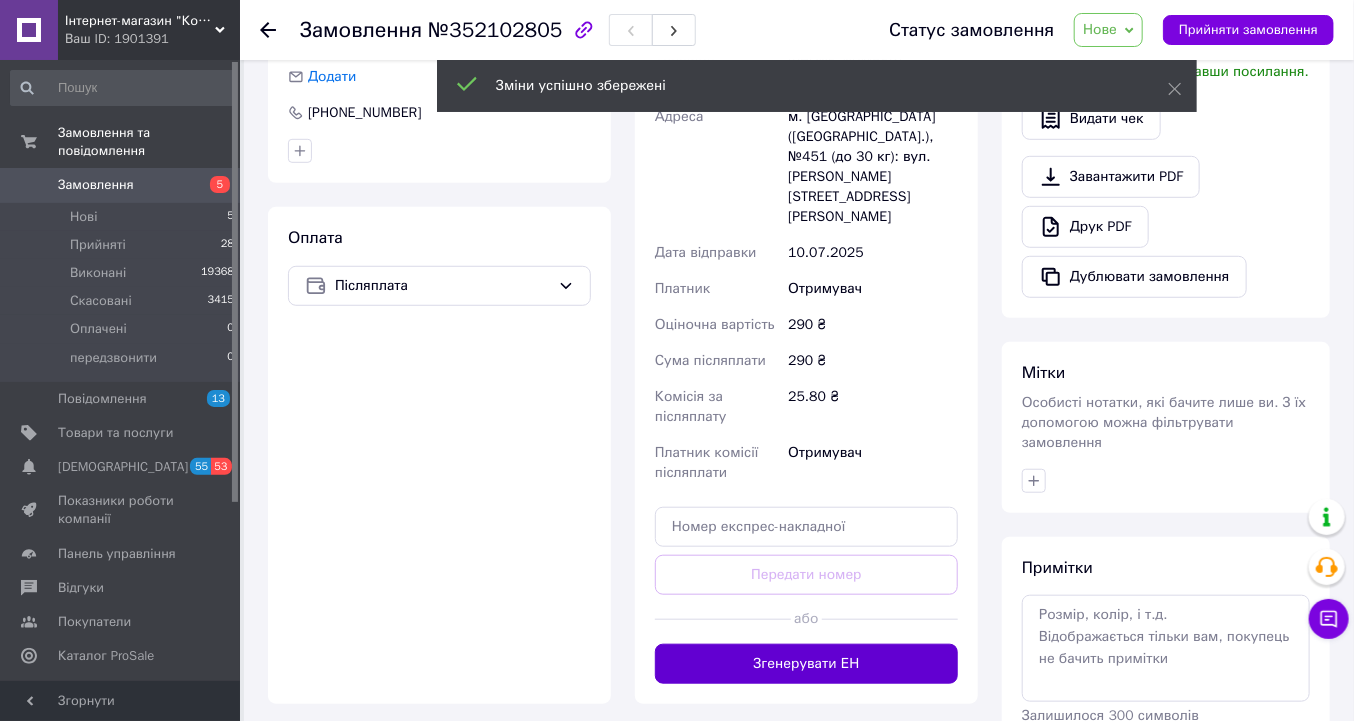 scroll, scrollTop: 480, scrollLeft: 0, axis: vertical 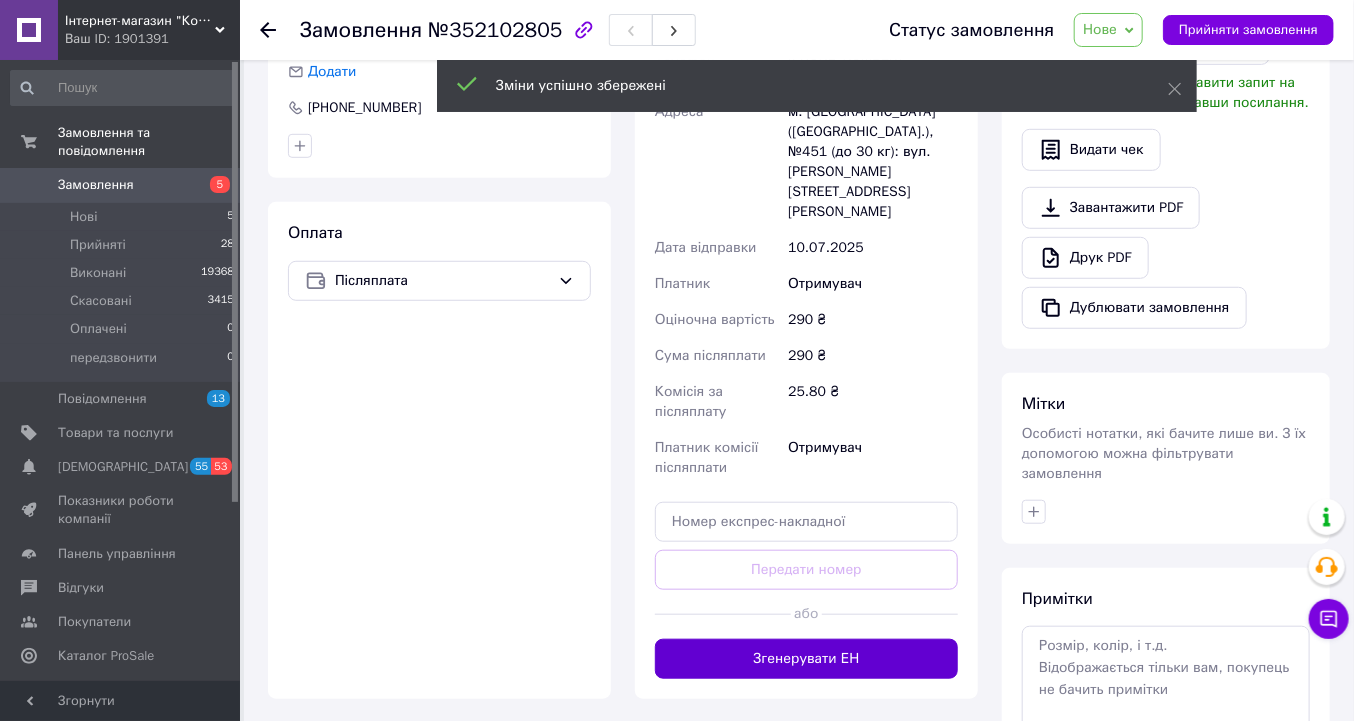 click on "Згенерувати ЕН" at bounding box center [806, 659] 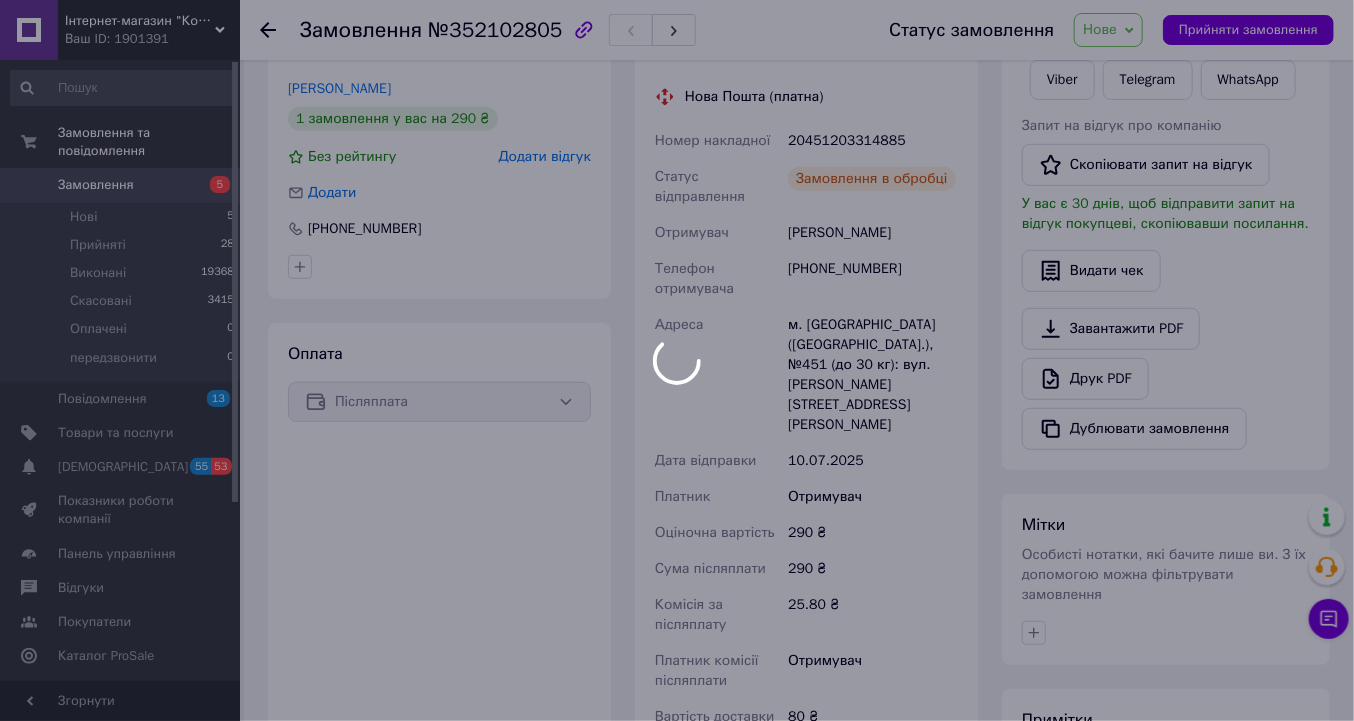 scroll, scrollTop: 320, scrollLeft: 0, axis: vertical 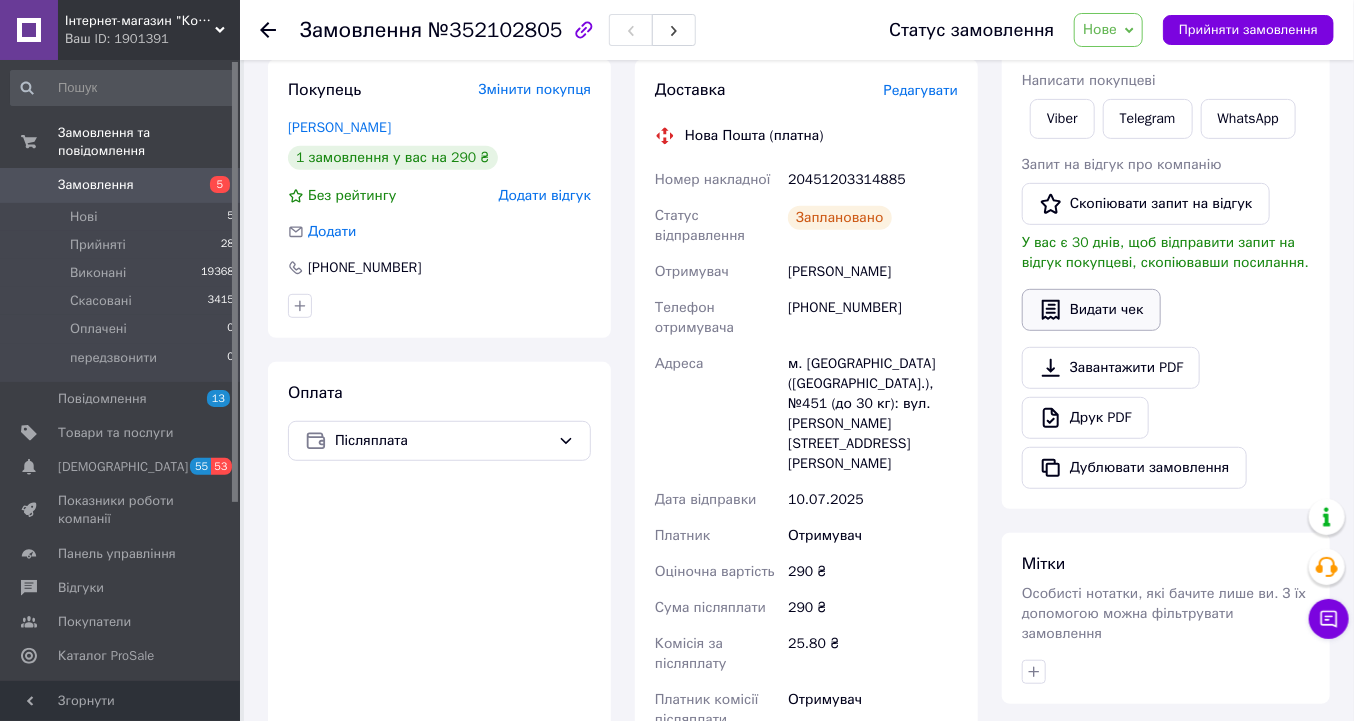 click on "Видати чек" at bounding box center (1091, 310) 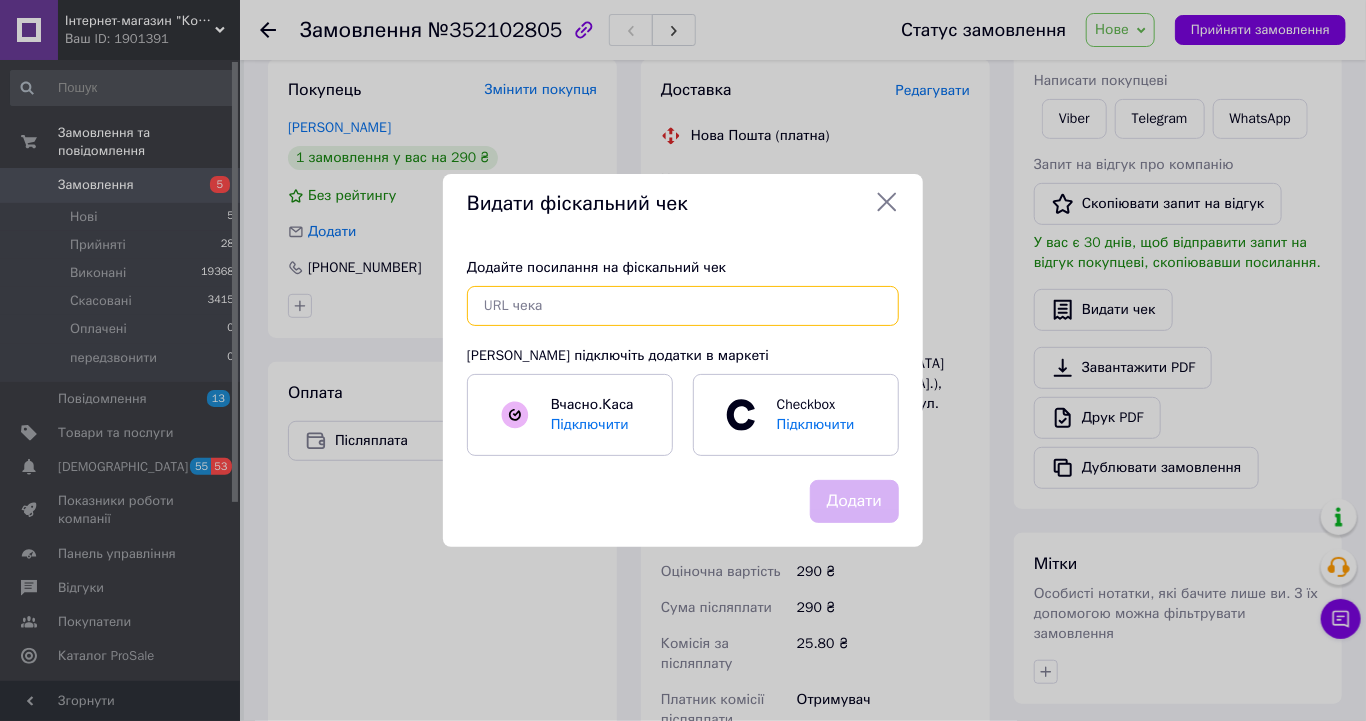 click at bounding box center (683, 306) 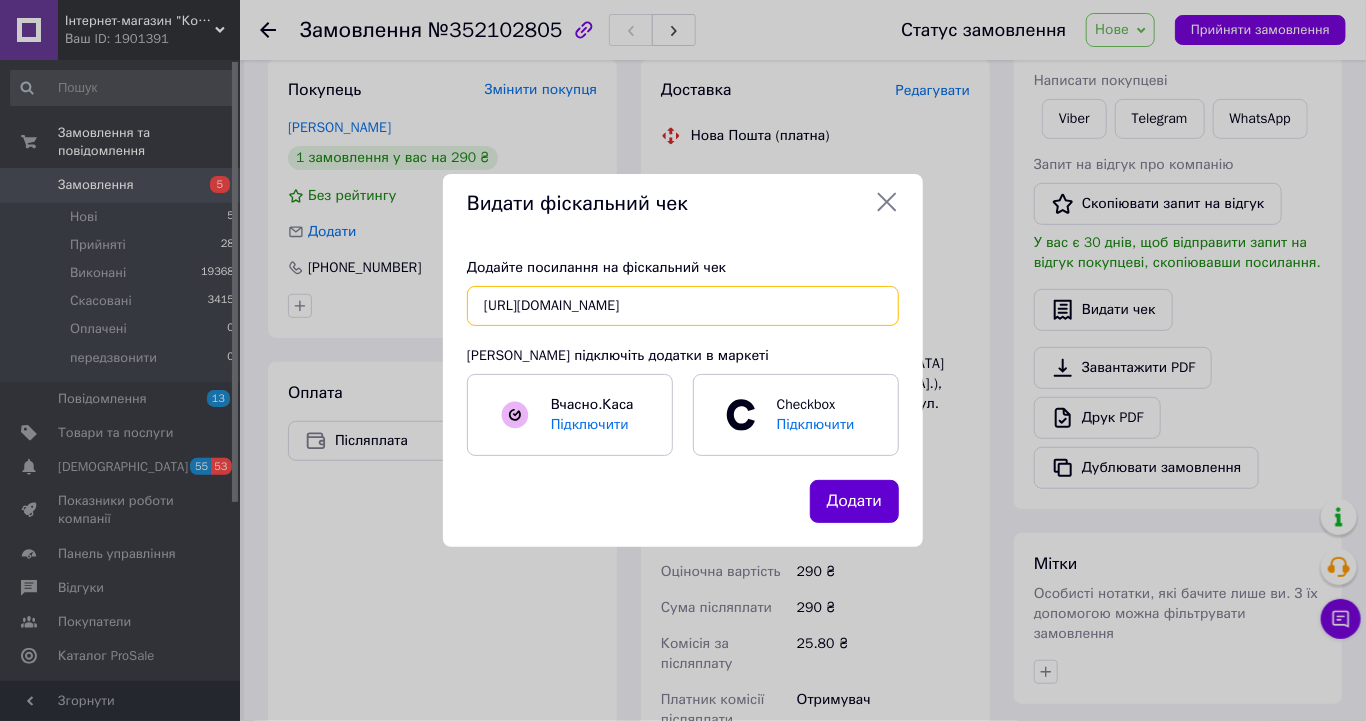 type on "[URL][DOMAIN_NAME]" 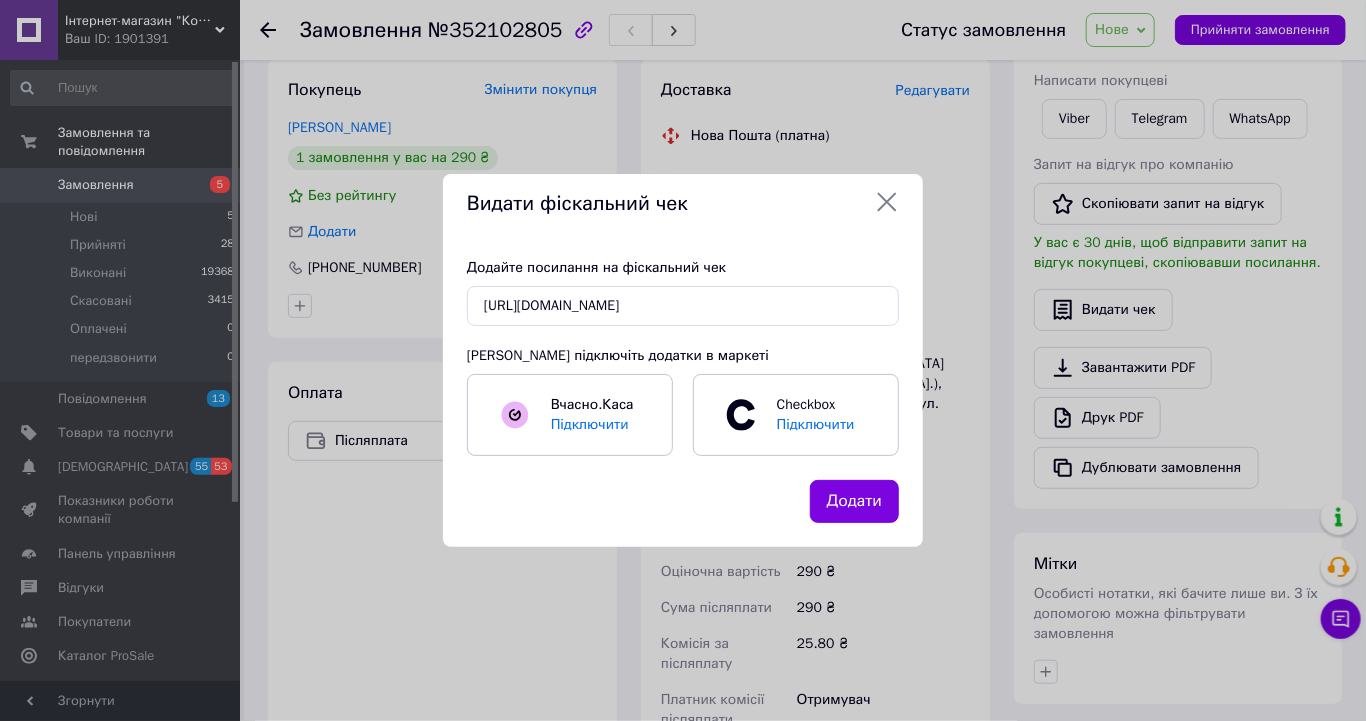 click on "Додати" at bounding box center [854, 501] 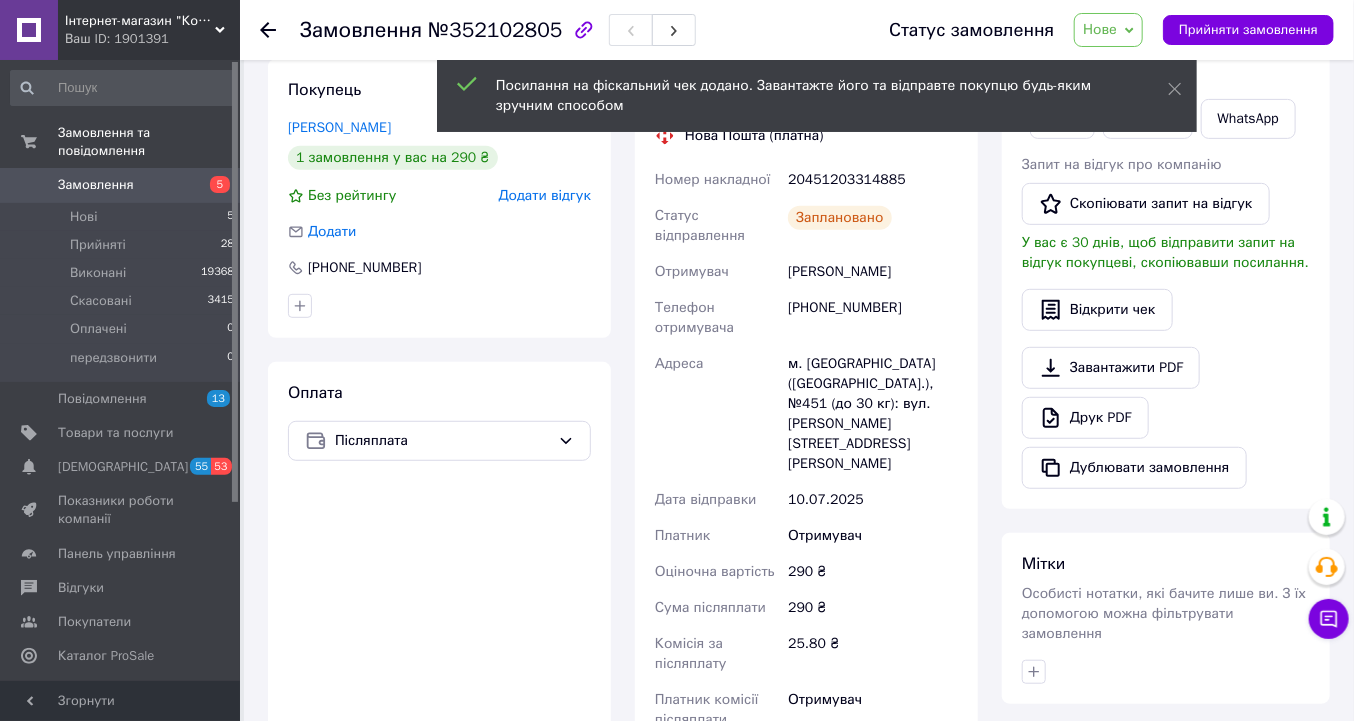 drag, startPoint x: 1174, startPoint y: 88, endPoint x: 1140, endPoint y: 41, distance: 58.00862 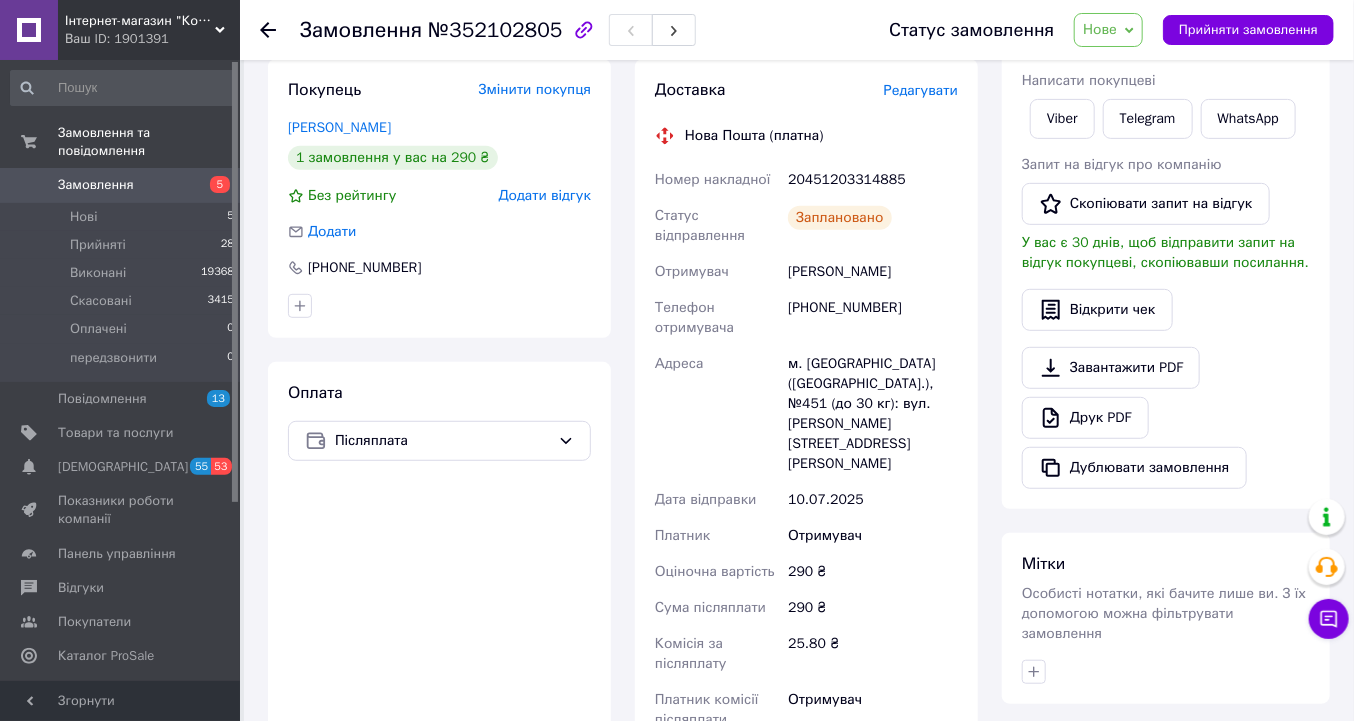 click on "Нове" at bounding box center (1108, 30) 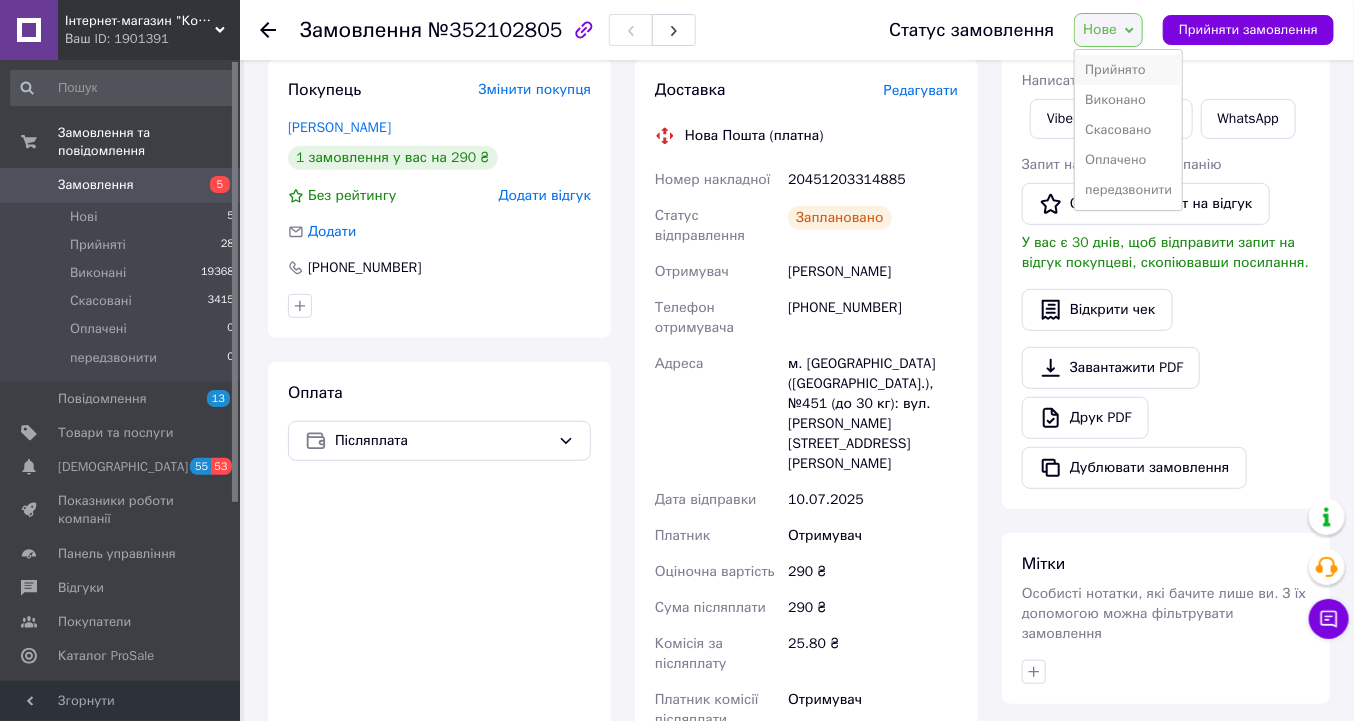click on "Прийнято" at bounding box center (1128, 70) 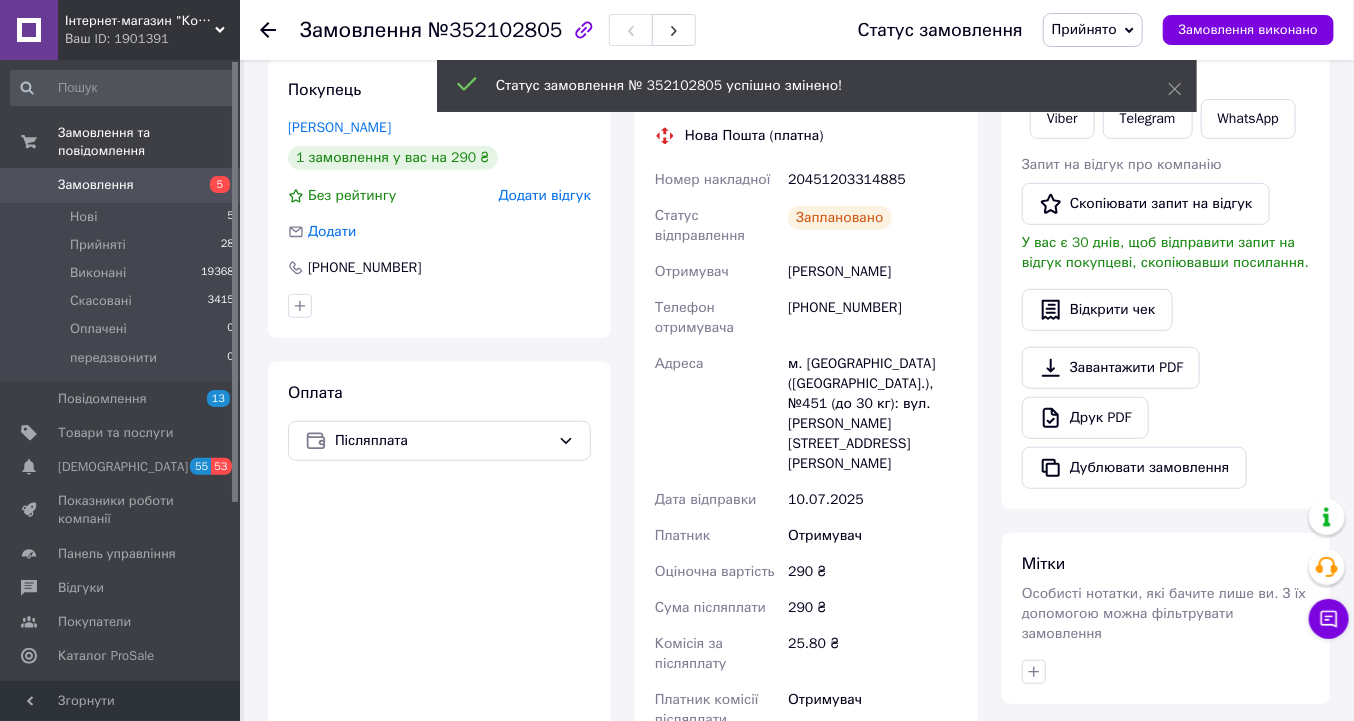 click 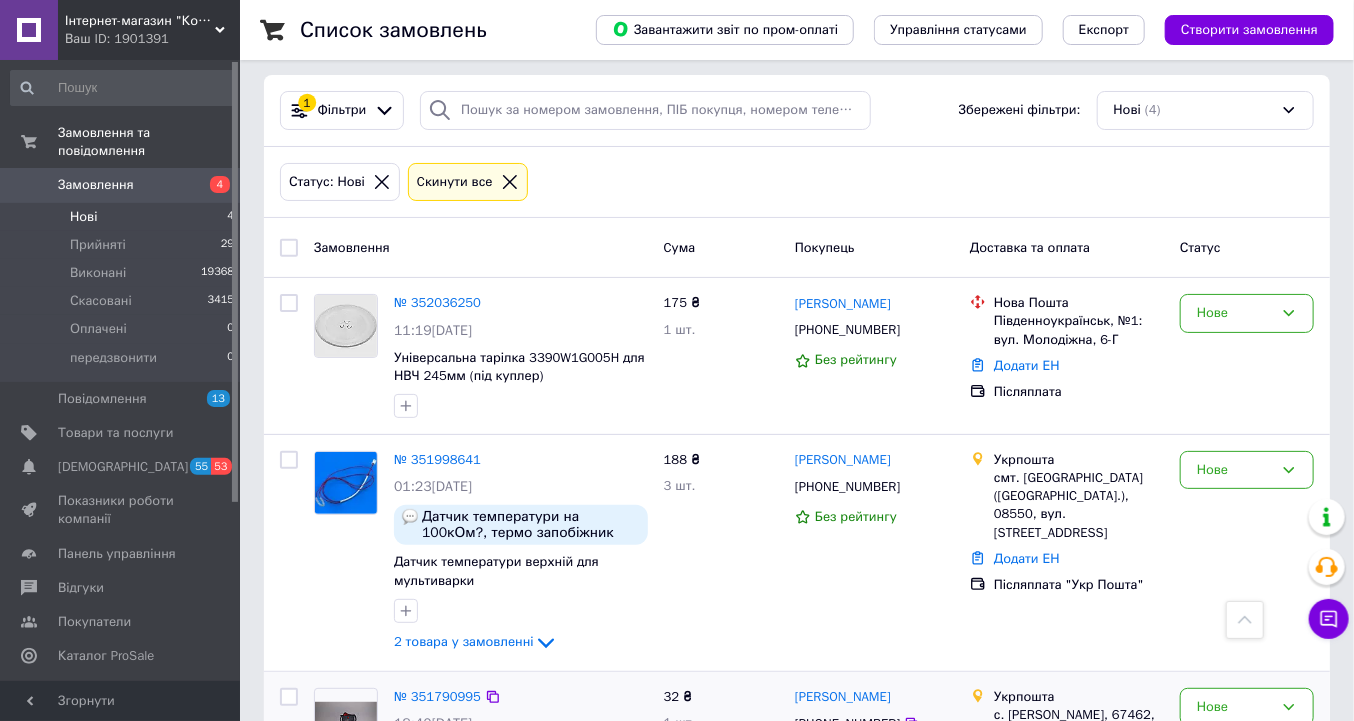 scroll, scrollTop: 0, scrollLeft: 0, axis: both 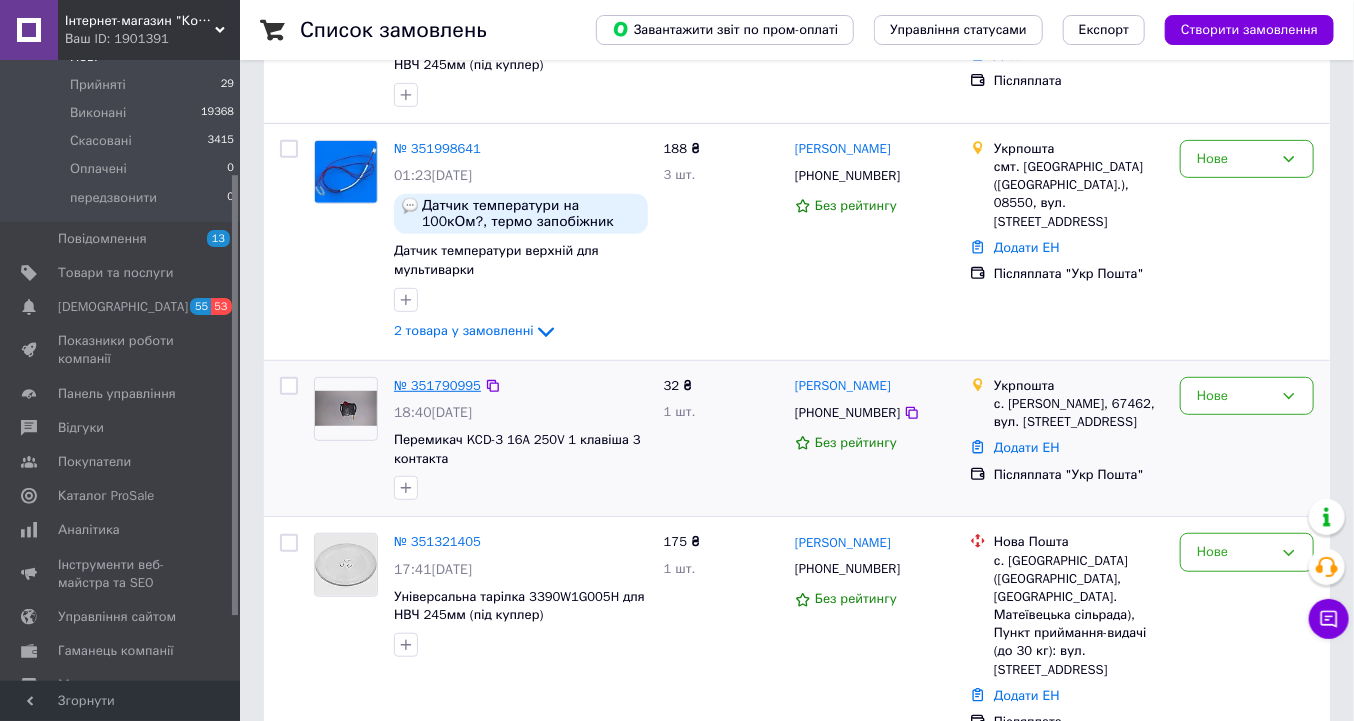 click on "№ 351790995" at bounding box center [437, 385] 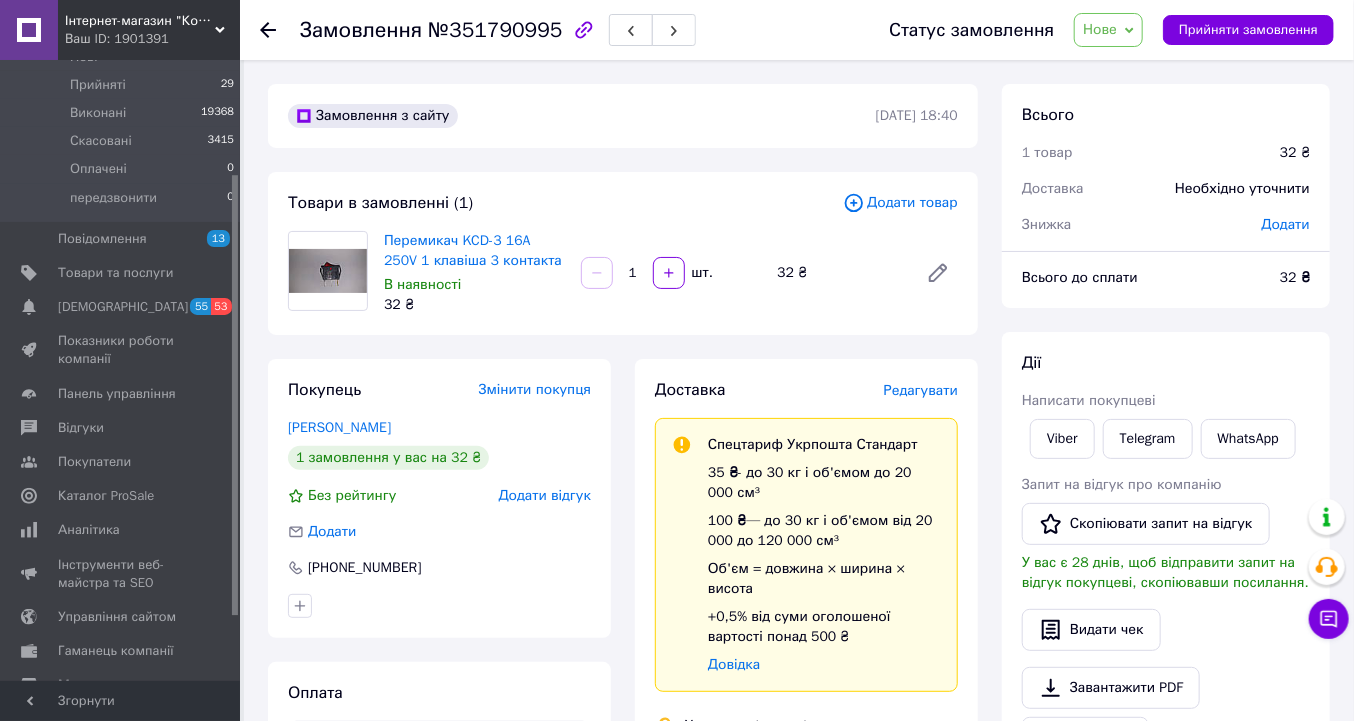 click 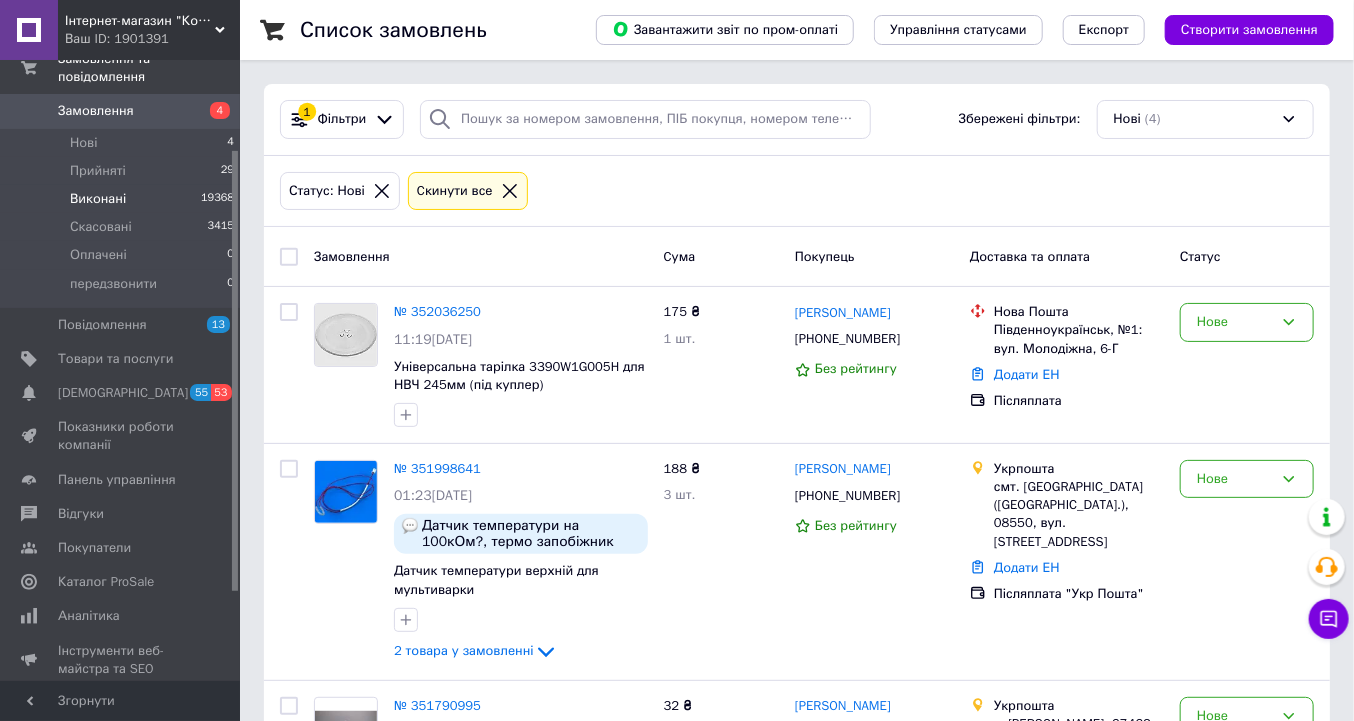 scroll, scrollTop: 0, scrollLeft: 0, axis: both 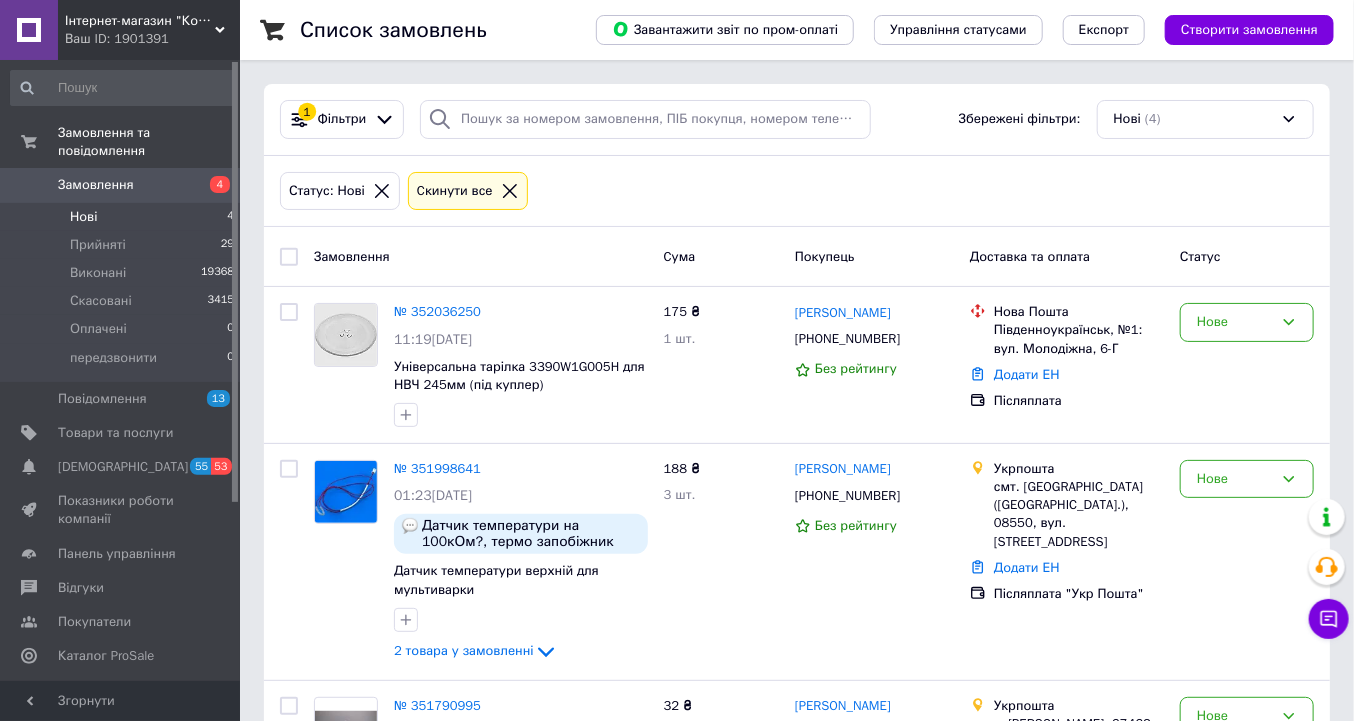 click on "Замовлення" at bounding box center [96, 185] 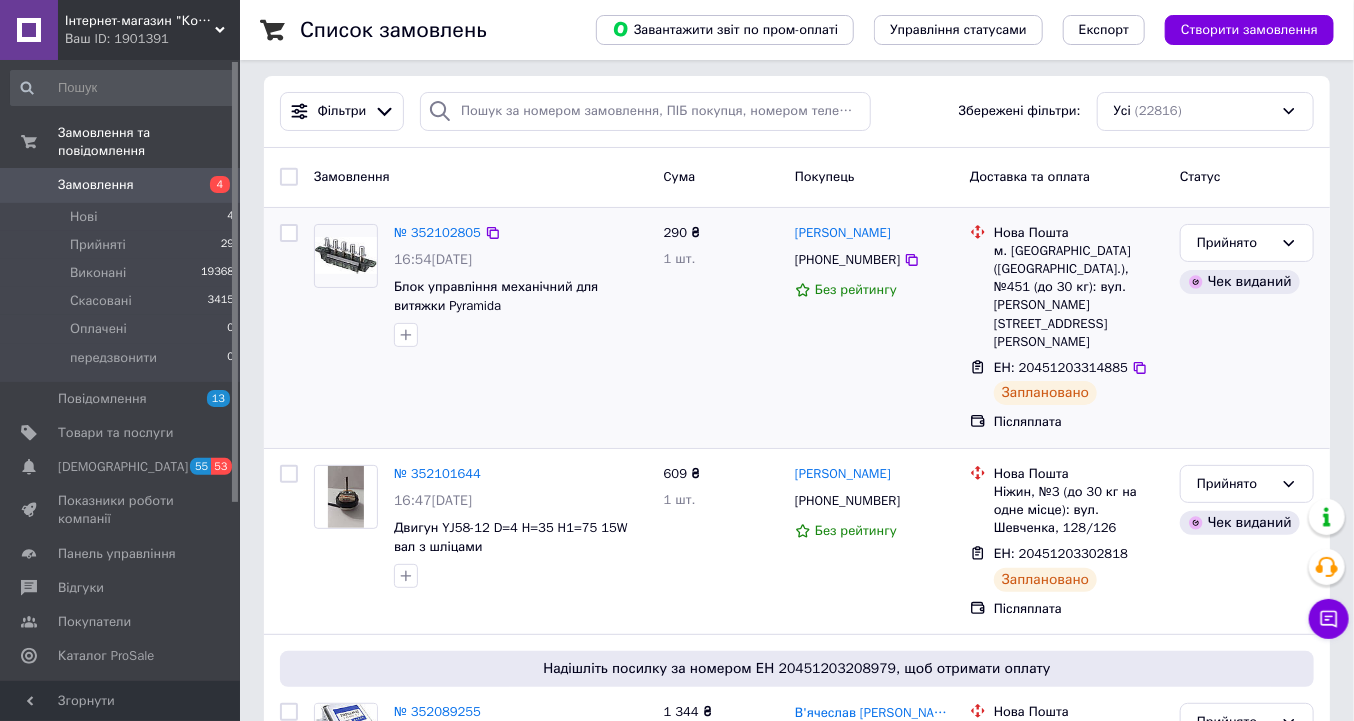 scroll, scrollTop: 0, scrollLeft: 0, axis: both 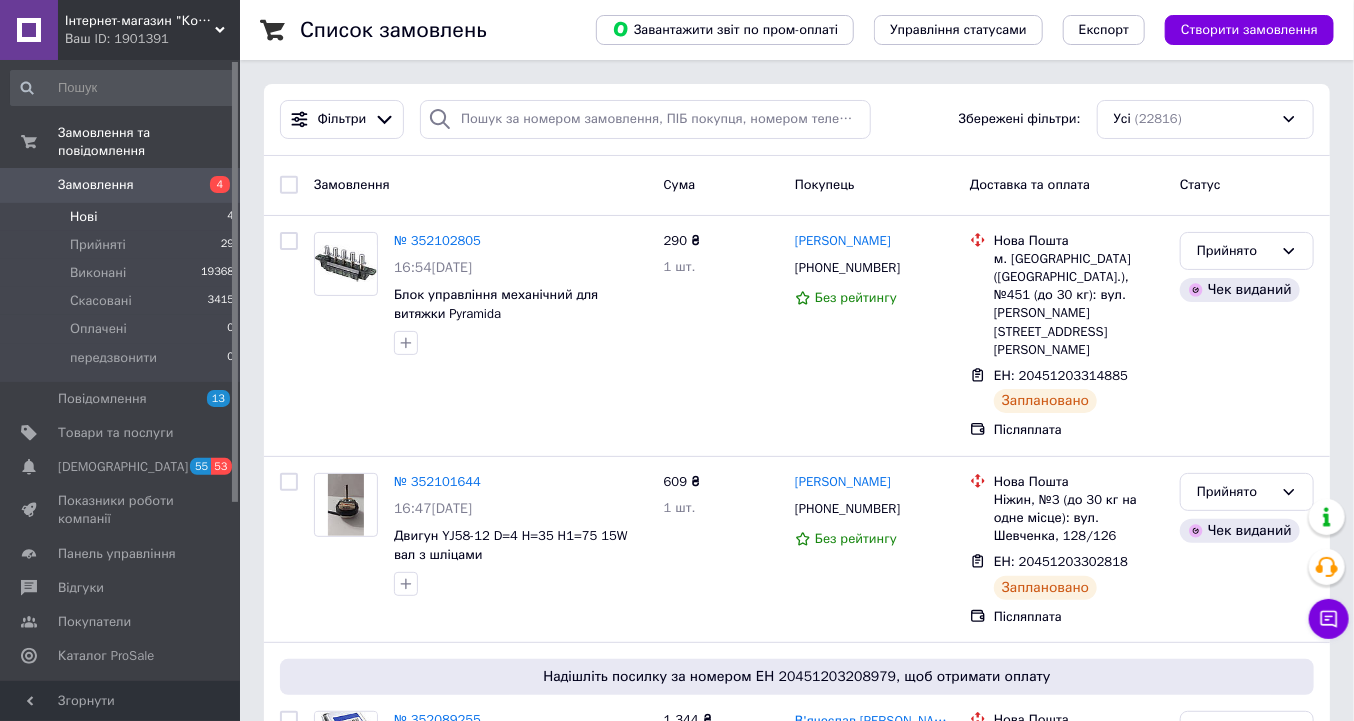 click on "Нові" at bounding box center (83, 217) 